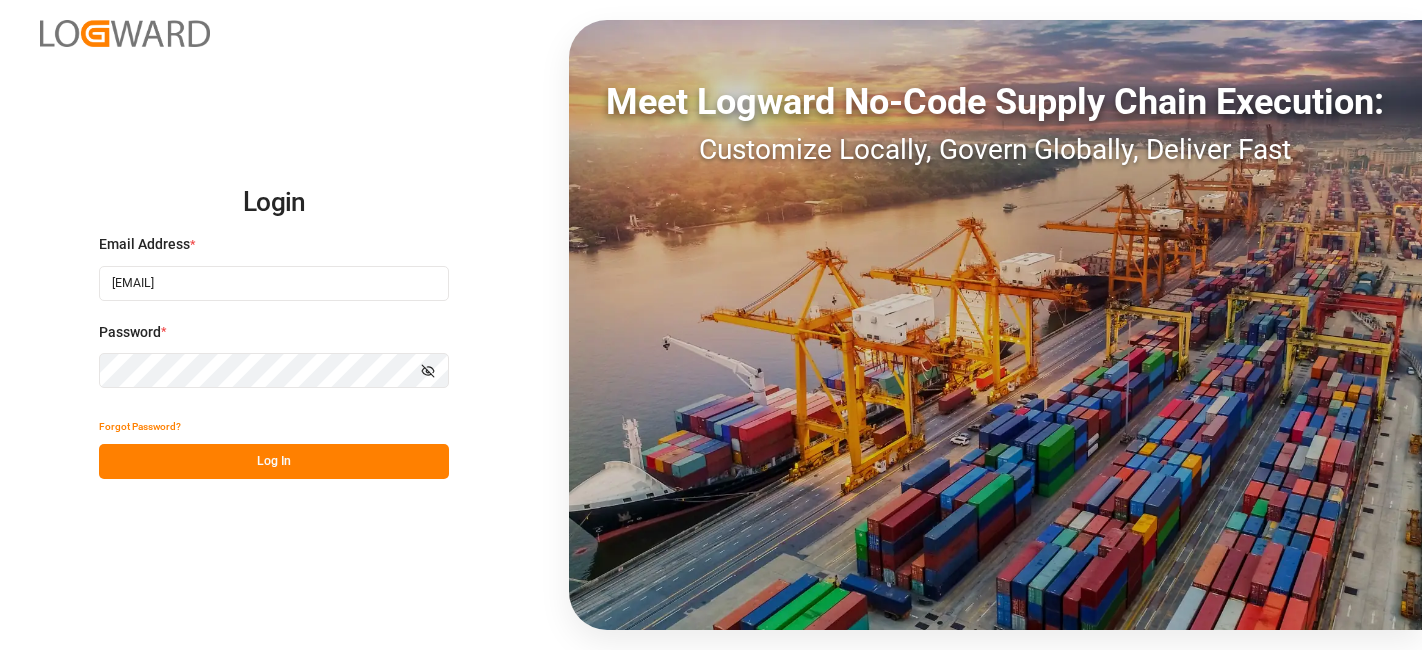 scroll, scrollTop: 0, scrollLeft: 0, axis: both 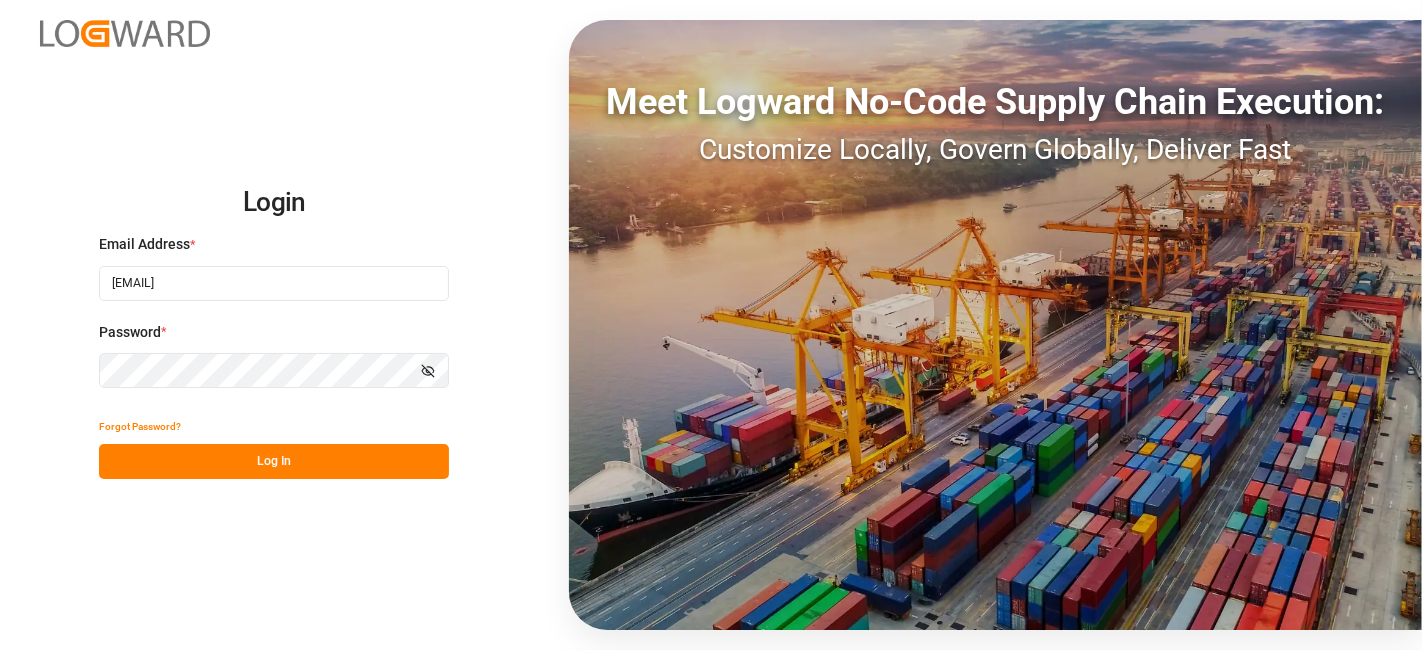 click on "Log In" at bounding box center [274, 461] 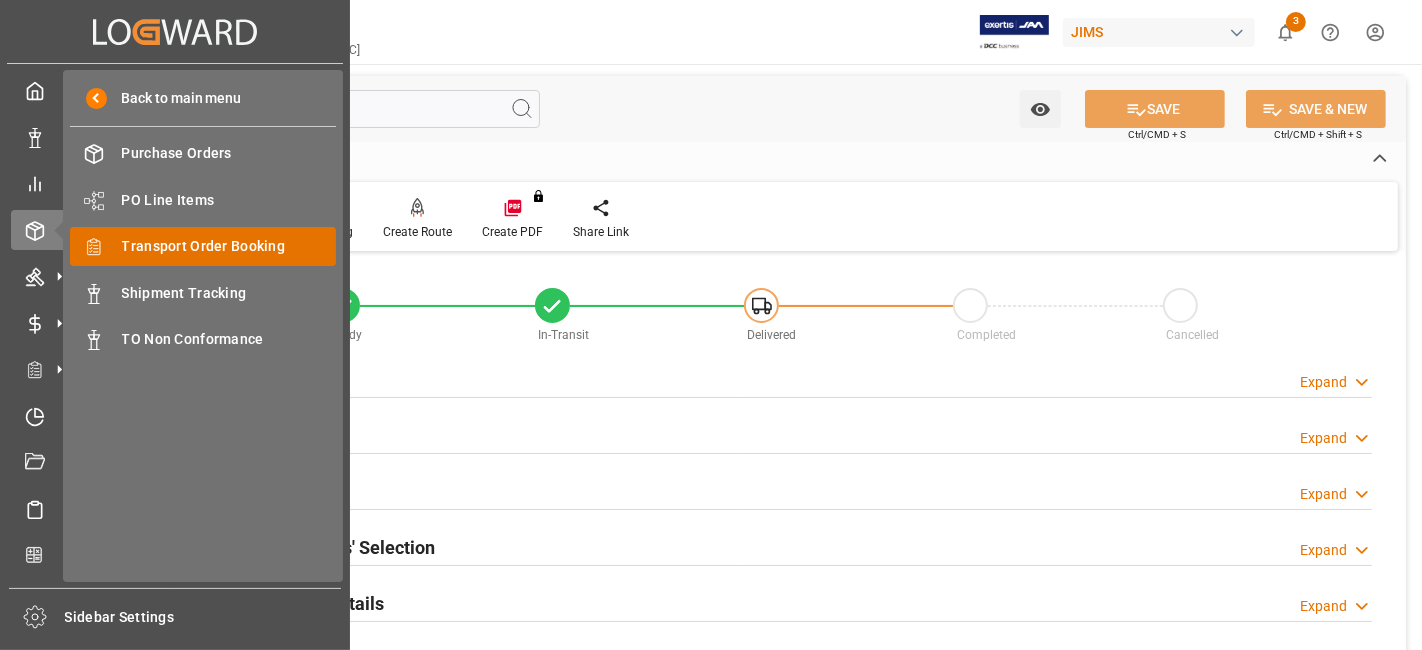 click on "Transport Order Booking" at bounding box center (229, 246) 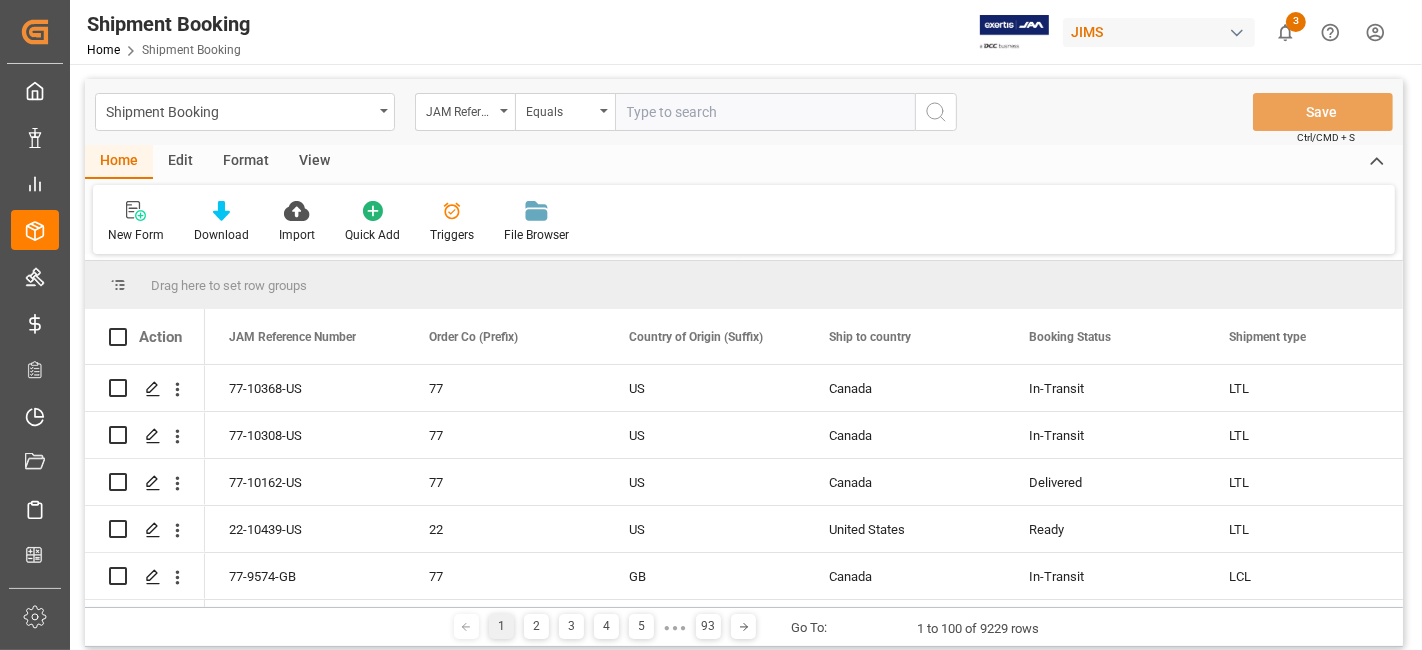 click at bounding box center [765, 112] 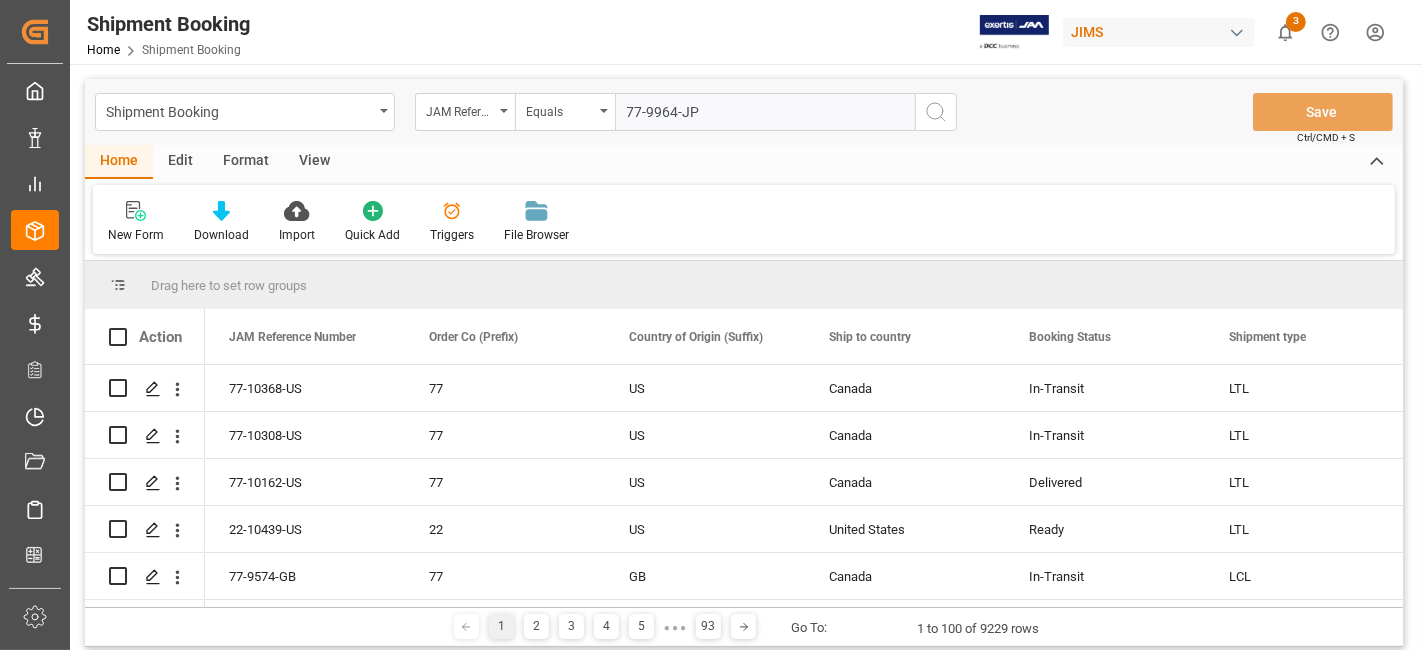 type on "77-9964-JP" 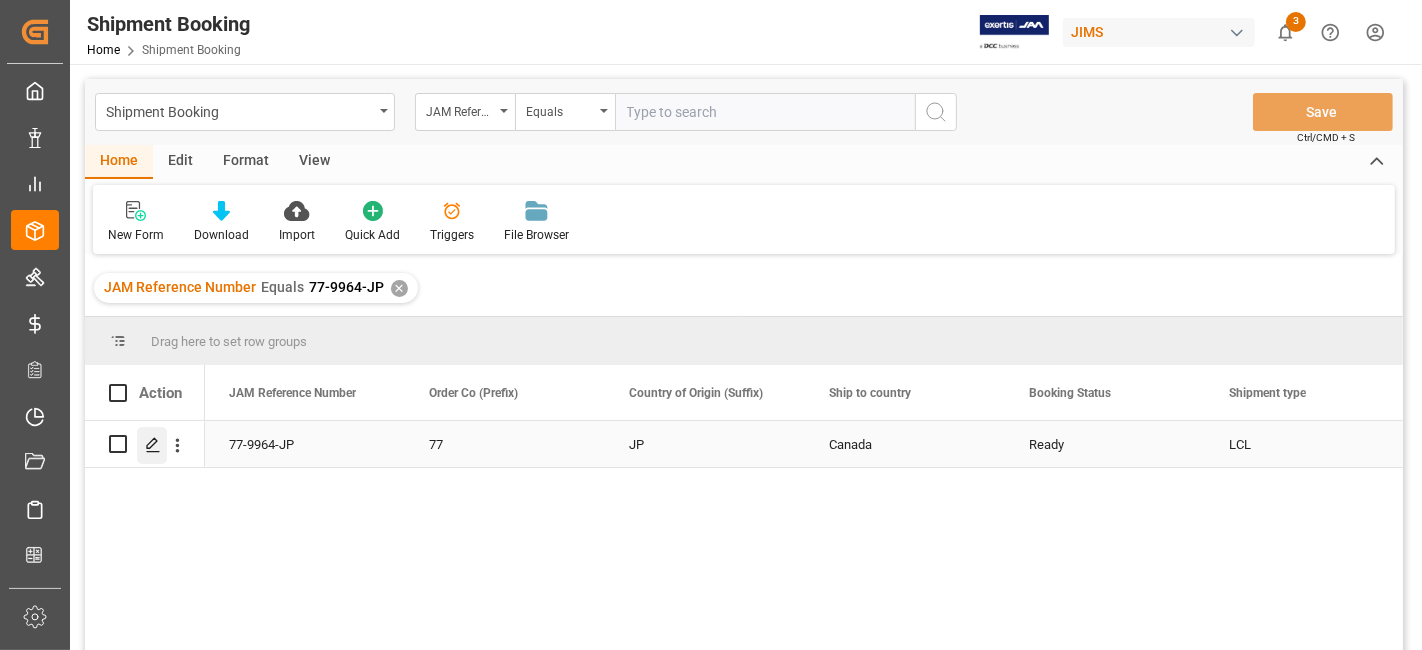 click at bounding box center (152, 445) 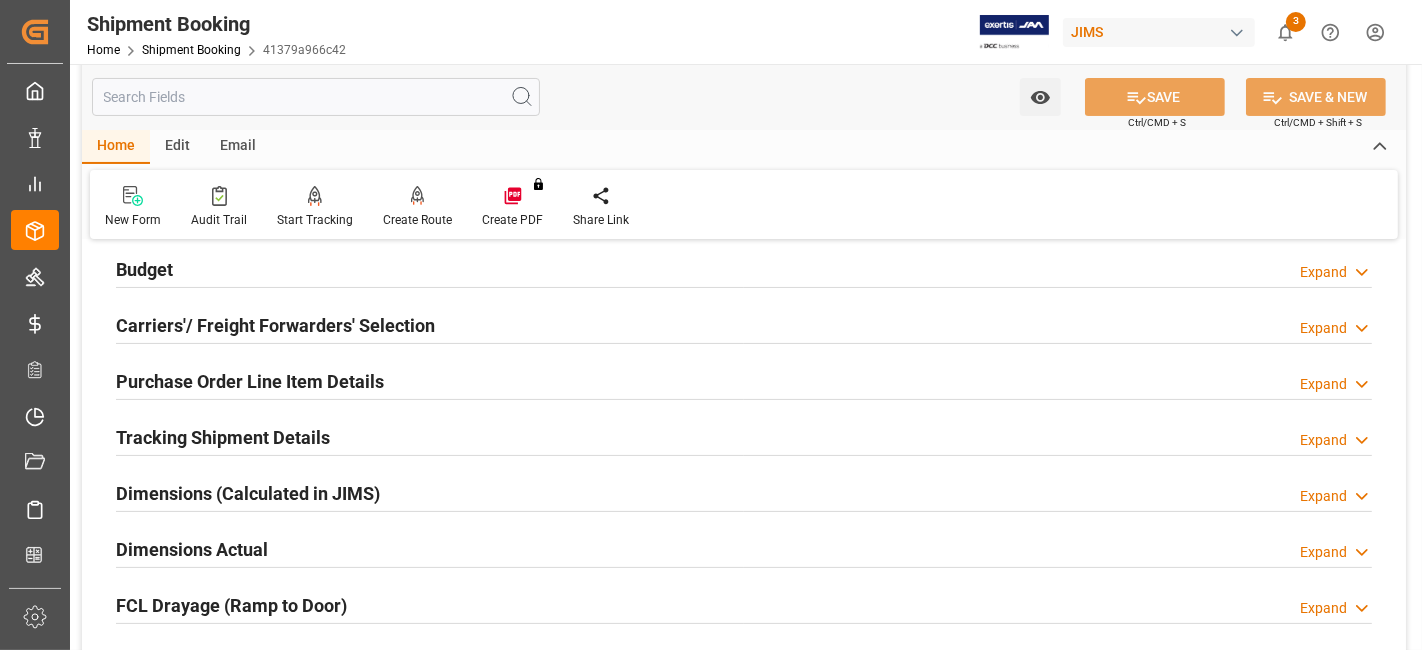 scroll, scrollTop: 111, scrollLeft: 0, axis: vertical 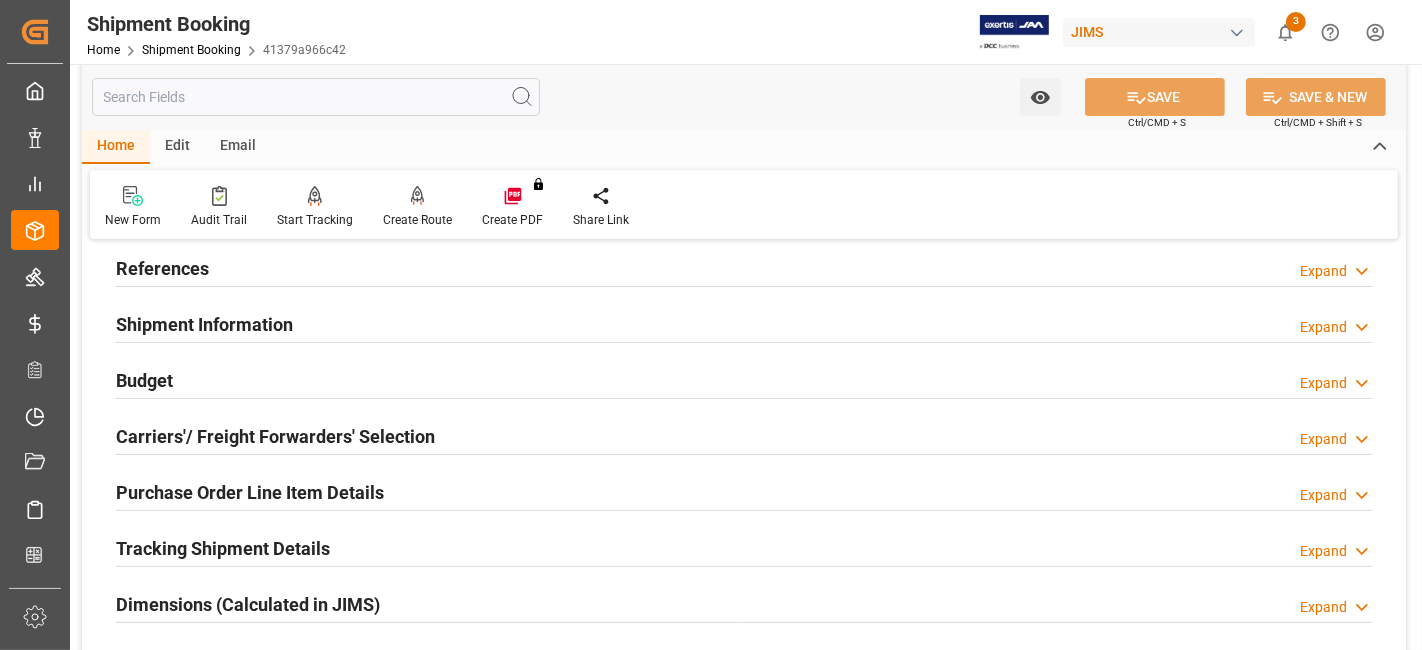 click on "Tracking Shipment Details" at bounding box center [223, 548] 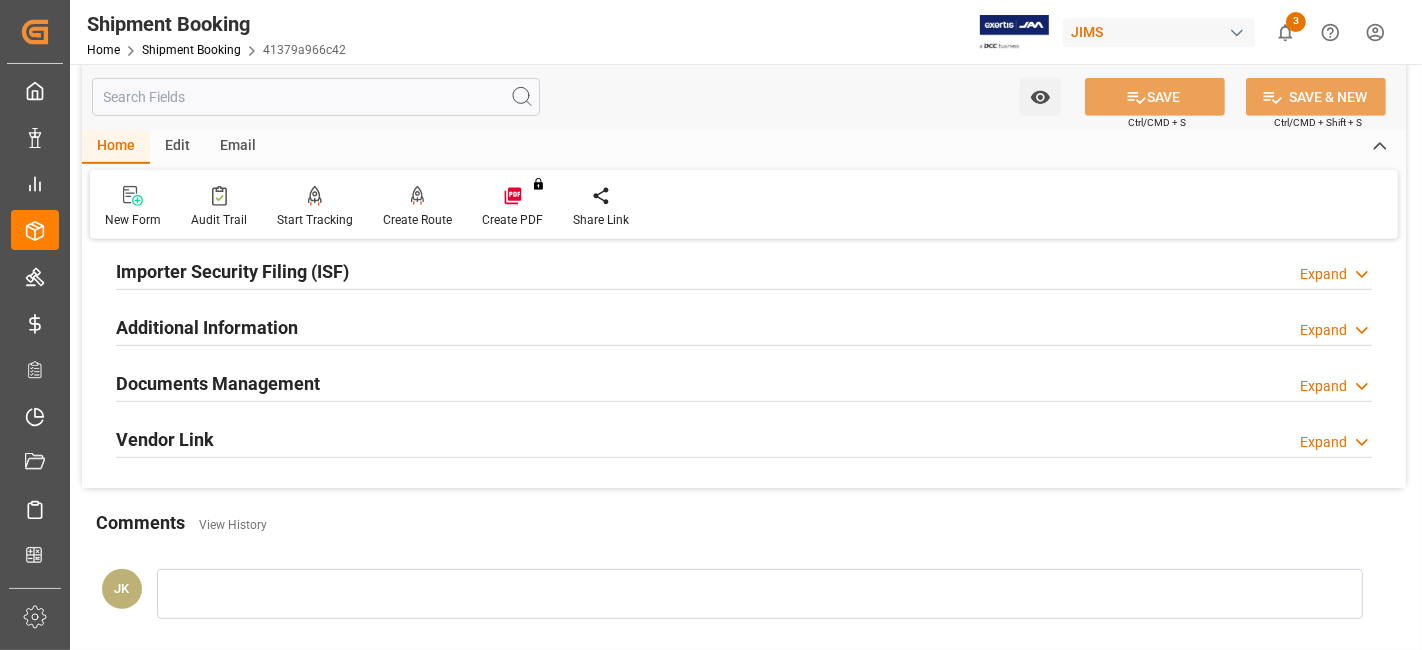 scroll, scrollTop: 866, scrollLeft: 0, axis: vertical 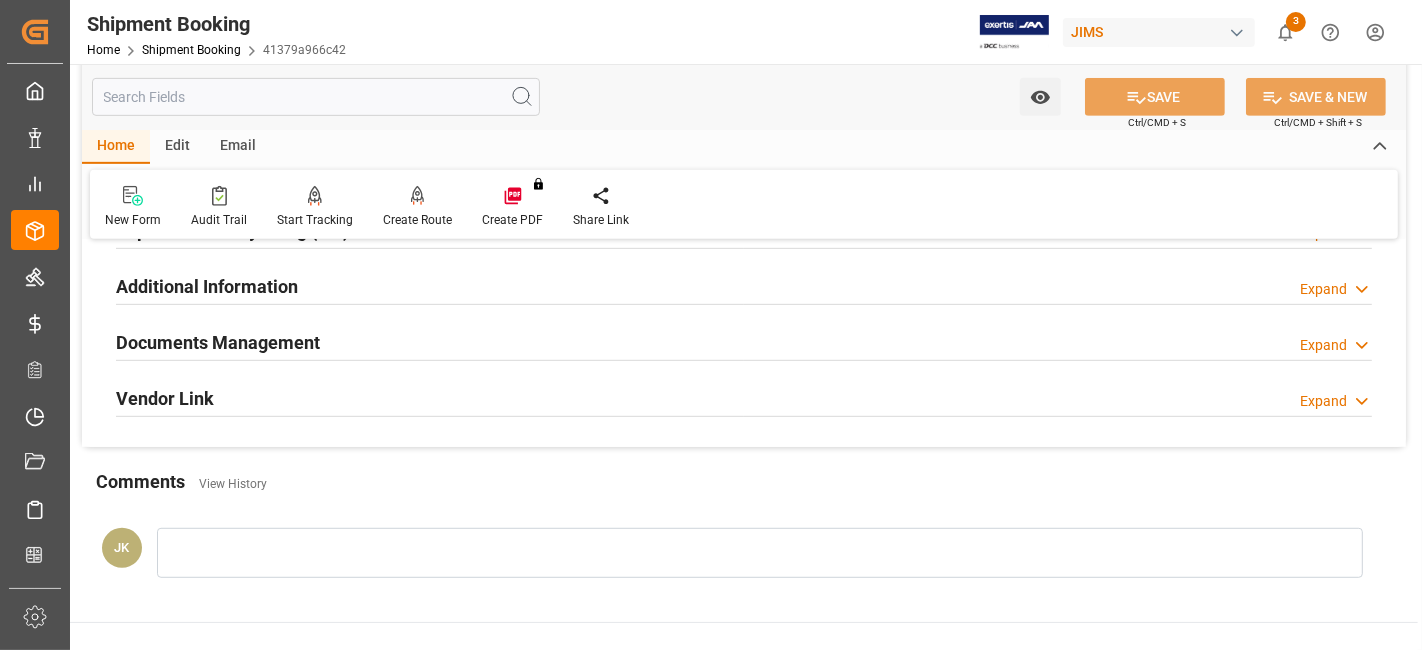 click on "Documents Management" at bounding box center (218, 342) 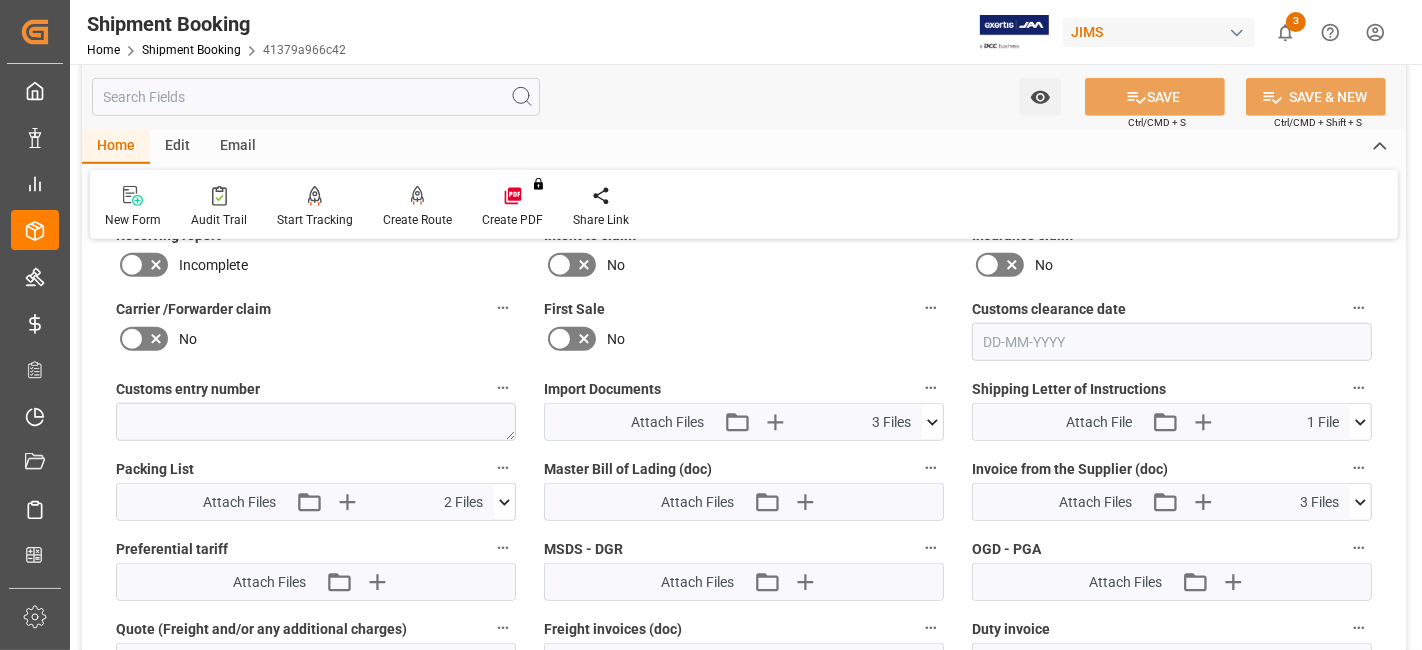 scroll, scrollTop: 1177, scrollLeft: 0, axis: vertical 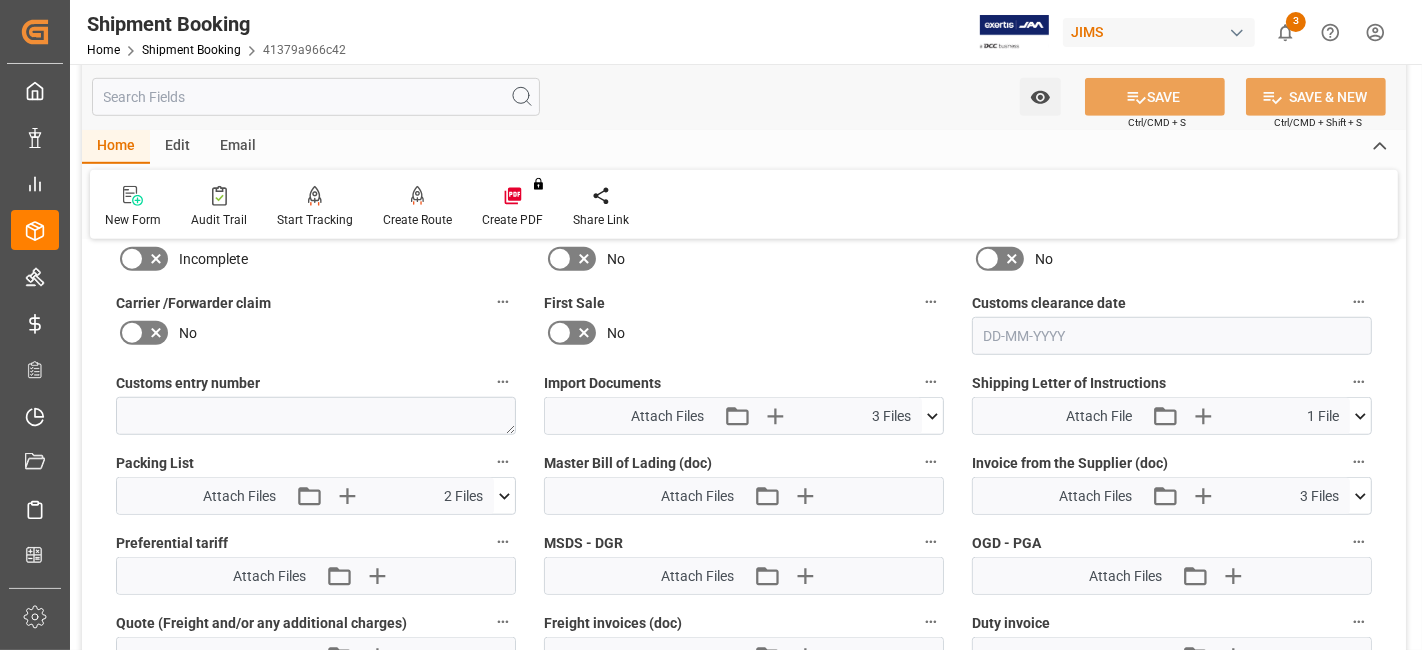 click 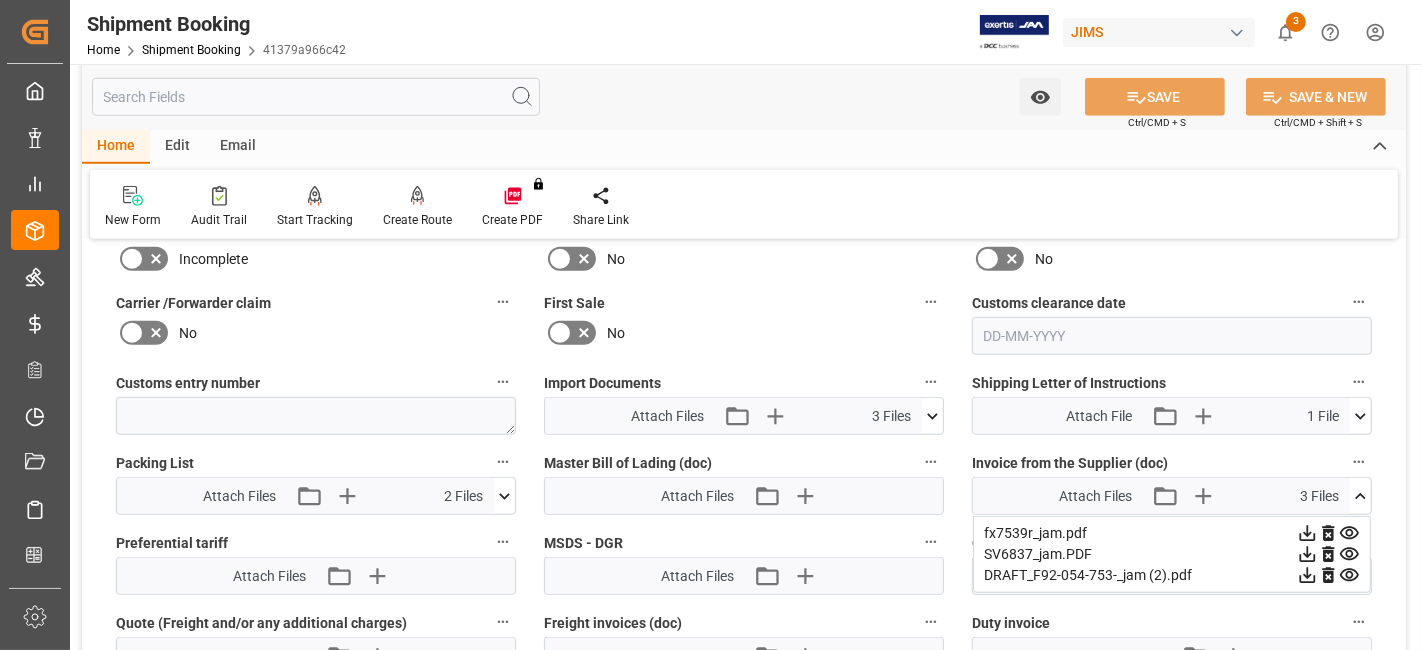 click 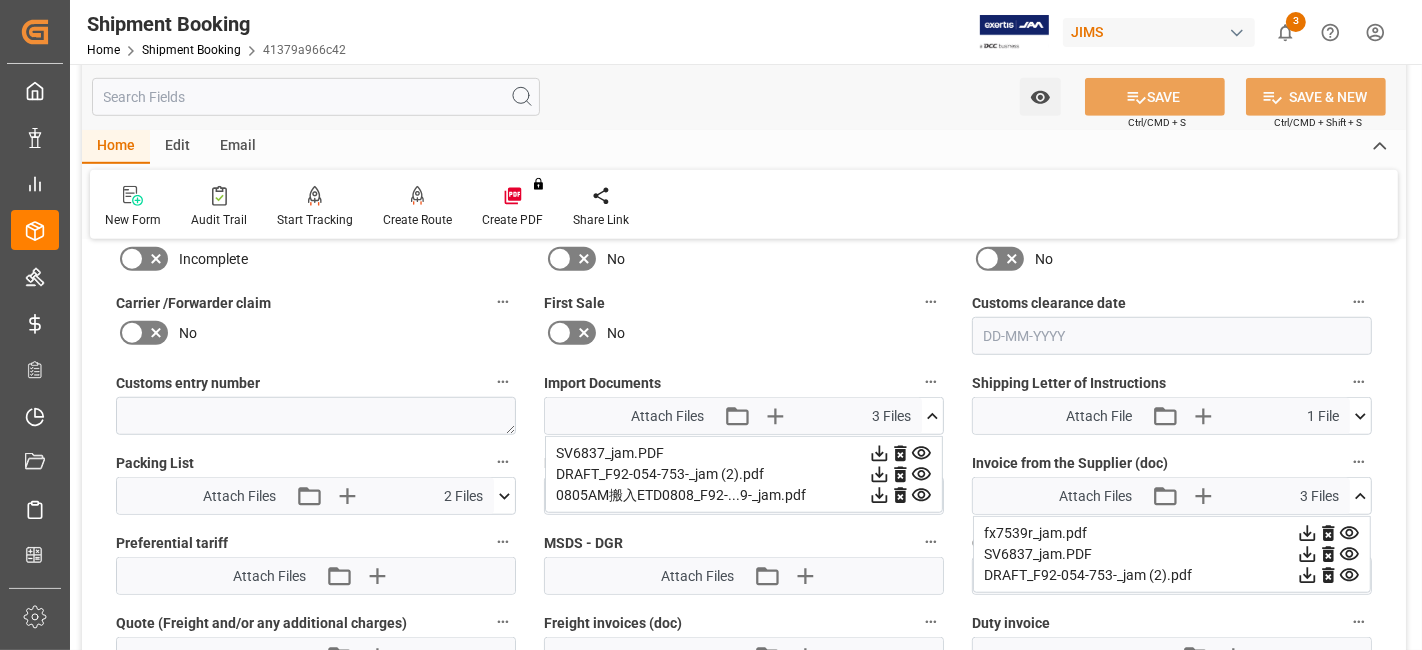 click 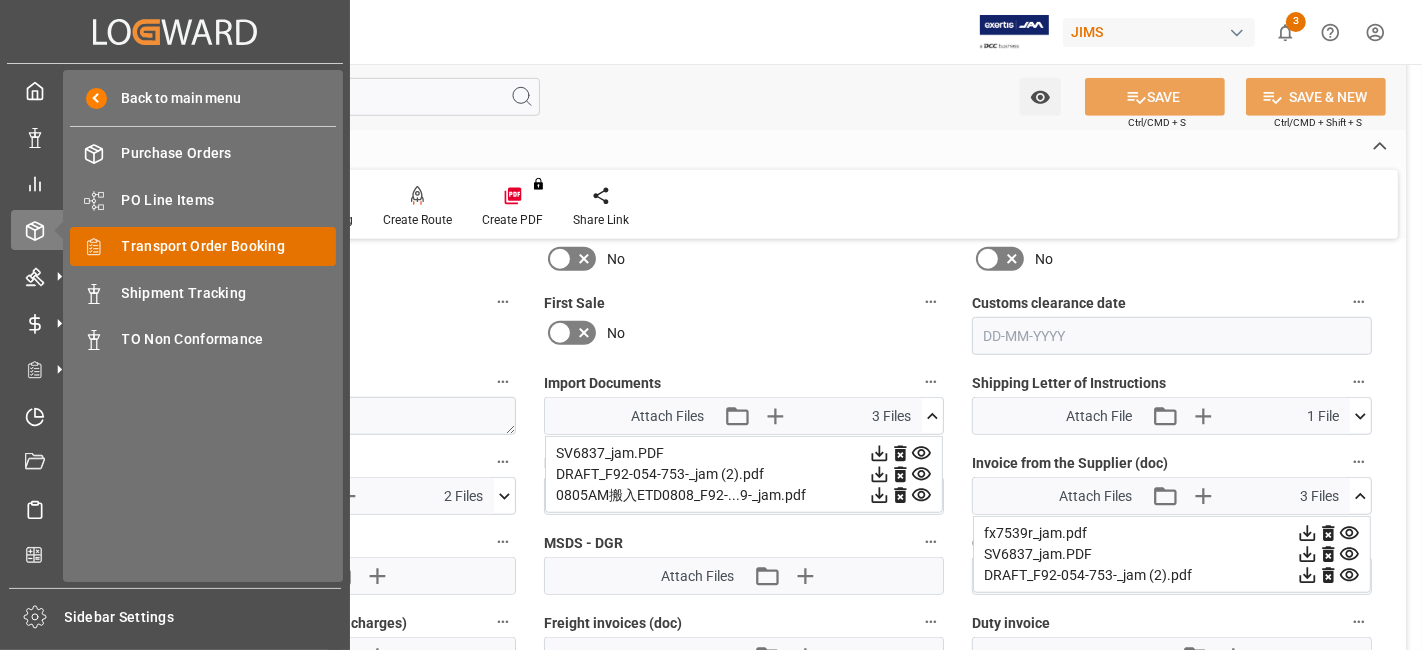 click on "Transport Order Booking" at bounding box center [229, 246] 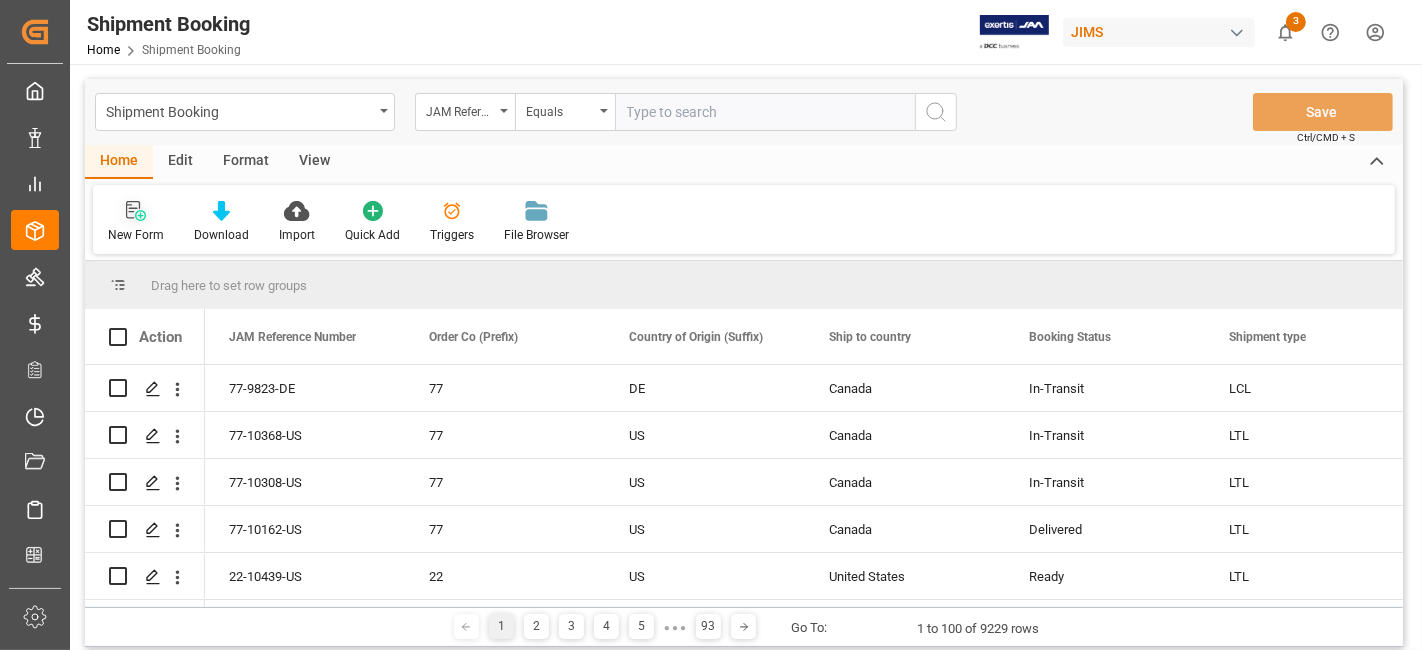 click 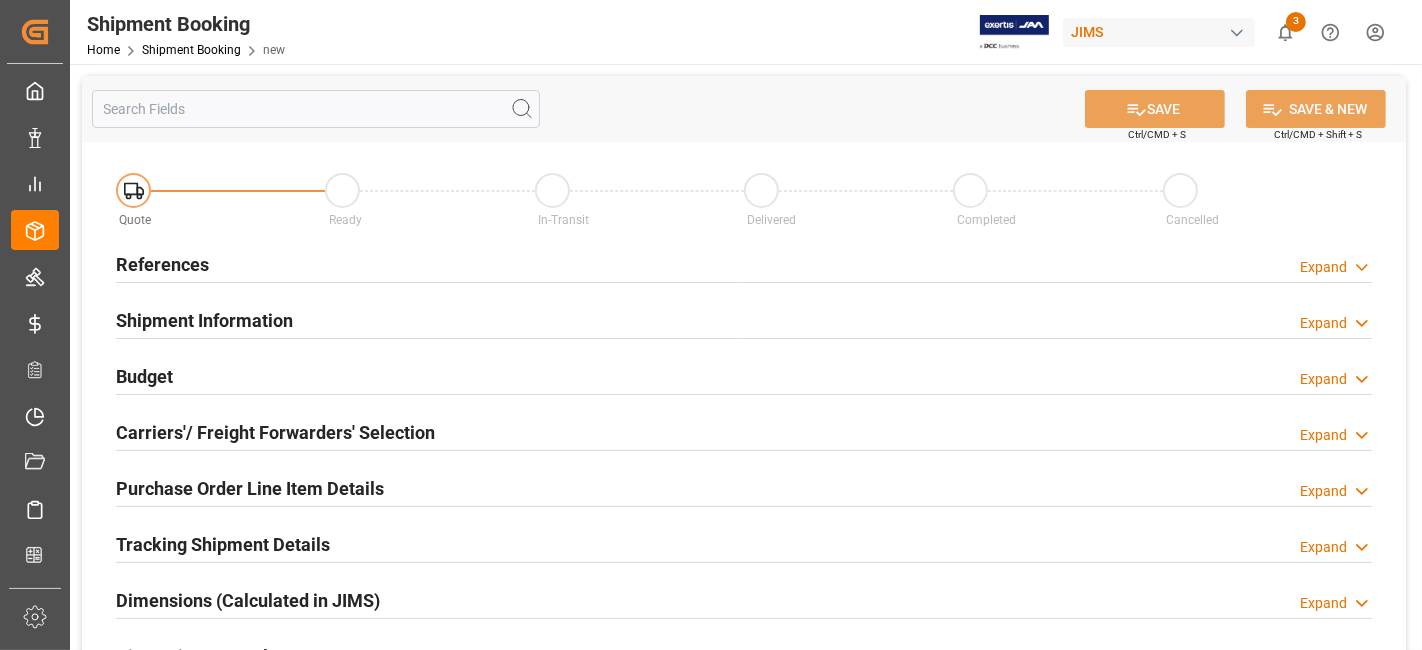 click on "References Expand" at bounding box center [744, 263] 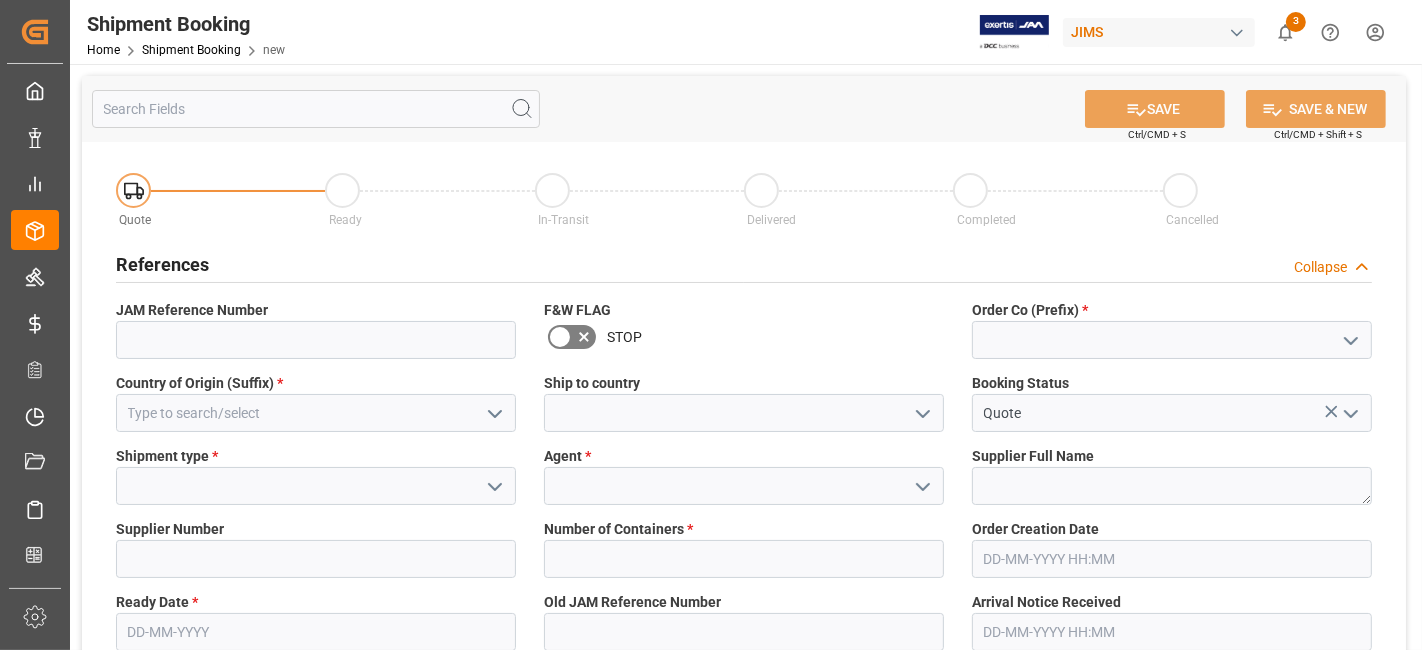 click 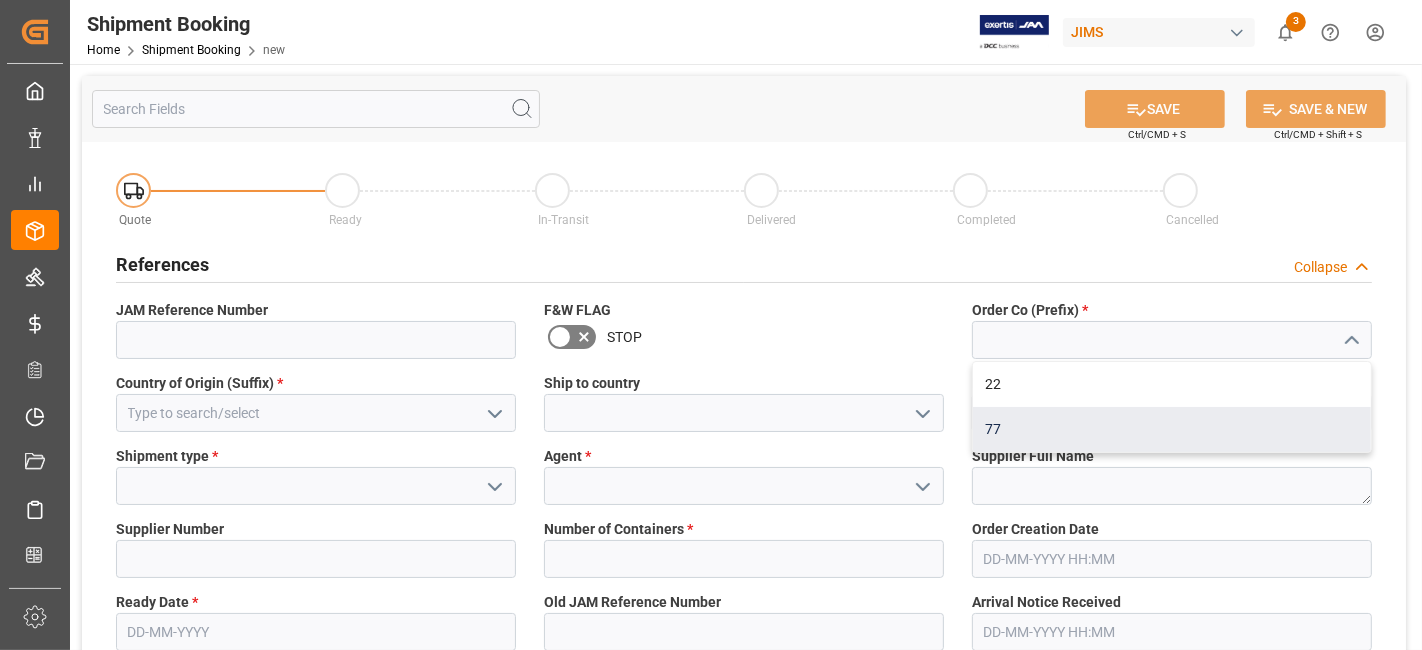 click on "77" at bounding box center [1172, 429] 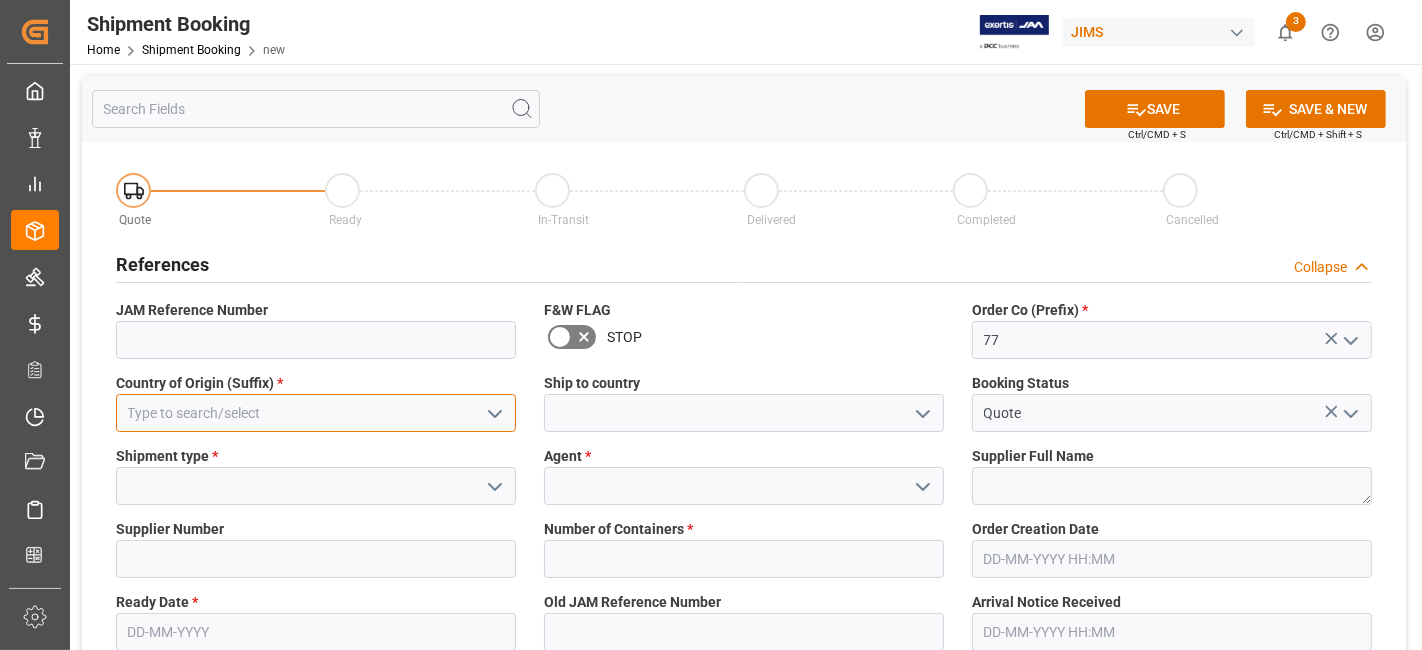 click at bounding box center (316, 413) 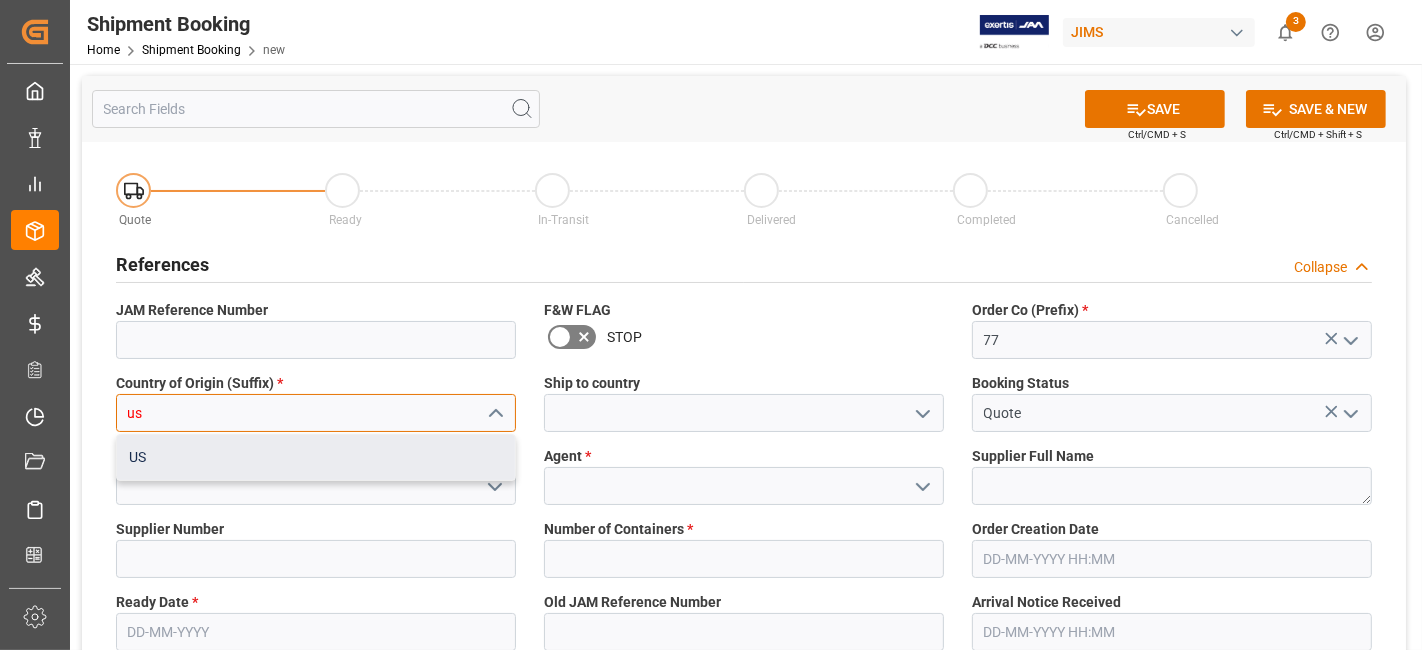 click on "US" at bounding box center [316, 457] 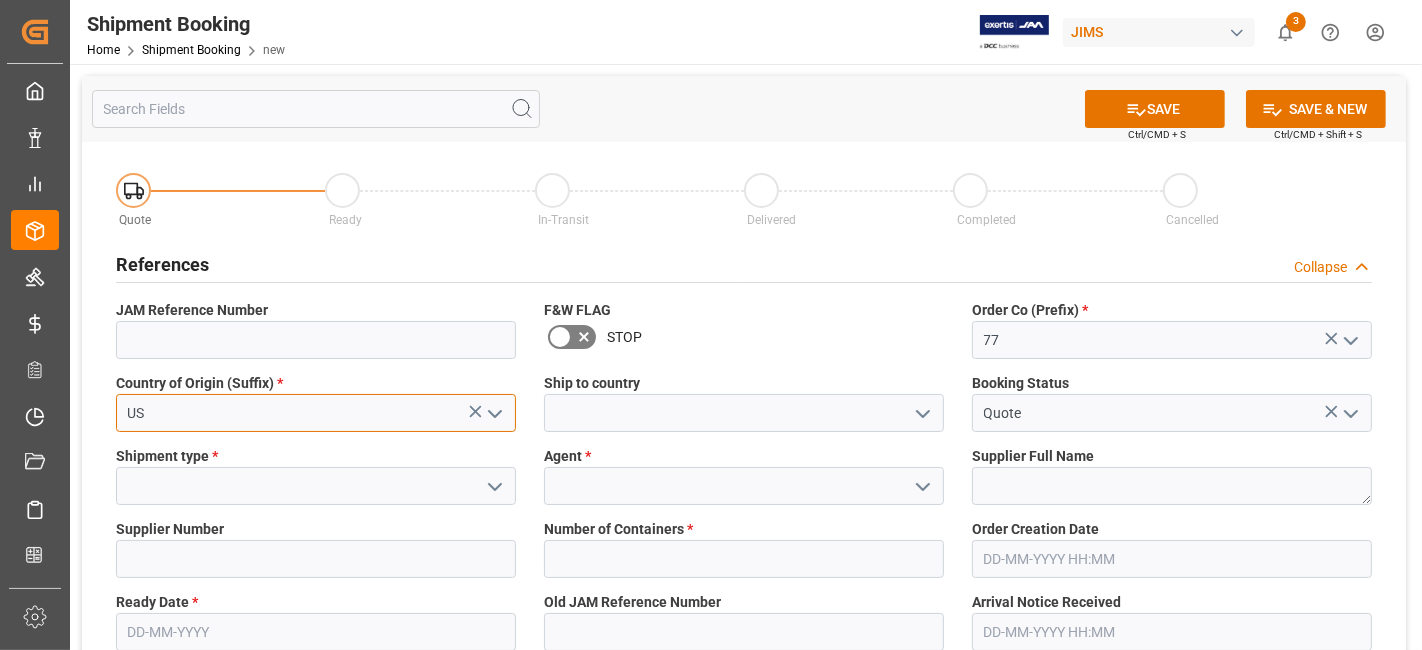 type on "US" 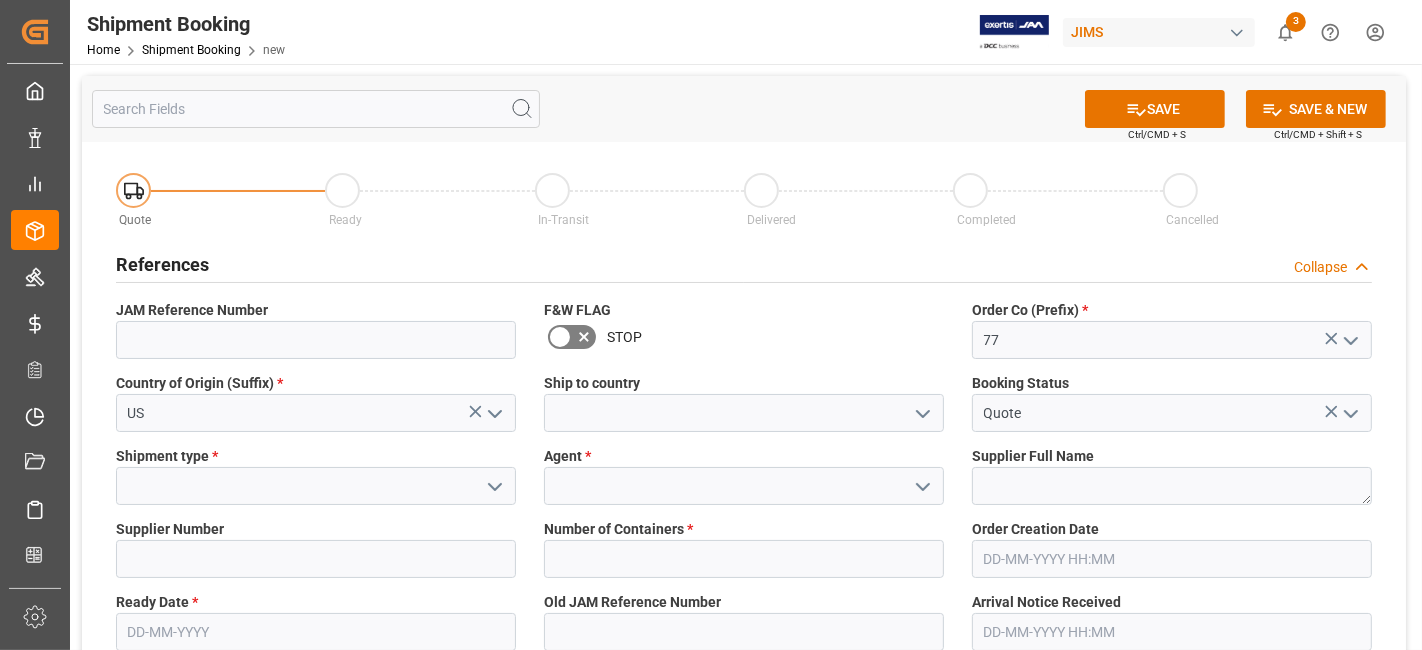 click 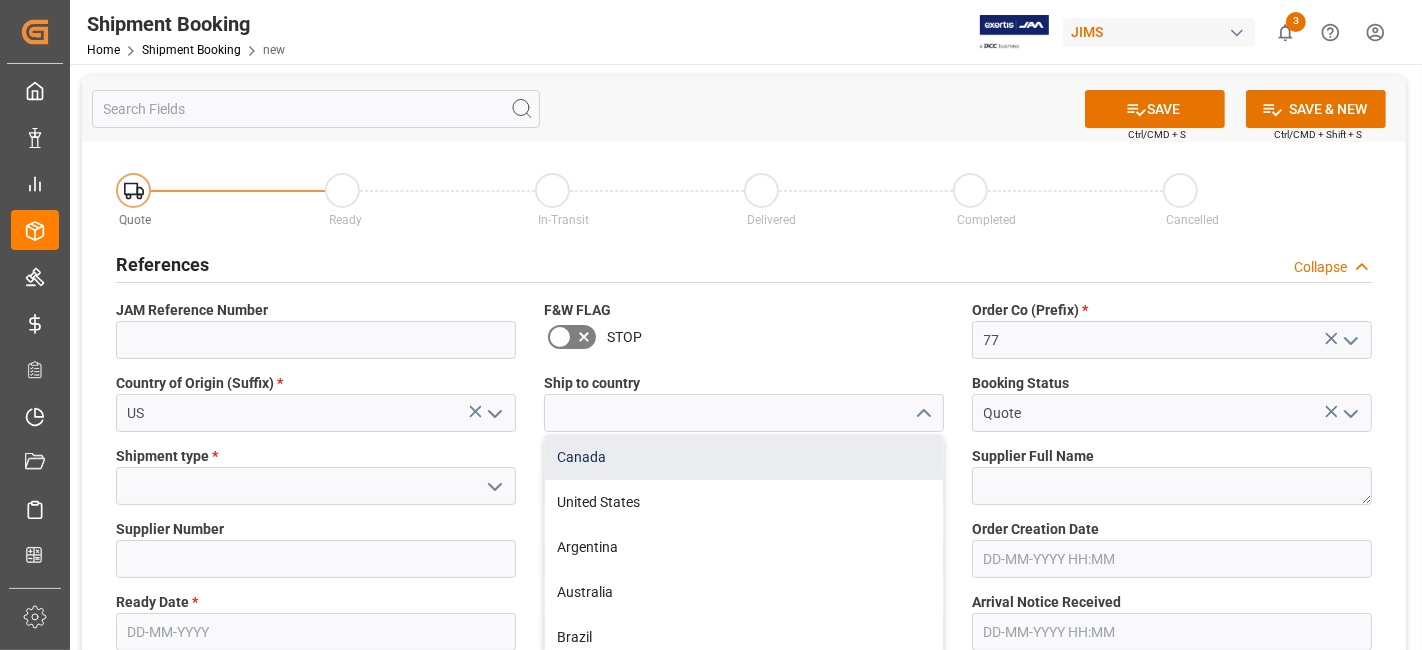 click on "Canada" at bounding box center (744, 457) 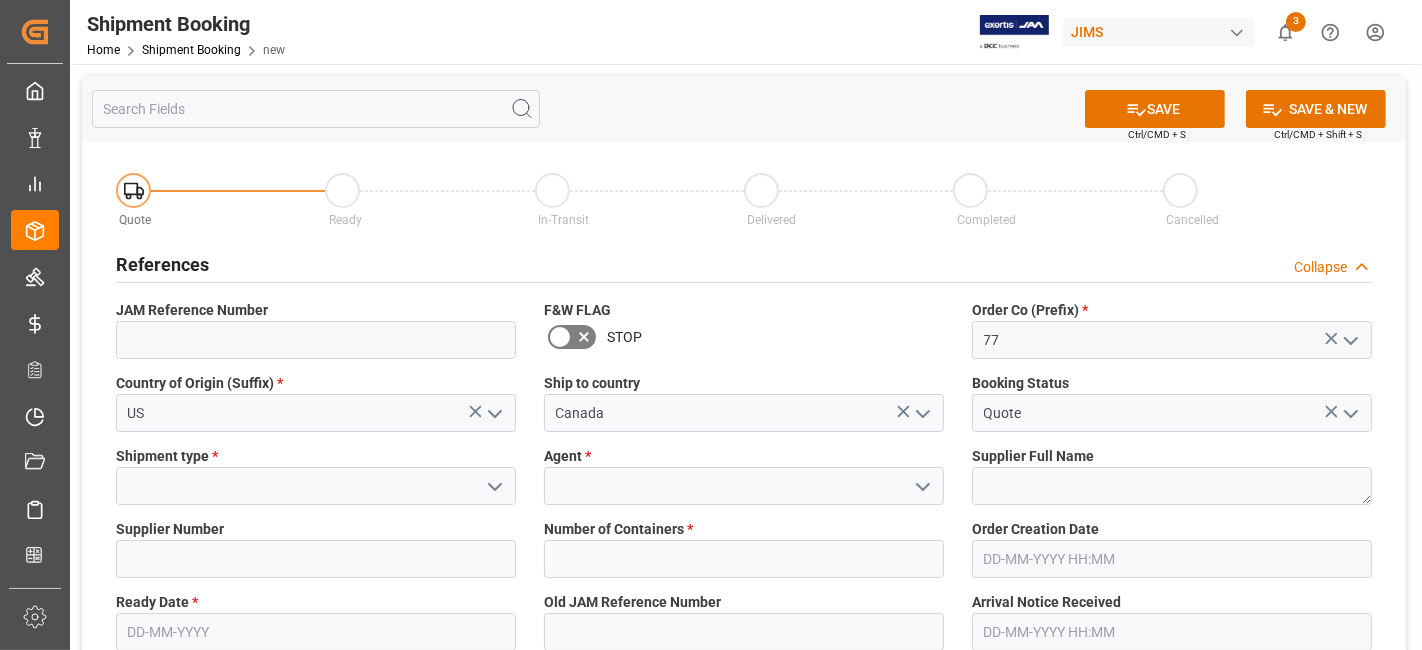 click 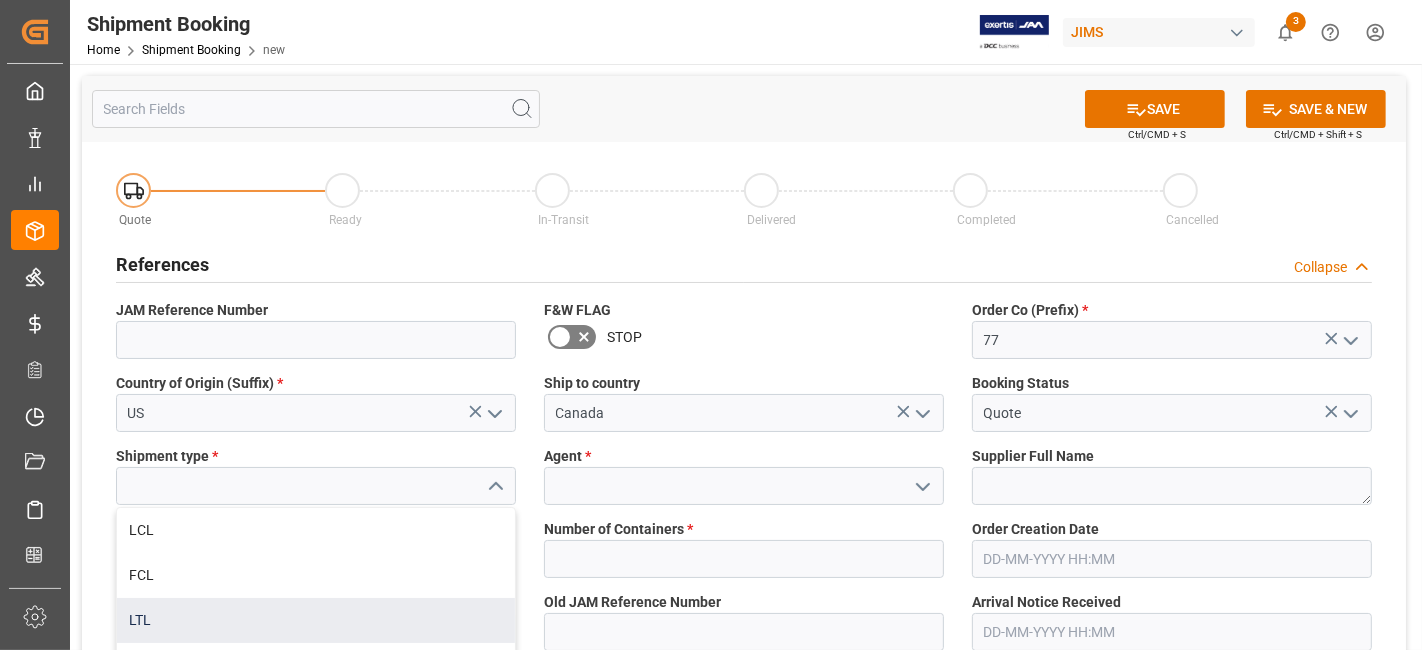 click on "LTL" at bounding box center [316, 620] 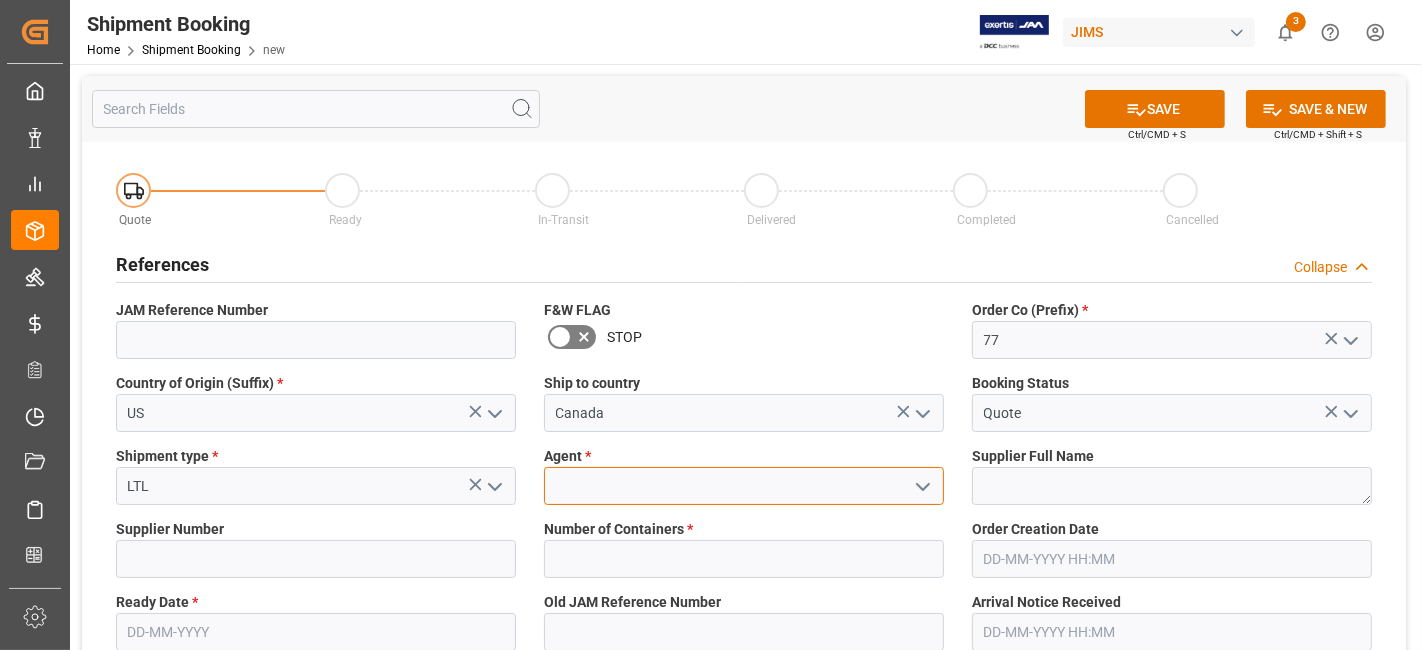 click at bounding box center [744, 486] 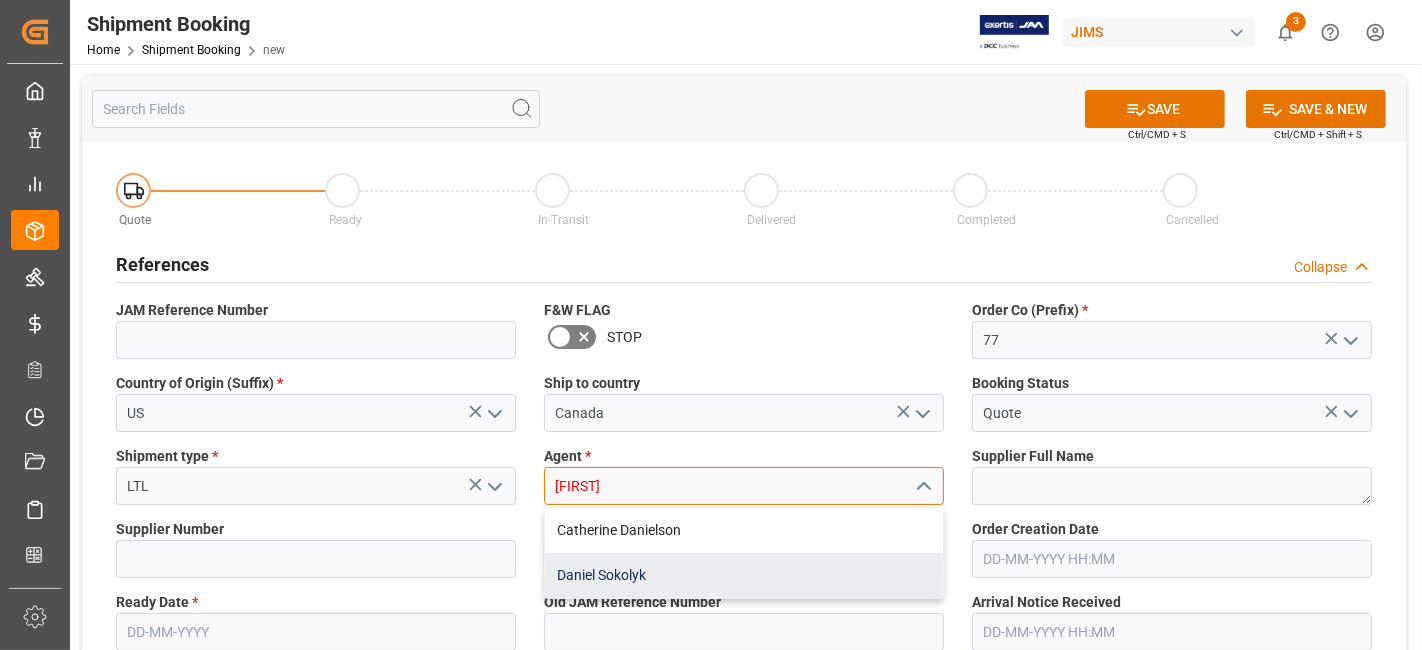 click on "Daniel Sokolyk" at bounding box center (744, 575) 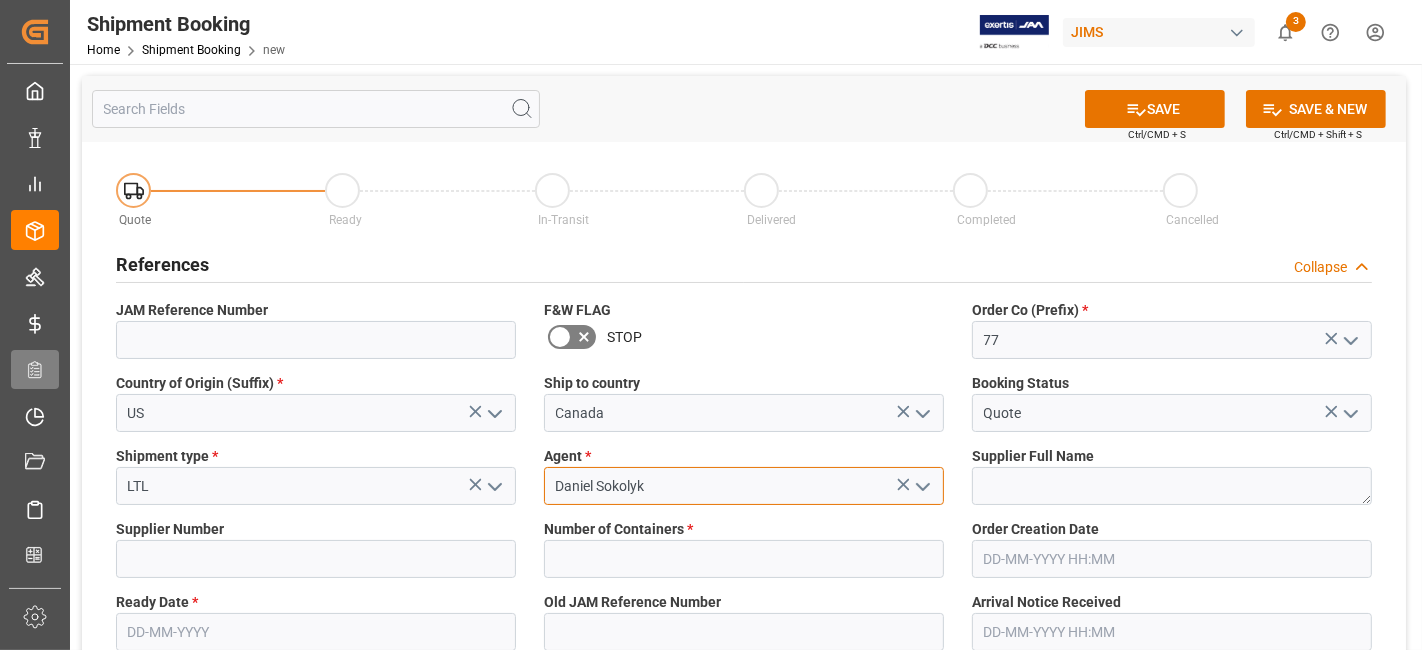 type on "Daniel Sokolyk" 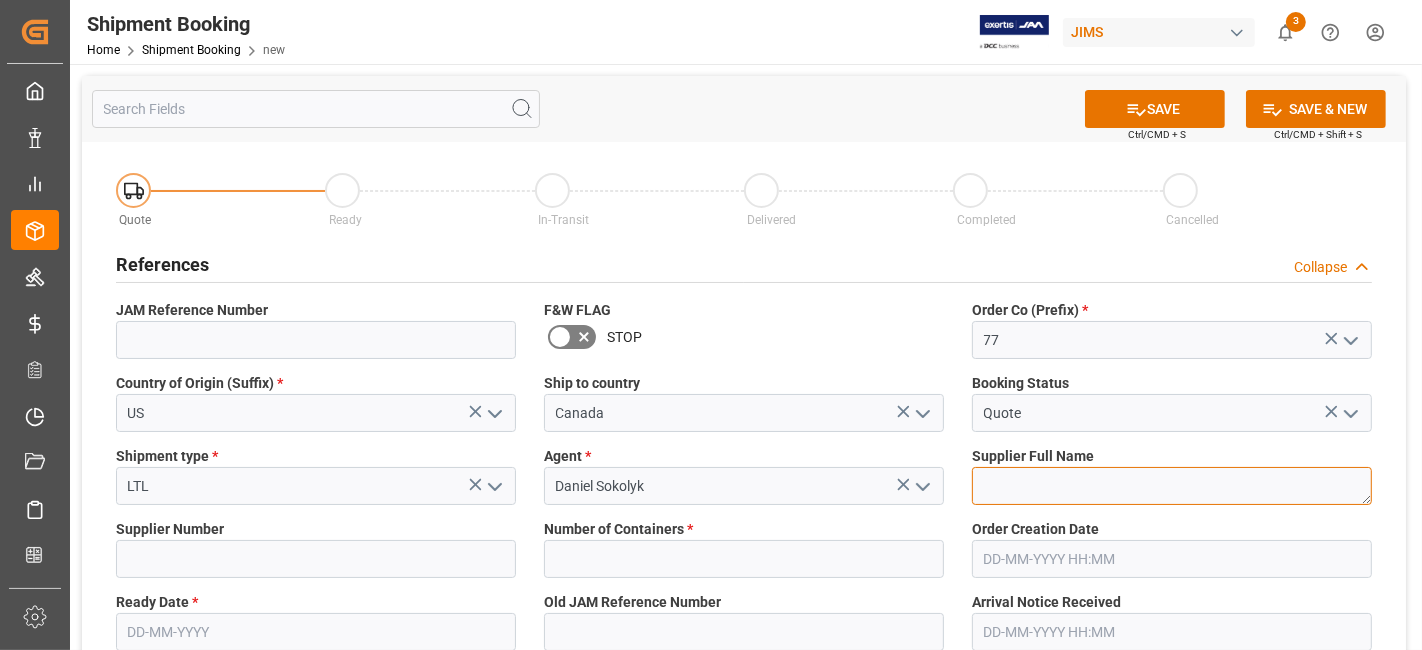 click at bounding box center [1172, 486] 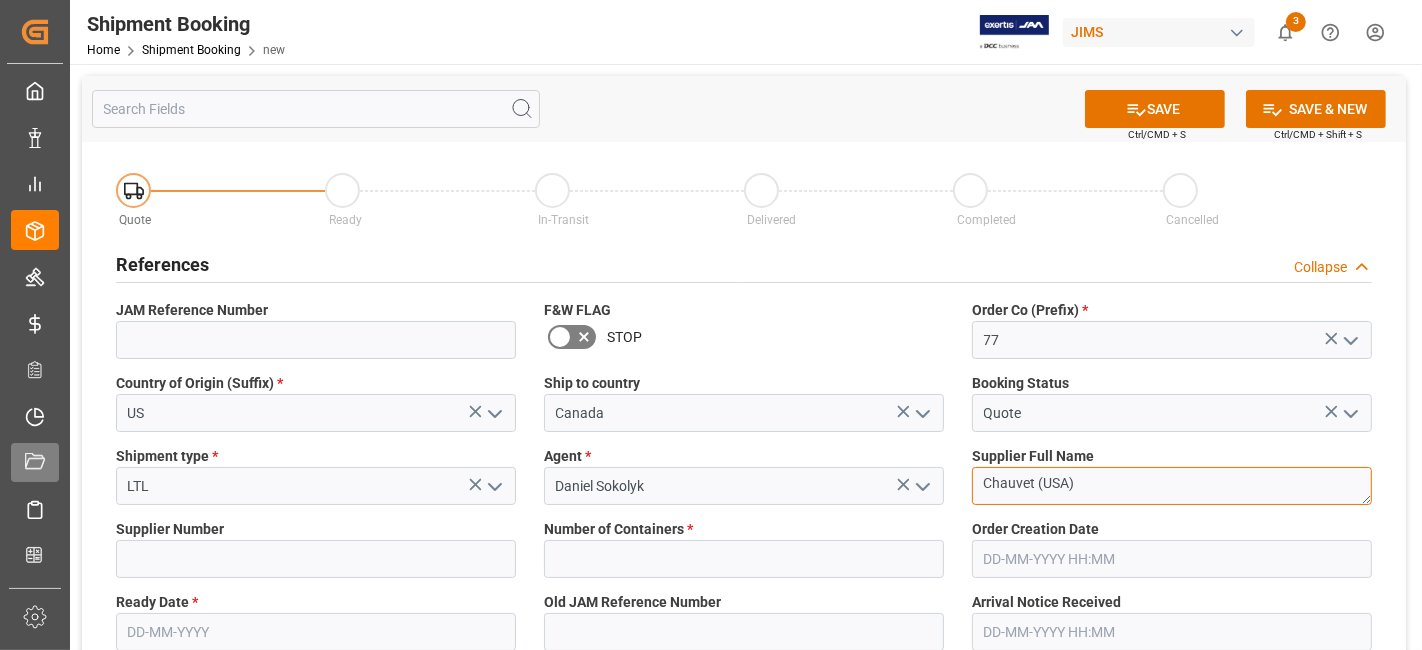 type on "Chauvet (USA)" 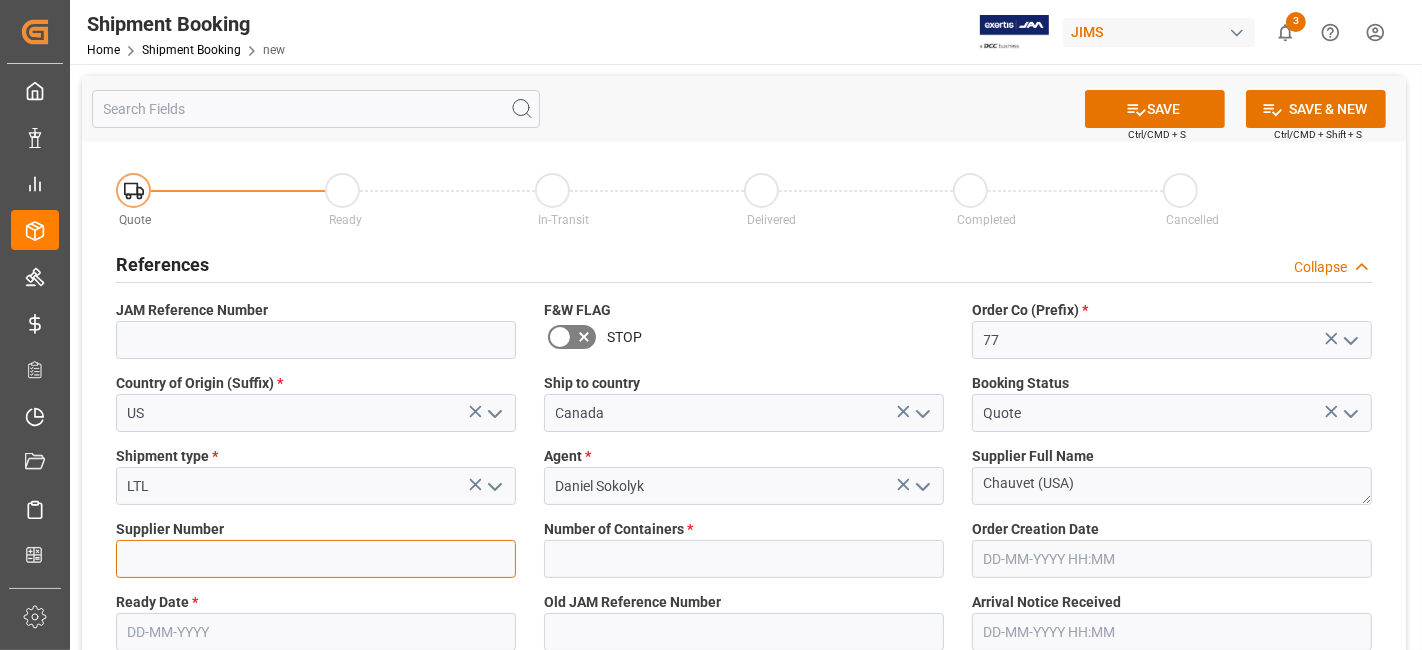 click at bounding box center [316, 559] 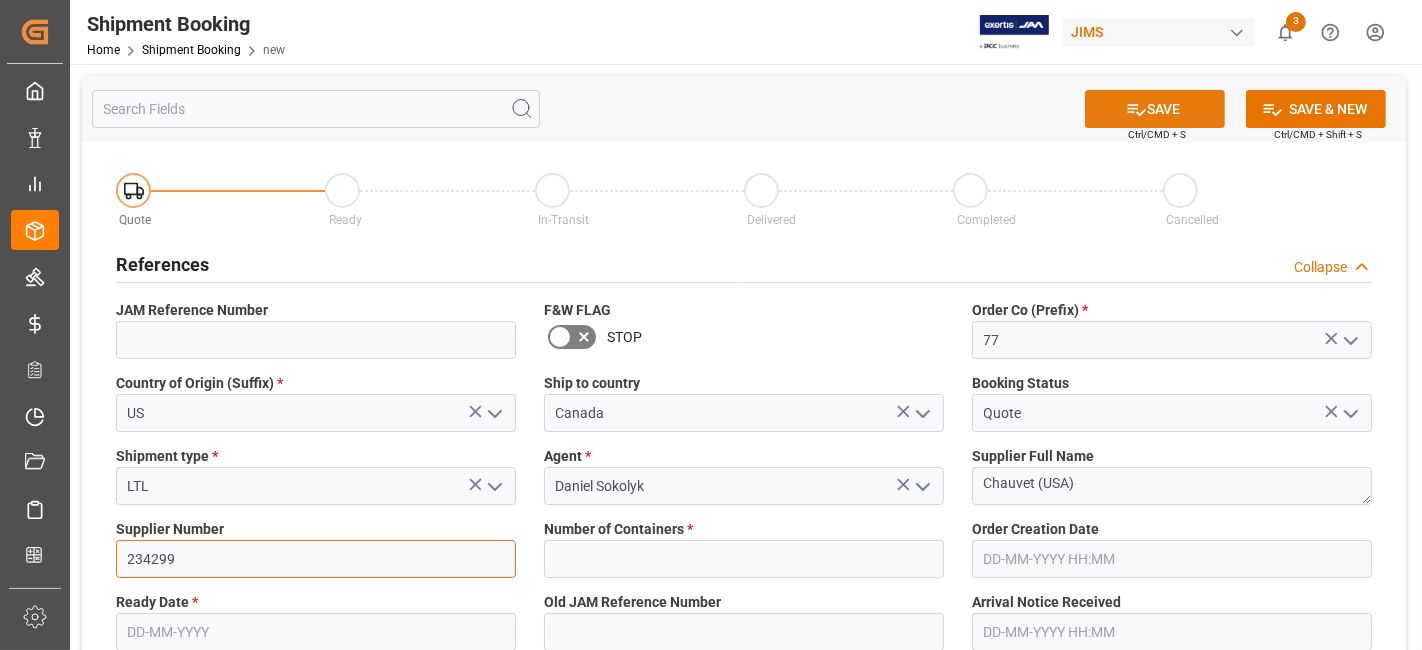 type on "234299" 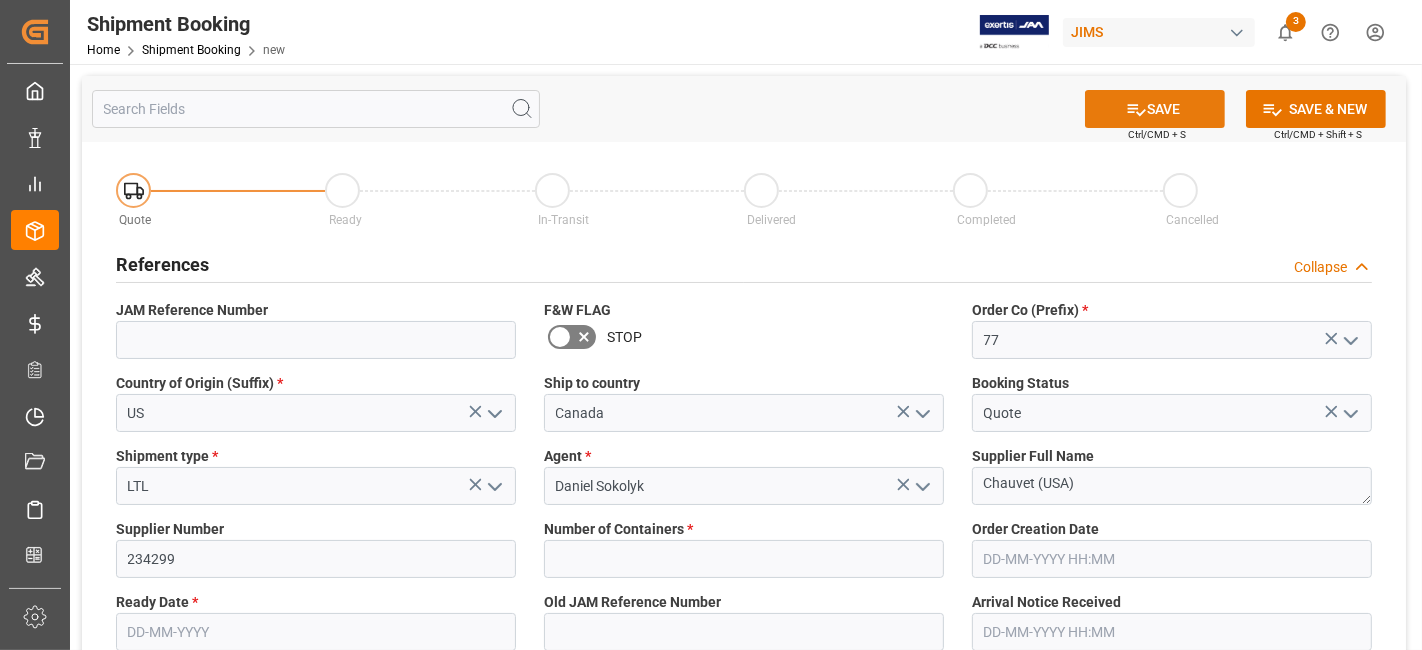 click 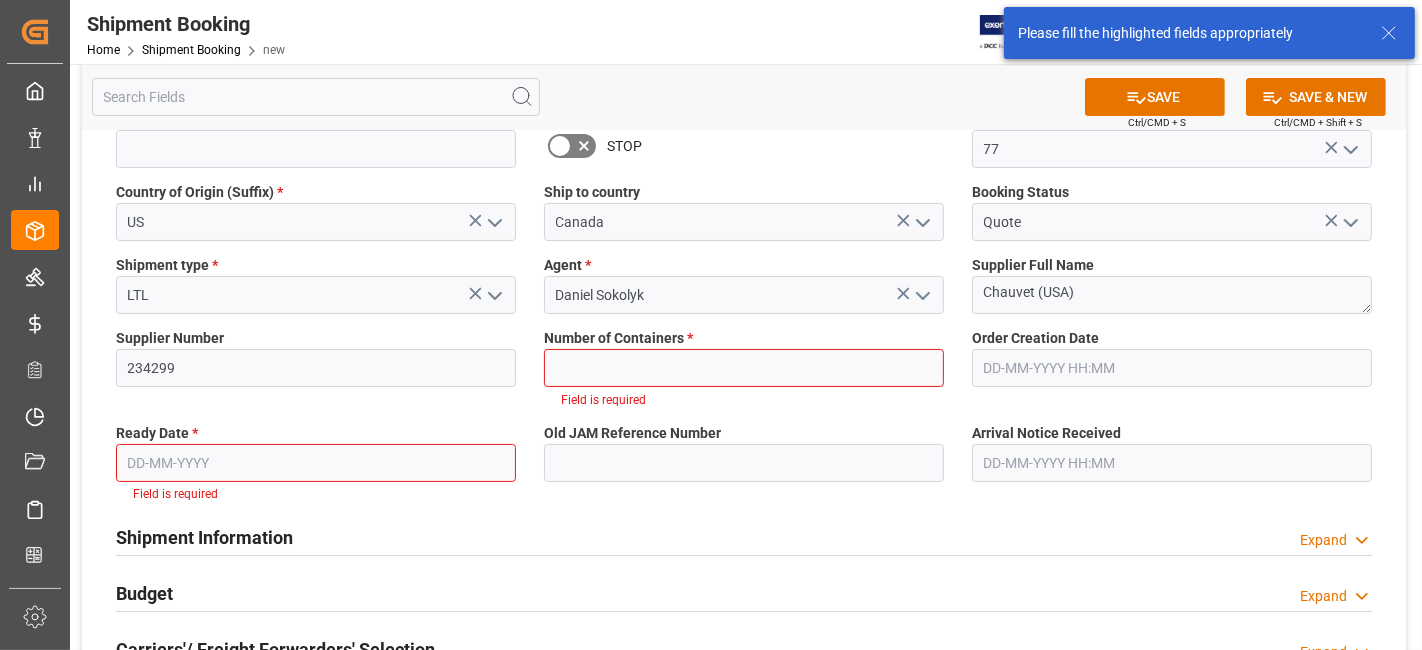 scroll, scrollTop: 201, scrollLeft: 0, axis: vertical 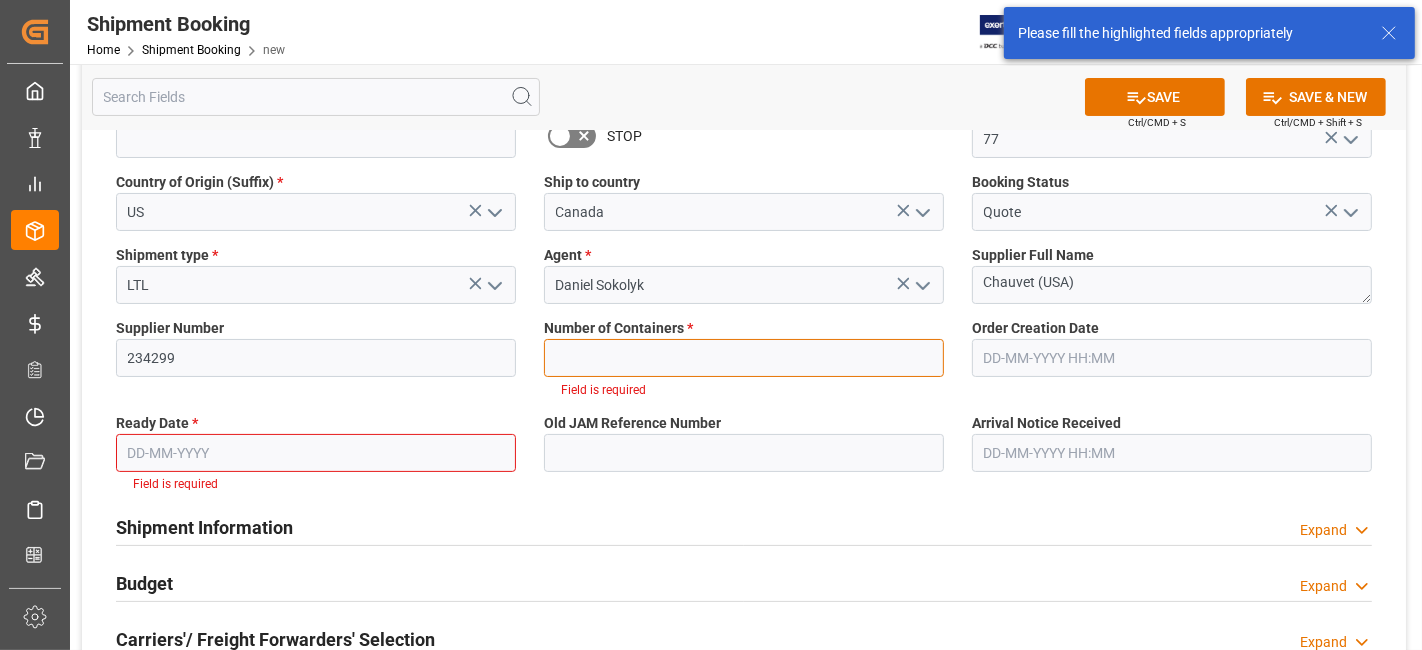 click at bounding box center (744, 358) 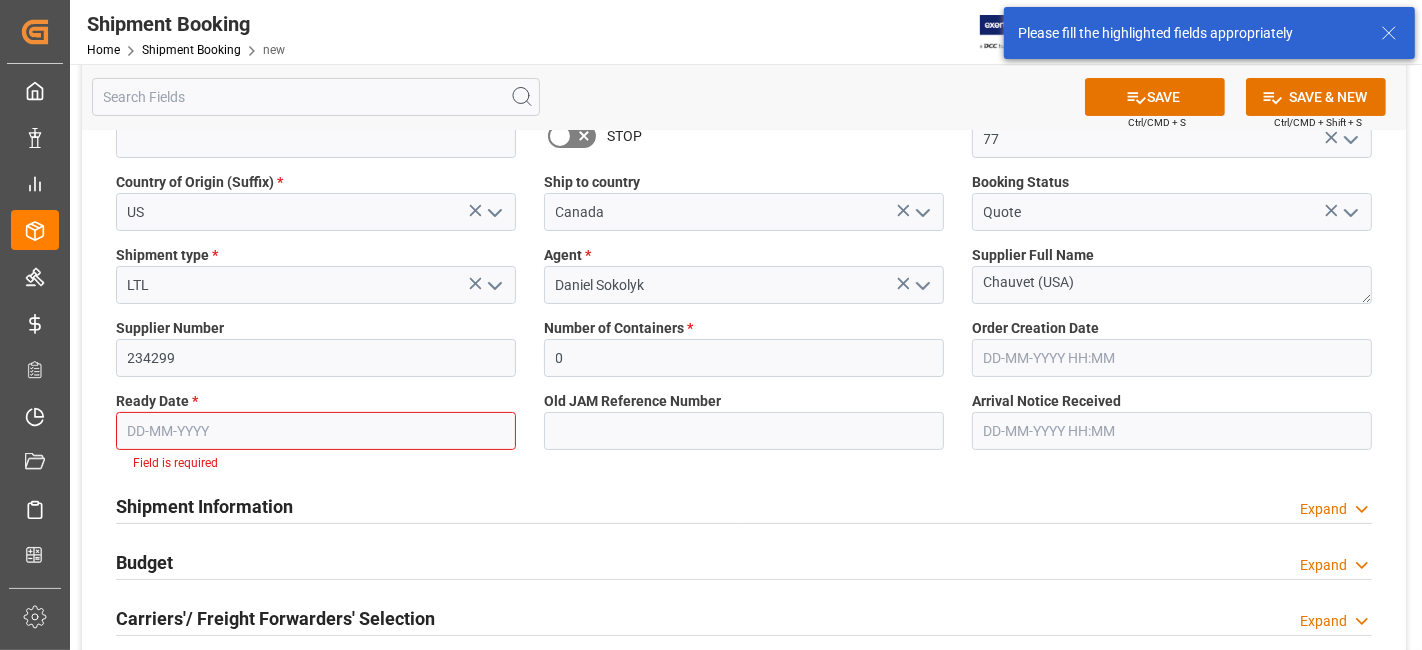 click at bounding box center [316, 431] 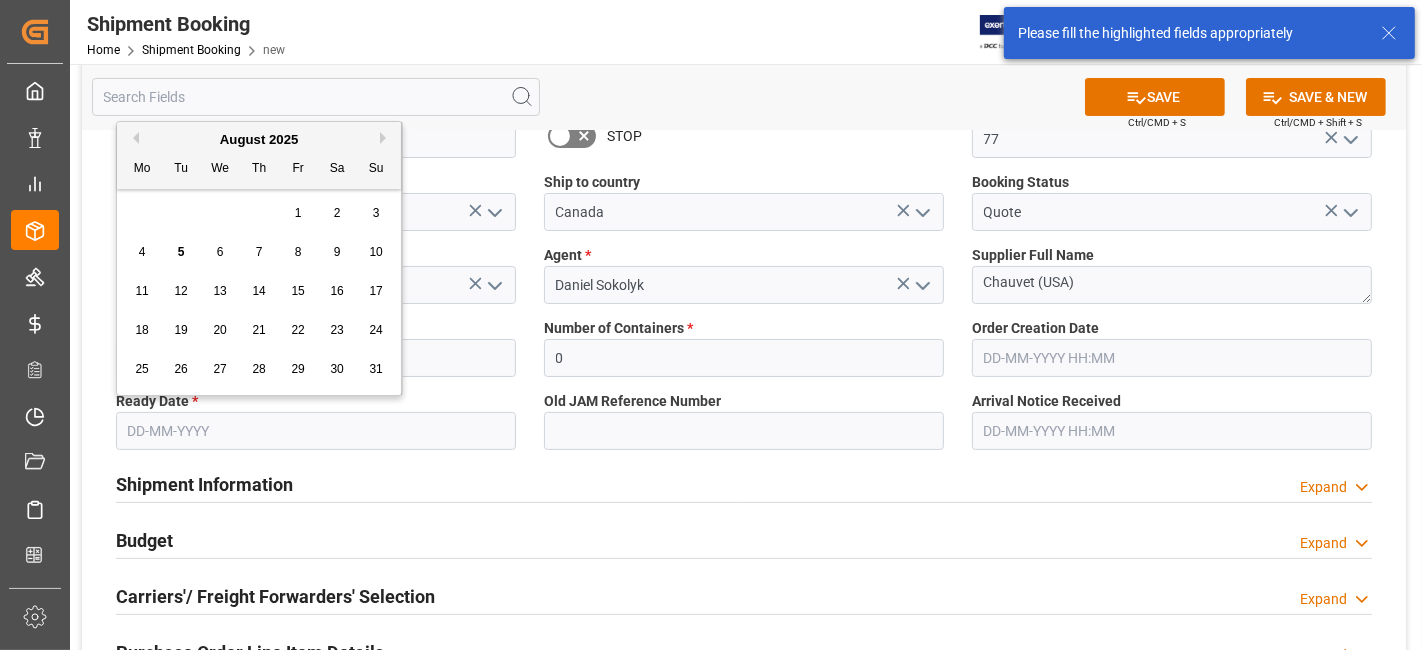 click on "25 26 27 28 29 30 31" at bounding box center [259, 369] 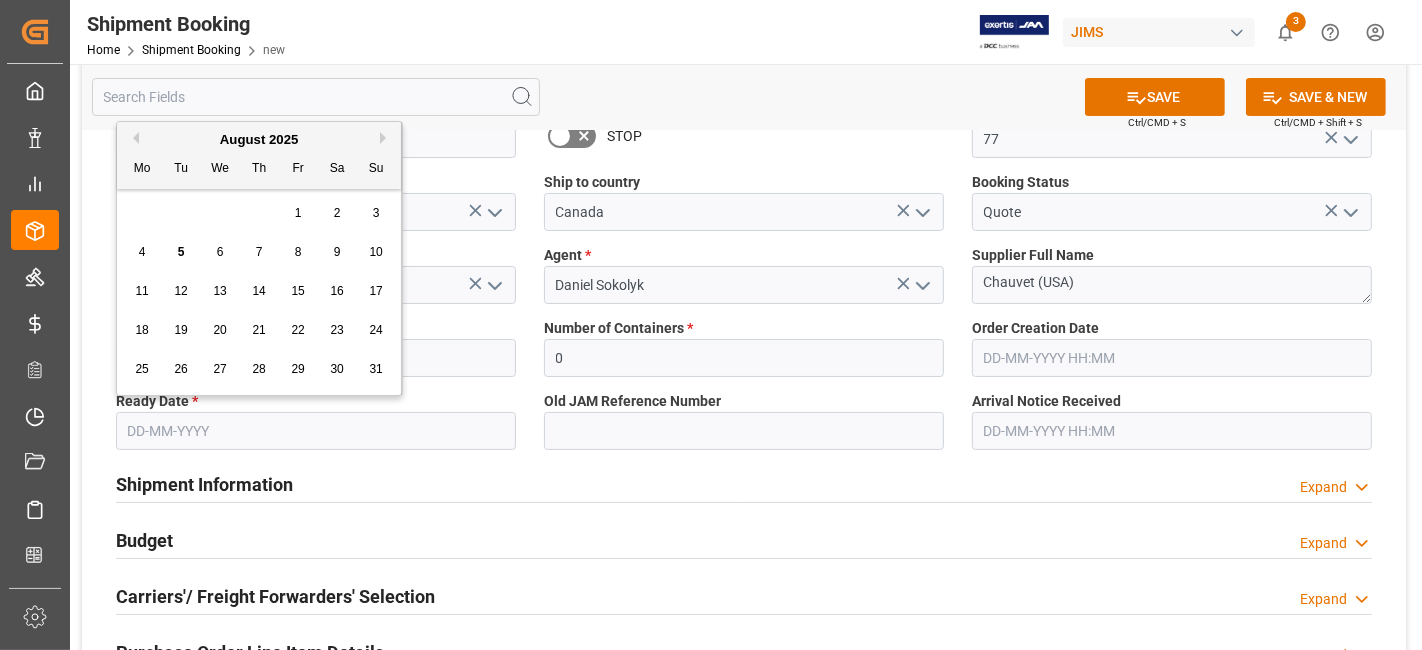 click on "7" at bounding box center (259, 253) 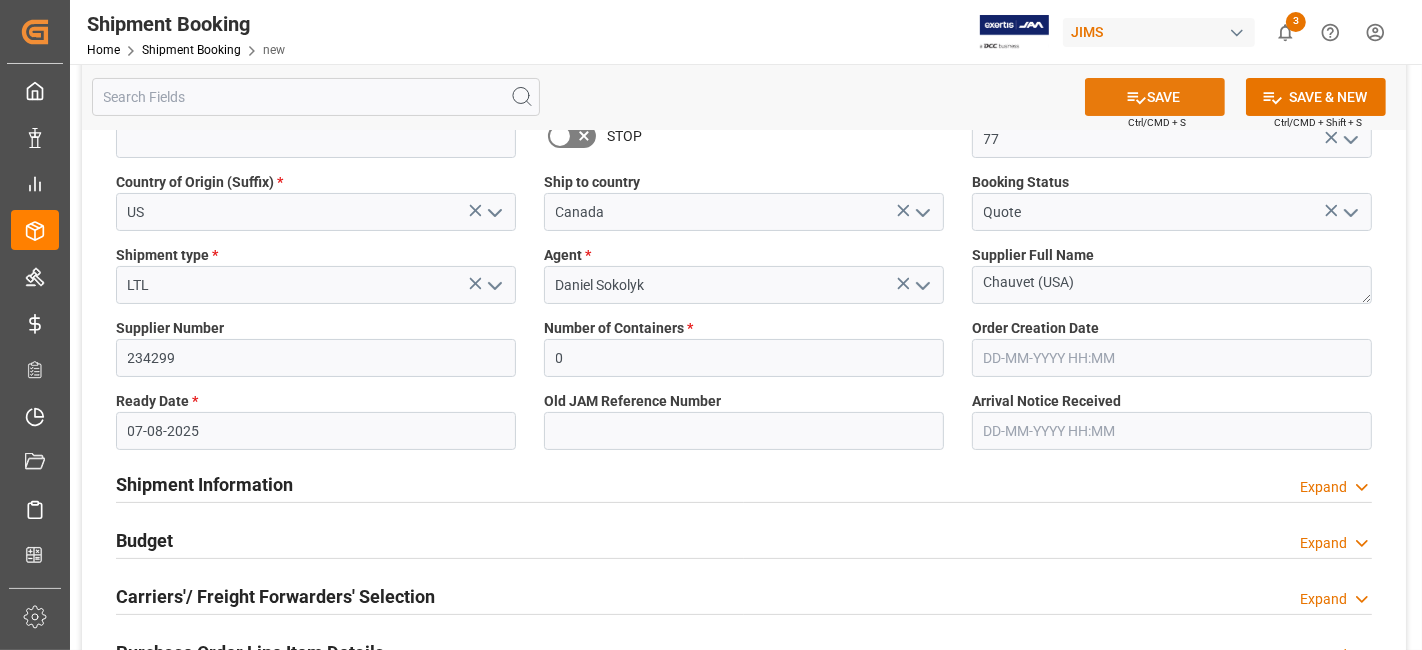 click on "SAVE" at bounding box center [1155, 97] 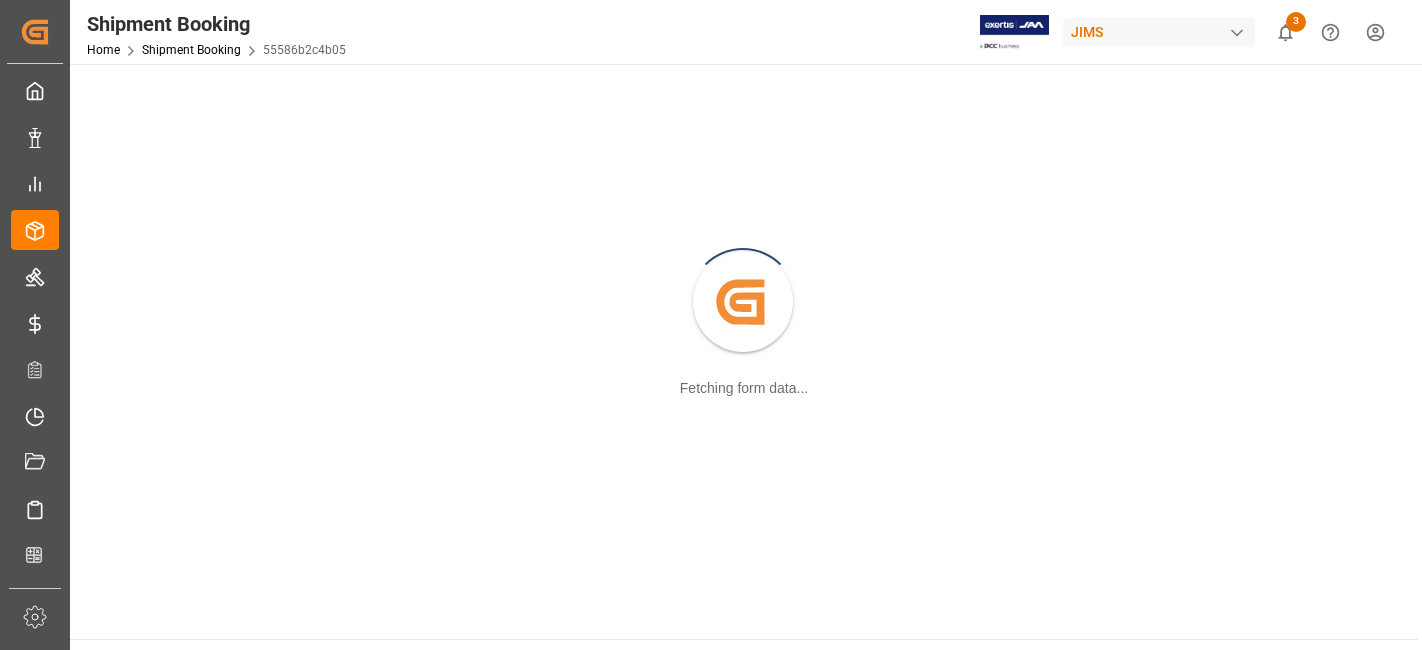 scroll, scrollTop: 0, scrollLeft: 0, axis: both 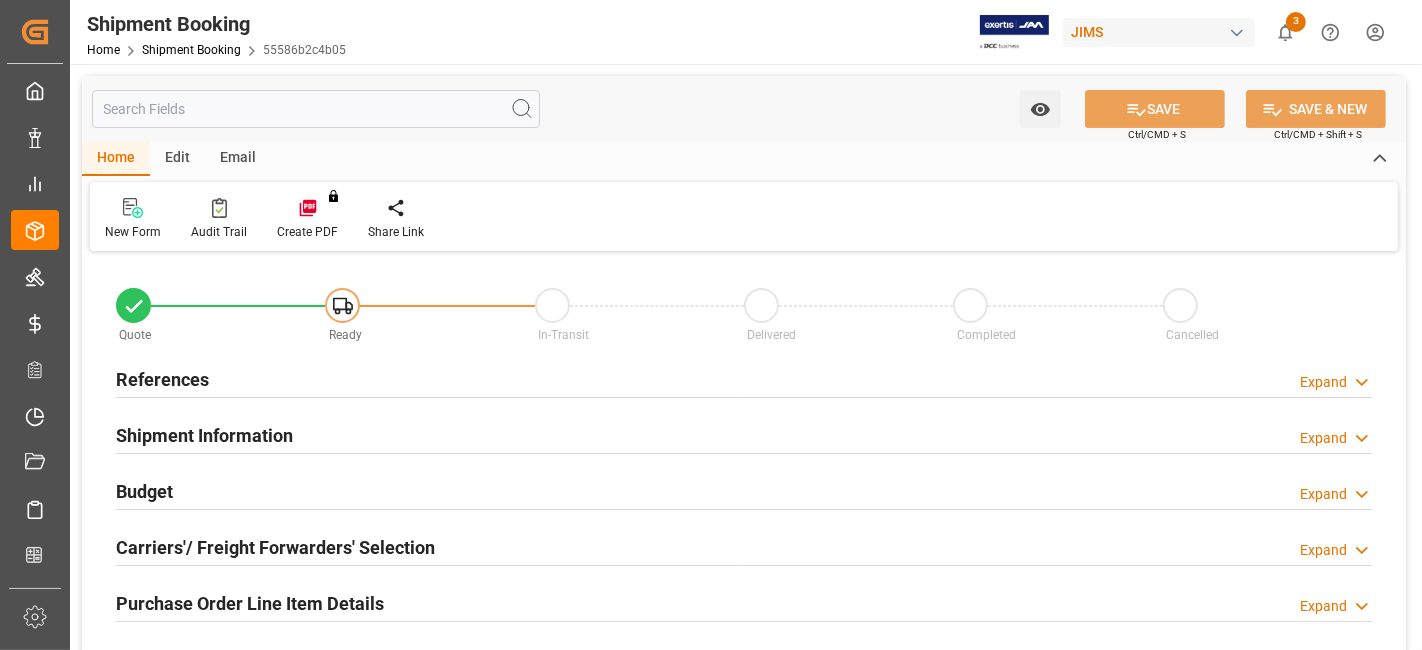 type on "0" 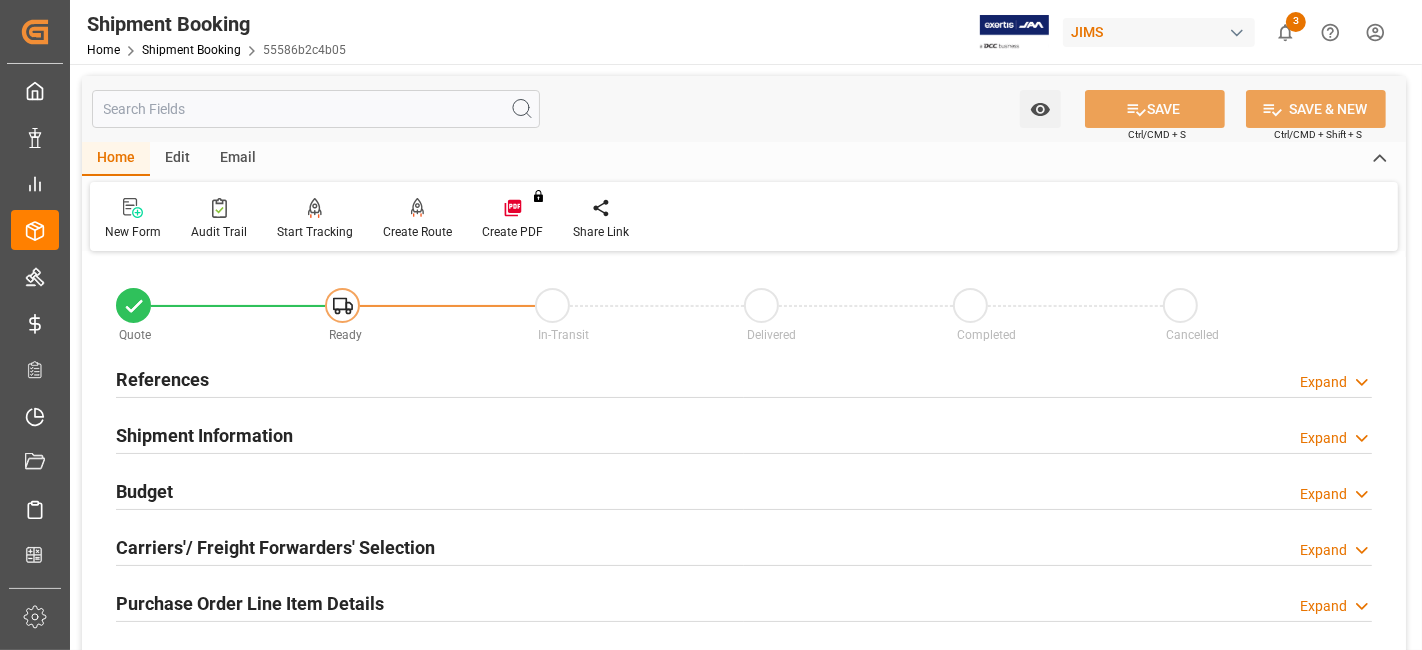 click on "References Expand" at bounding box center [744, 378] 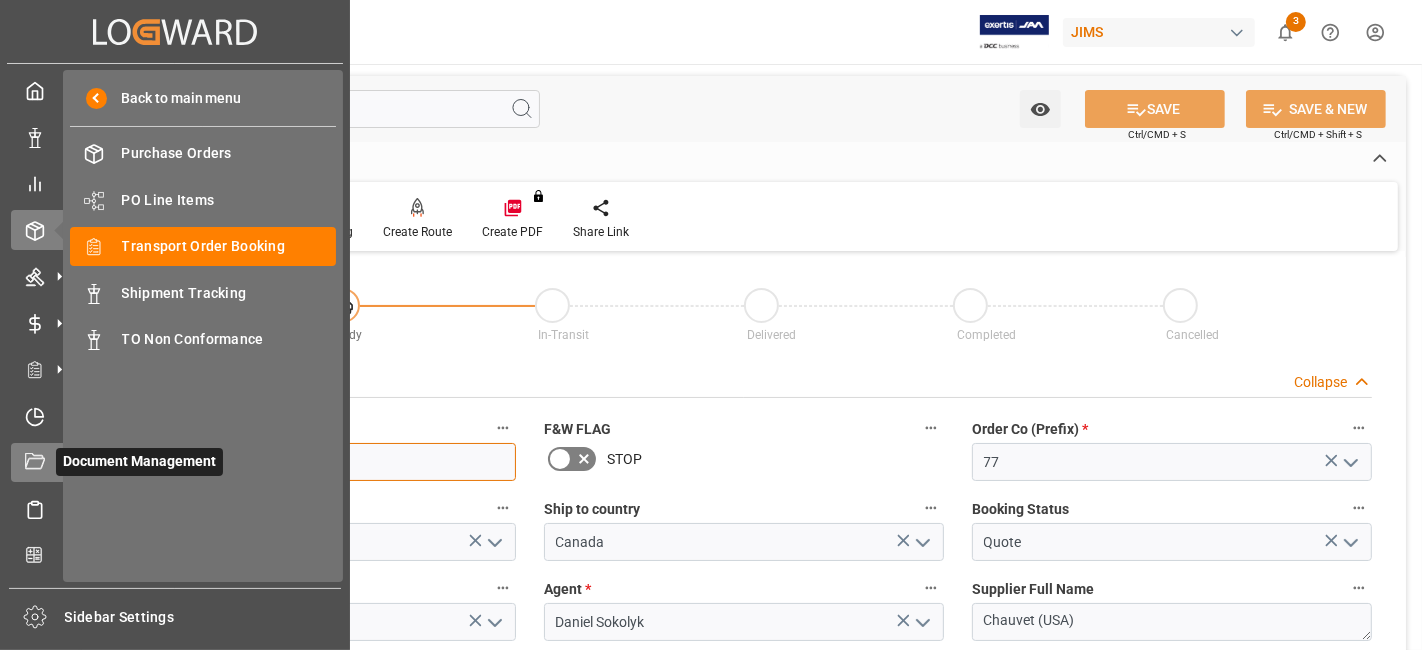 drag, startPoint x: 221, startPoint y: 461, endPoint x: 61, endPoint y: 460, distance: 160.00313 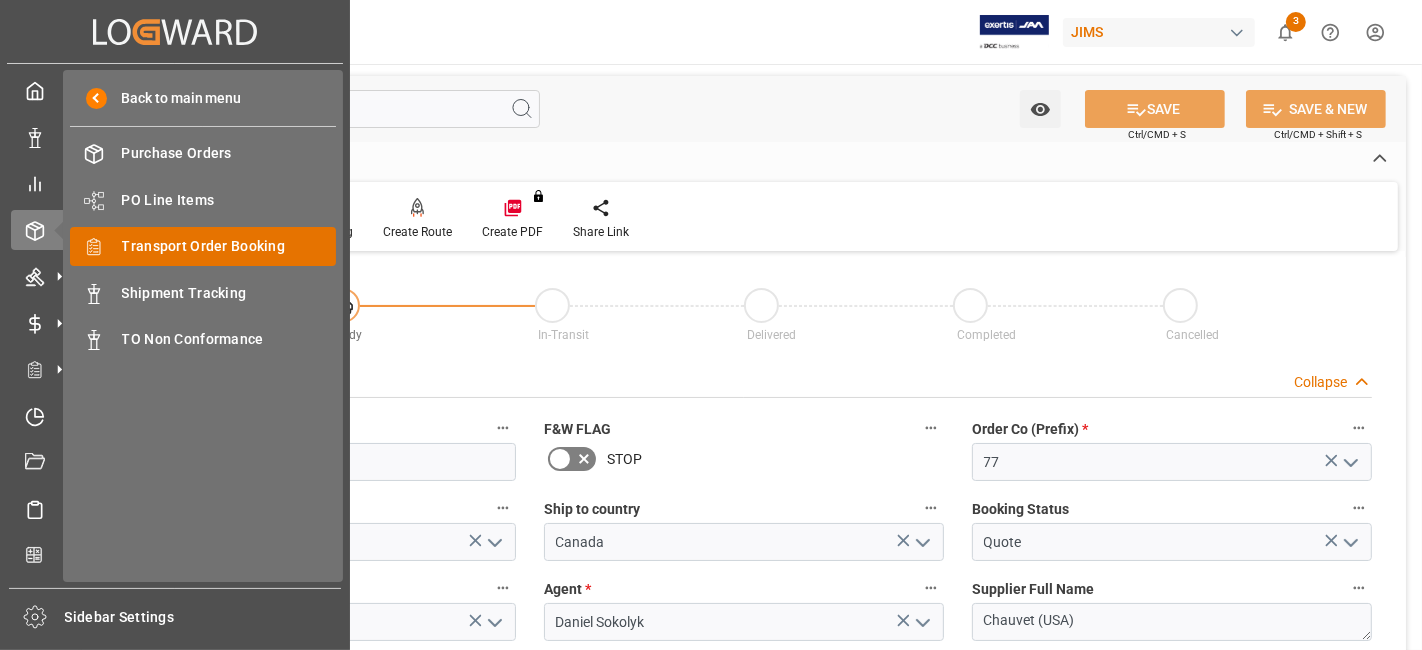 click on "Transport Order Booking" at bounding box center (229, 246) 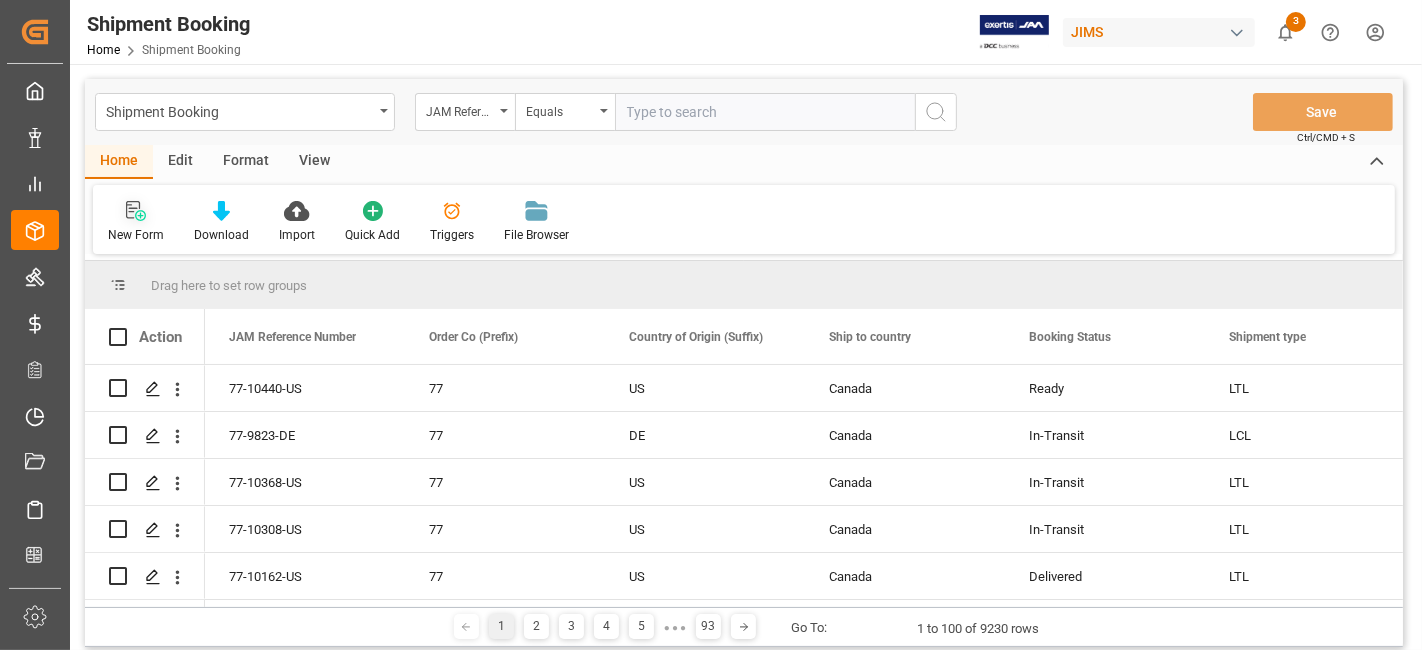 click on "New Form" at bounding box center (136, 222) 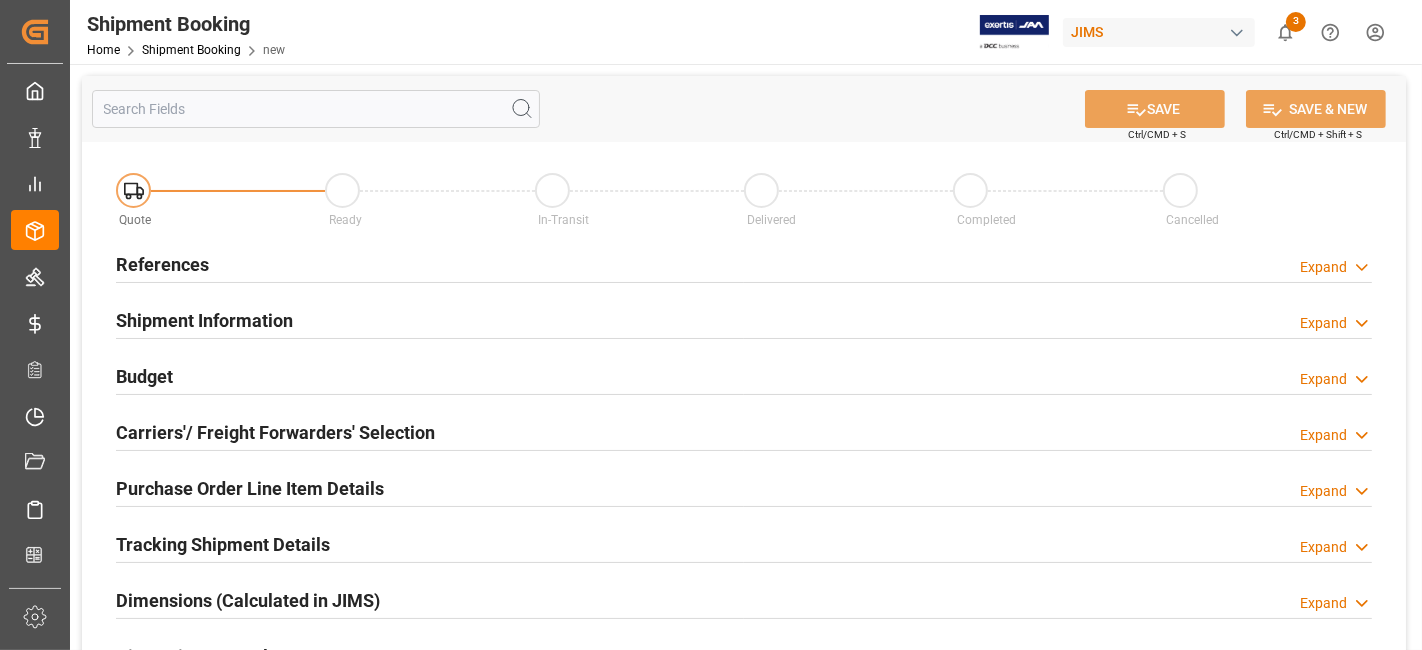 click on "References" at bounding box center (162, 264) 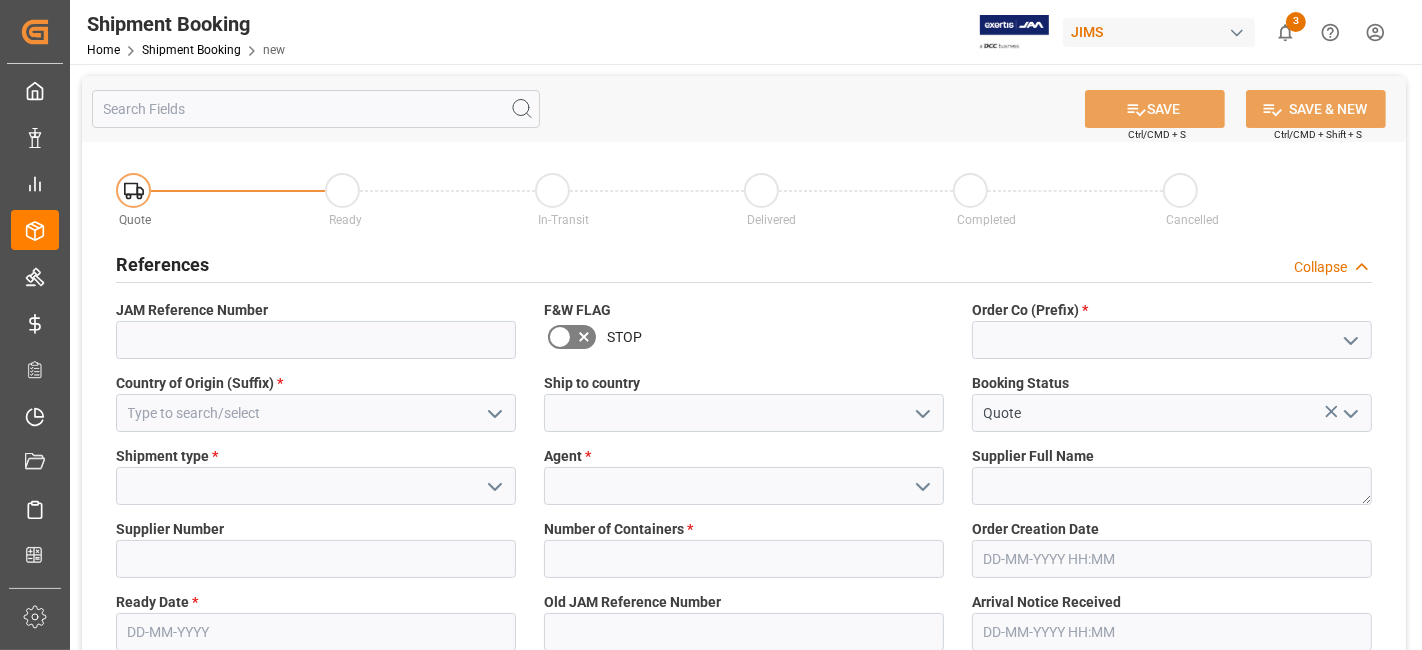click 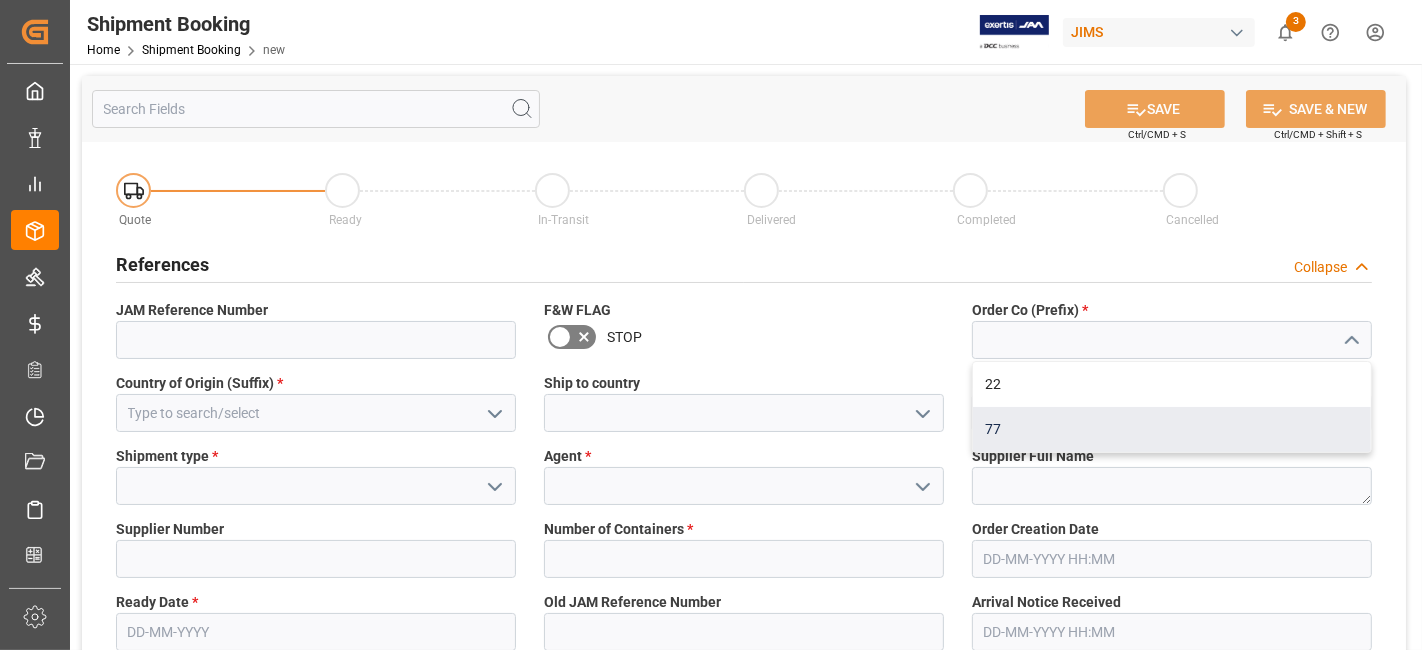 click on "77" at bounding box center [1172, 429] 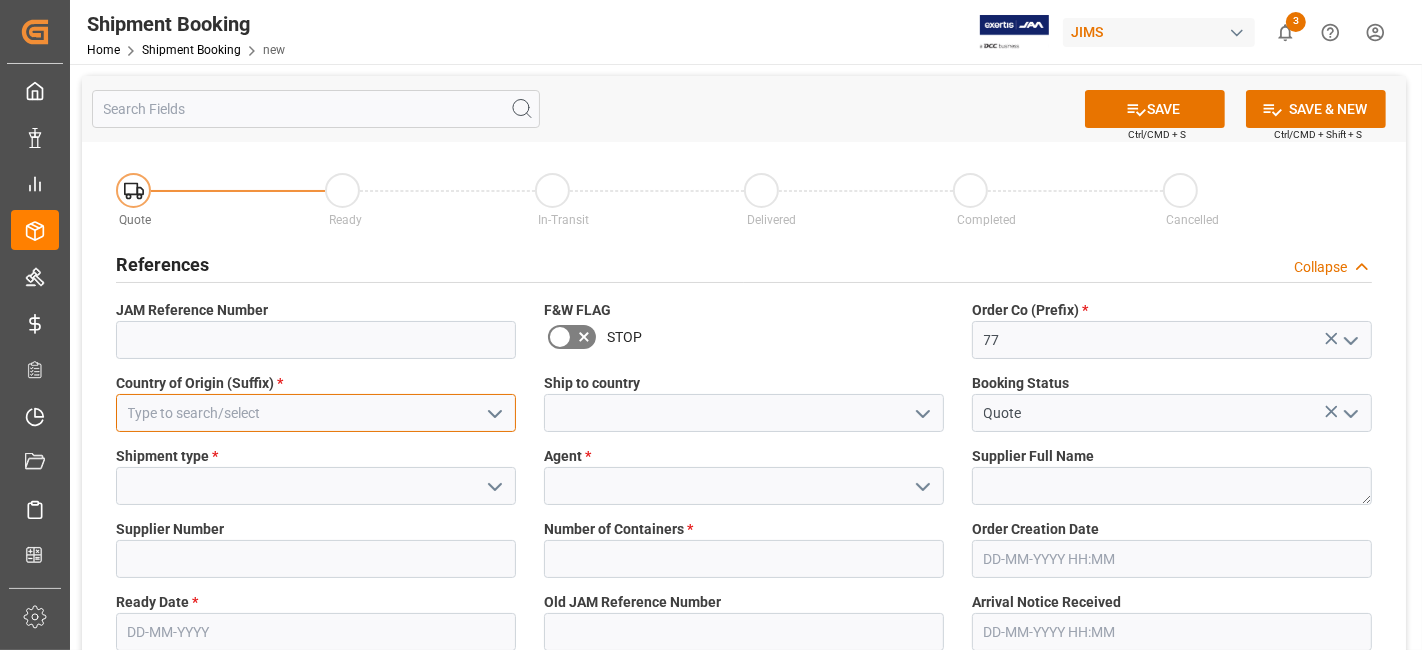 drag, startPoint x: 457, startPoint y: 413, endPoint x: 475, endPoint y: 418, distance: 18.681541 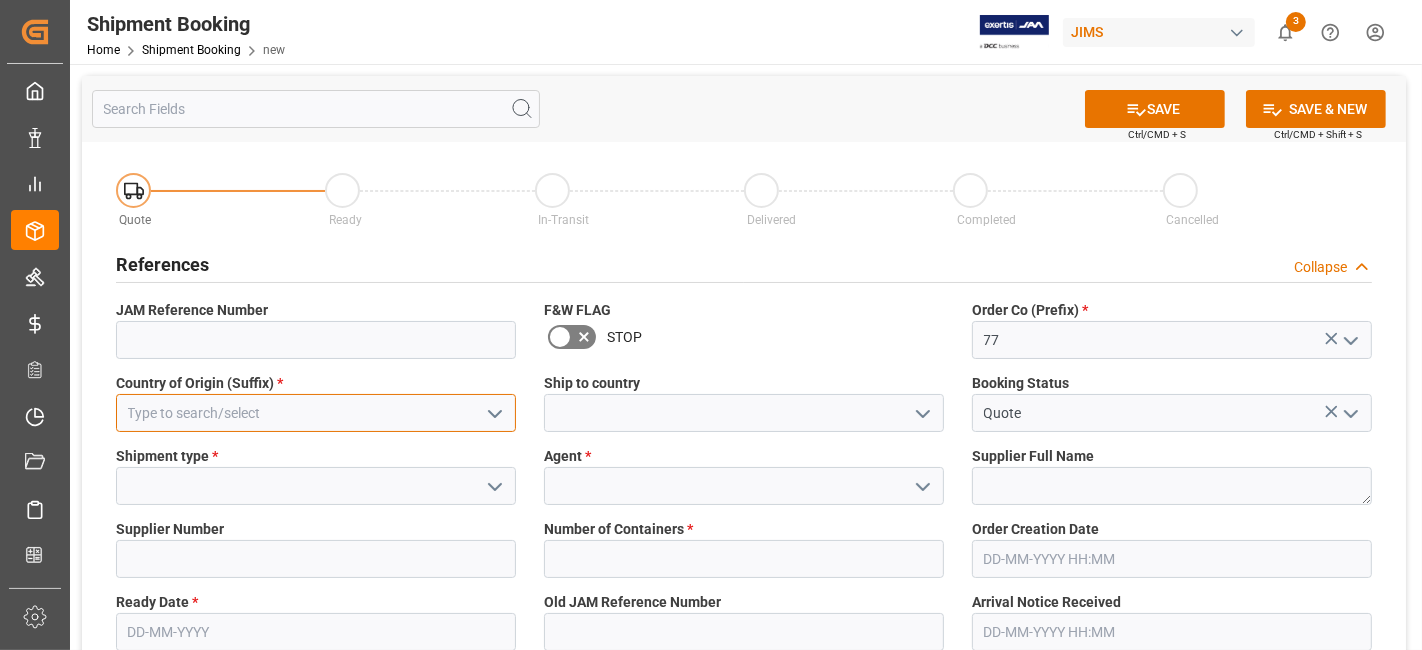 click at bounding box center [316, 413] 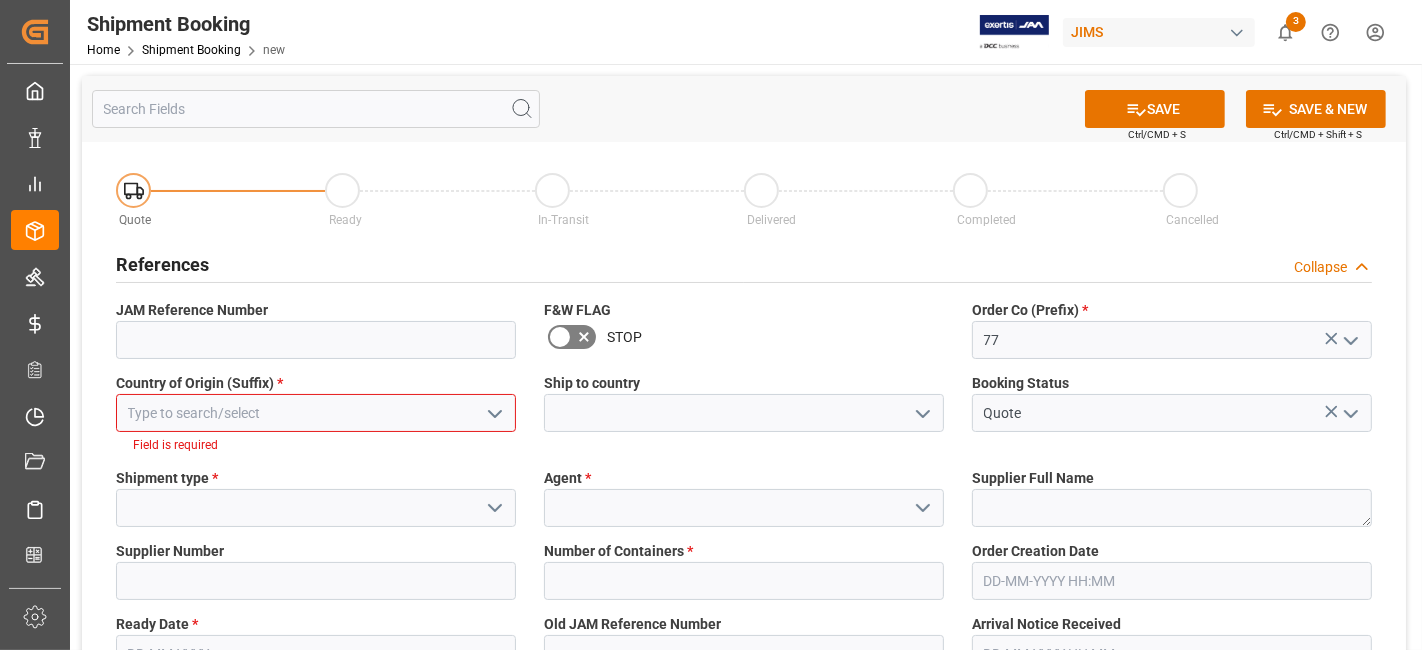 click at bounding box center (316, 413) 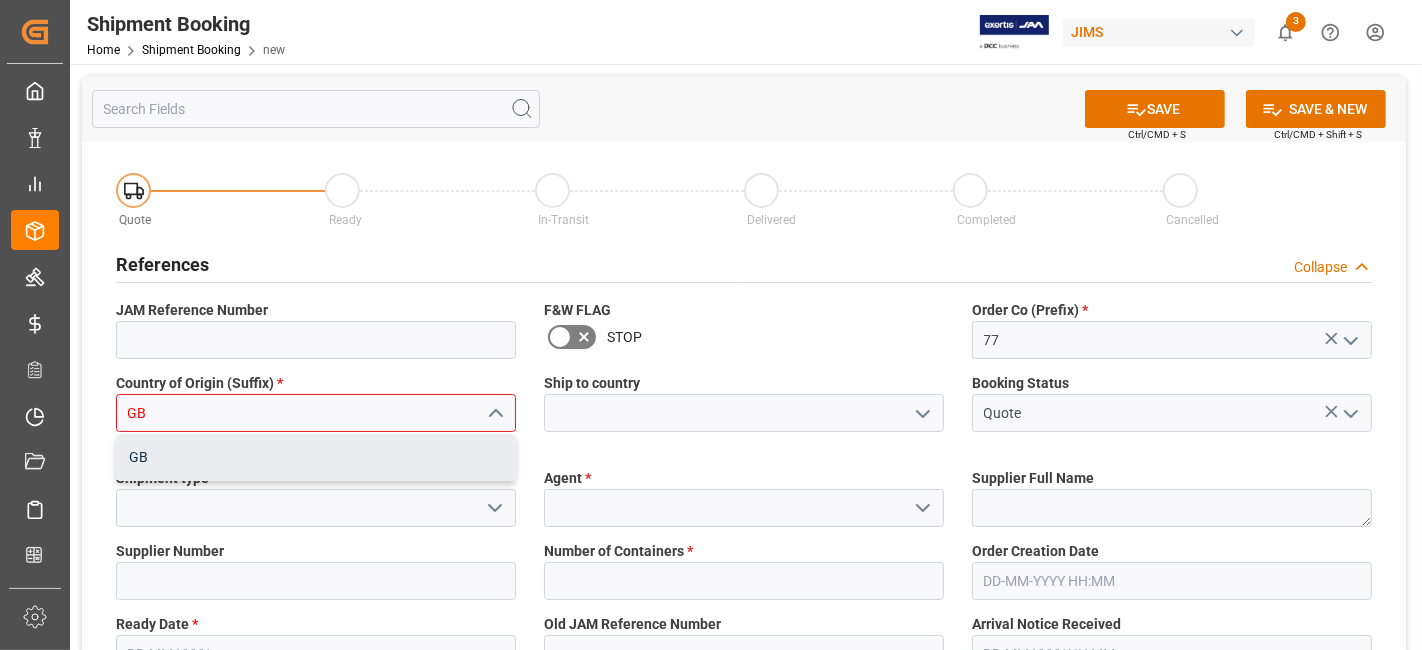 click on "GB" at bounding box center [316, 457] 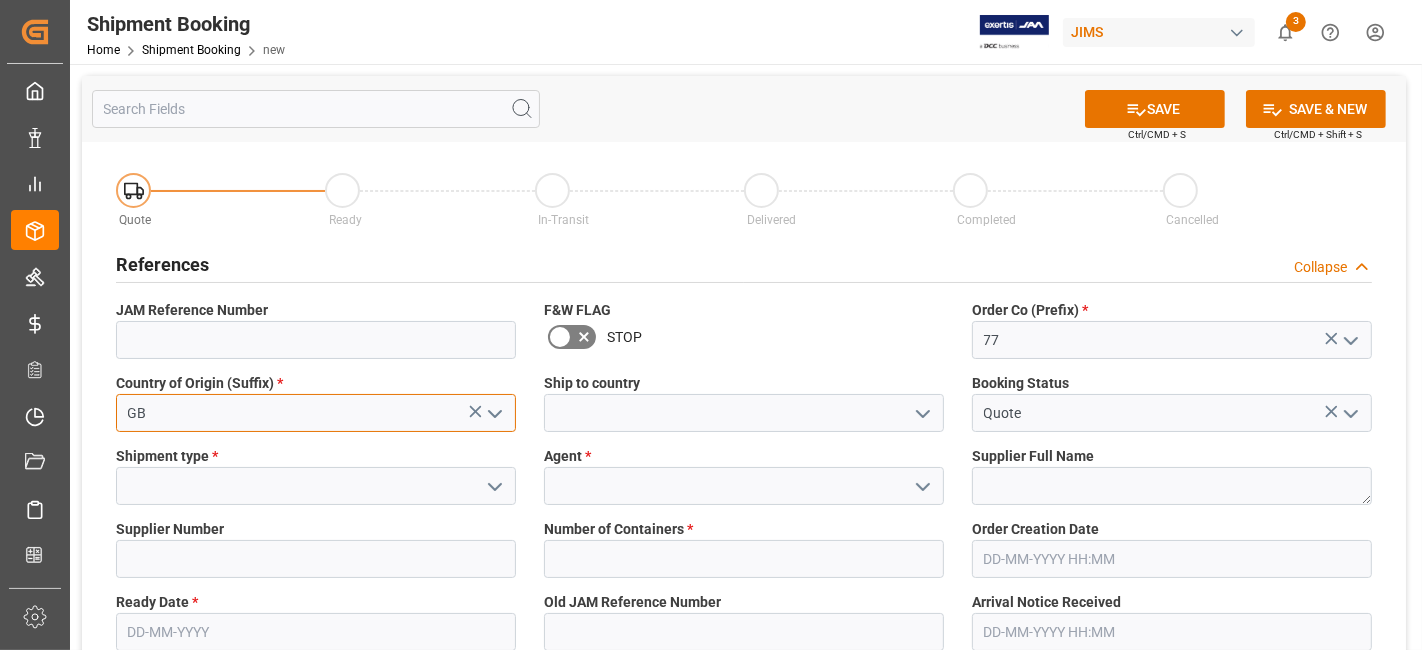 type on "GB" 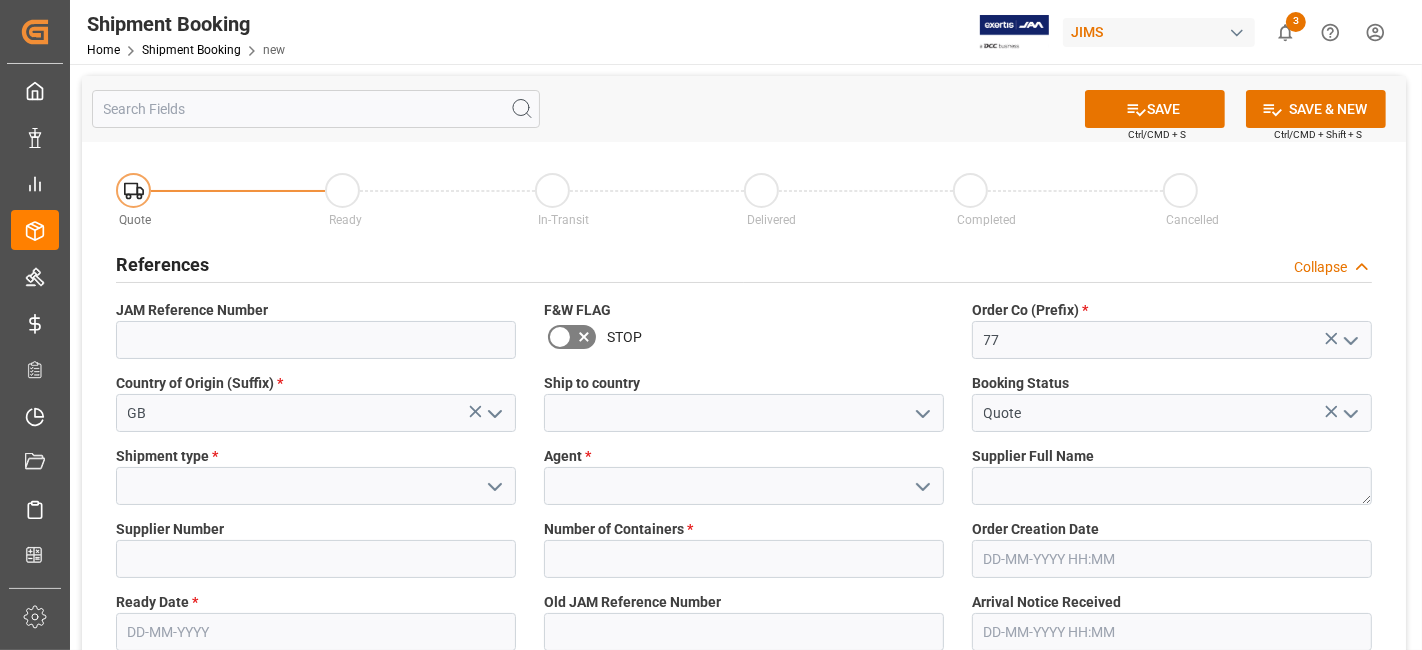 click 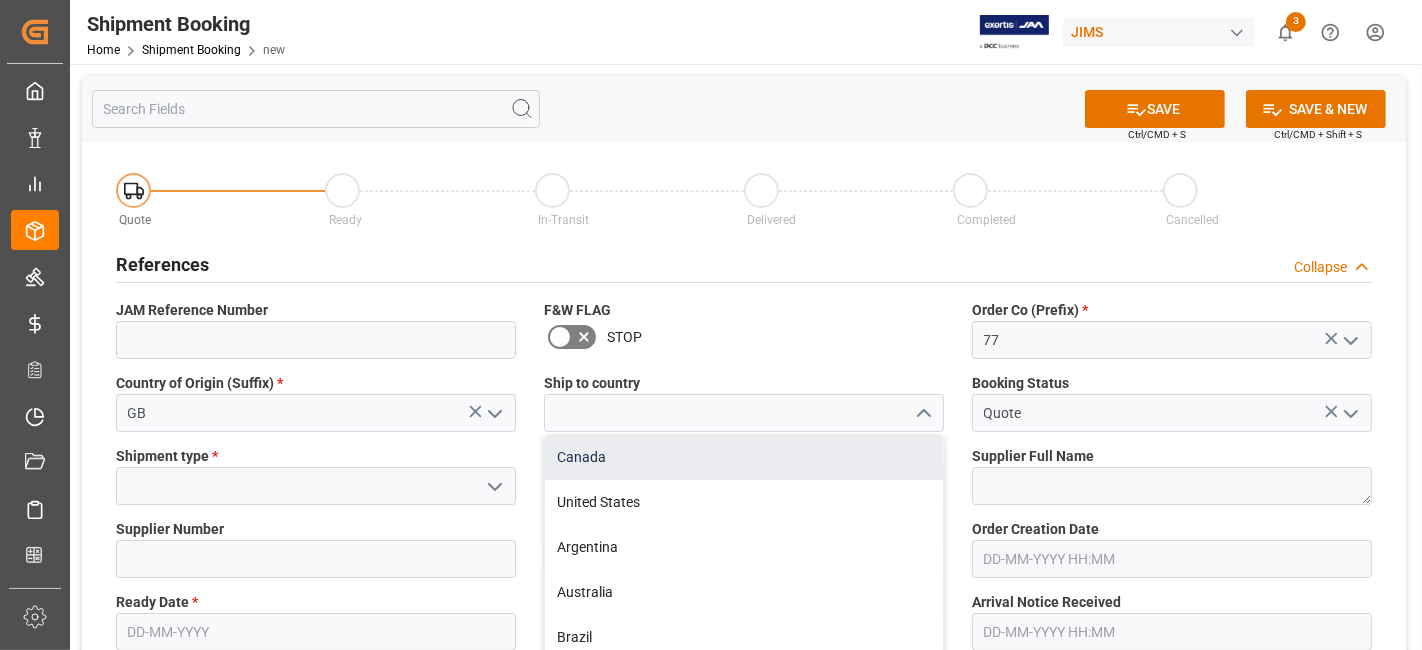 click on "Canada" at bounding box center (744, 457) 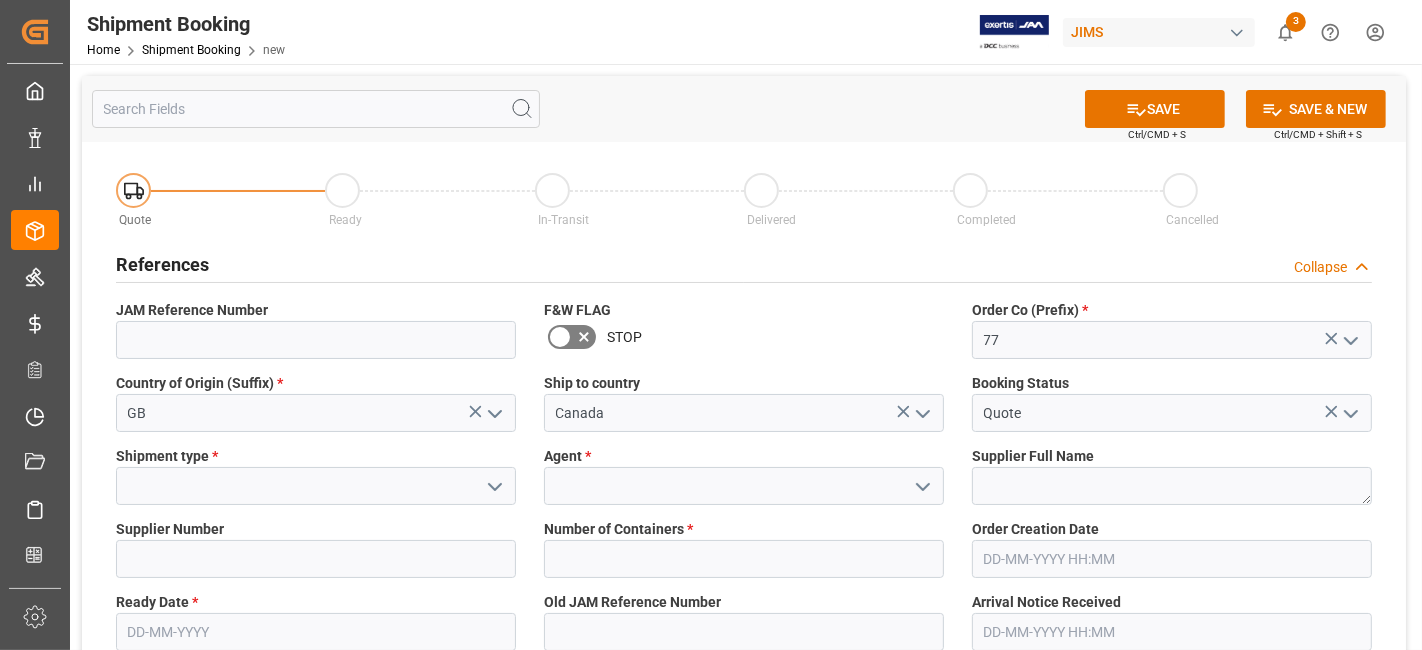 click 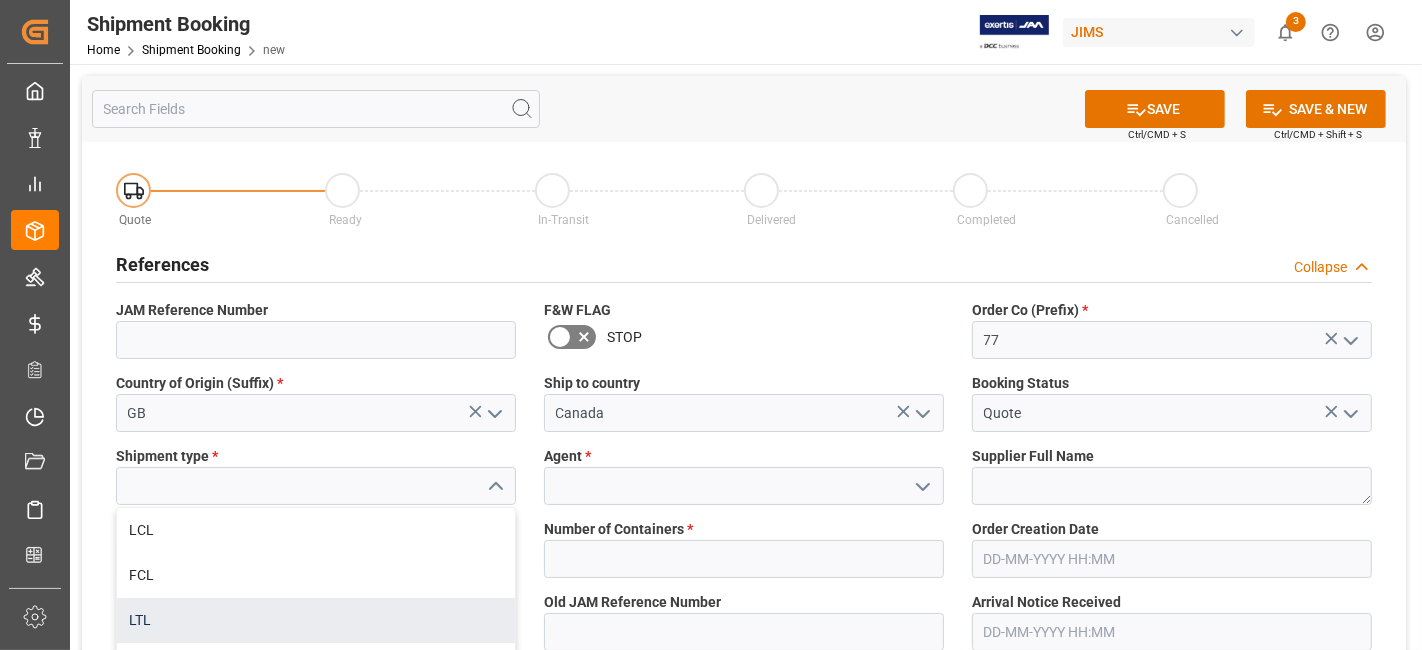 click on "LTL" at bounding box center (316, 620) 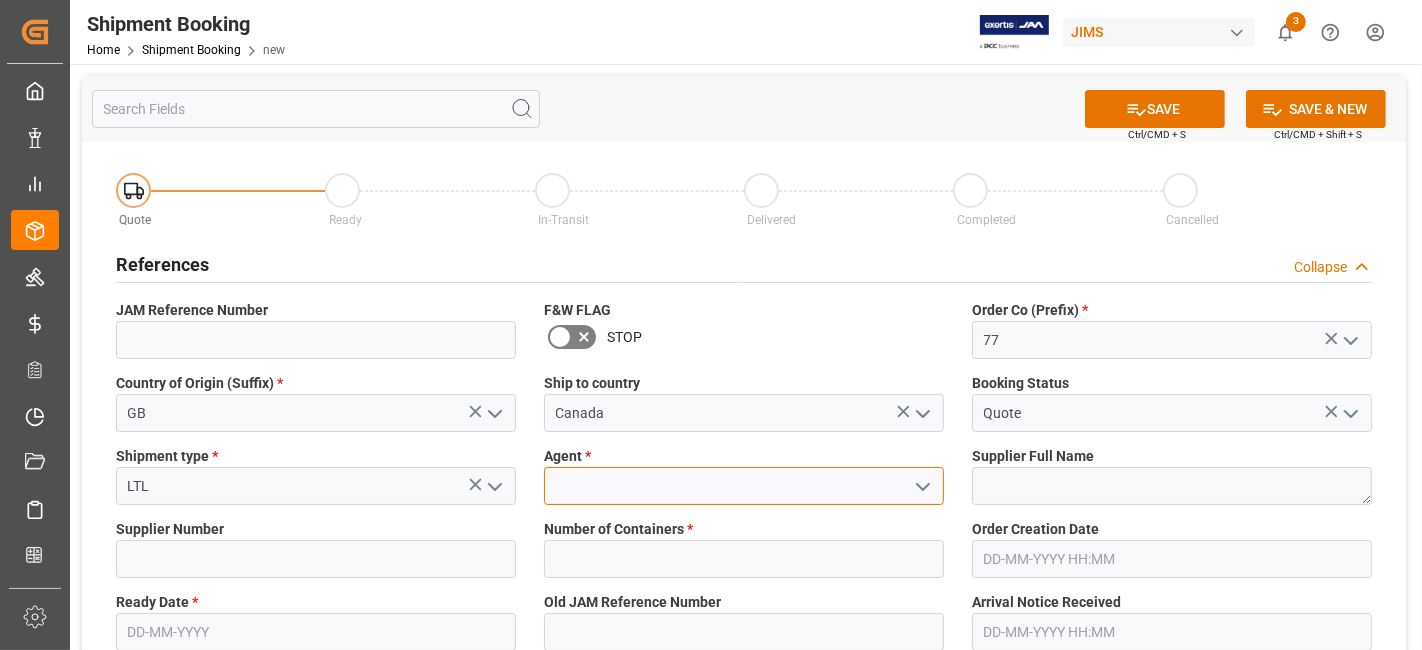 click at bounding box center (744, 486) 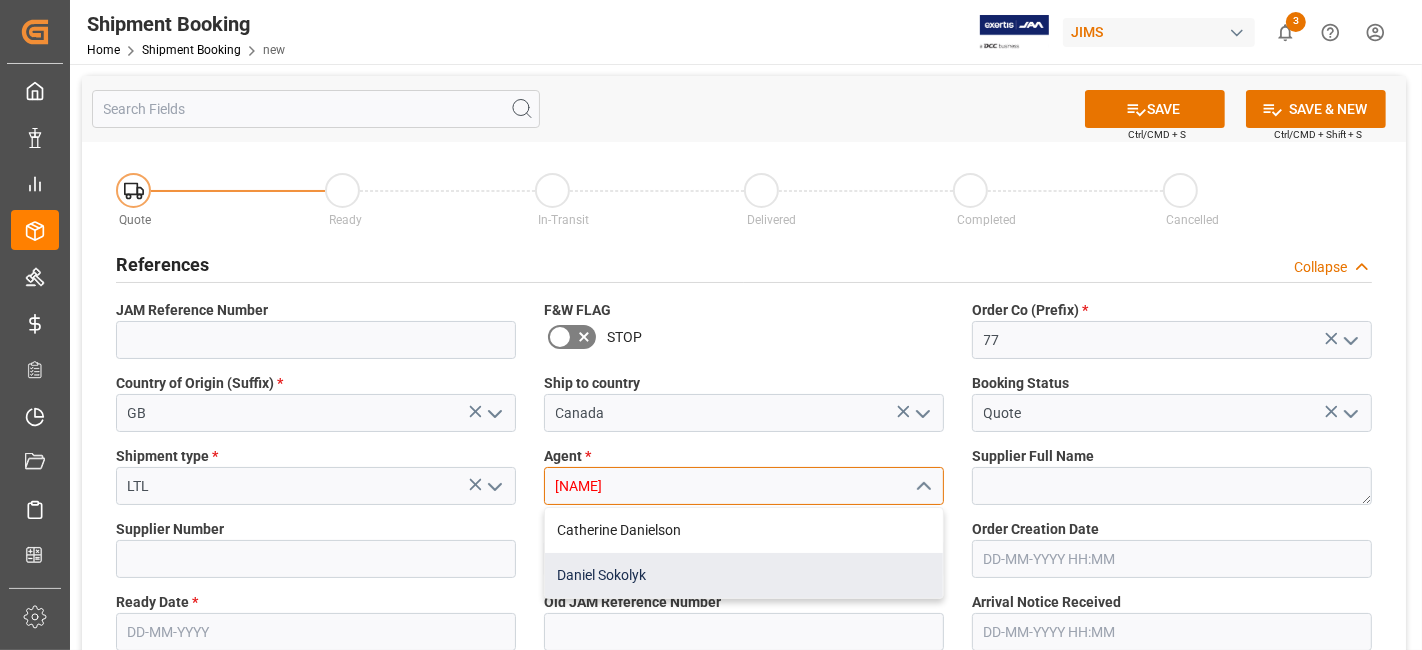 click on "Daniel Sokolyk" at bounding box center [744, 575] 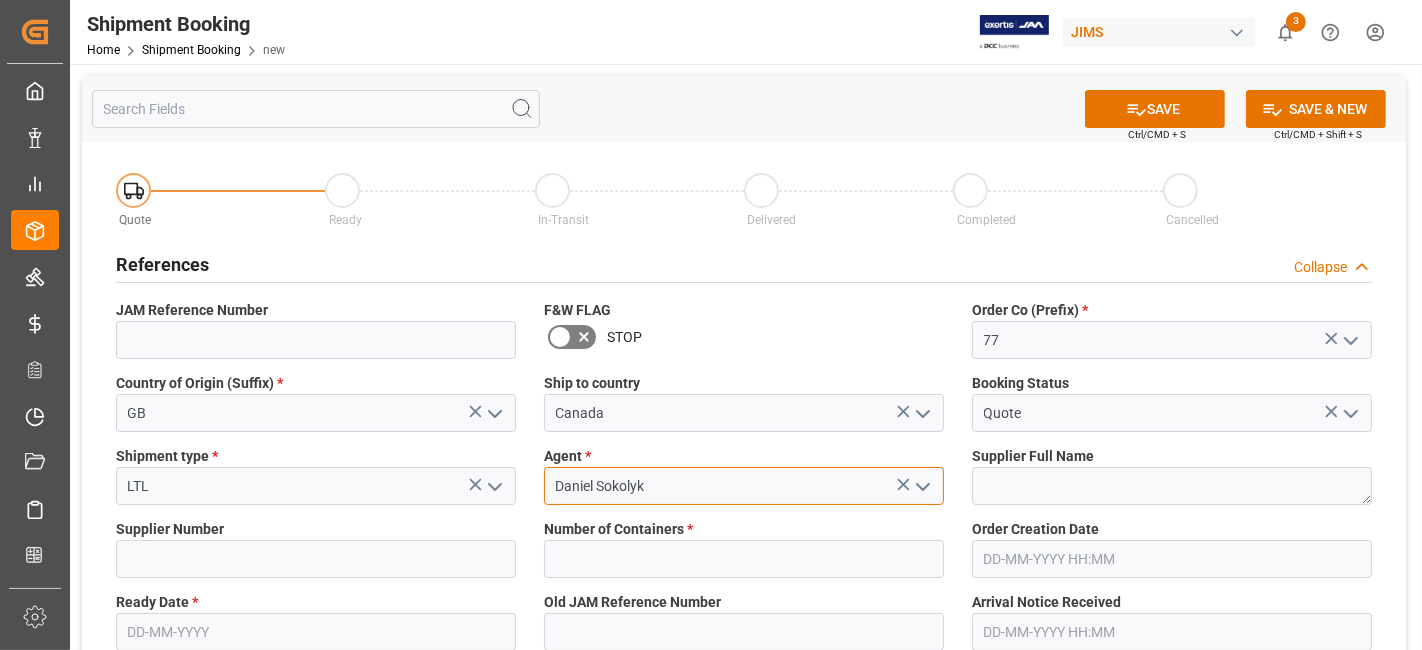 type on "Daniel Sokolyk" 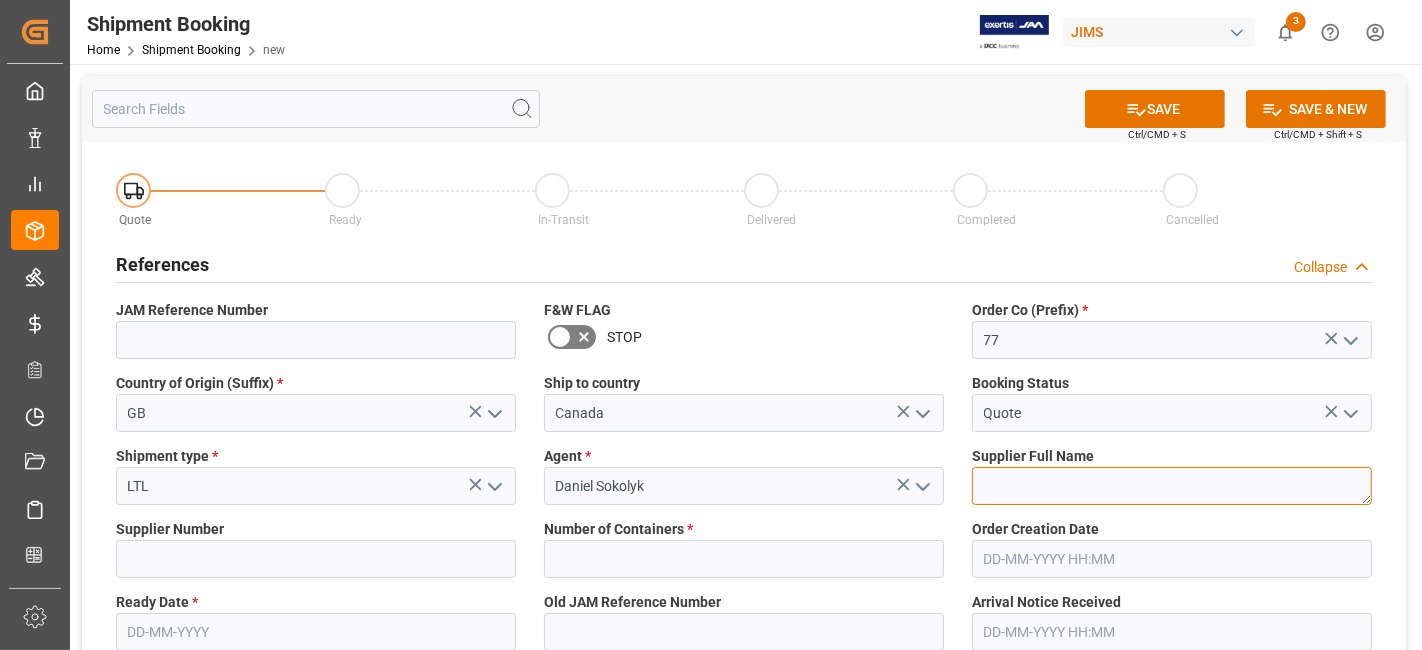 click at bounding box center (1172, 486) 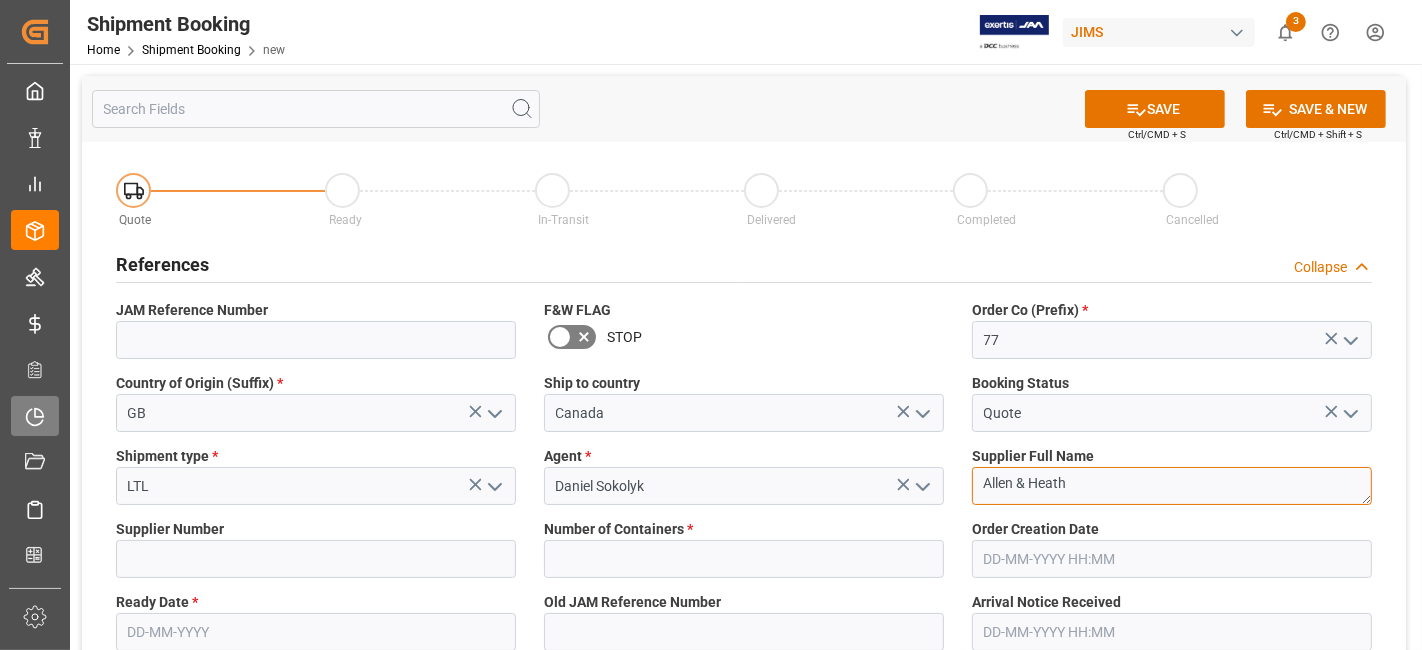 type on "Allen & Heath" 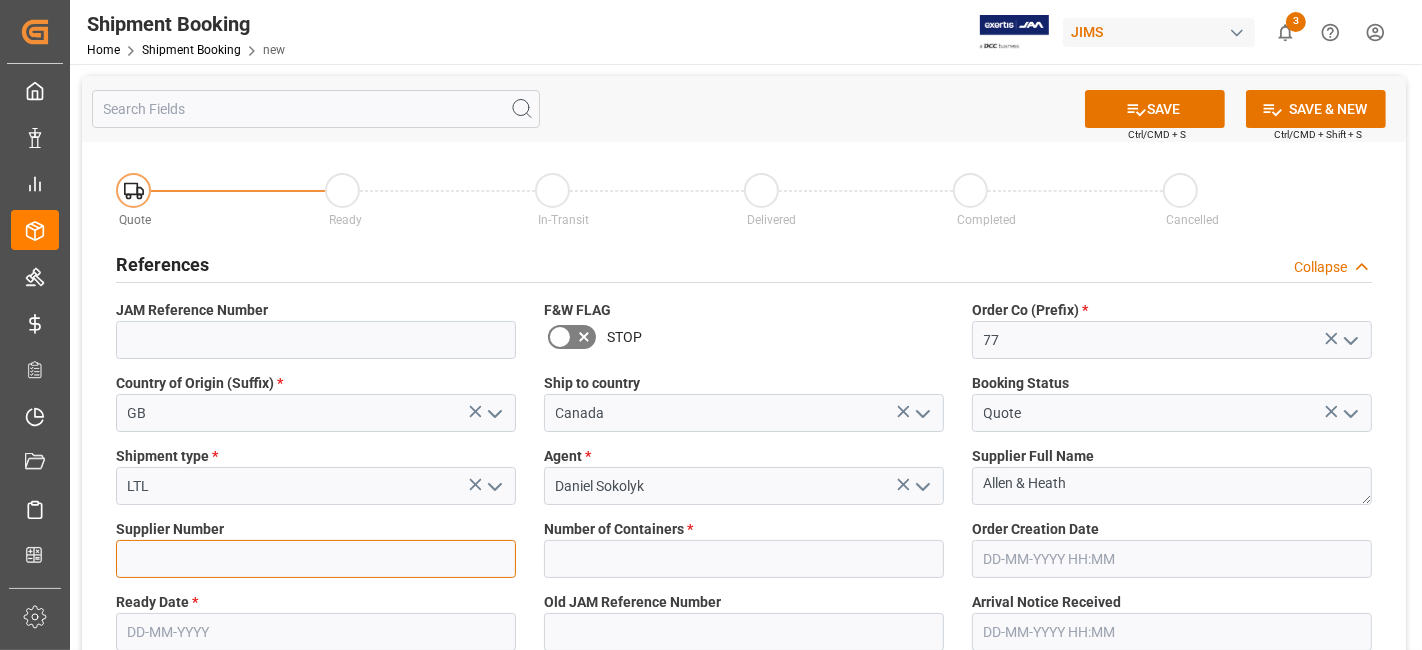 click at bounding box center [316, 559] 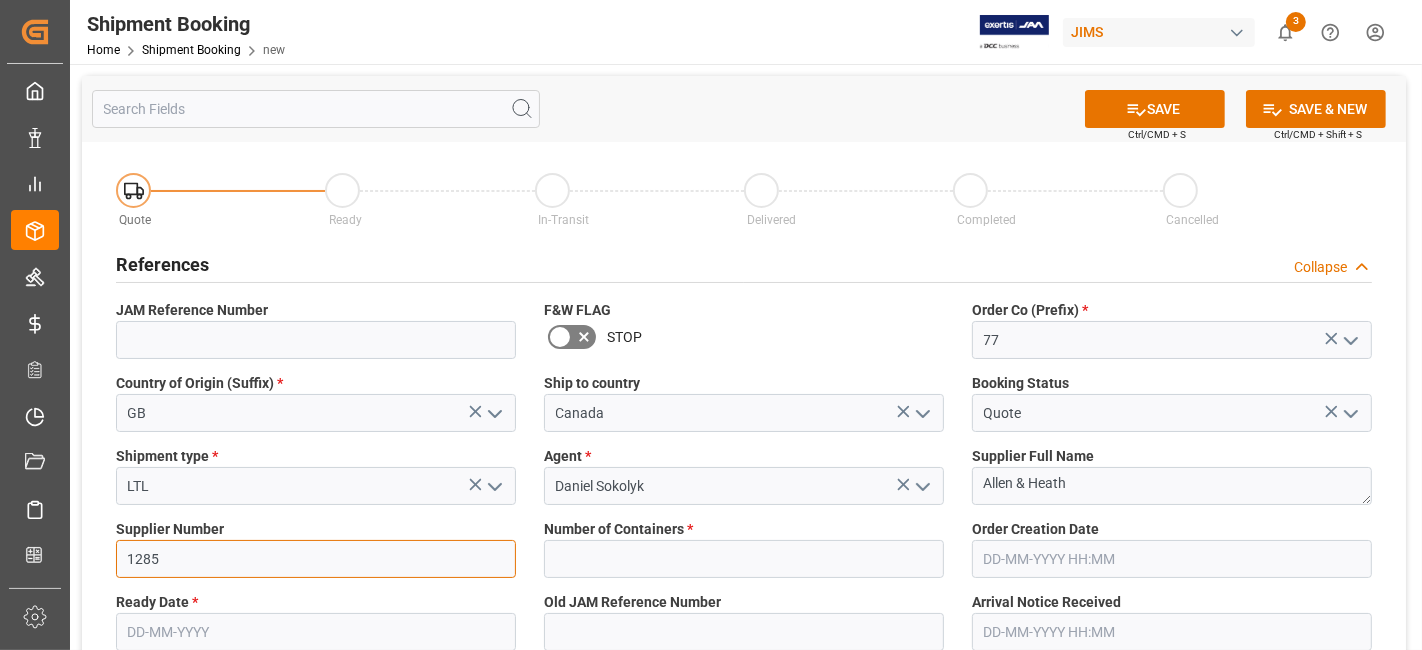 type on "1285" 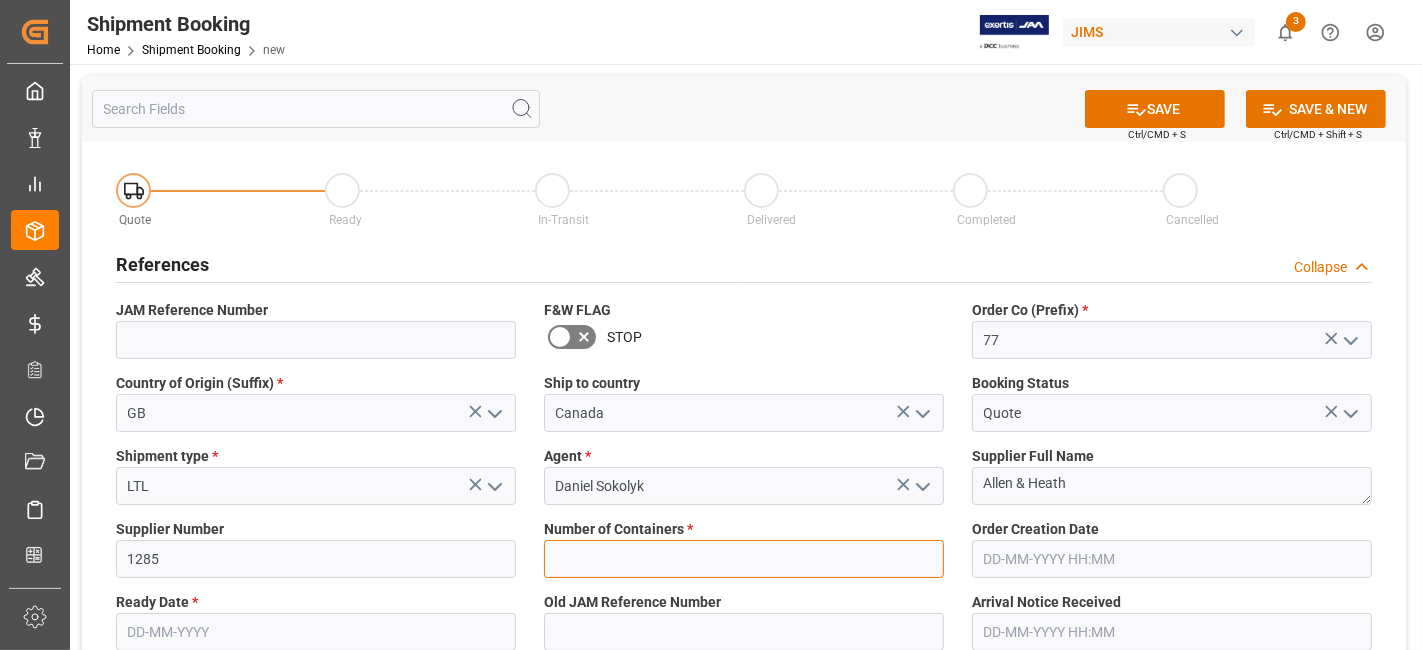 click at bounding box center [744, 559] 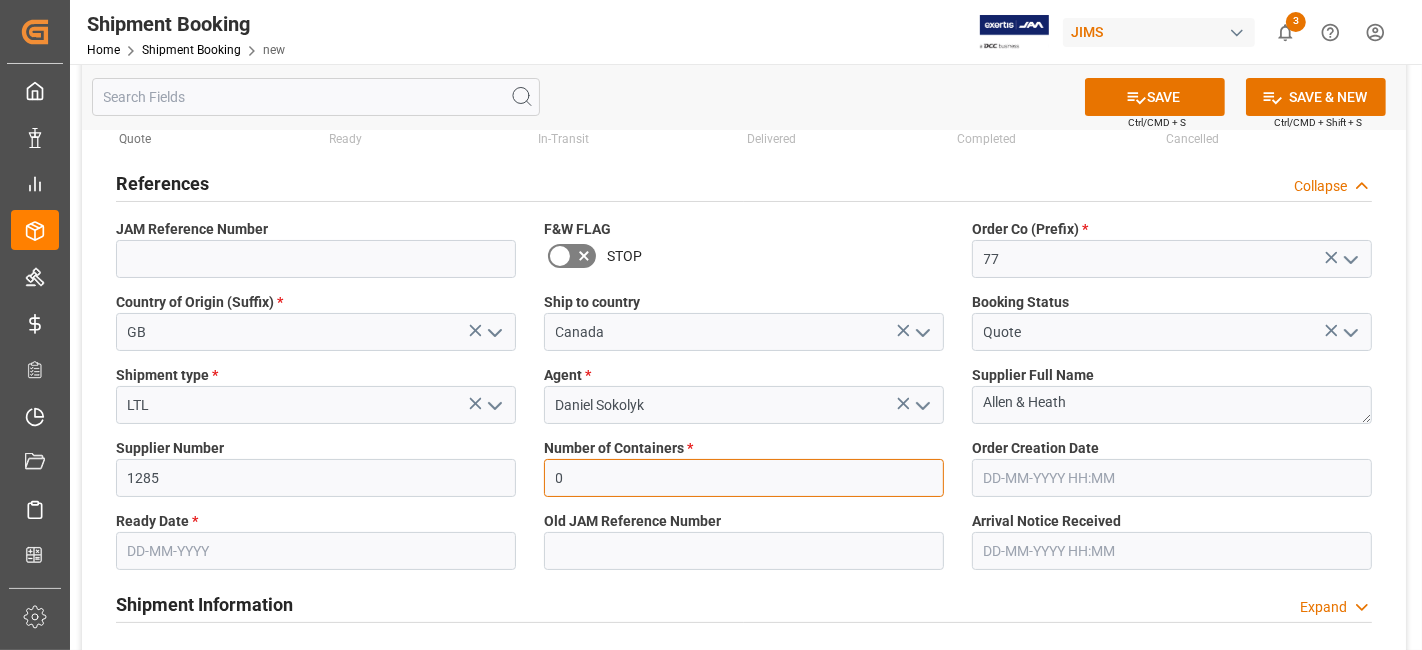 scroll, scrollTop: 111, scrollLeft: 0, axis: vertical 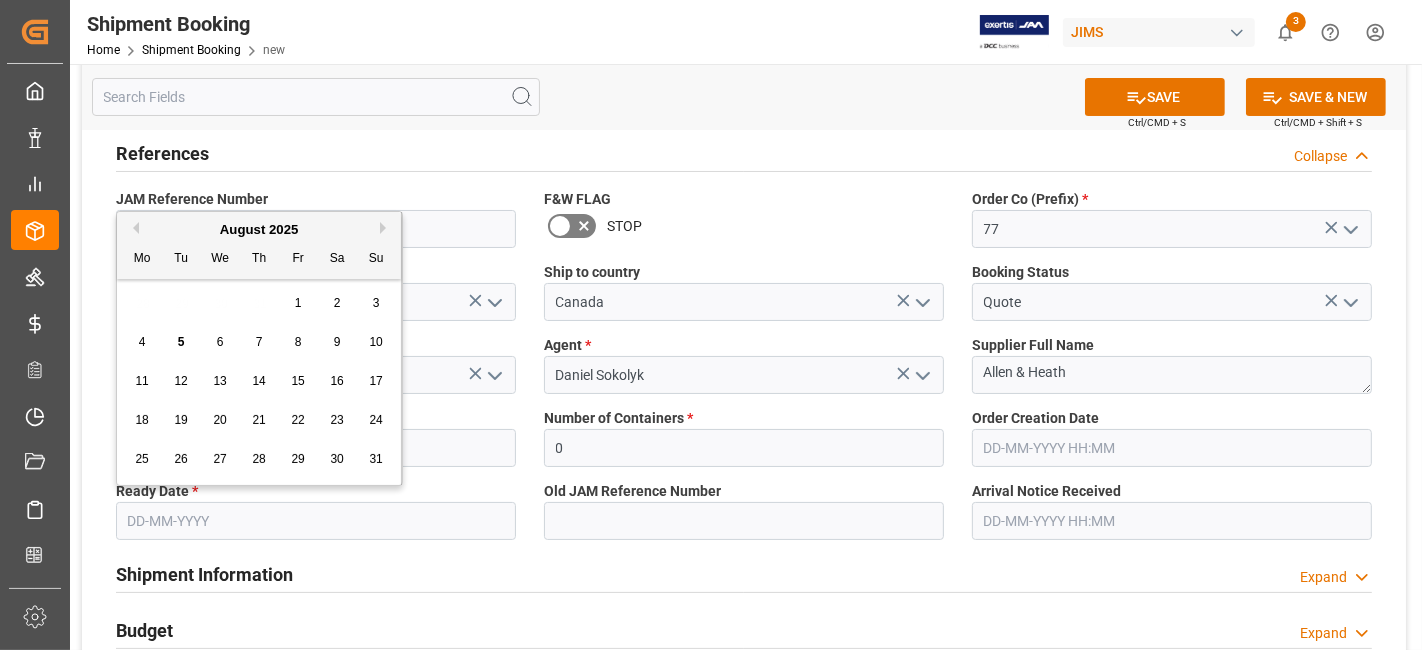 click at bounding box center (316, 521) 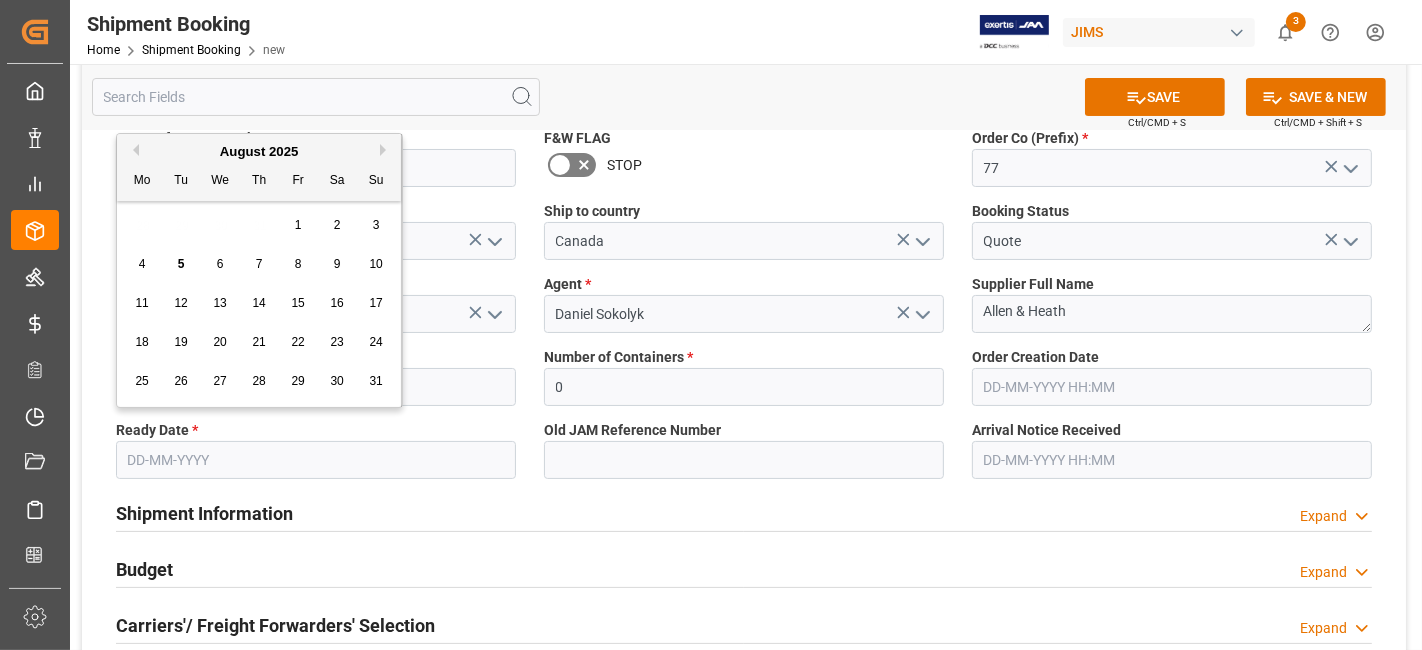 scroll, scrollTop: 222, scrollLeft: 0, axis: vertical 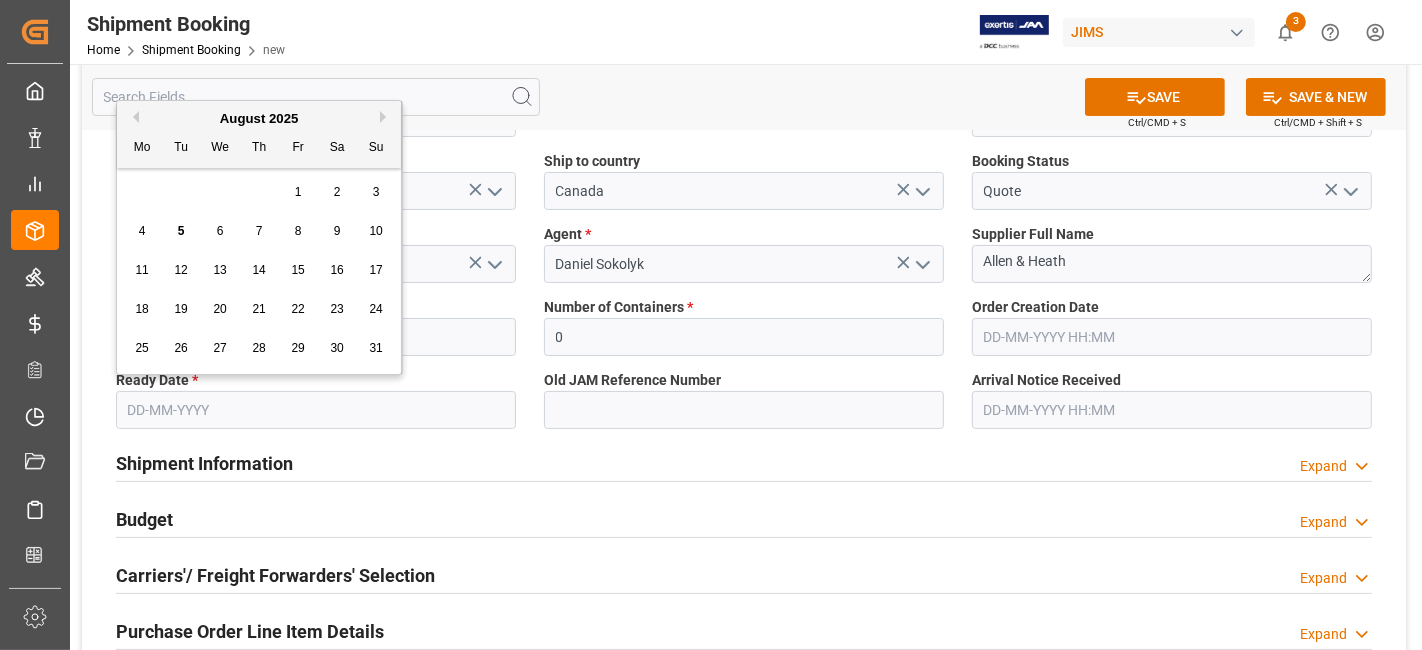 click on "28 29 30 31 1 2 3" at bounding box center (259, 192) 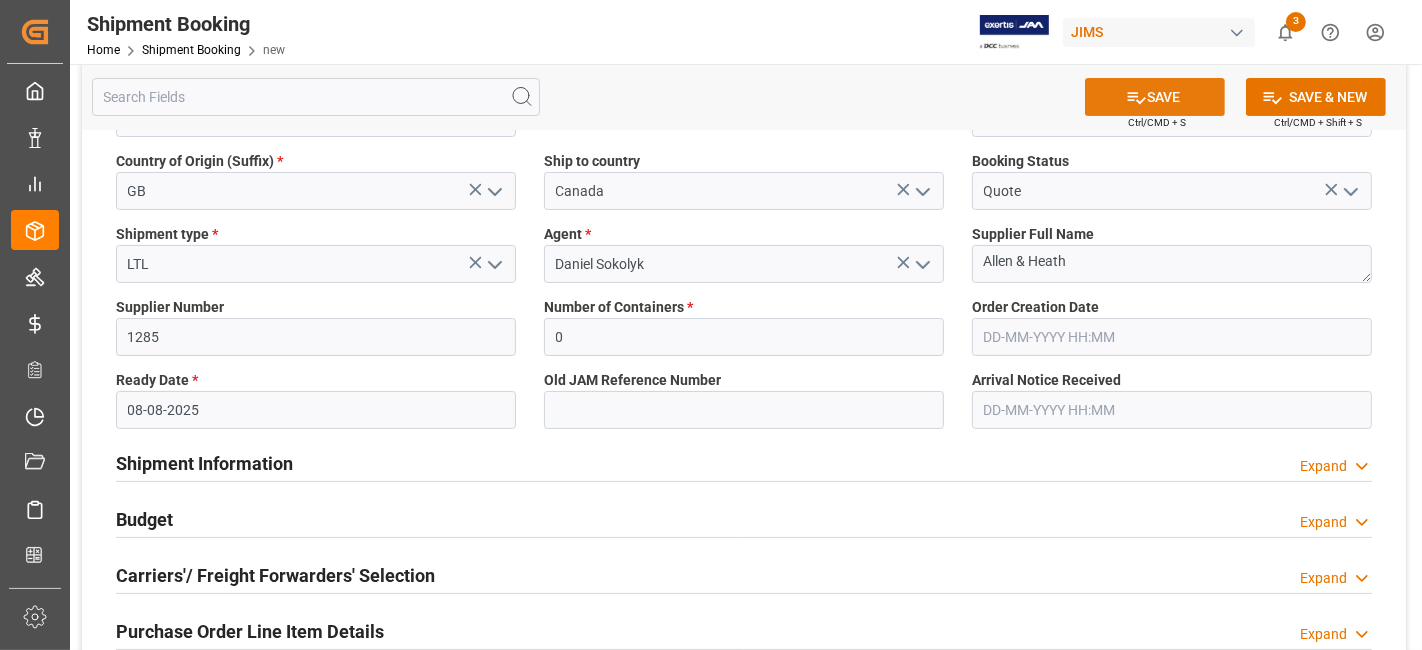 click 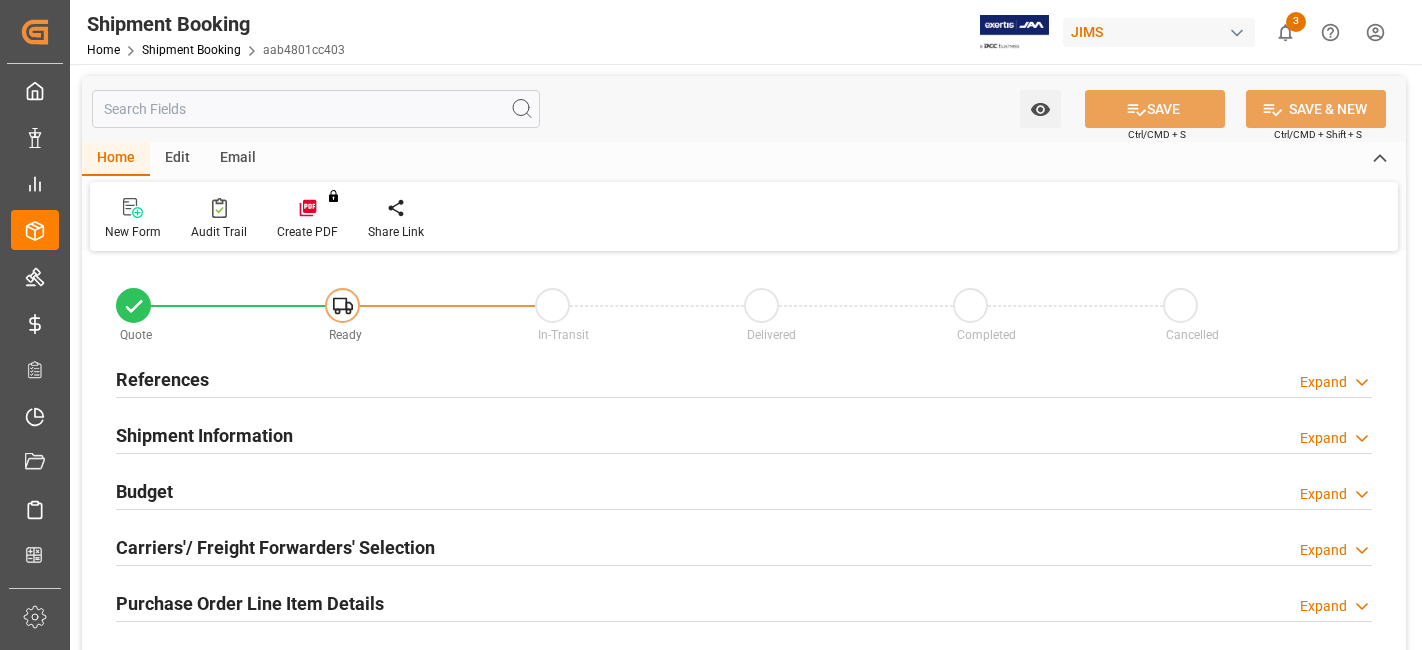 type on "0" 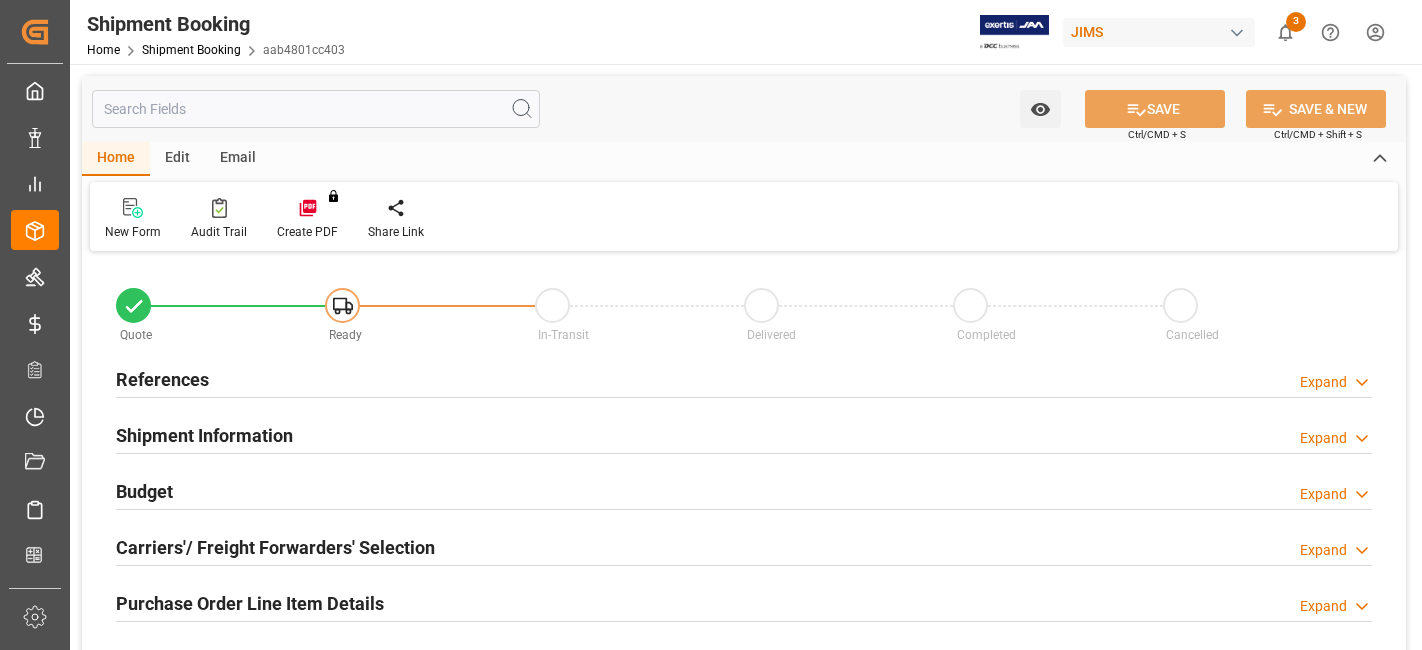 scroll, scrollTop: 0, scrollLeft: 0, axis: both 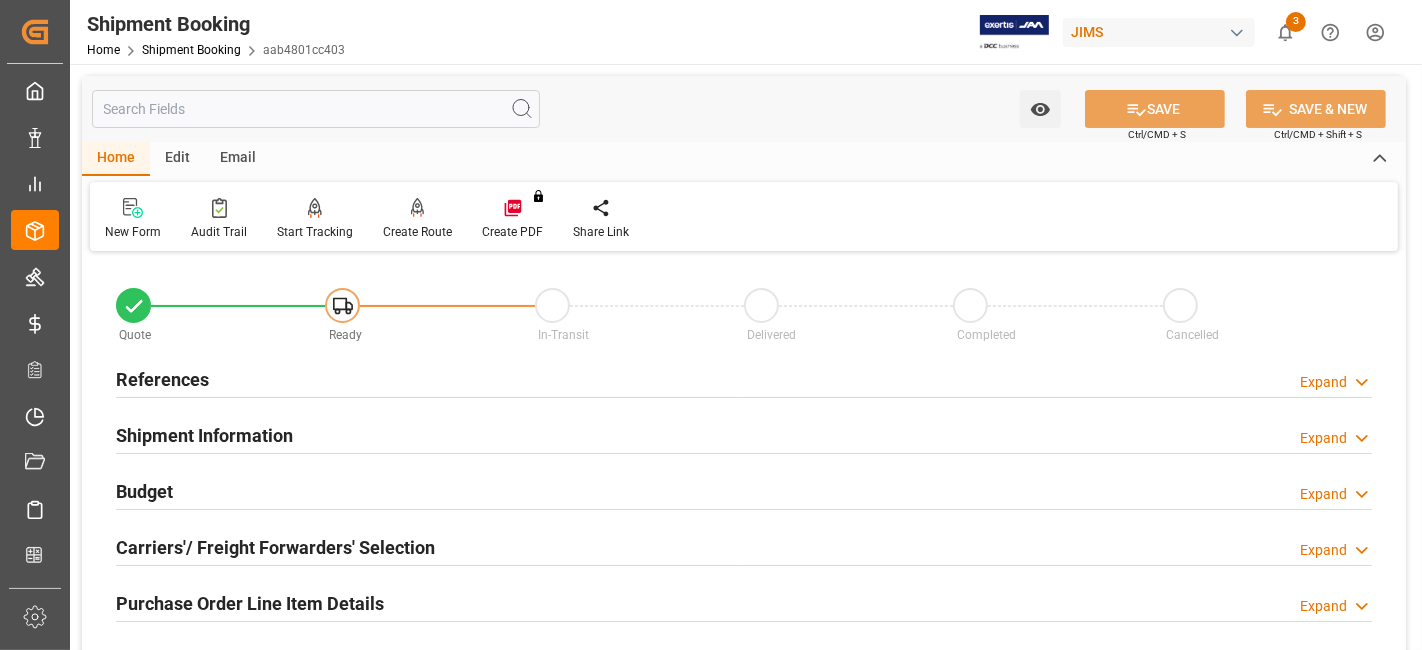 click on "References" at bounding box center [162, 379] 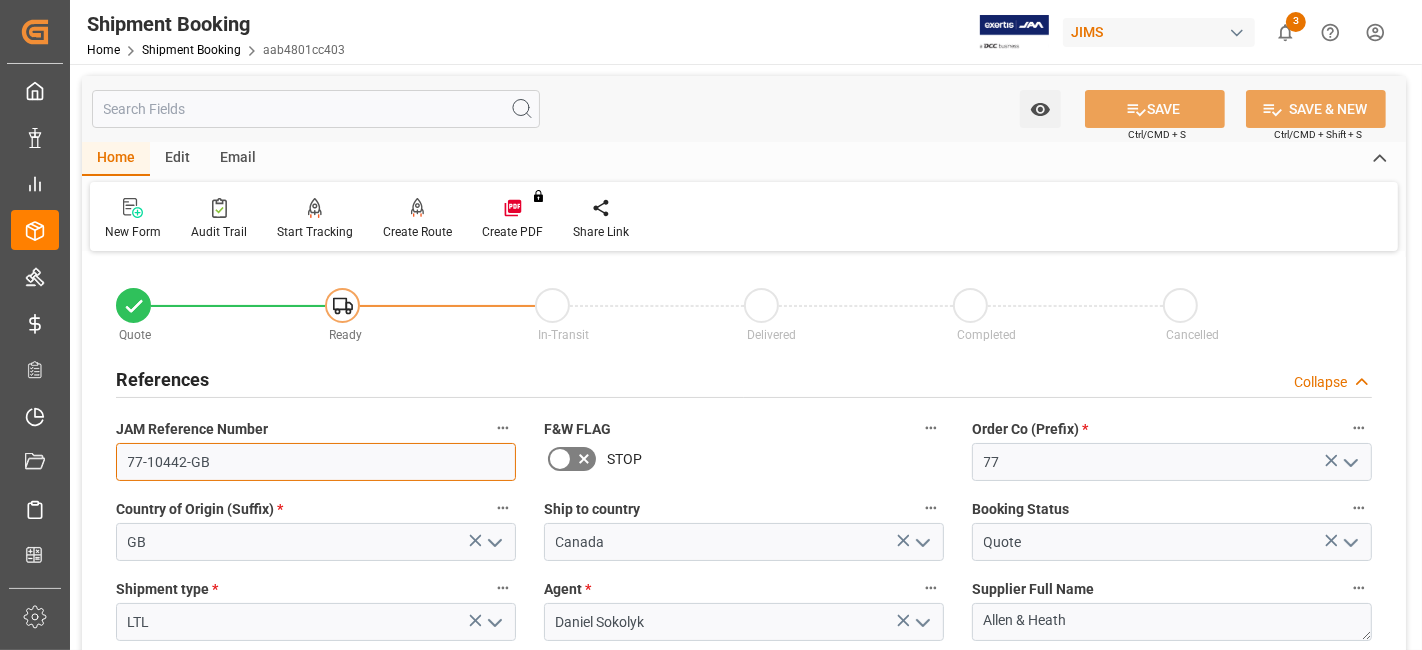 drag, startPoint x: 225, startPoint y: 466, endPoint x: 82, endPoint y: 460, distance: 143.12582 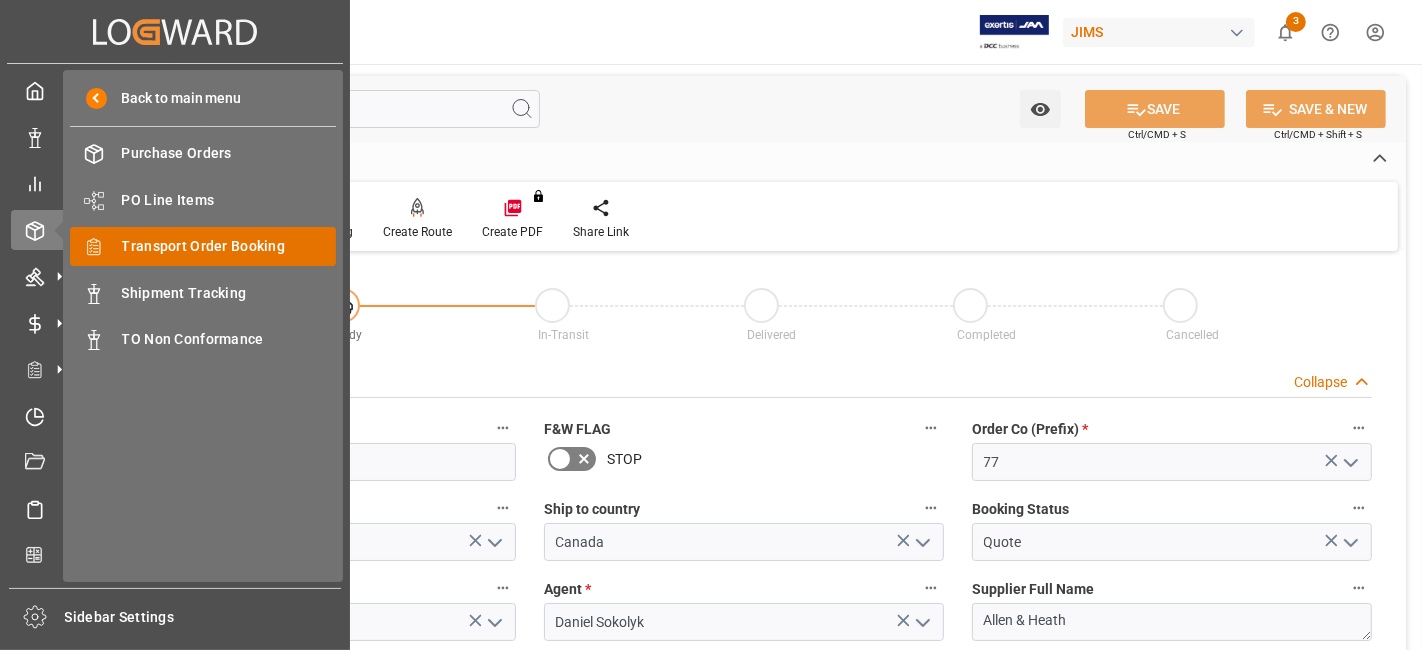 click on "Transport Order Booking Transport Order Booking" at bounding box center [203, 246] 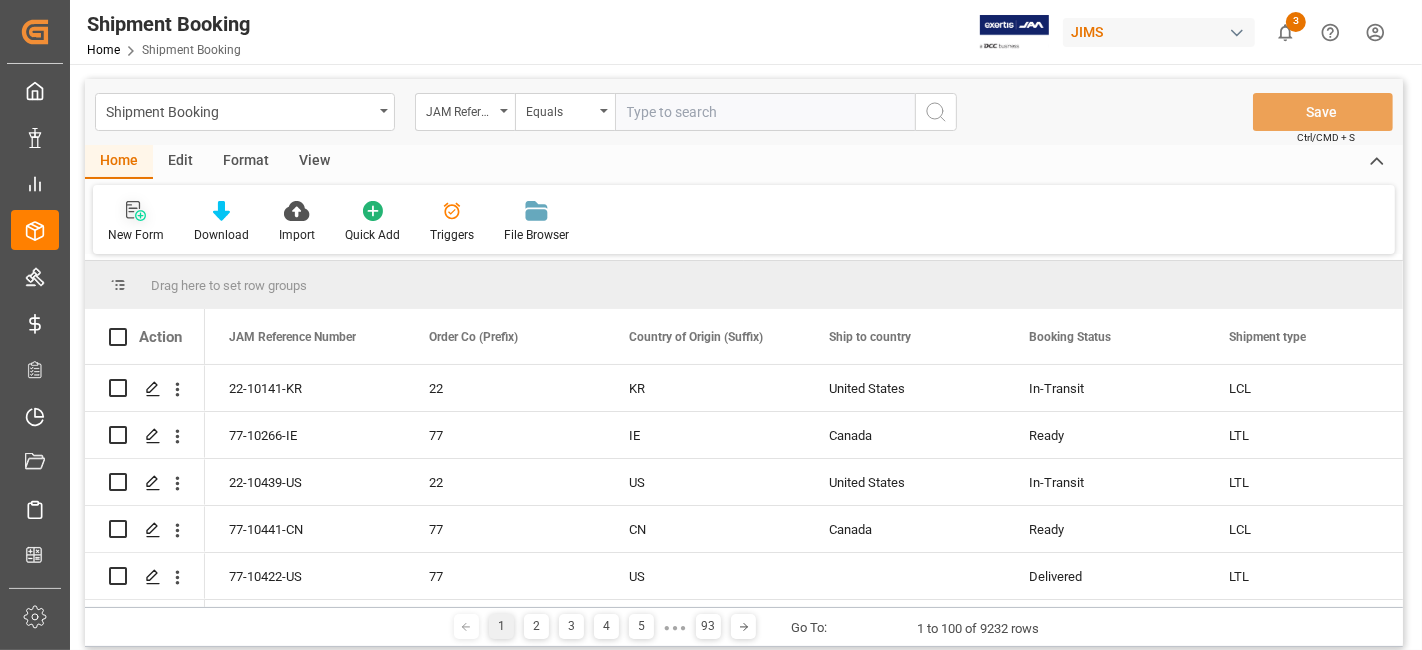 click at bounding box center [136, 210] 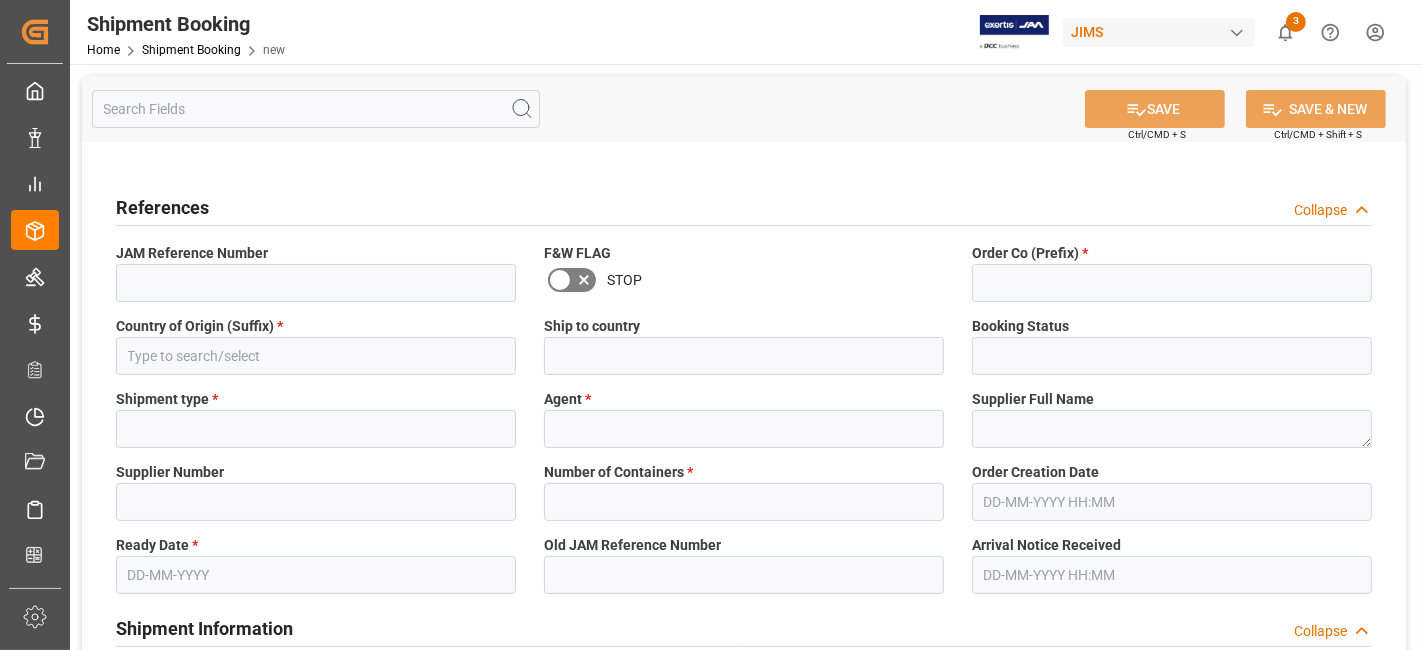 type on "Quote" 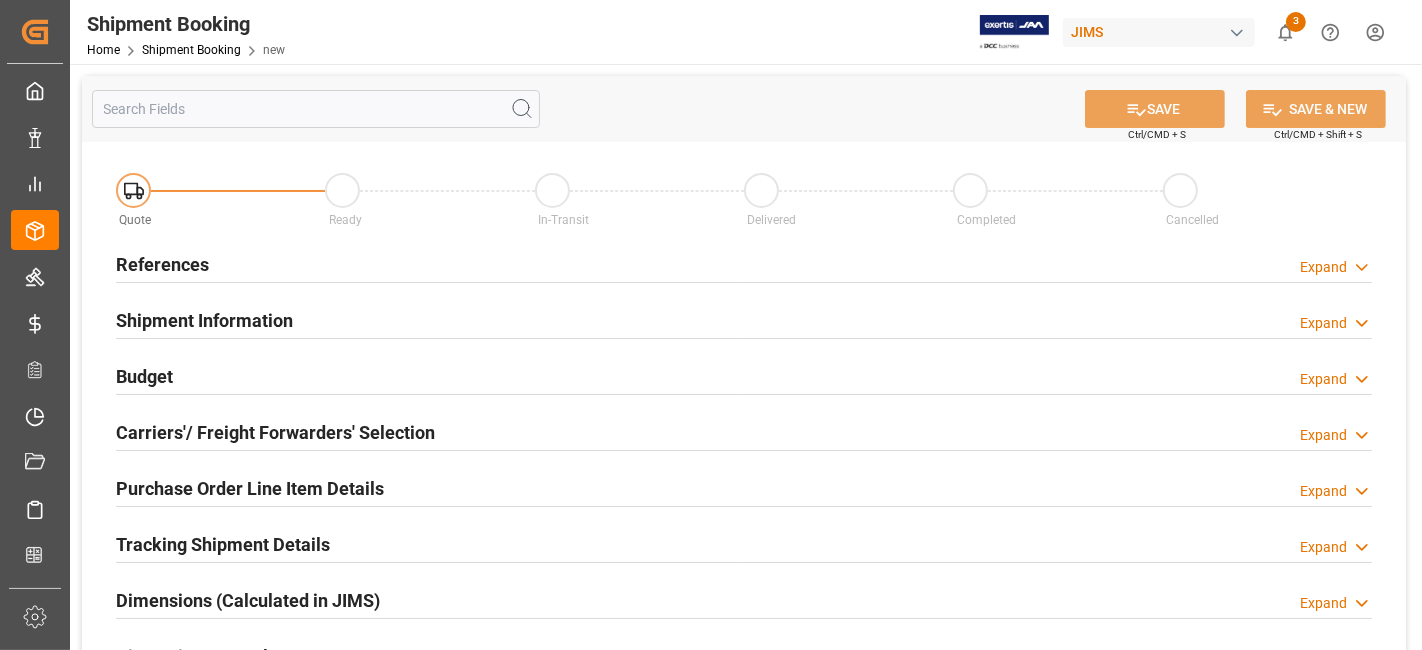 click on "References" at bounding box center (162, 264) 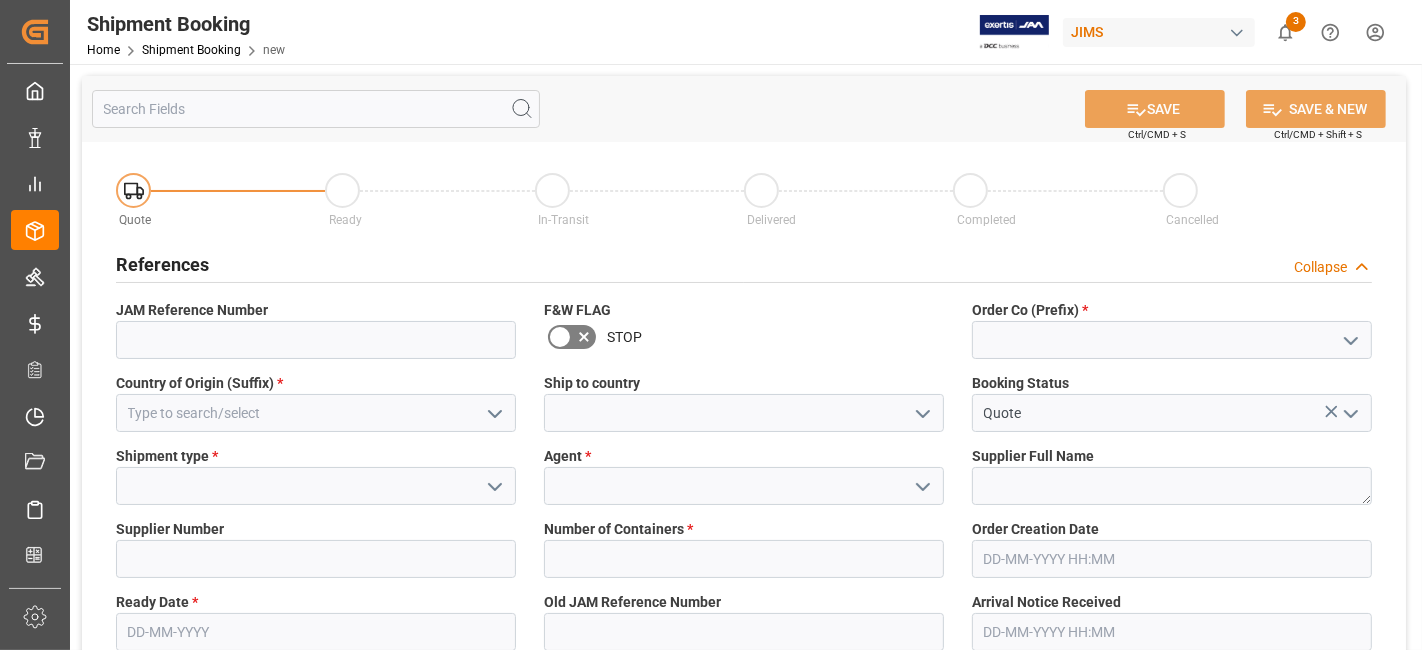 click at bounding box center [1350, 340] 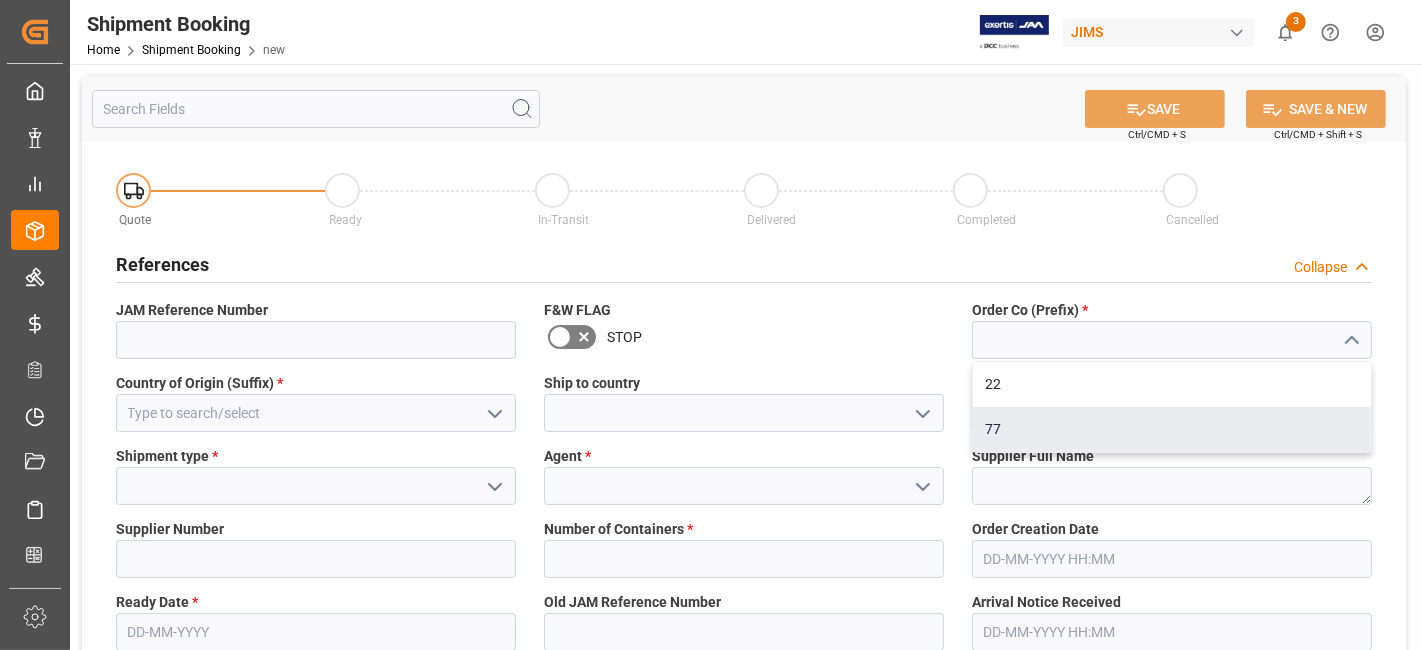 click on "77" at bounding box center [1172, 429] 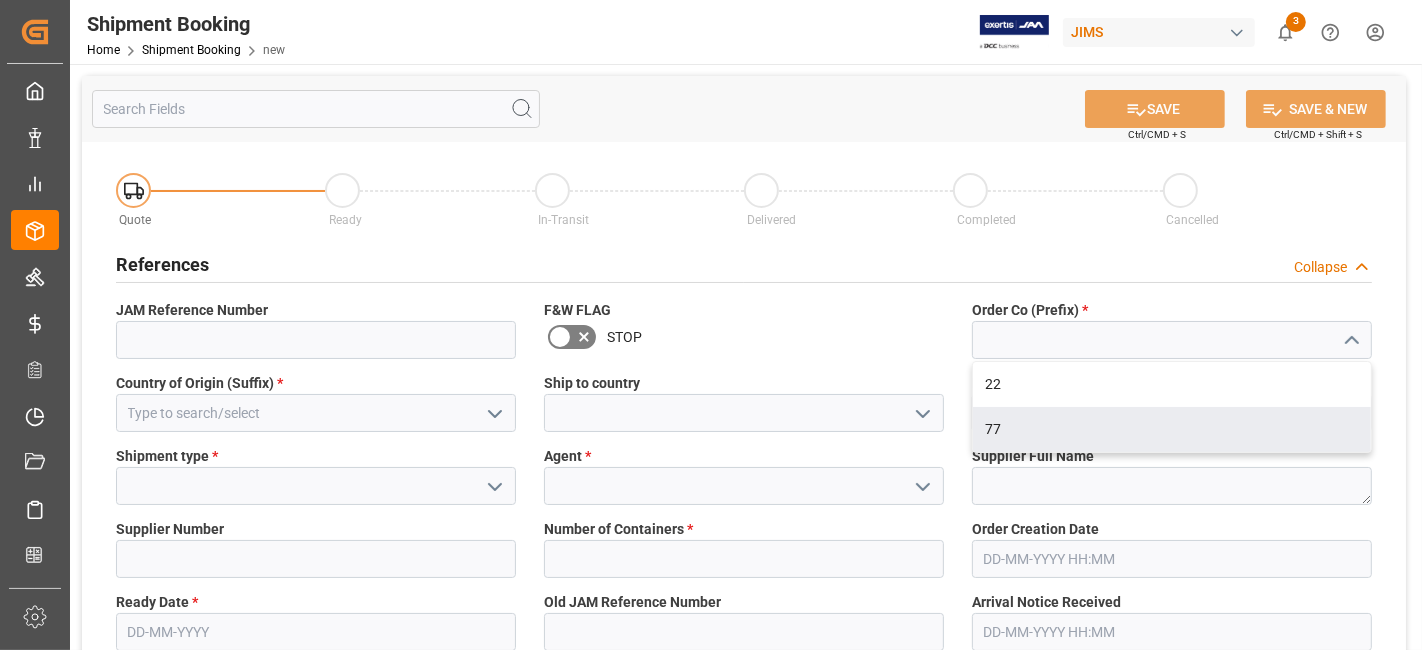 type on "77" 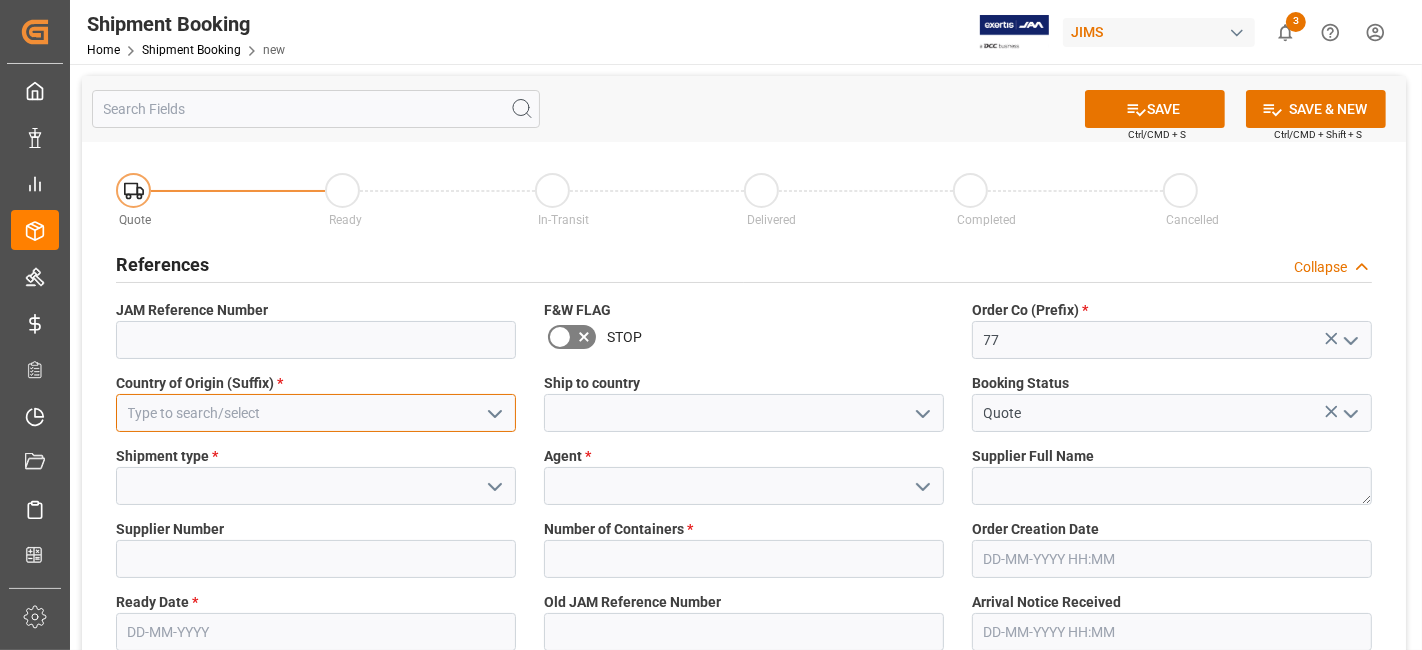 click at bounding box center [316, 413] 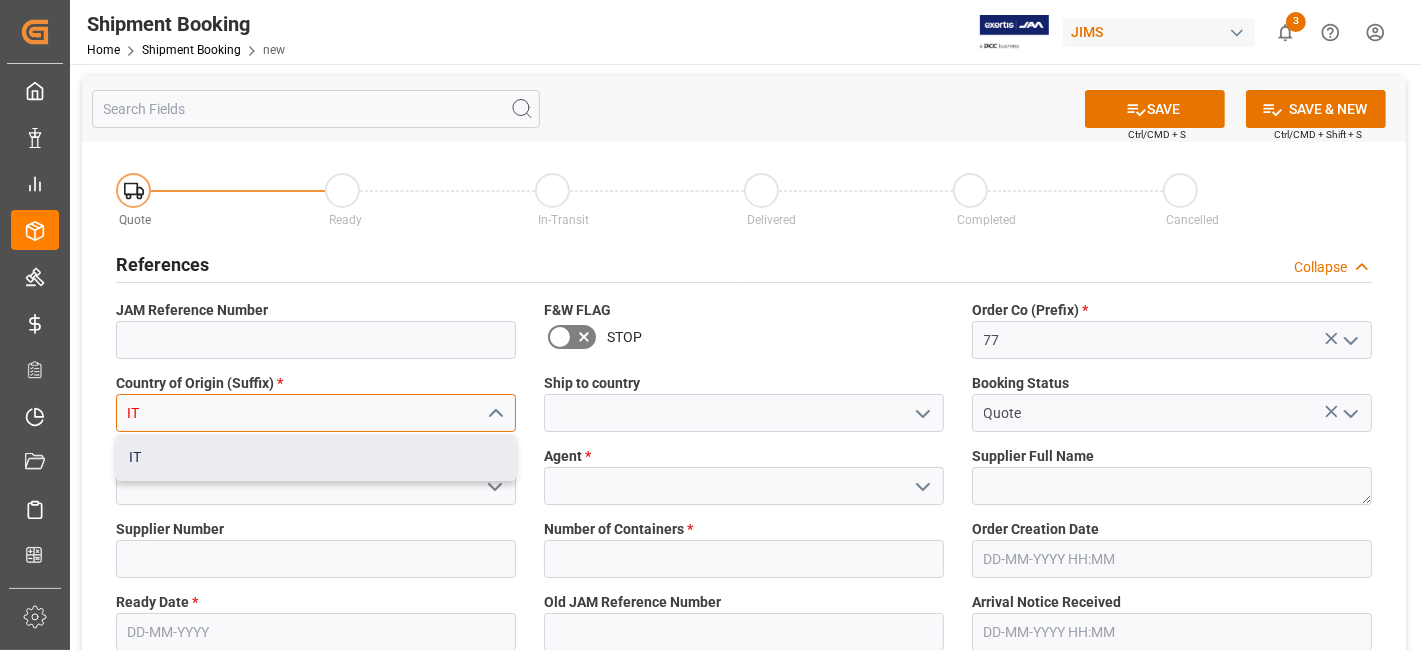 click on "IT" at bounding box center (316, 457) 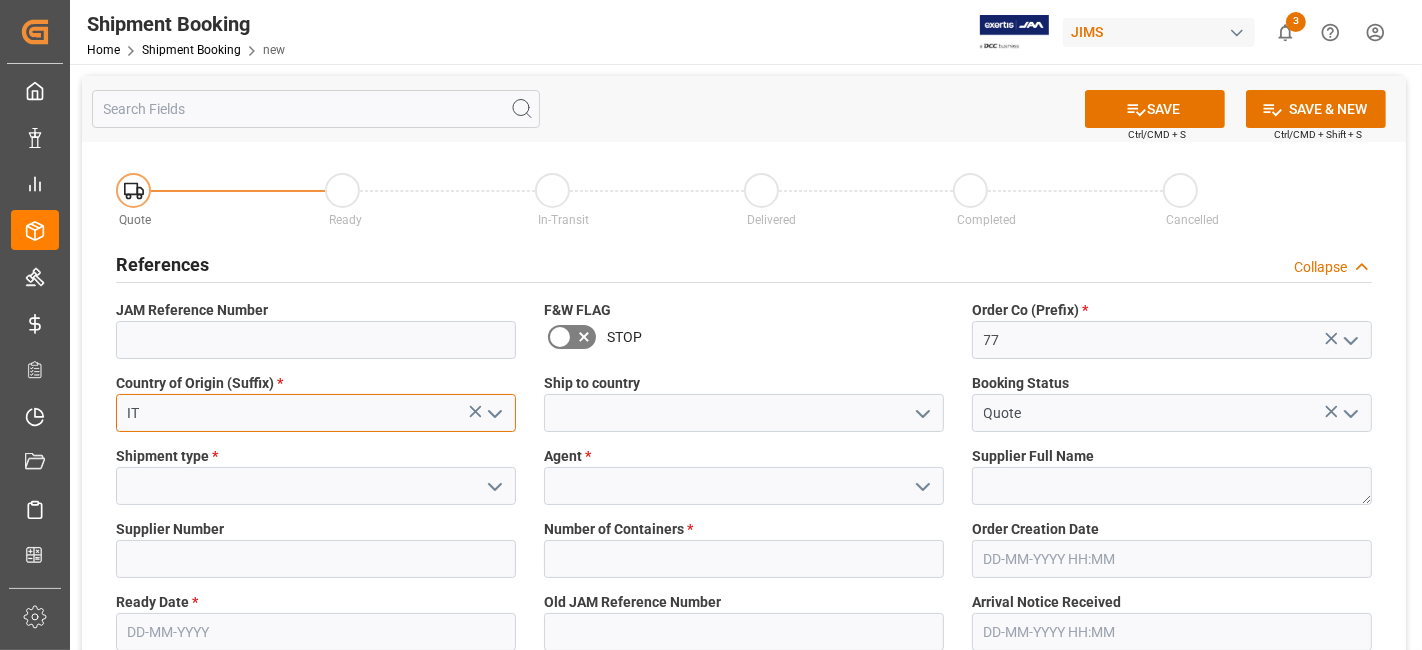 type on "IT" 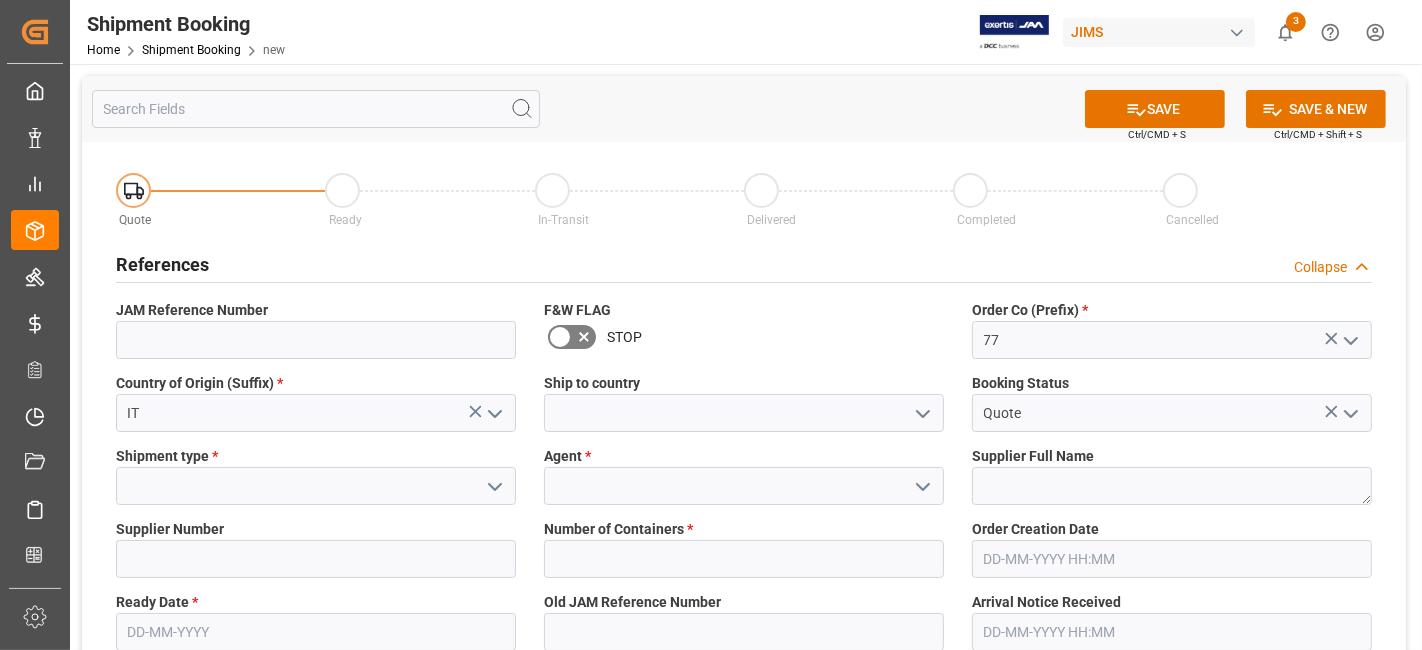 click 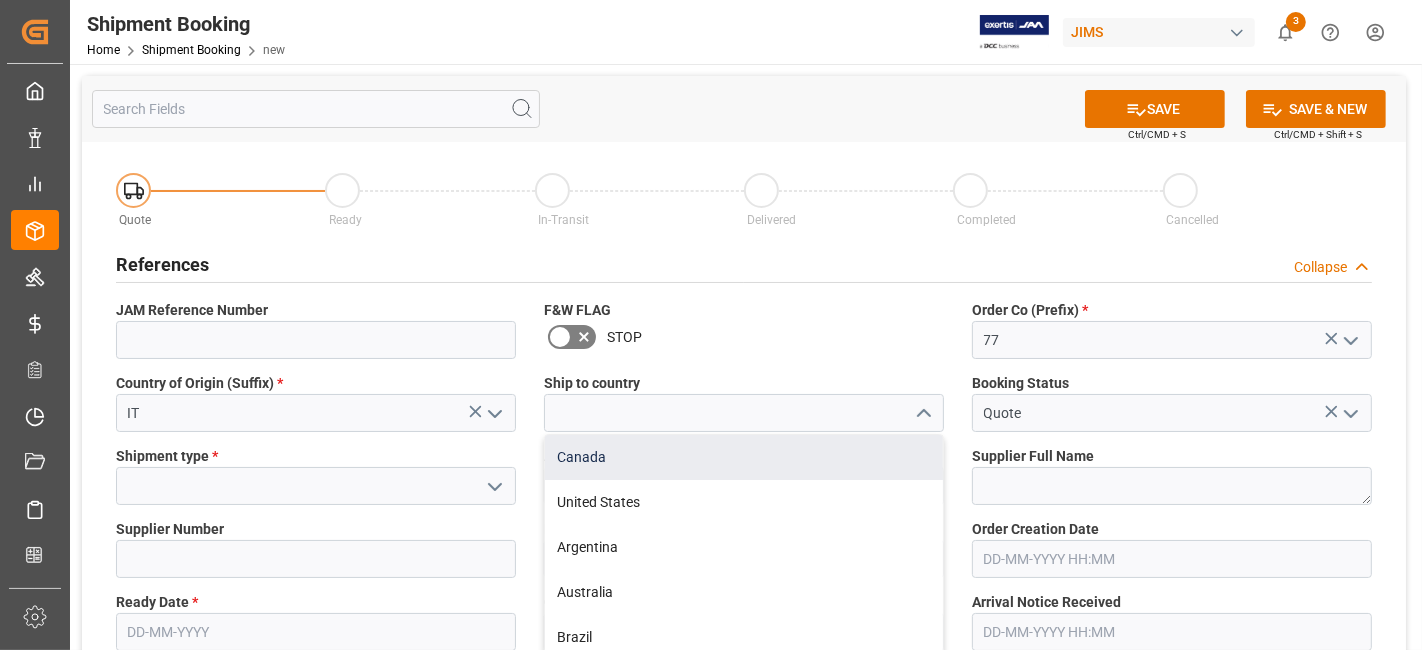click on "Canada" at bounding box center (744, 457) 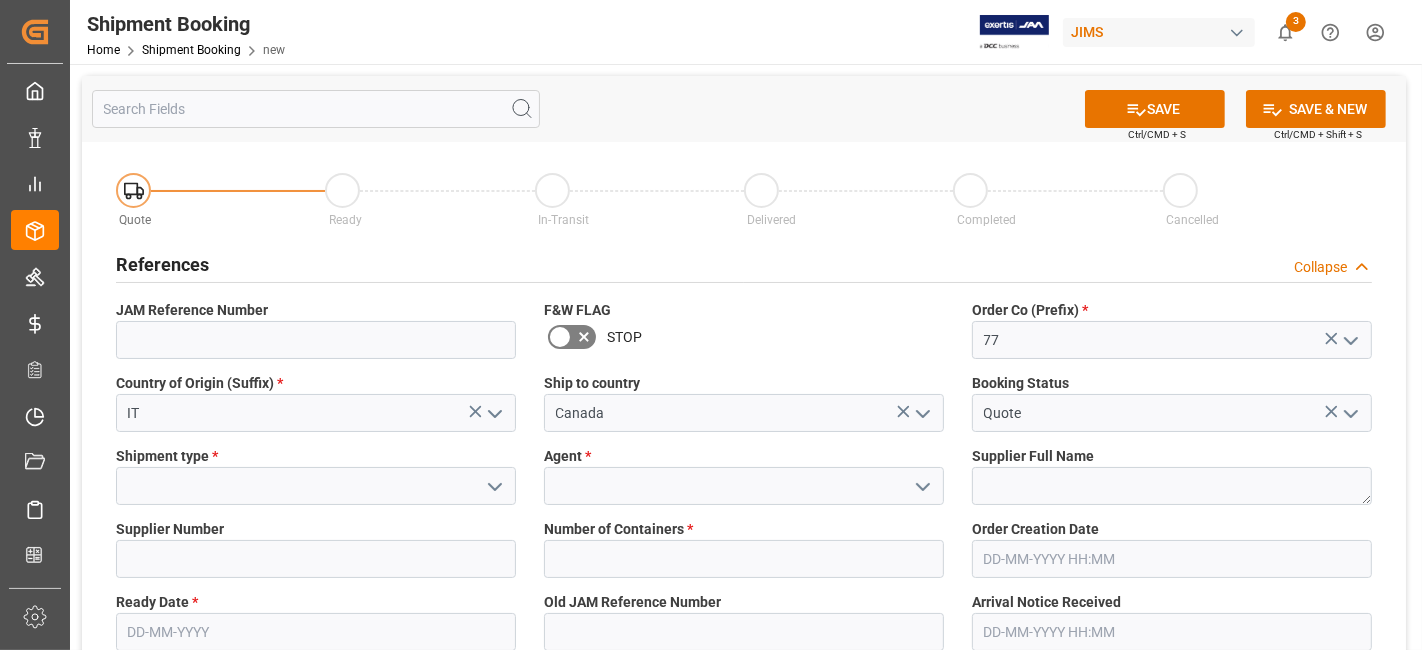 click 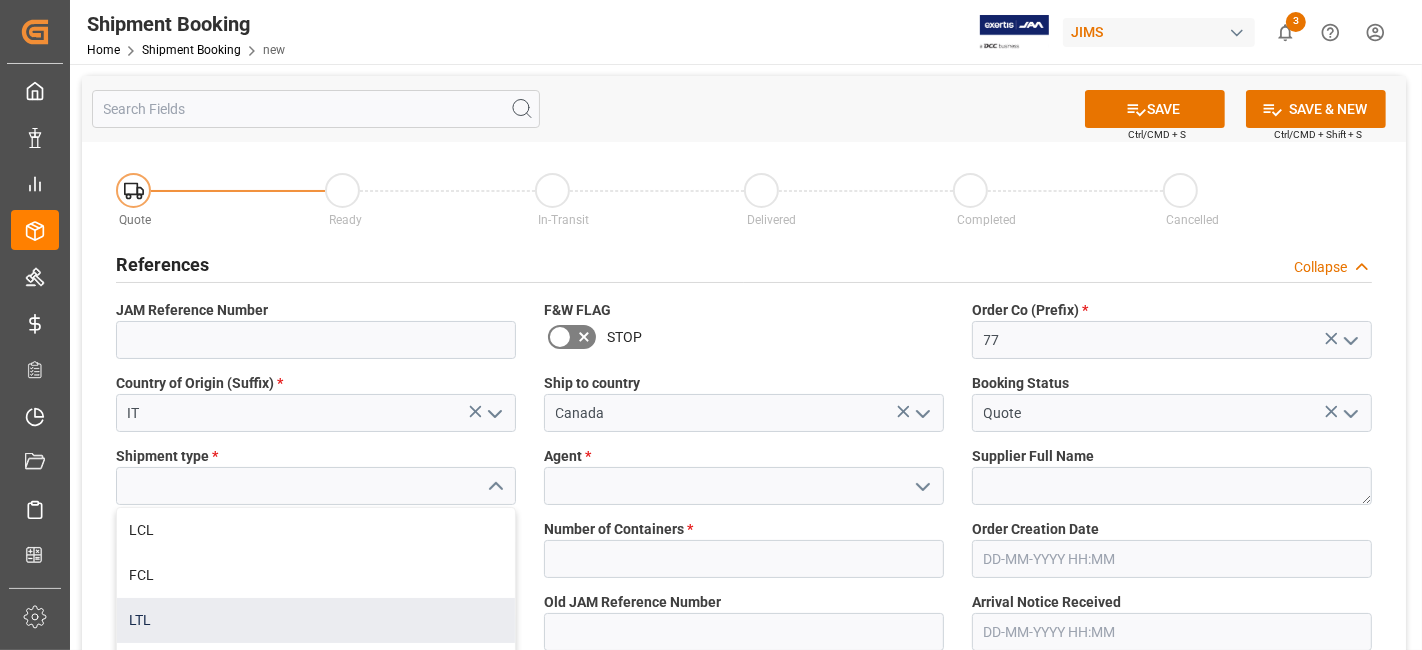 click on "LTL" at bounding box center [316, 620] 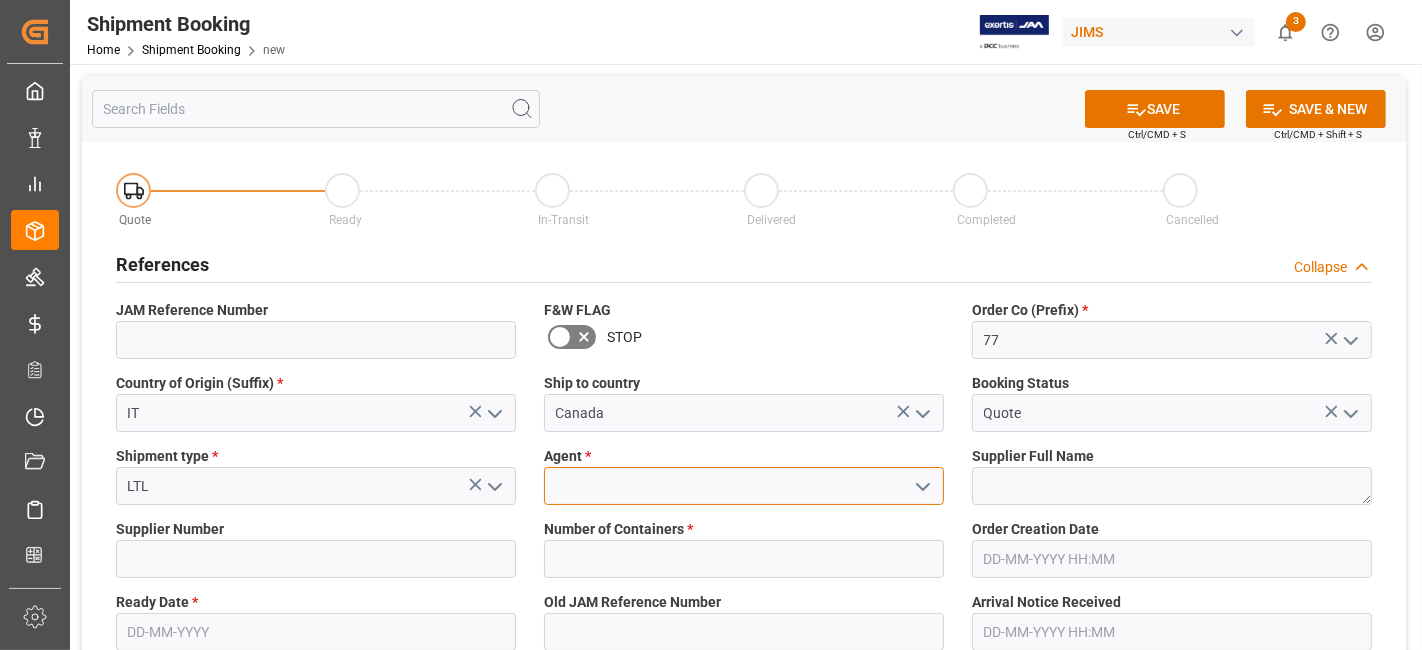 click at bounding box center (744, 486) 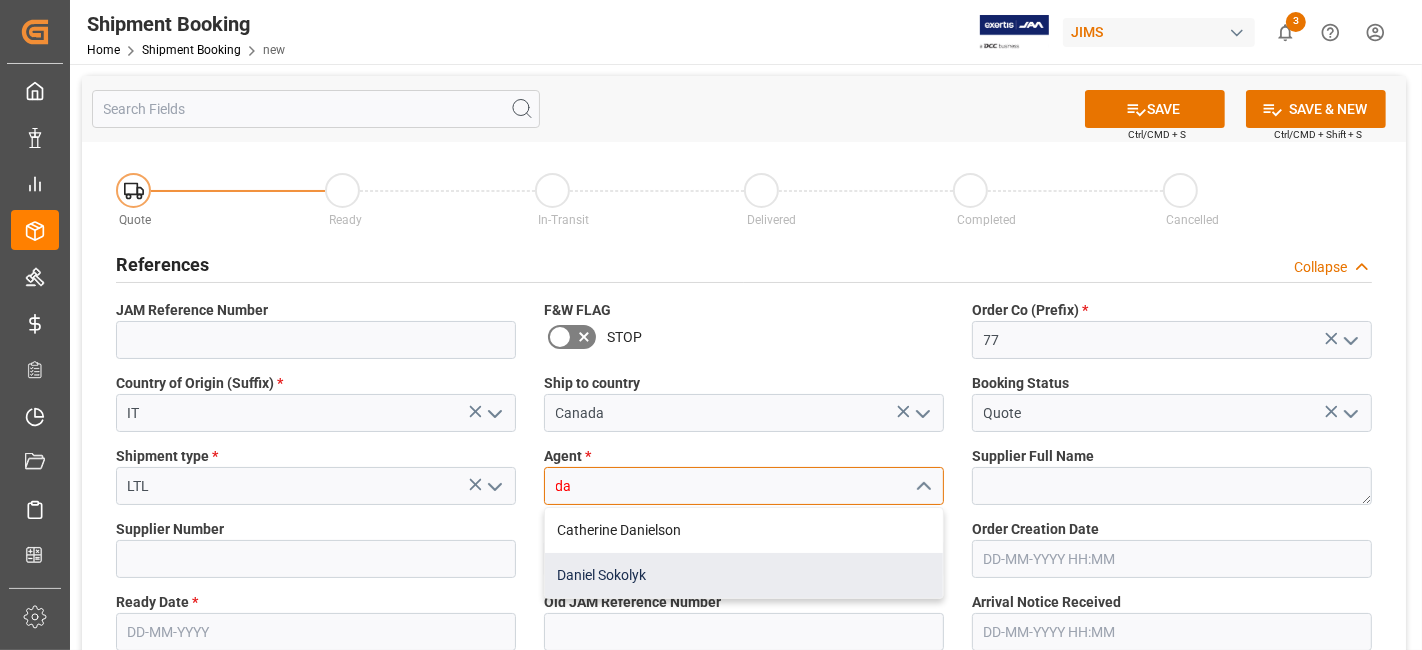 click on "Daniel Sokolyk" at bounding box center (744, 575) 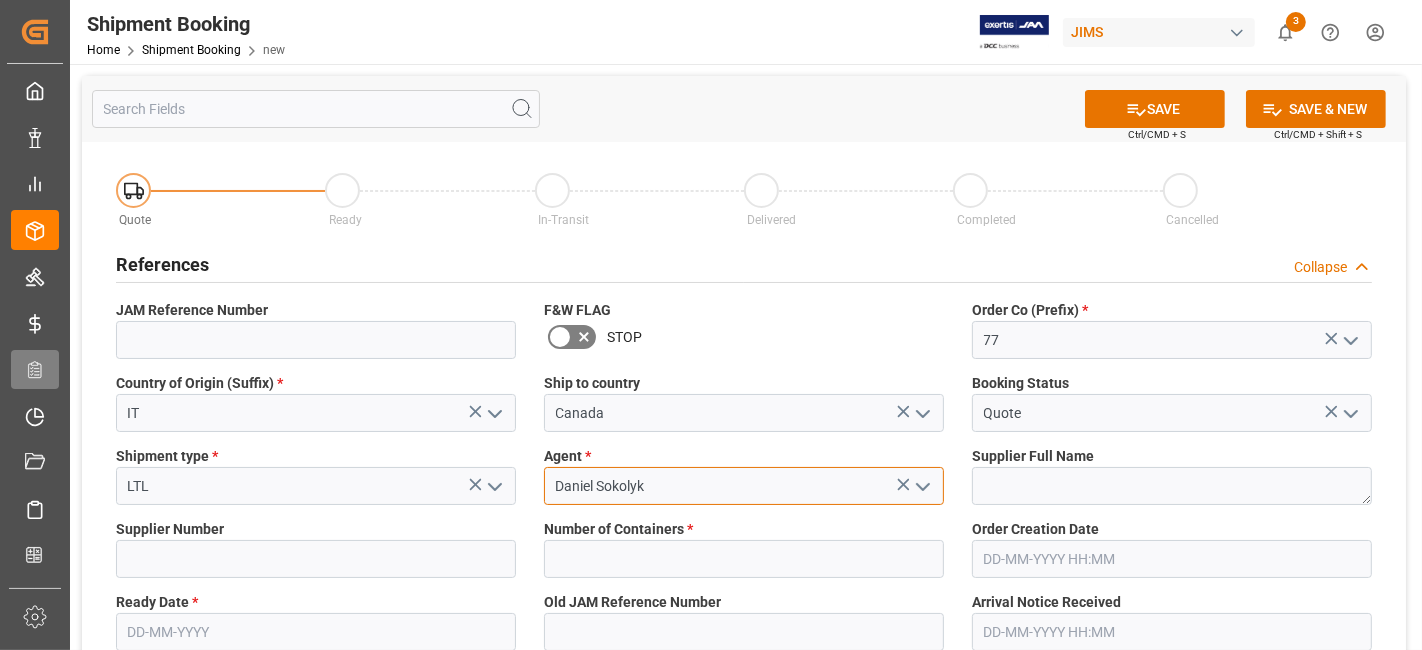 type on "Daniel Sokolyk" 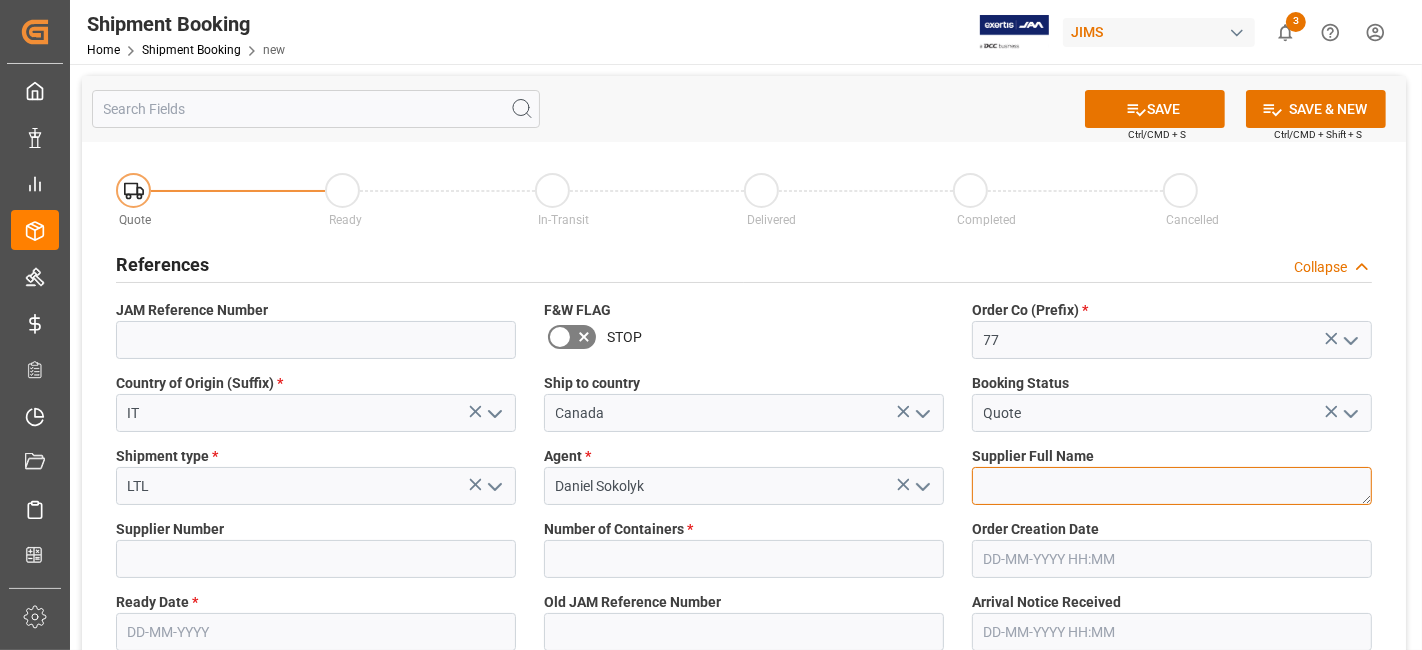 click at bounding box center [1172, 486] 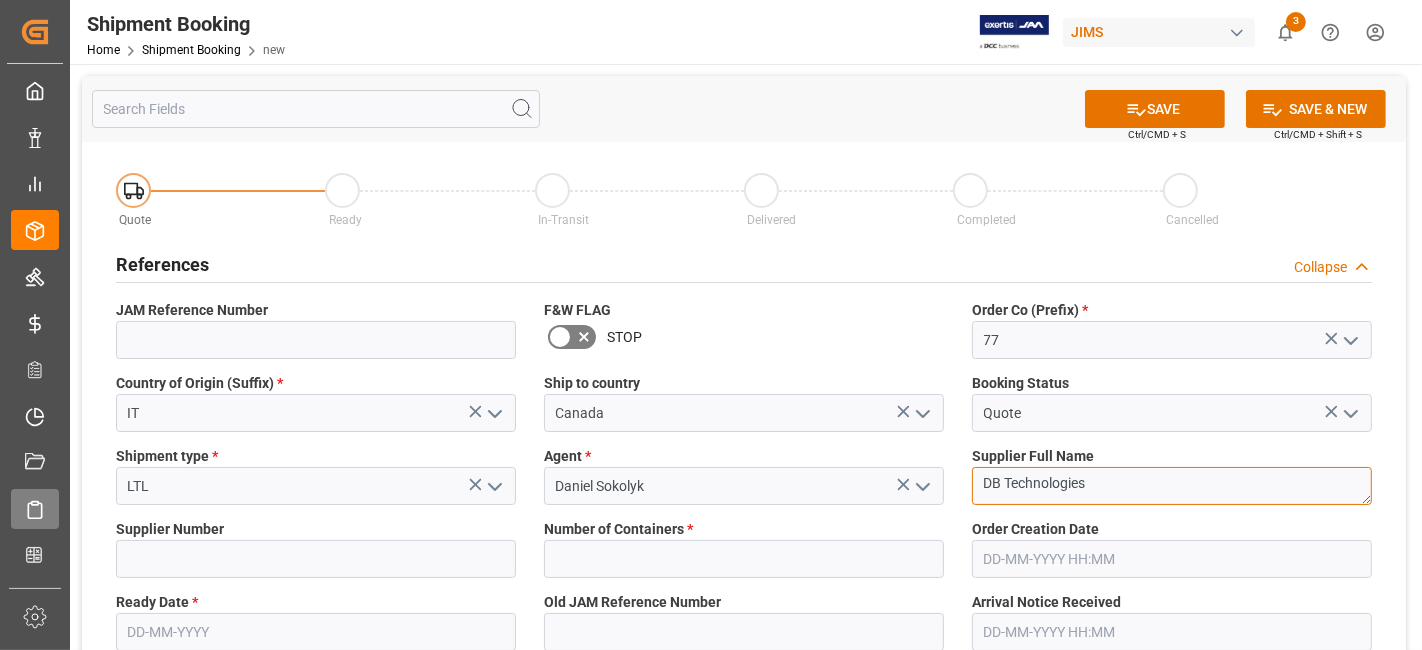 type on "DB Technologies" 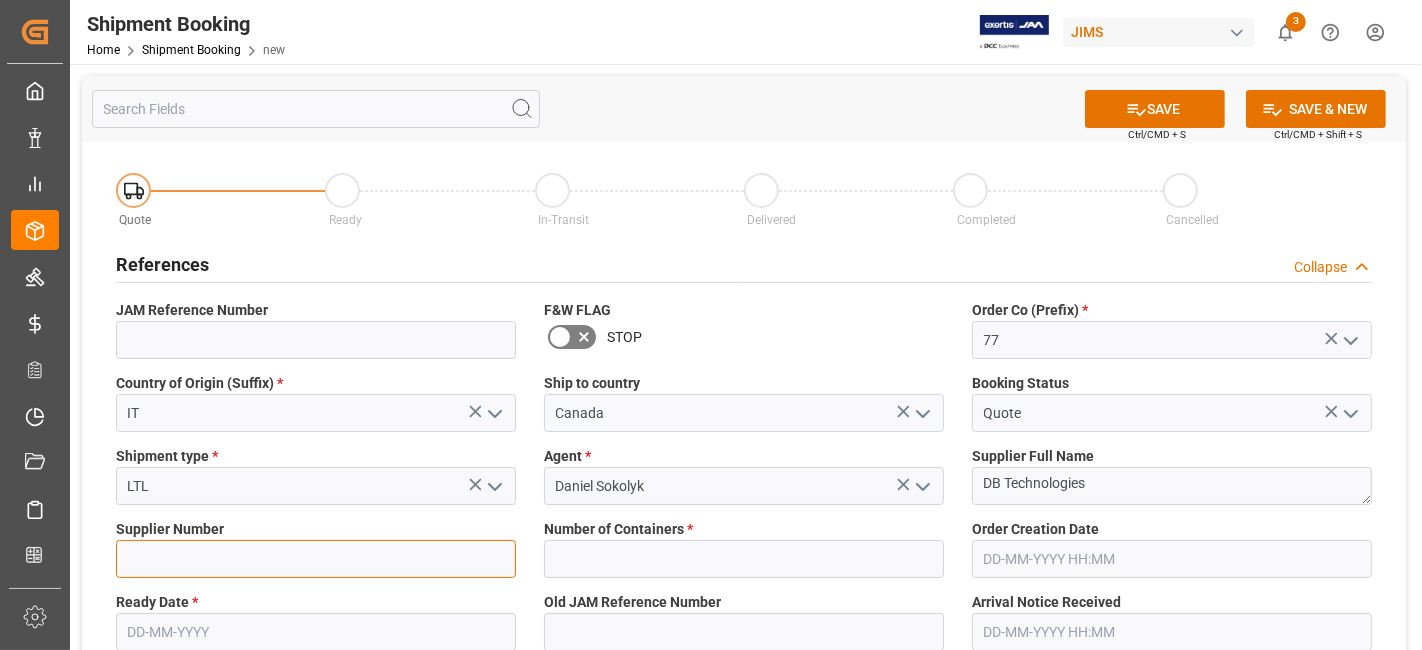 click at bounding box center (316, 559) 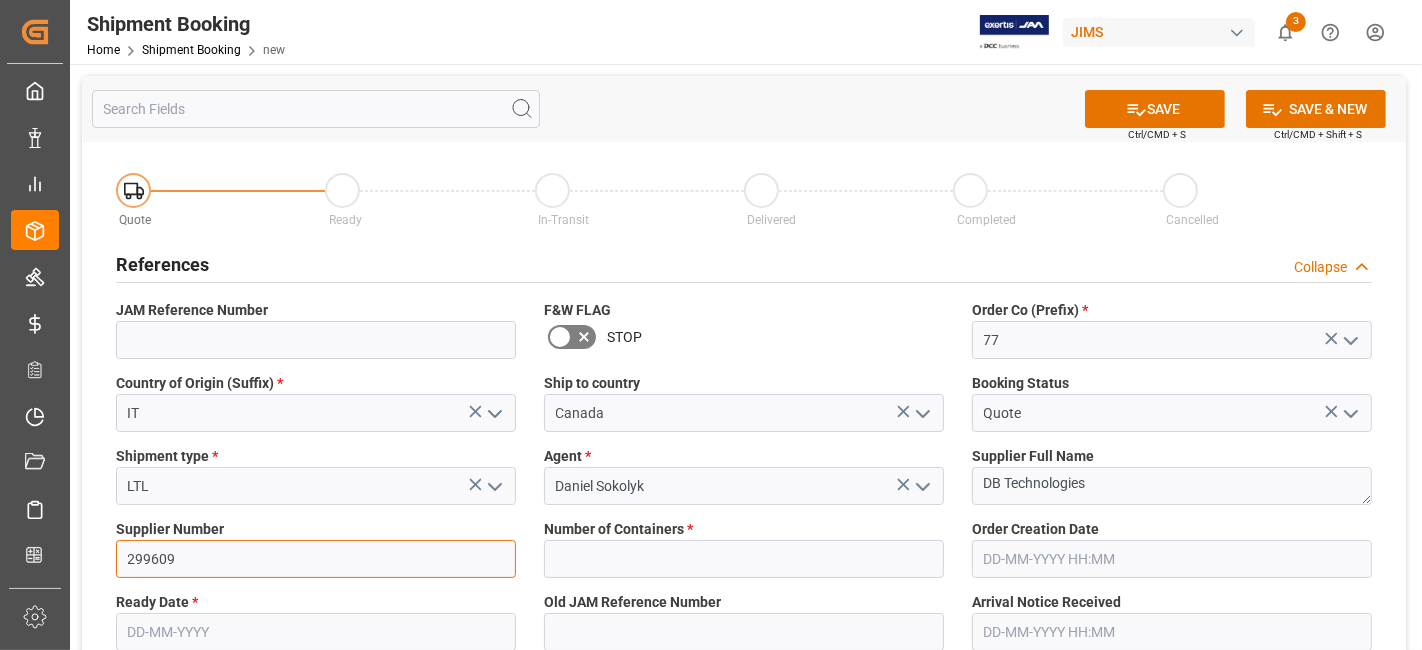type on "299609" 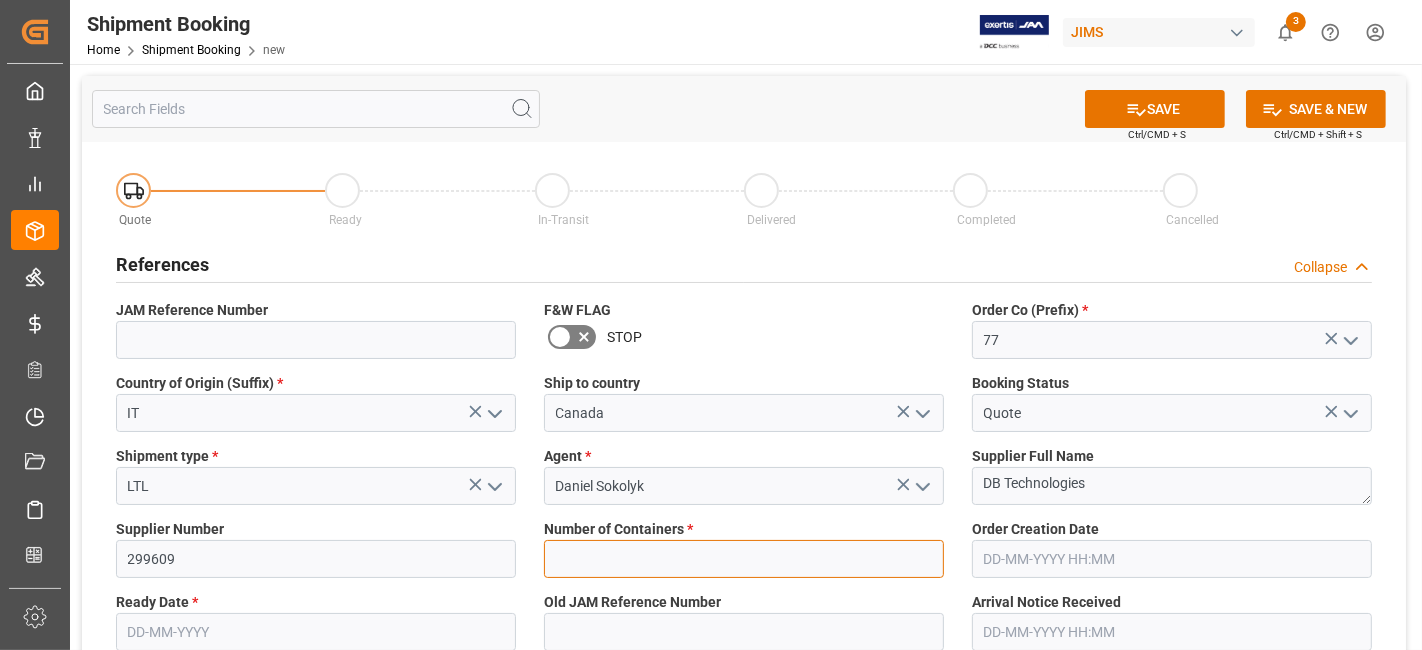 click at bounding box center [744, 559] 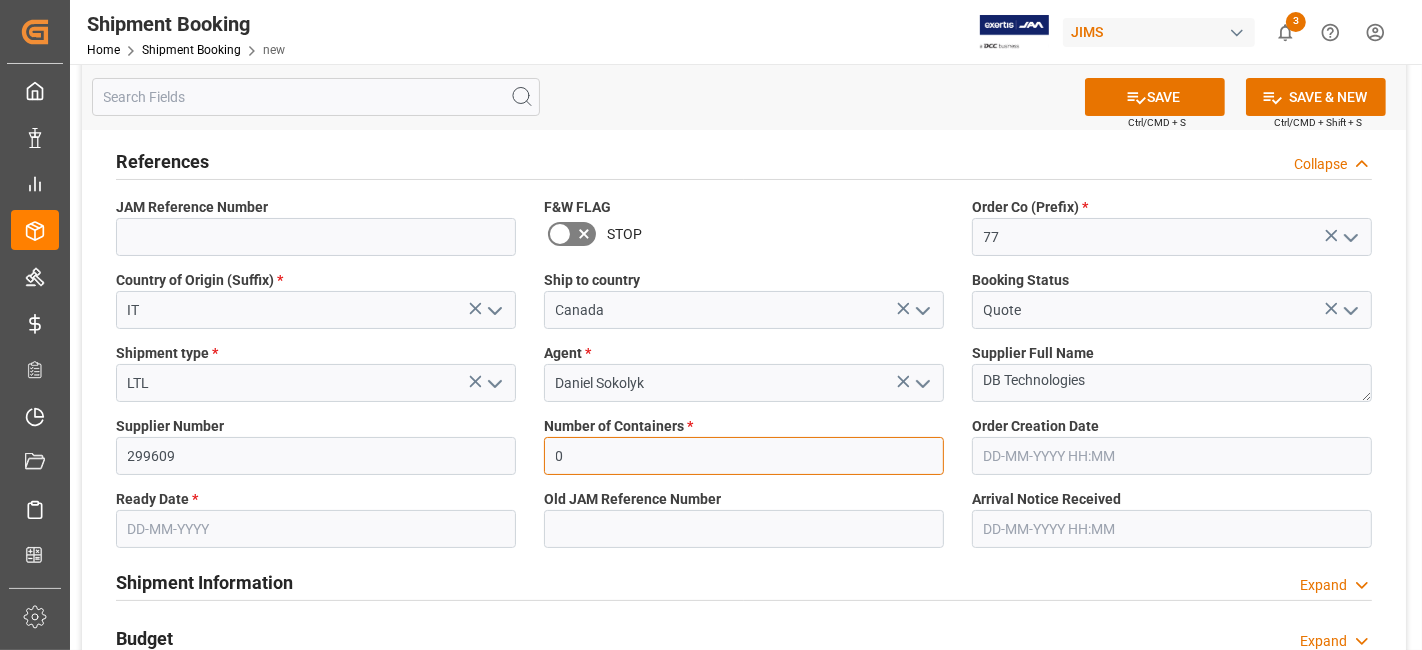 scroll, scrollTop: 111, scrollLeft: 0, axis: vertical 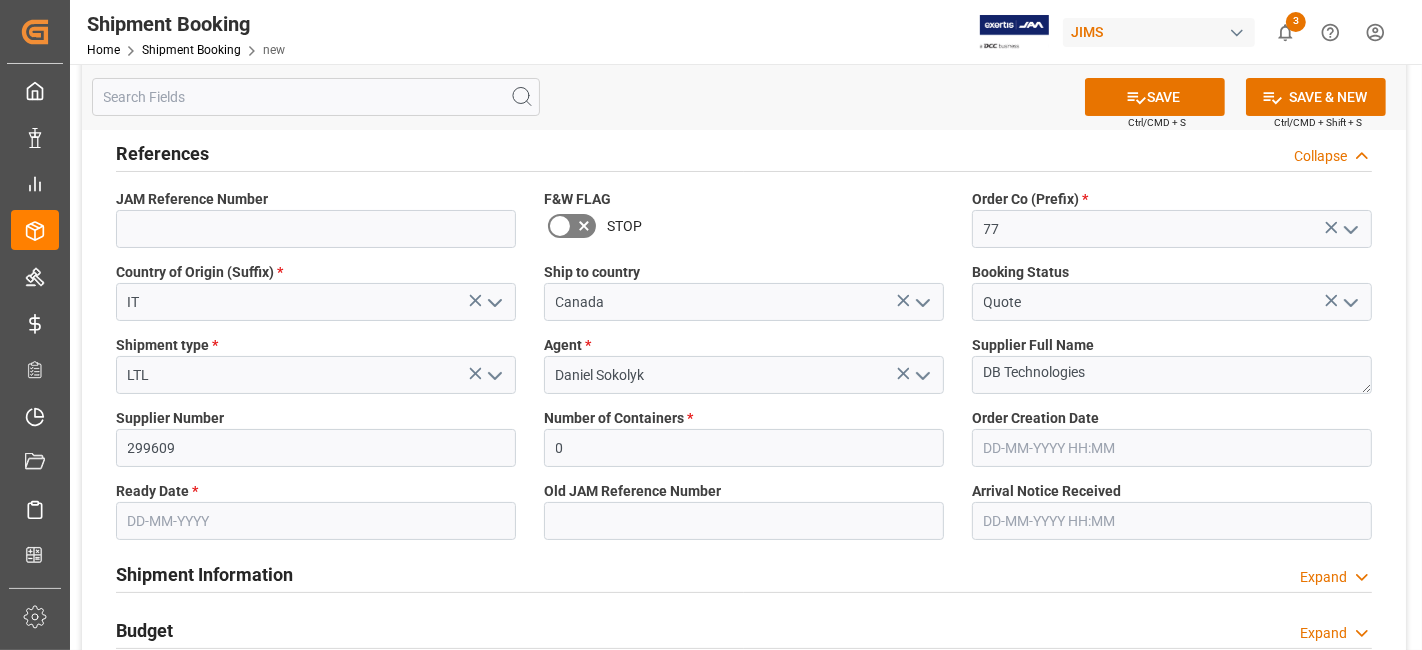 click at bounding box center (316, 521) 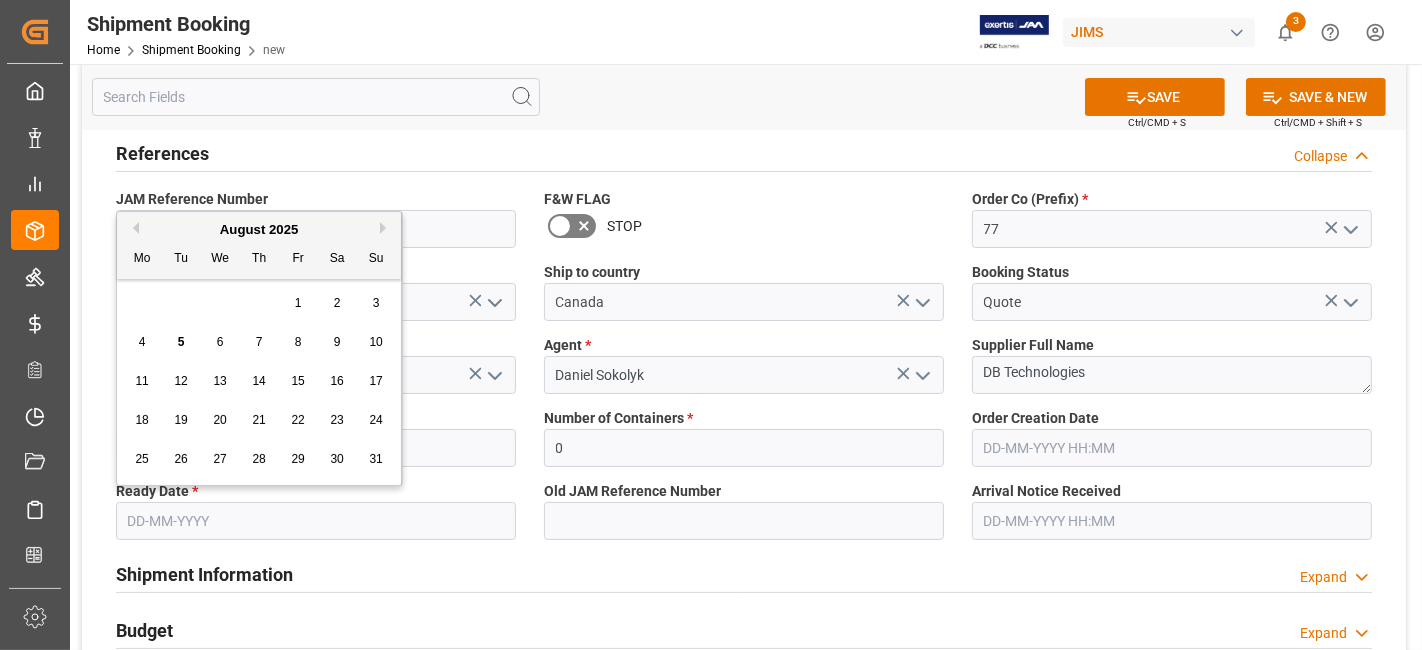click at bounding box center [316, 521] 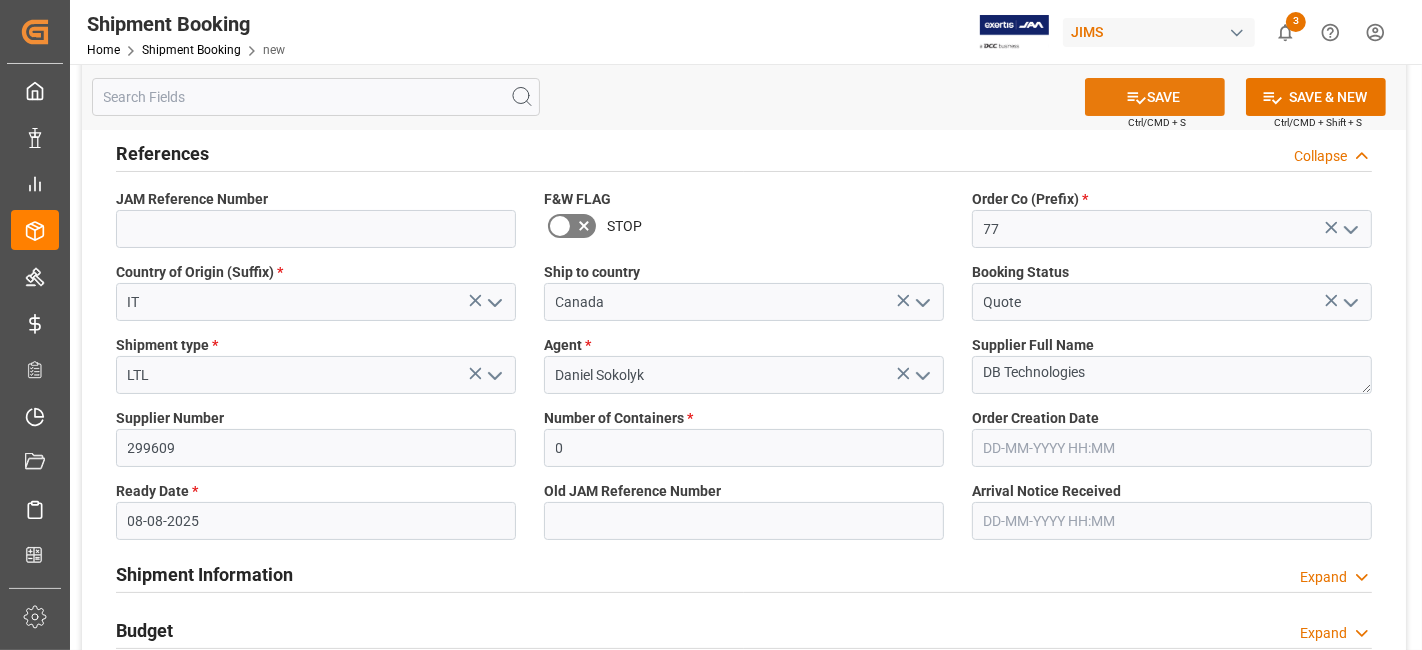 click on "SAVE" at bounding box center [1155, 97] 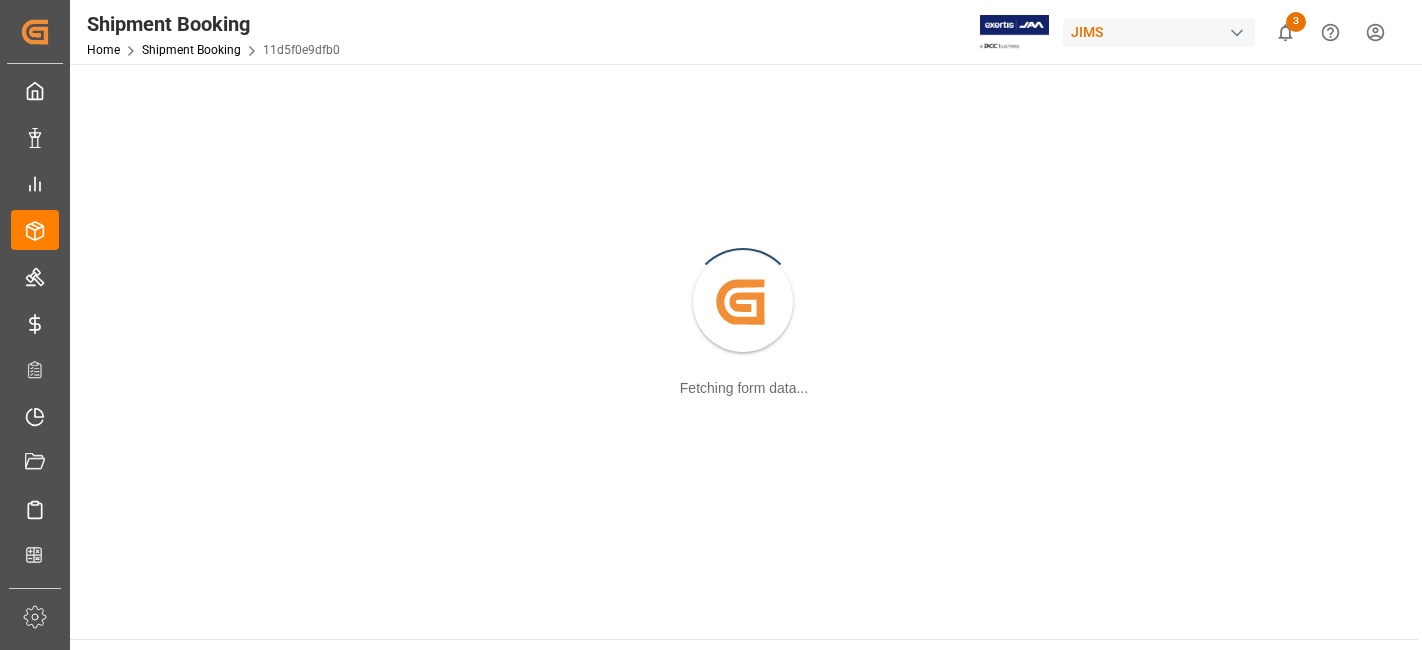 scroll, scrollTop: 0, scrollLeft: 0, axis: both 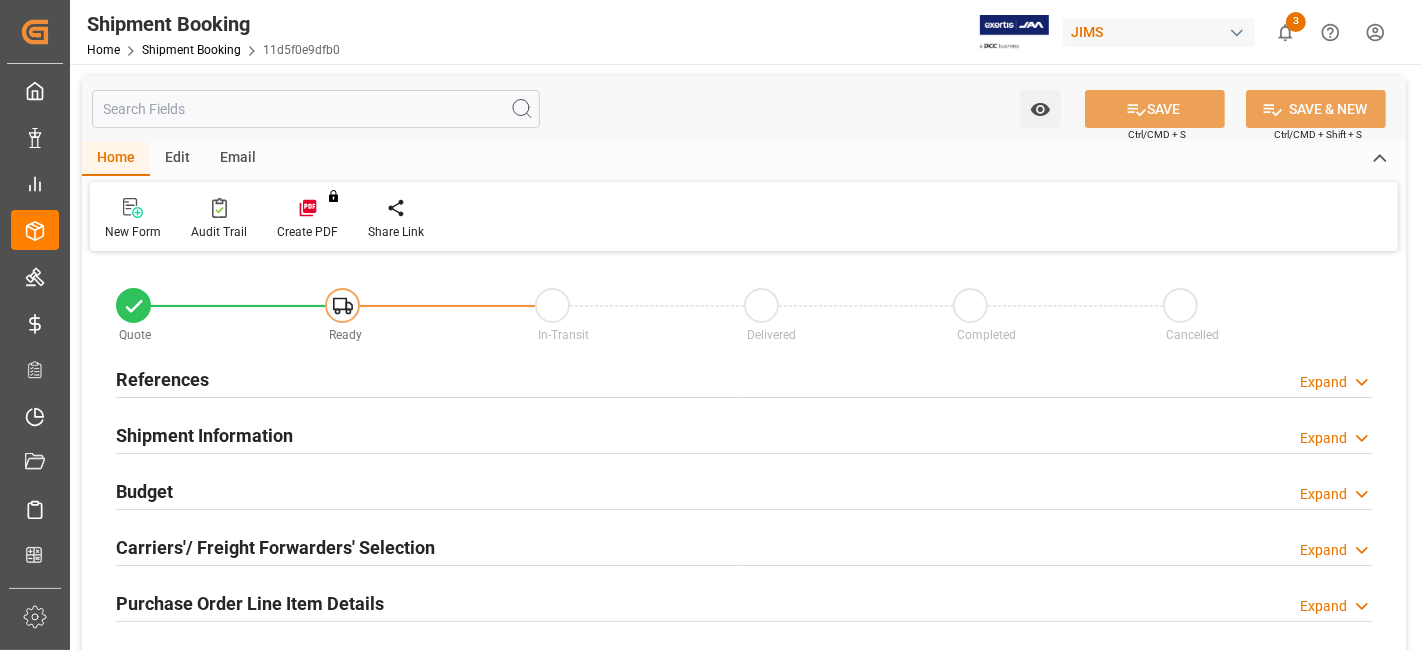 type on "0" 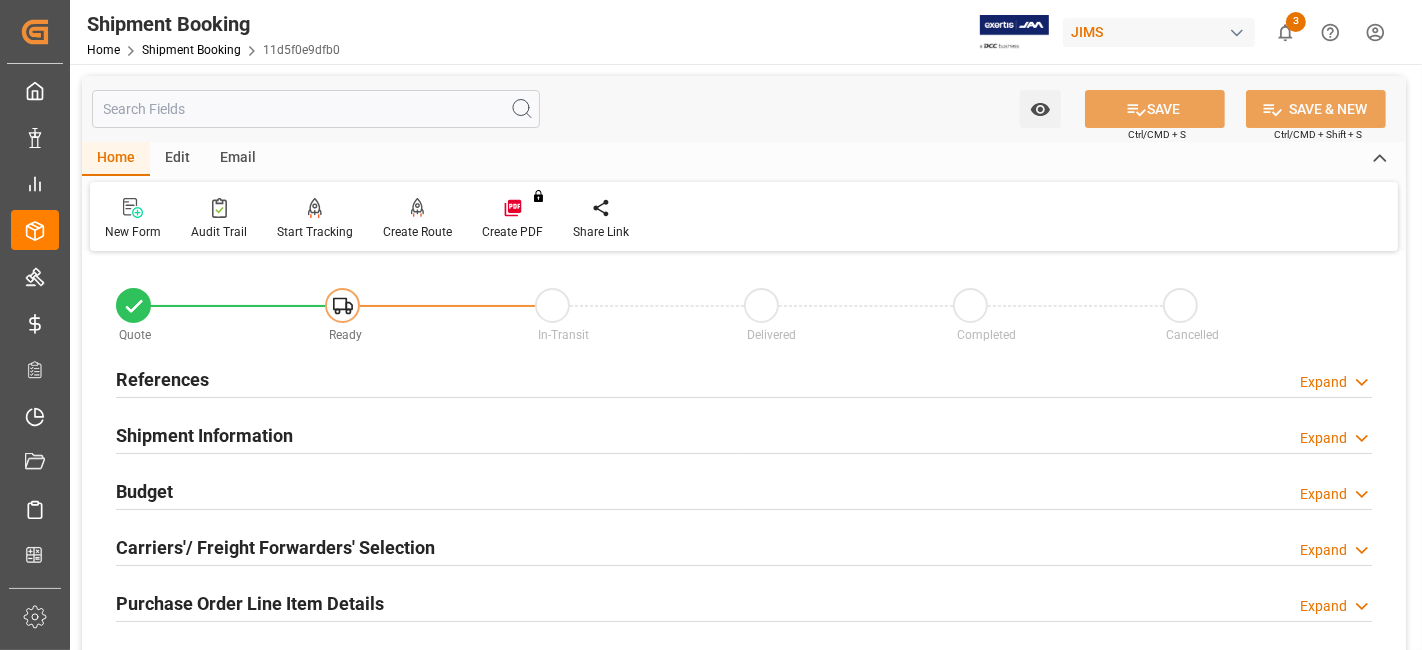 click on "References Expand" at bounding box center (744, 378) 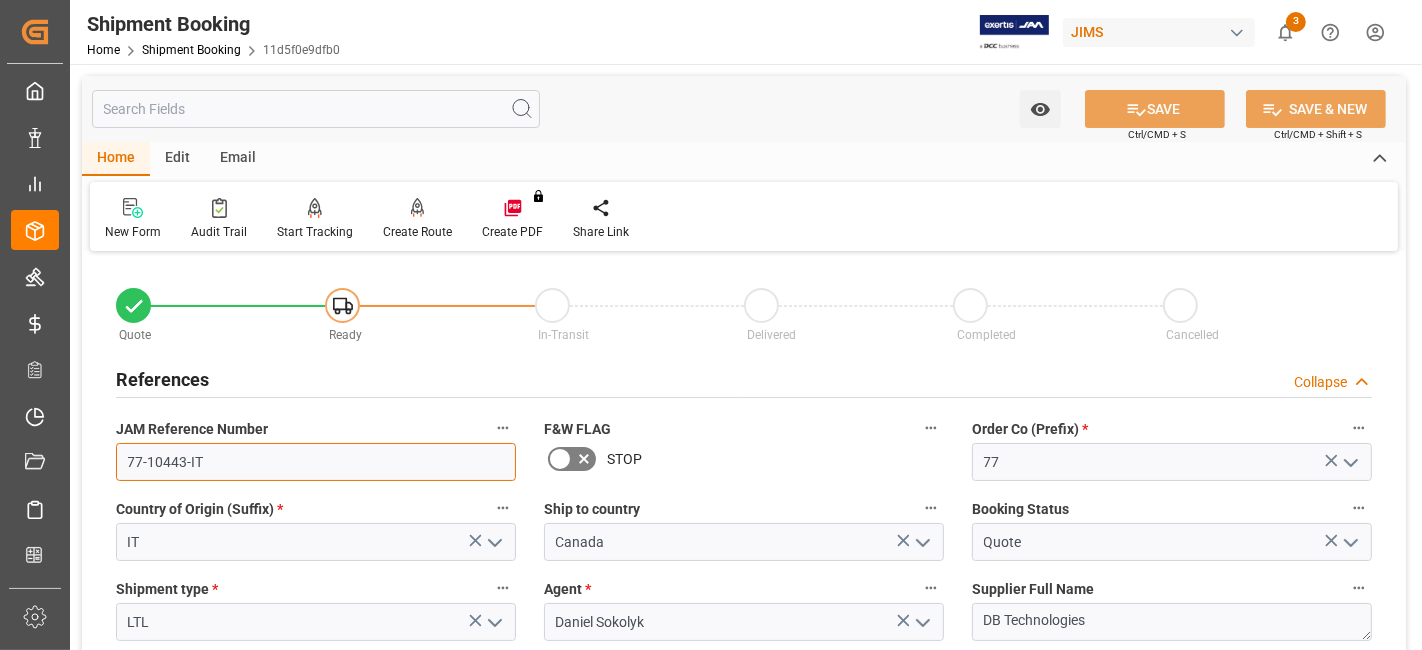 drag, startPoint x: 237, startPoint y: 455, endPoint x: 104, endPoint y: 452, distance: 133.03383 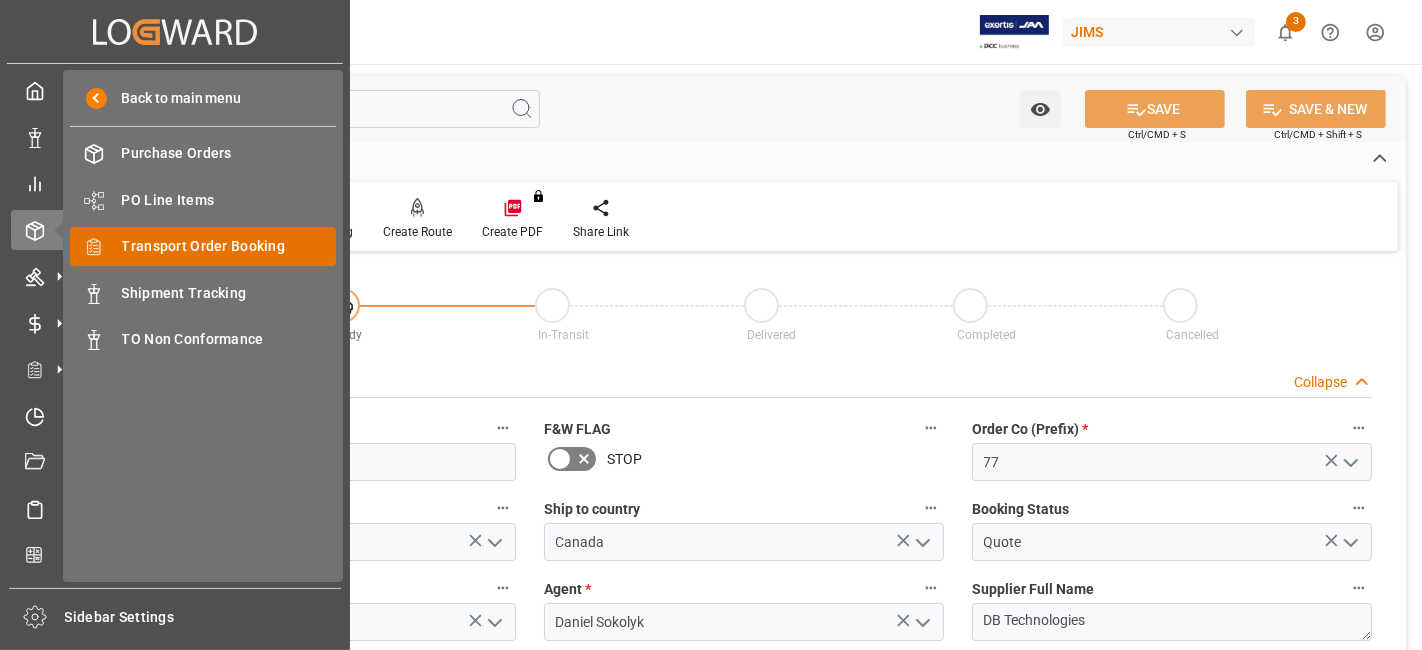 click on "Transport Order Booking" at bounding box center (229, 246) 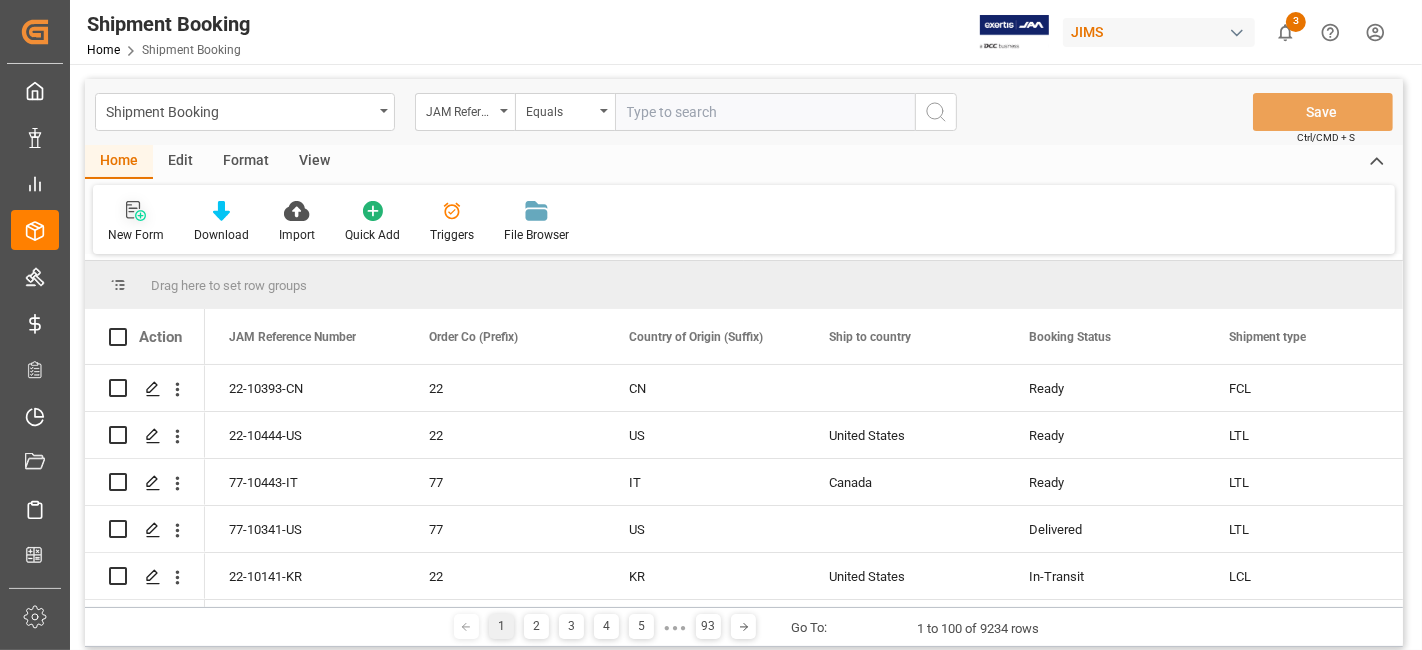 click on "New Form" at bounding box center (136, 222) 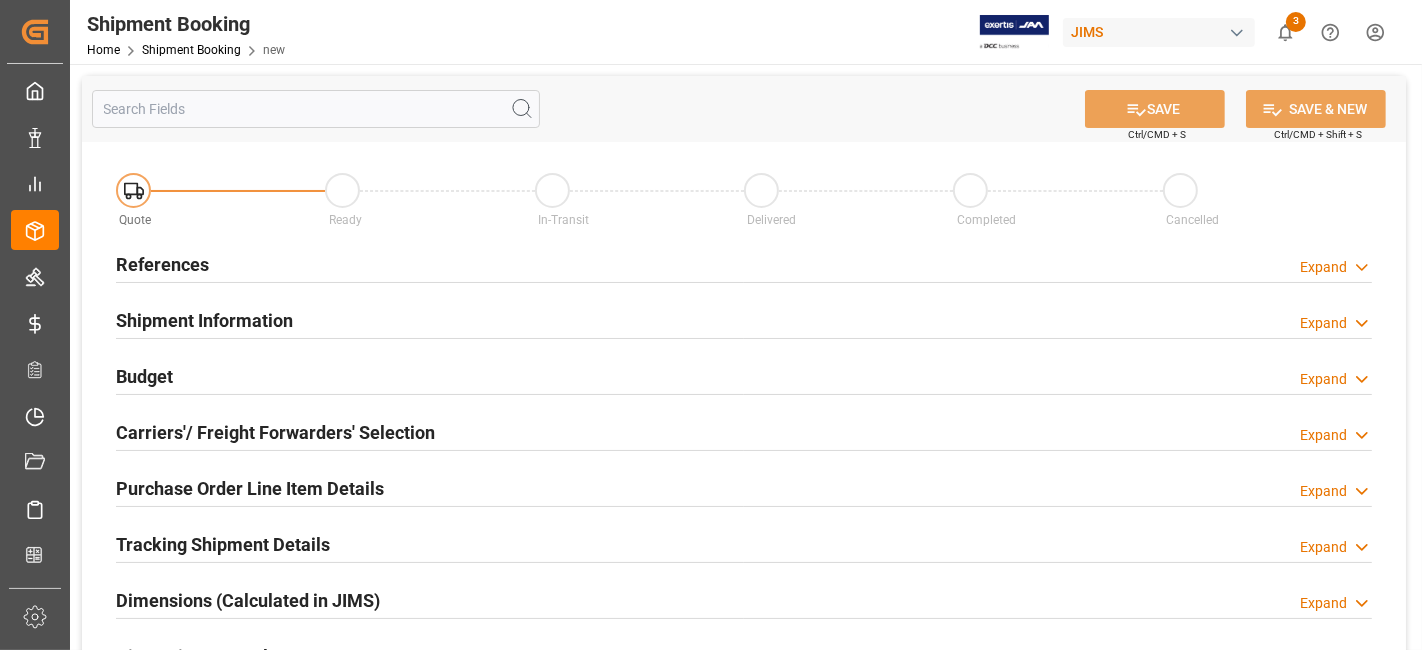 click on "References Expand" at bounding box center (744, 263) 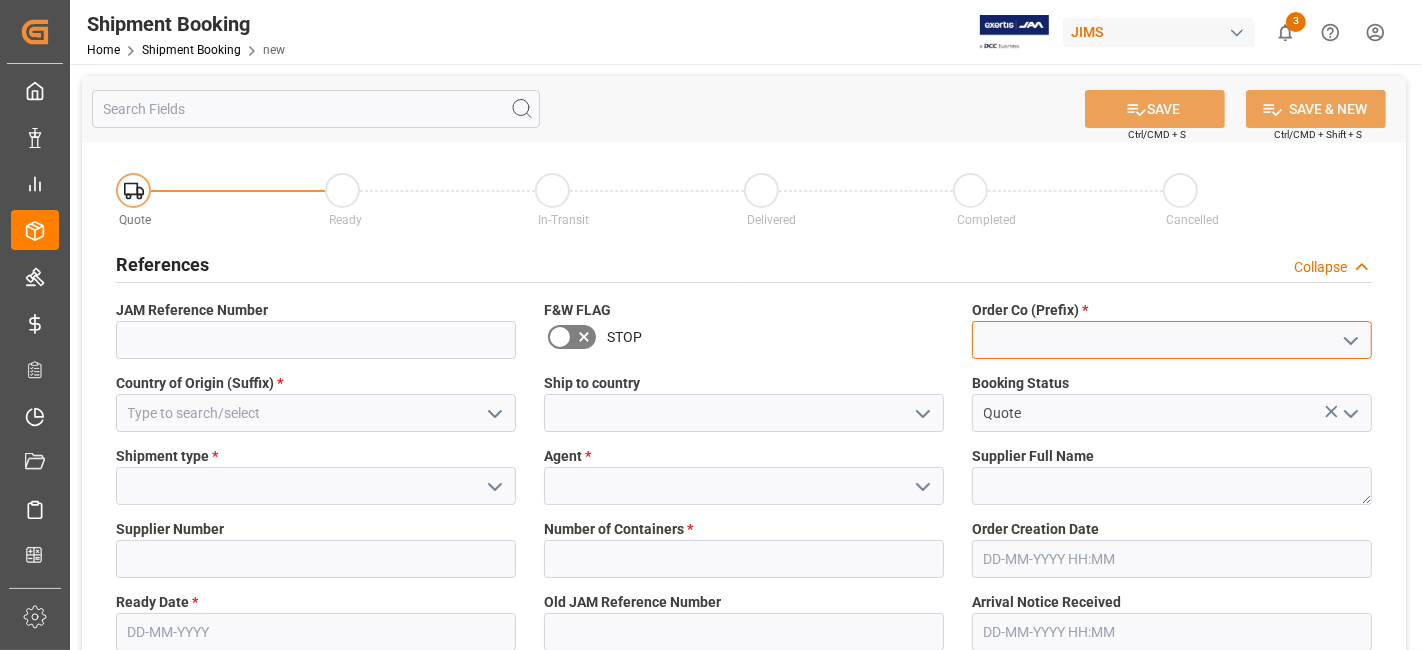 click at bounding box center (1172, 340) 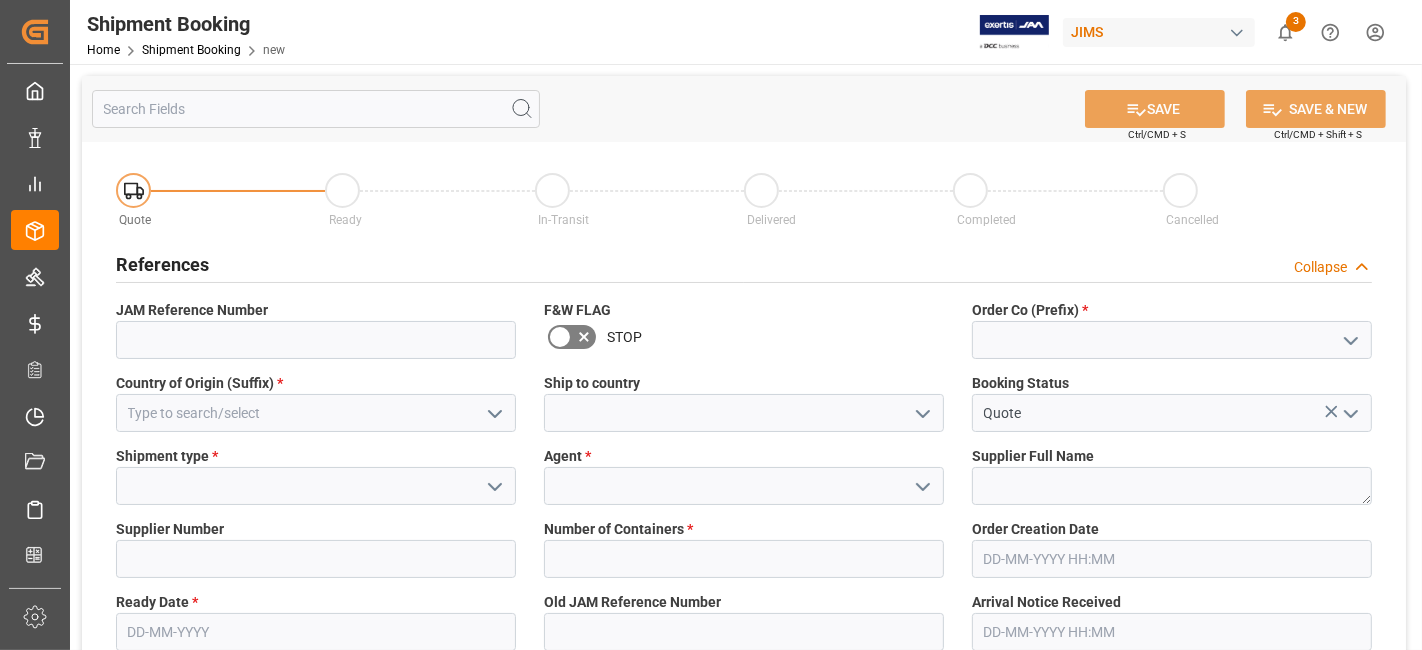 click 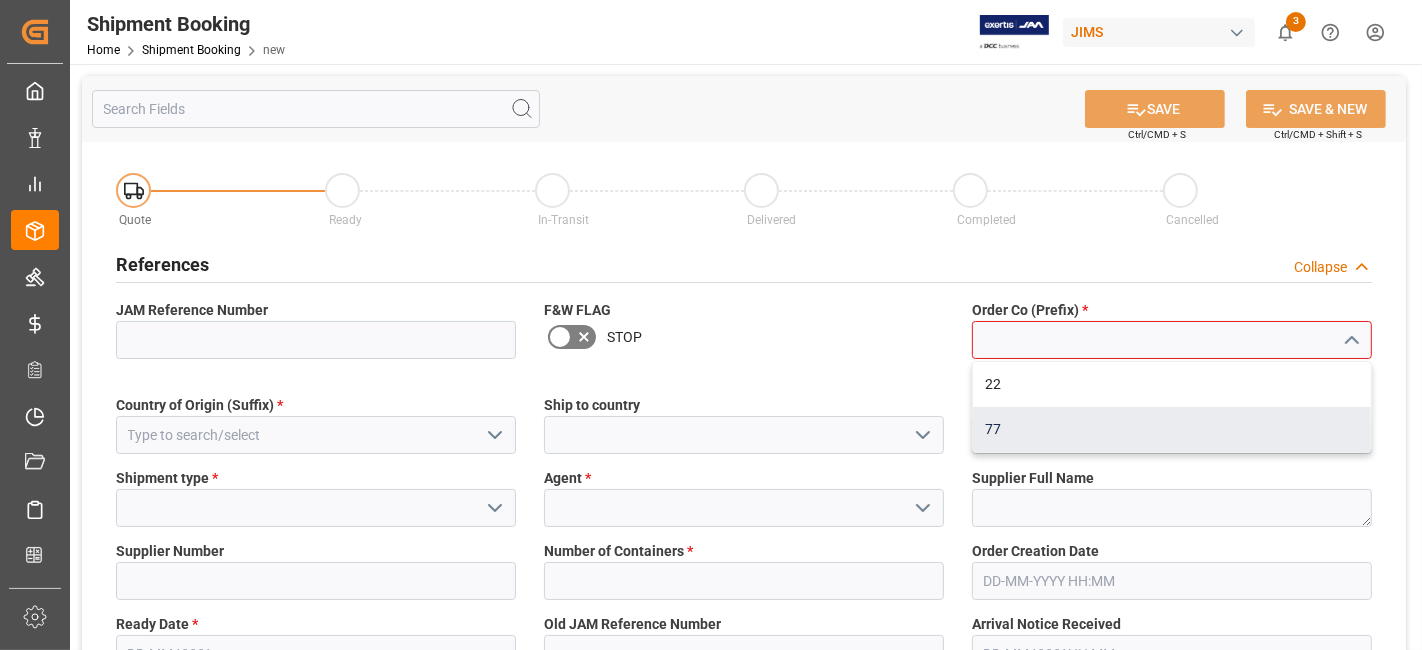 click on "77" at bounding box center (1172, 429) 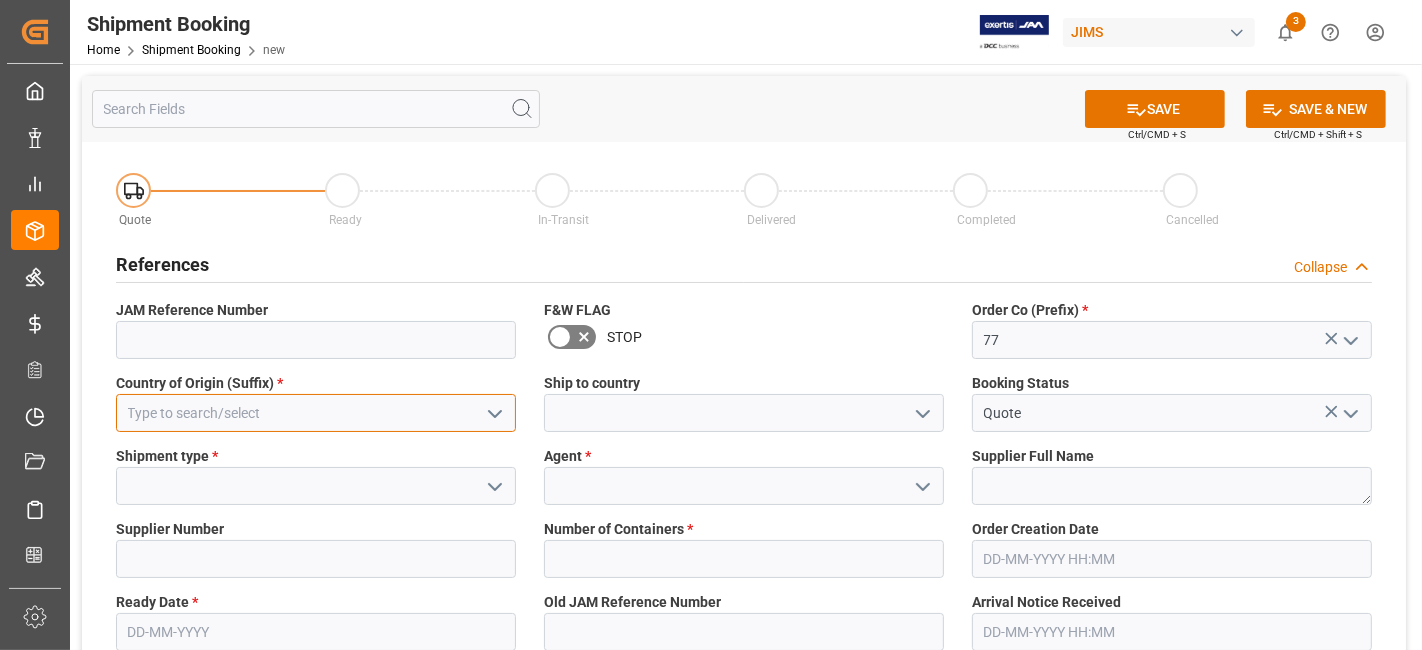 click at bounding box center (316, 413) 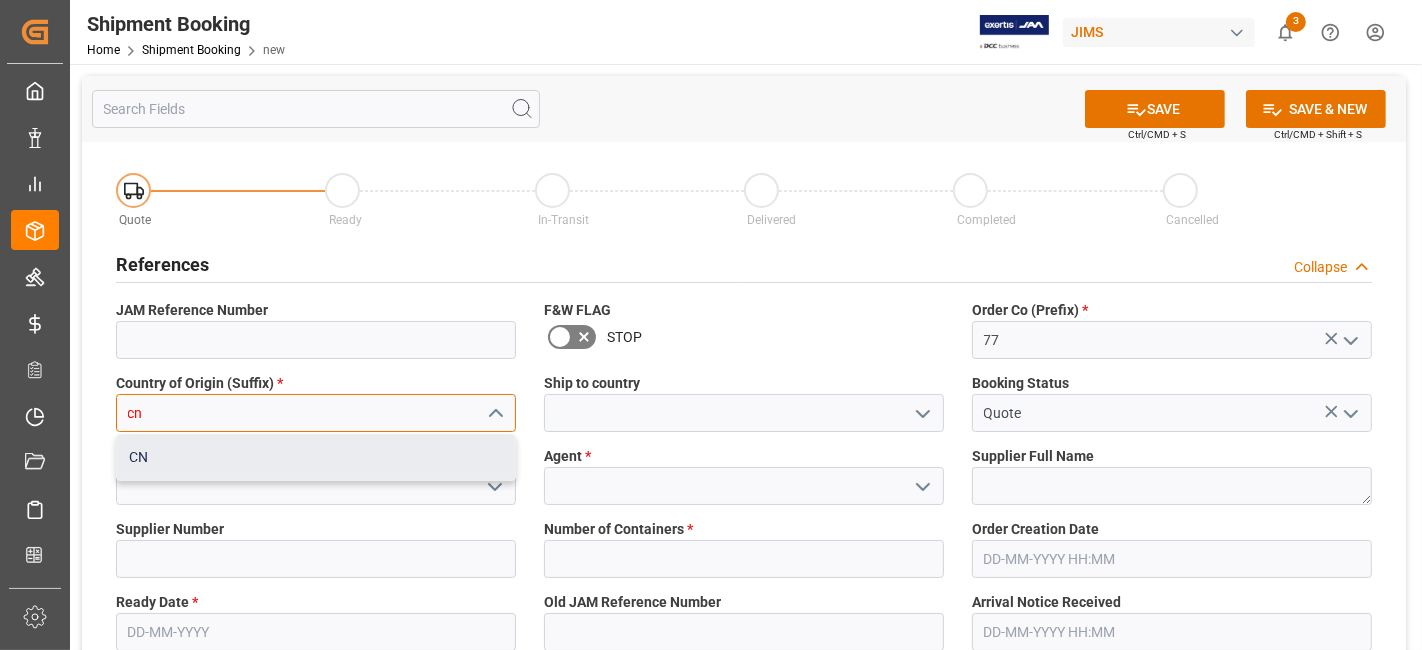 click on "CN" at bounding box center [316, 457] 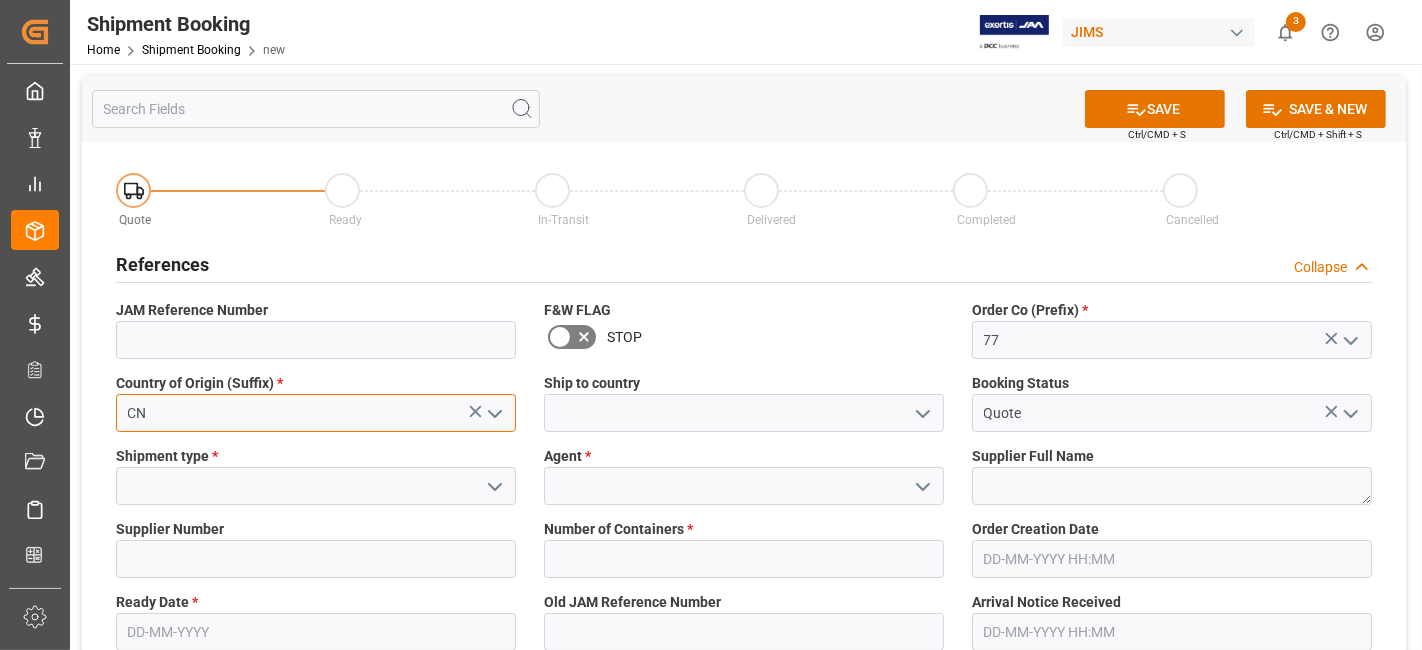 type on "CN" 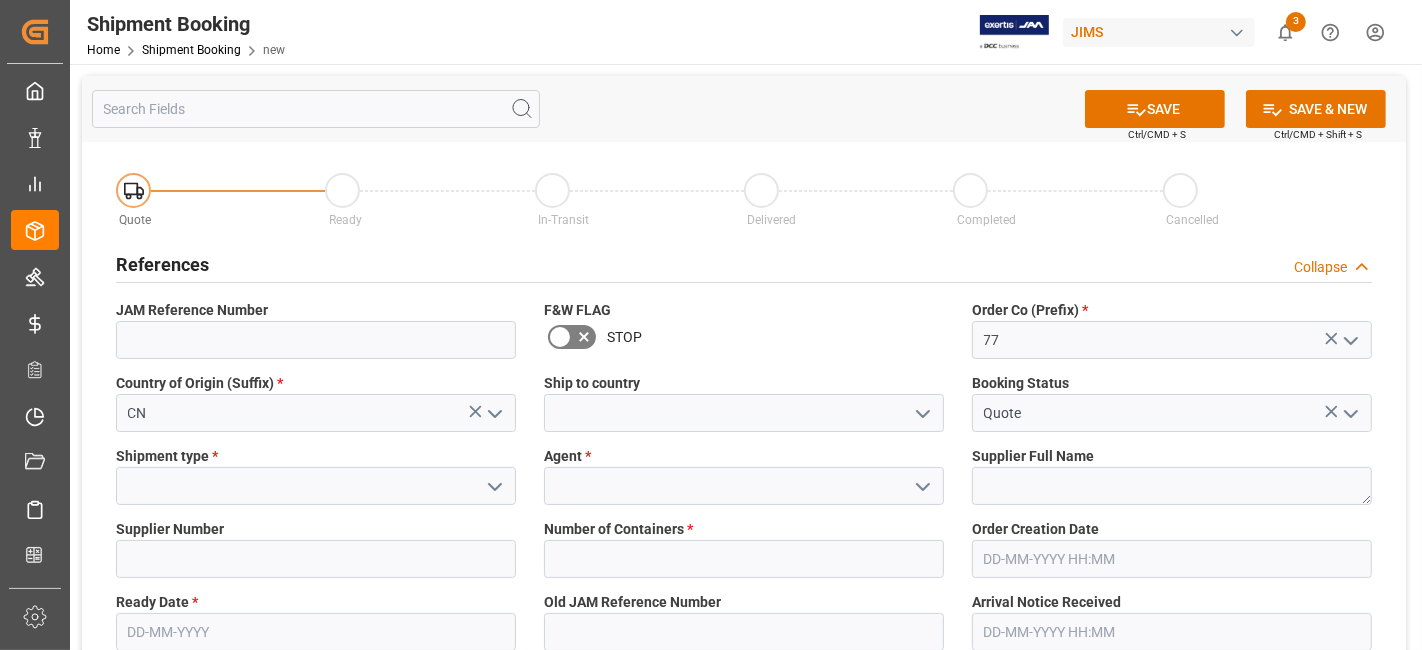 click 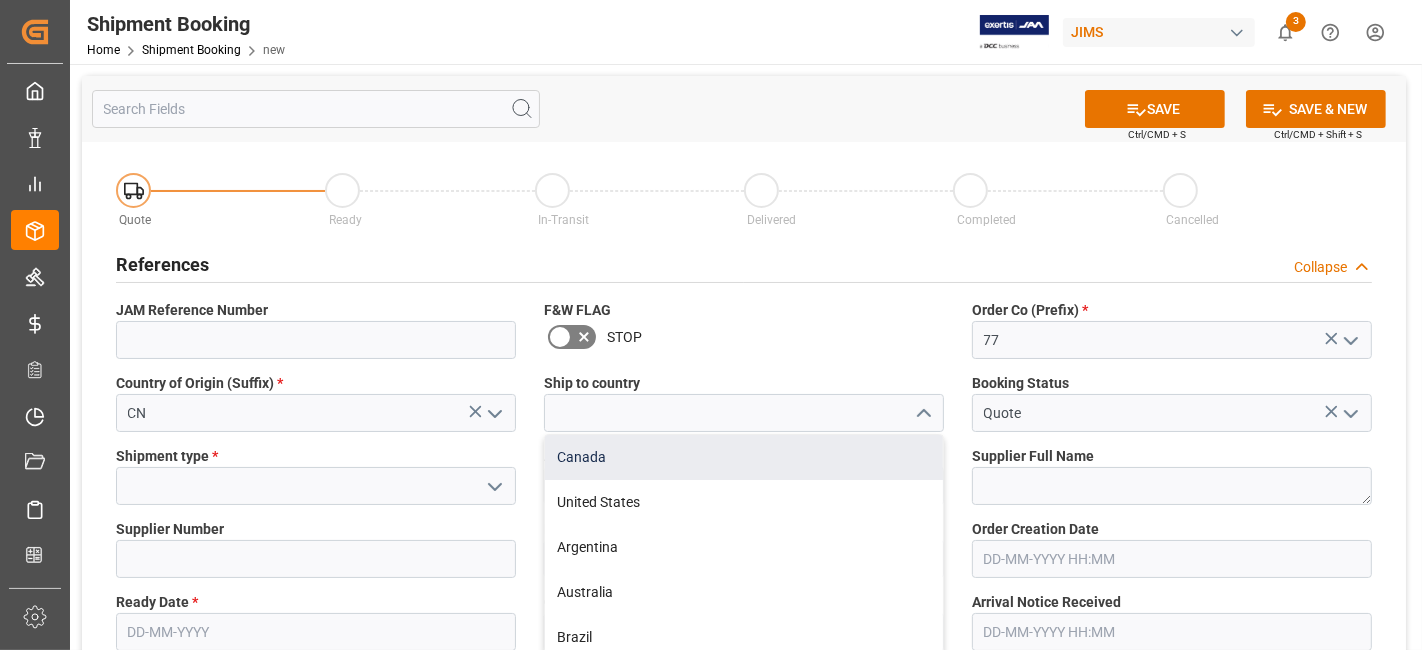 click on "Canada" at bounding box center (744, 457) 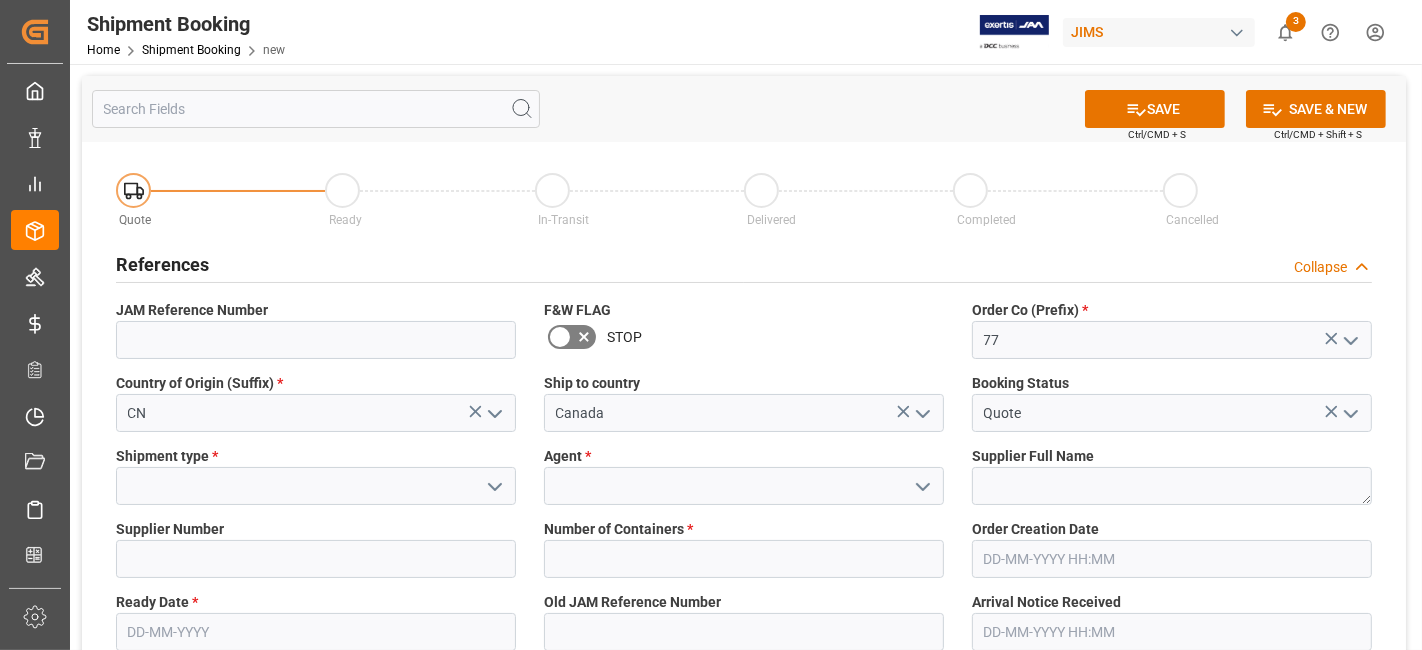 click 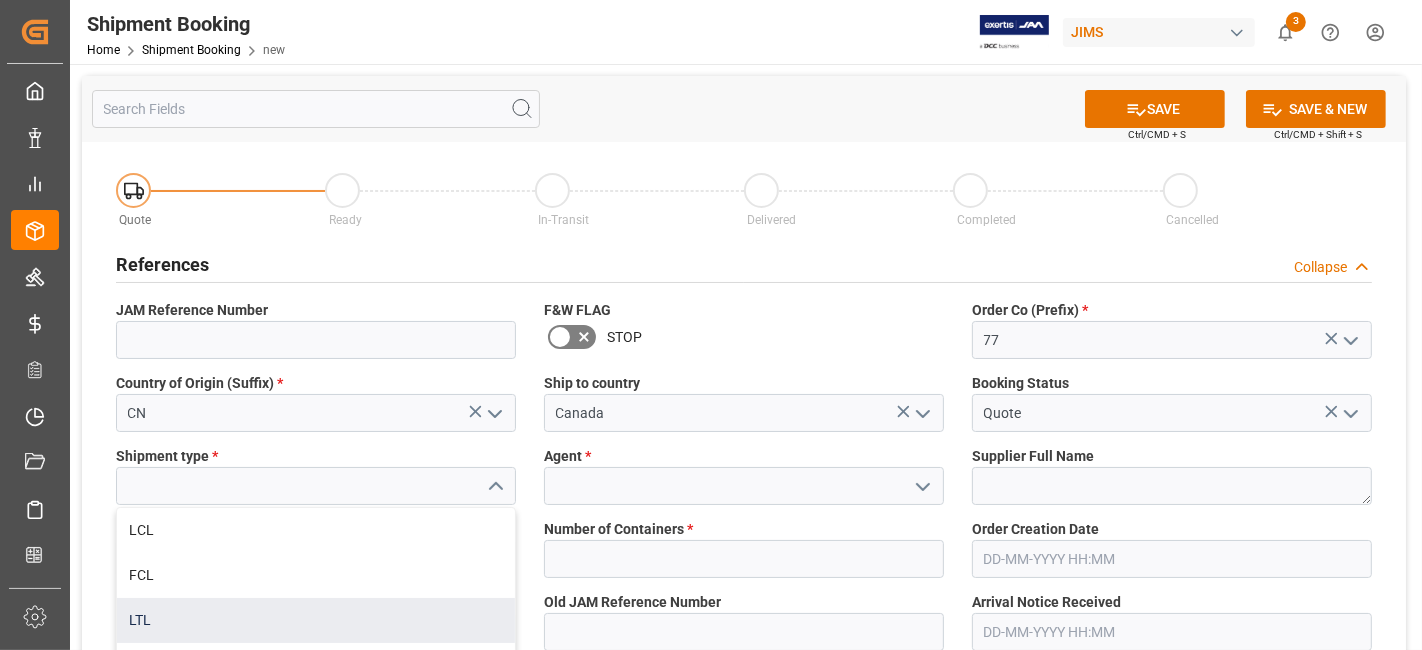 click on "LTL" at bounding box center [316, 620] 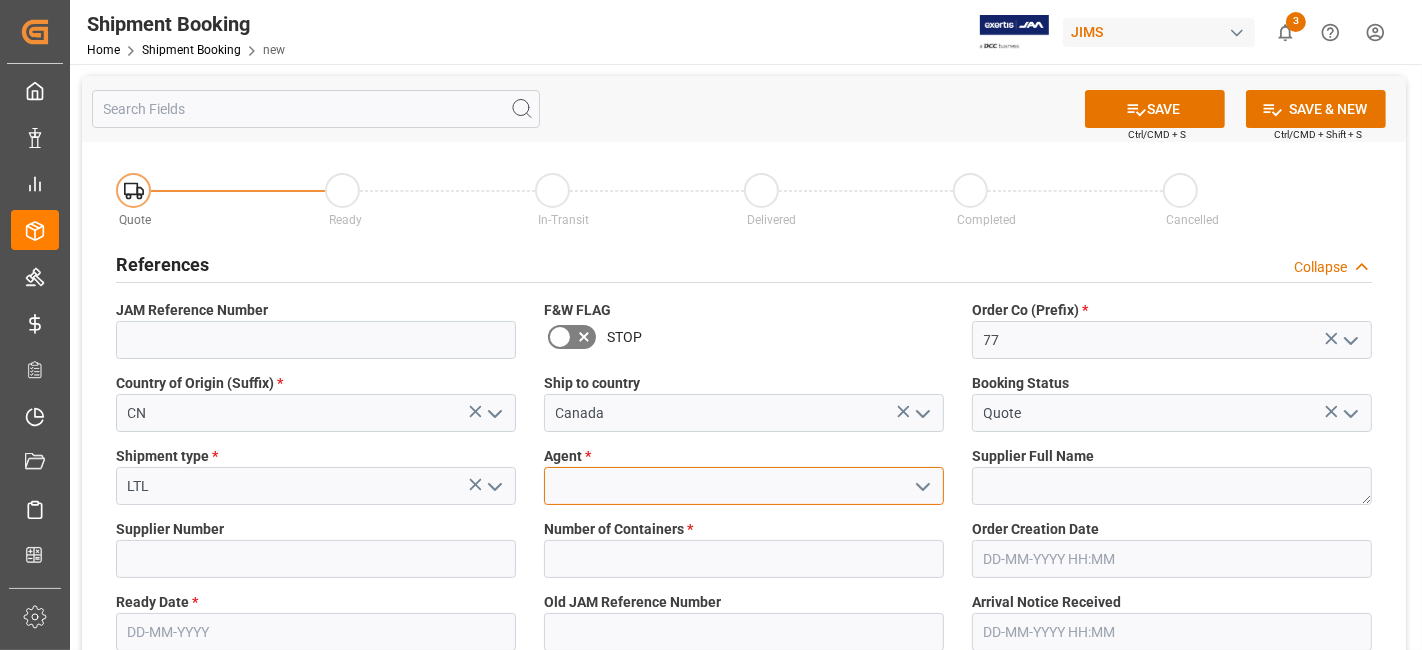 click at bounding box center (744, 486) 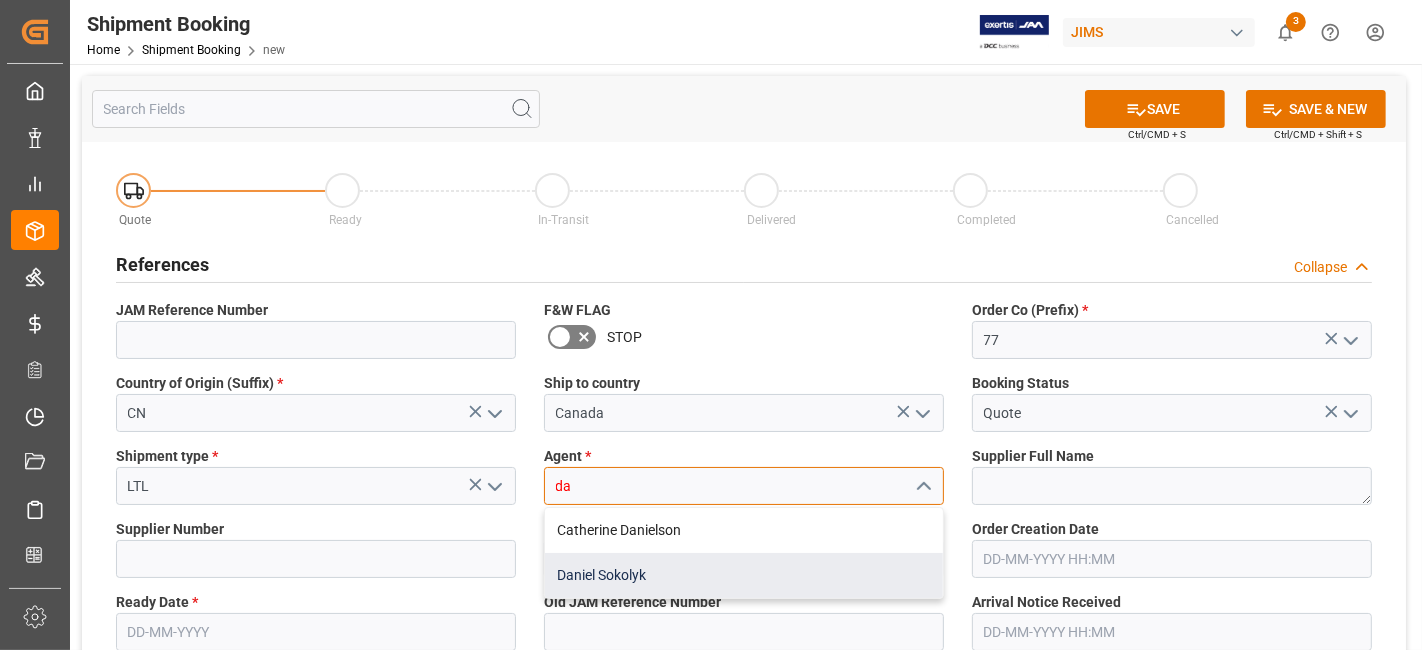 click on "Daniel Sokolyk" at bounding box center (744, 575) 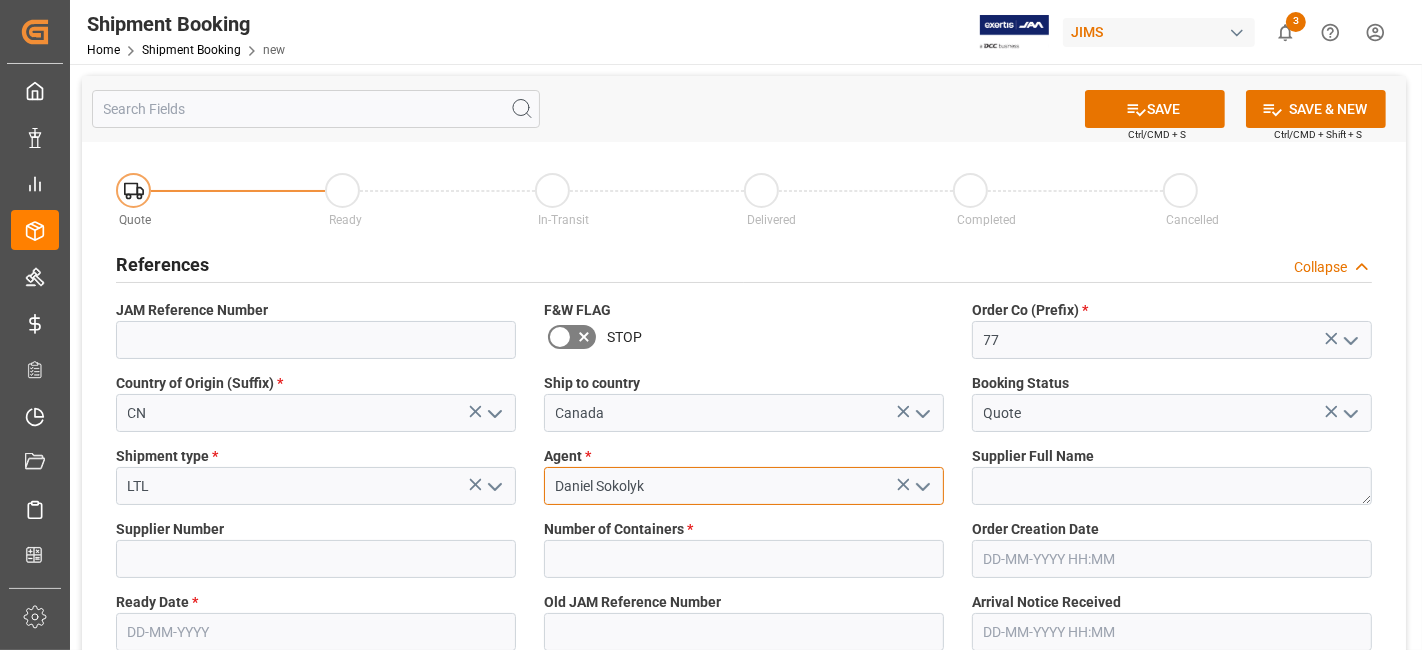 type on "Daniel Sokolyk" 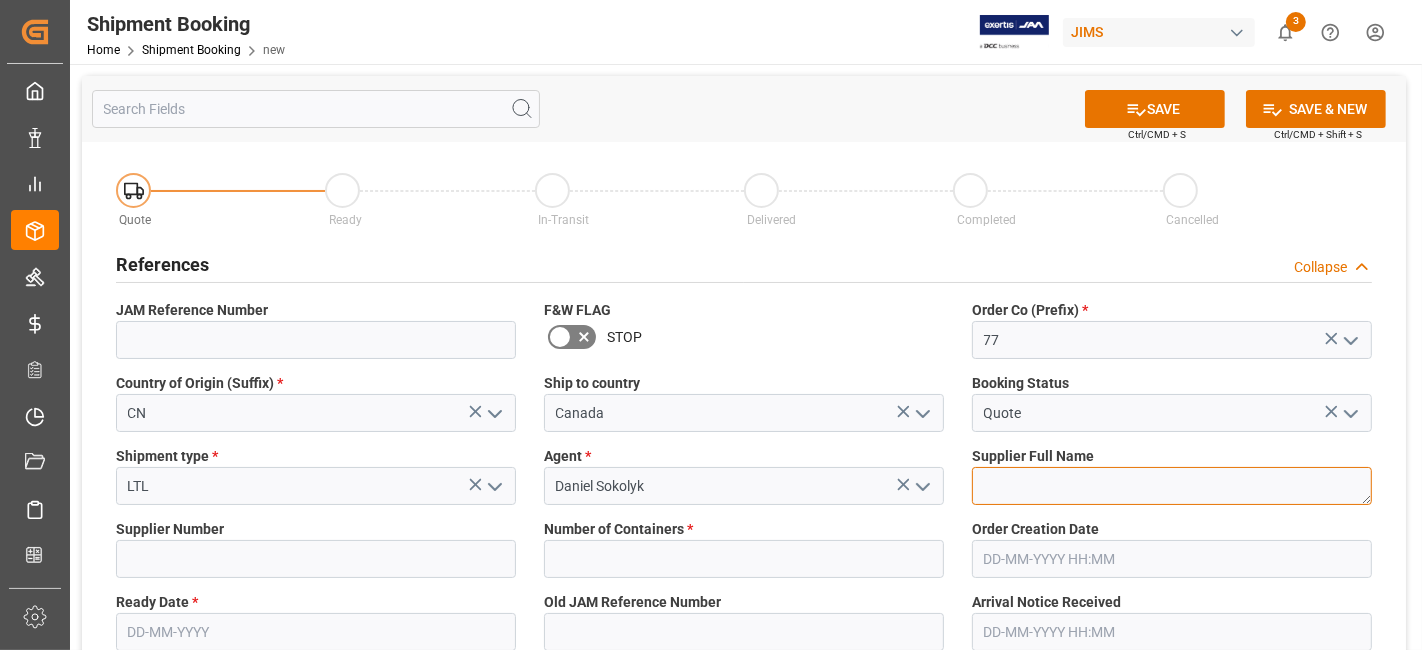 click at bounding box center (1172, 486) 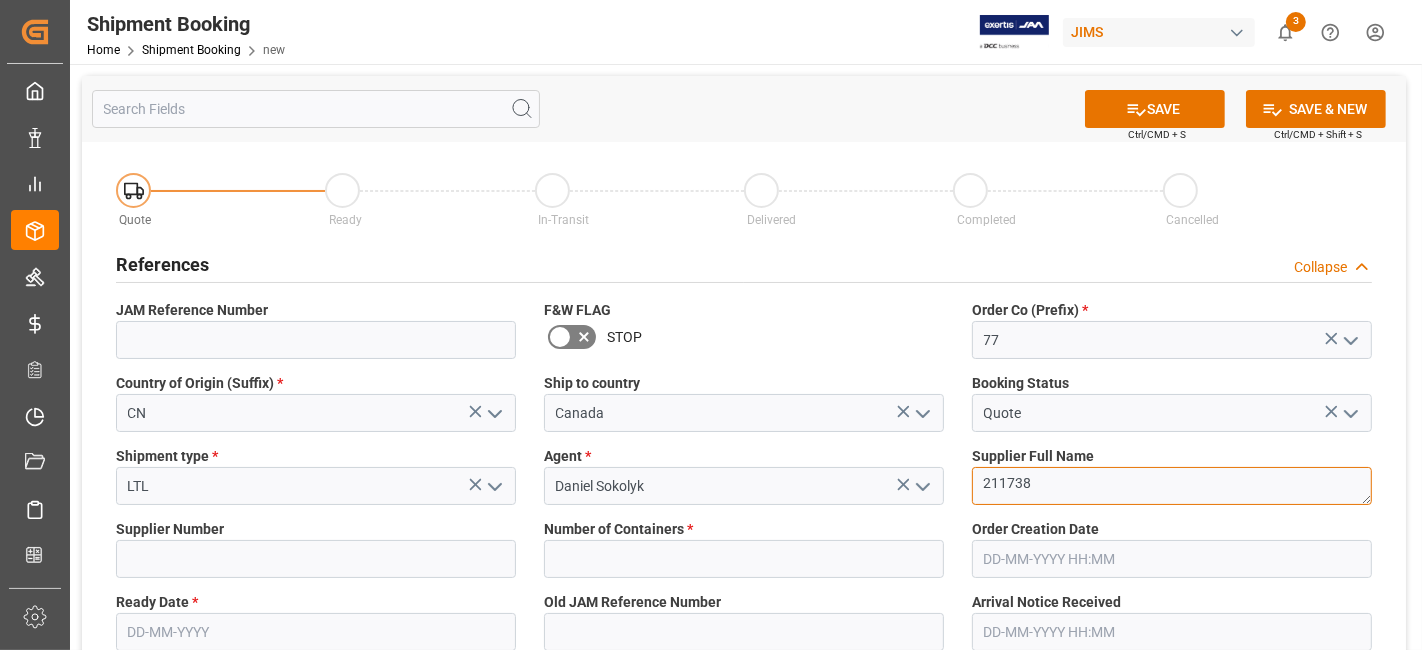 click on "211738" at bounding box center (1172, 486) 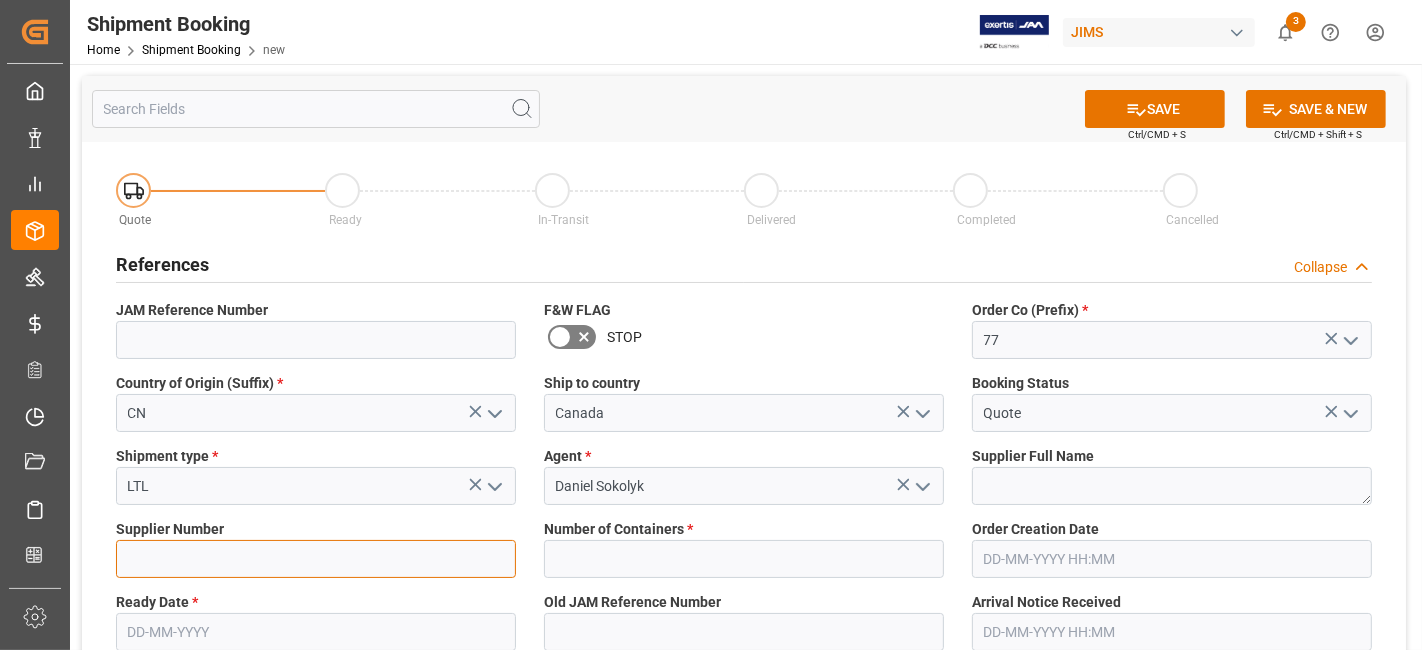 click at bounding box center [316, 559] 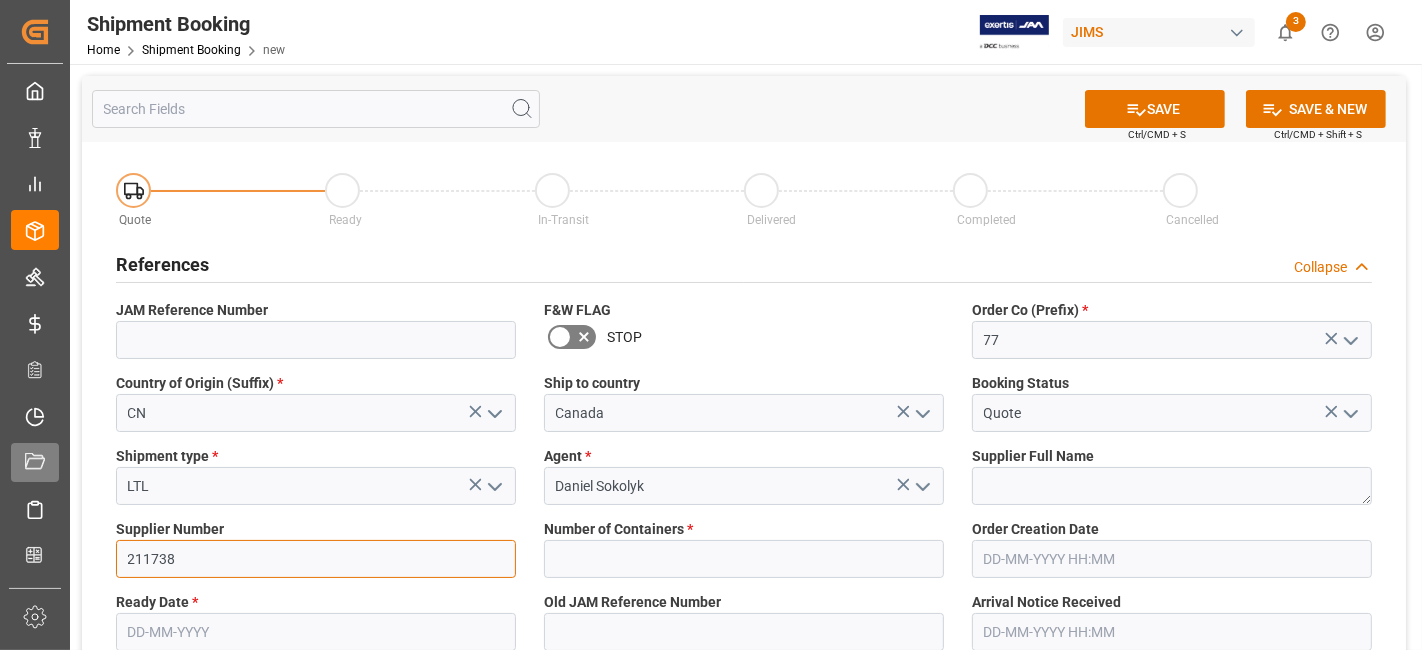 type on "211738" 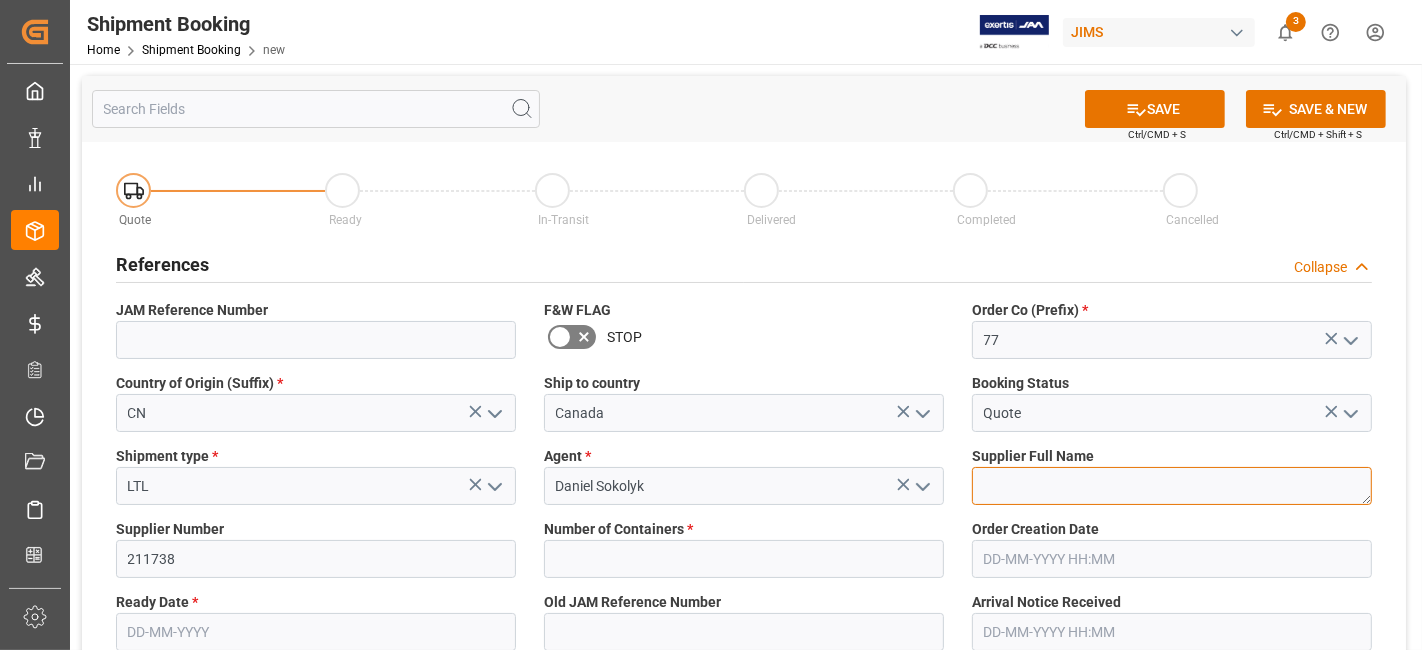 click on "211738" at bounding box center [1172, 486] 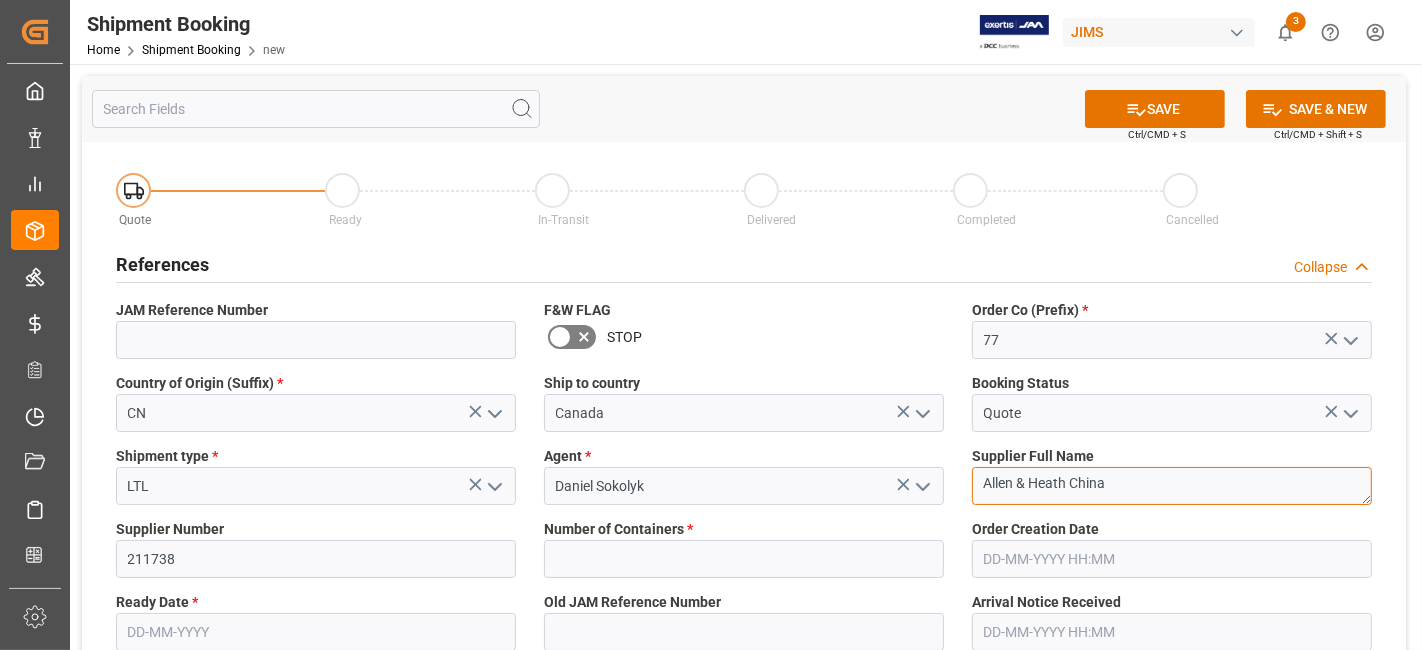 type on "Allen & Heath China" 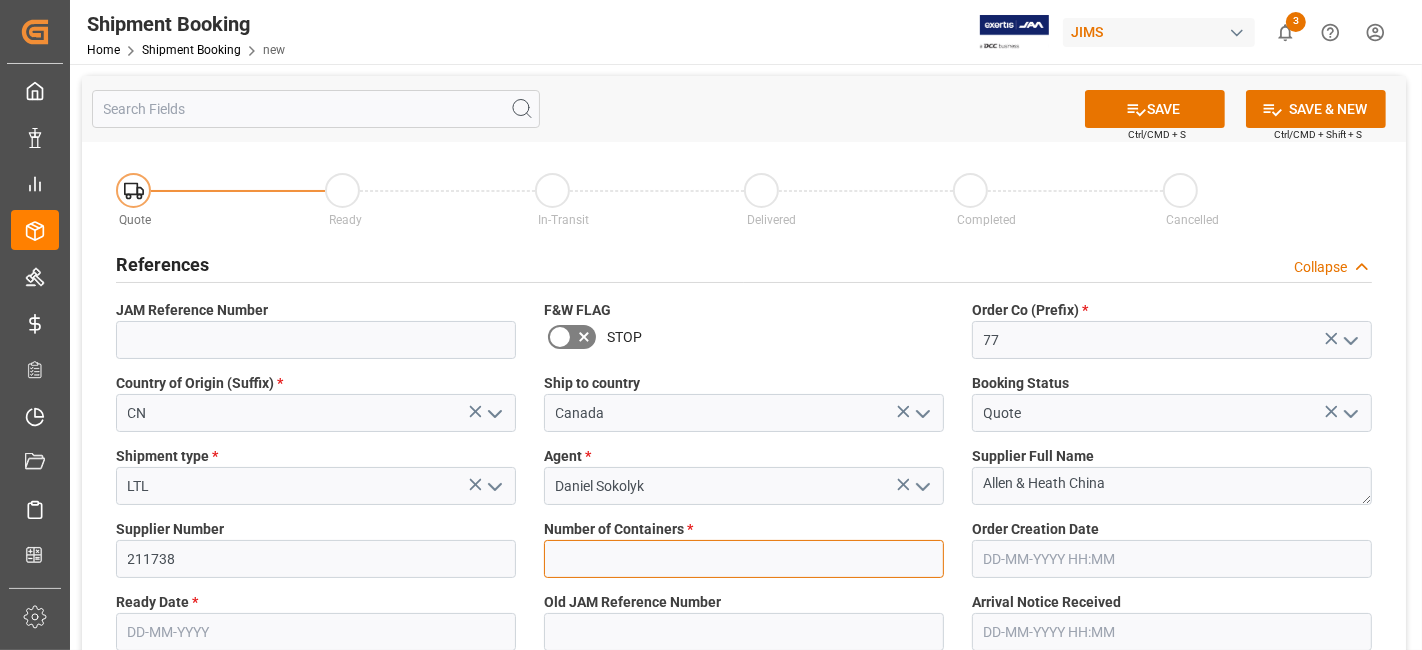 click at bounding box center (744, 559) 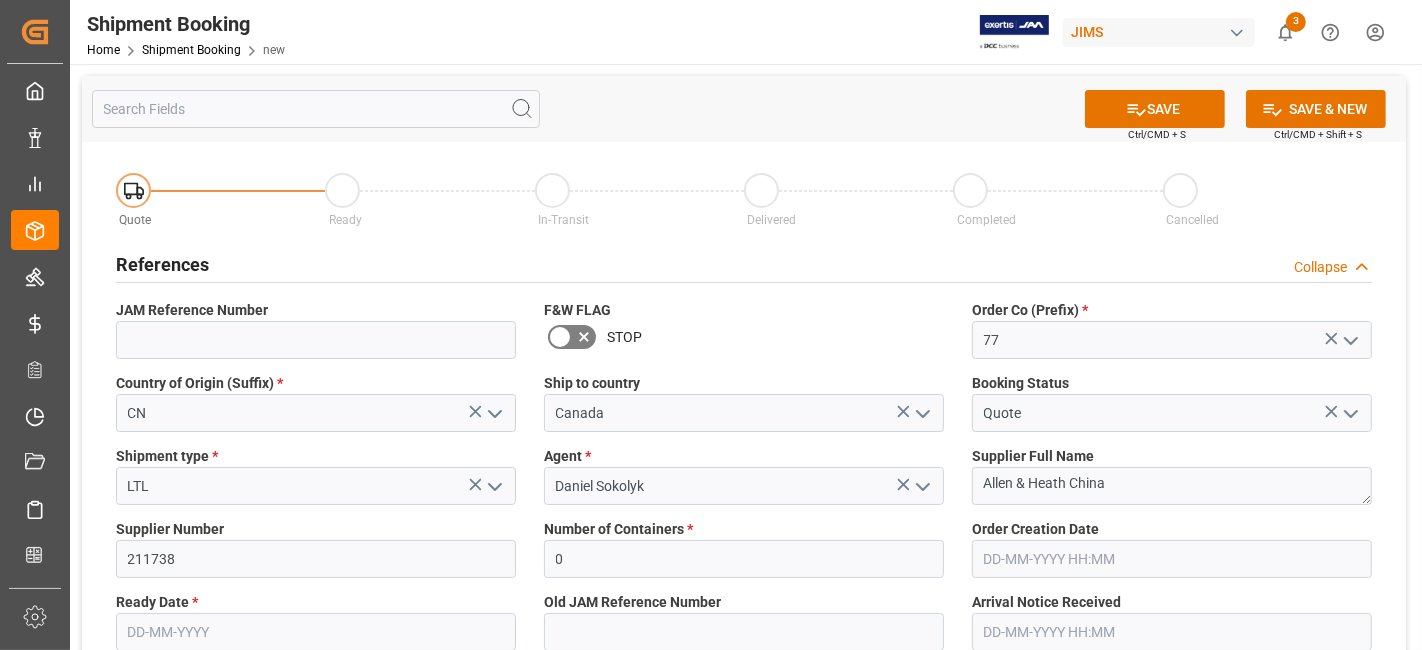 click on "Old JAM Reference Number" at bounding box center (744, 621) 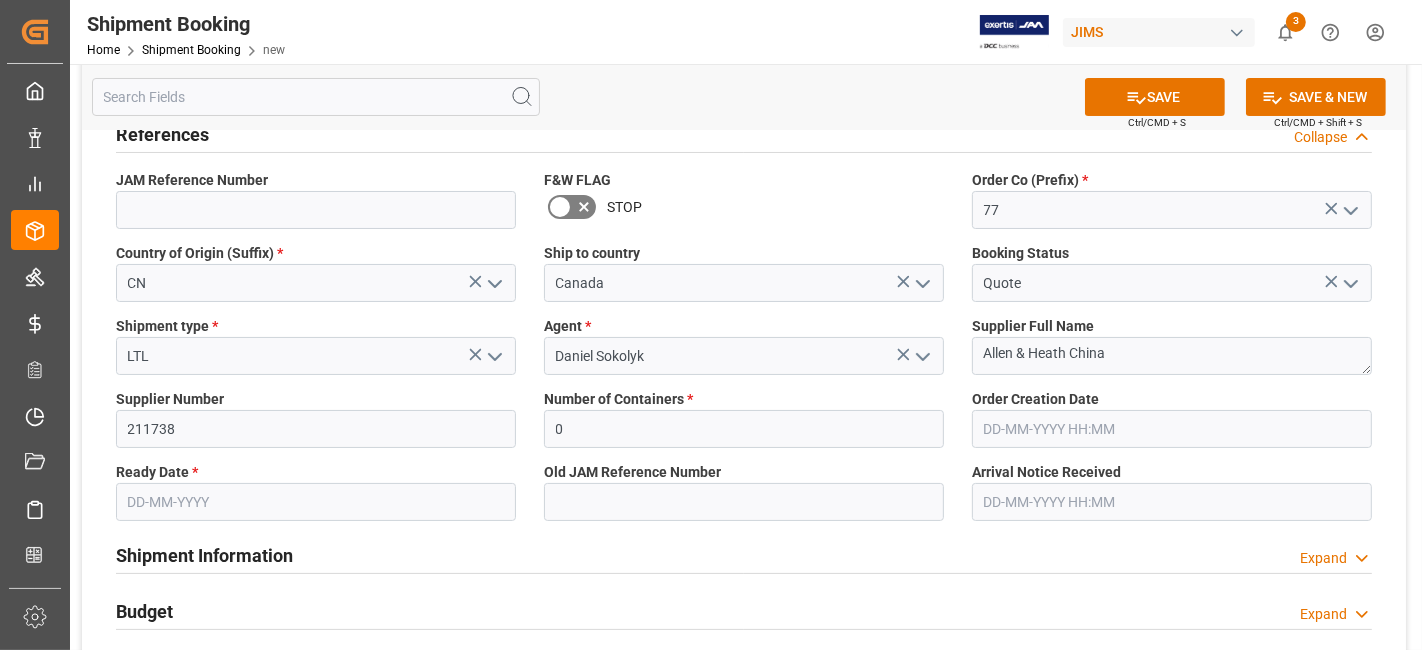 scroll, scrollTop: 133, scrollLeft: 0, axis: vertical 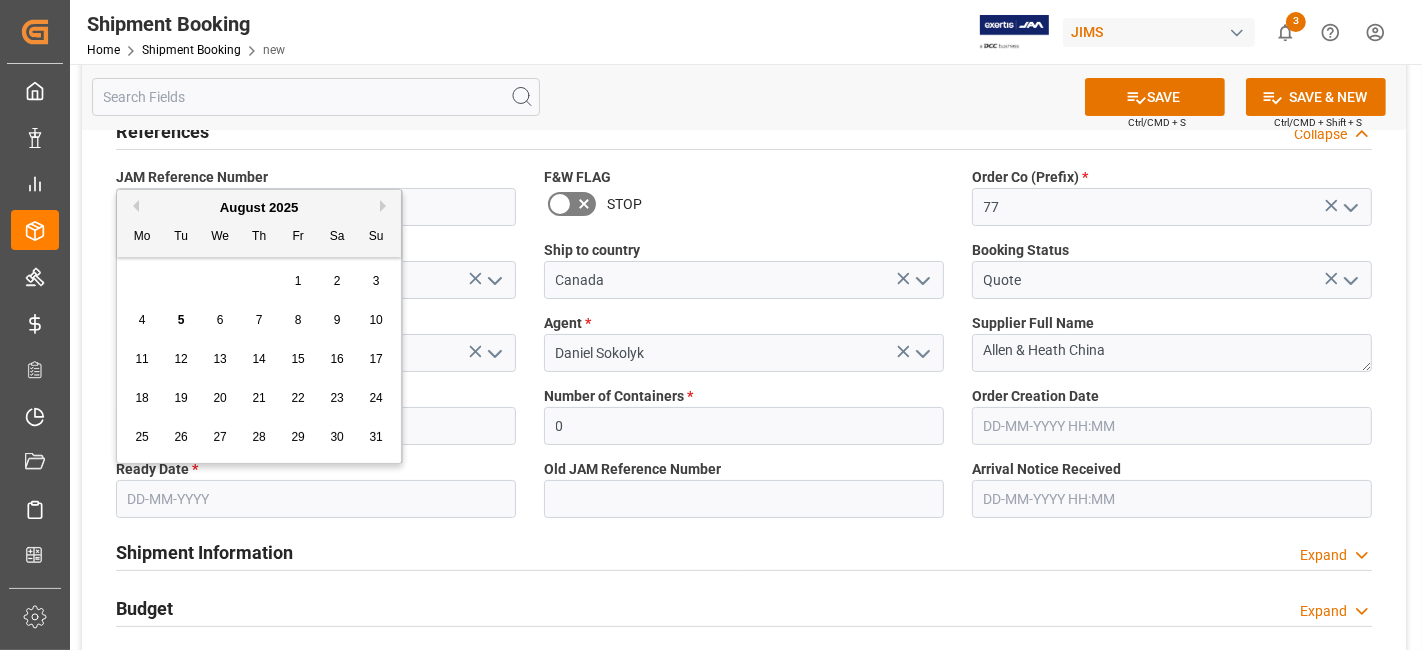 click at bounding box center [316, 499] 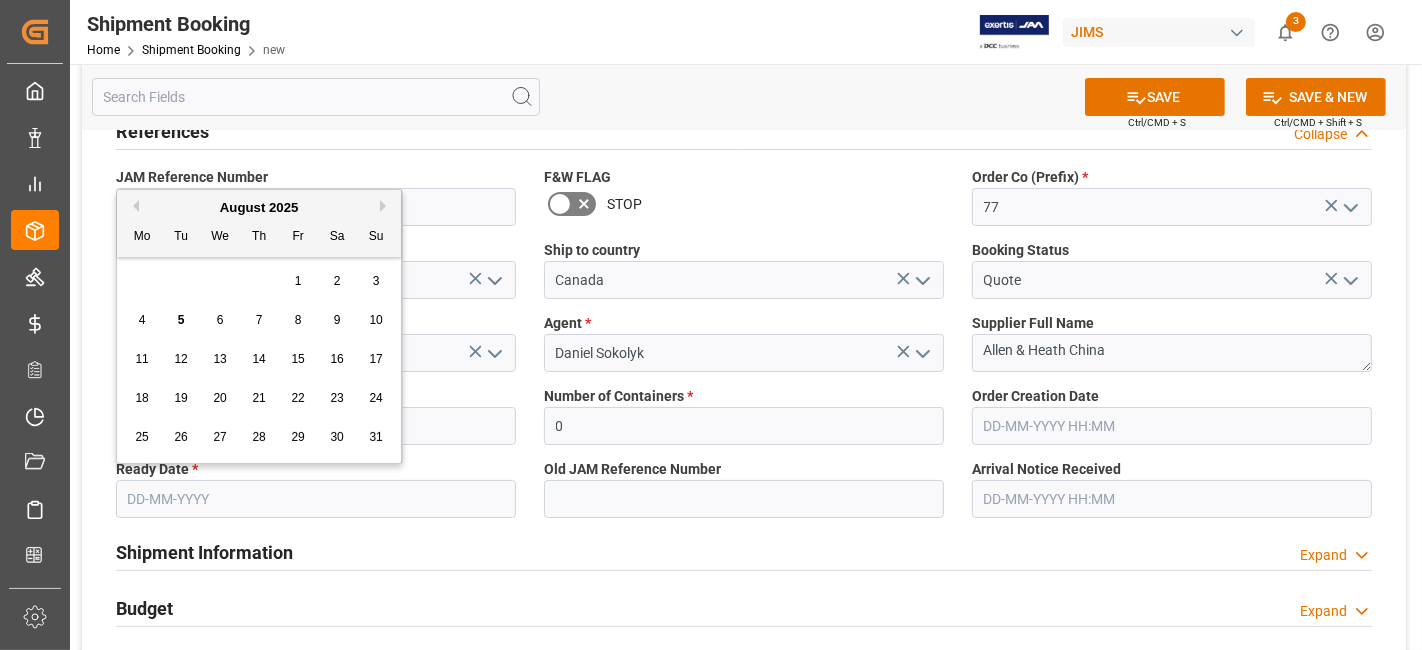 click on "4 5 6 7 8 9 10" at bounding box center (259, 320) 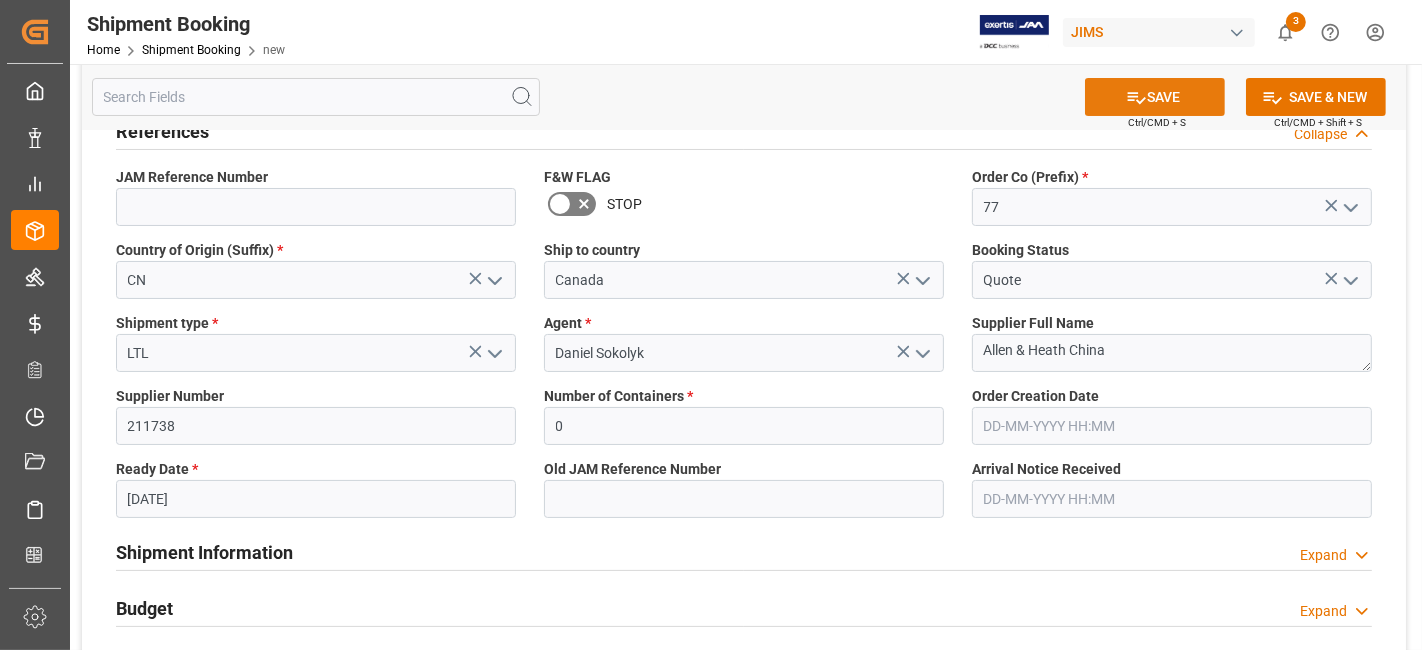 click on "SAVE" at bounding box center [1155, 97] 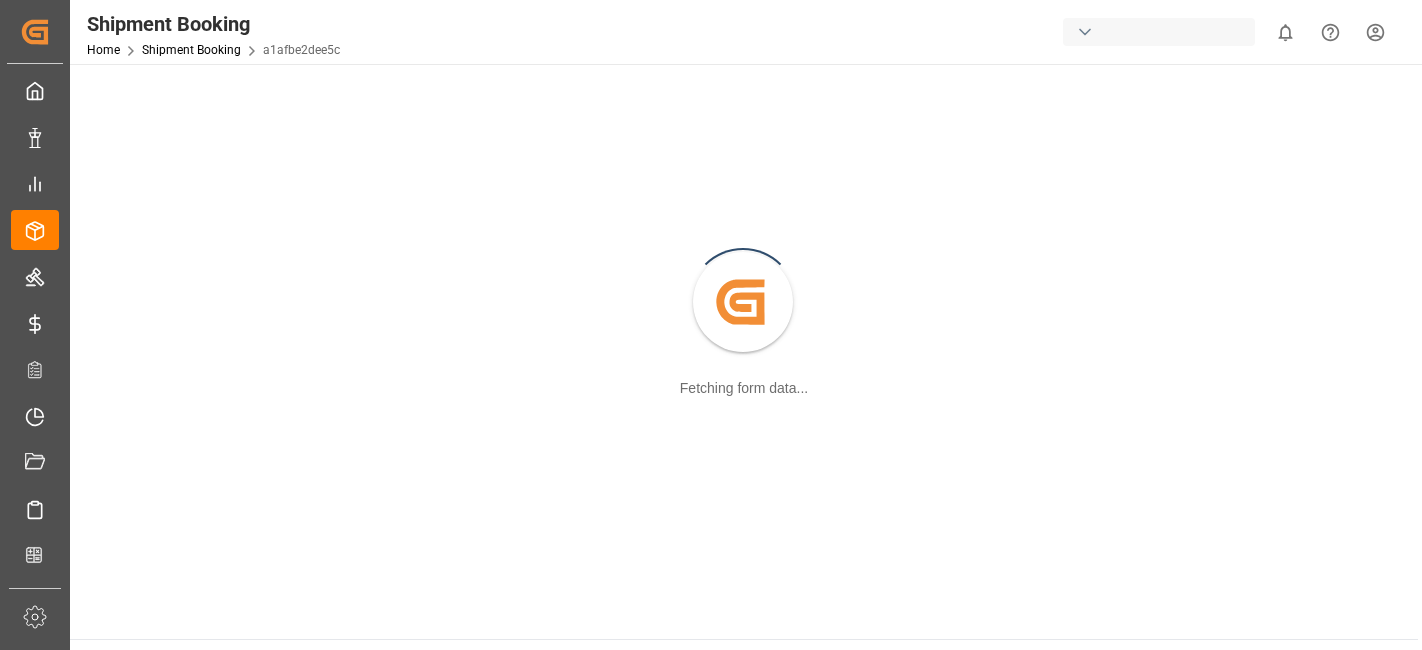 scroll, scrollTop: 0, scrollLeft: 0, axis: both 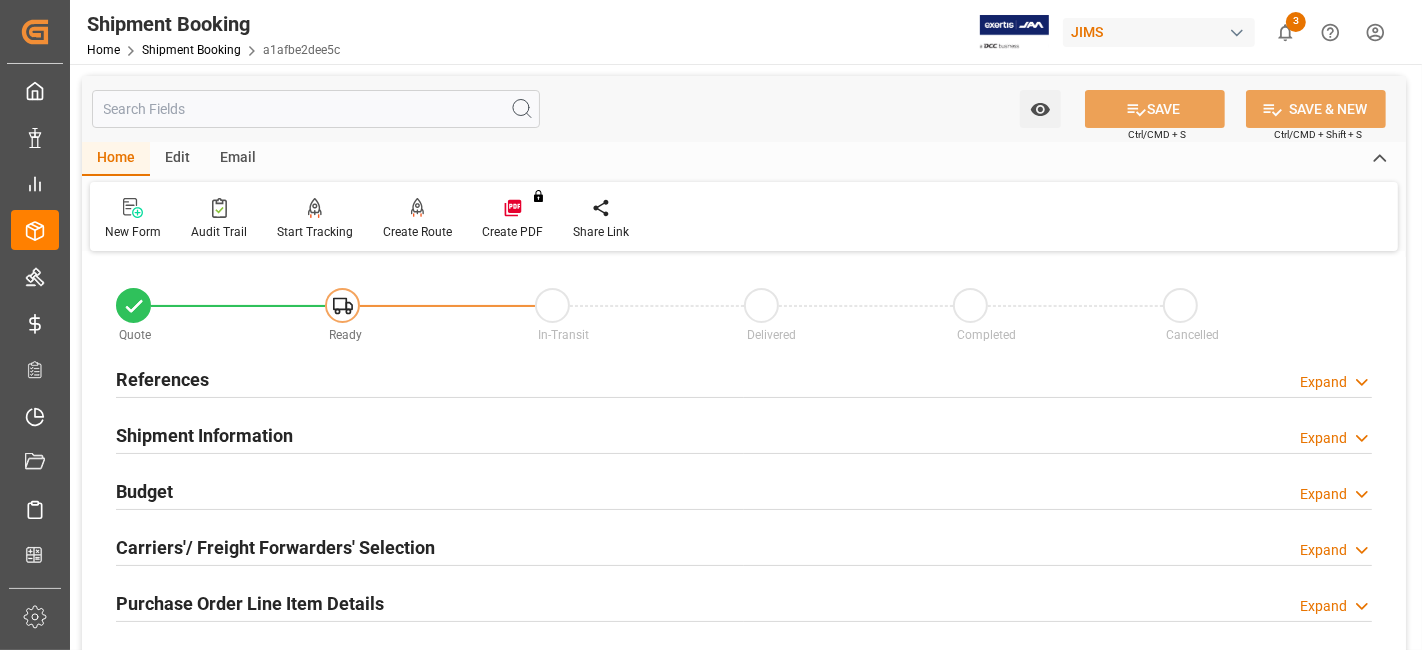 click on "References Expand" at bounding box center [744, 378] 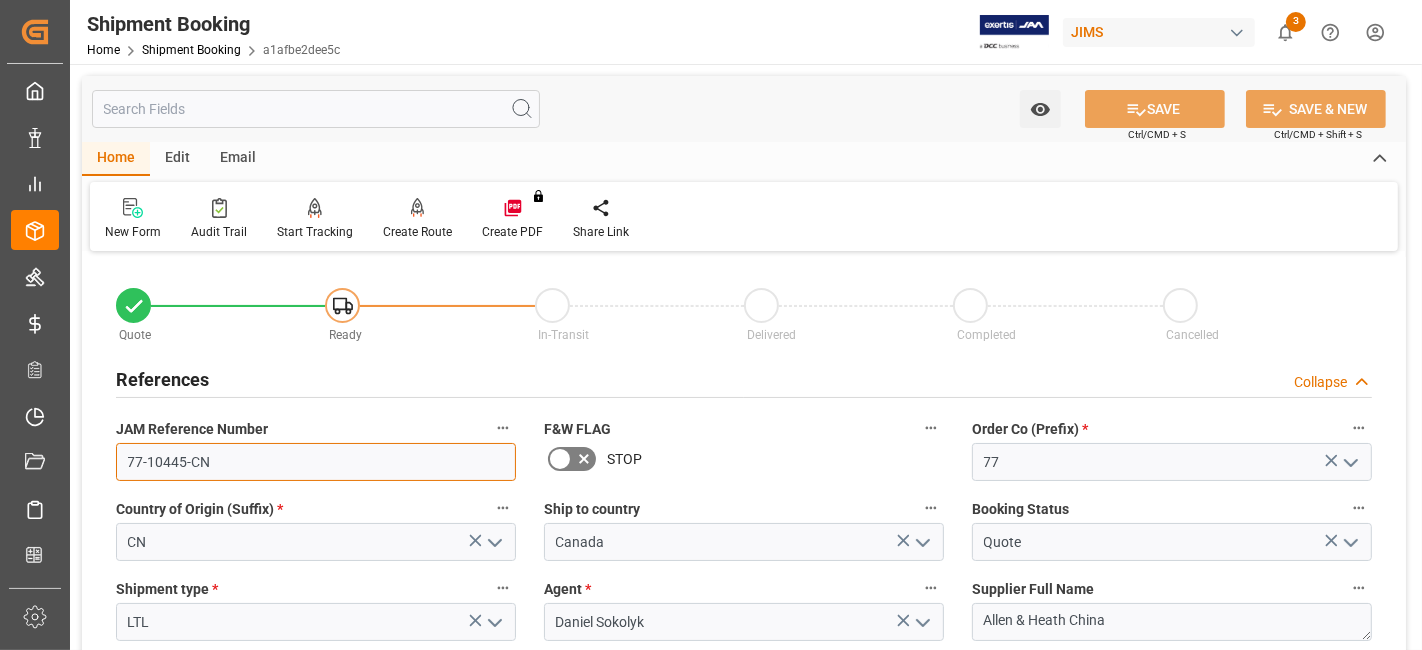 drag, startPoint x: 226, startPoint y: 461, endPoint x: 94, endPoint y: 459, distance: 132.01515 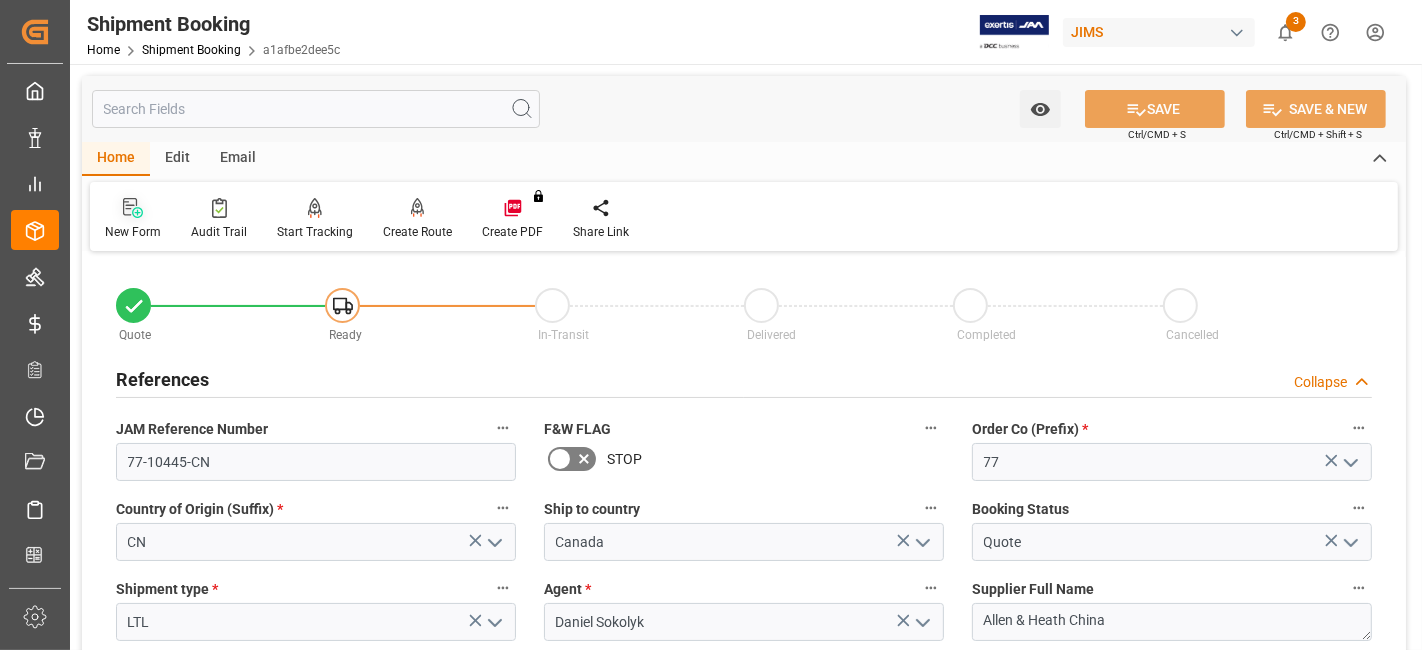 click on "New Form" at bounding box center (133, 232) 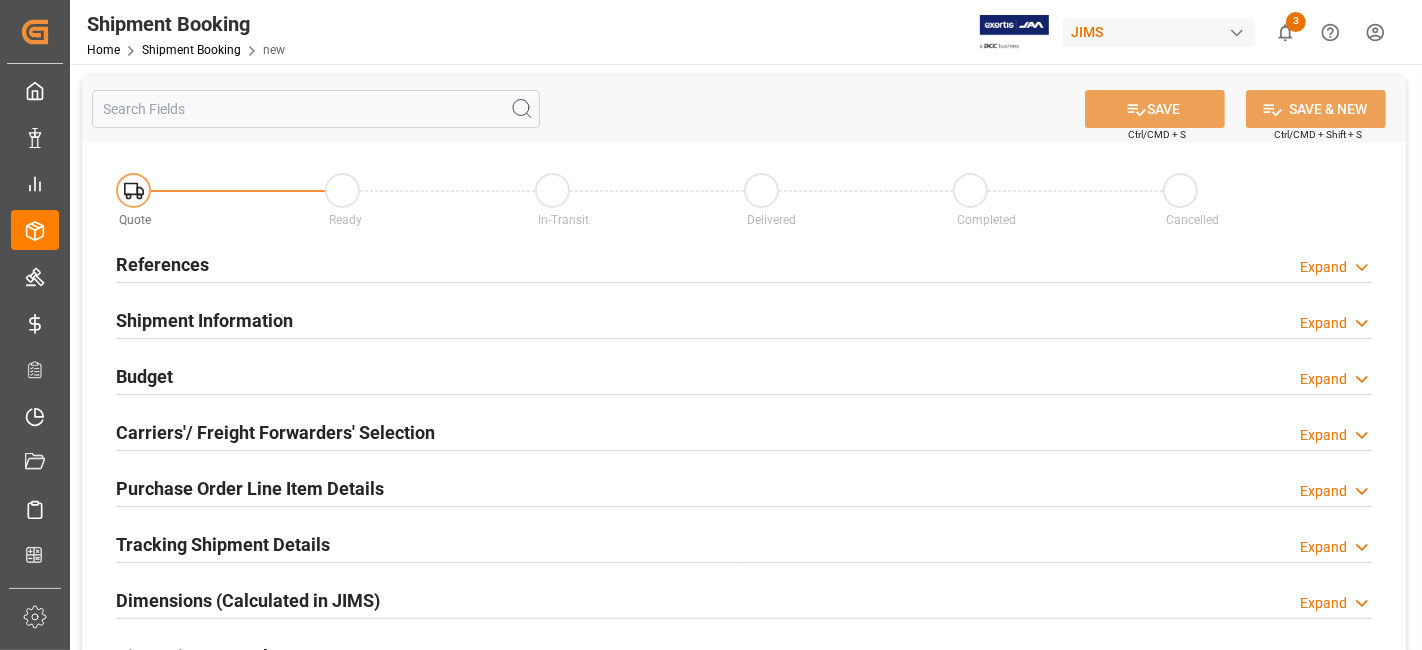 click on "References" at bounding box center (162, 264) 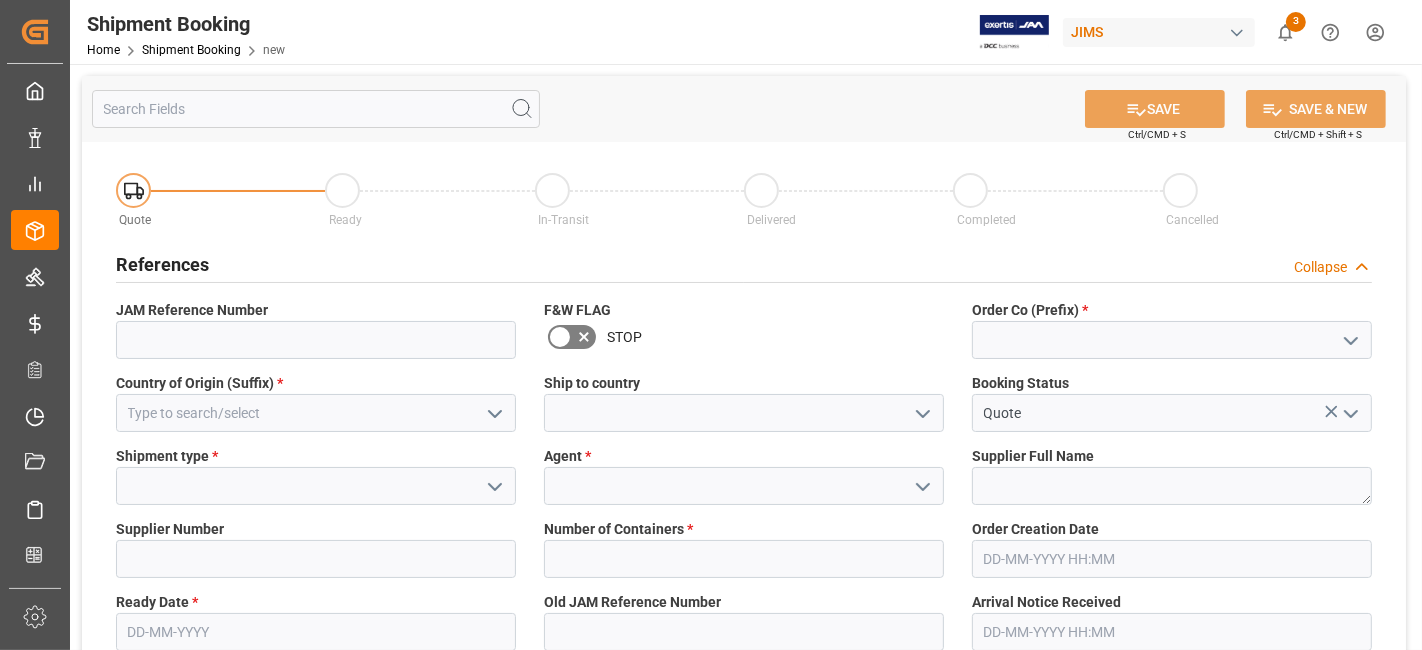 click 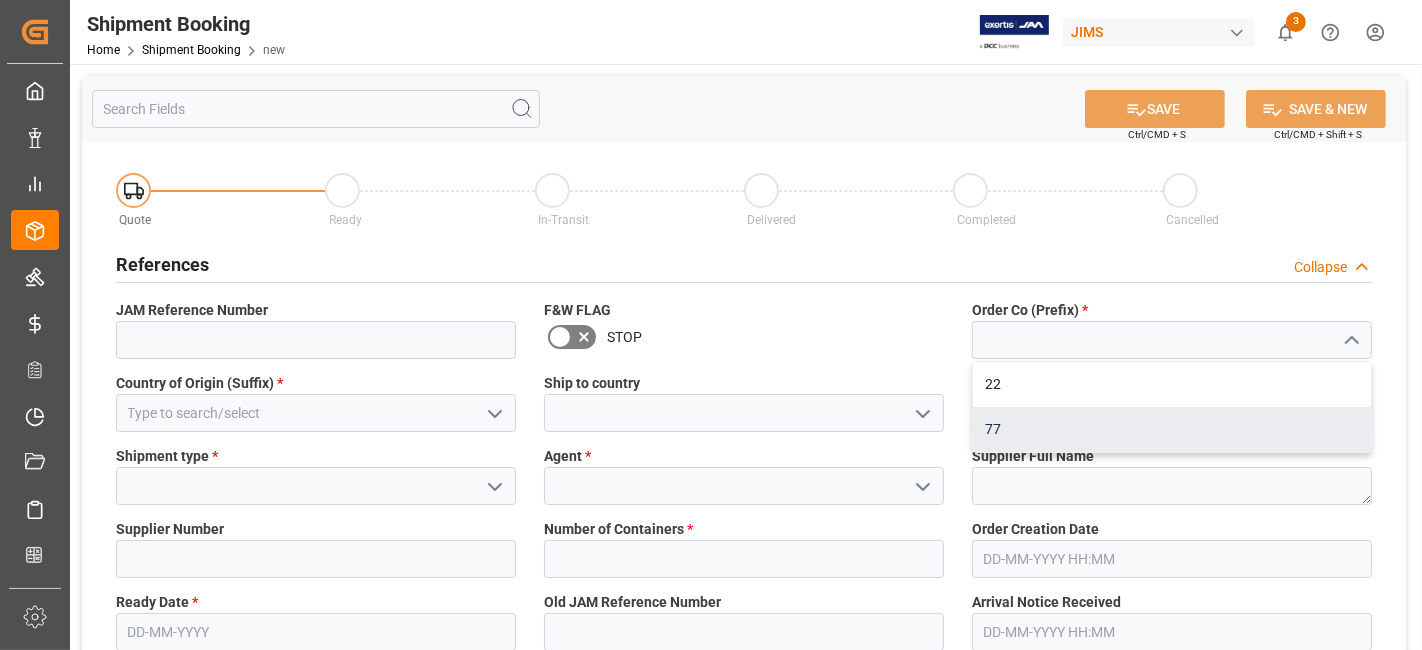 click on "77" at bounding box center [1172, 429] 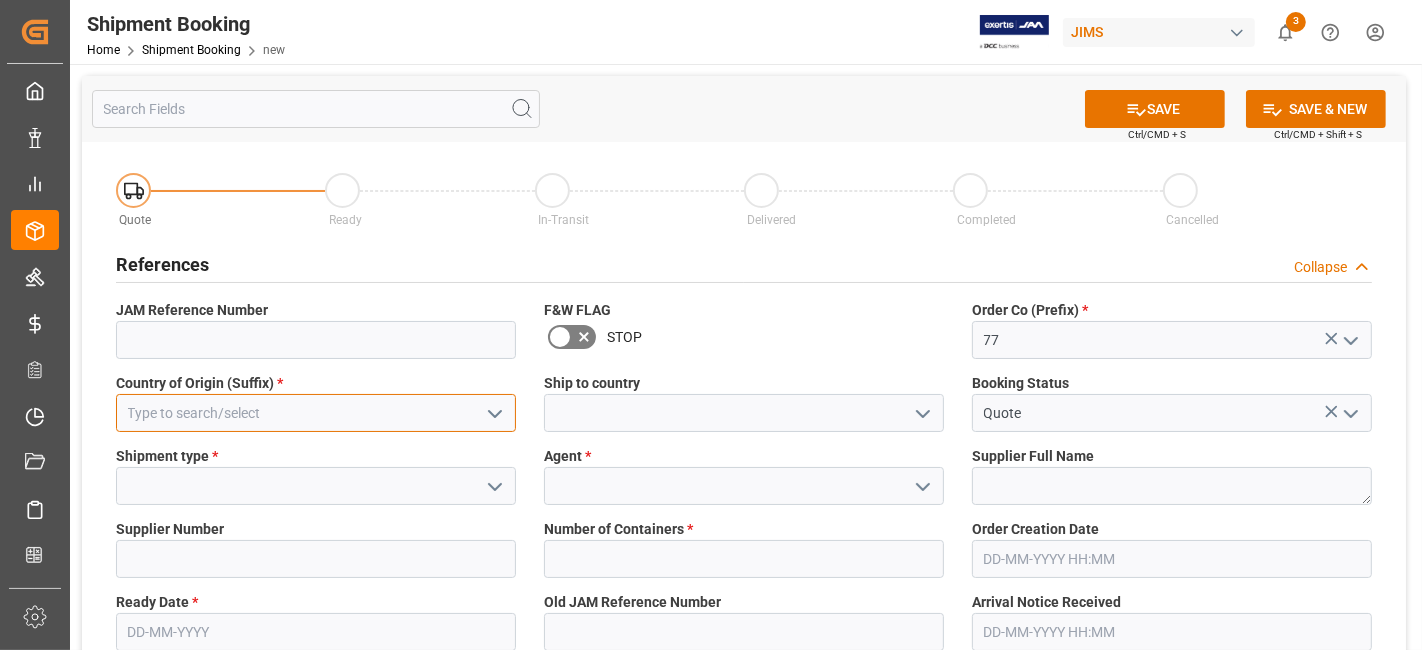 click at bounding box center [316, 413] 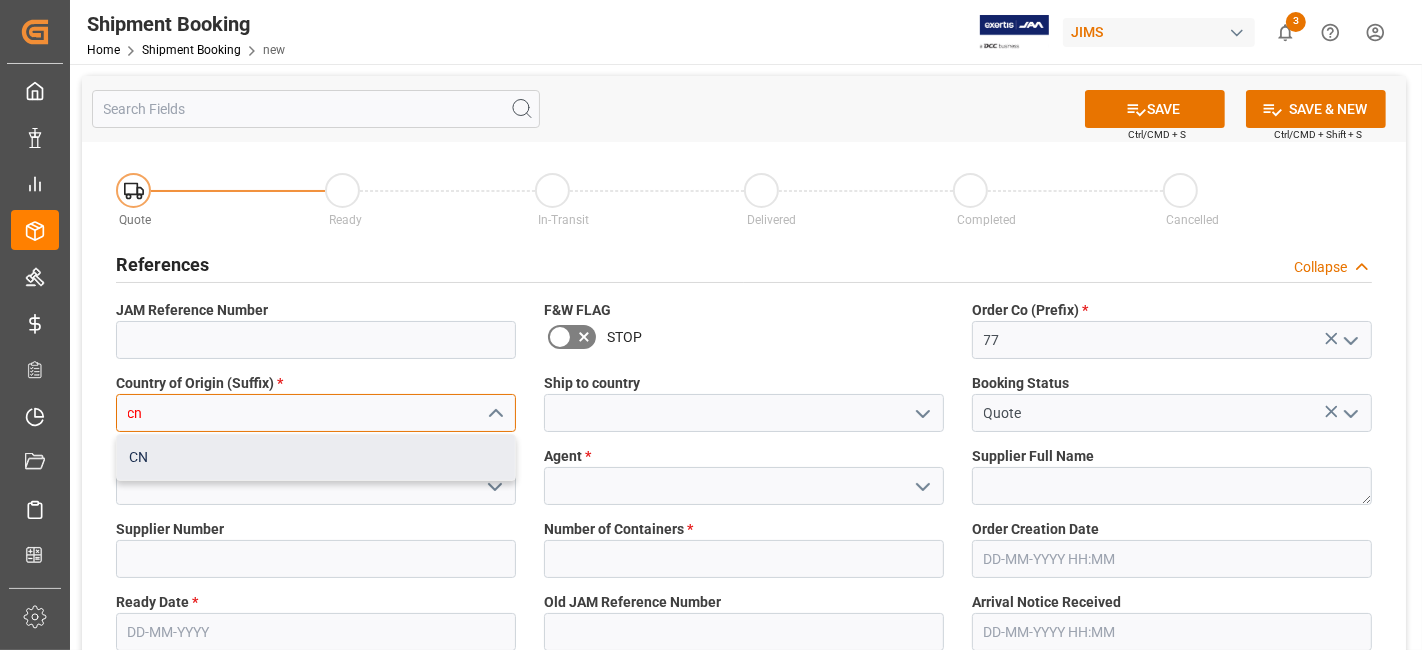 click on "CN" at bounding box center [316, 457] 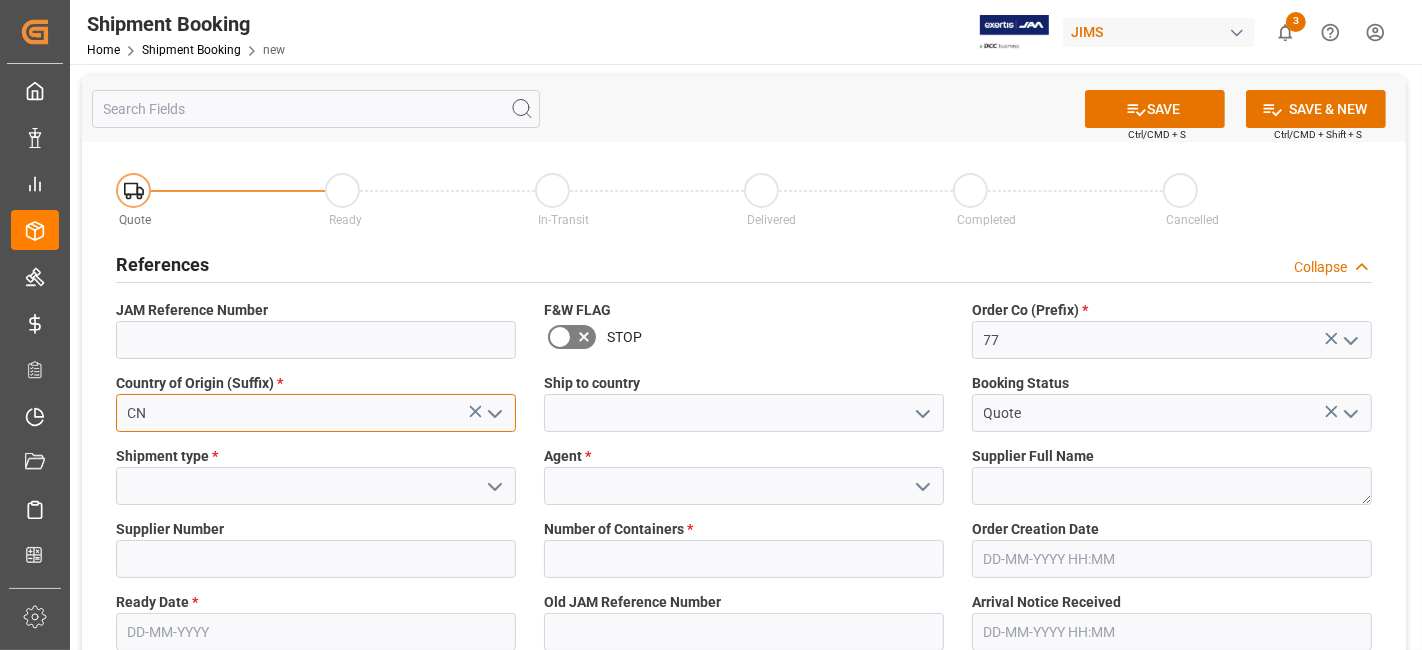 type on "CN" 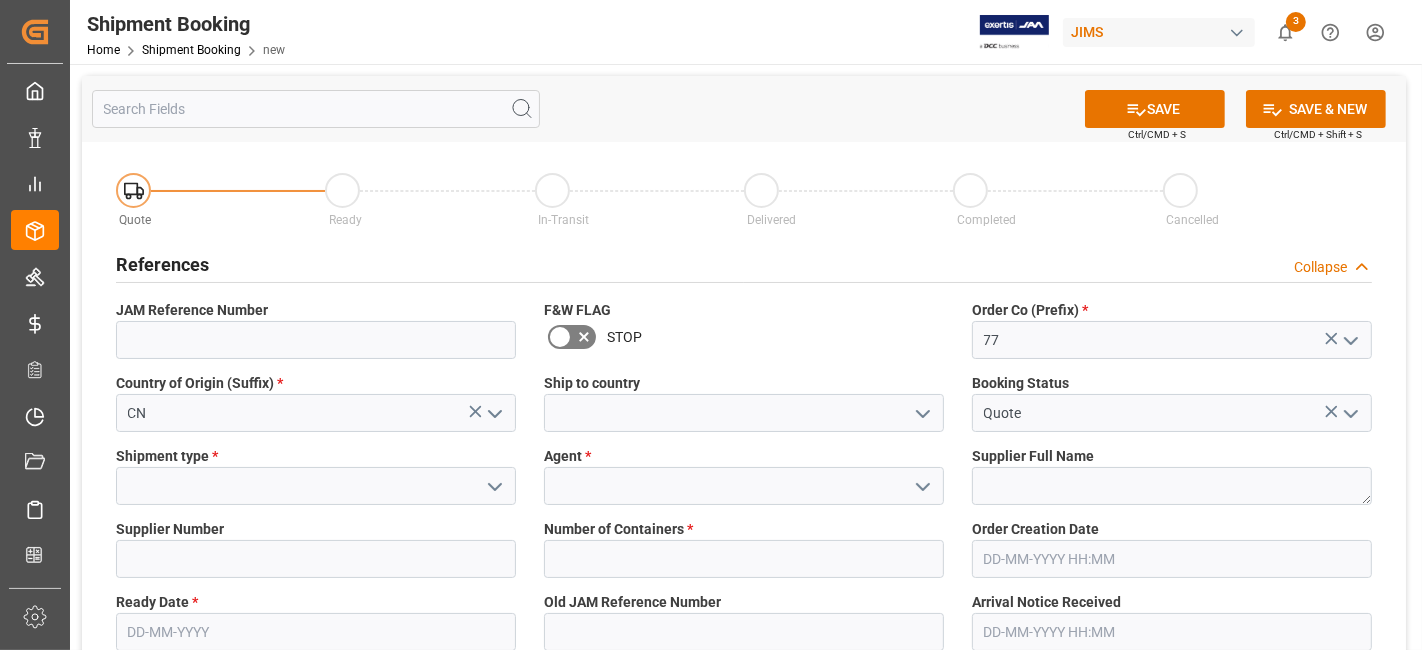click 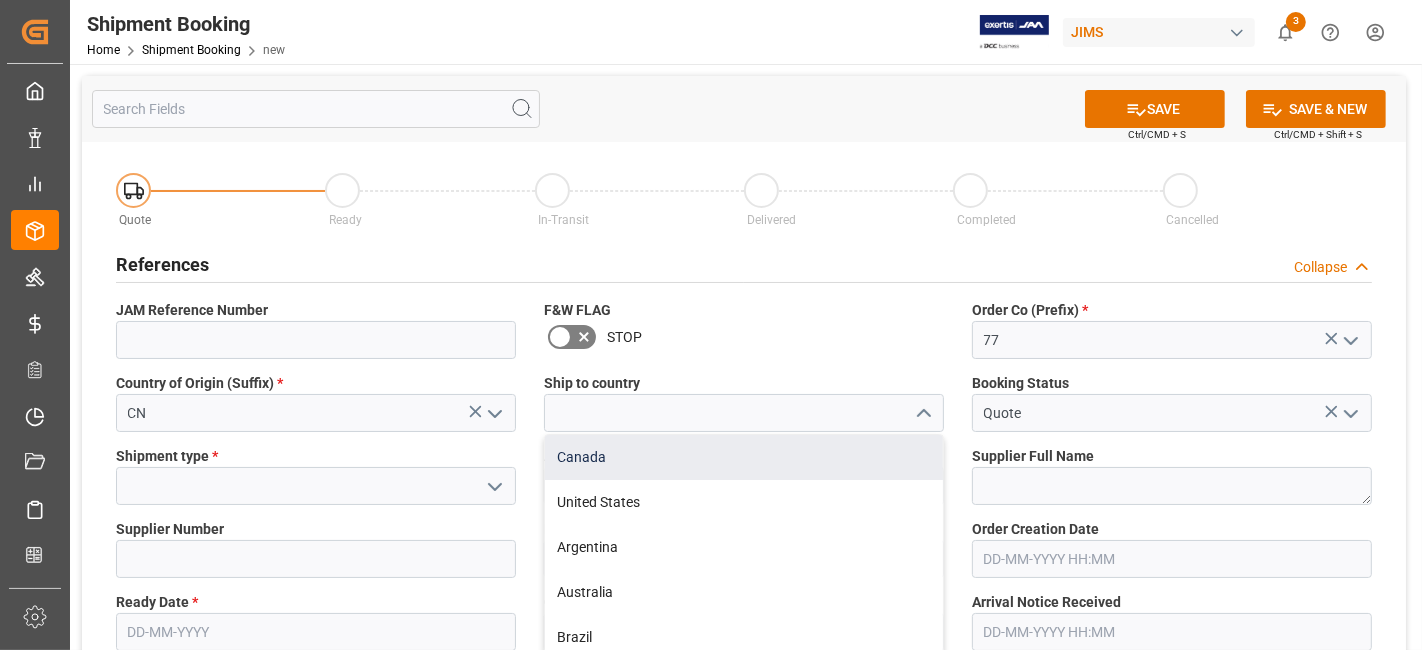 click on "Canada" at bounding box center [744, 457] 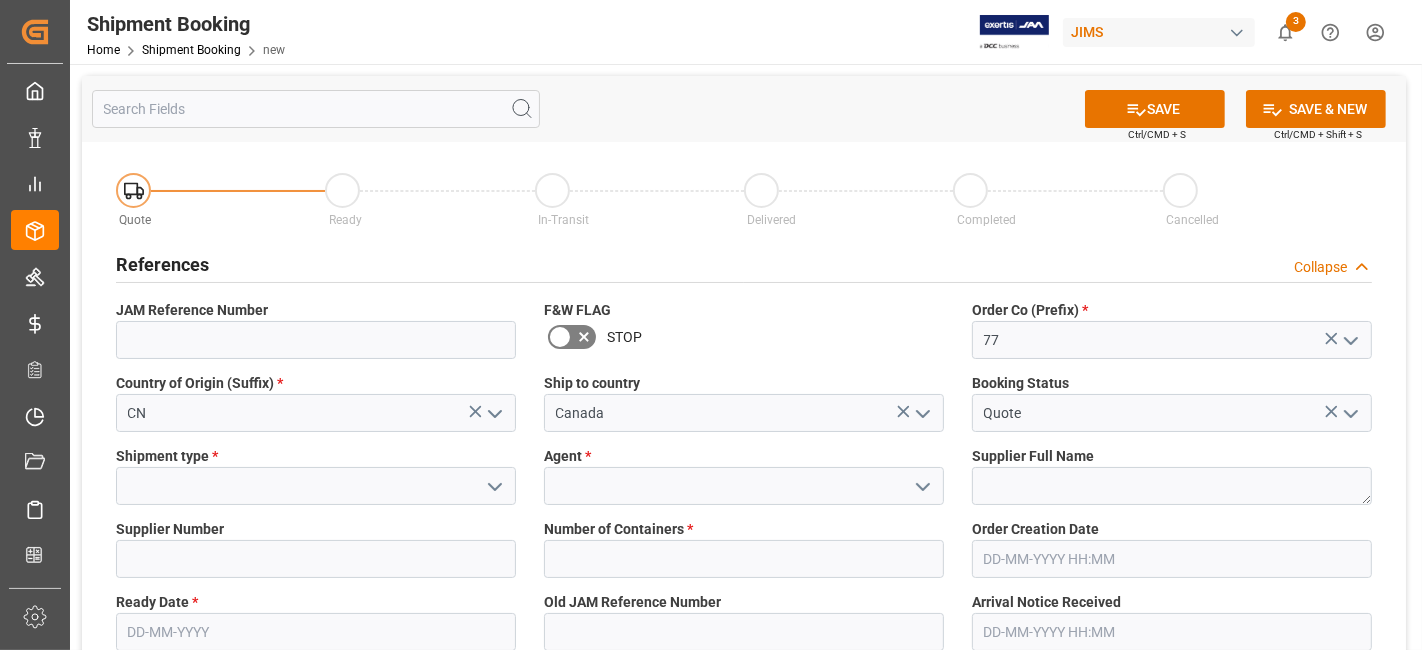 click 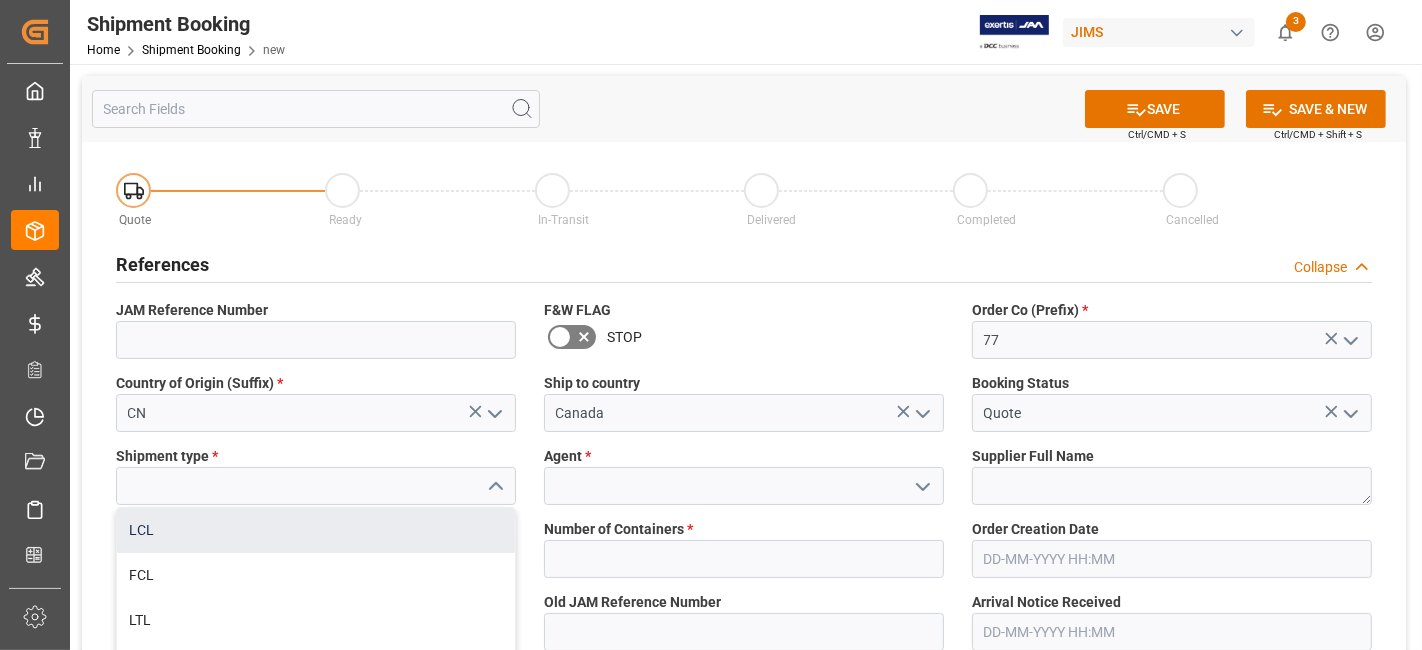 click on "LCL" at bounding box center [316, 530] 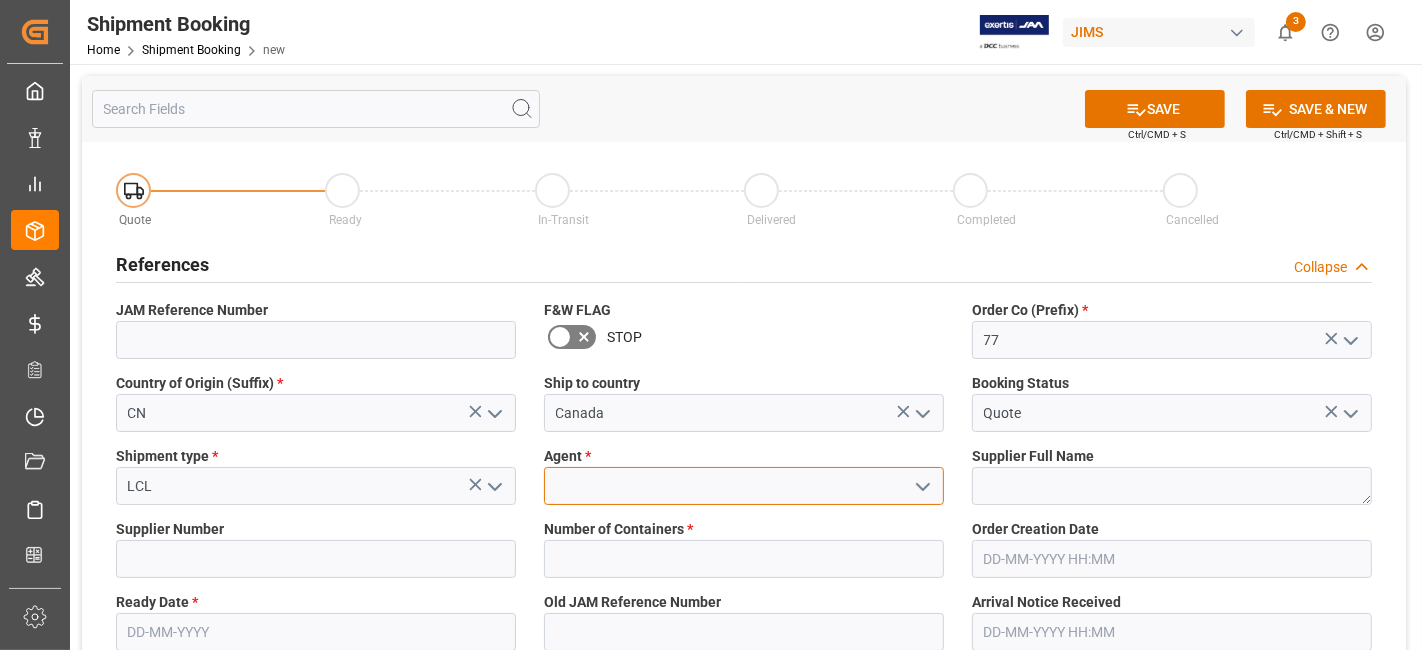 click at bounding box center [744, 486] 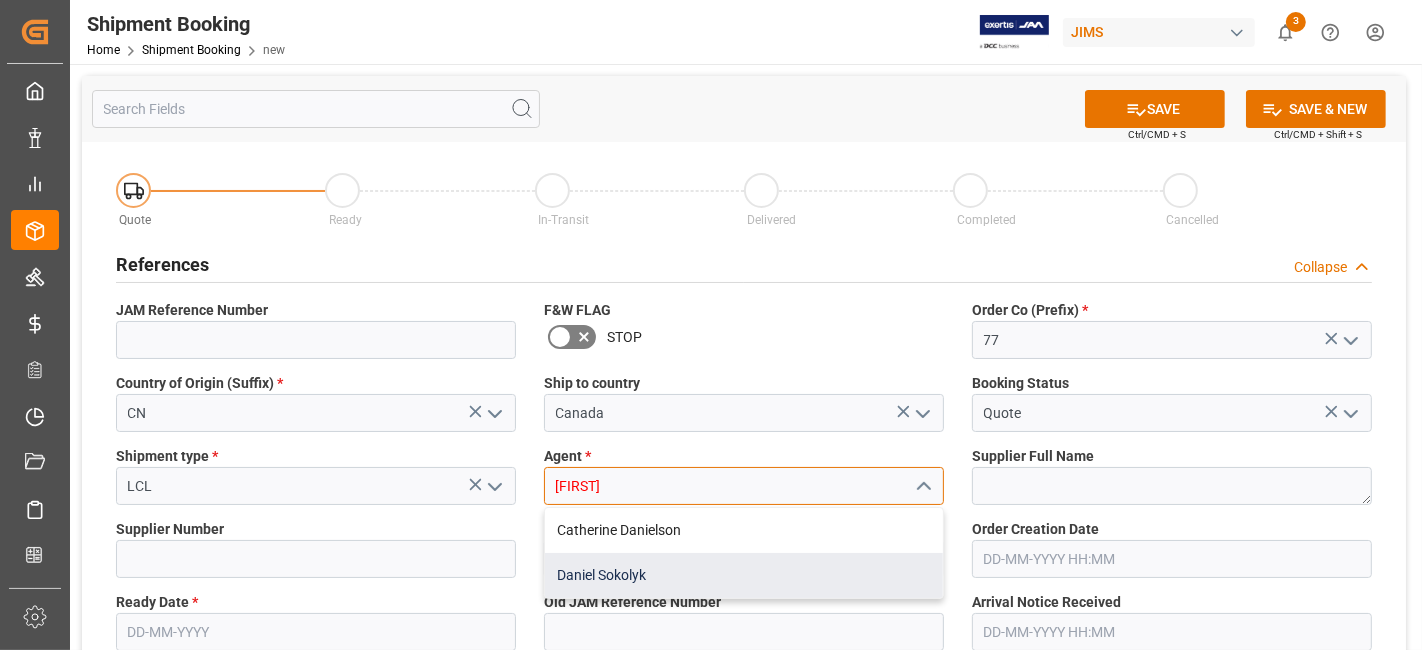 click on "Daniel Sokolyk" at bounding box center (744, 575) 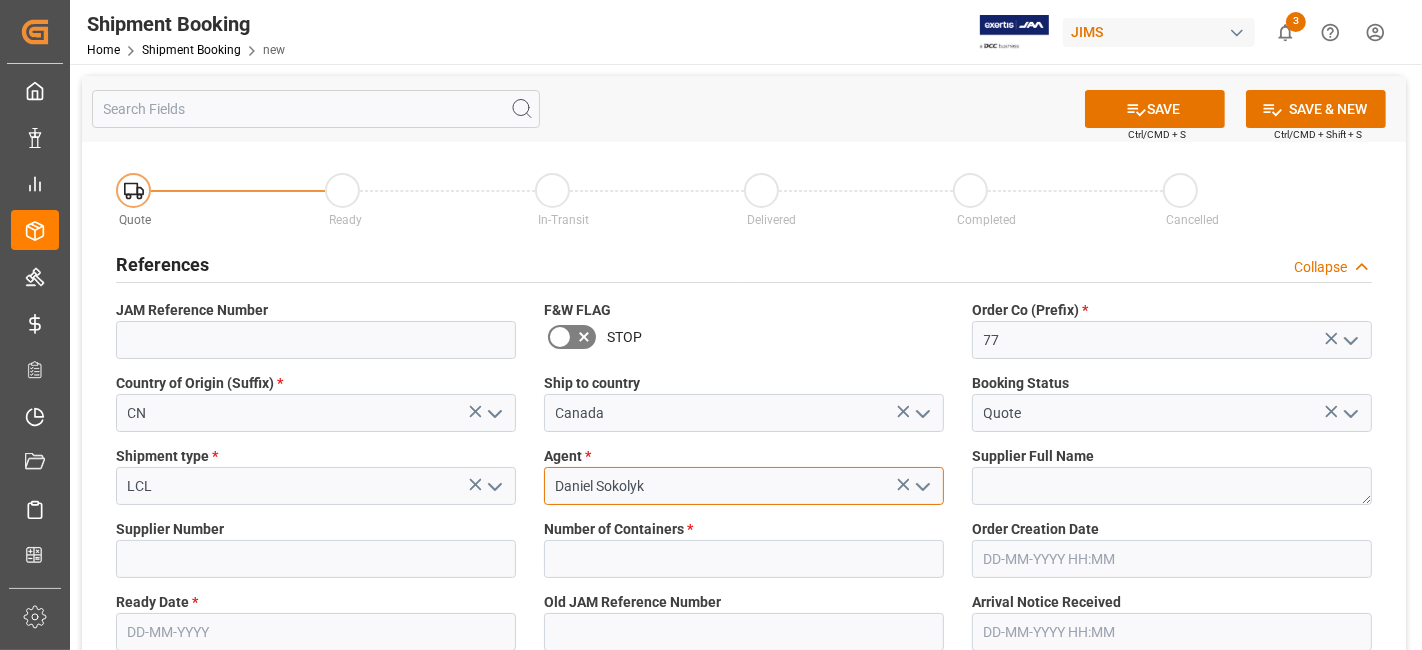 type on "Daniel Sokolyk" 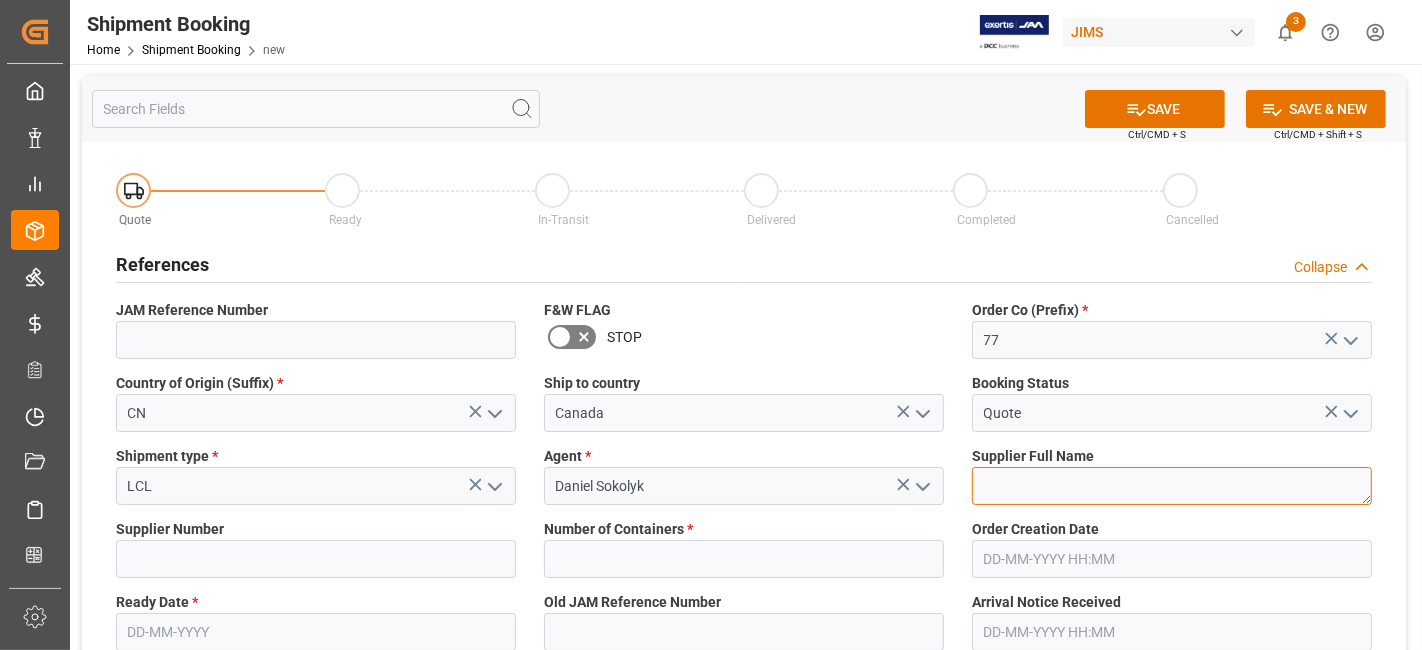 click at bounding box center [1172, 486] 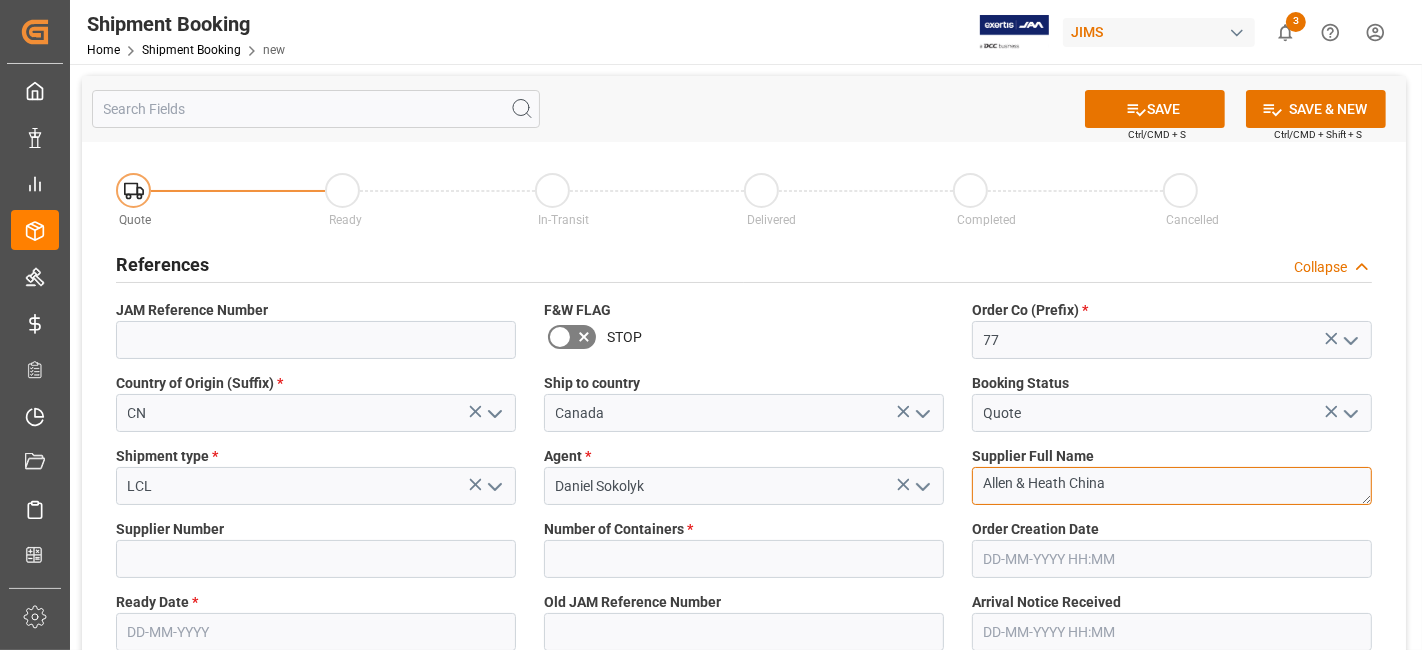 type on "Allen & Heath China" 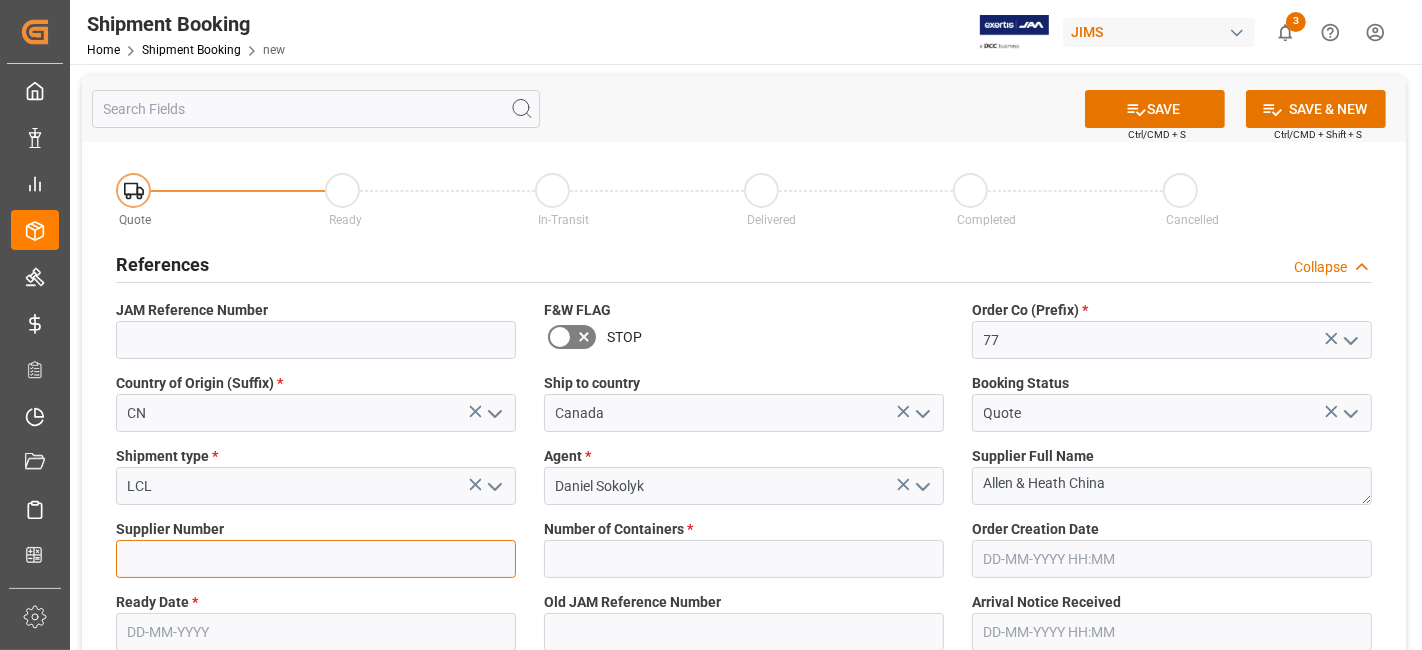 click at bounding box center (316, 559) 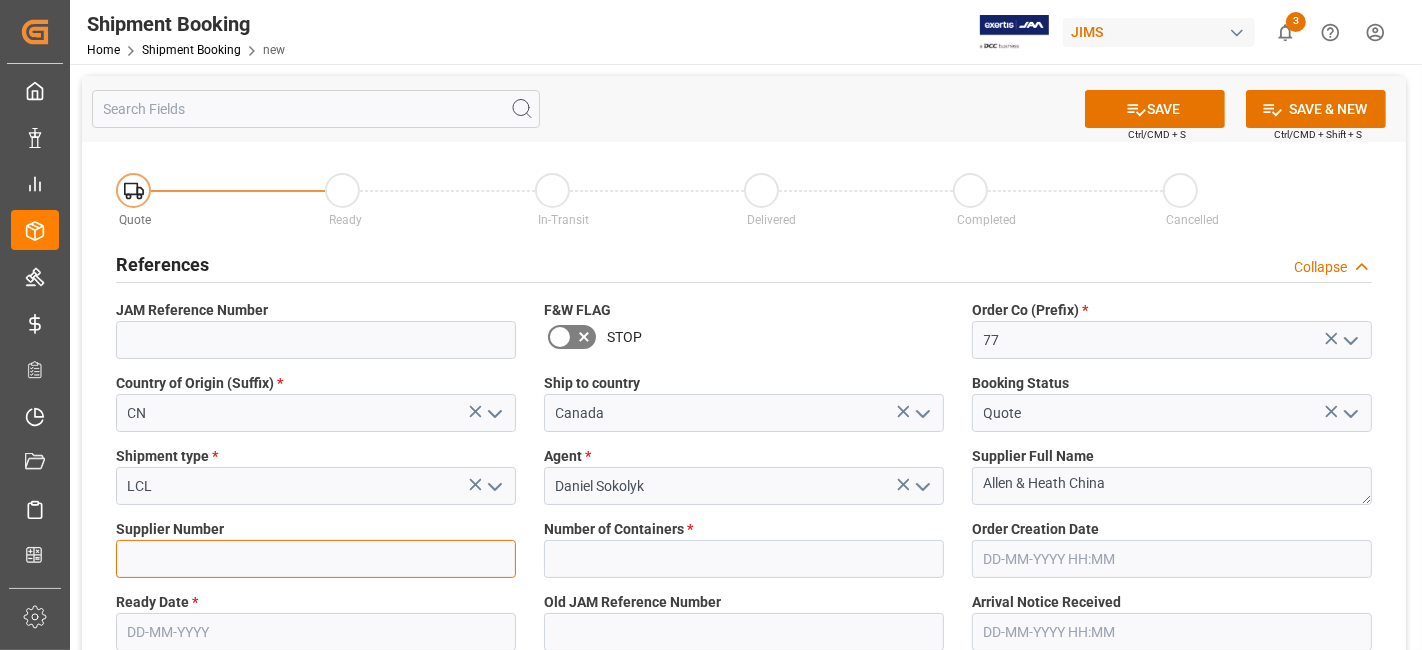 click at bounding box center [316, 559] 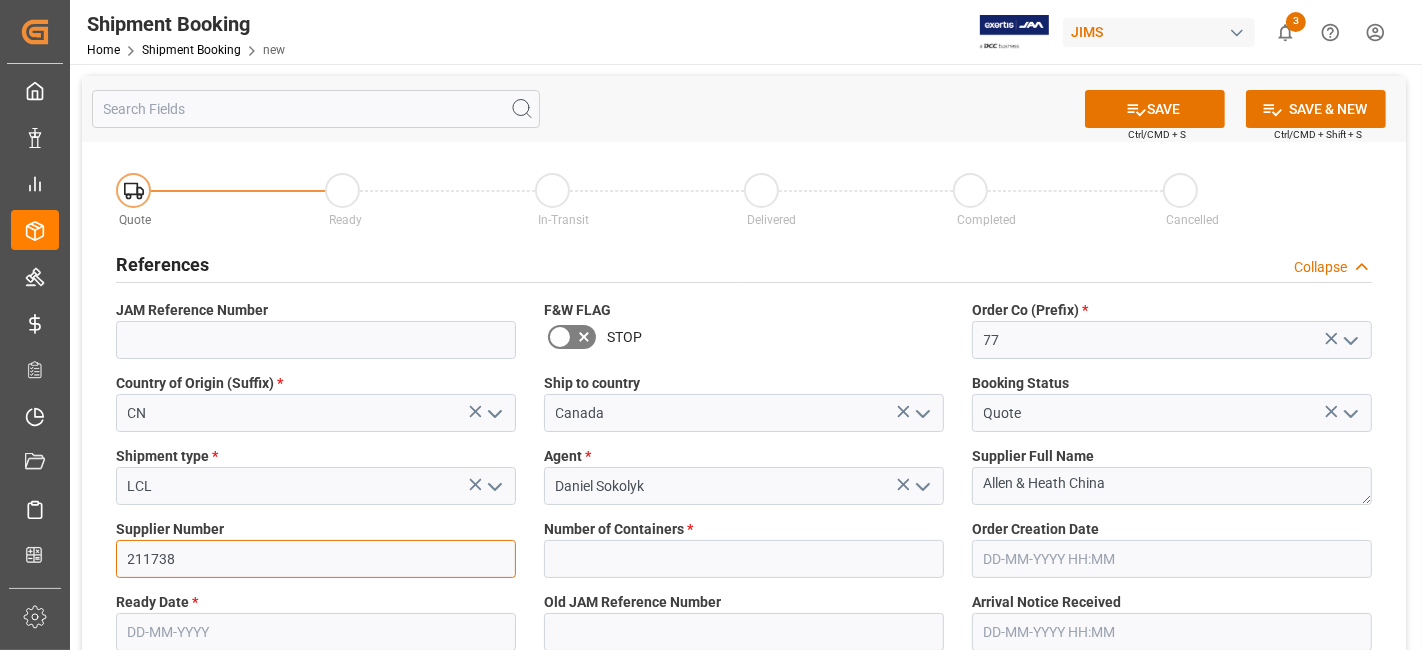 type on "211738" 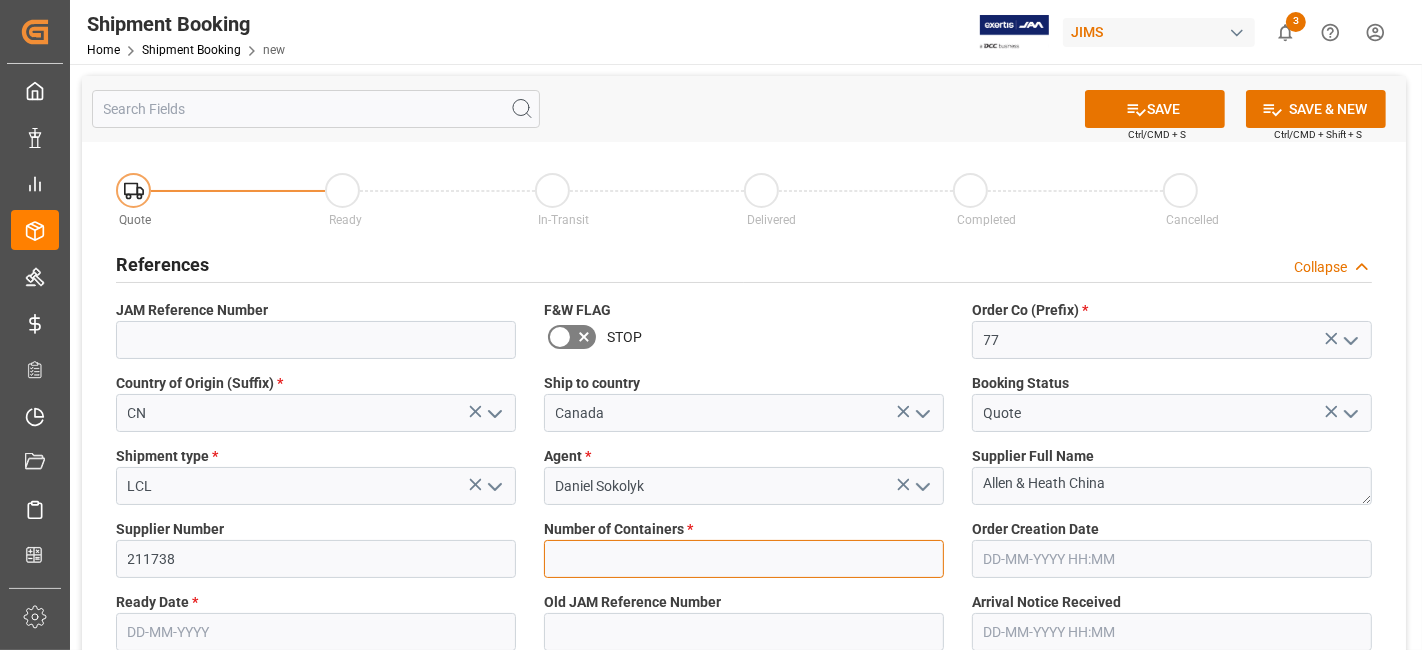 click at bounding box center [744, 559] 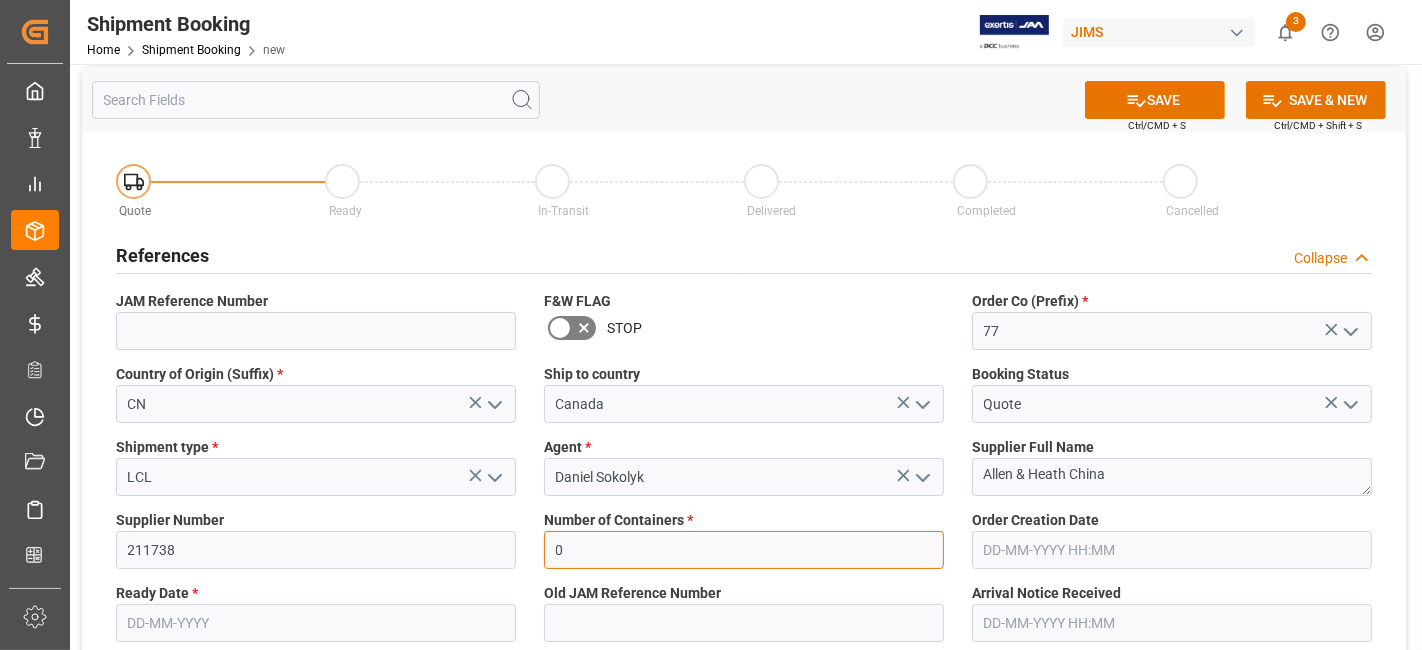 scroll, scrollTop: 0, scrollLeft: 0, axis: both 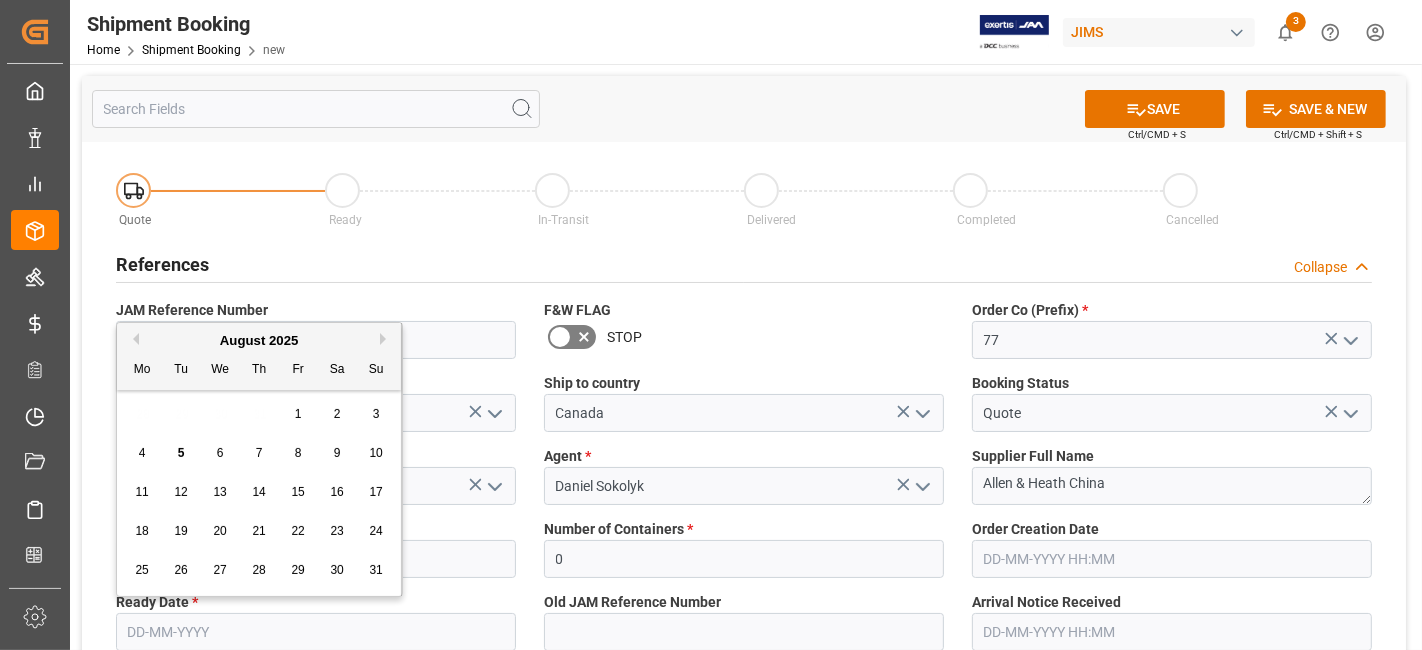 click at bounding box center [316, 632] 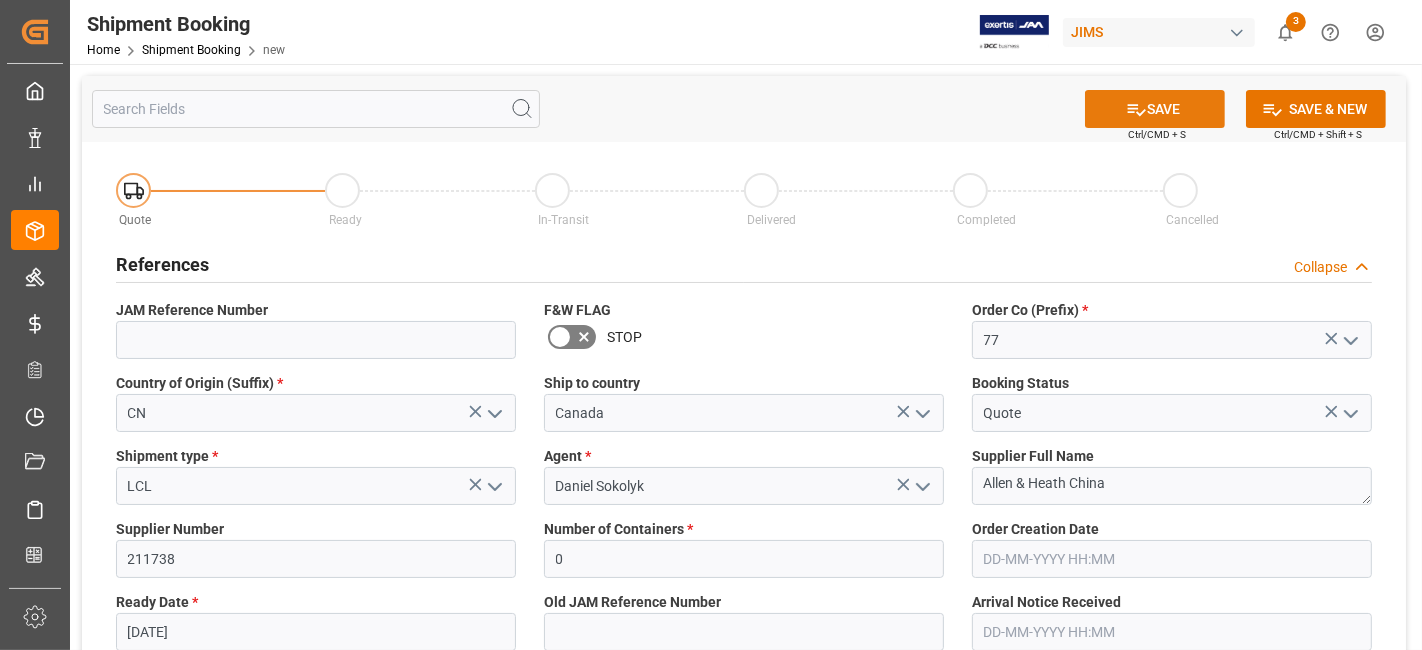 click on "SAVE" at bounding box center [1155, 109] 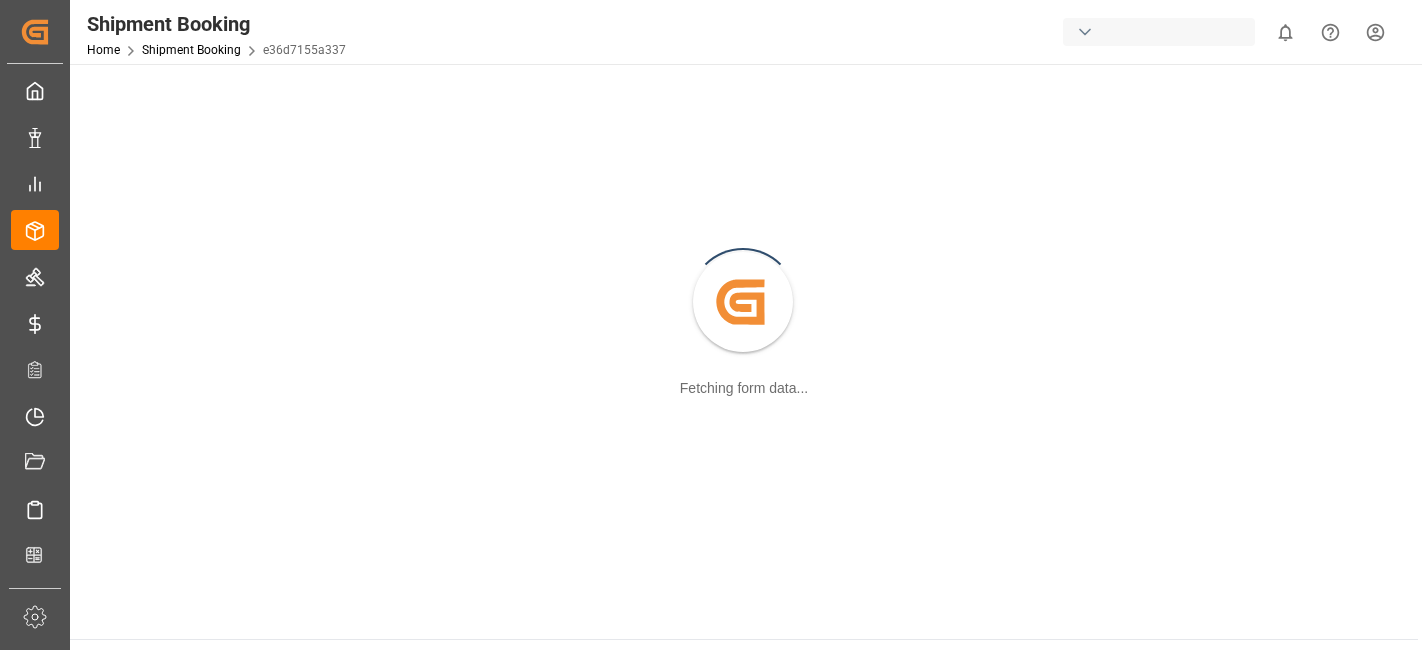 scroll, scrollTop: 0, scrollLeft: 0, axis: both 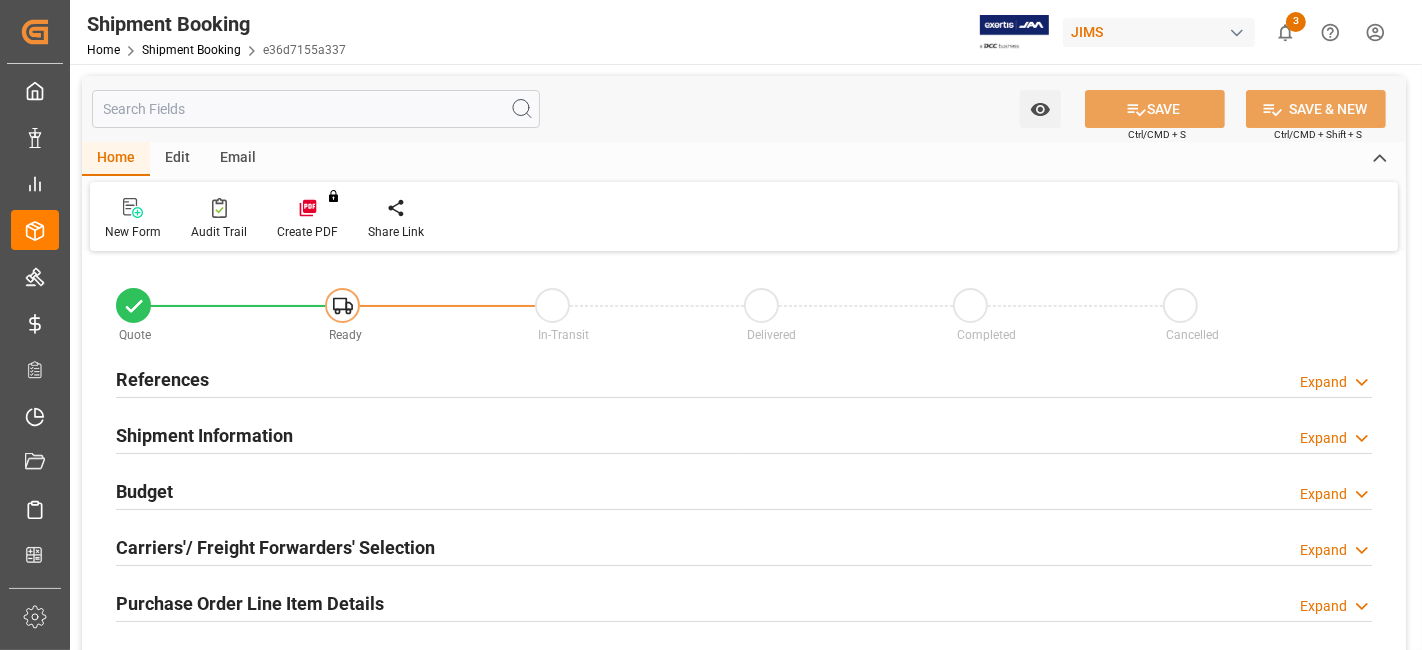 type on "0" 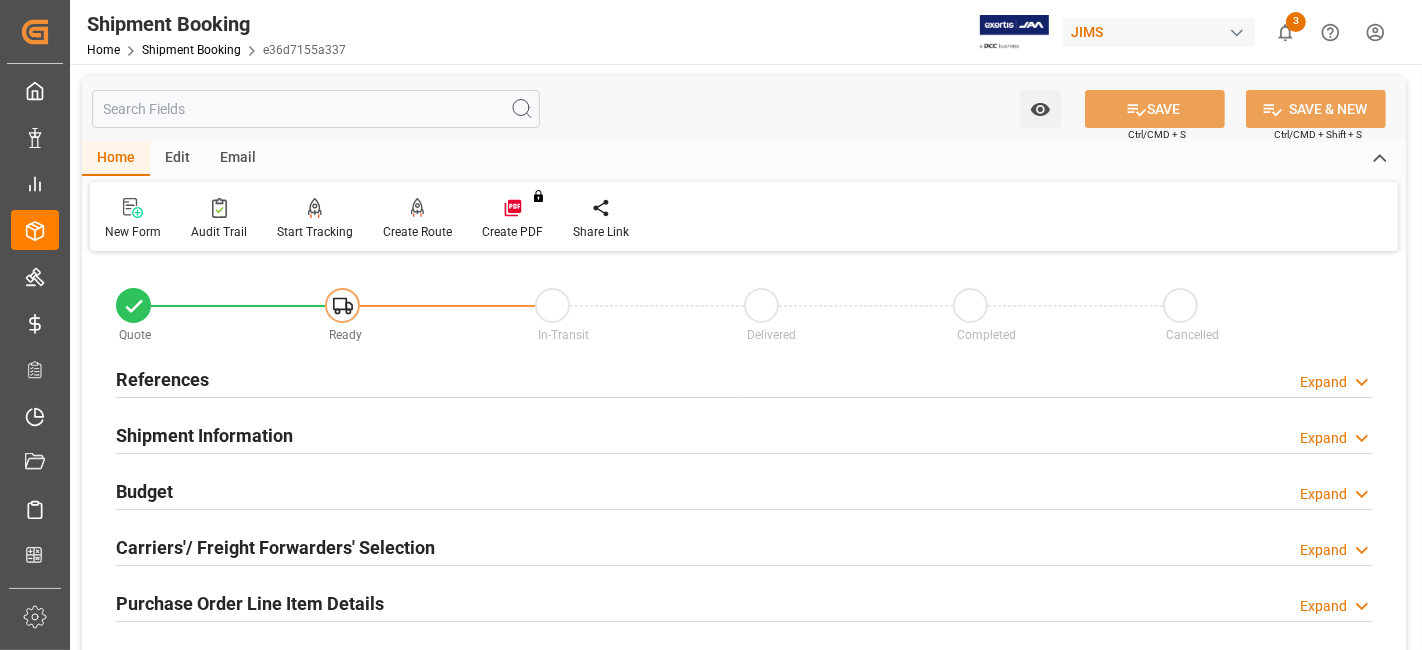 type on "22-08-2025" 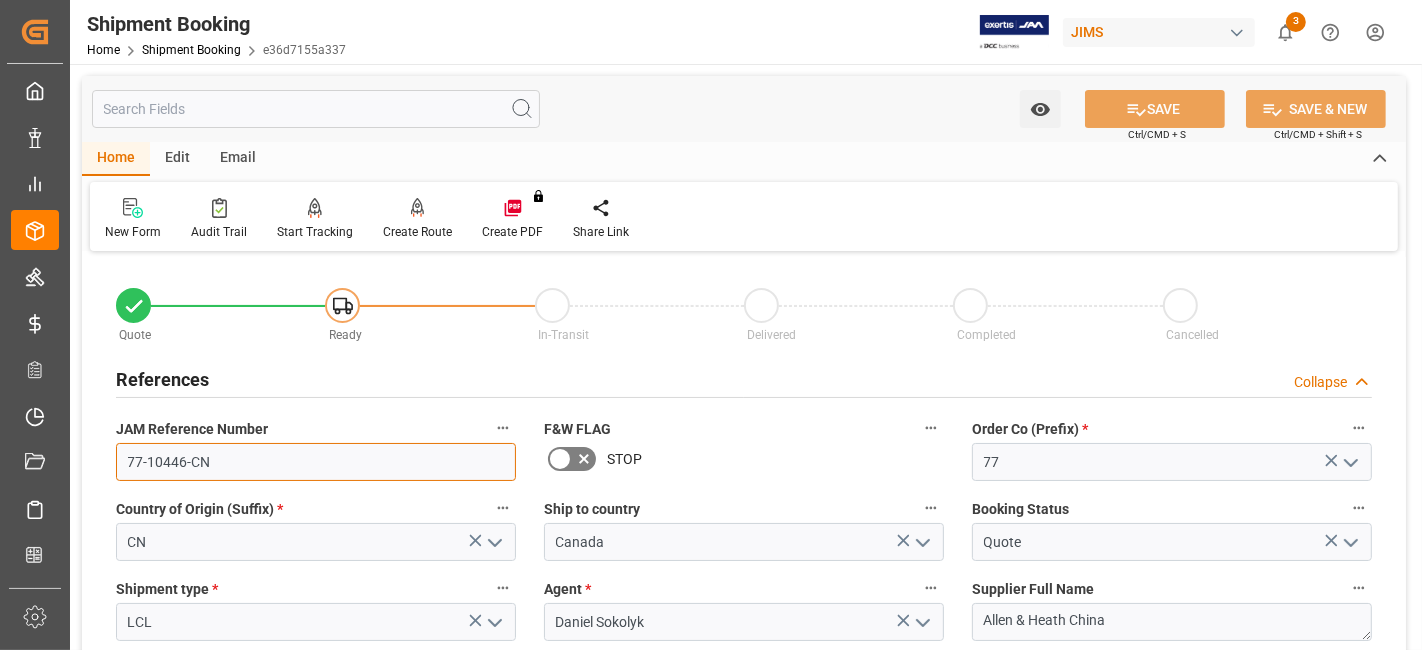 drag, startPoint x: 233, startPoint y: 464, endPoint x: 111, endPoint y: 466, distance: 122.016396 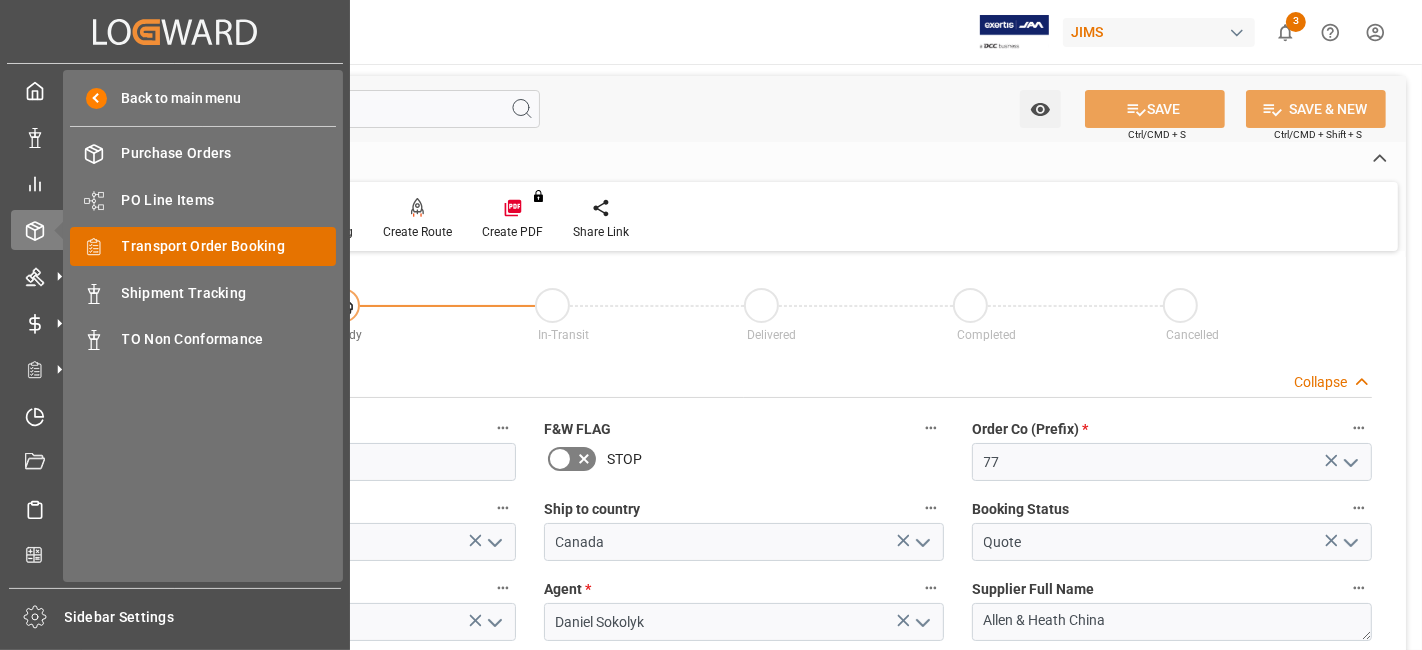 click on "Transport Order Booking" at bounding box center [229, 246] 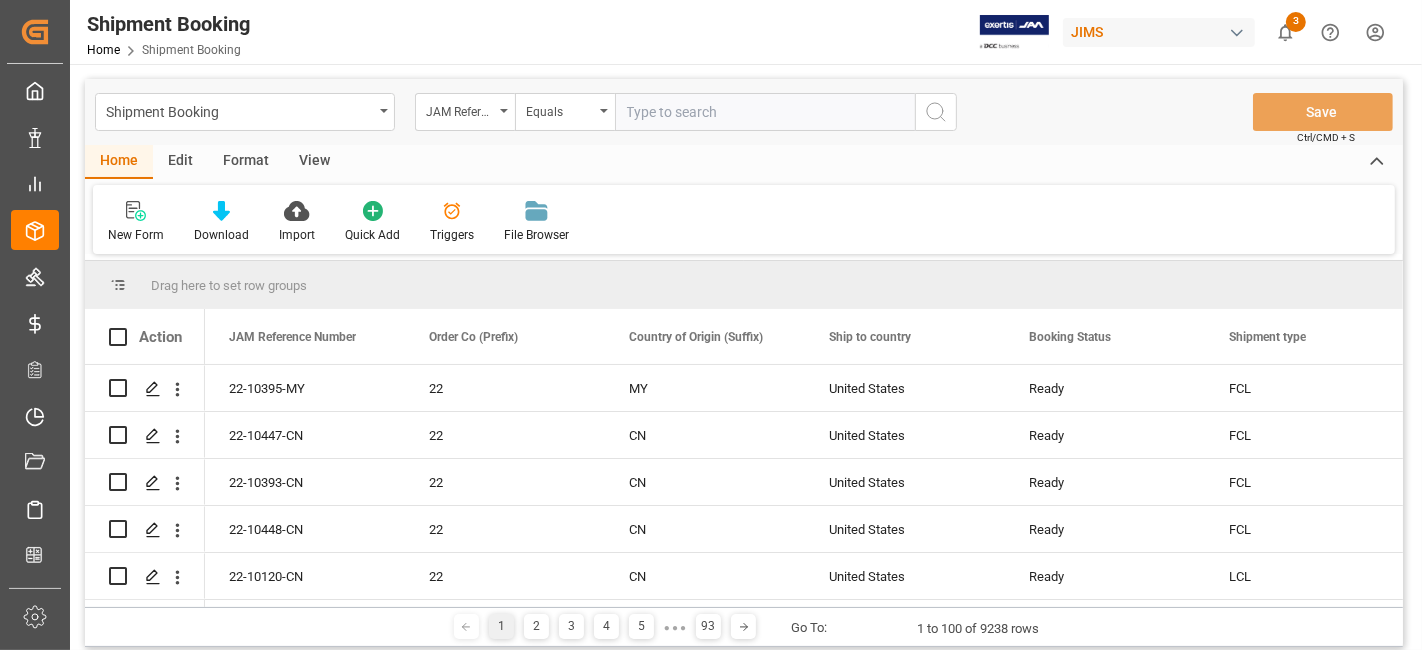 click at bounding box center (765, 112) 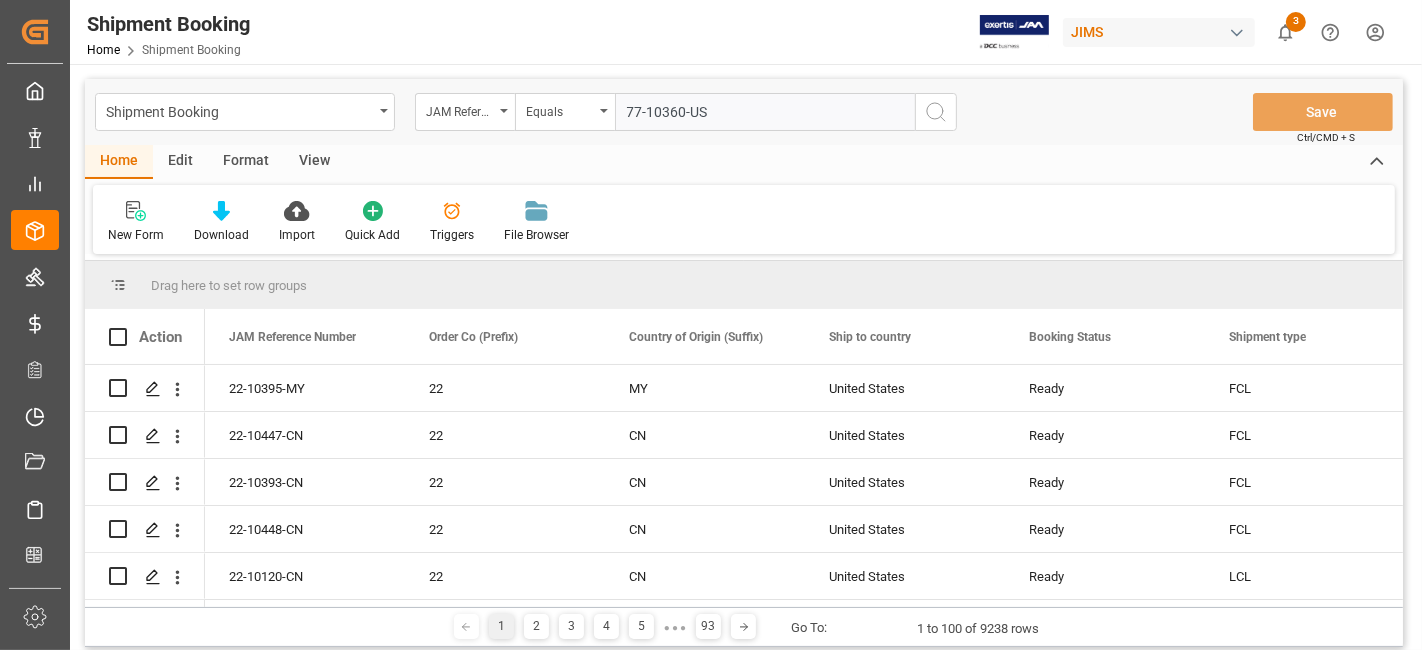 type on "77-10360-US" 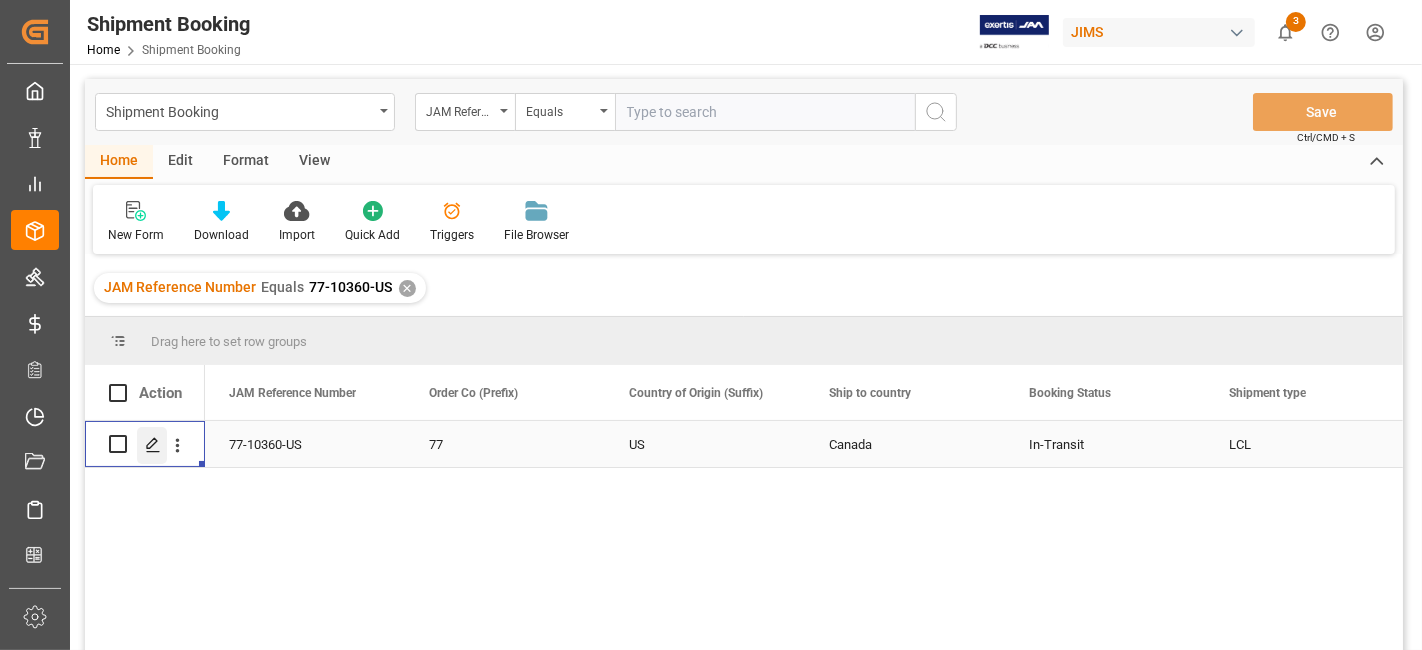 click 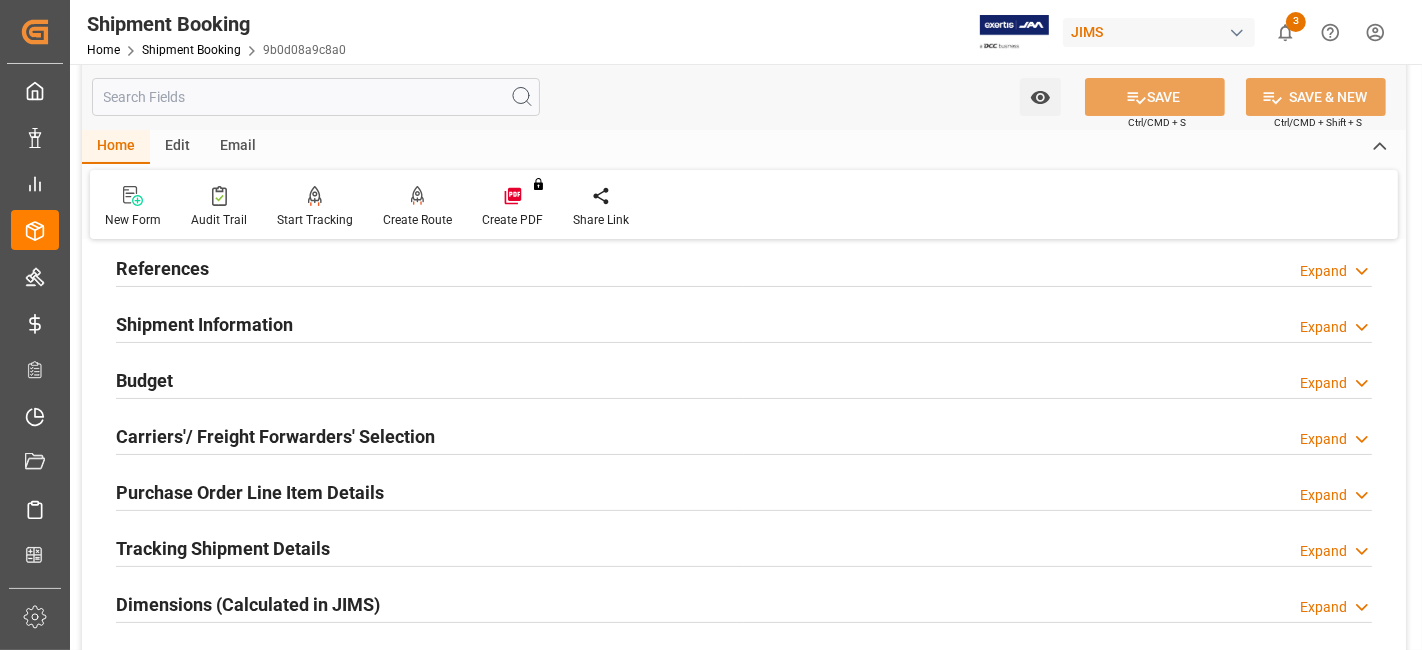 scroll, scrollTop: 0, scrollLeft: 0, axis: both 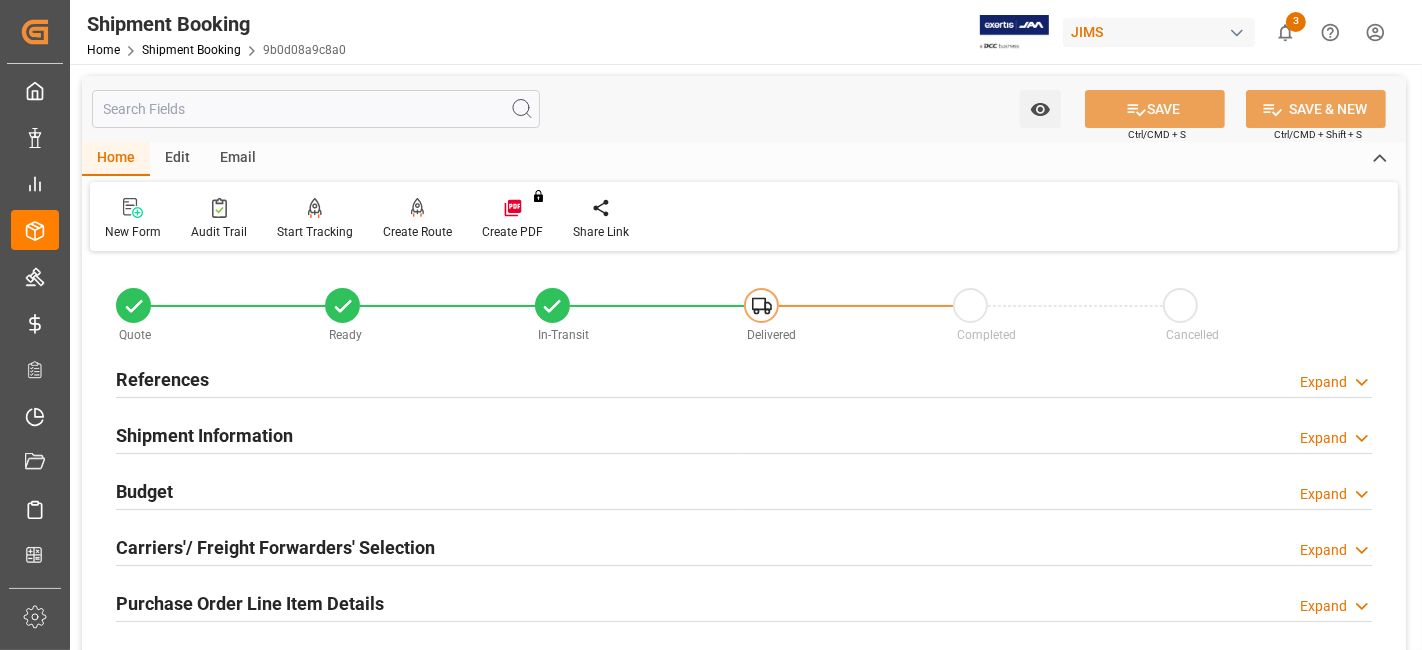 click at bounding box center [744, 453] 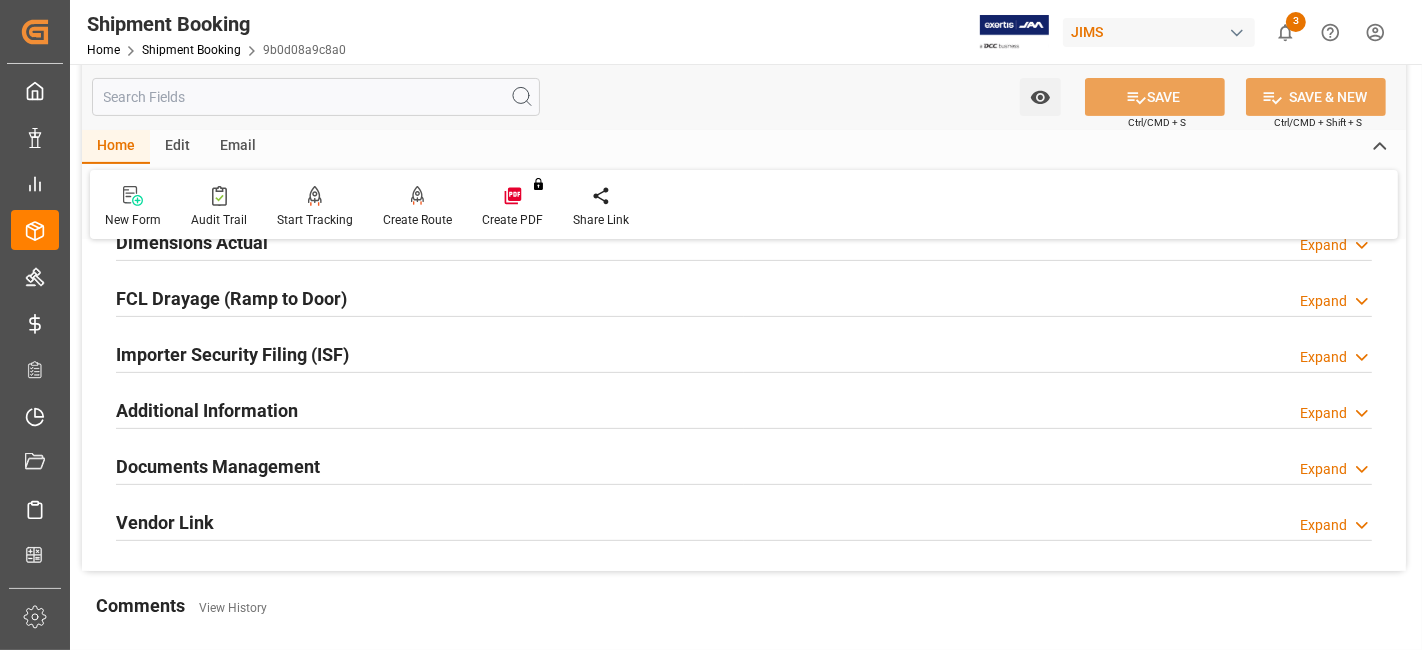 scroll, scrollTop: 533, scrollLeft: 0, axis: vertical 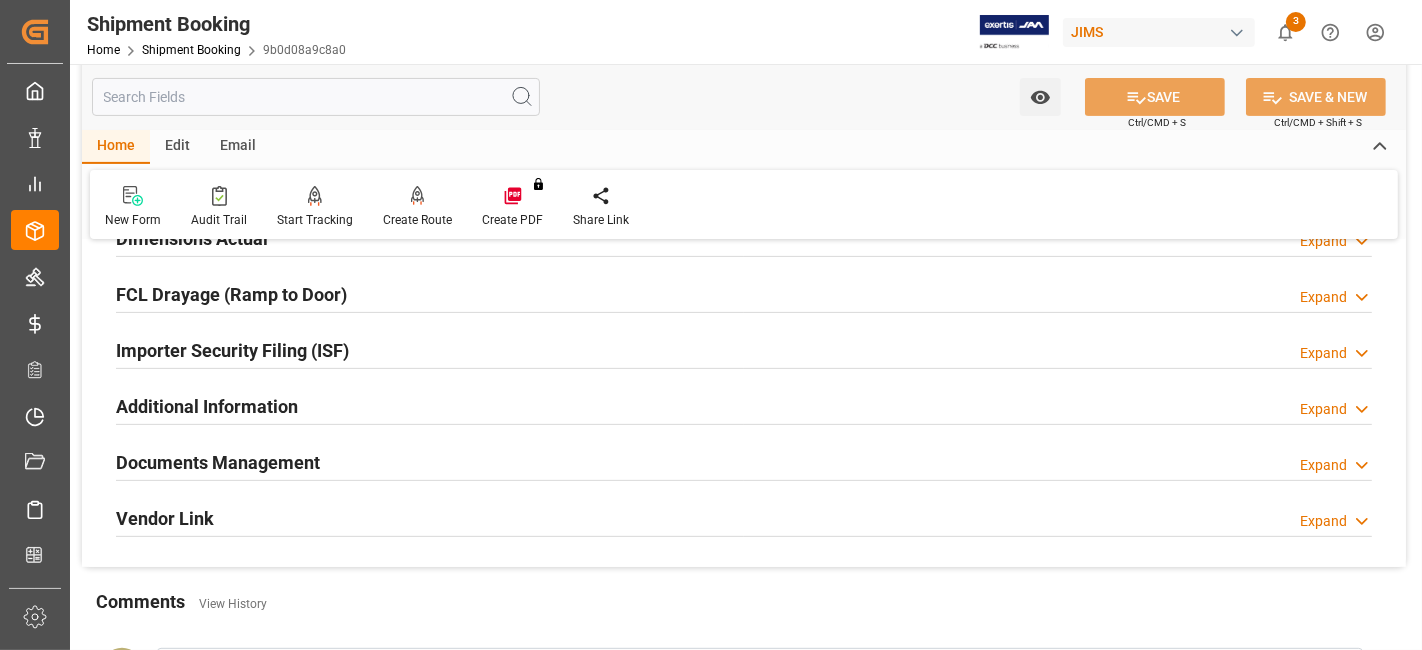 click on "Documents Management" at bounding box center [218, 462] 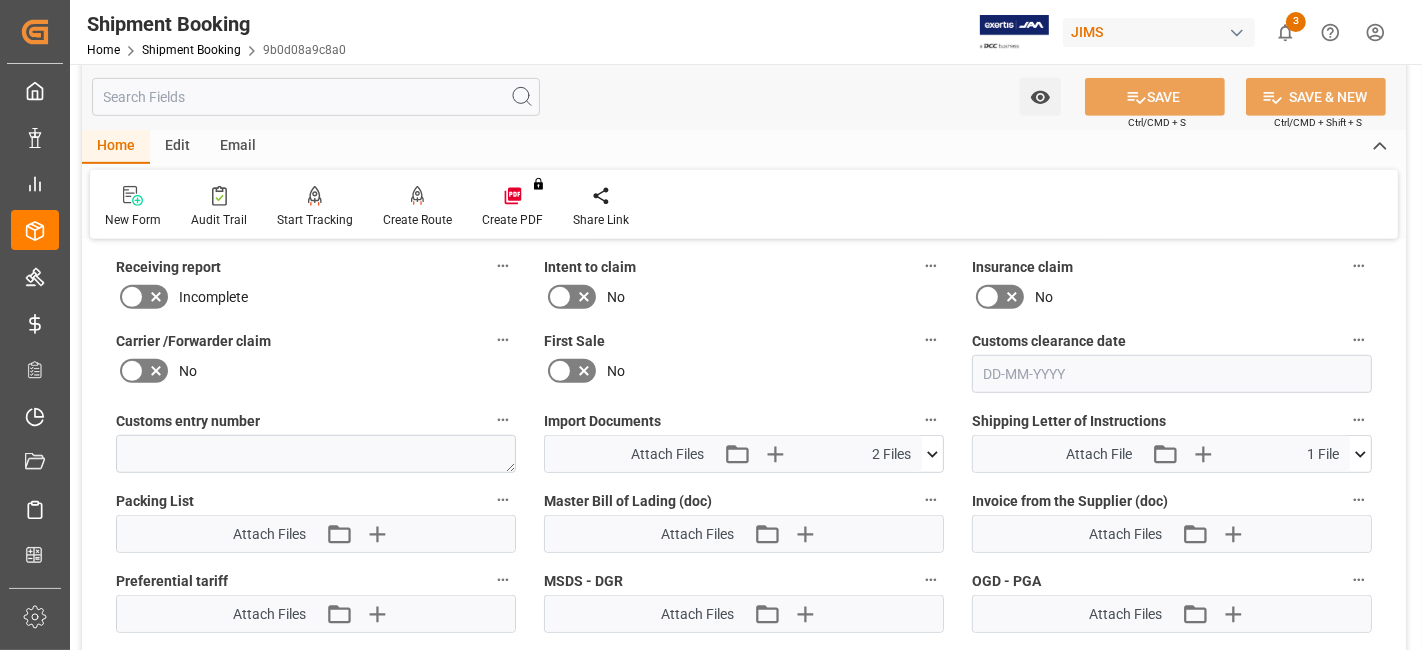 scroll, scrollTop: 933, scrollLeft: 0, axis: vertical 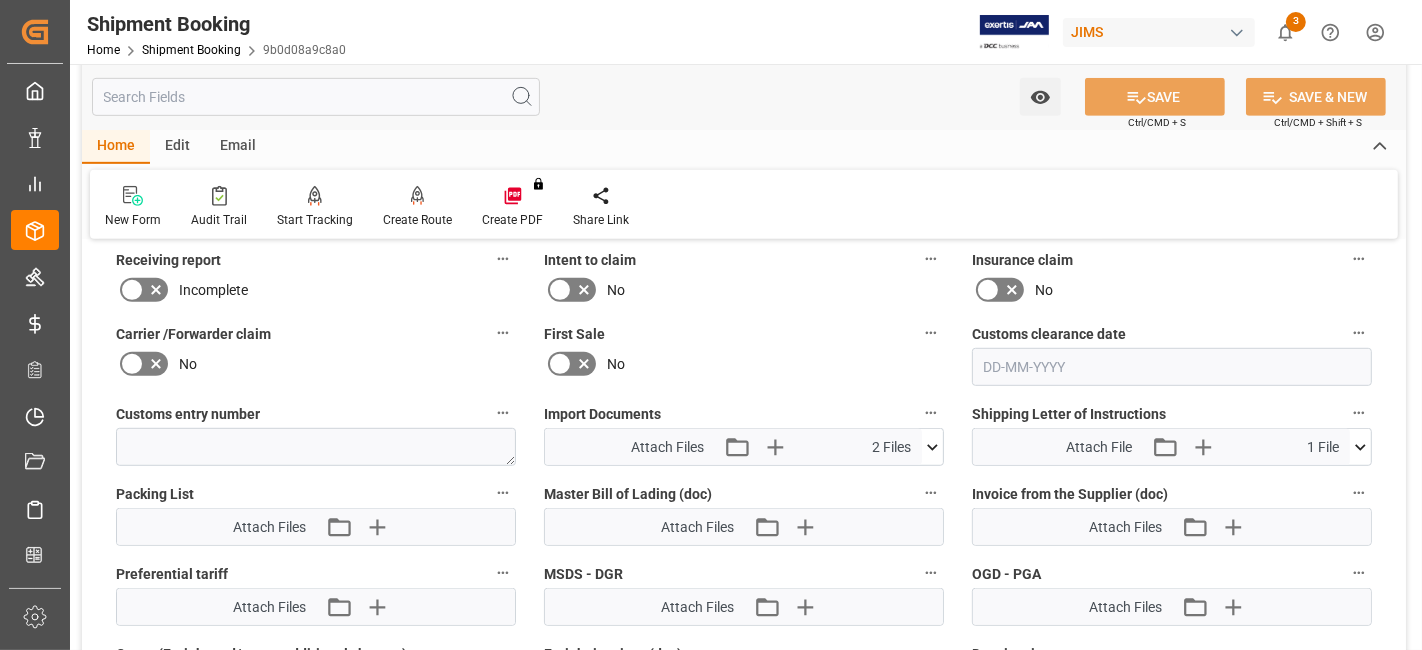 click on "Attach Files  Attach existing file Upload new file 2 Files" at bounding box center (733, 447) 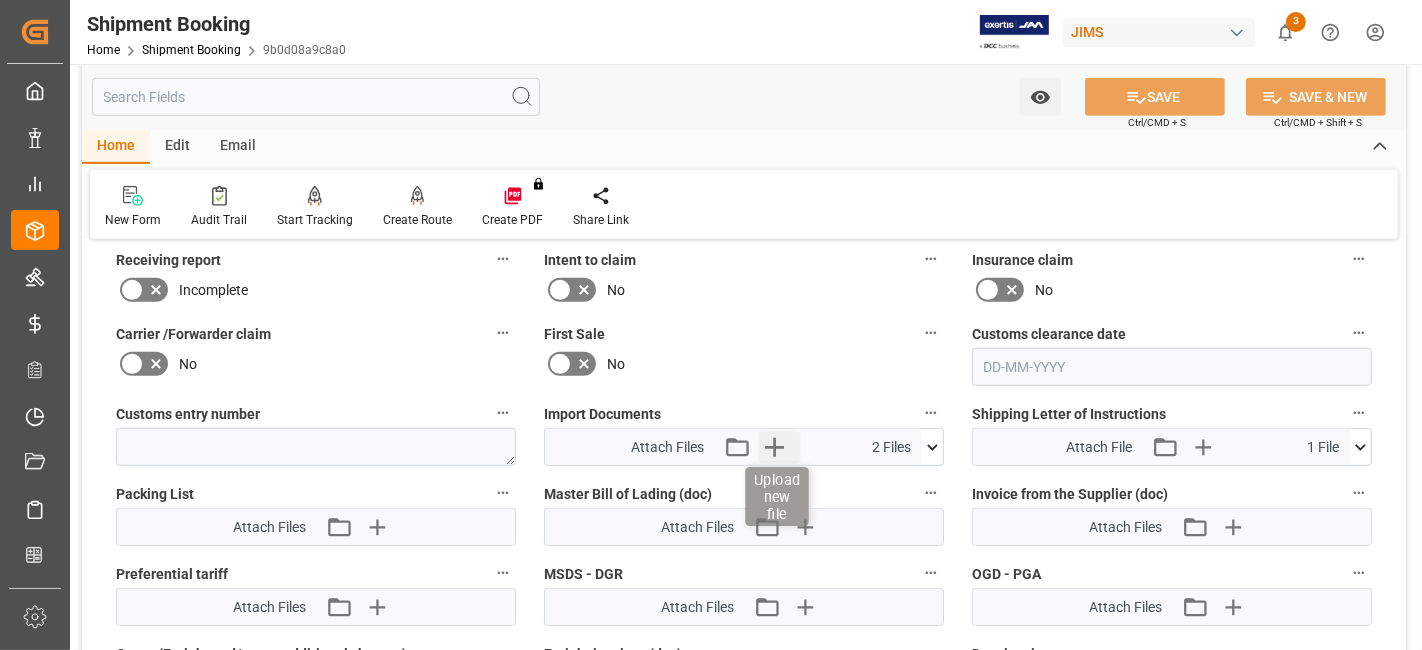 click 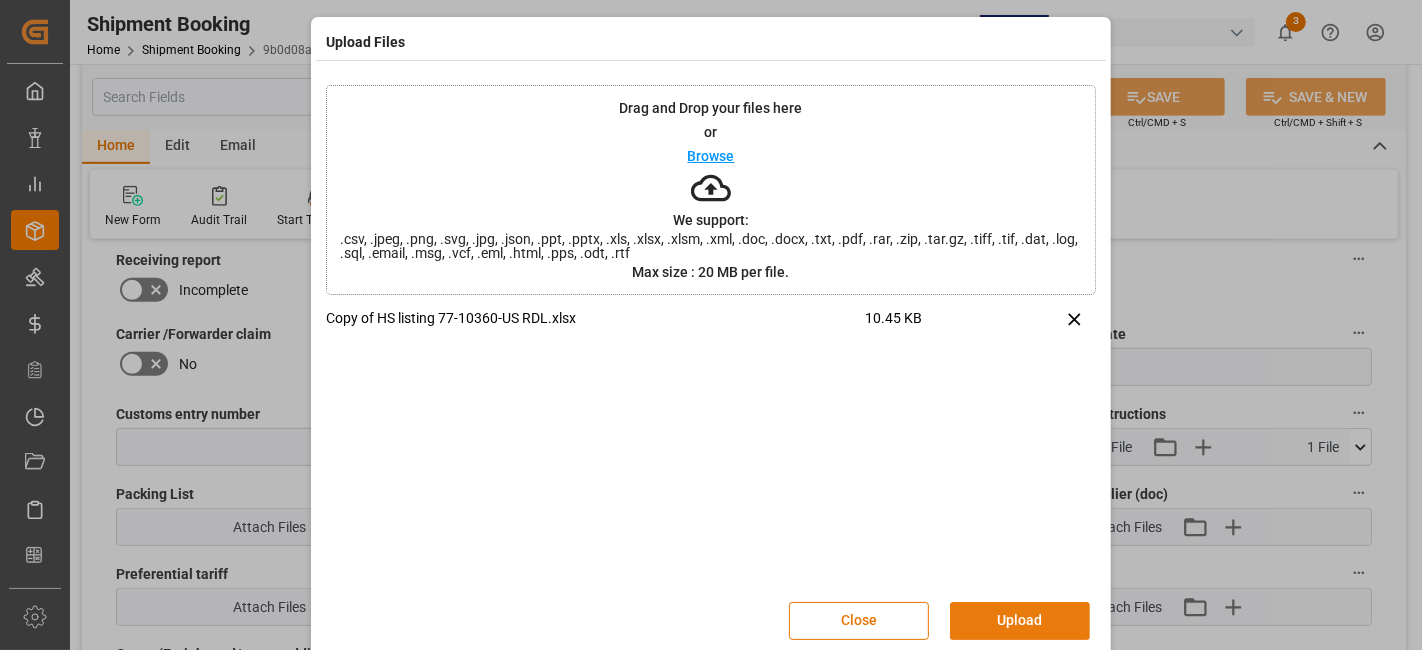 click on "Upload" at bounding box center [1020, 621] 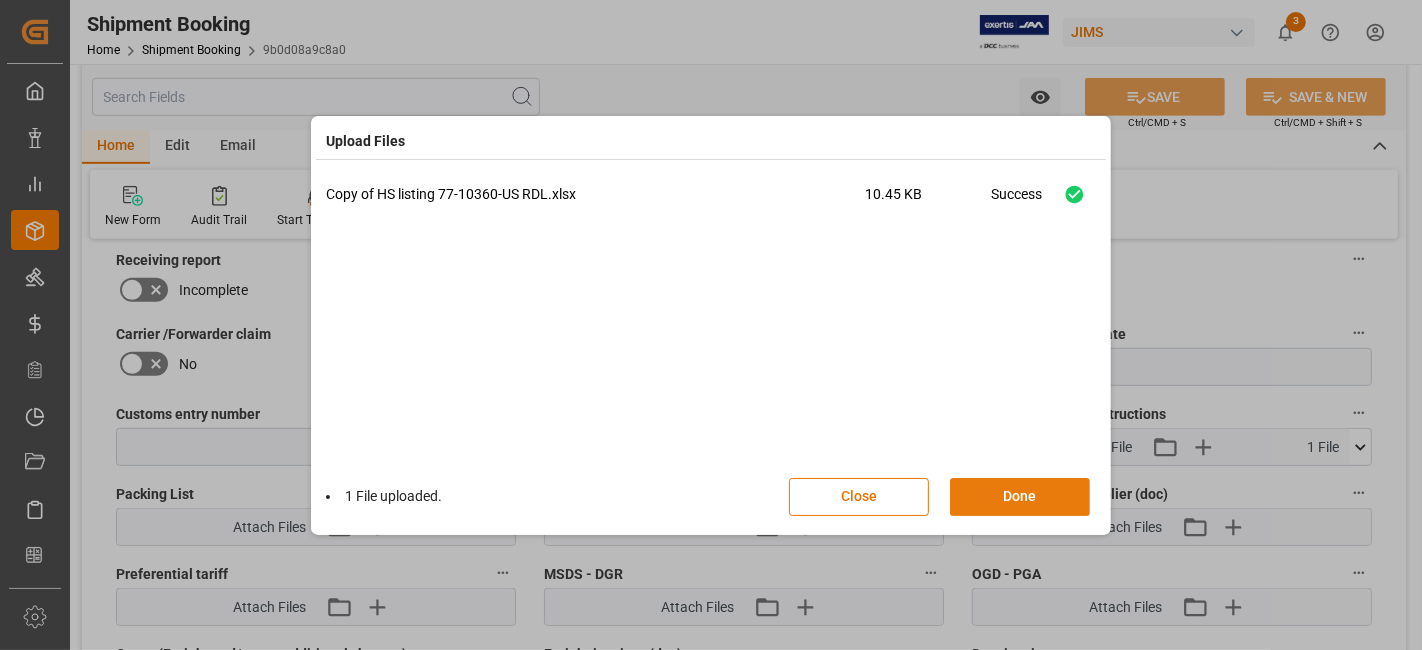 click on "Done" at bounding box center [1020, 497] 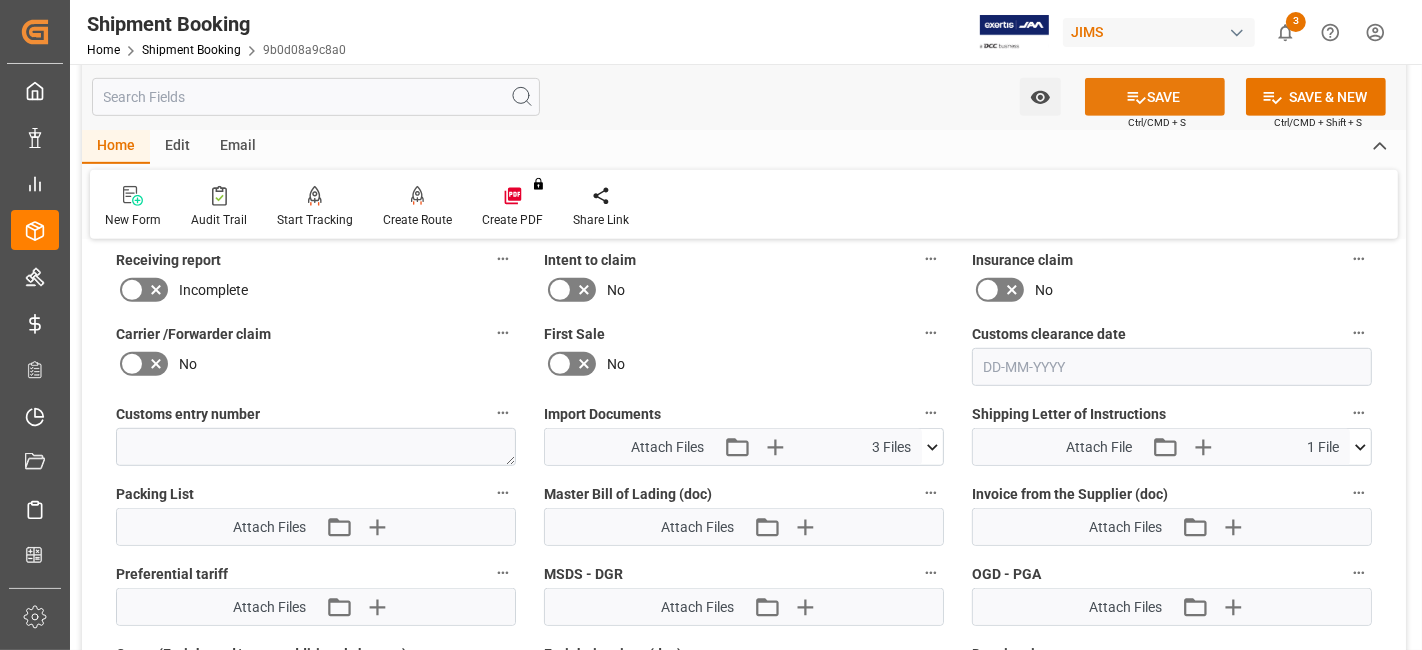 click 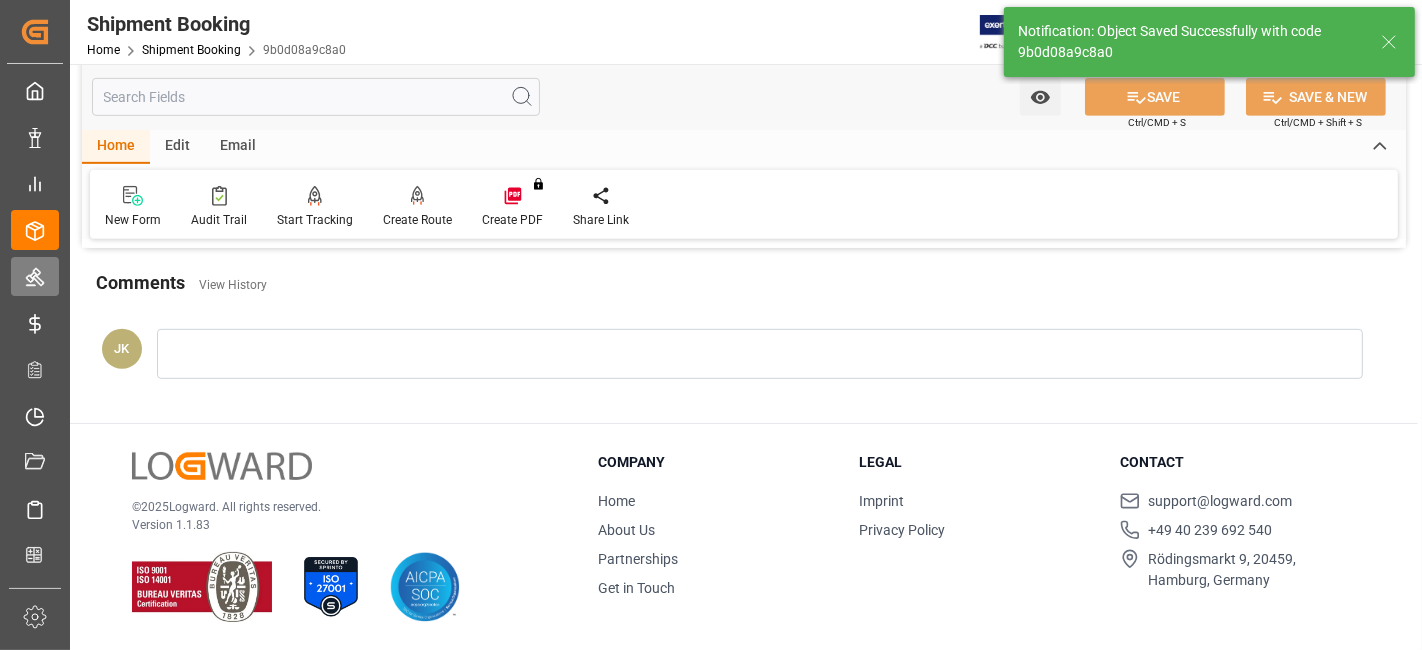 scroll, scrollTop: 846, scrollLeft: 0, axis: vertical 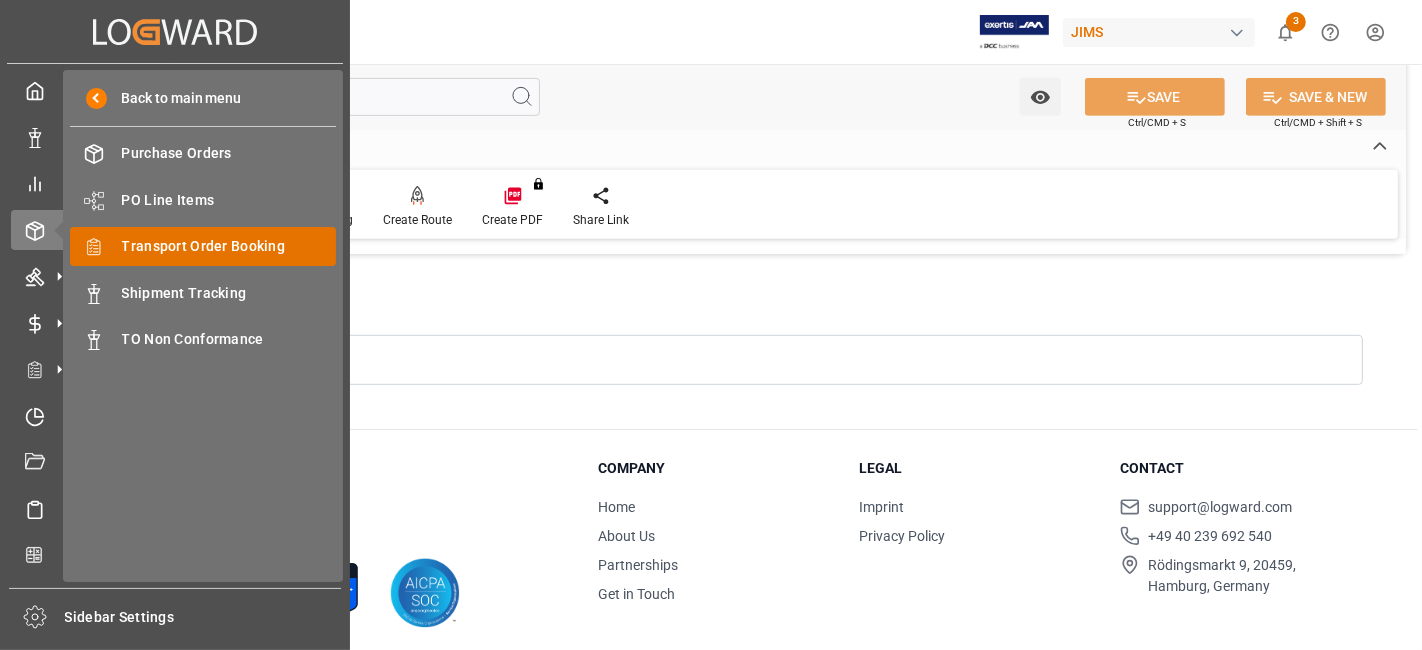 click on "Transport Order Booking" at bounding box center (229, 246) 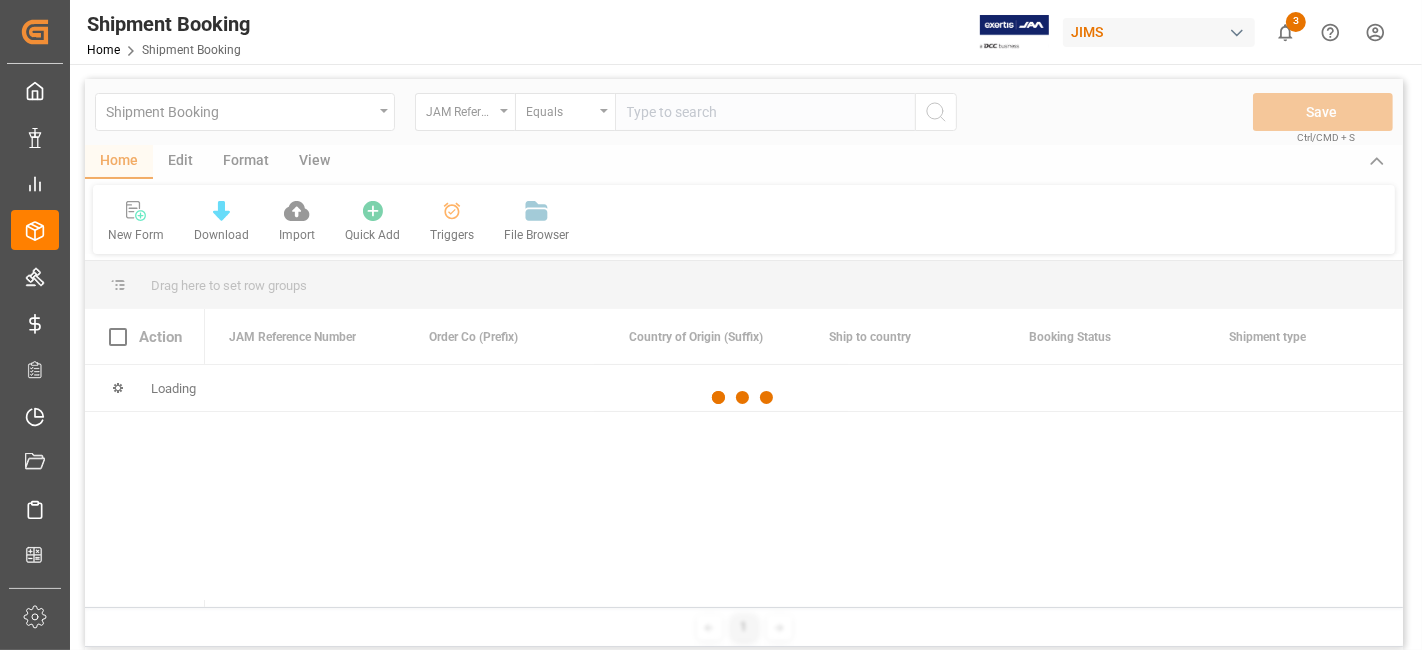 click at bounding box center [744, 398] 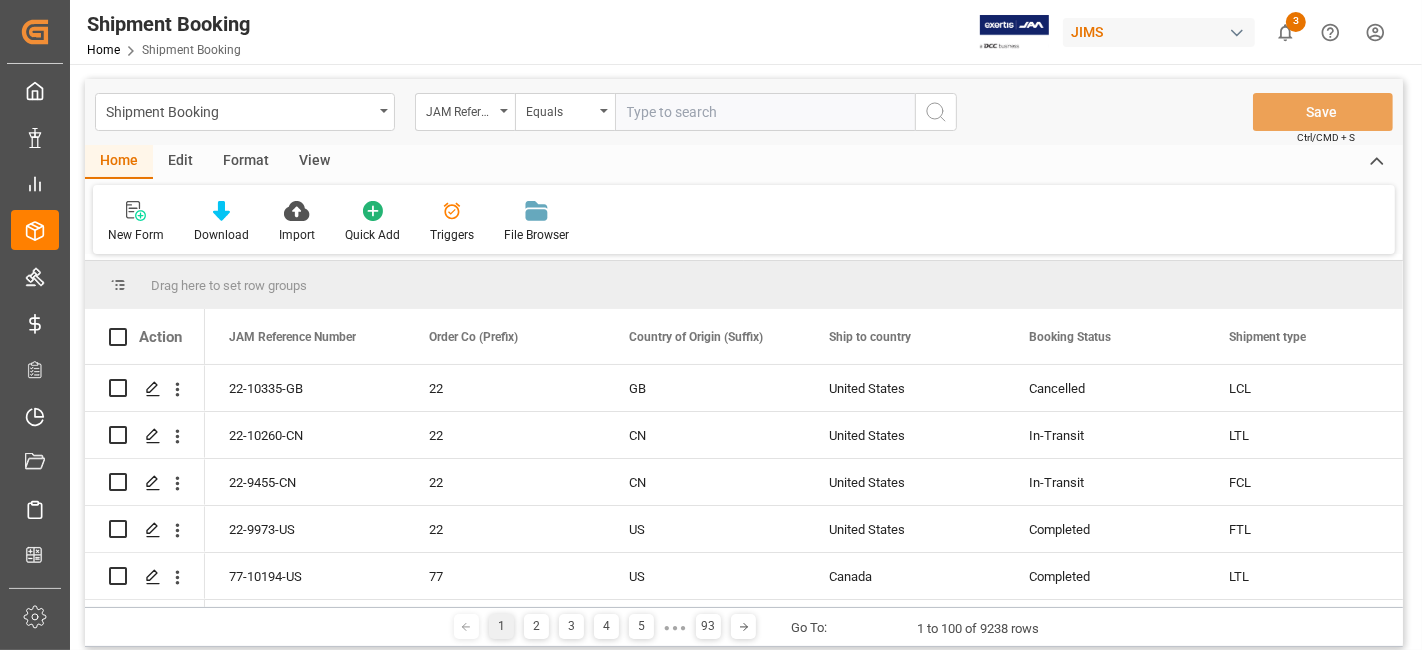 click at bounding box center [765, 112] 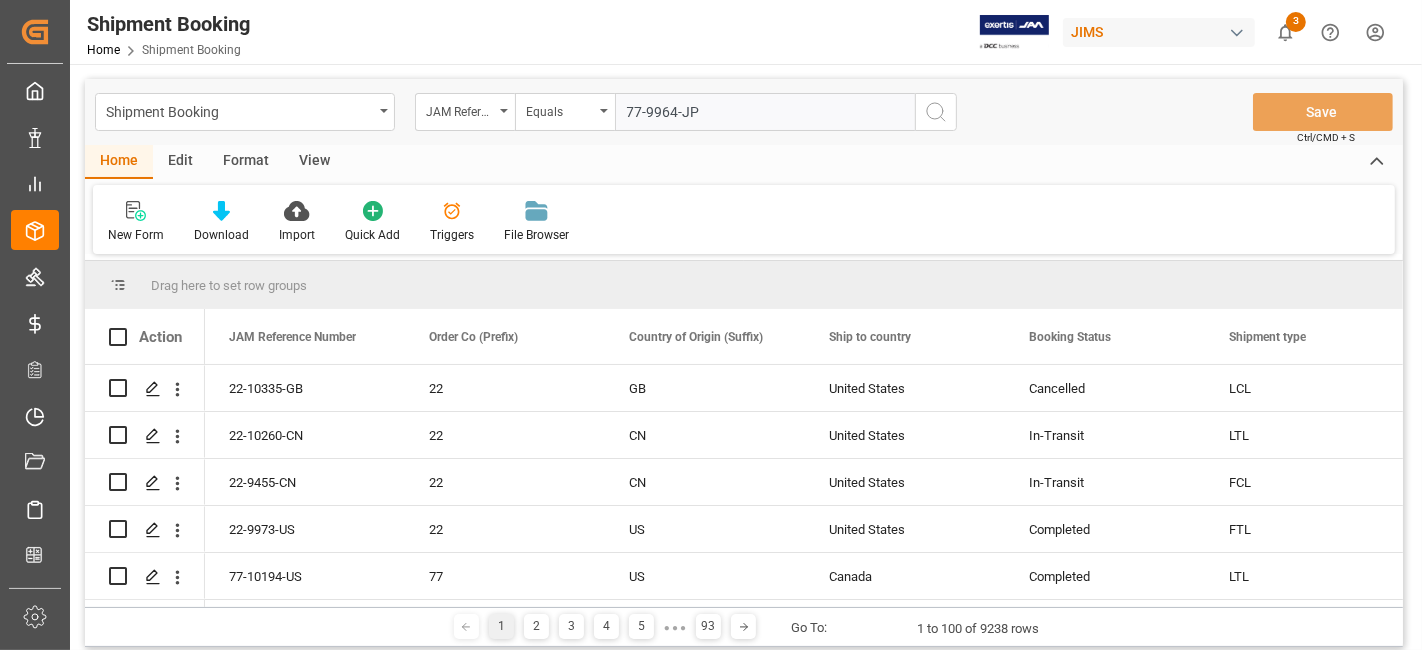 type on "77-9964-JP" 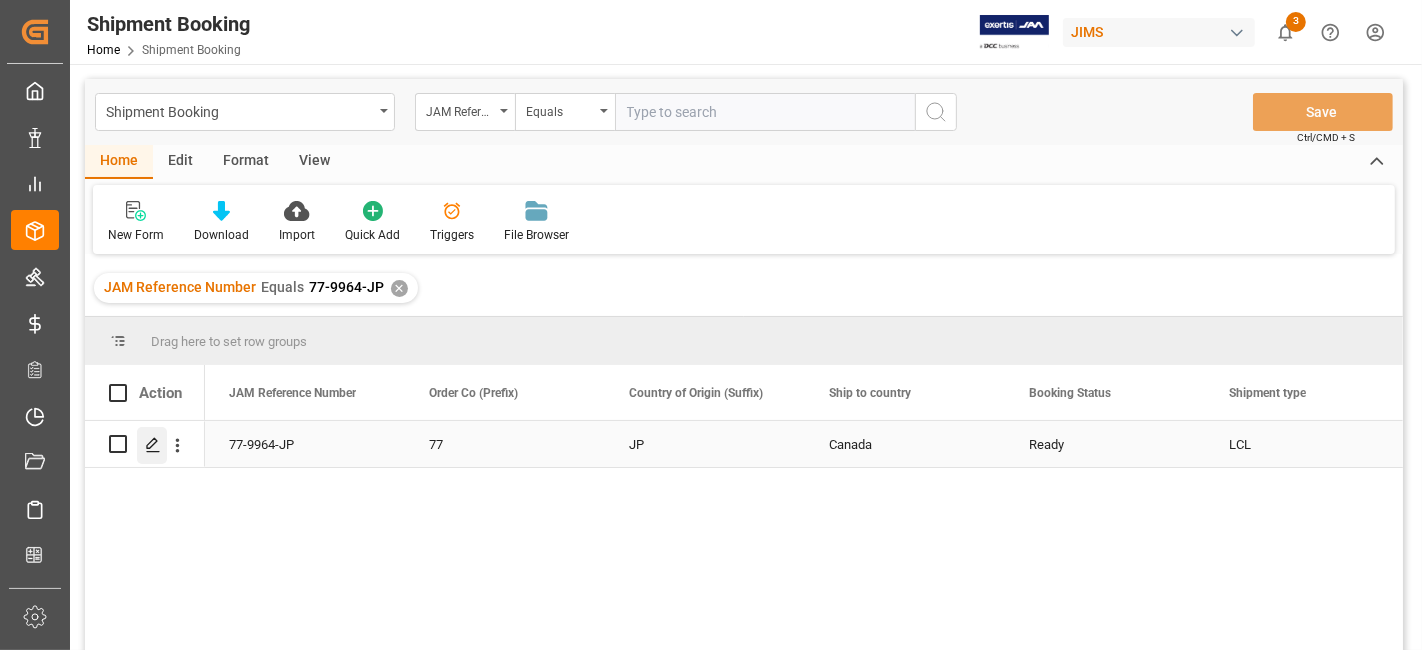 click 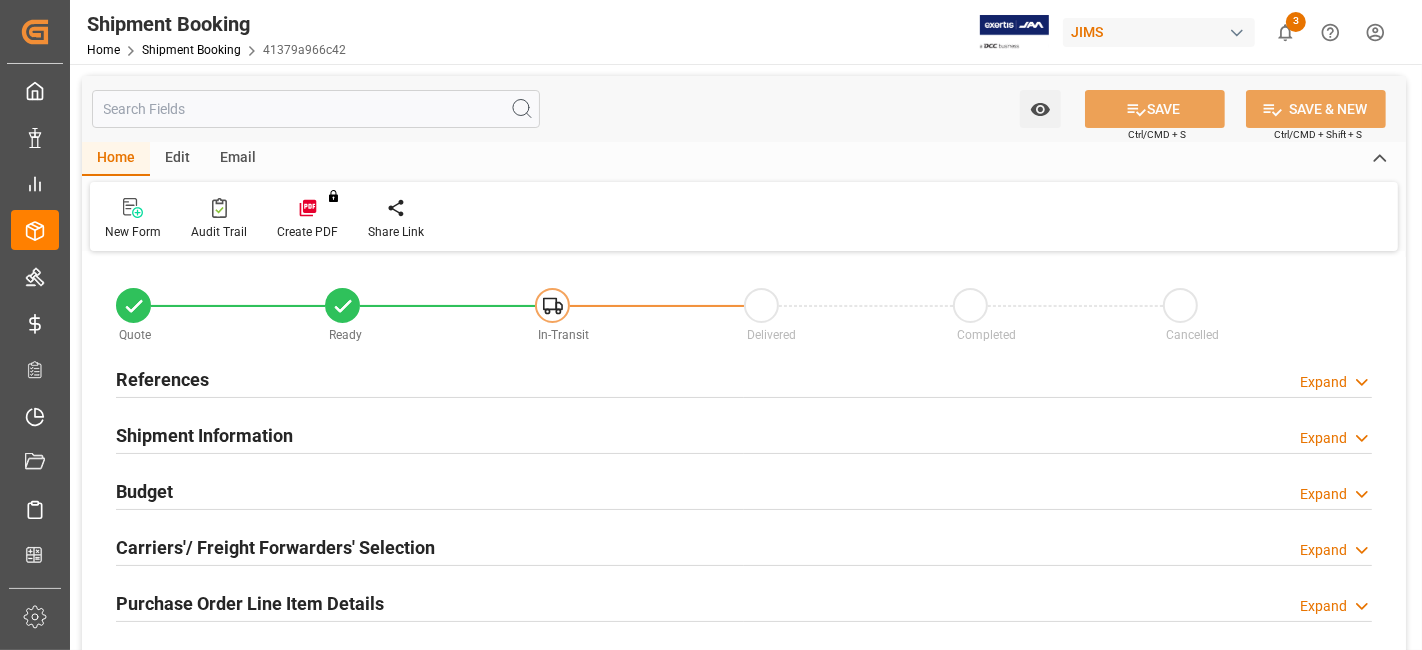 type on "29" 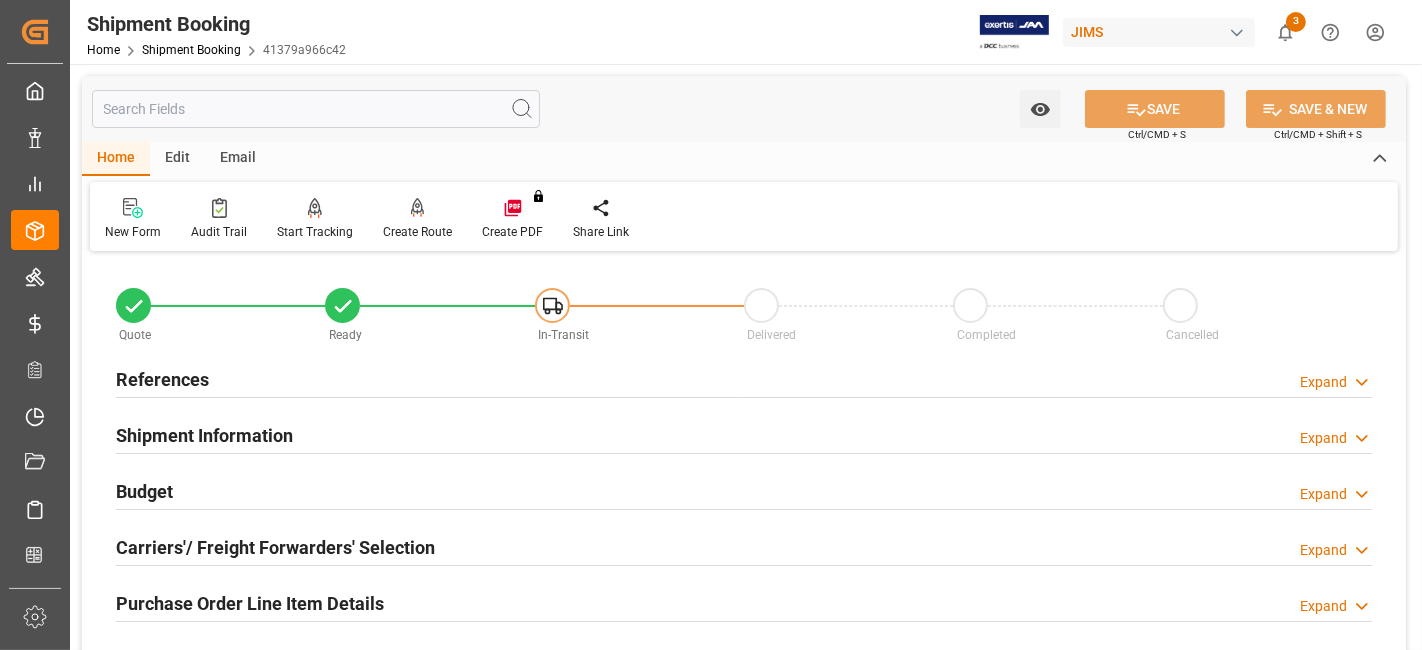 click on "Shipment Information" at bounding box center [204, 435] 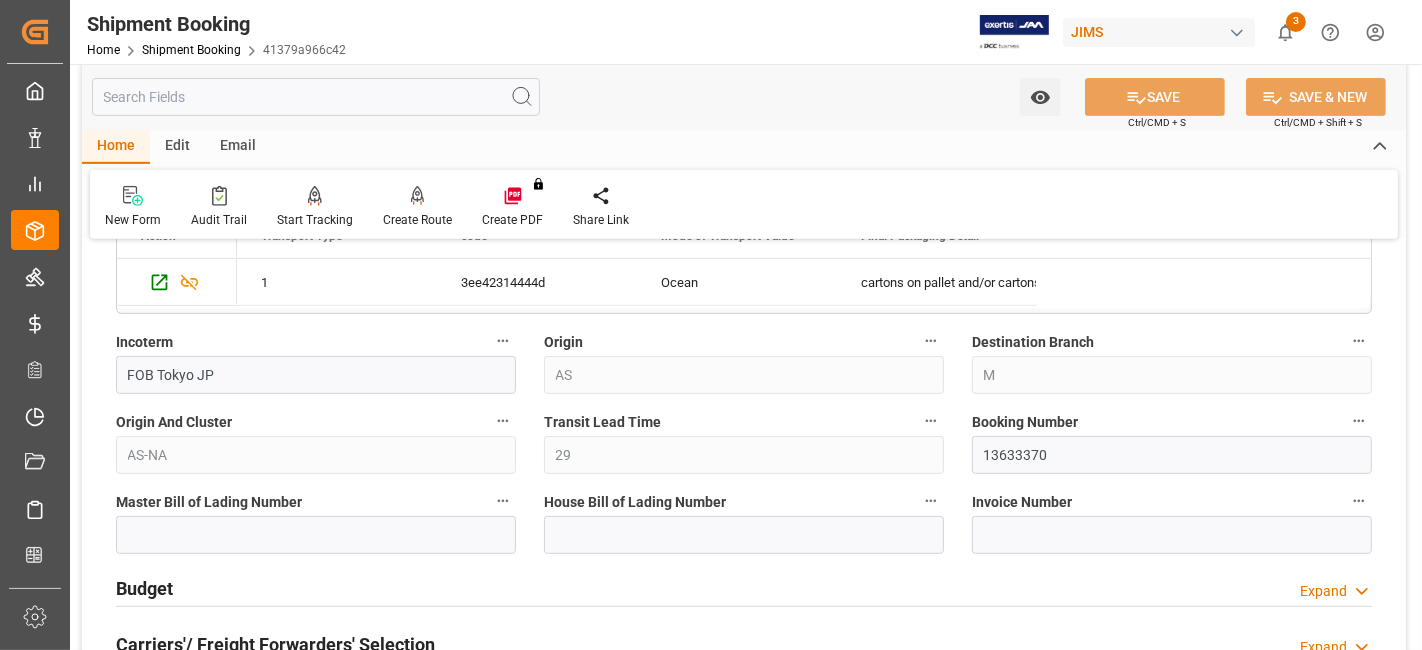 scroll, scrollTop: 755, scrollLeft: 0, axis: vertical 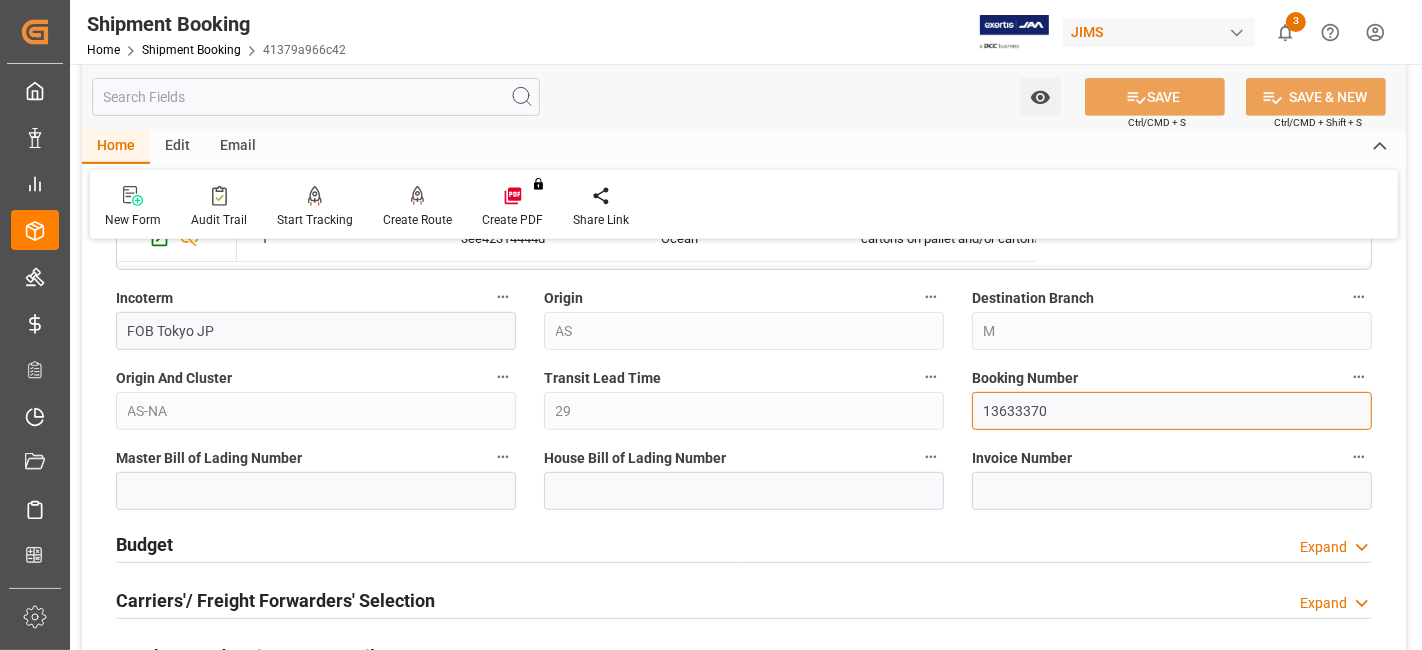 click on "13633370" at bounding box center [1172, 411] 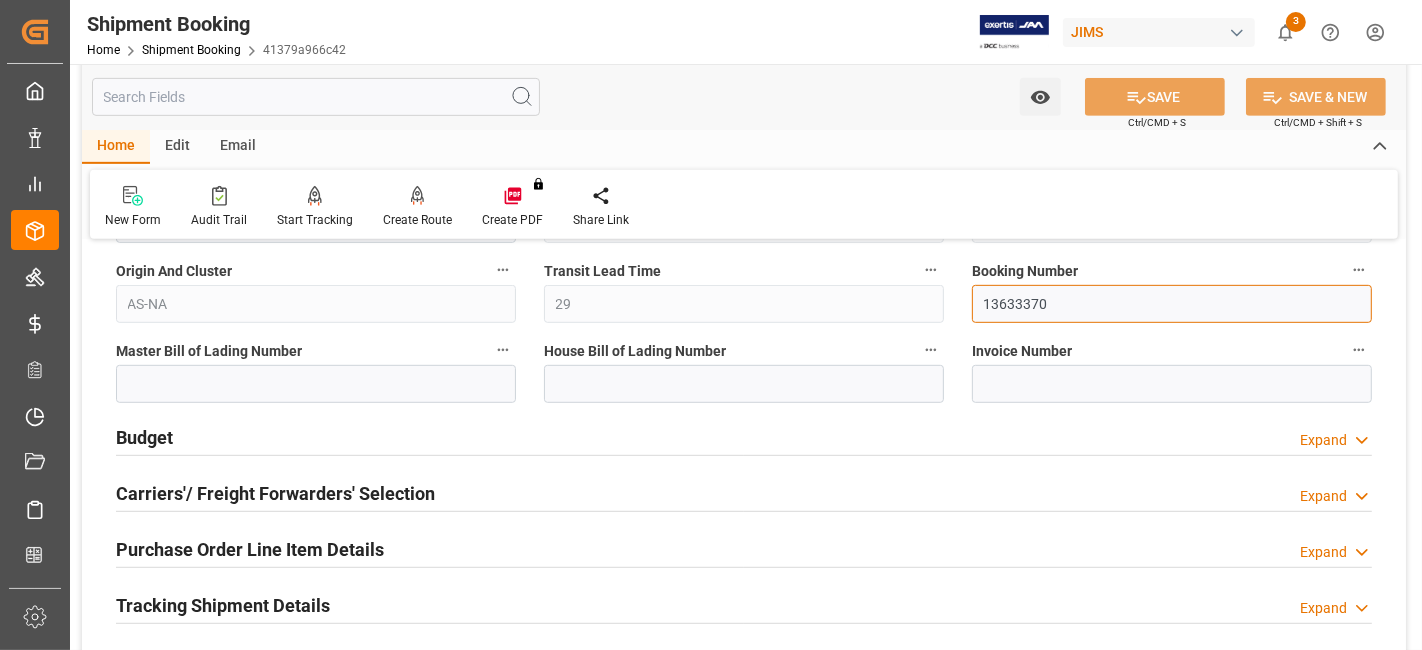 scroll, scrollTop: 866, scrollLeft: 0, axis: vertical 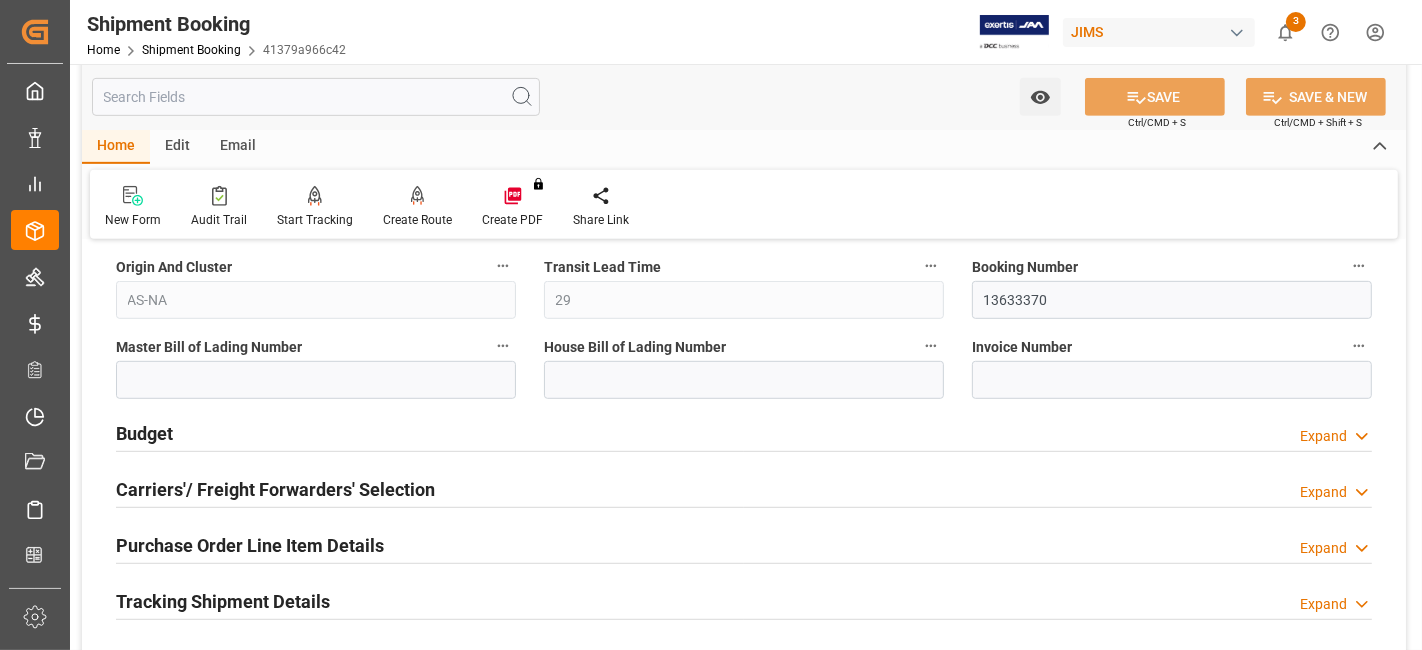 click on "Tracking Shipment Details" at bounding box center [223, 601] 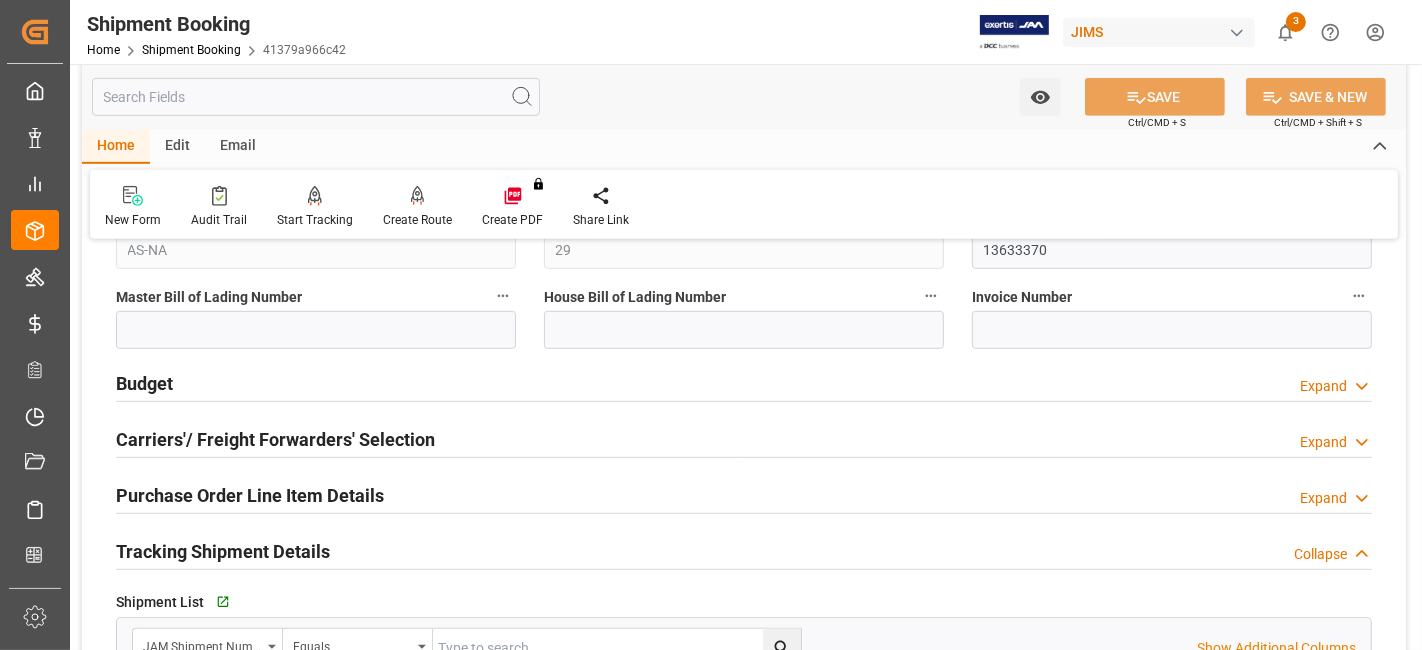 scroll, scrollTop: 866, scrollLeft: 0, axis: vertical 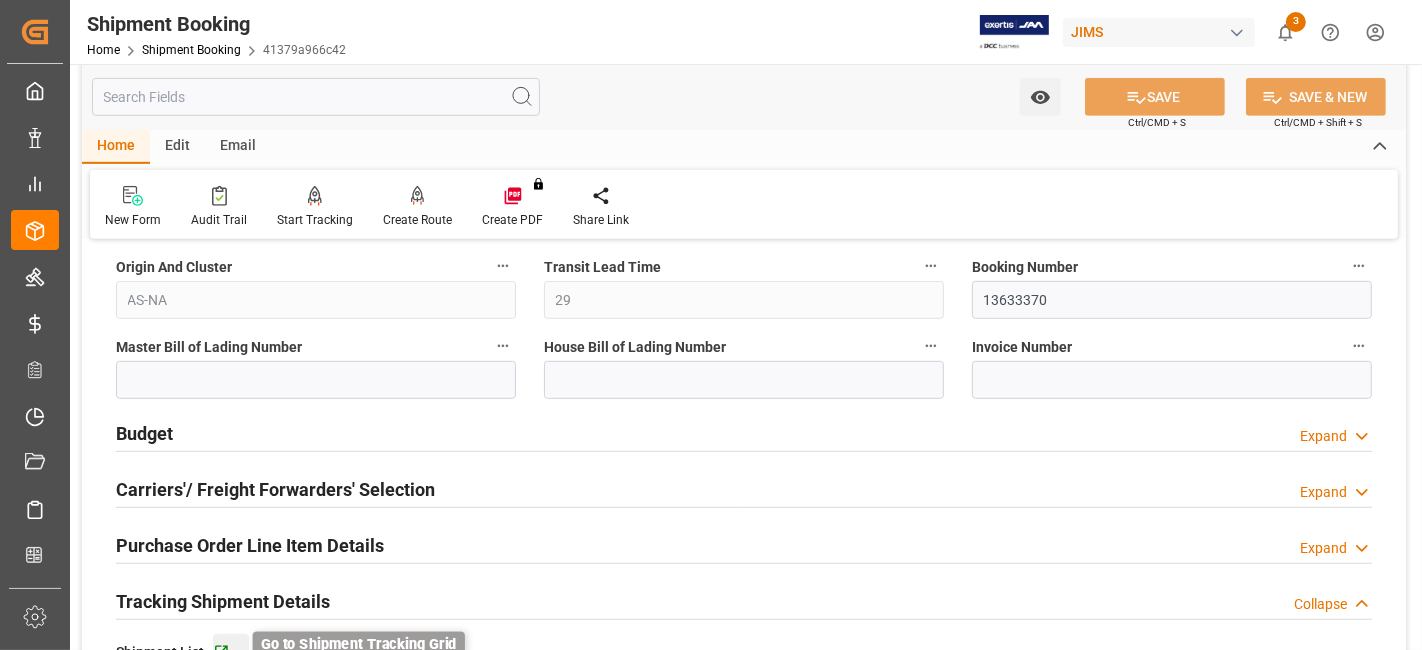 click 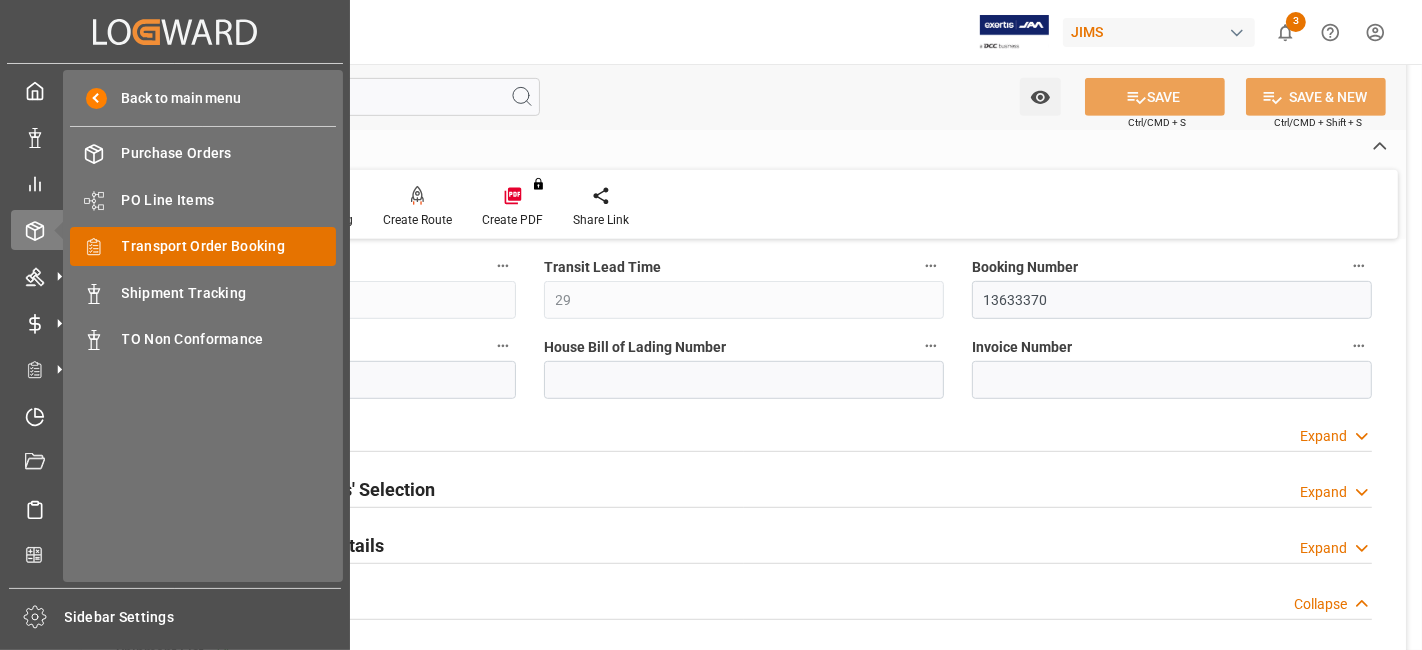 click on "Transport Order Booking" at bounding box center [229, 246] 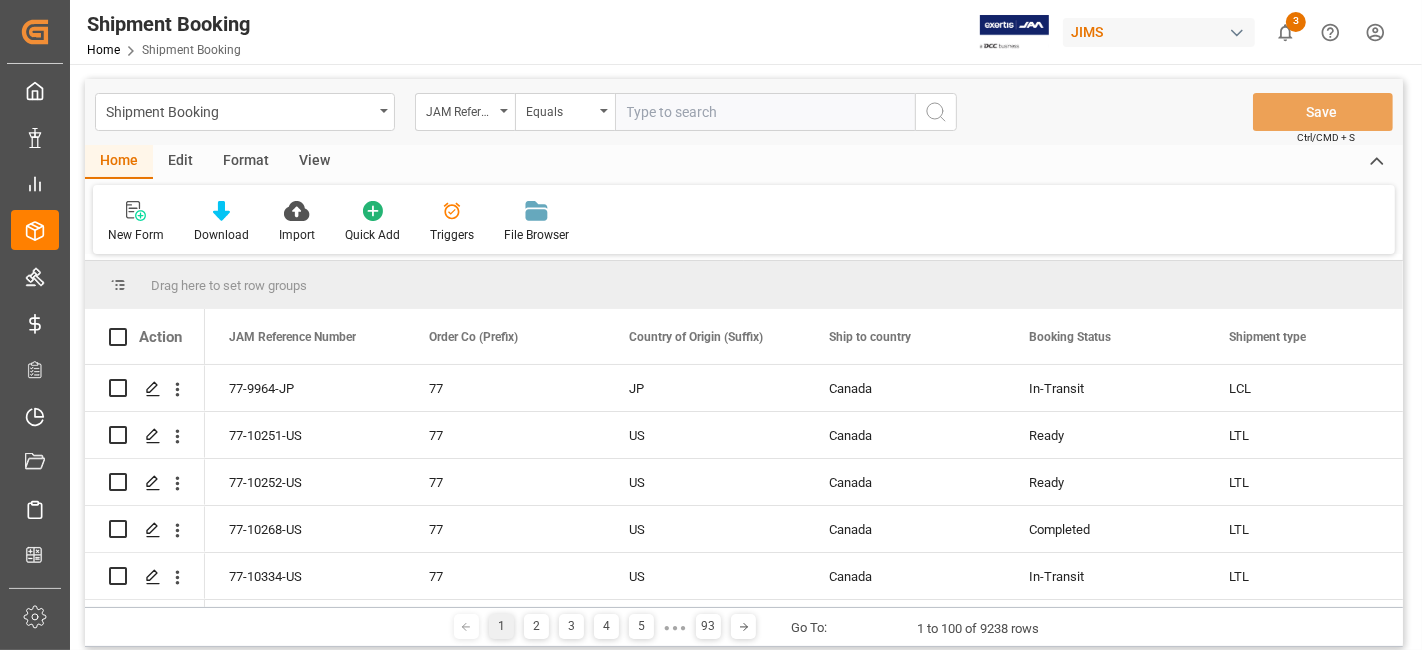 click at bounding box center [765, 112] 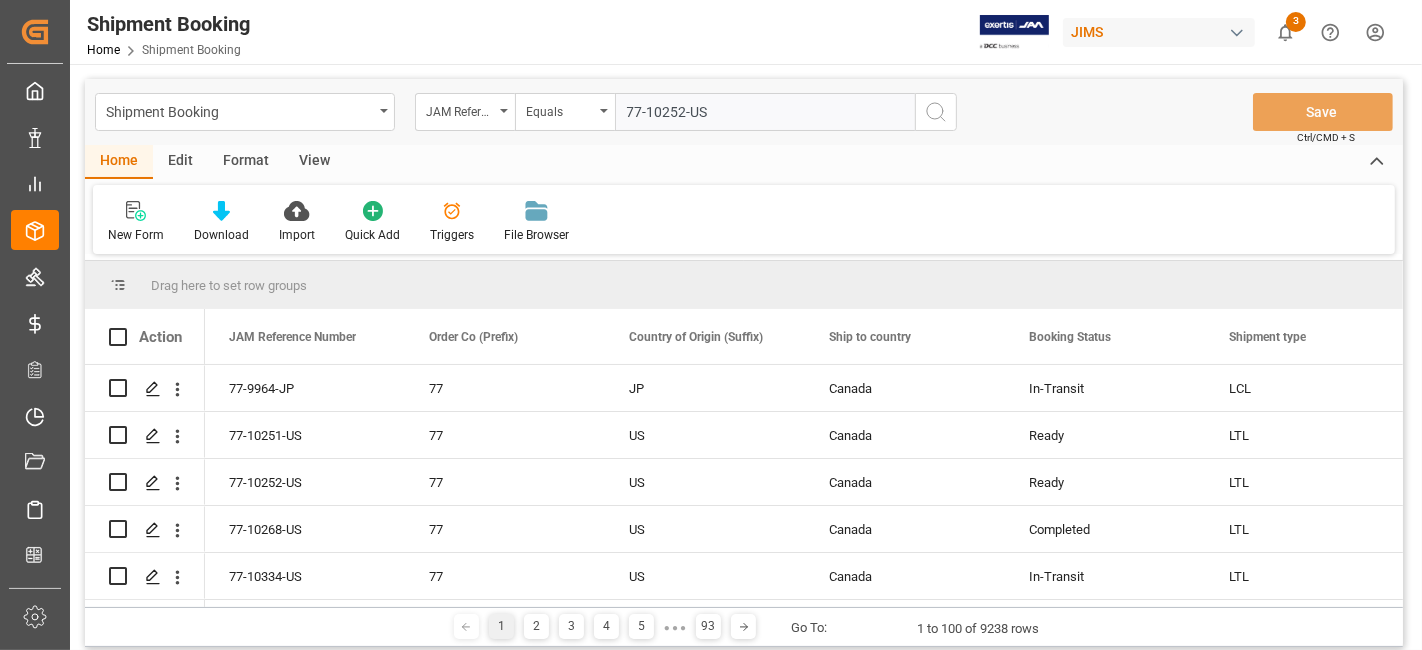 type on "77-10252-US" 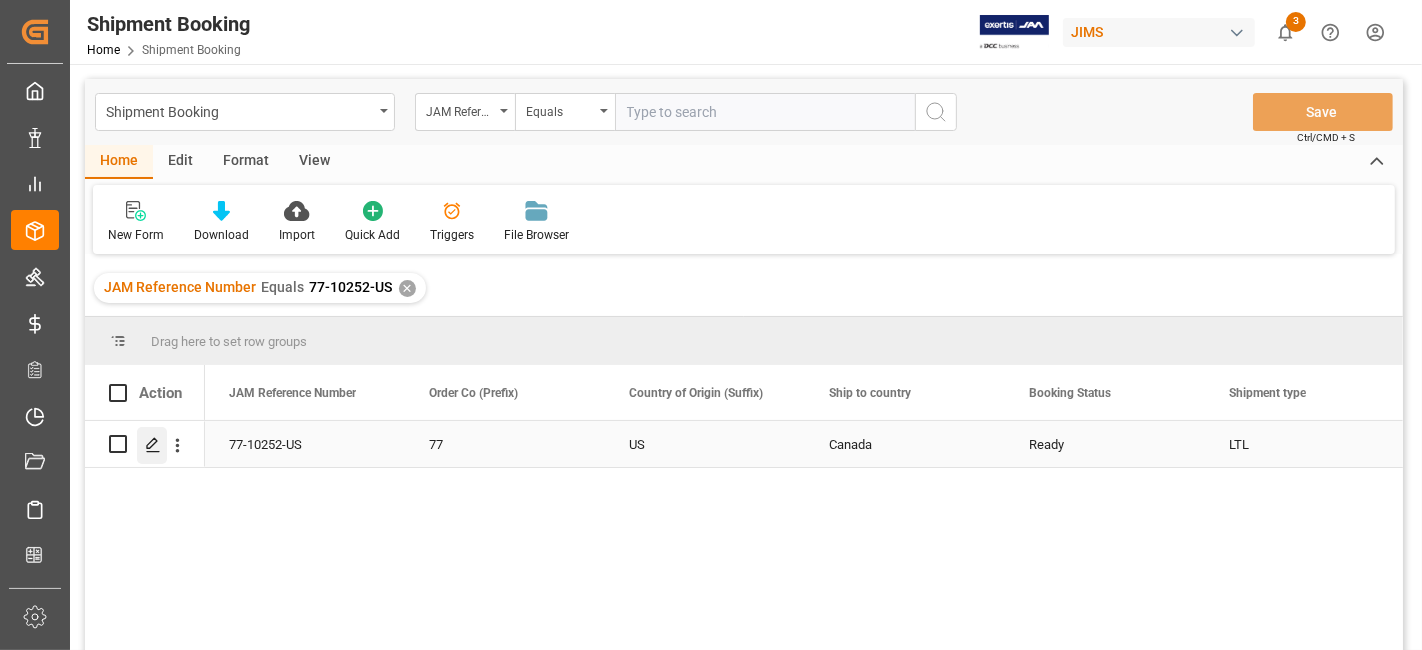 click 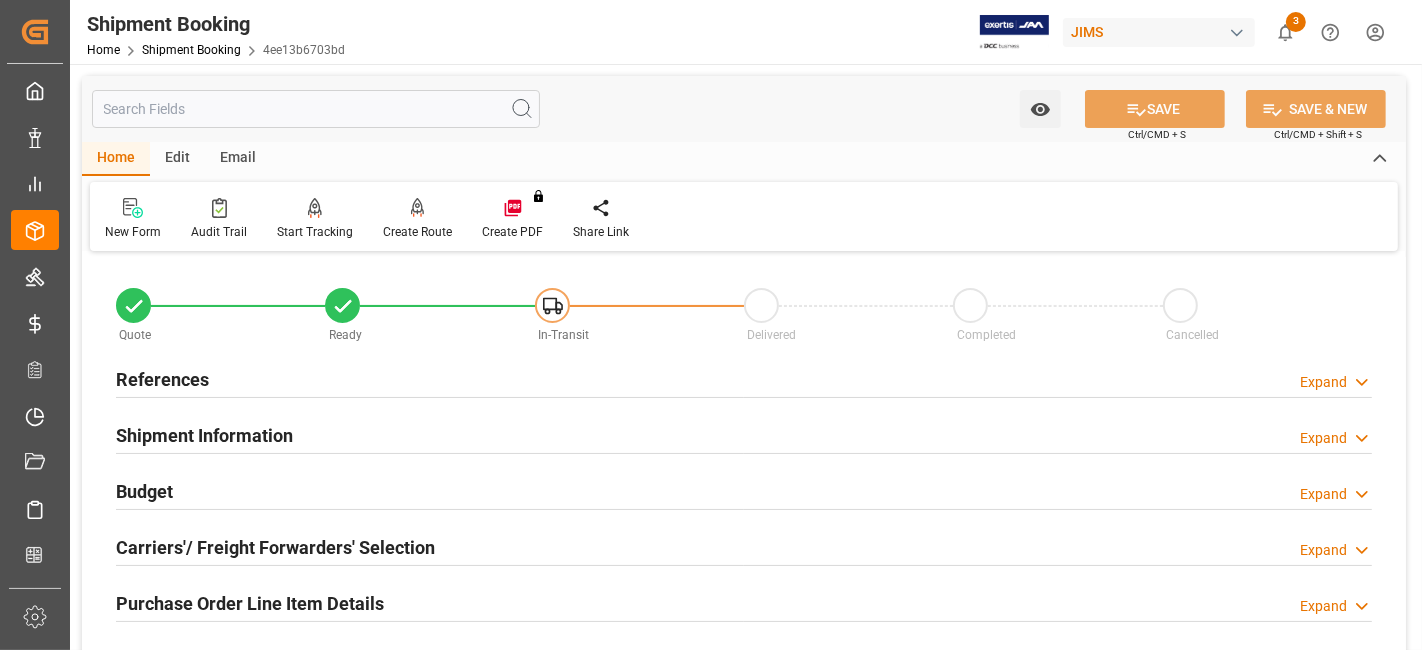 click on "Shipment Information" at bounding box center (204, 434) 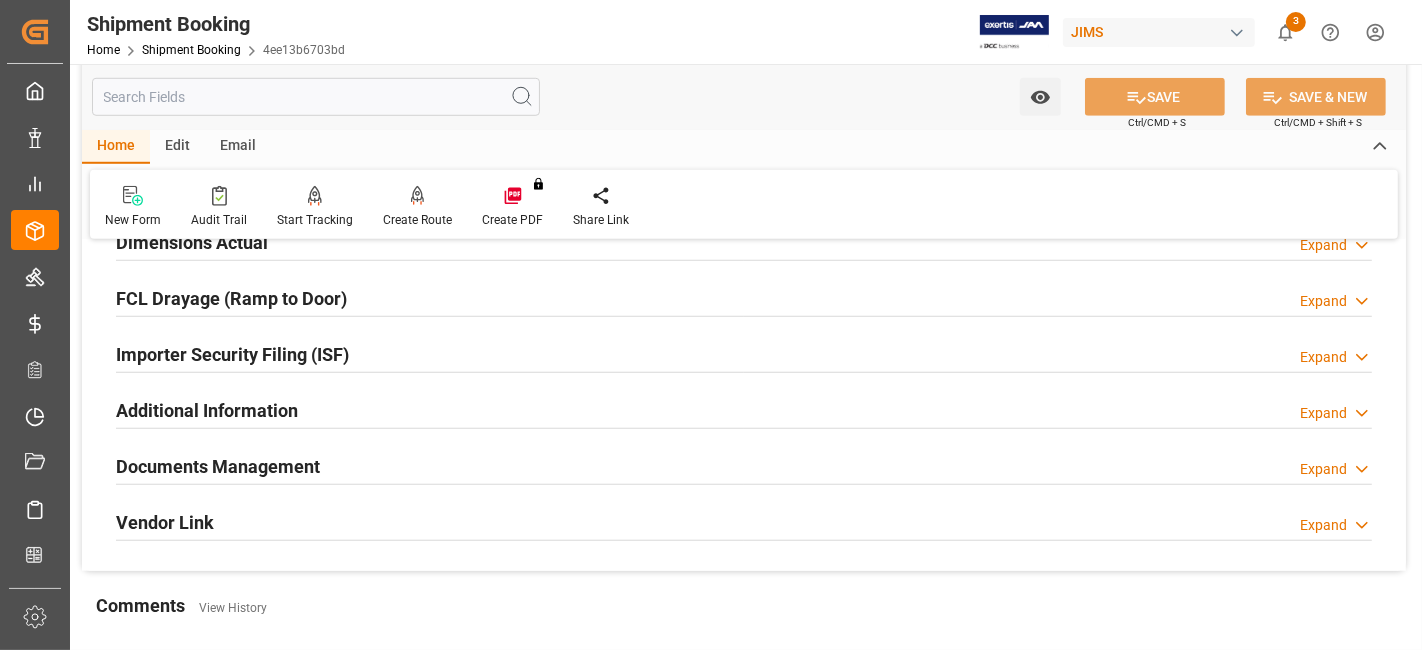 scroll, scrollTop: 1377, scrollLeft: 0, axis: vertical 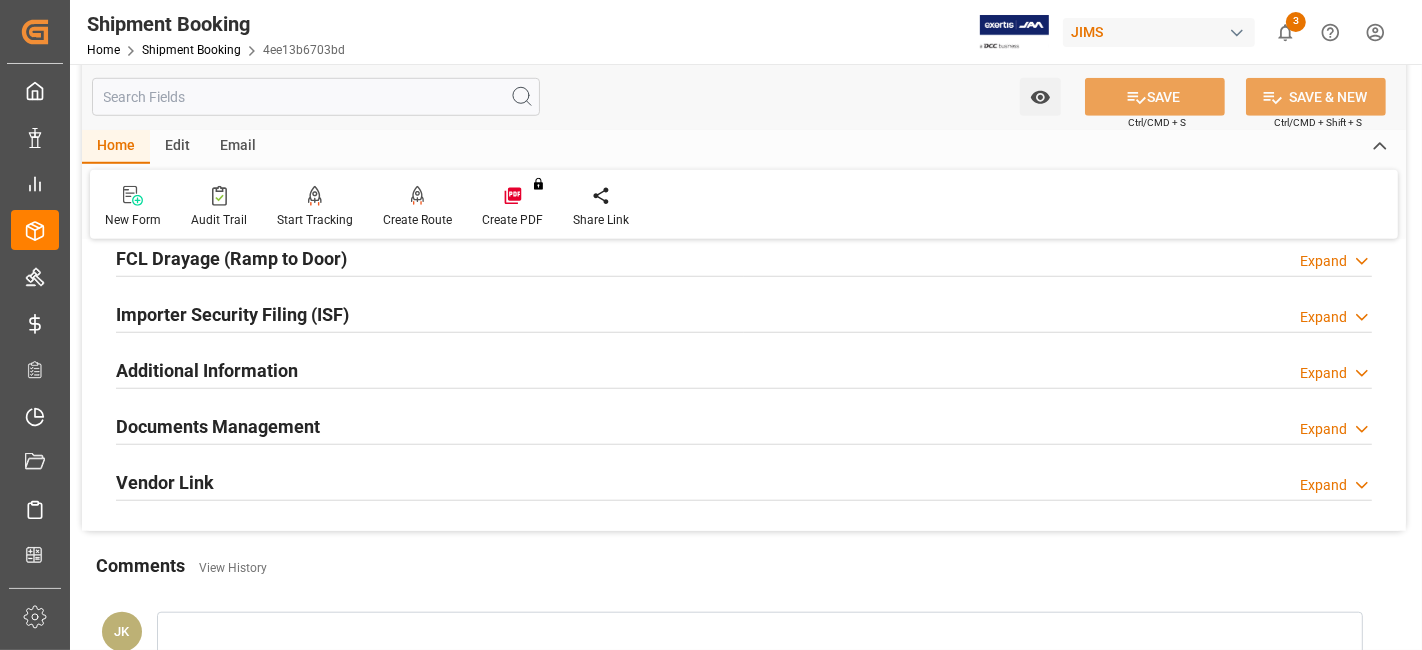 click on "Documents Management" at bounding box center (218, 426) 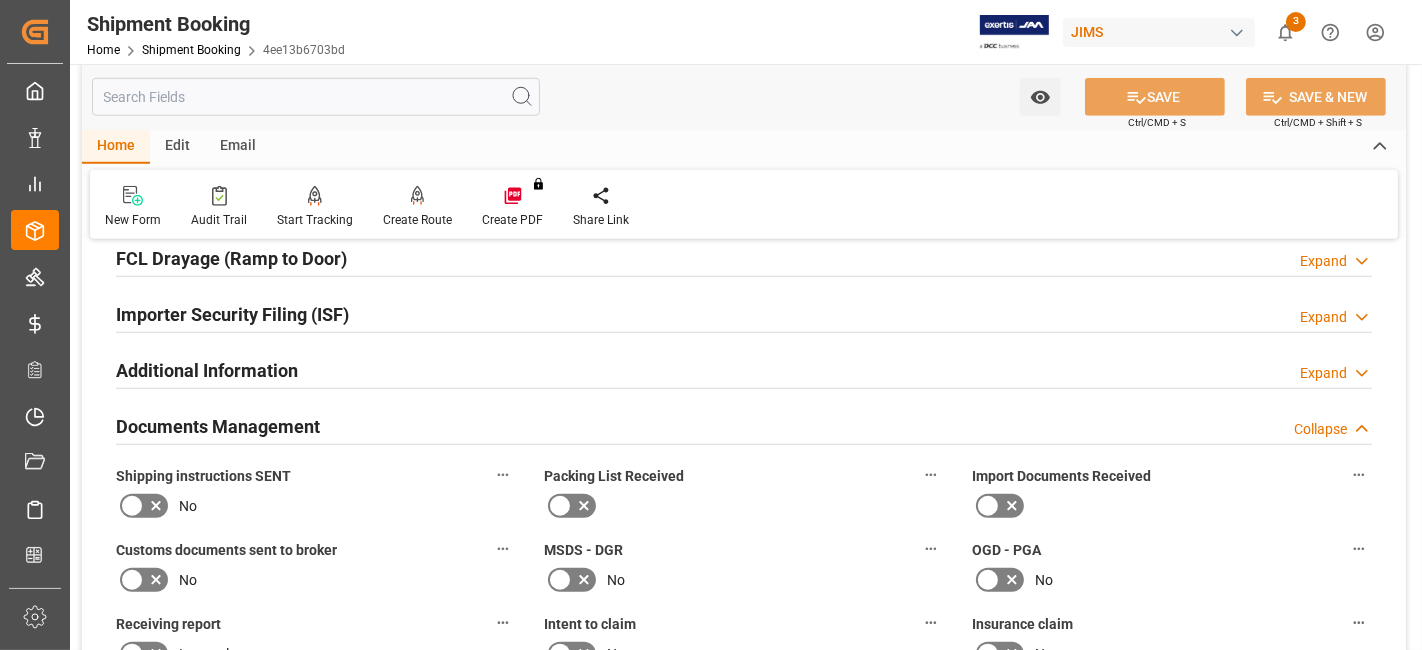 click 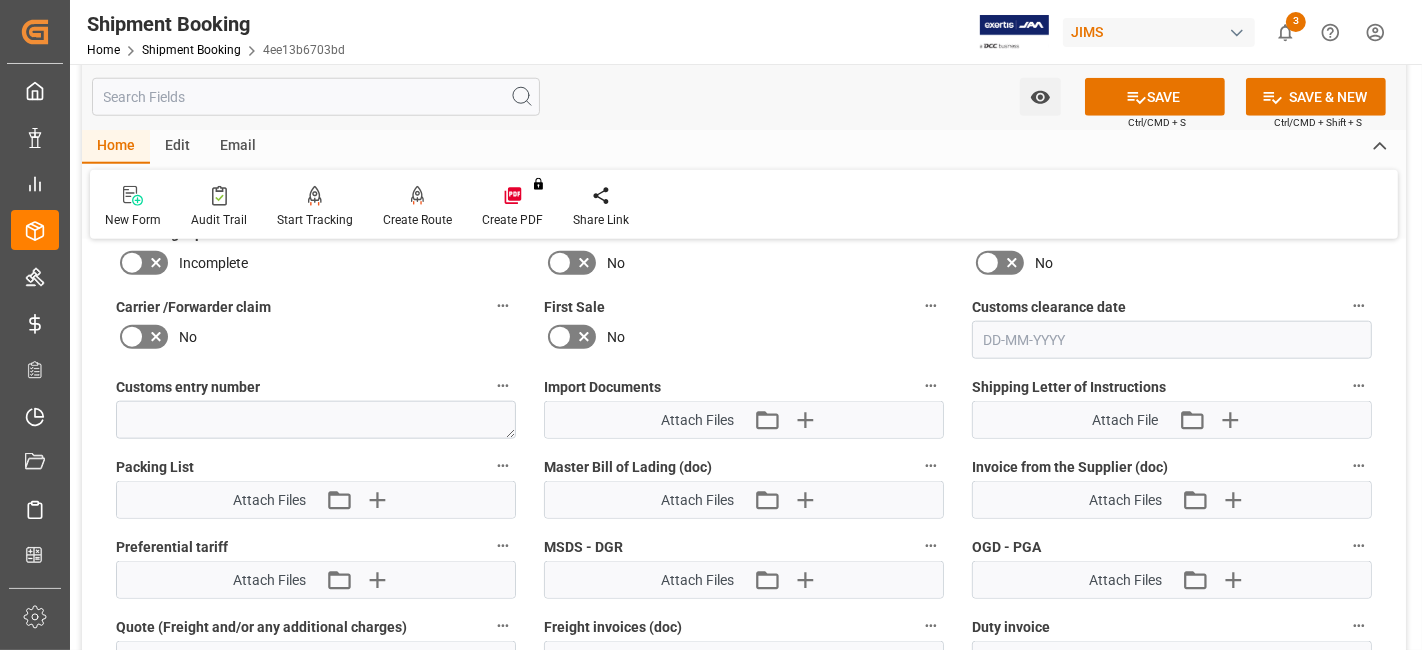 scroll, scrollTop: 1866, scrollLeft: 0, axis: vertical 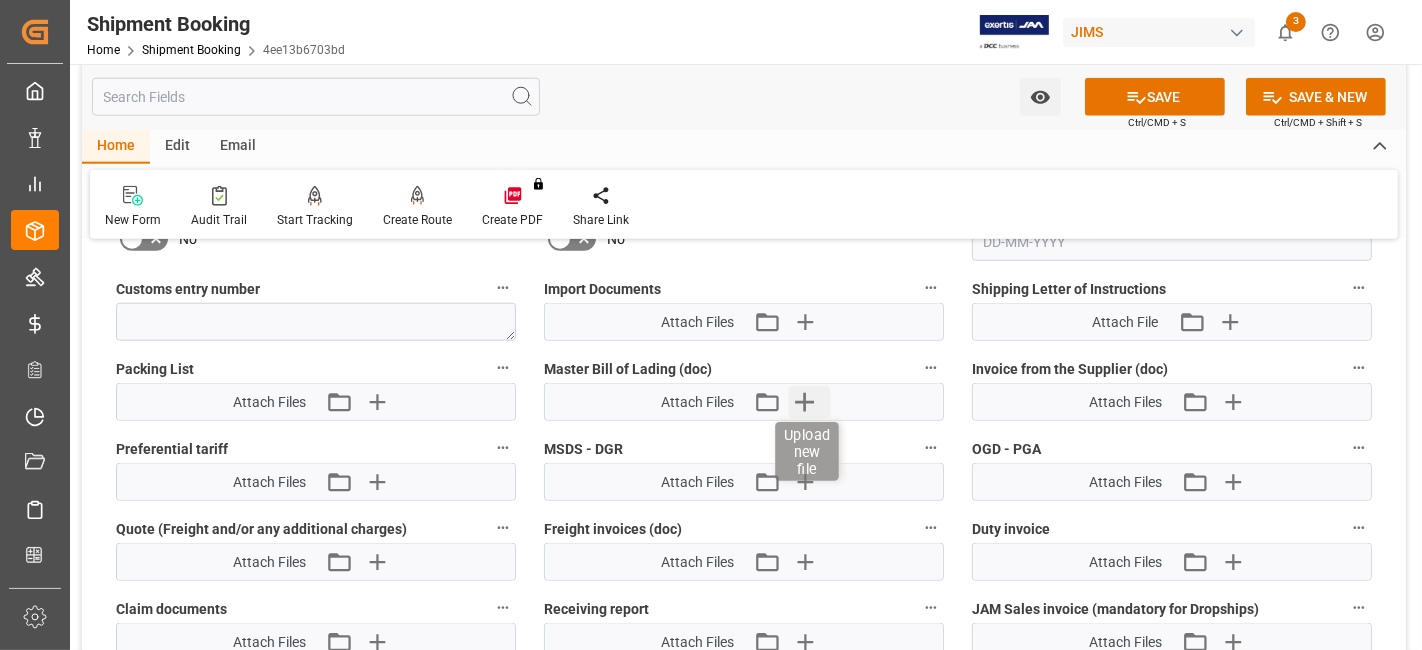 click 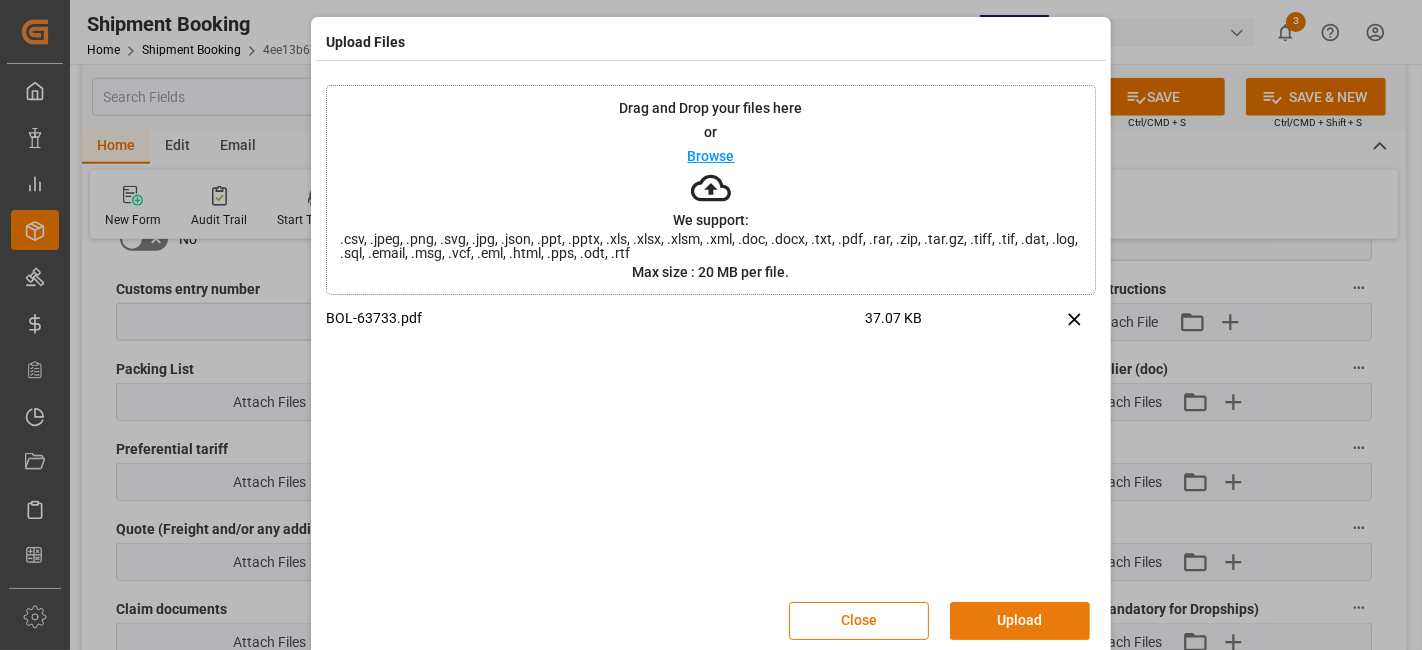click on "Upload" at bounding box center (1020, 621) 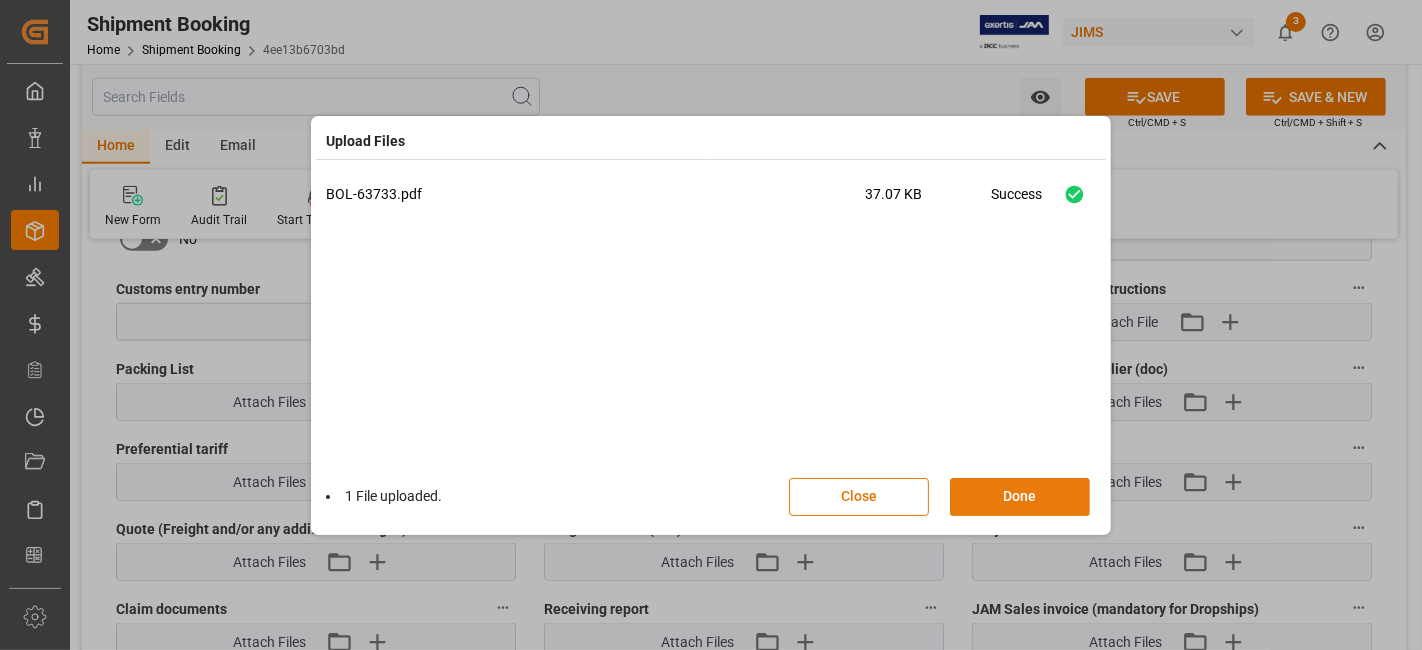click on "Done" at bounding box center (1020, 497) 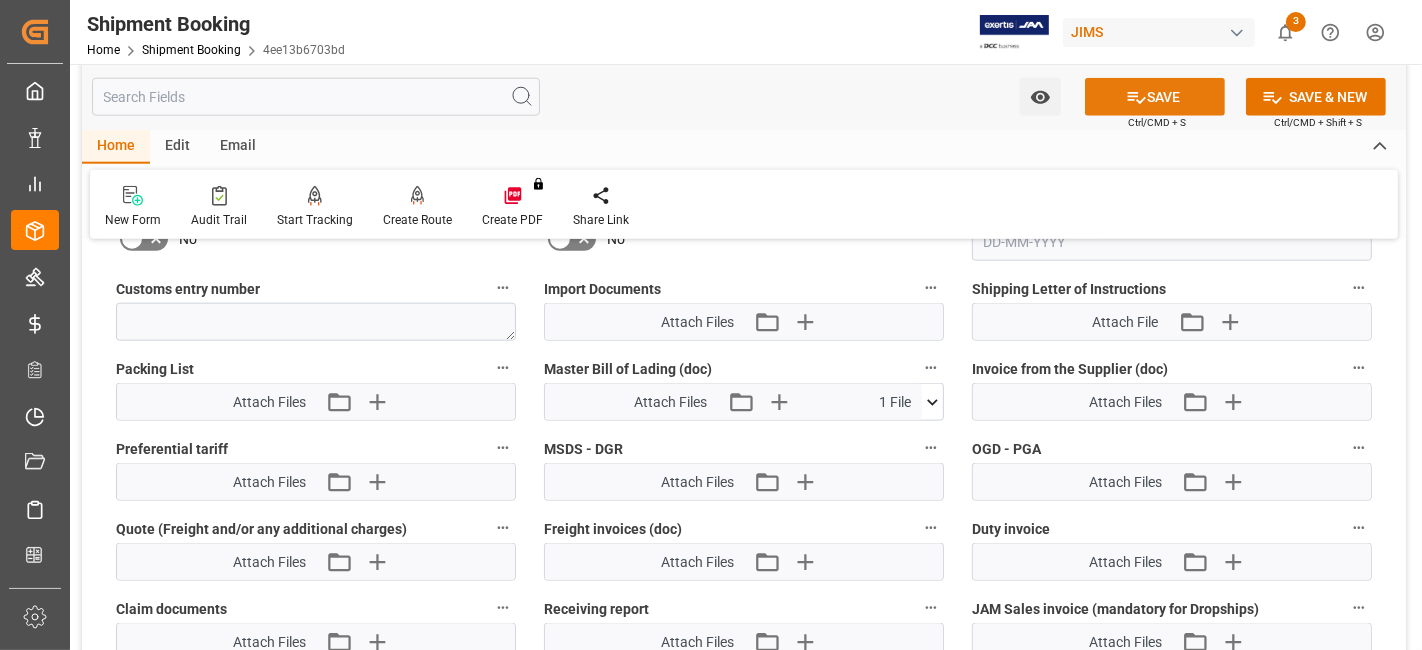click 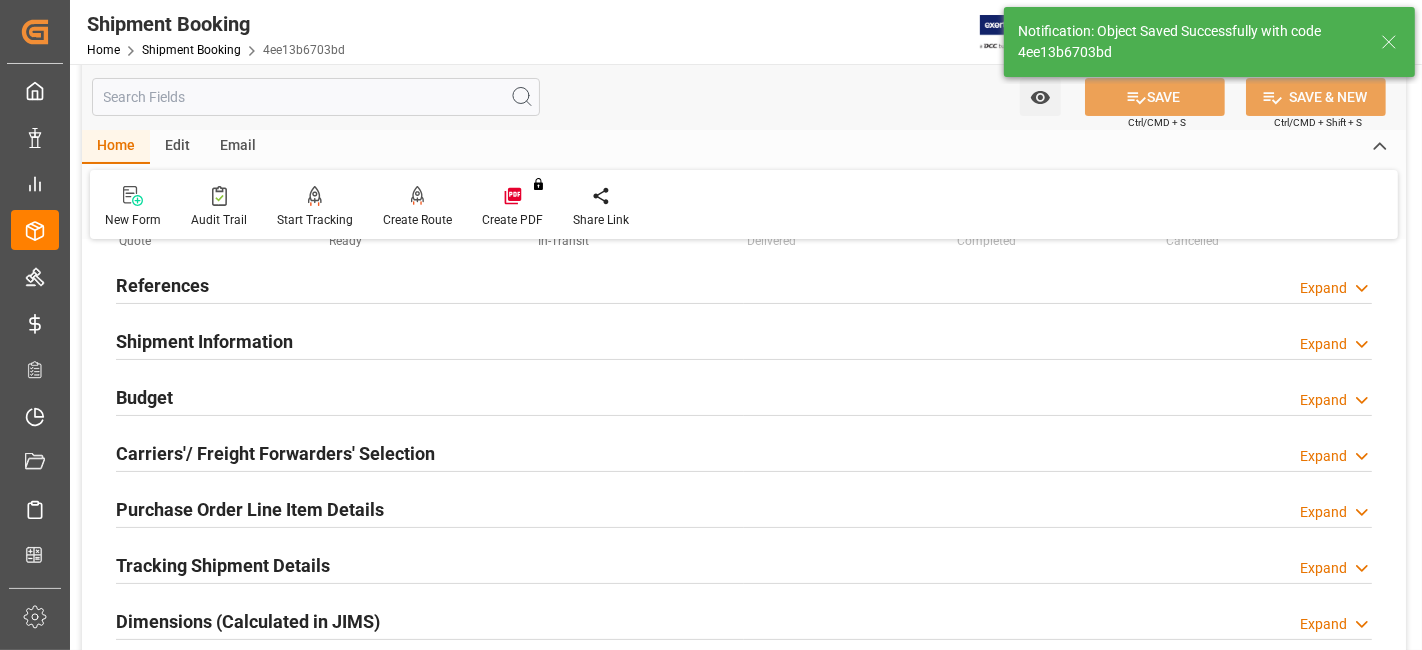 scroll, scrollTop: 91, scrollLeft: 0, axis: vertical 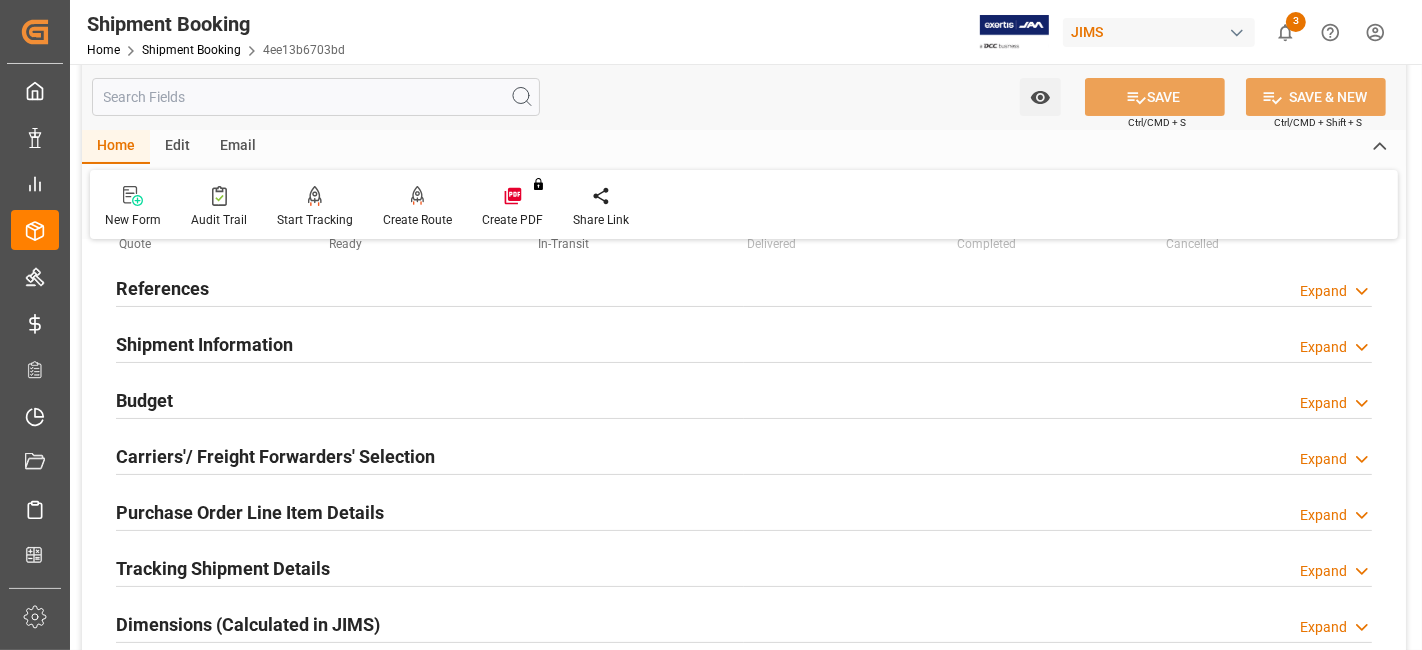click on "Shipment Information Expand" at bounding box center [744, 343] 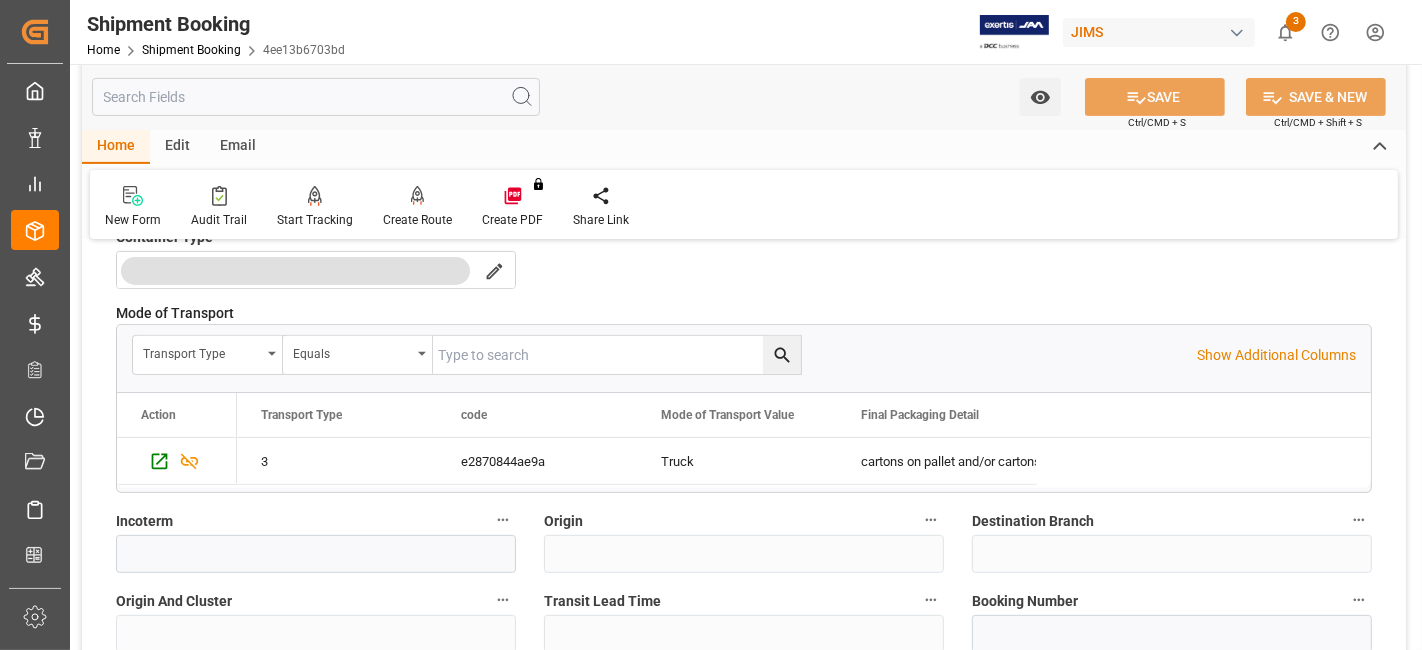 scroll, scrollTop: 535, scrollLeft: 0, axis: vertical 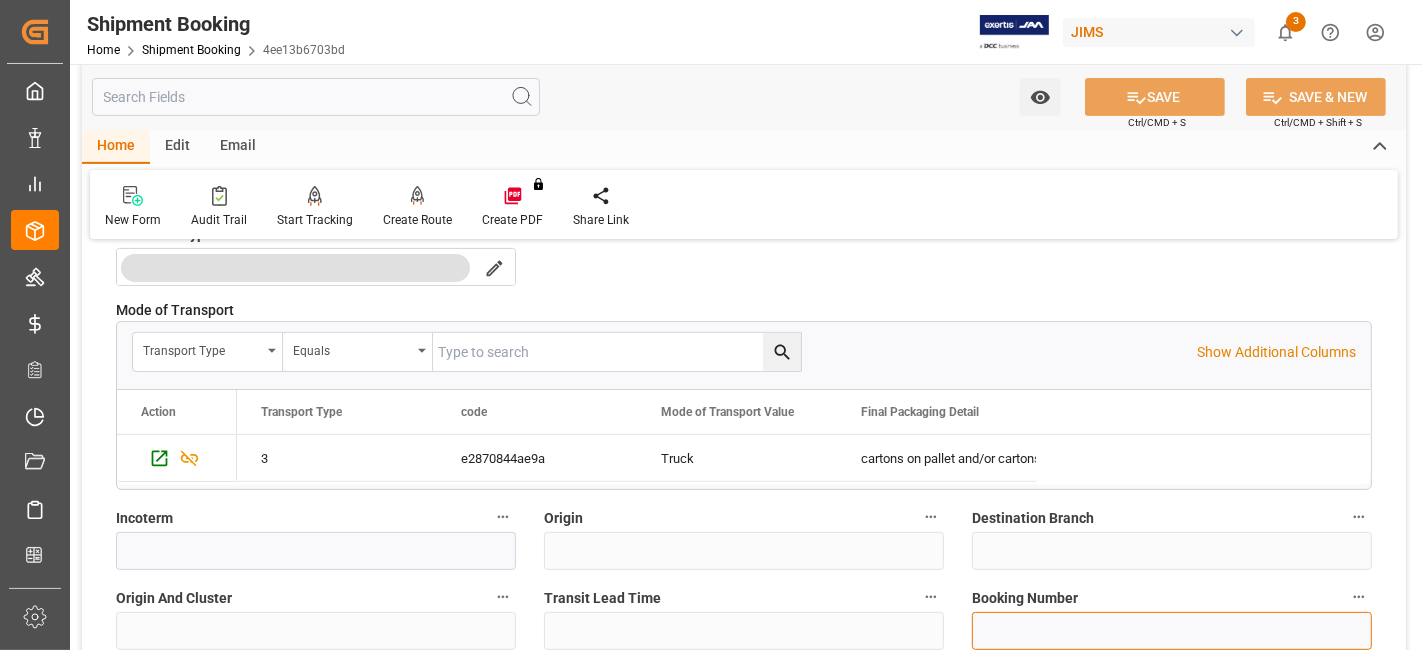 click at bounding box center [1172, 631] 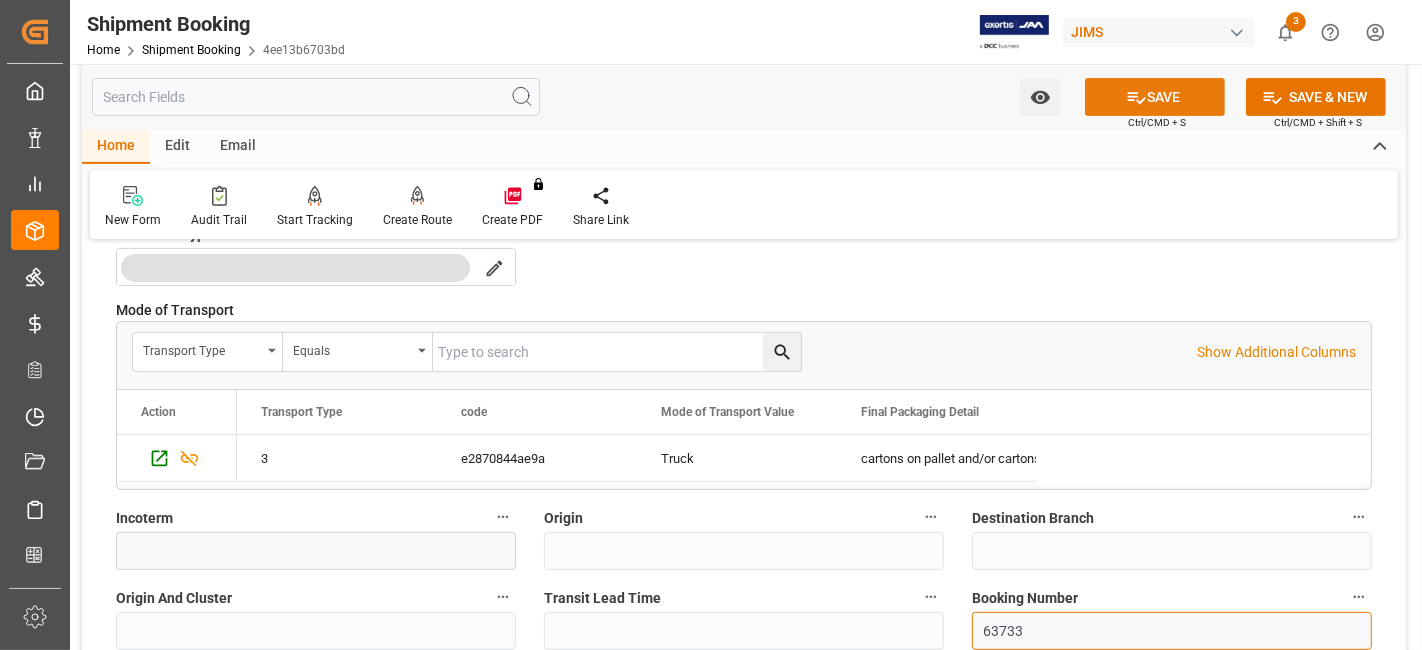 type on "63733" 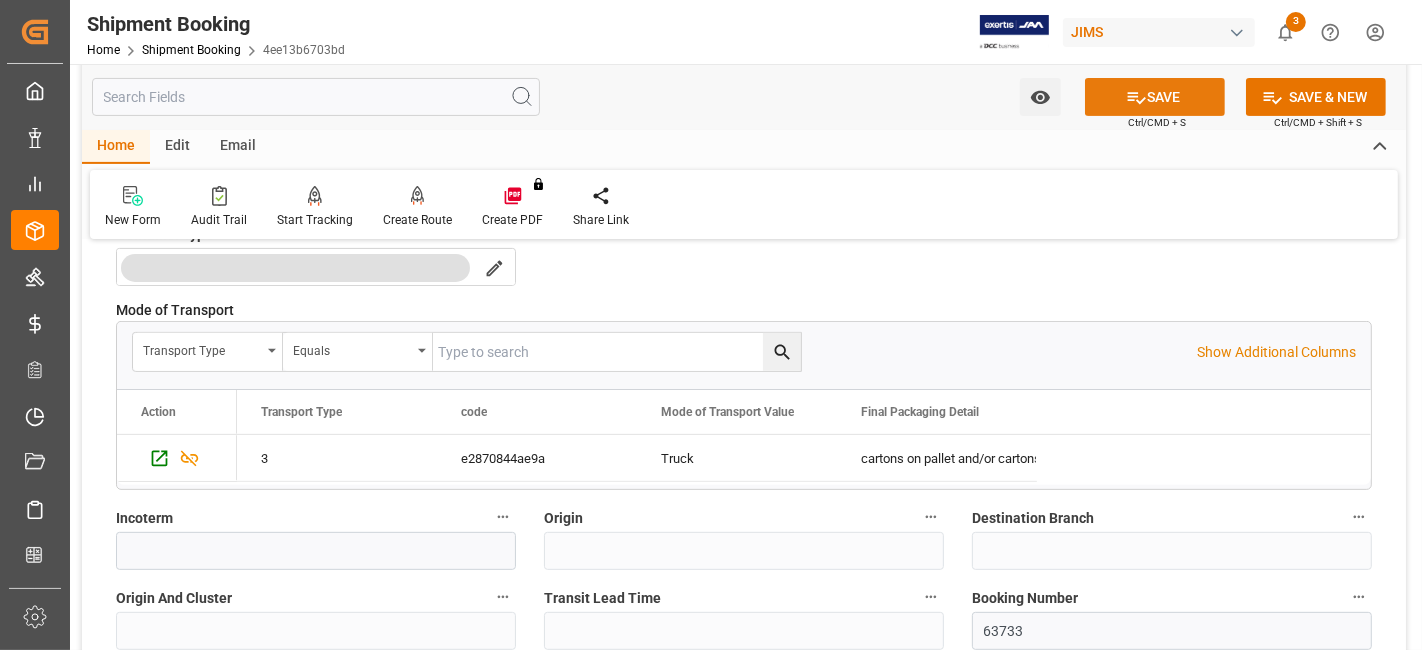 click on "SAVE" at bounding box center (1155, 97) 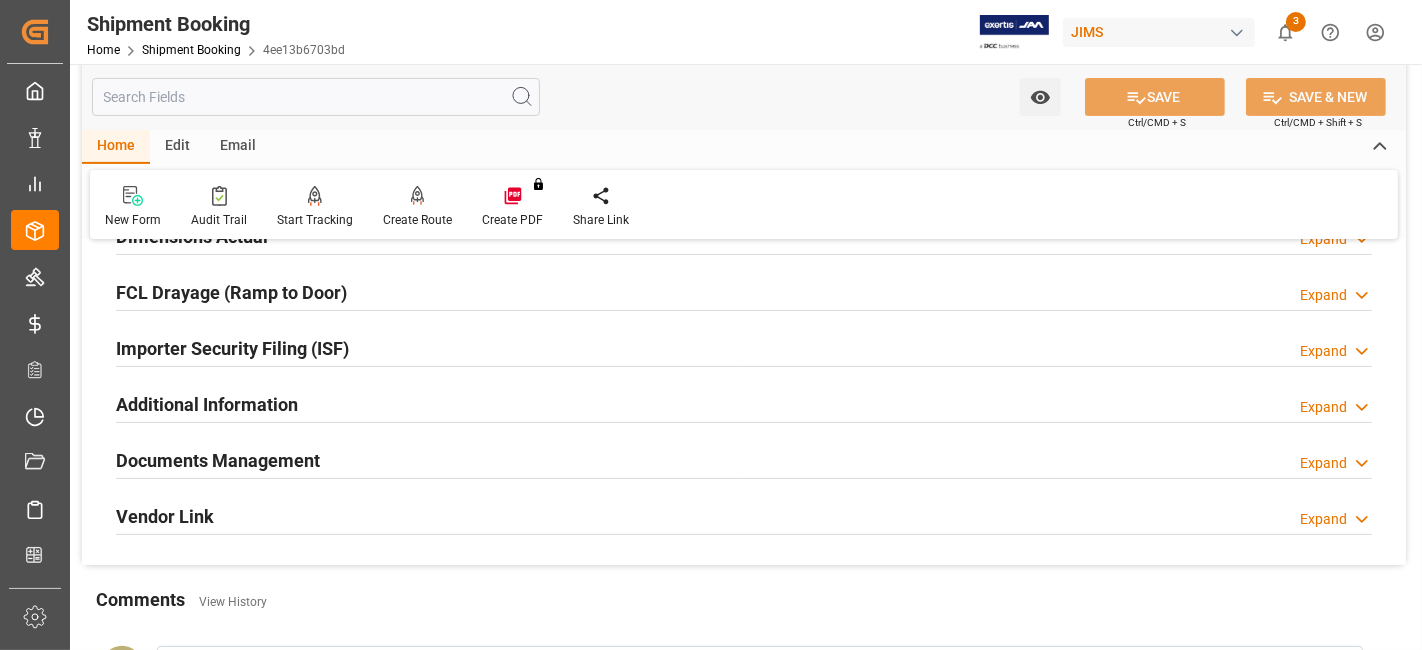 click on "Documents Management" at bounding box center [218, 460] 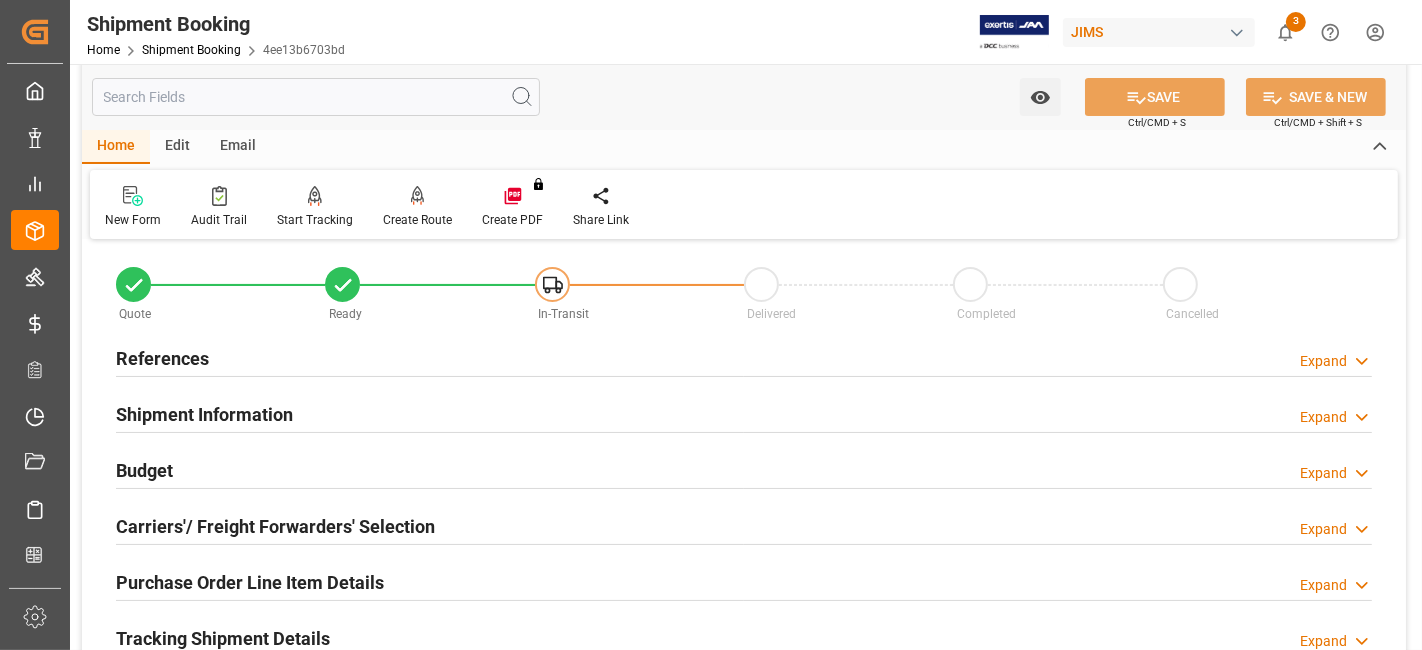 scroll, scrollTop: 0, scrollLeft: 0, axis: both 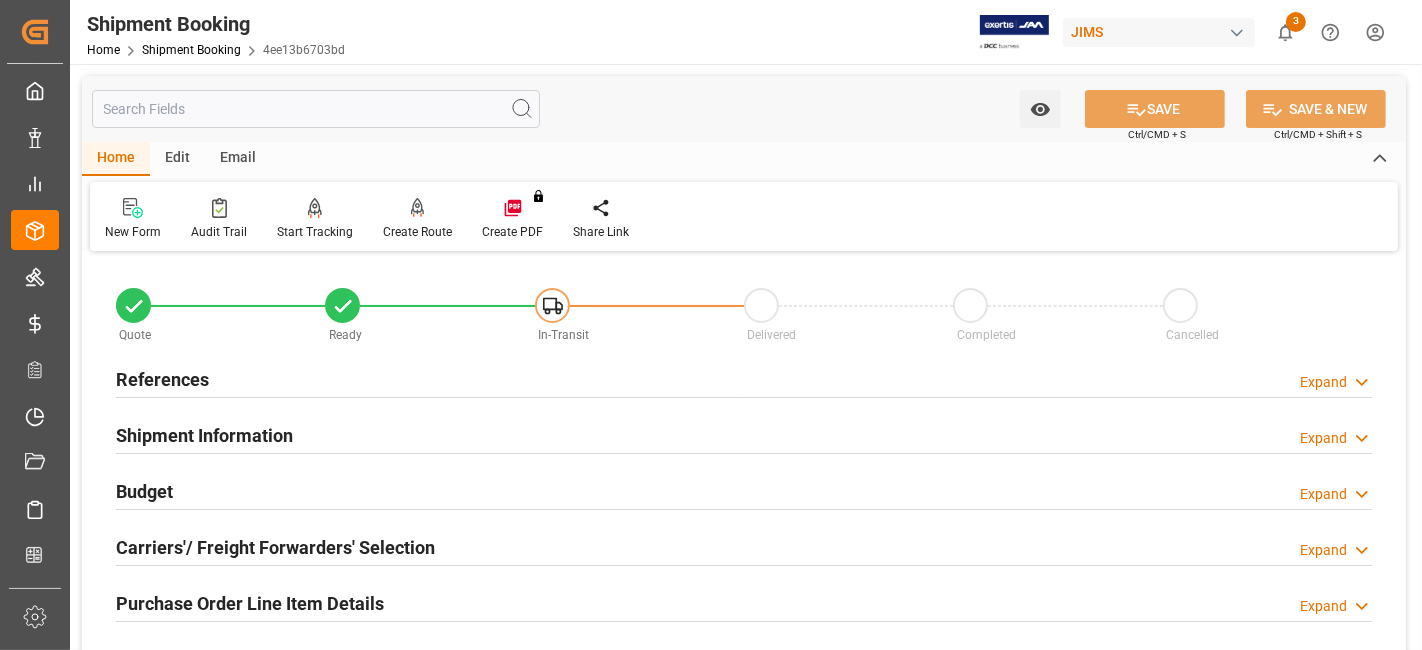 click on "References Expand" at bounding box center (744, 378) 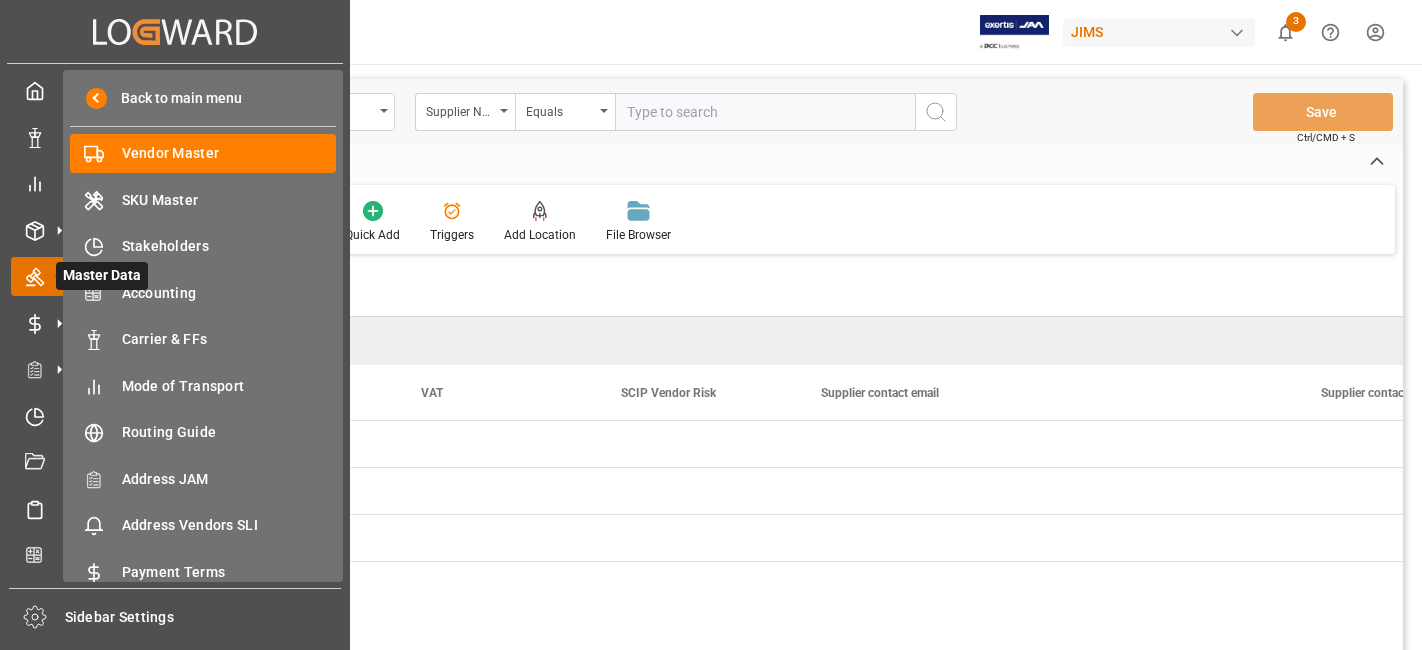 scroll, scrollTop: 0, scrollLeft: 0, axis: both 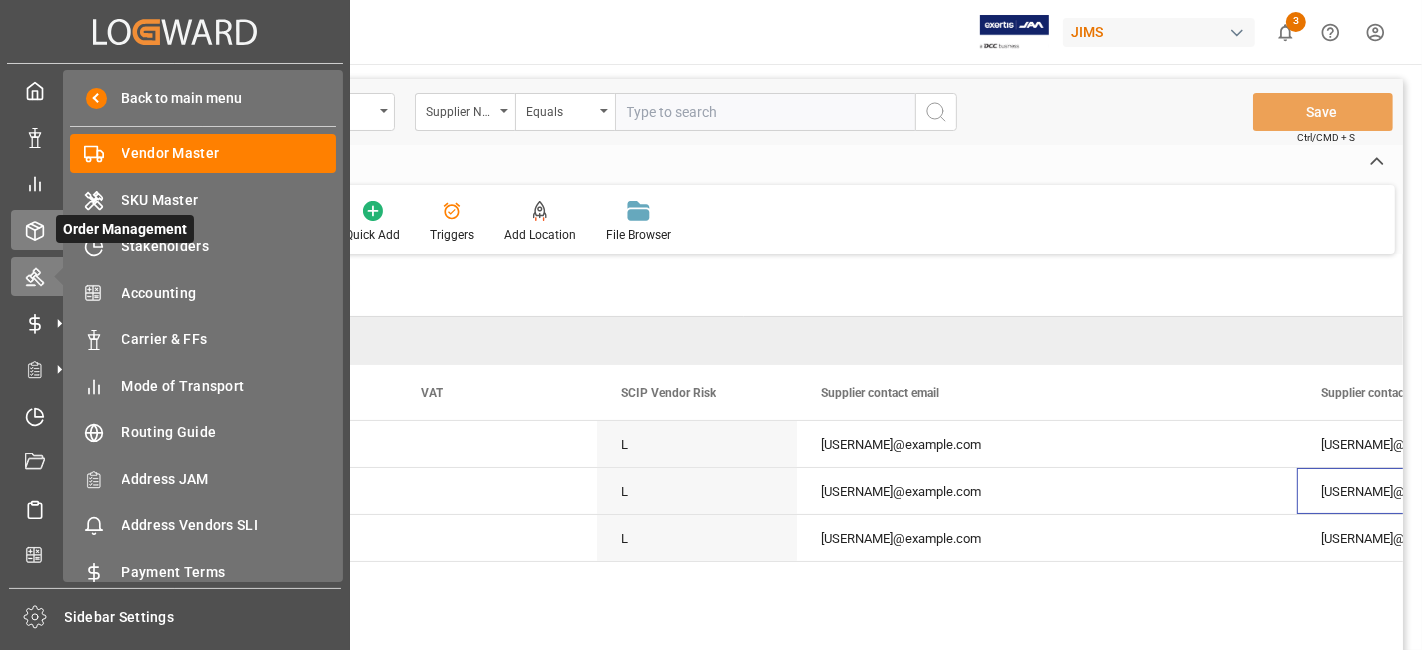 click 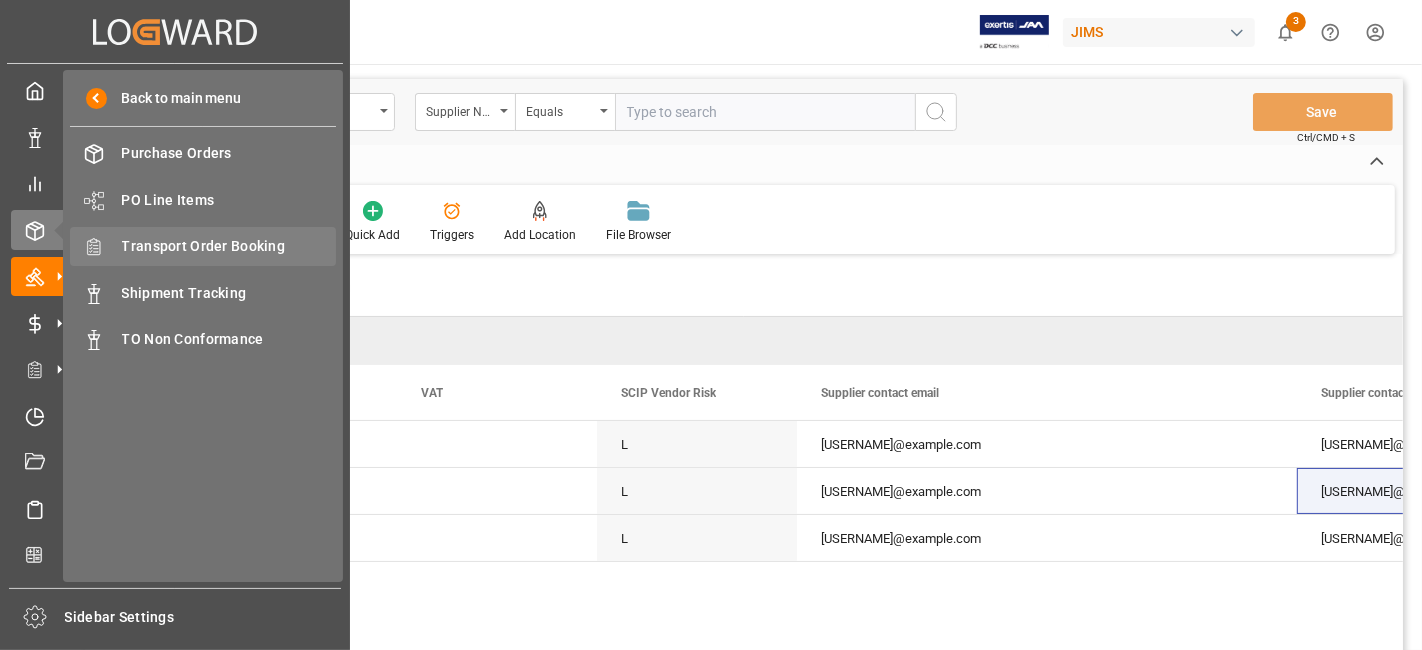click on "Transport Order Booking" at bounding box center (229, 246) 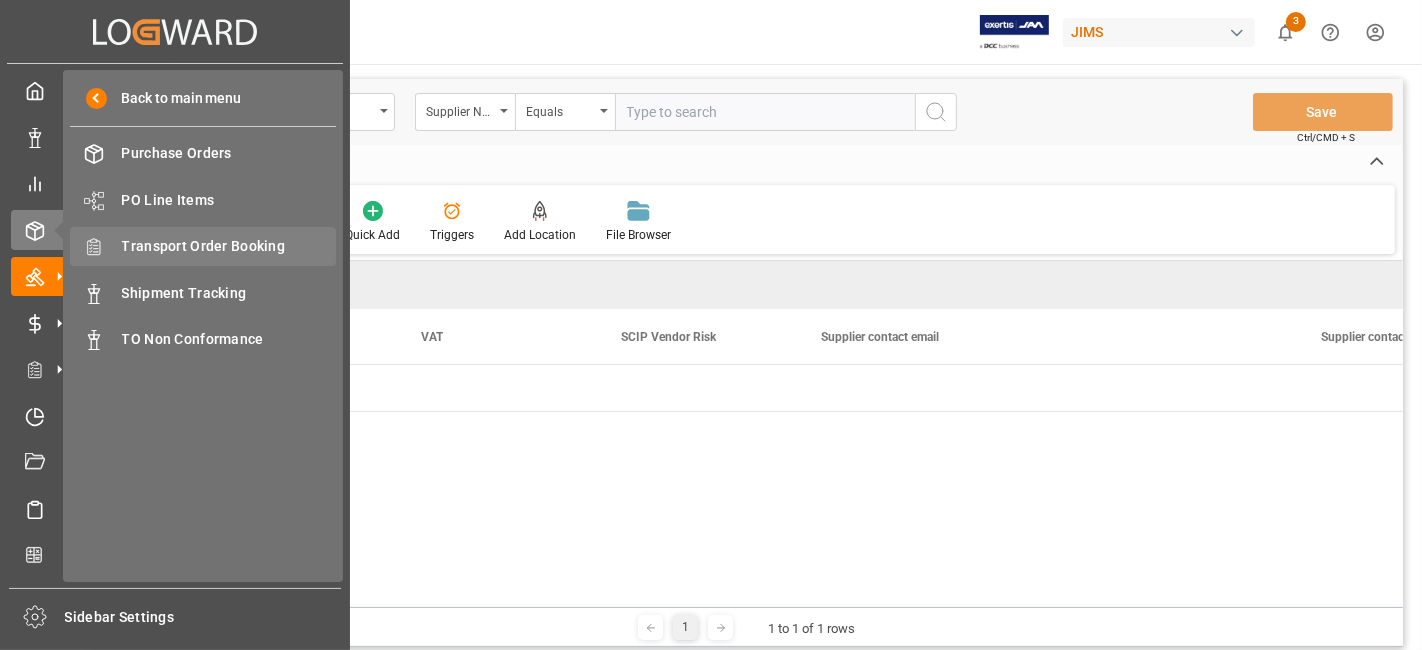 scroll, scrollTop: 0, scrollLeft: 0, axis: both 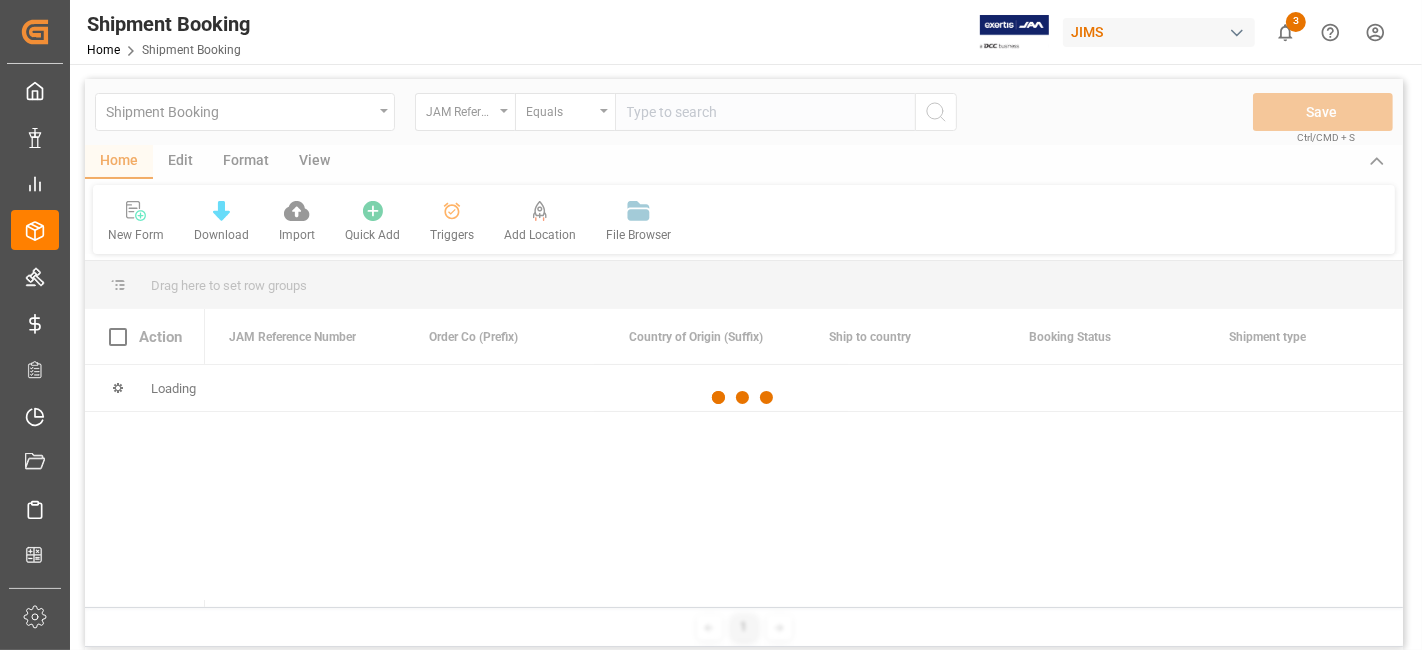 click at bounding box center [744, 398] 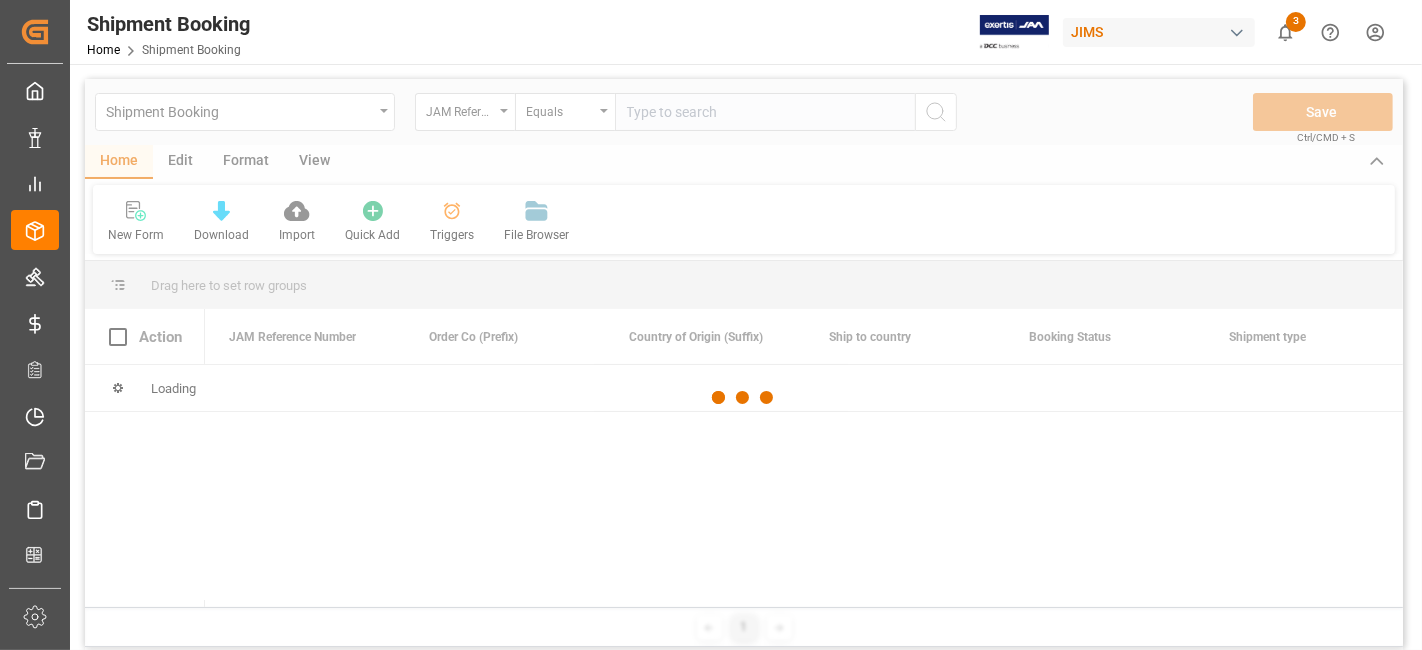 click at bounding box center (744, 398) 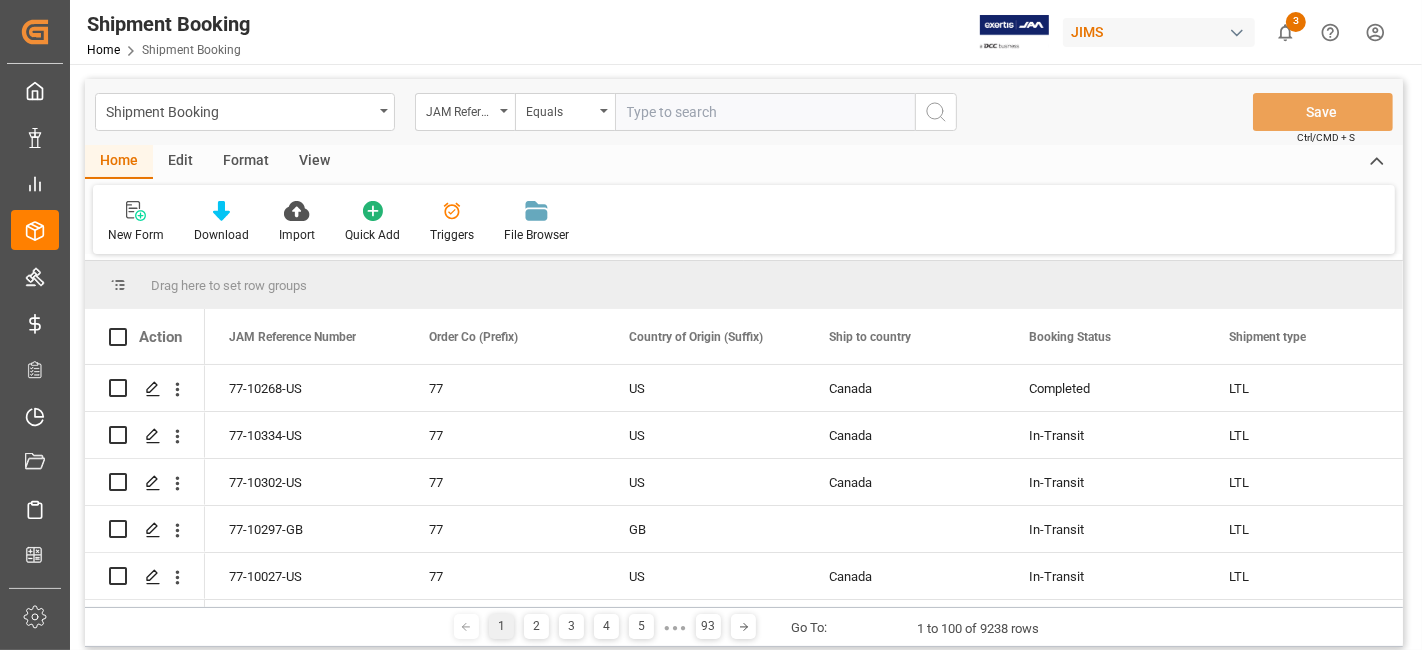 click at bounding box center (765, 112) 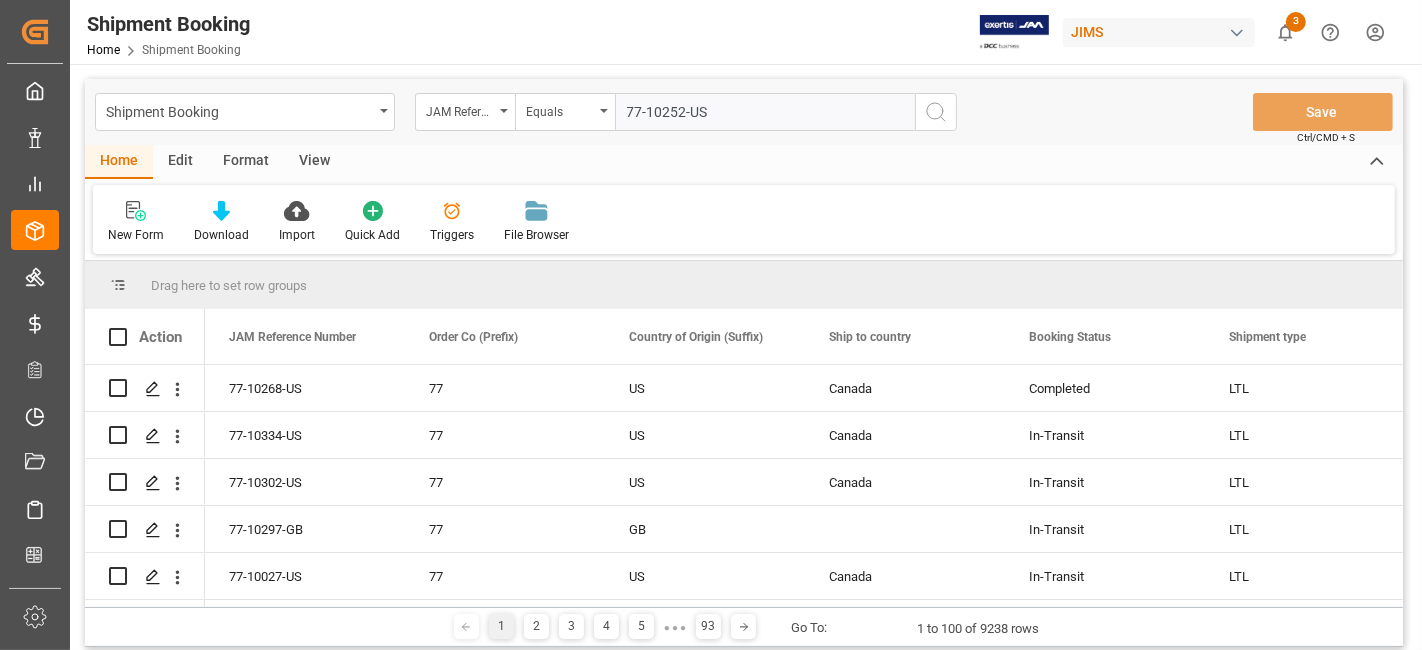 type on "77-10252-US" 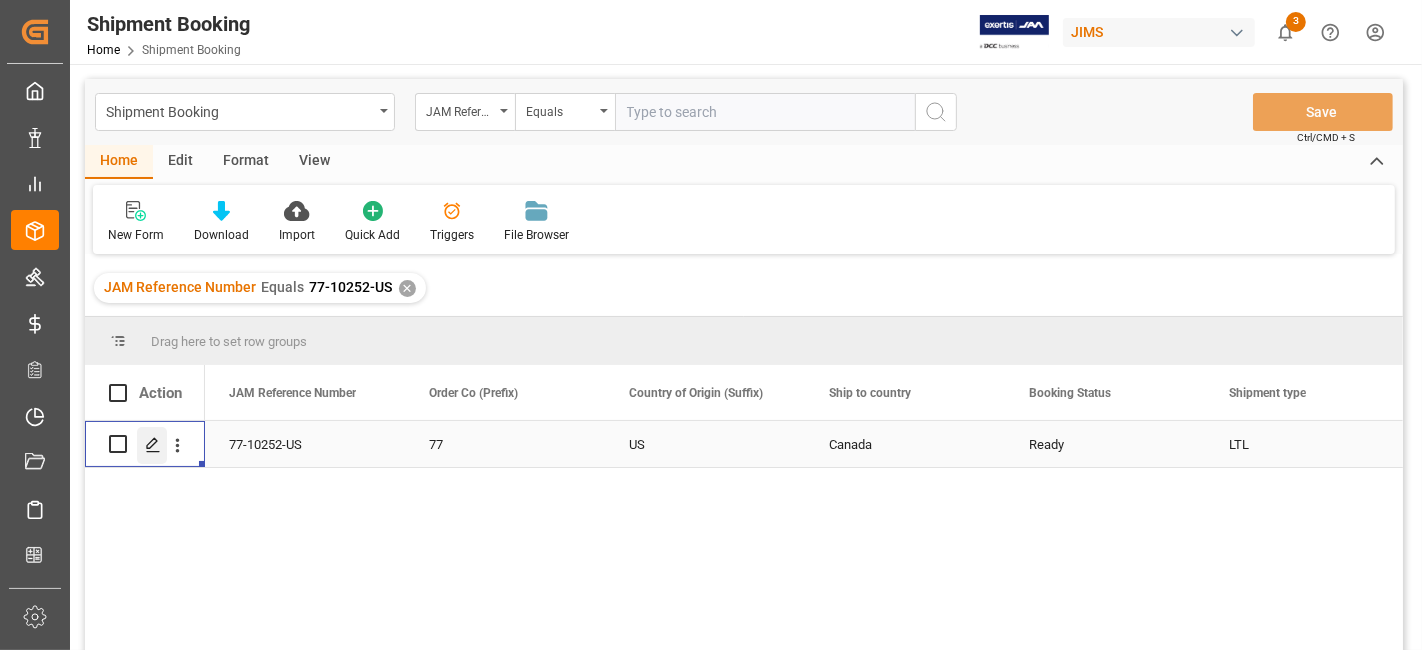 click 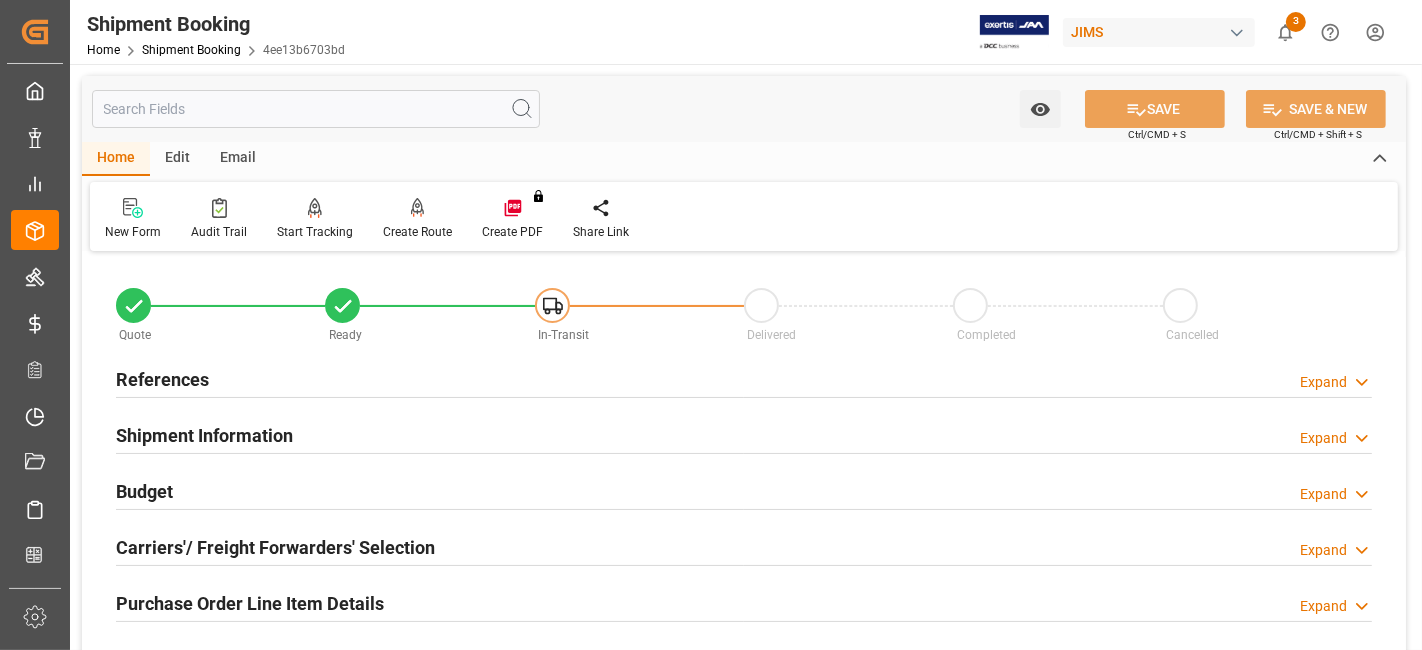 click on "References" at bounding box center [162, 379] 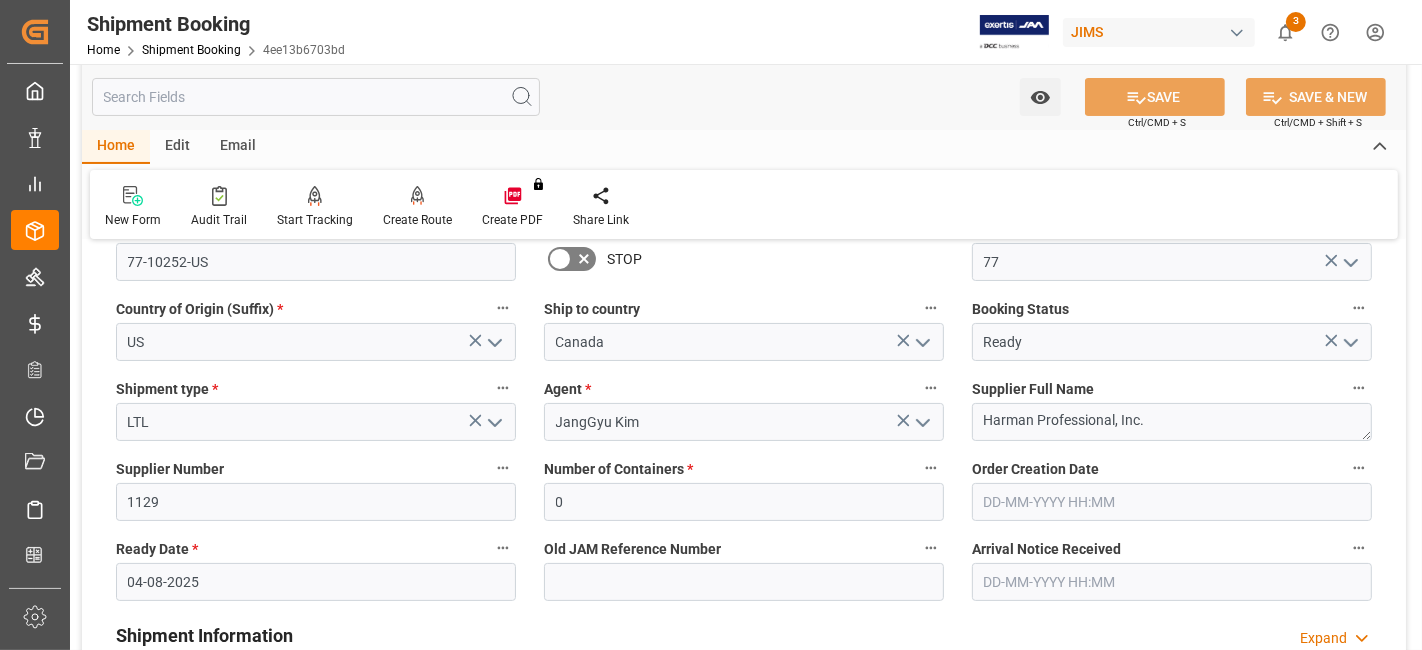 scroll, scrollTop: 244, scrollLeft: 0, axis: vertical 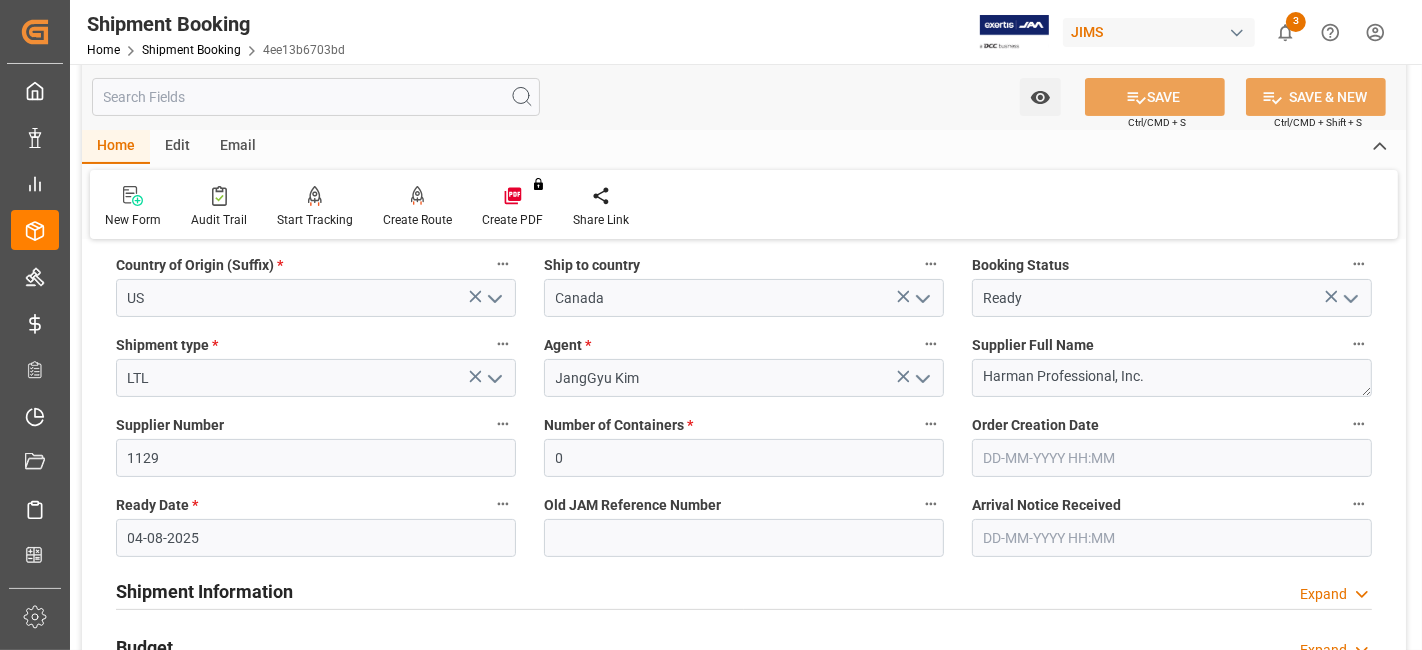 click on "04-08-2025" at bounding box center (316, 538) 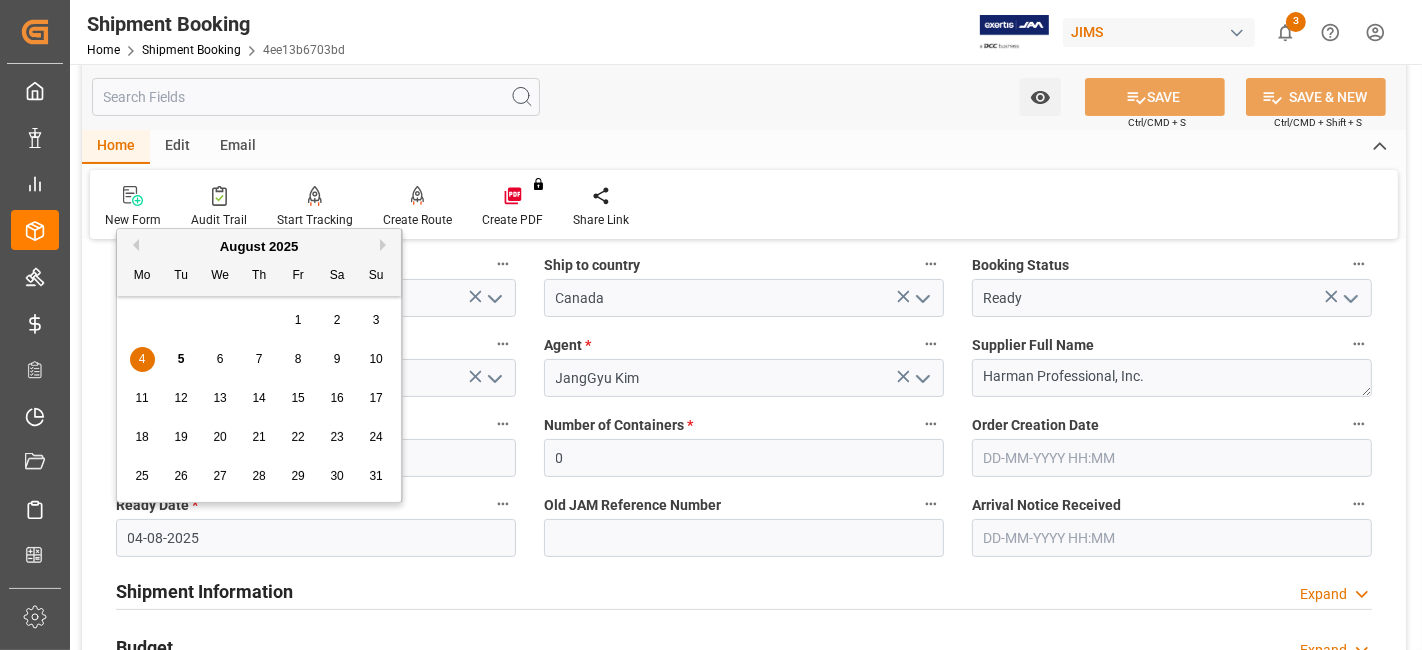 click on "5" at bounding box center (181, 359) 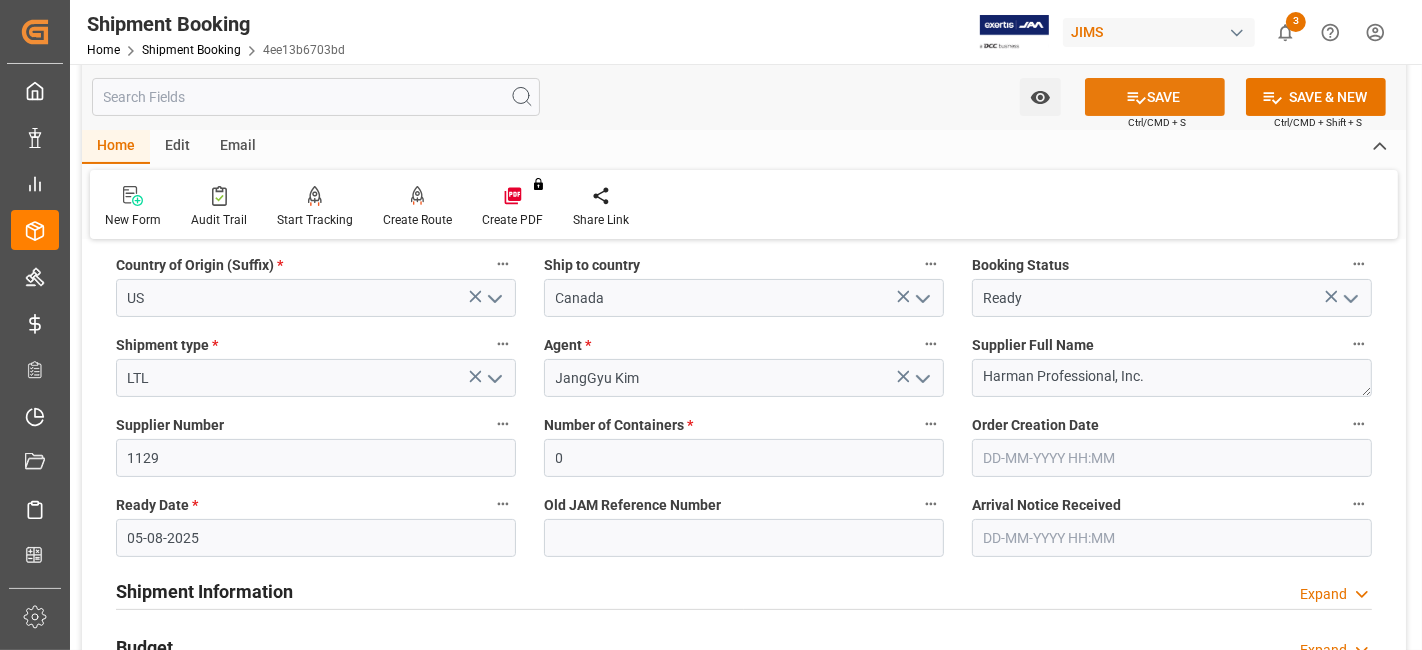 click 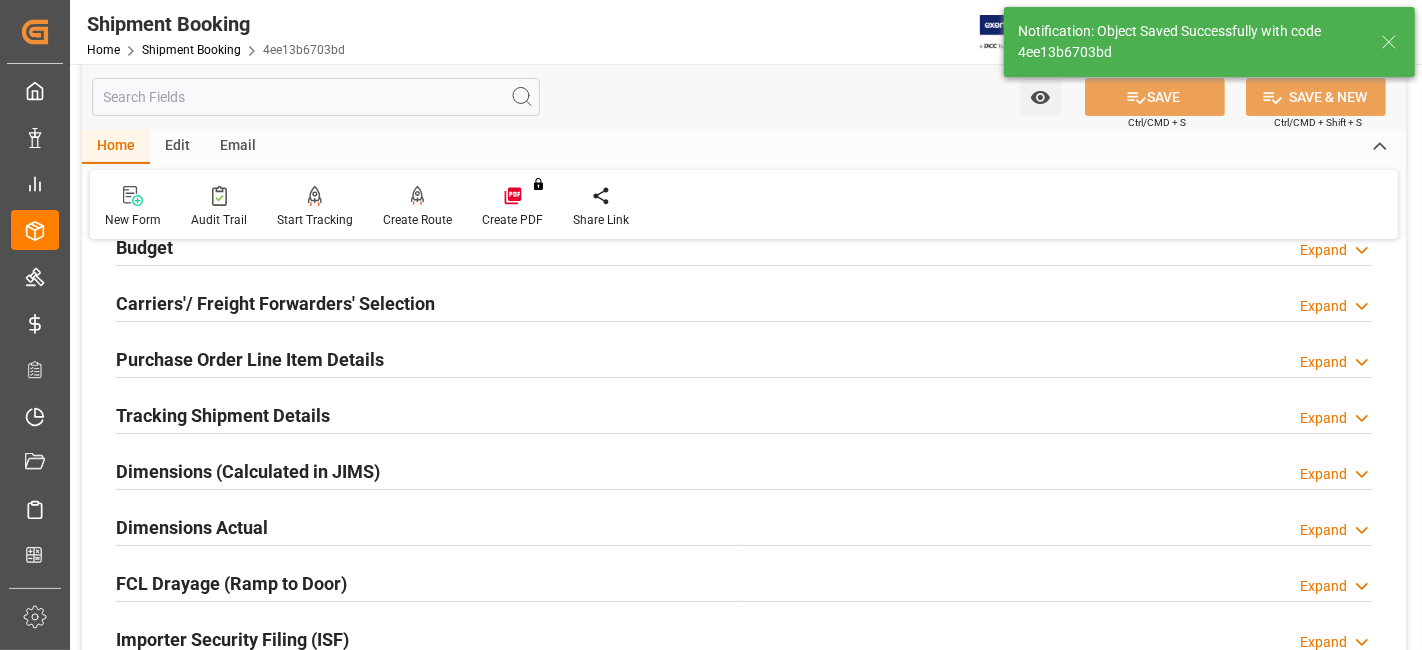 click on "Carriers'/ Freight Forwarders' Selection" at bounding box center (275, 303) 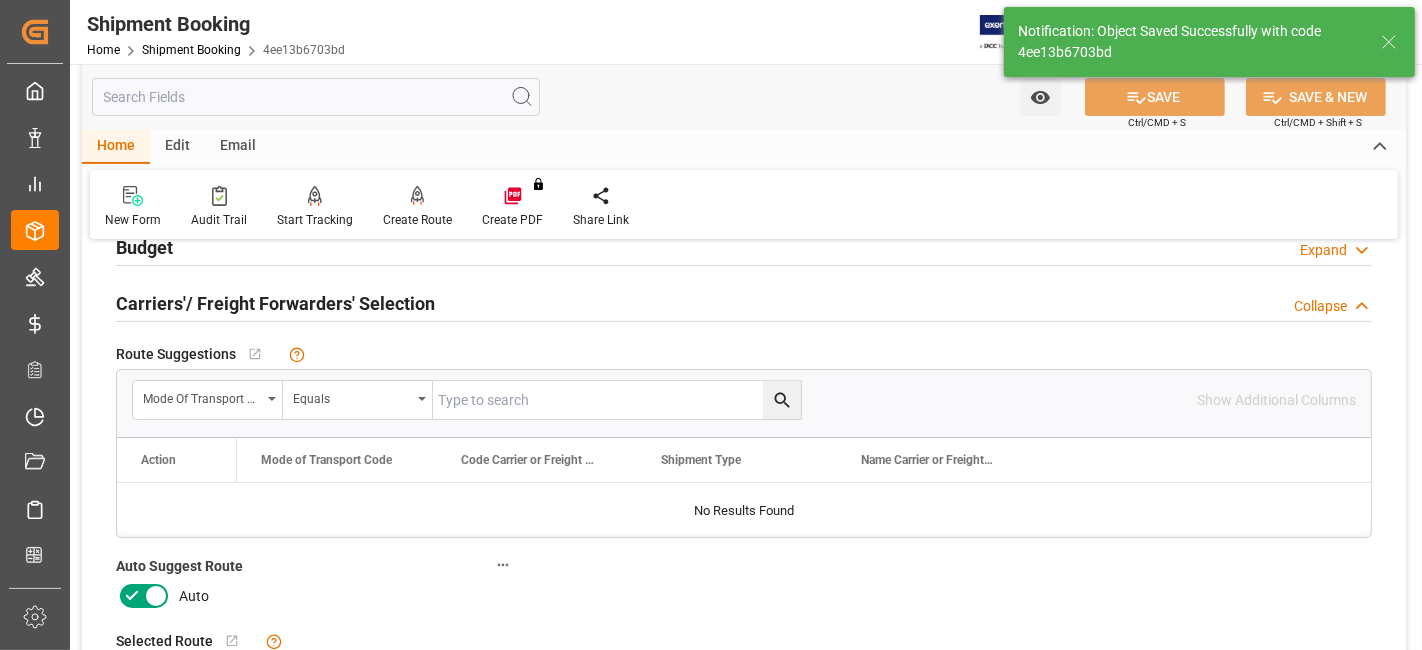 click 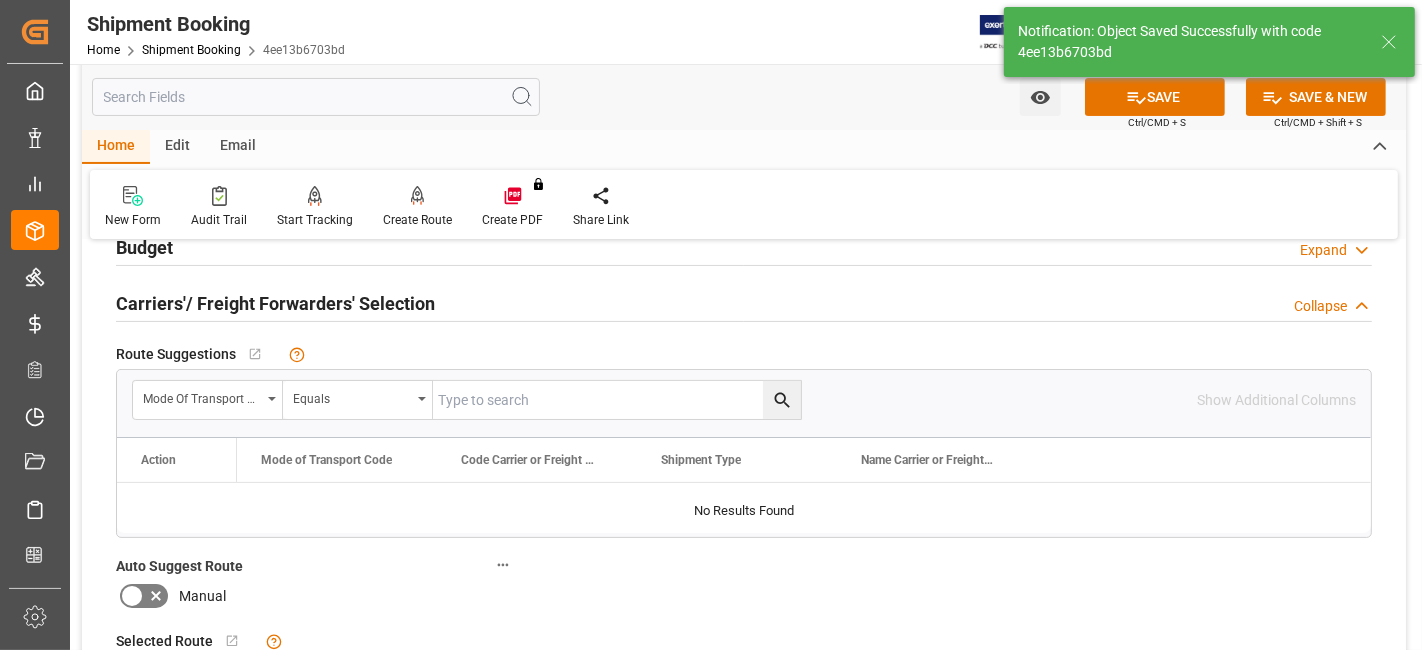 click on "Budget Expand" at bounding box center (744, 246) 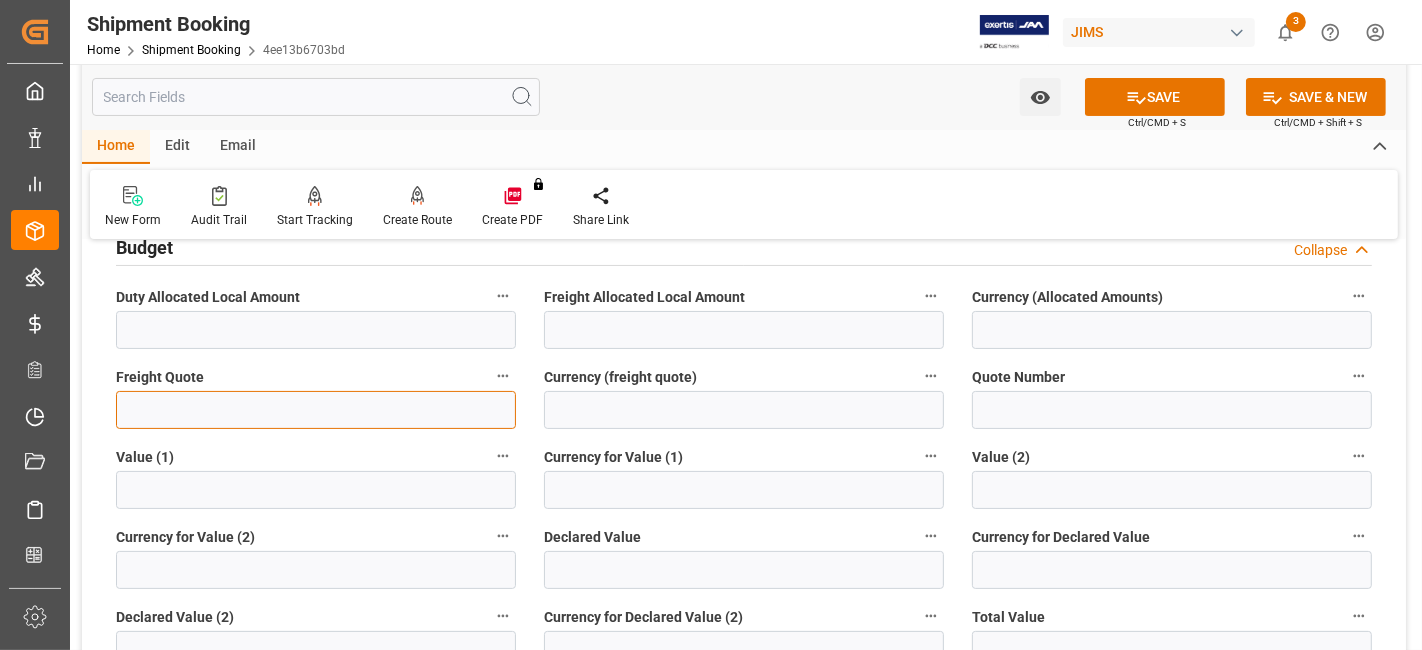 click at bounding box center [316, 410] 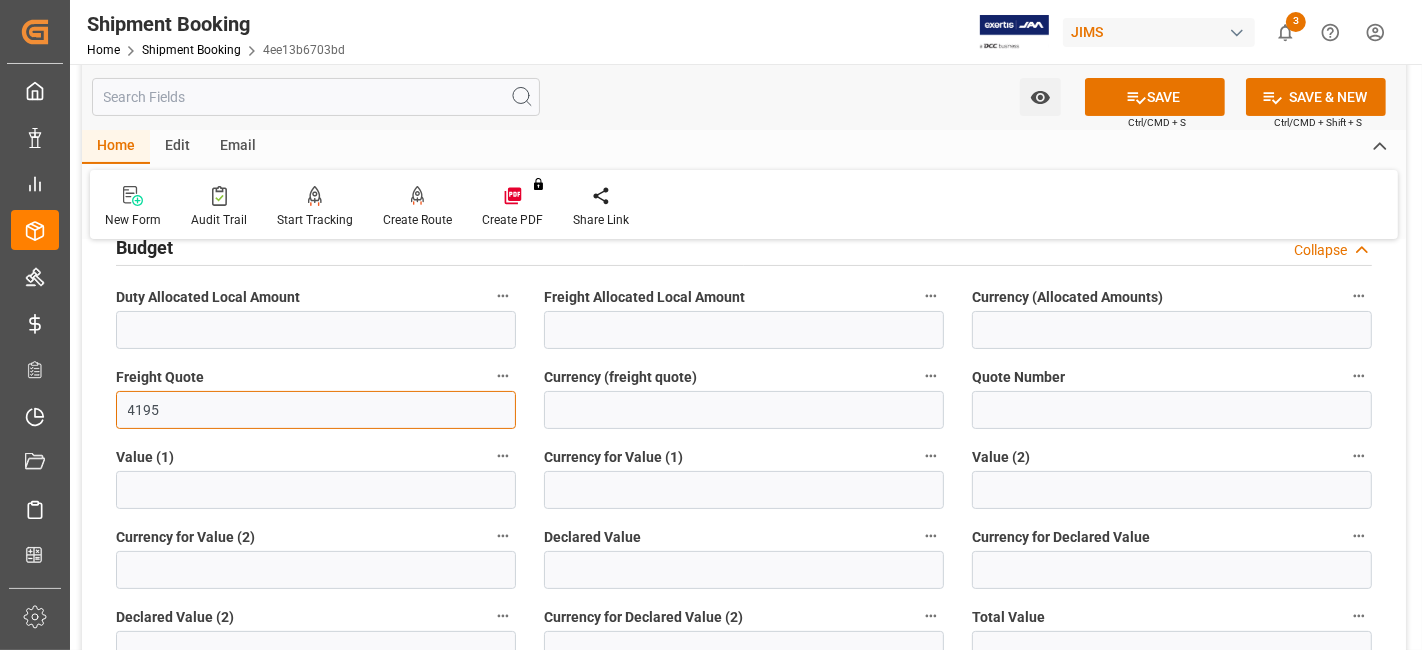 type on "4195" 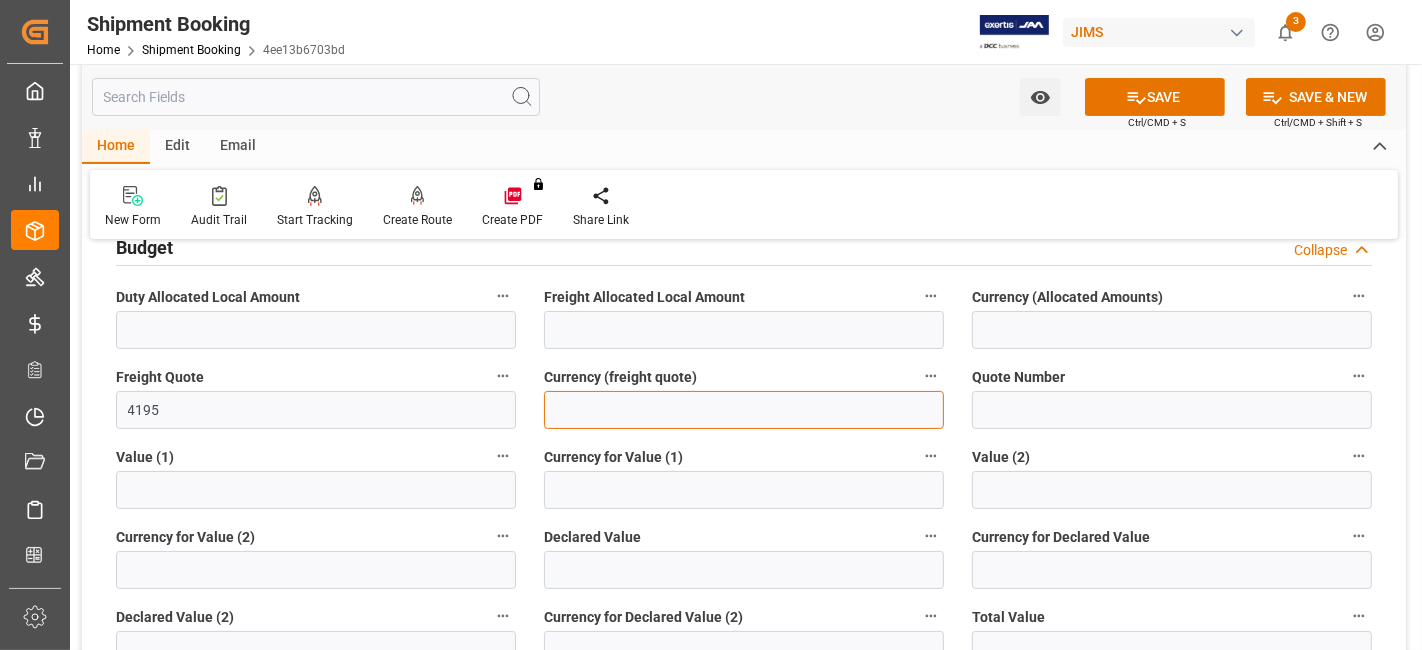 click at bounding box center [744, 410] 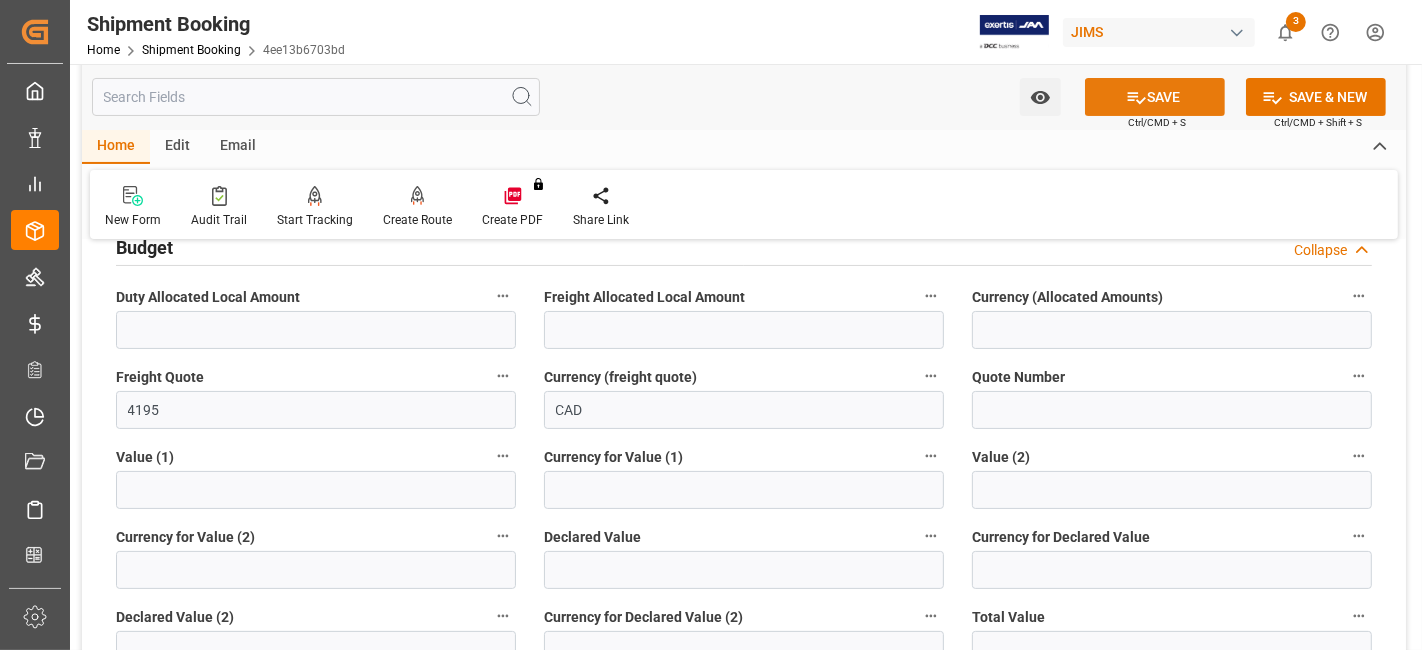 click 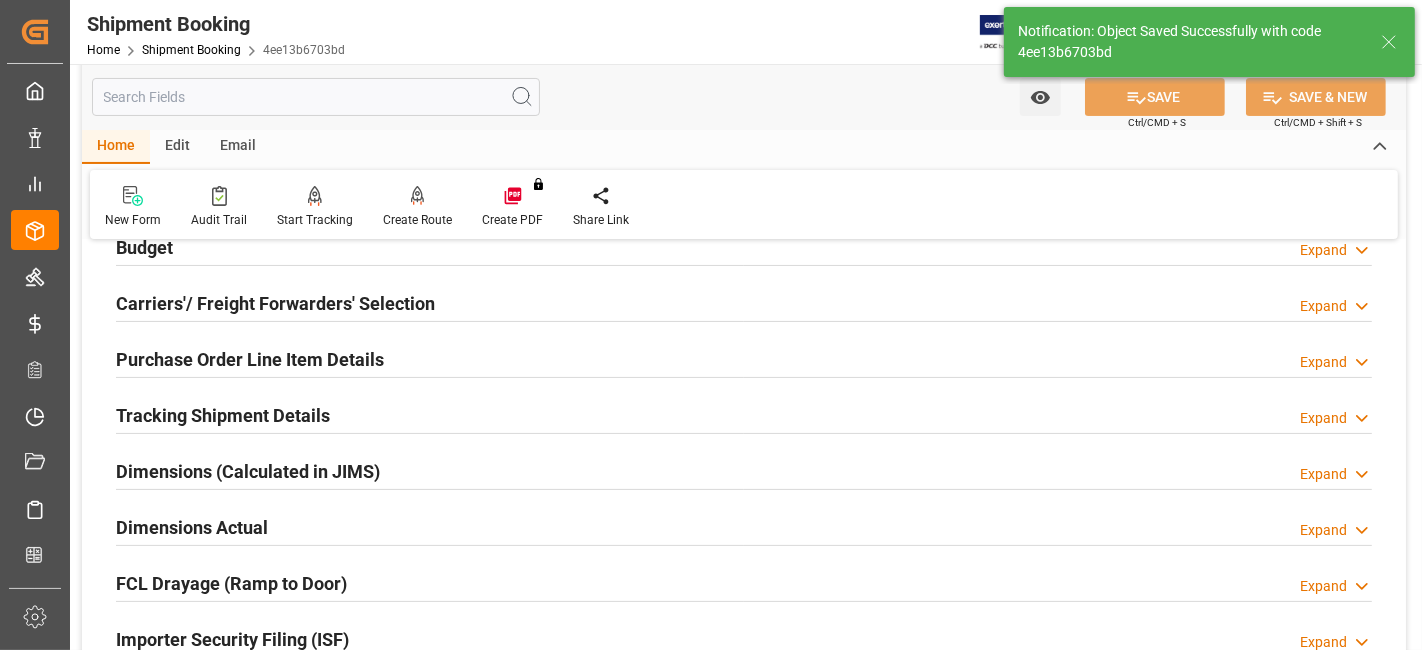 click on "Carriers'/ Freight Forwarders' Selection" at bounding box center [275, 303] 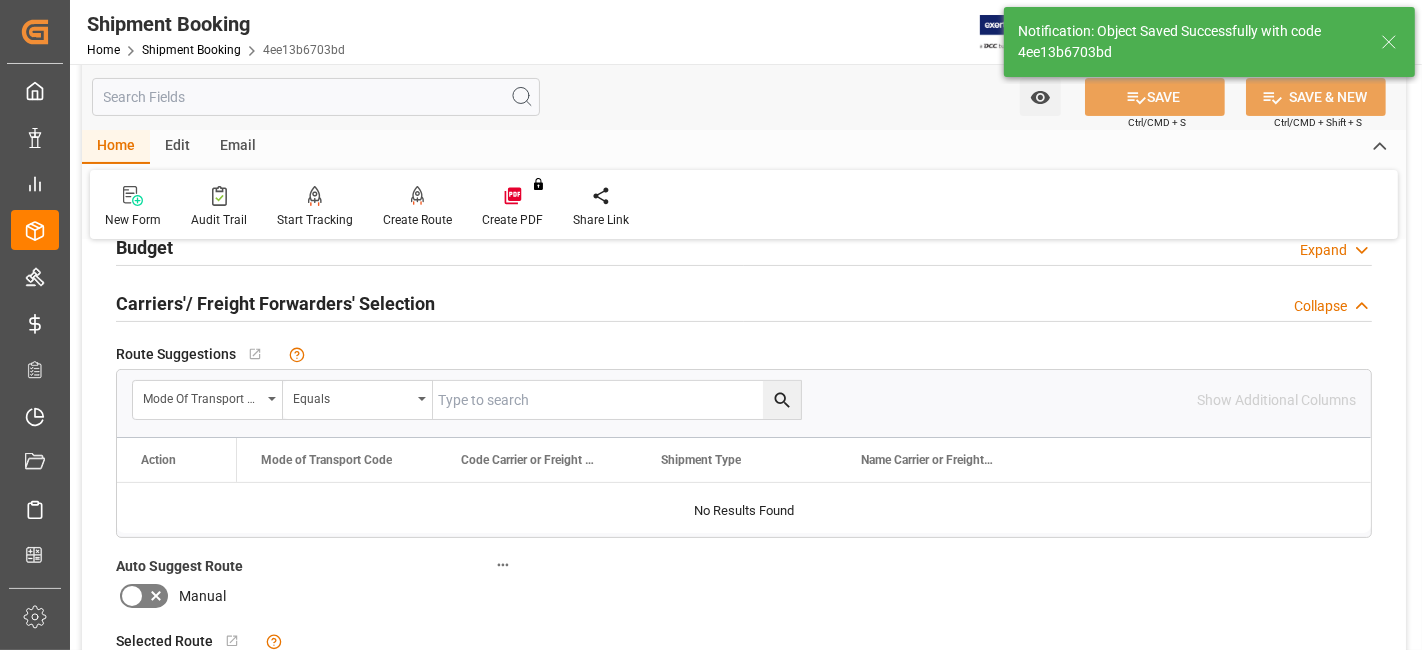 click on "Manual" at bounding box center [316, 596] 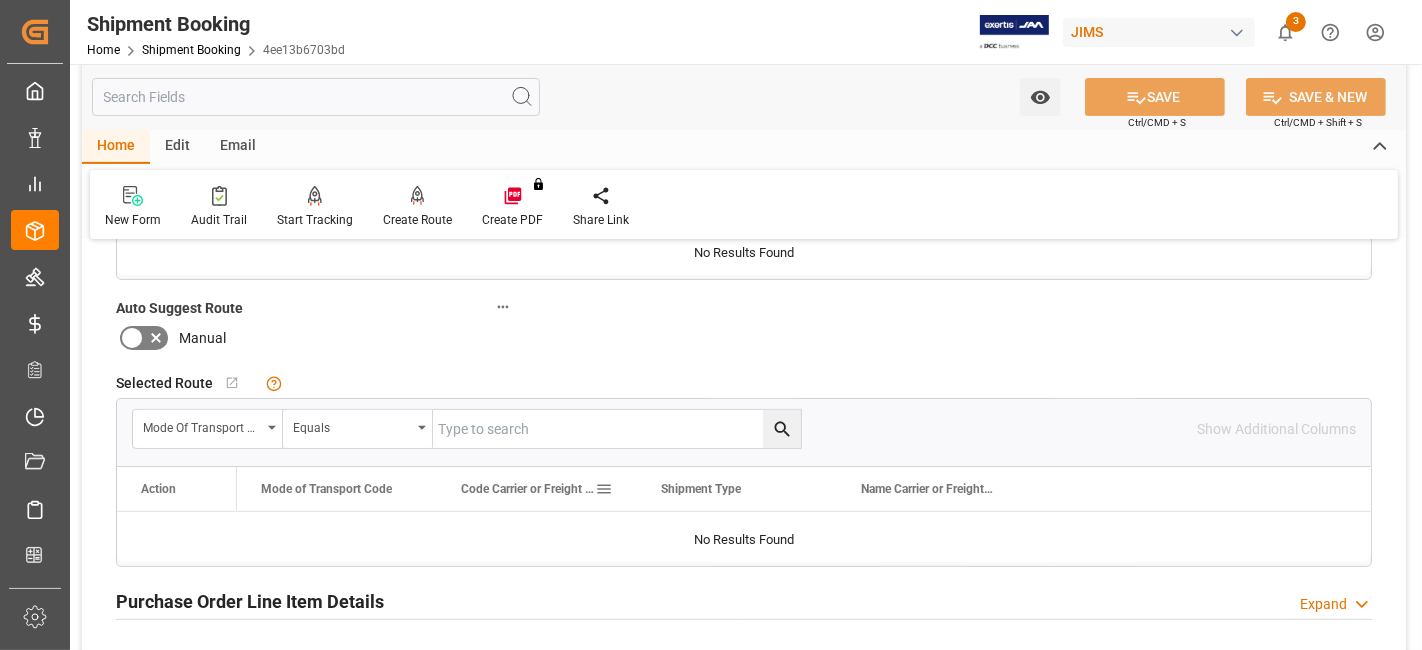 scroll, scrollTop: 511, scrollLeft: 0, axis: vertical 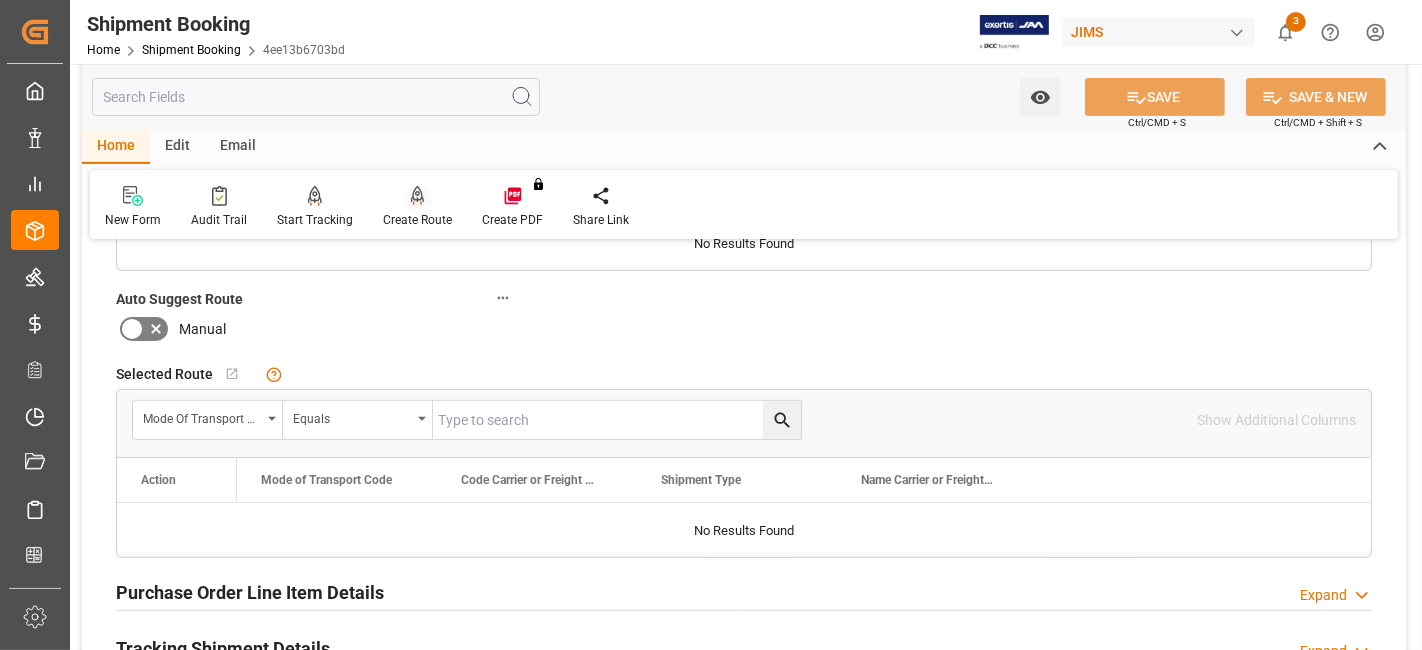 click on "Create Route" at bounding box center (417, 220) 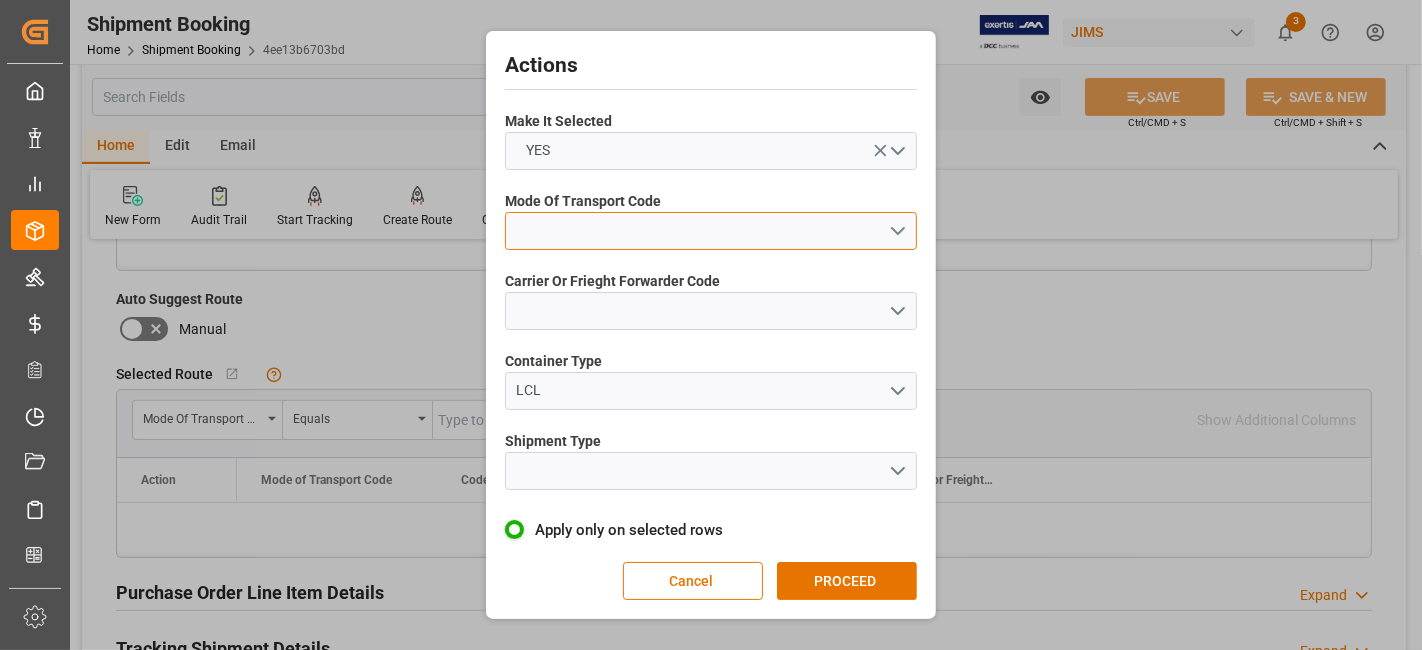 click at bounding box center (711, 231) 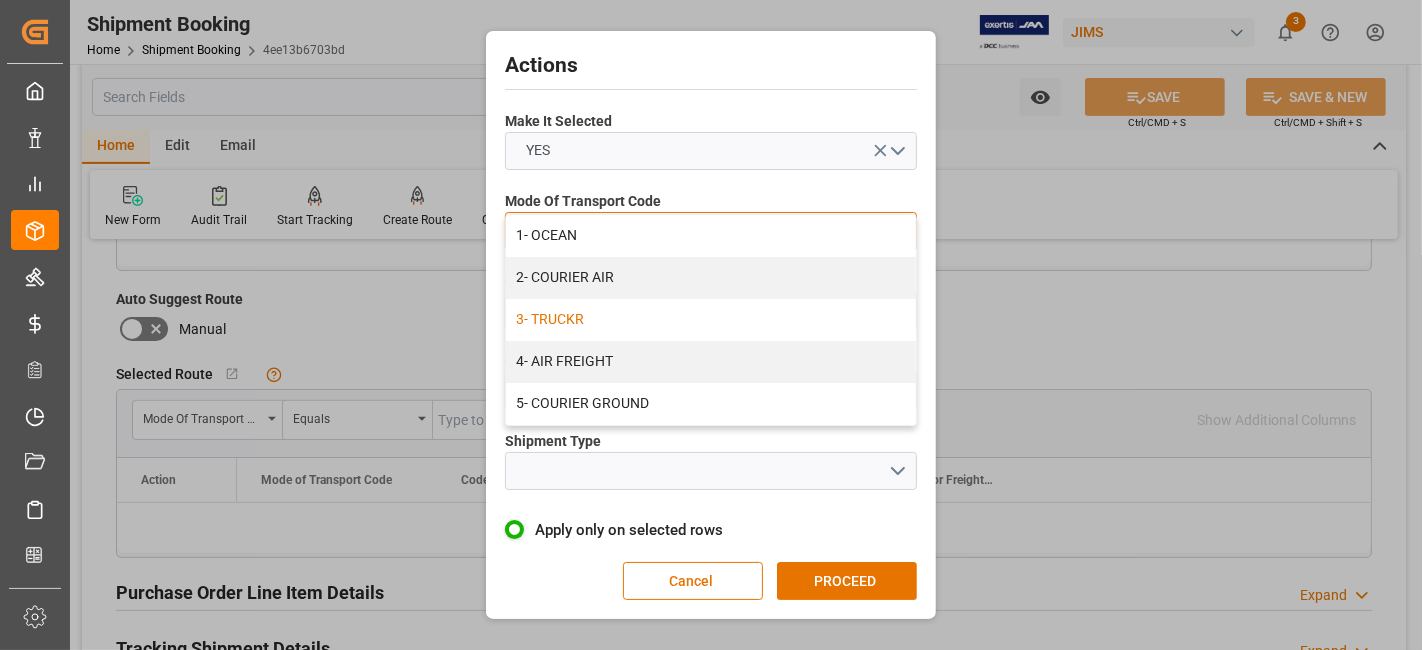click on "3- TRUCKR" at bounding box center (711, 320) 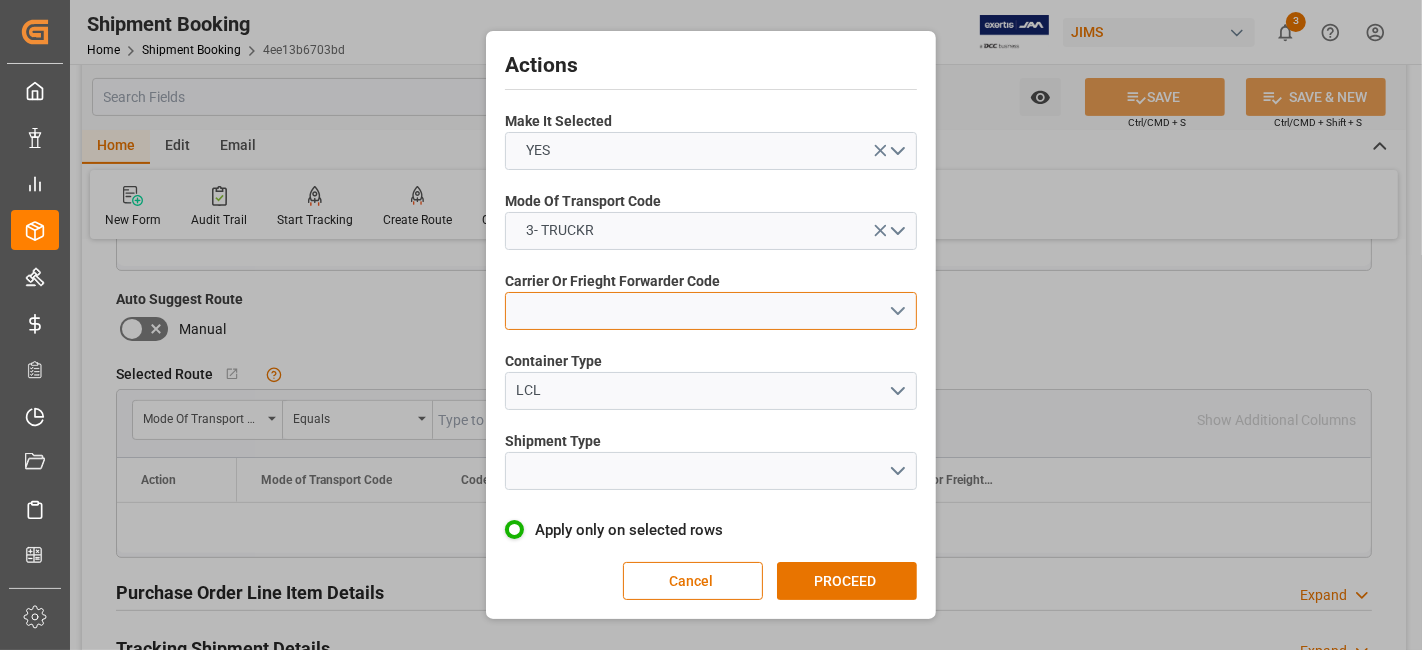 click at bounding box center (711, 311) 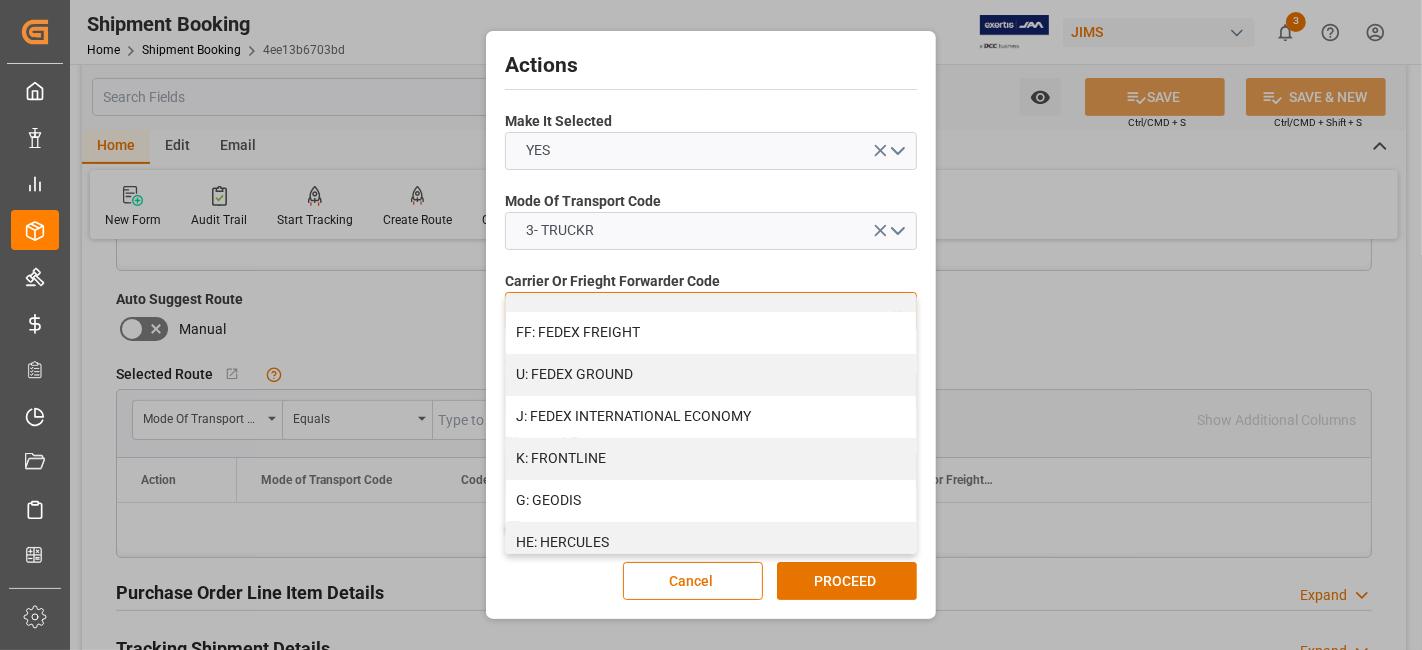 scroll, scrollTop: 601, scrollLeft: 0, axis: vertical 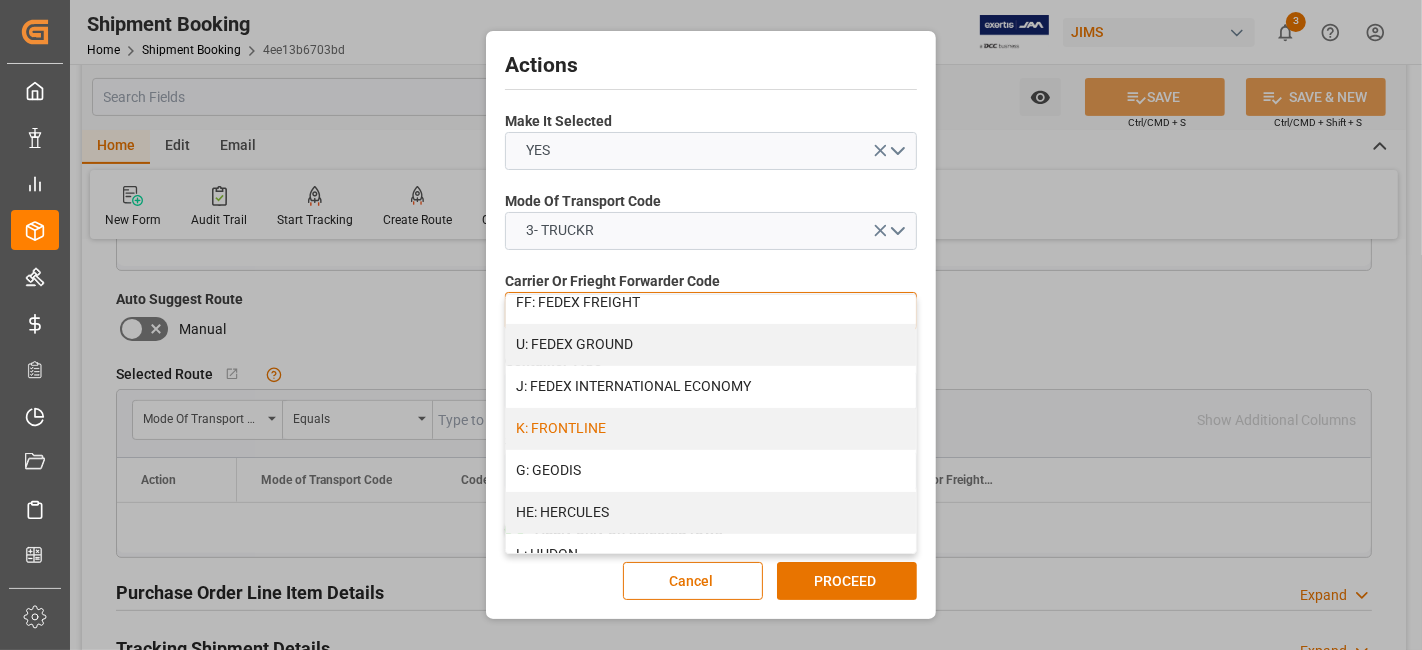 click on "K: FRONTLINE" at bounding box center [711, 429] 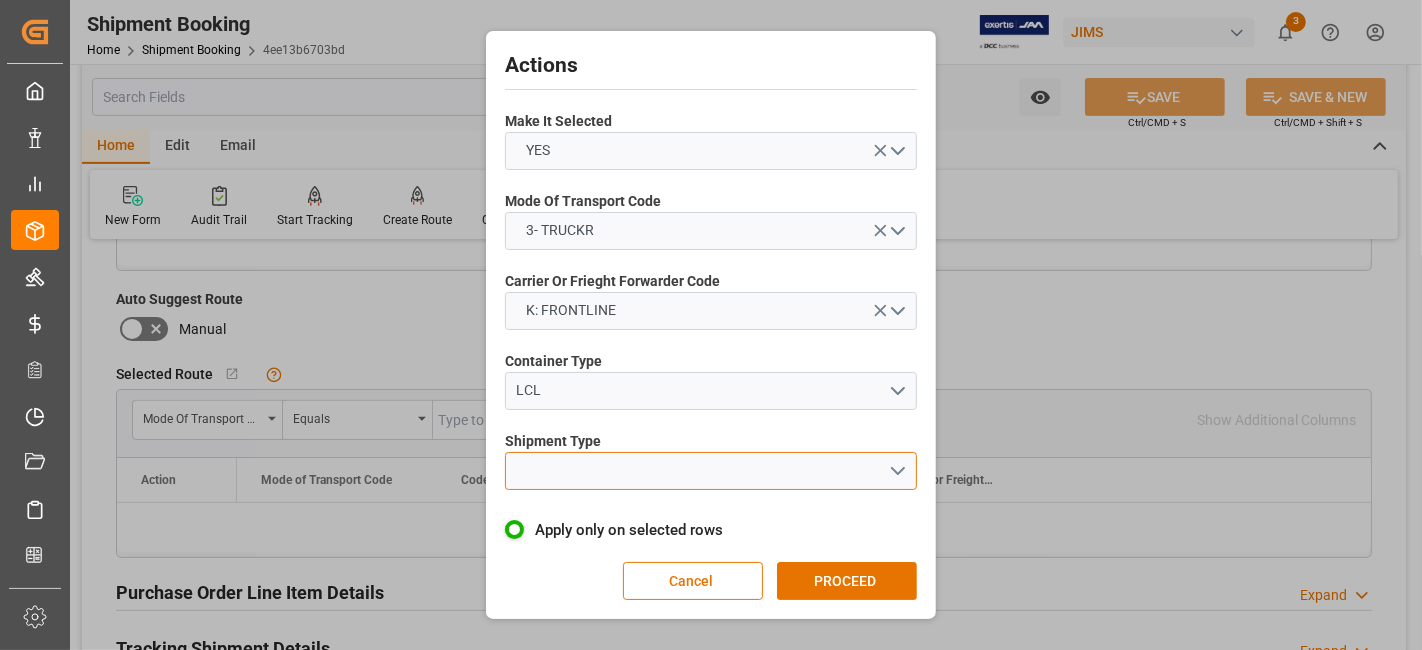 click at bounding box center (711, 471) 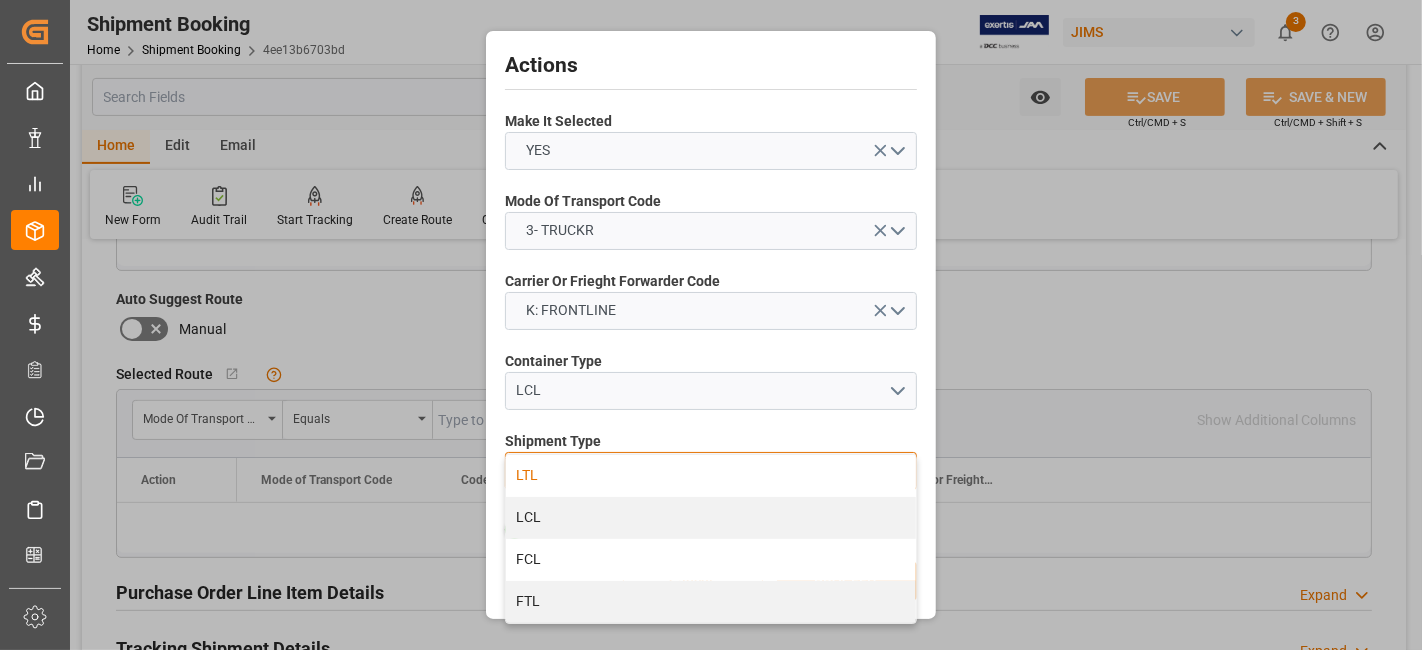click on "LTL" at bounding box center [711, 476] 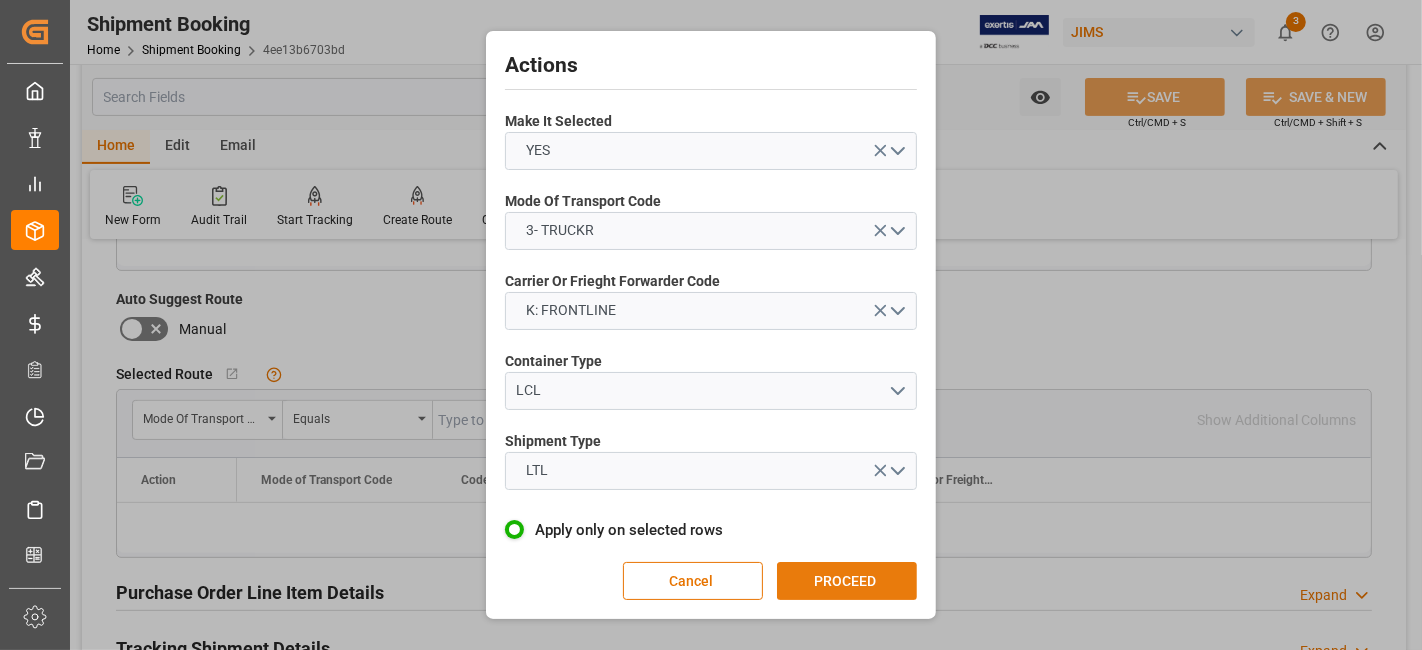 click on "PROCEED" at bounding box center (847, 581) 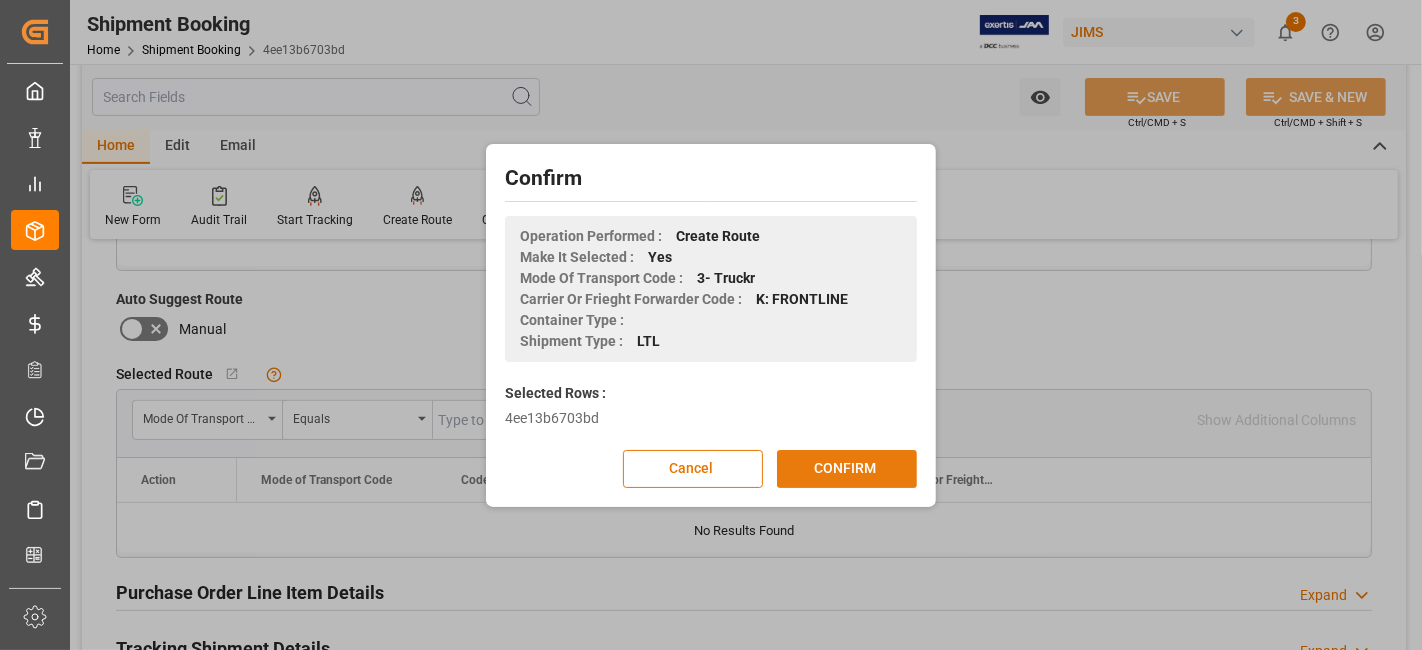 click on "CONFIRM" at bounding box center (847, 469) 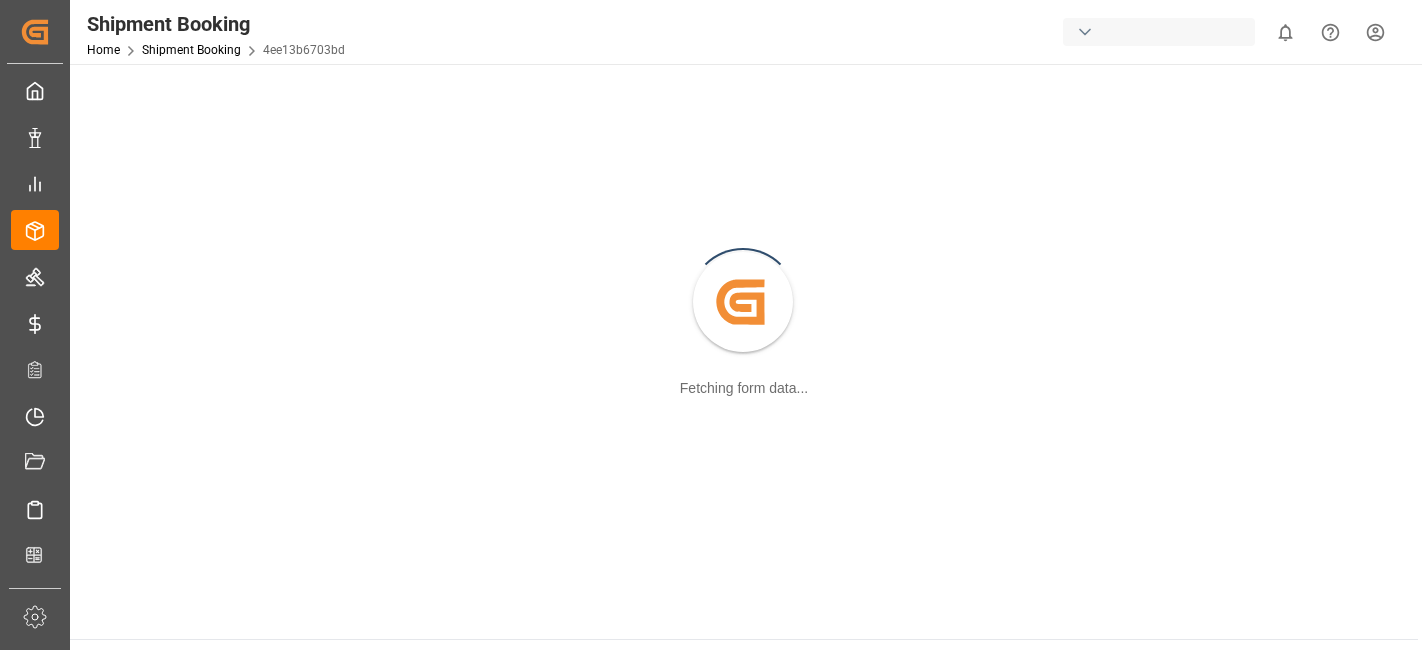 scroll, scrollTop: 0, scrollLeft: 0, axis: both 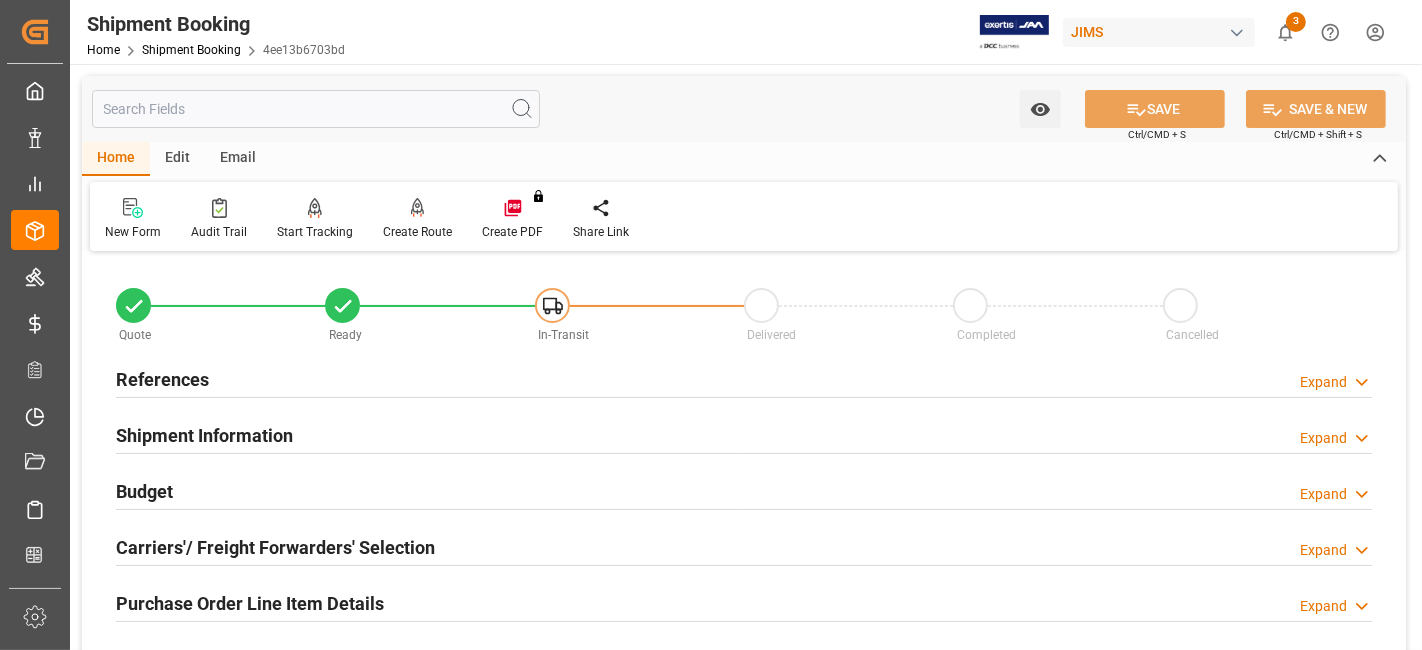 click on "Purchase Order Line Item Details" at bounding box center (250, 603) 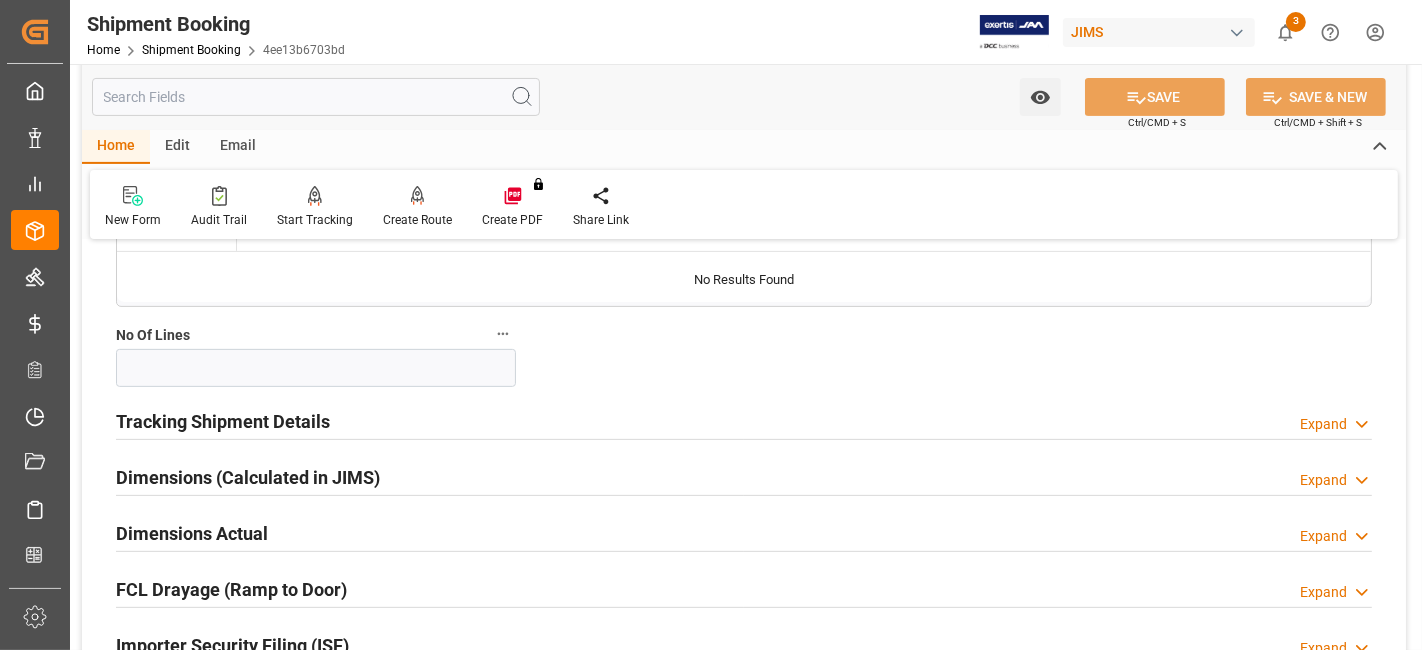 scroll, scrollTop: 533, scrollLeft: 0, axis: vertical 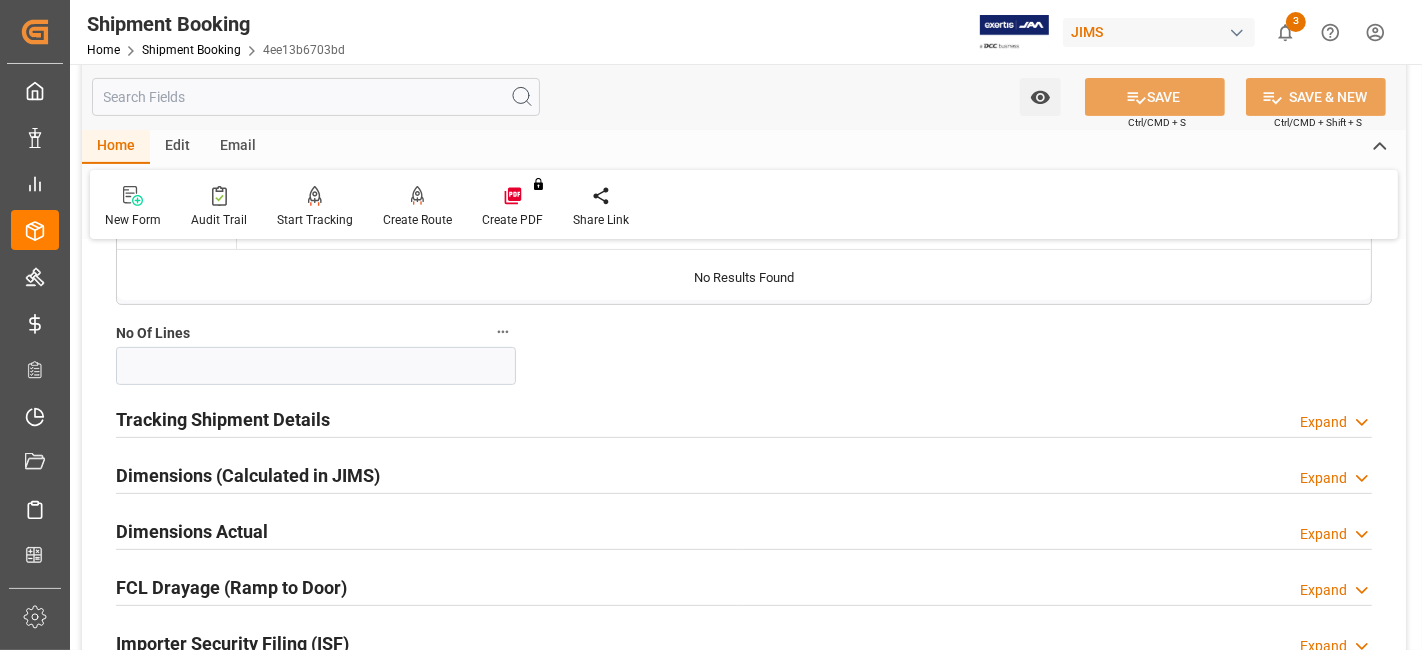 click on "Tracking Shipment Details" at bounding box center (223, 419) 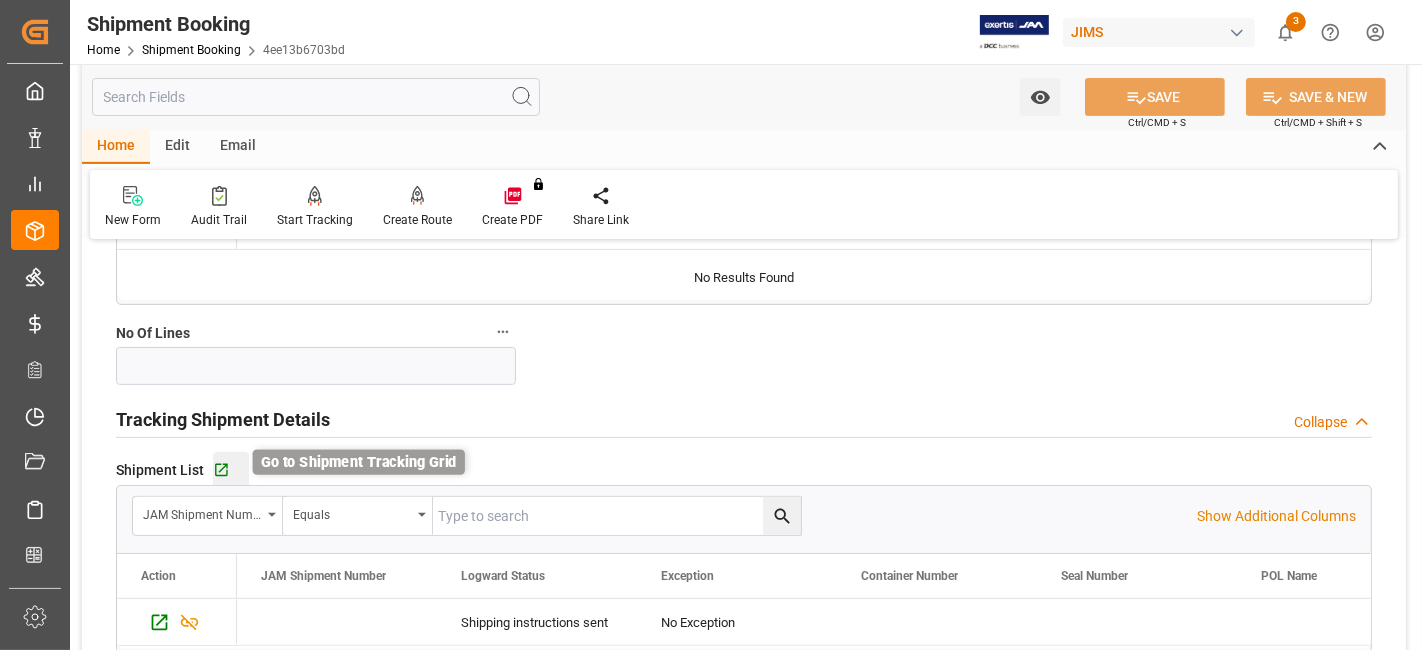 click 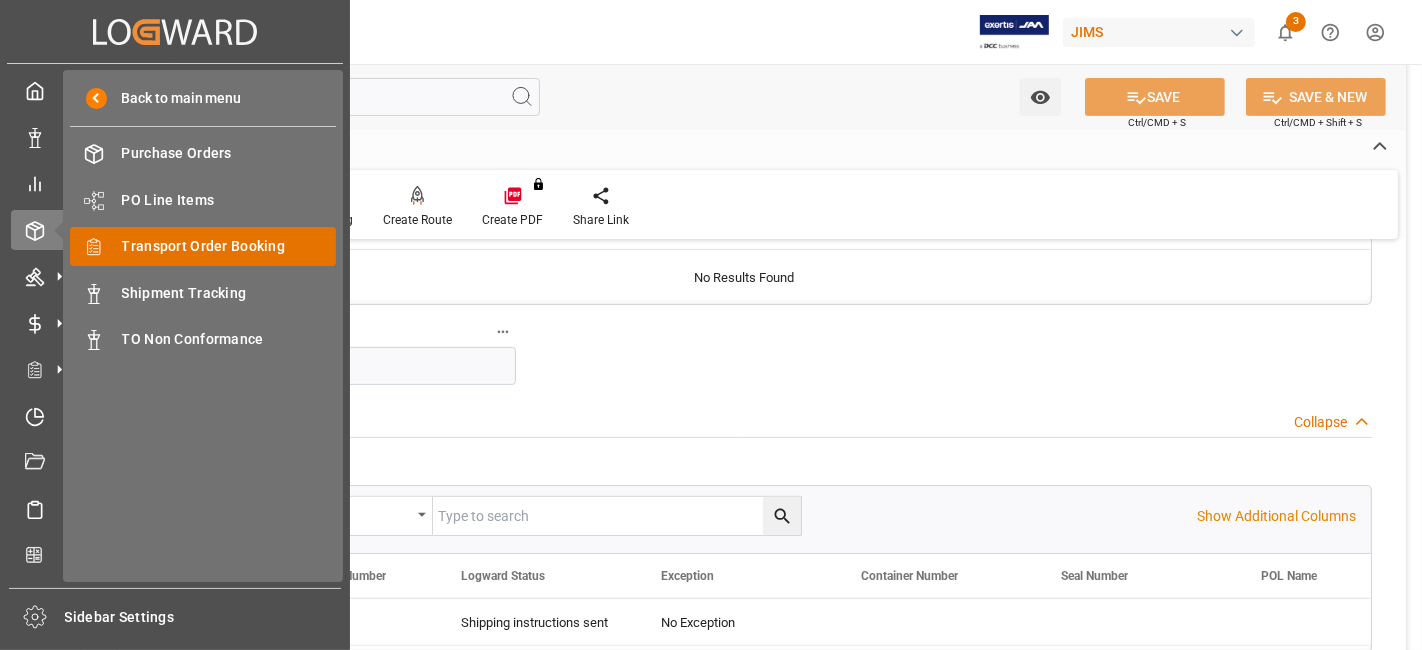 click on "Transport Order Booking" at bounding box center (229, 246) 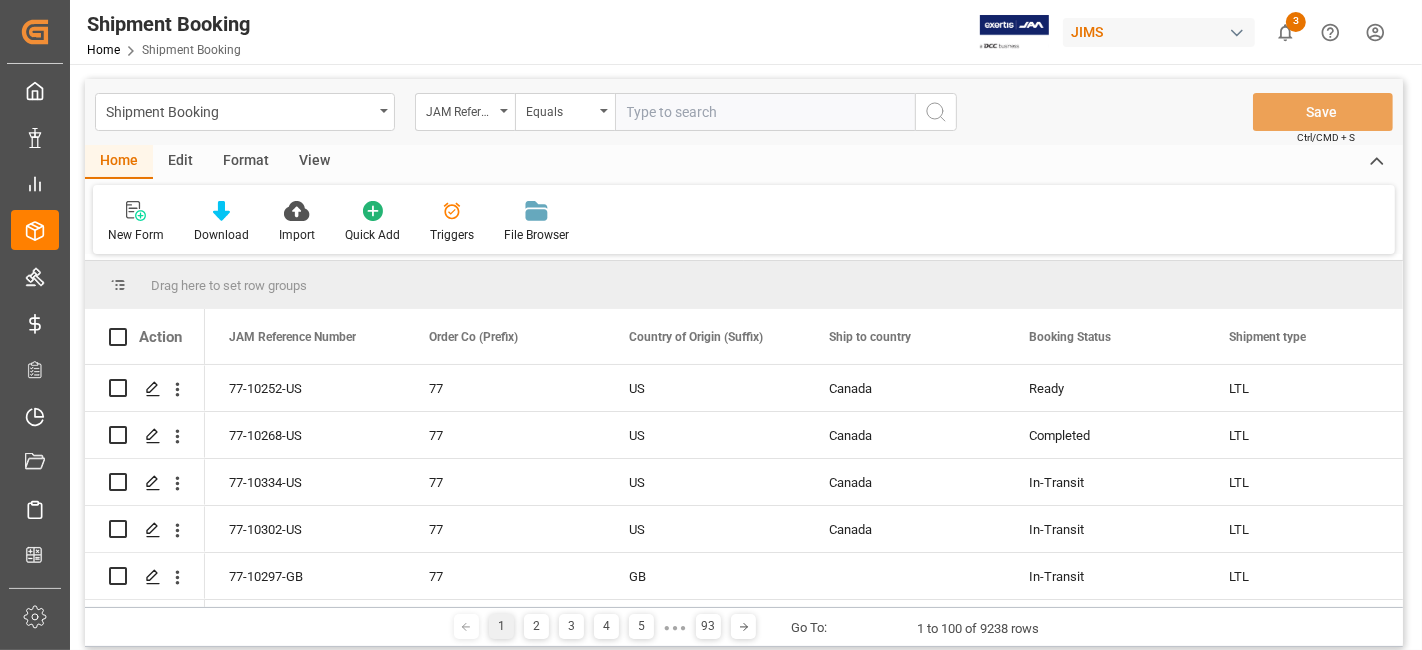 click at bounding box center [765, 112] 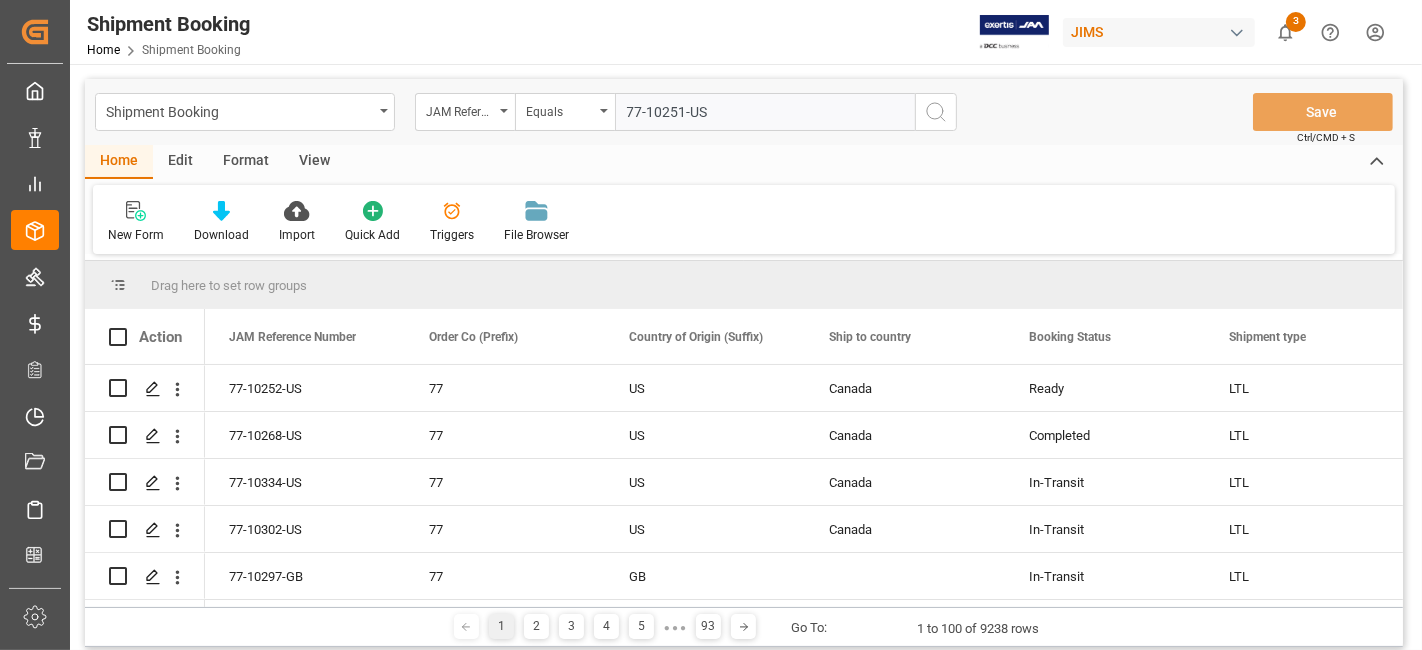 type on "77-10251-US" 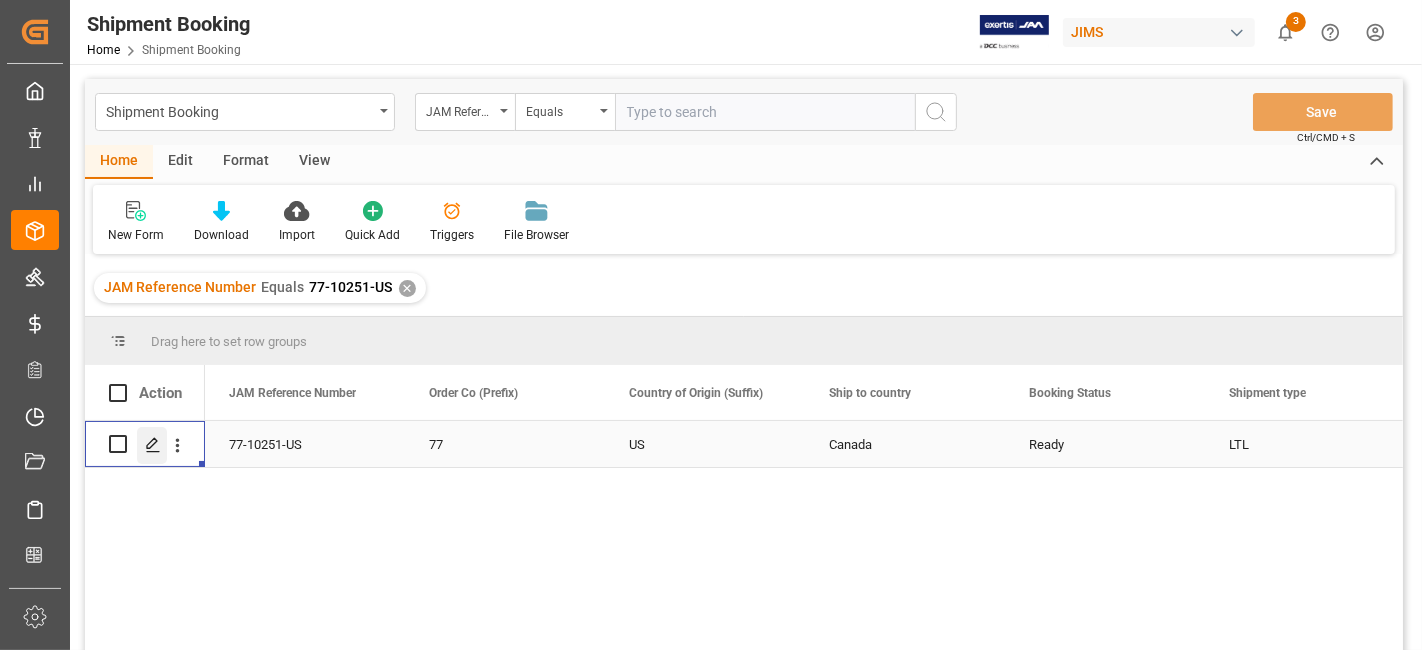 click 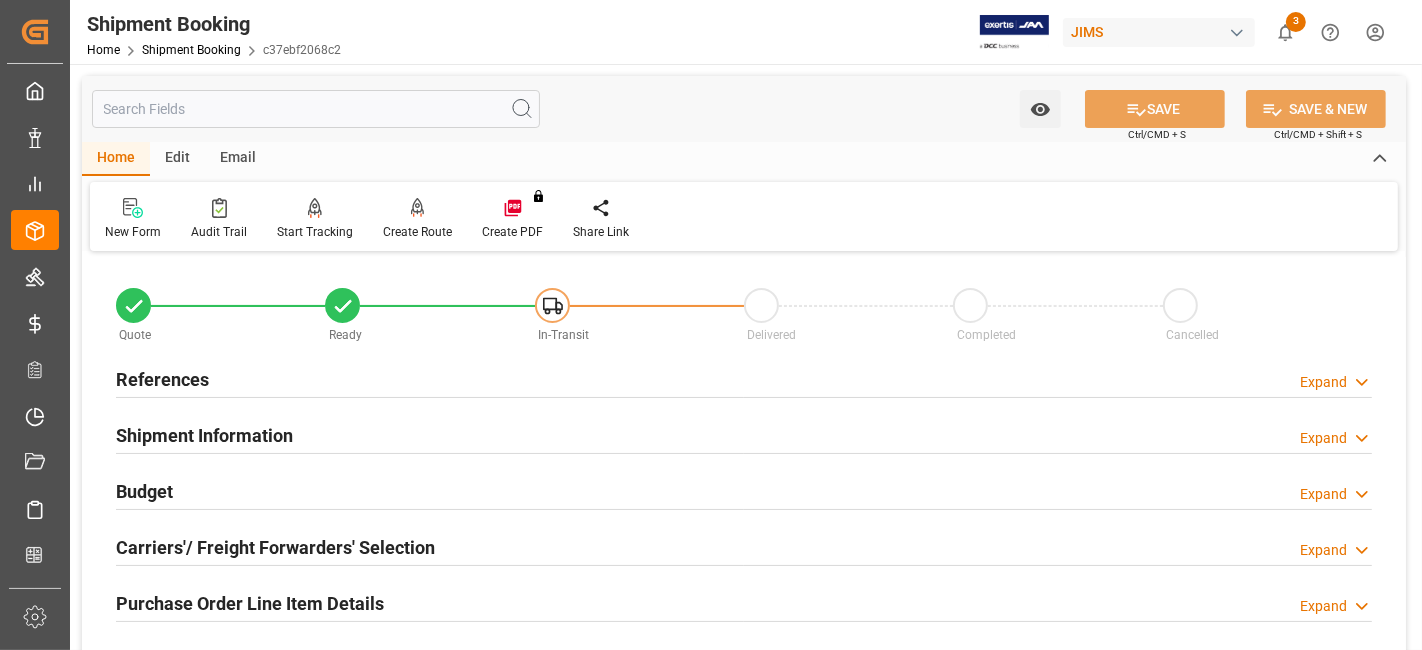 click on "References" at bounding box center (162, 379) 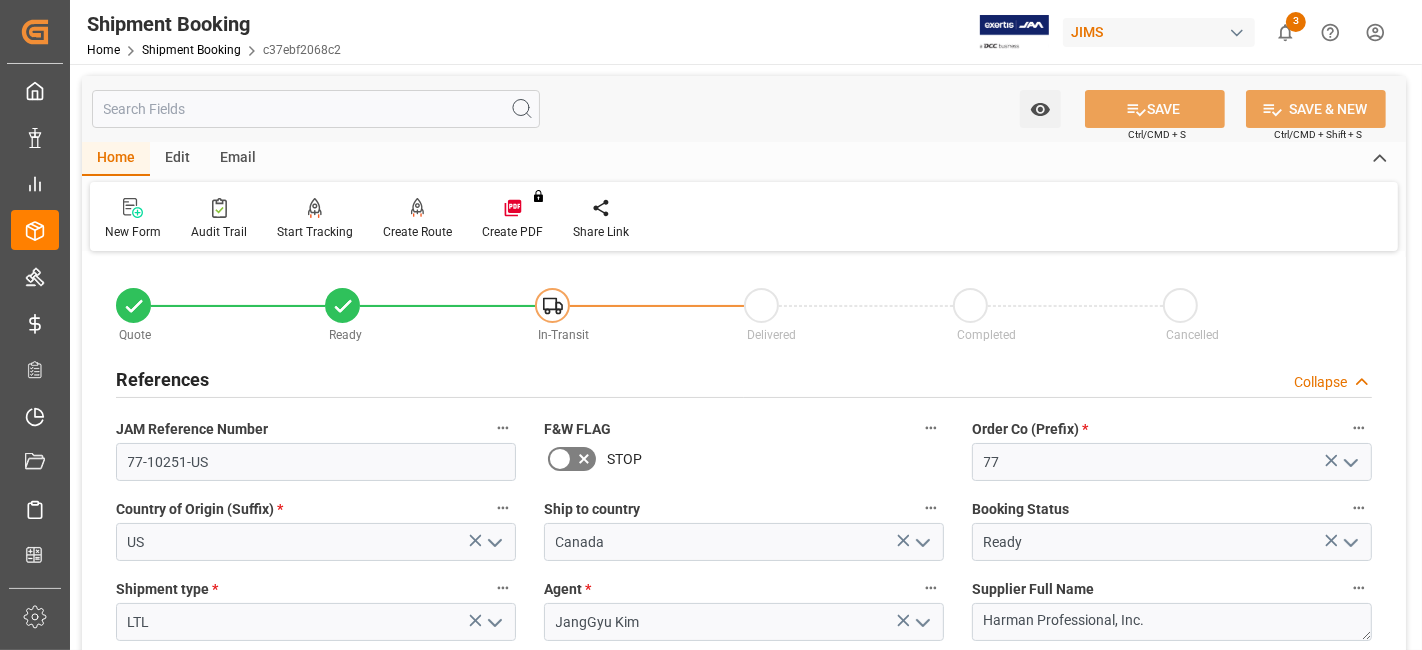 click on "References" at bounding box center [162, 379] 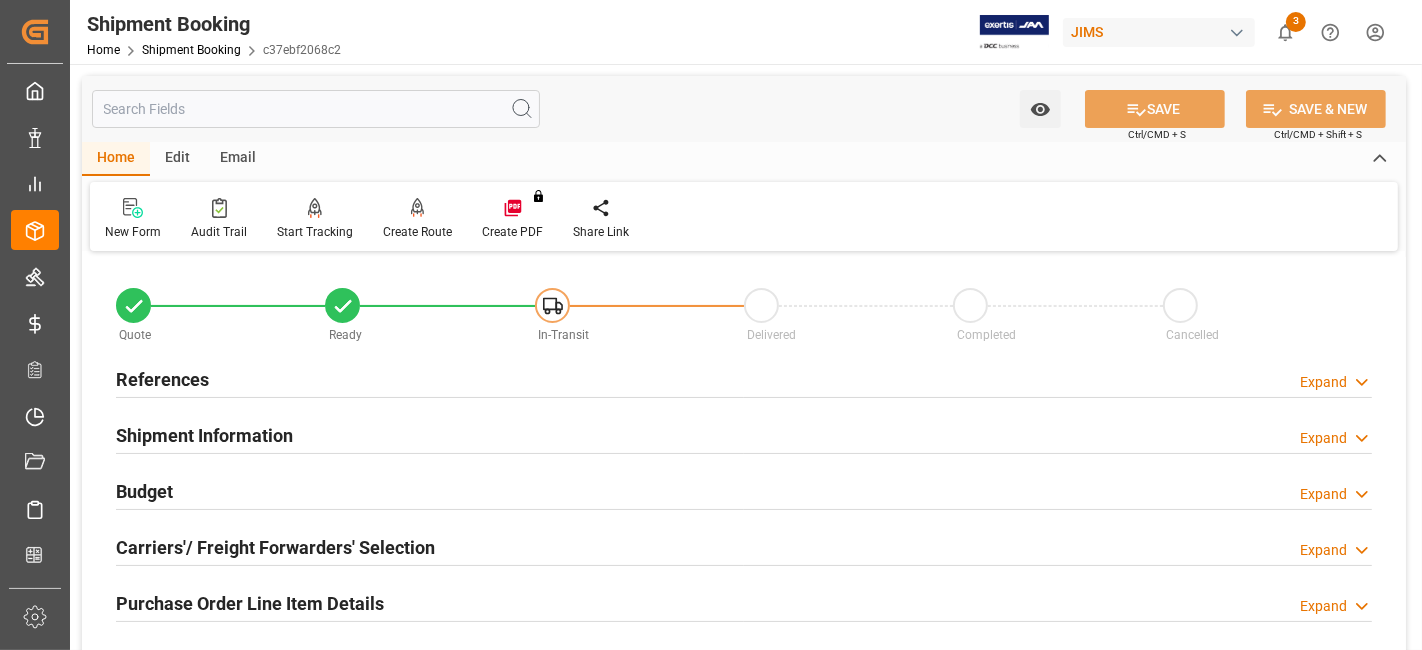 click on "Budget Expand" at bounding box center [744, 490] 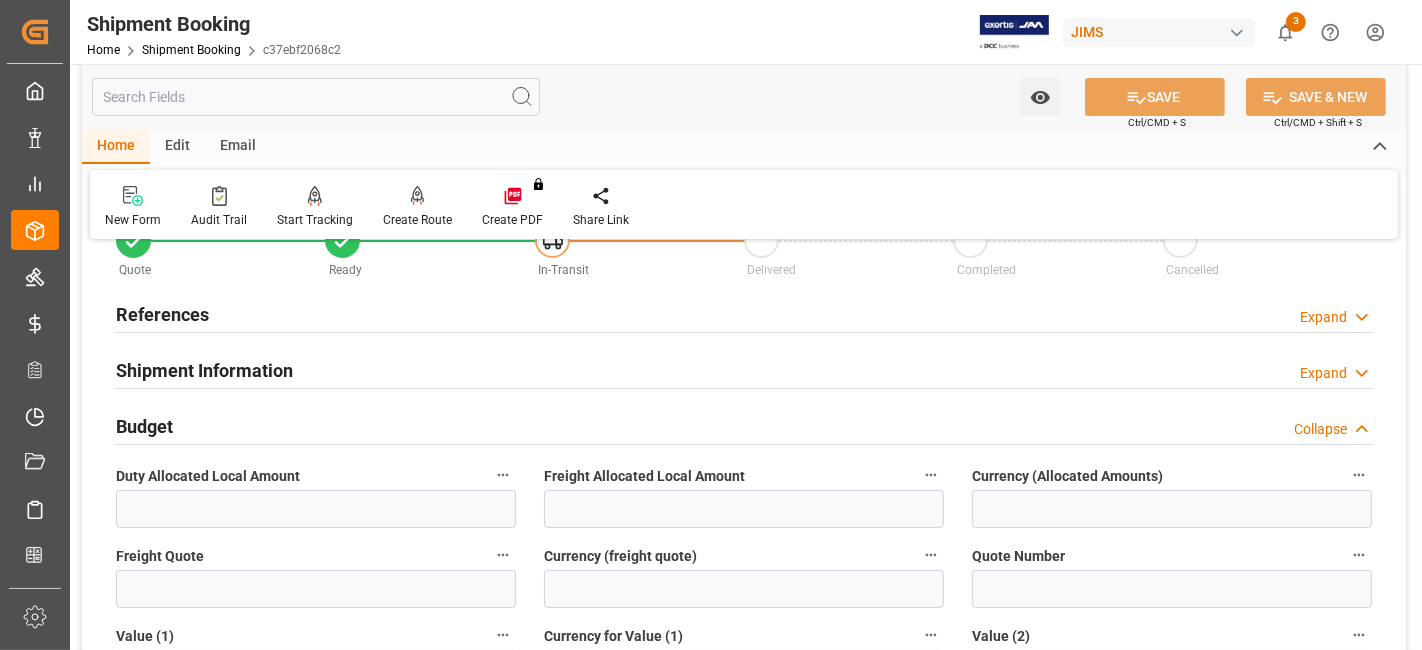 scroll, scrollTop: 111, scrollLeft: 0, axis: vertical 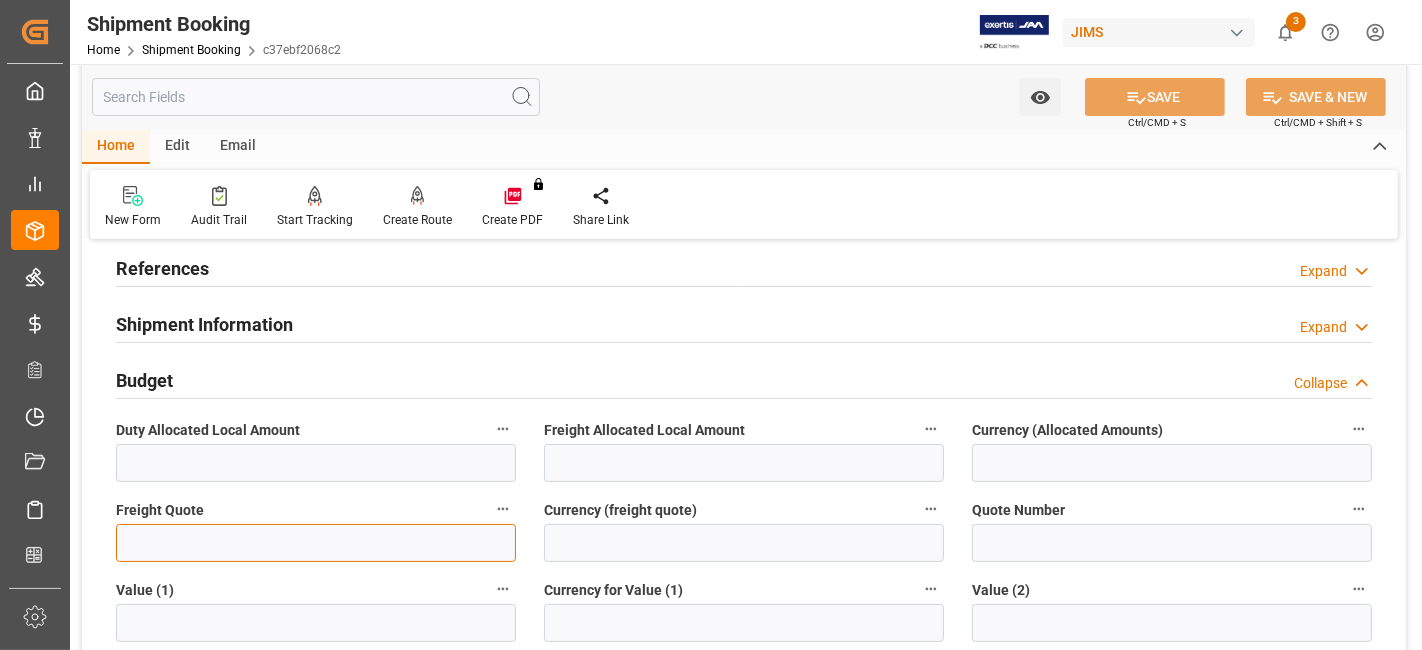 click at bounding box center (316, 543) 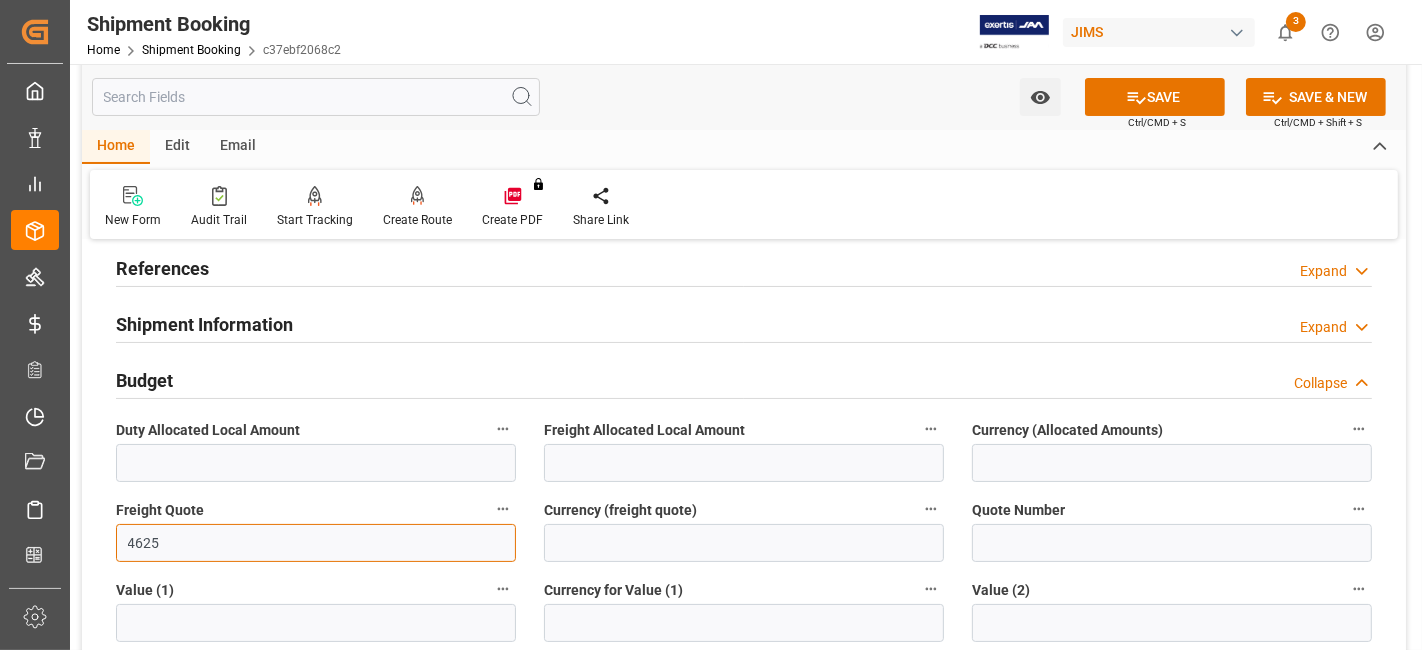type on "4625" 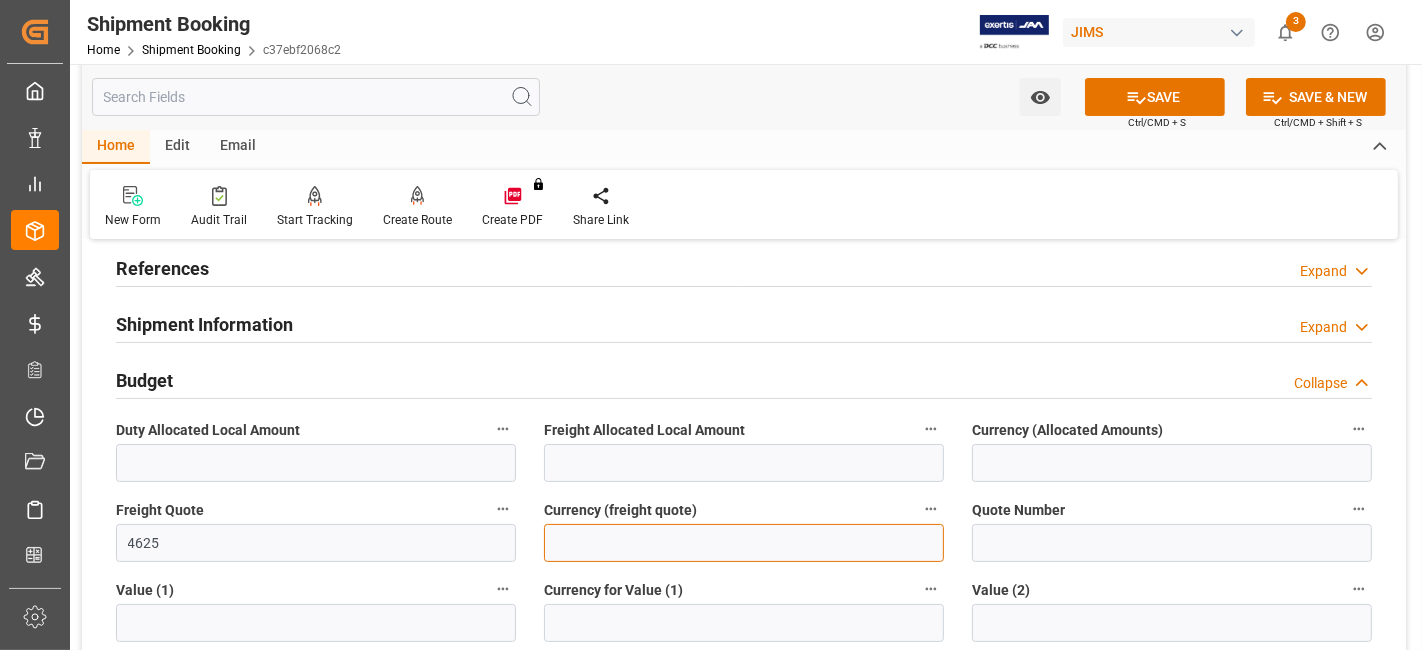 click at bounding box center (744, 543) 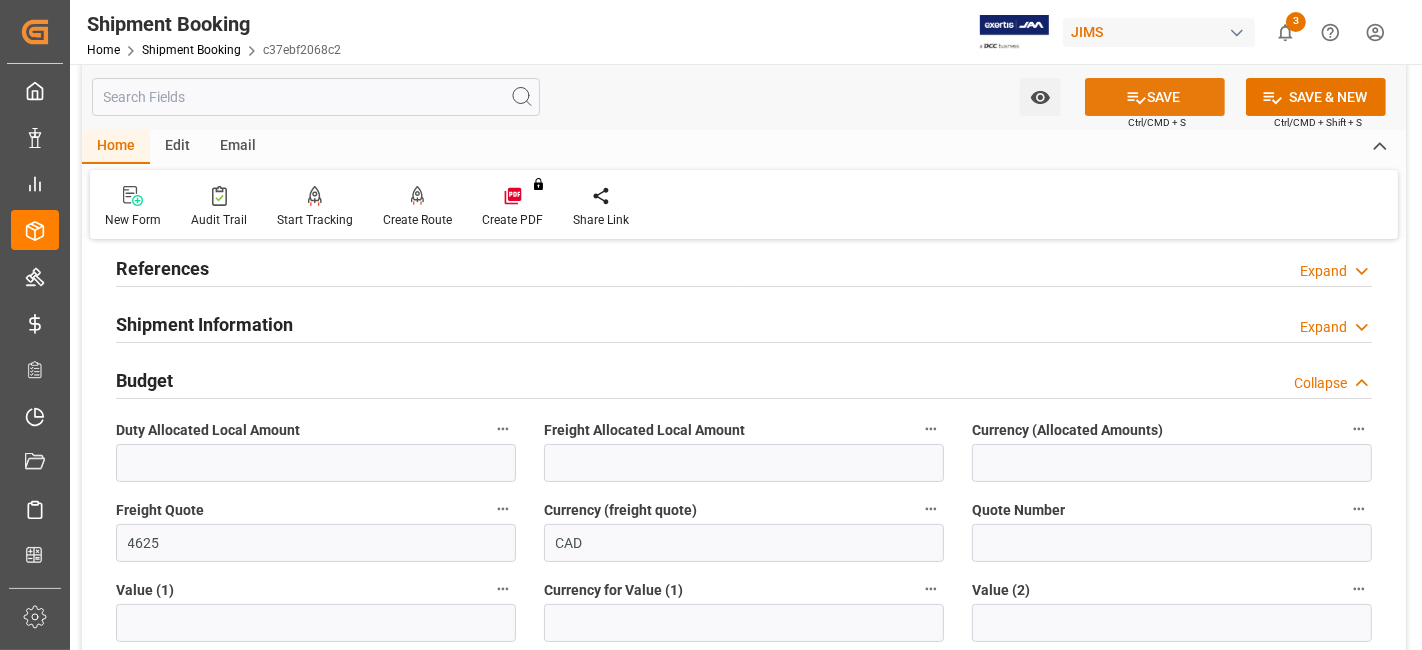 click on "SAVE" at bounding box center (1155, 97) 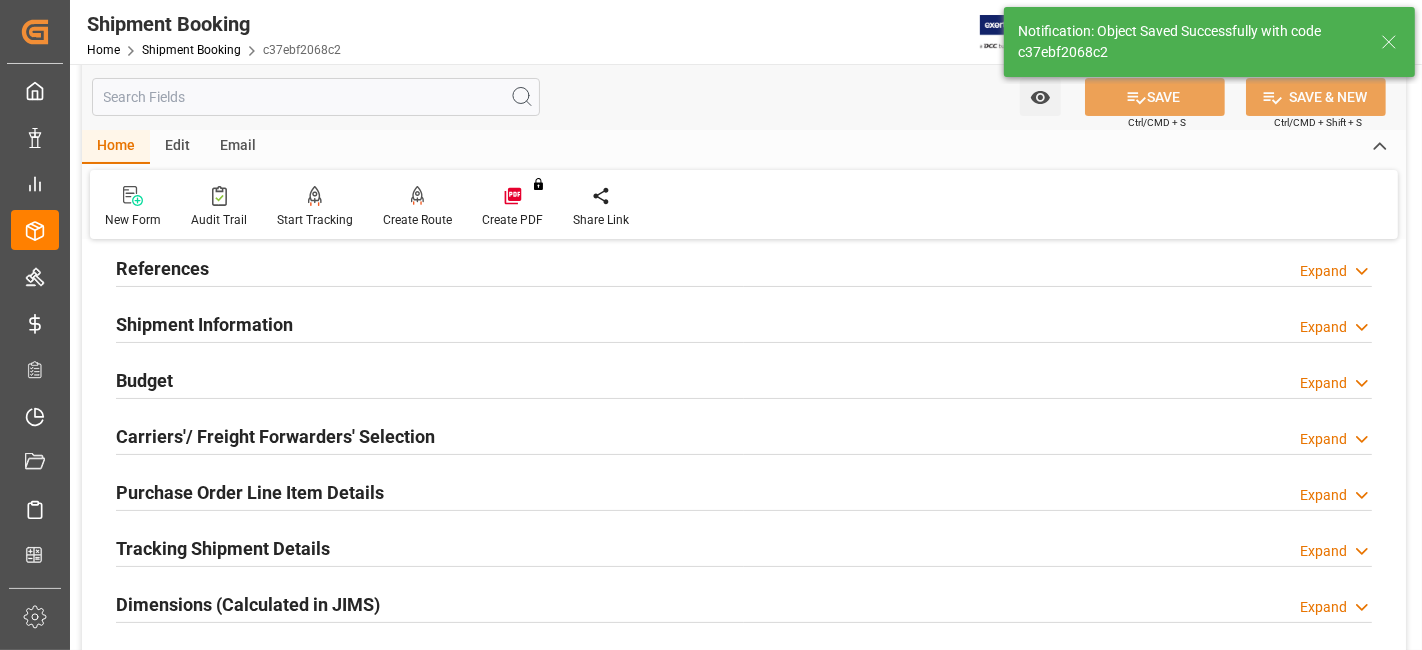 click on "Carriers'/ Freight Forwarders' Selection" at bounding box center [275, 436] 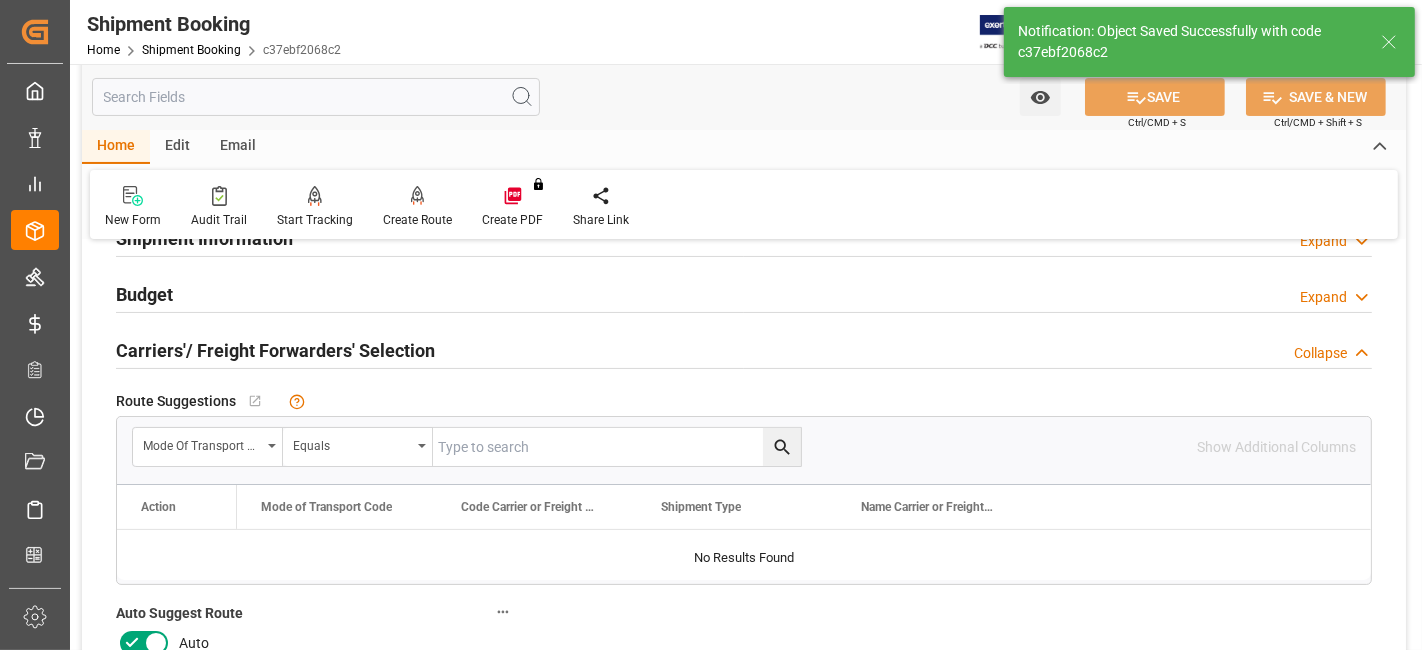 scroll, scrollTop: 244, scrollLeft: 0, axis: vertical 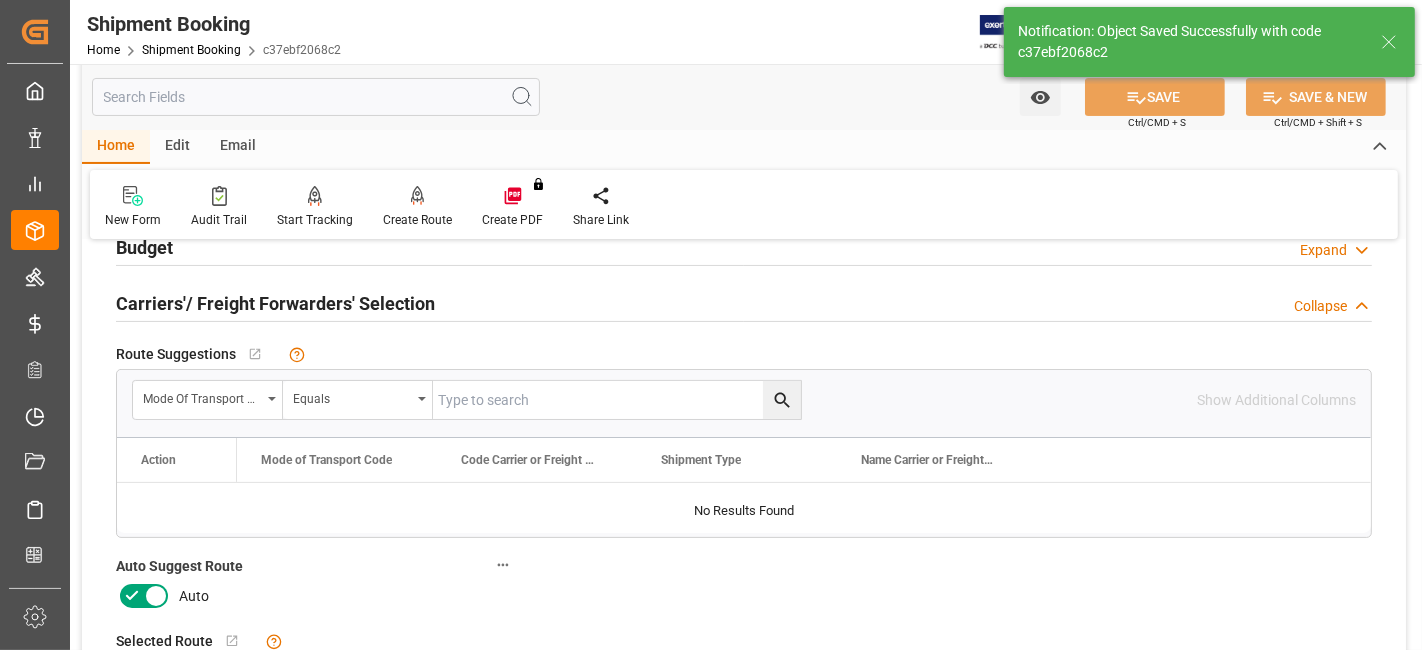 click 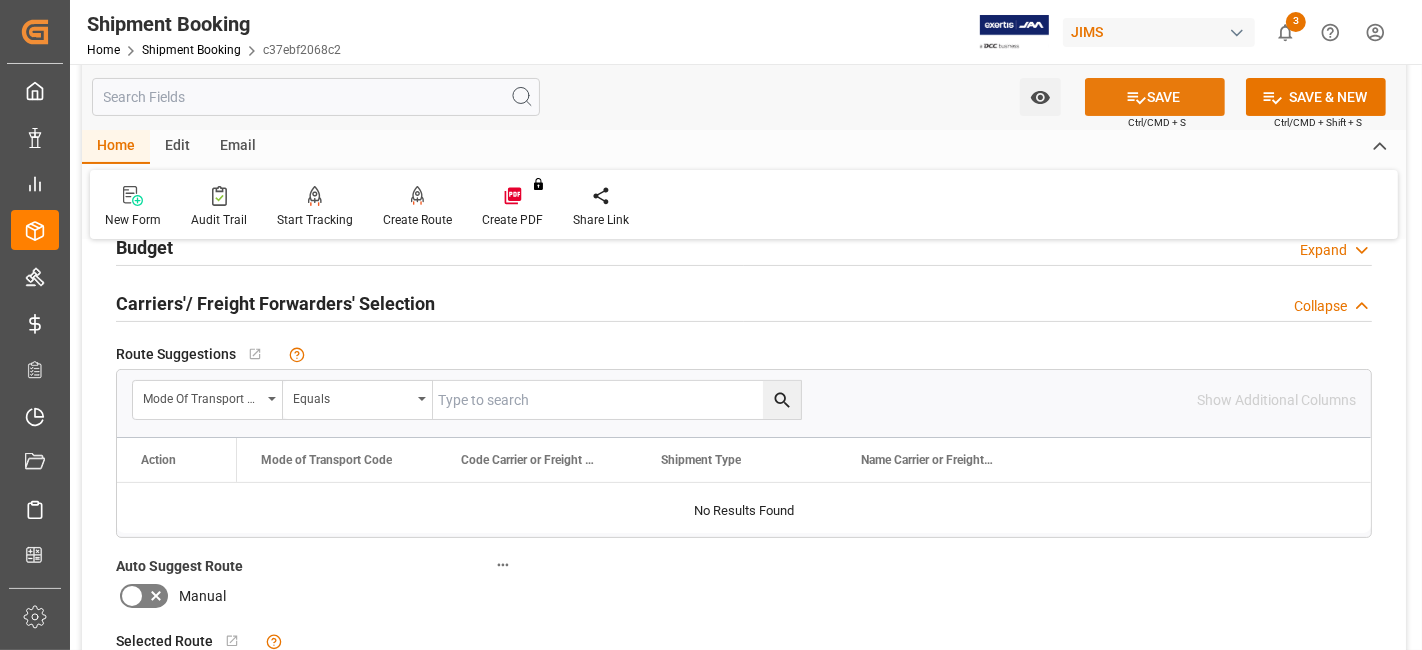 click on "SAVE" at bounding box center (1155, 97) 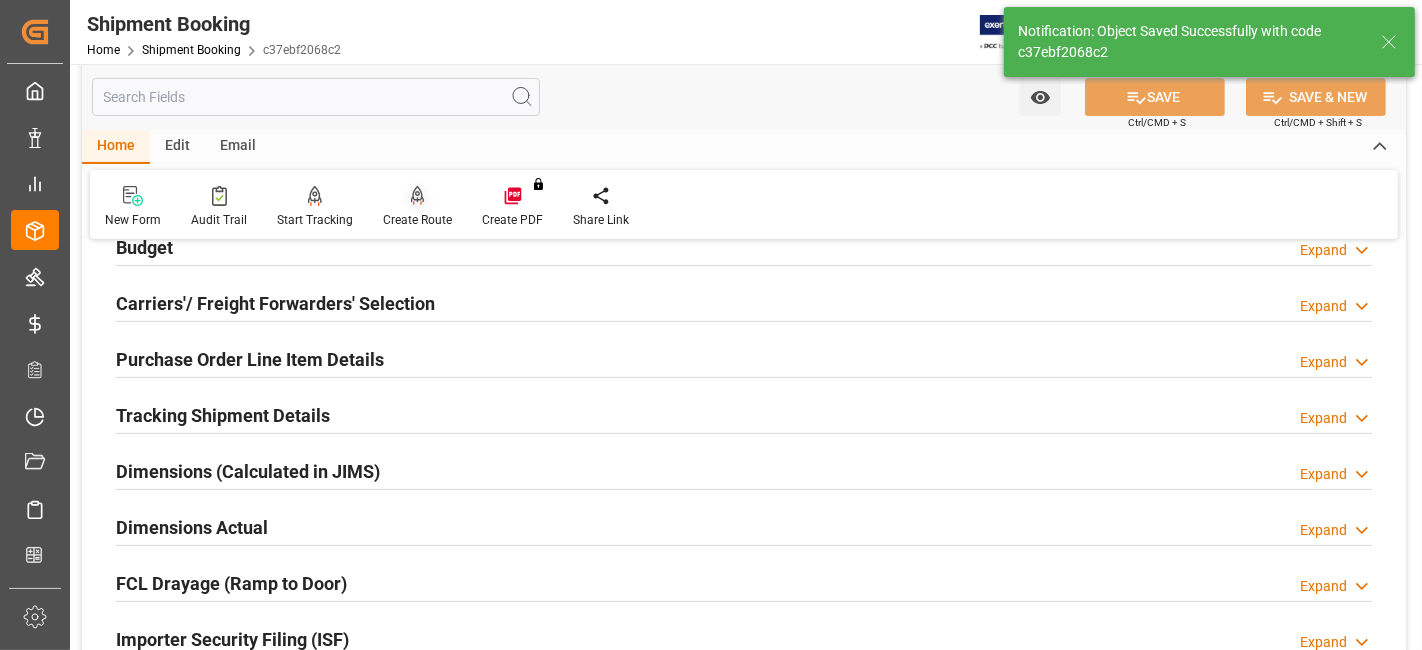 click on "Create Route" at bounding box center (417, 220) 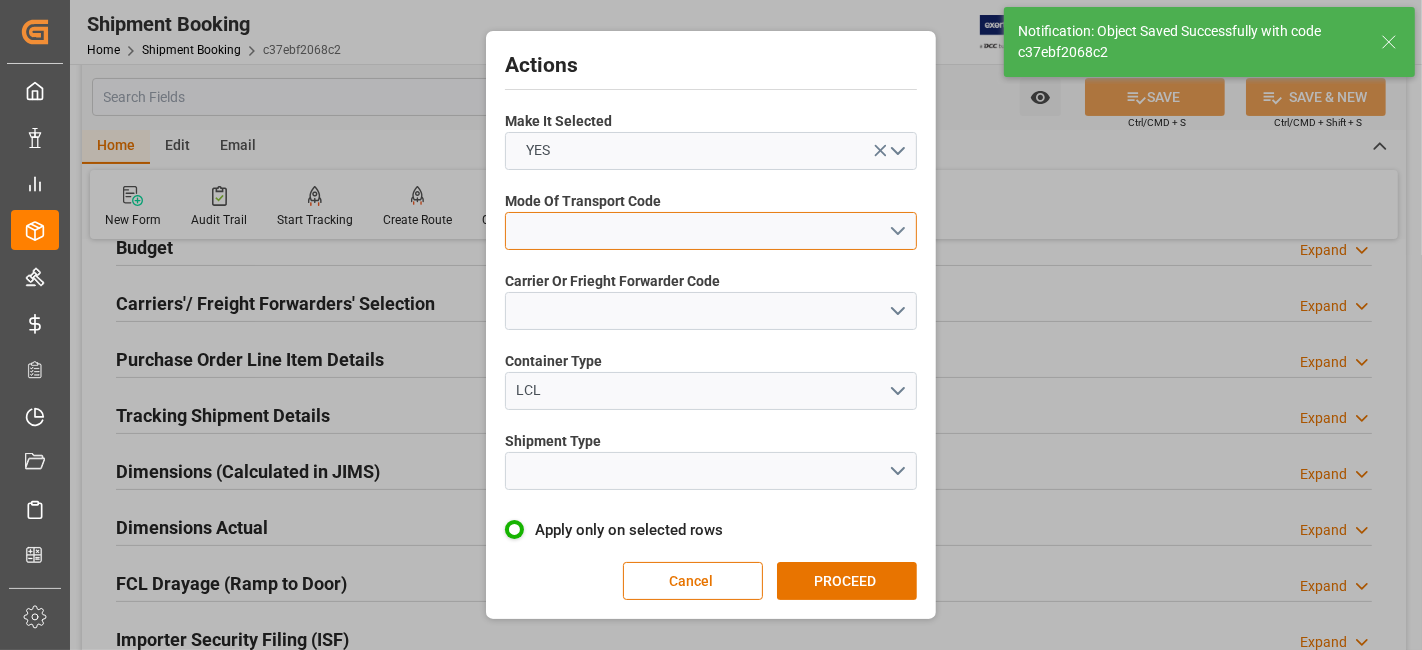 click at bounding box center [711, 231] 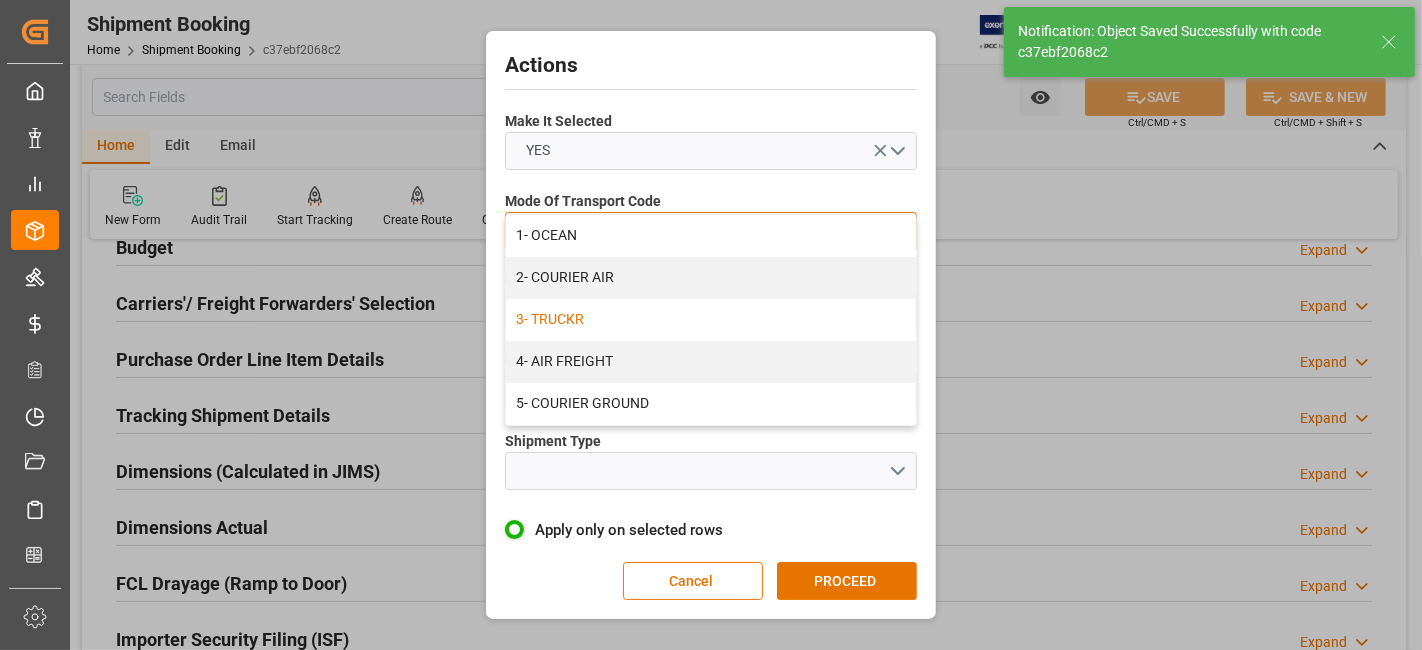 click on "3- TRUCKR" at bounding box center [711, 320] 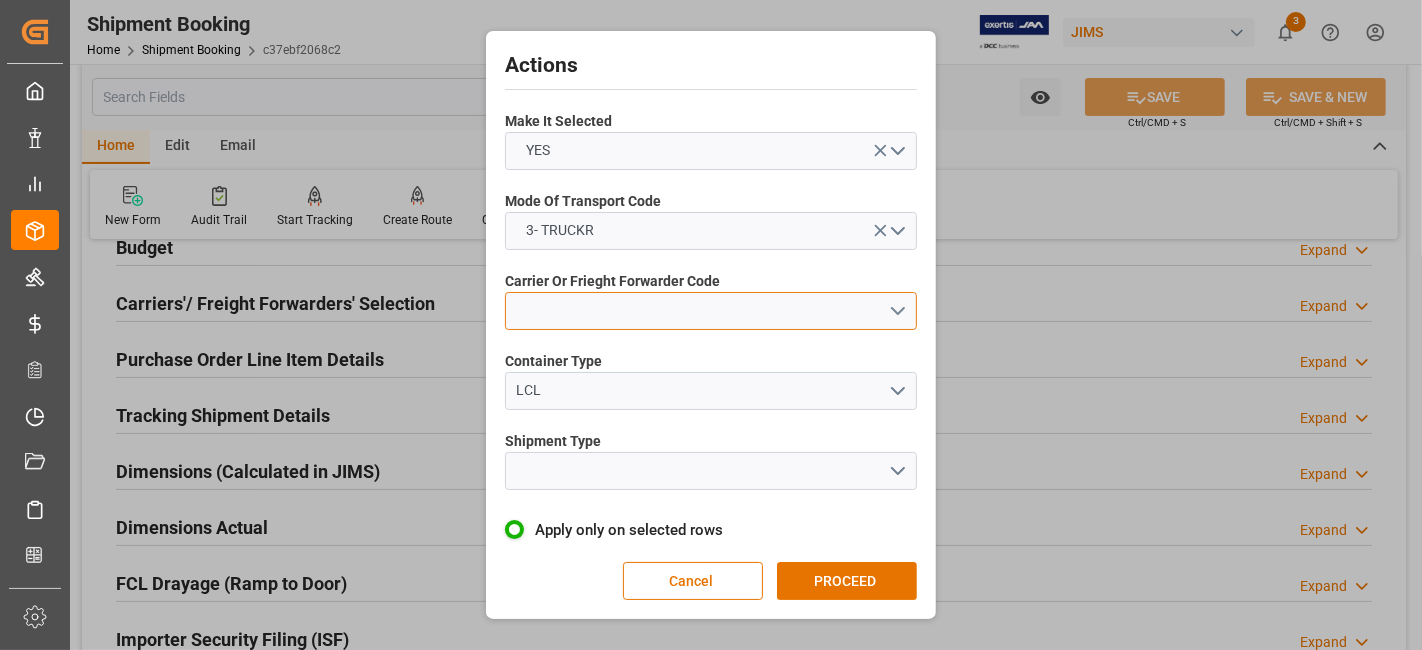click at bounding box center [711, 311] 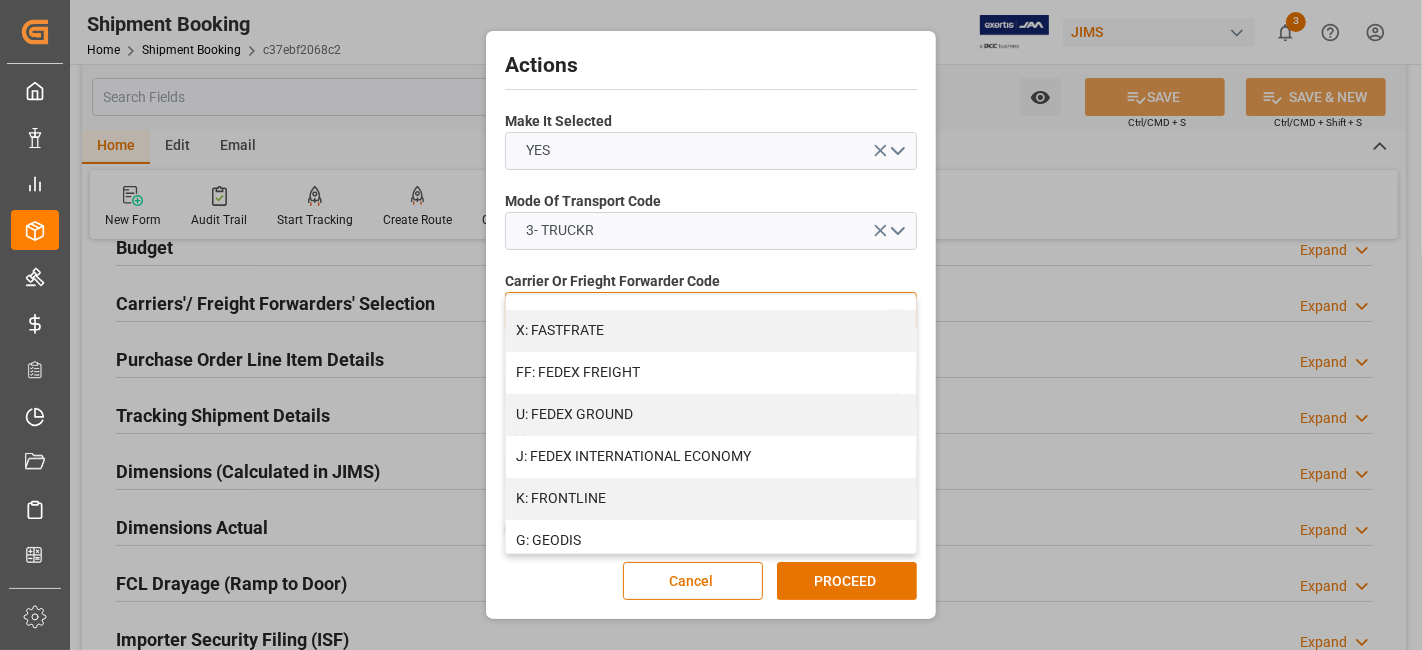 scroll, scrollTop: 555, scrollLeft: 0, axis: vertical 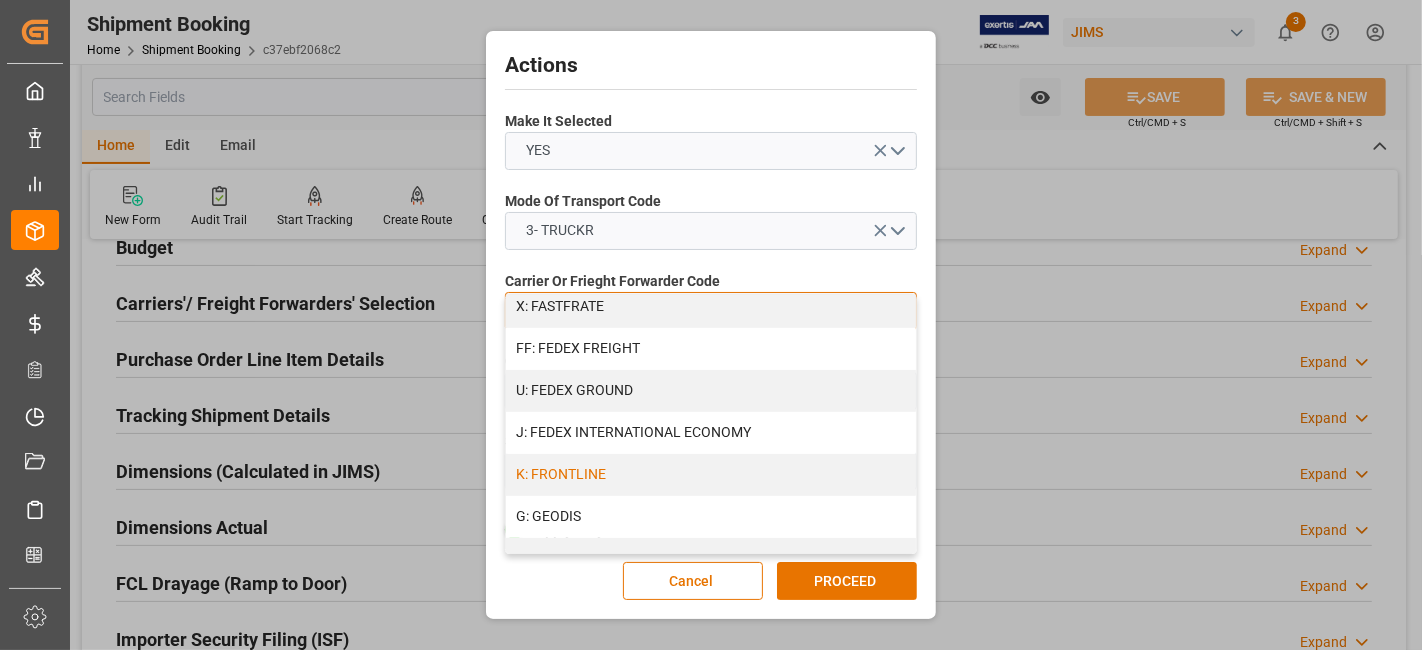 click on "K: FRONTLINE" at bounding box center [711, 475] 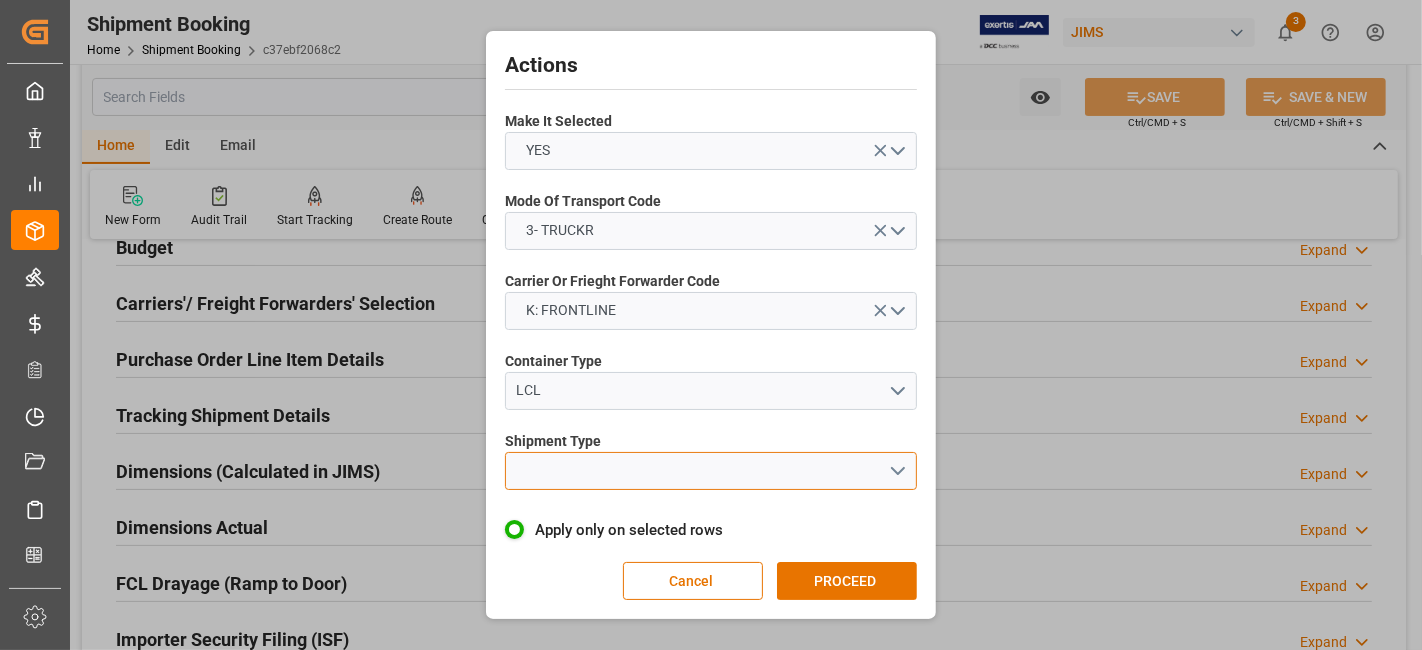 click at bounding box center (711, 471) 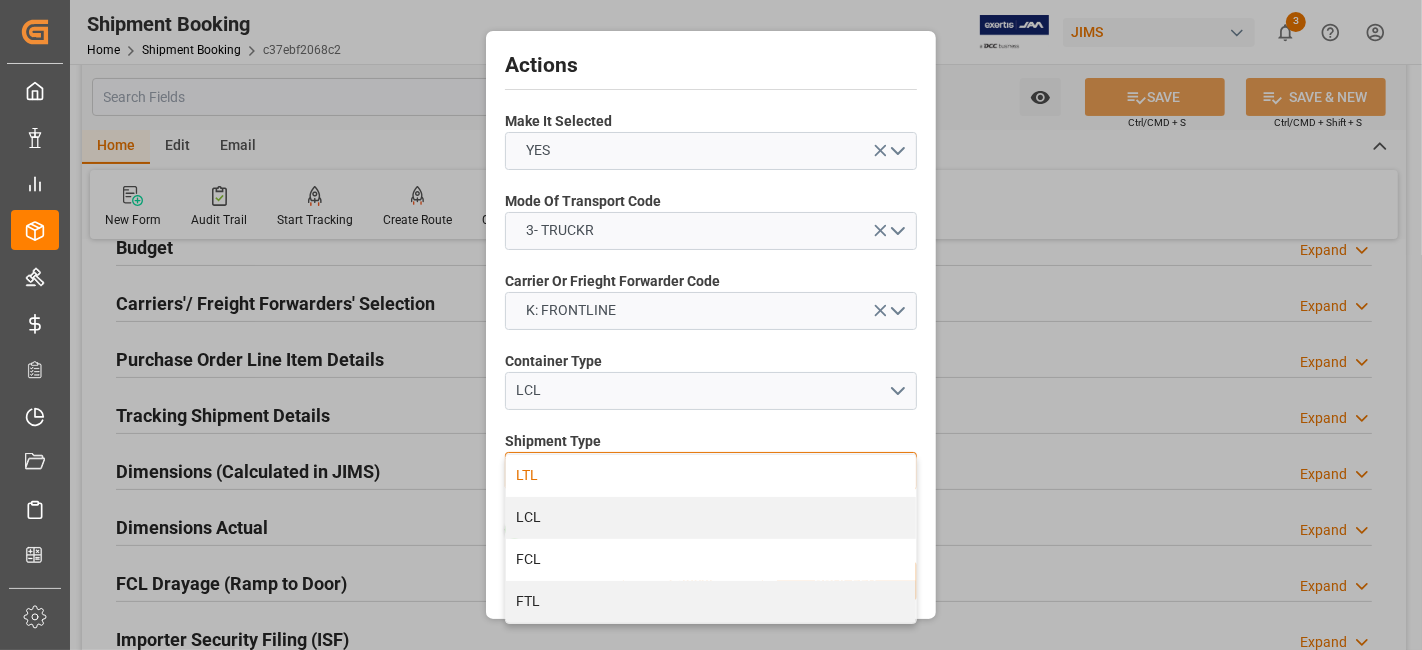 click on "LTL" at bounding box center [711, 476] 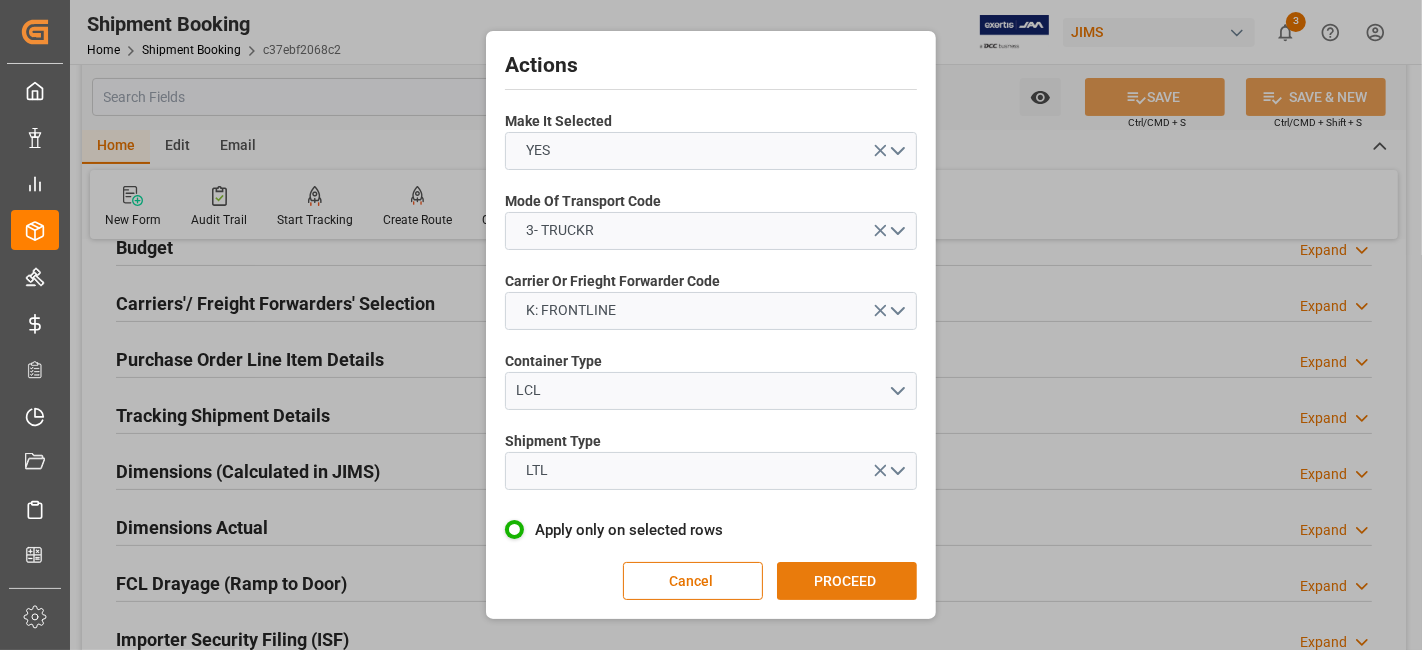 click on "PROCEED" at bounding box center (847, 581) 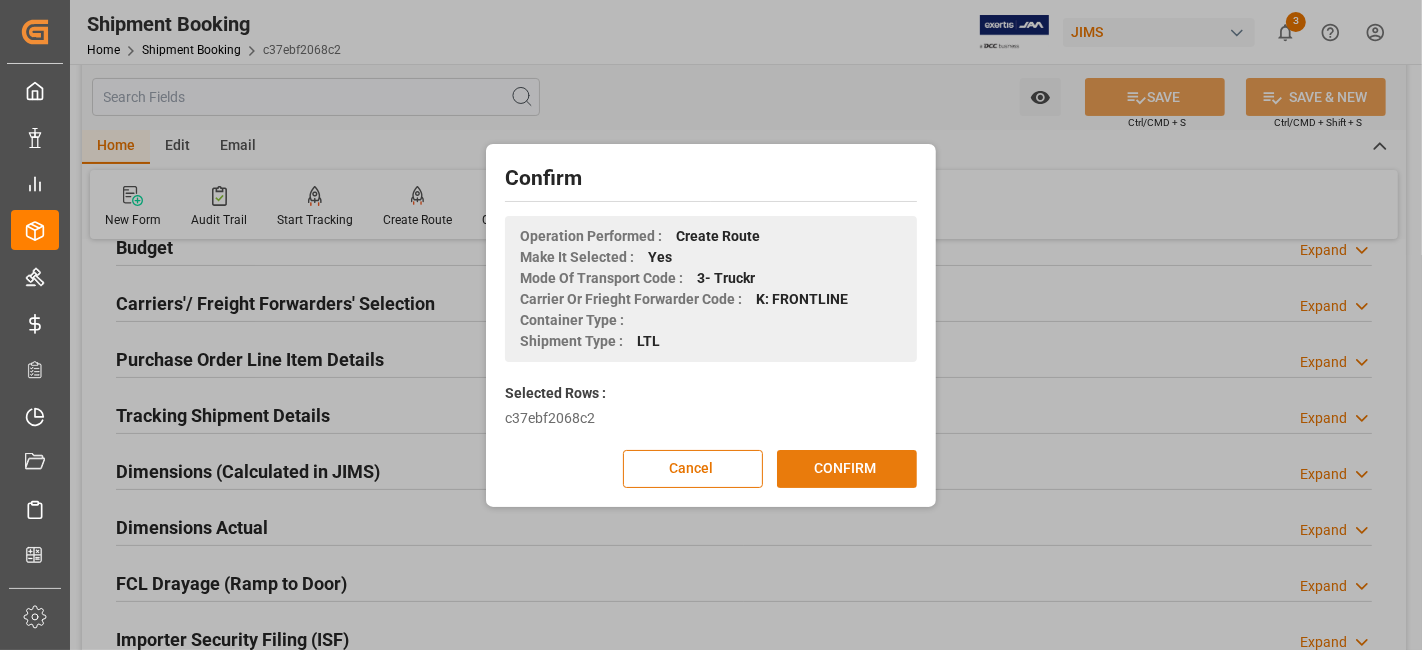 click on "CONFIRM" at bounding box center (847, 469) 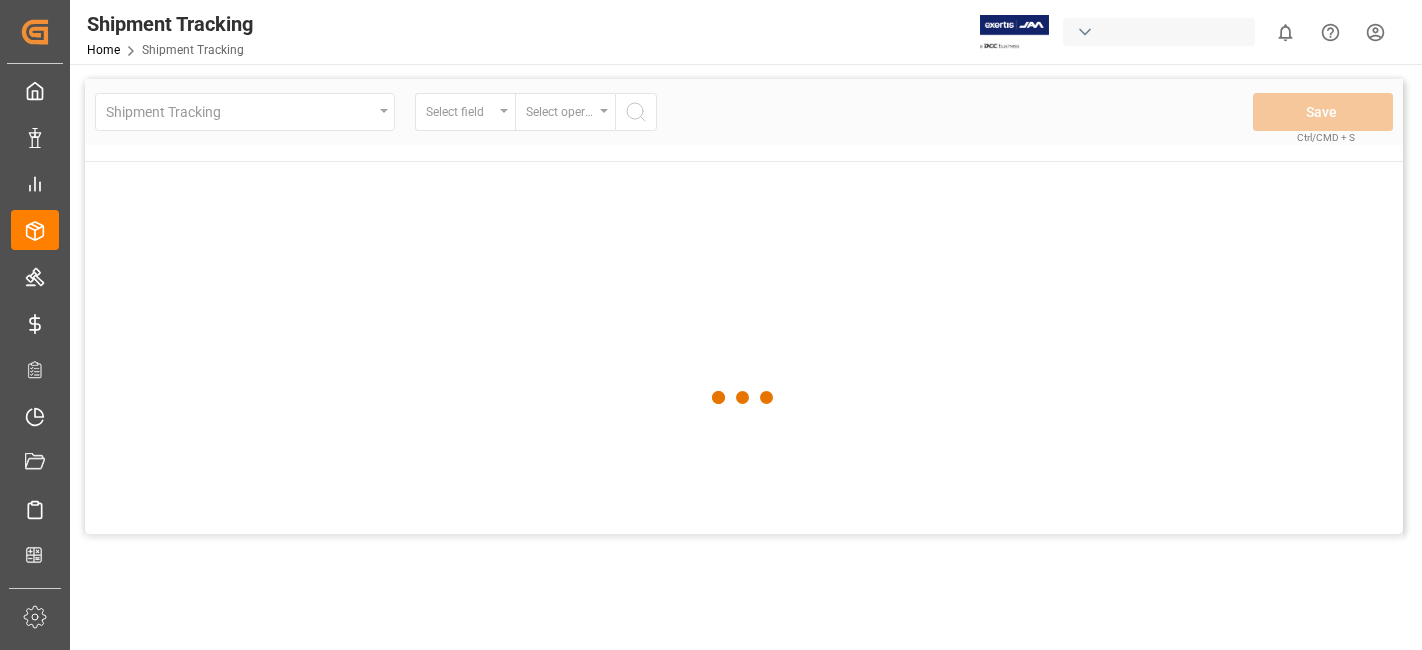 scroll, scrollTop: 0, scrollLeft: 0, axis: both 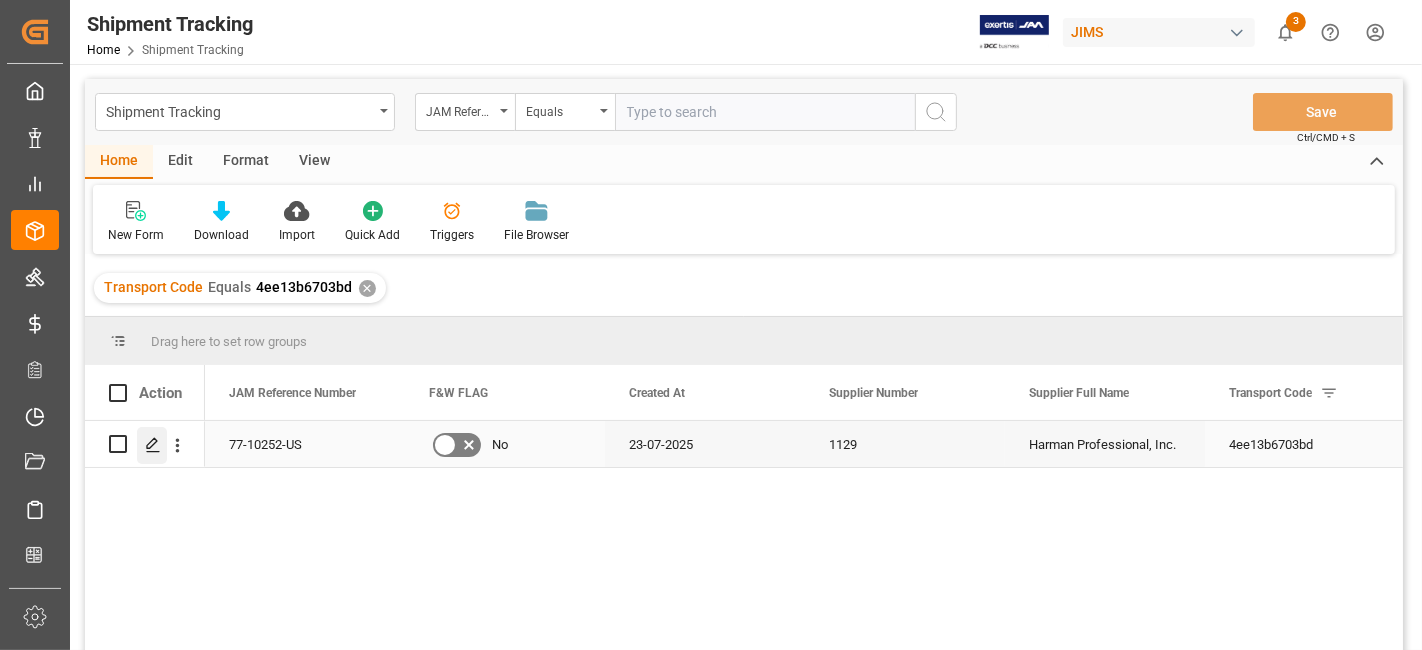 click at bounding box center [152, 445] 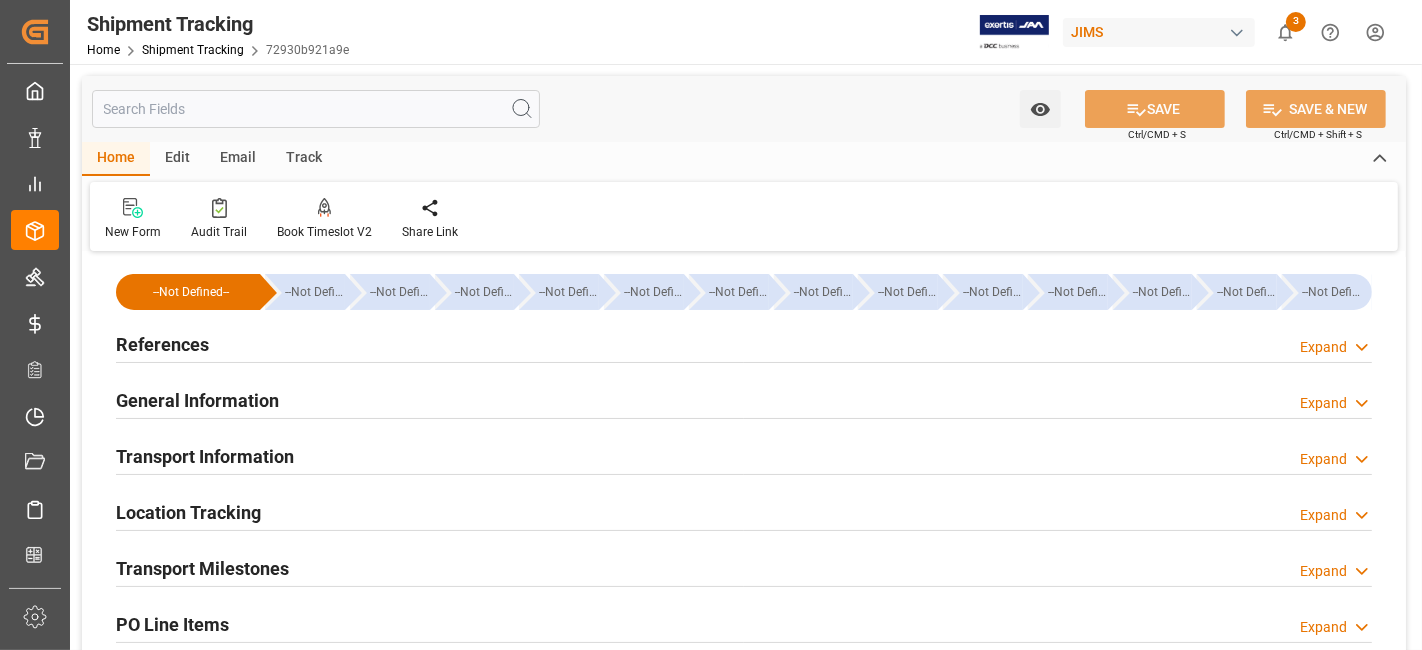 click on "Transport Milestones" at bounding box center [202, 568] 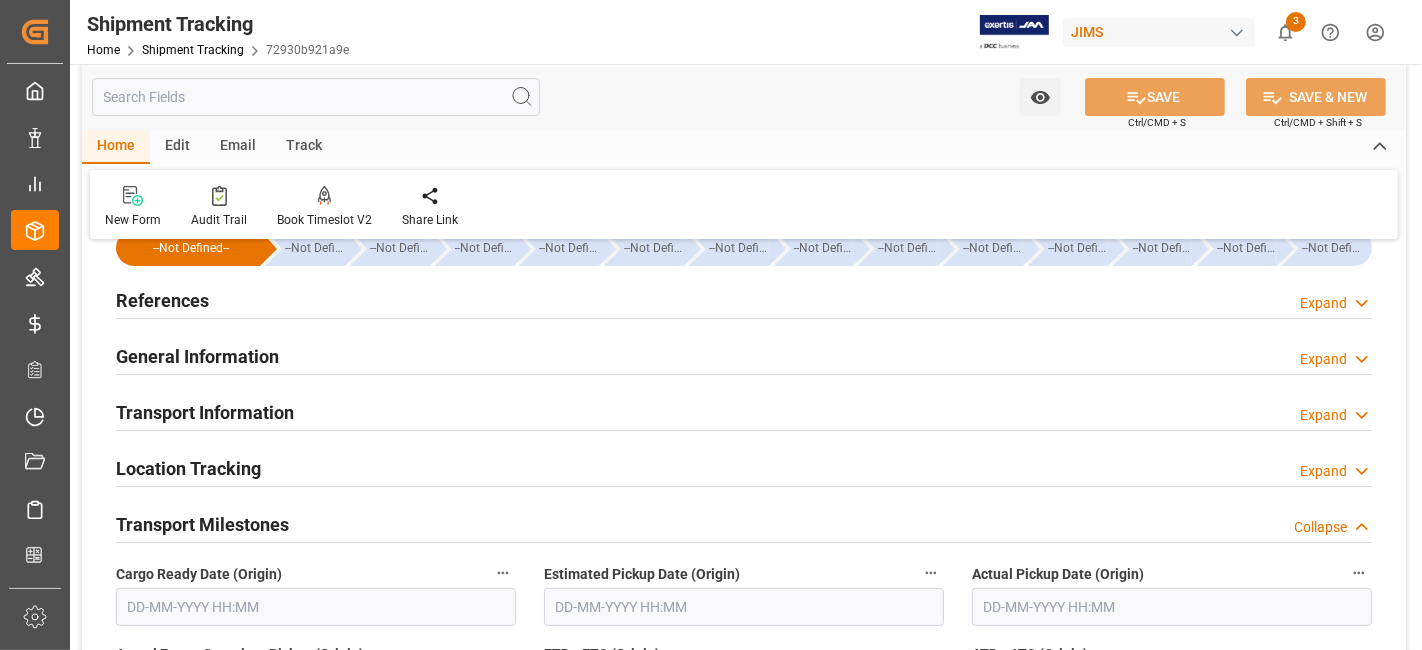 scroll, scrollTop: 88, scrollLeft: 0, axis: vertical 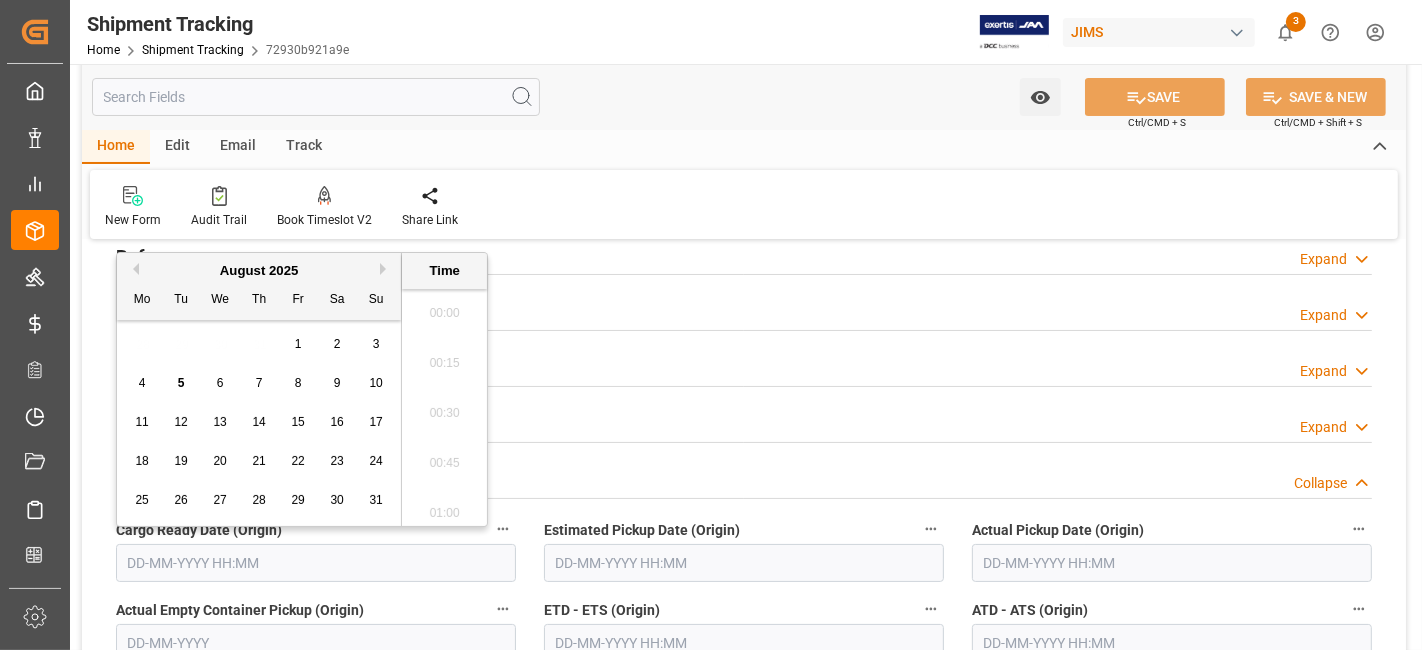 click at bounding box center [316, 563] 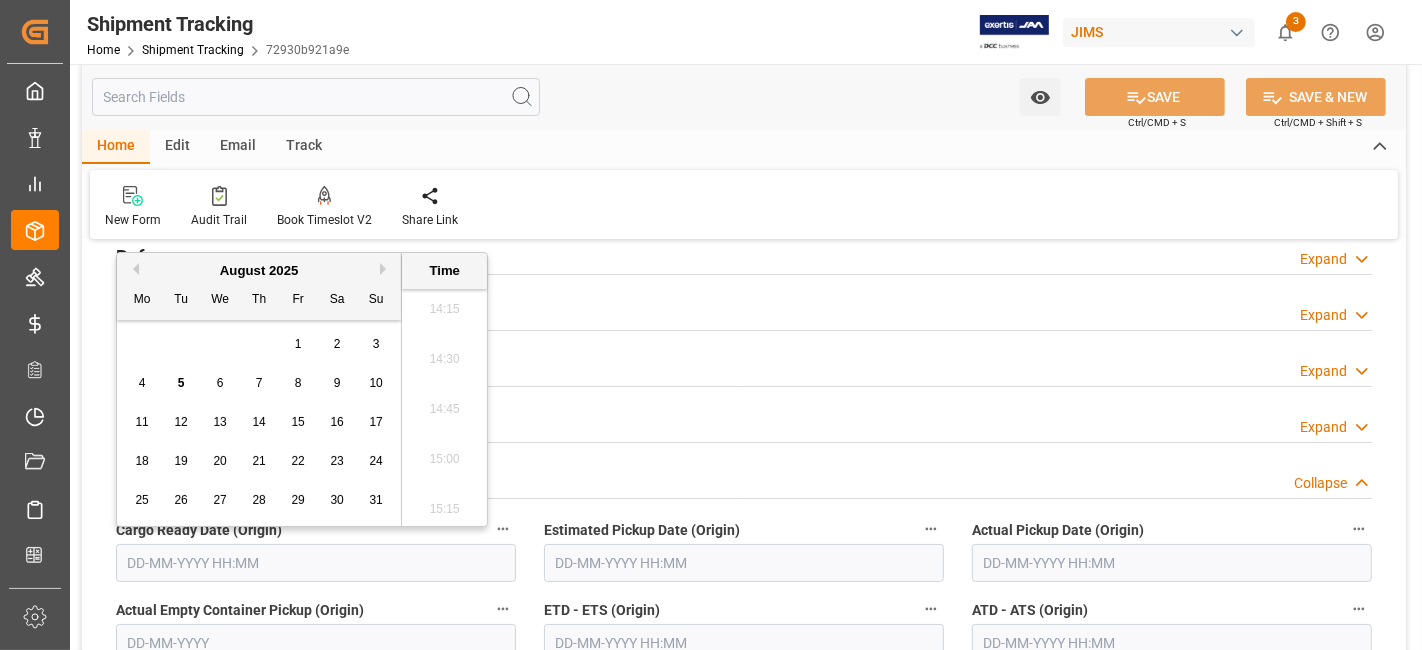 click on "5" at bounding box center (181, 383) 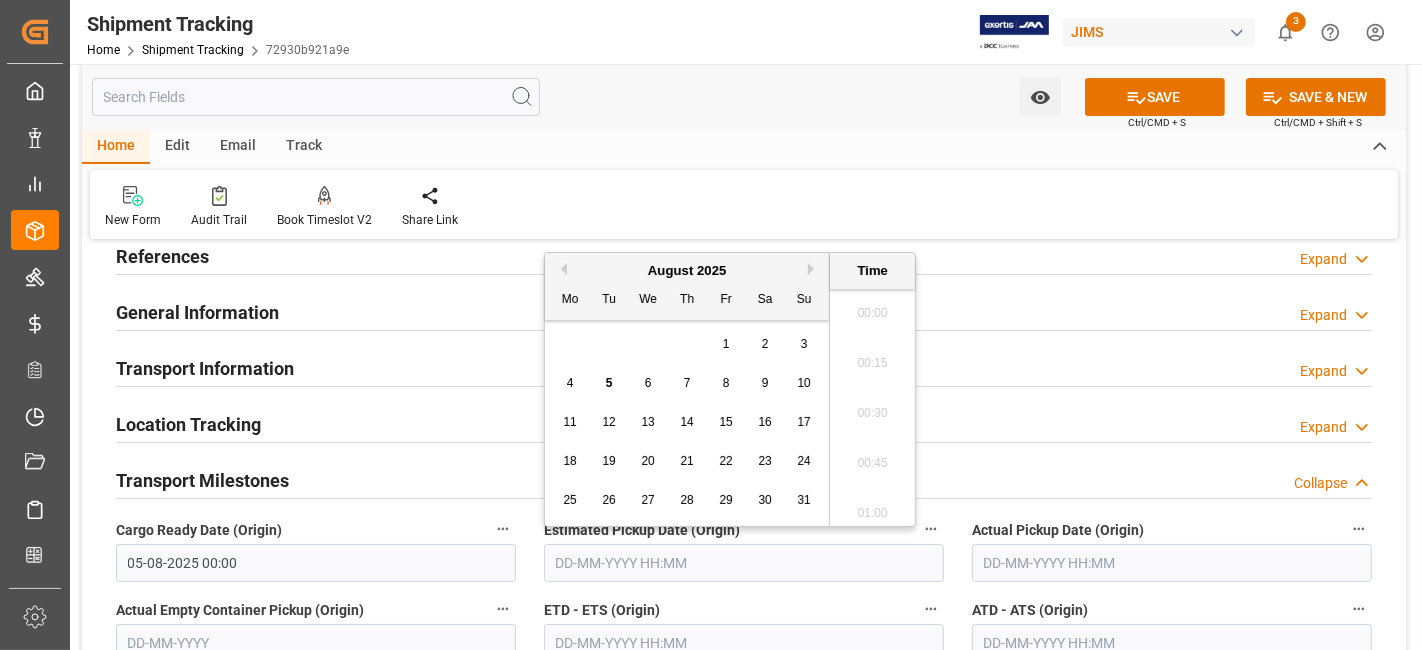 click at bounding box center [744, 563] 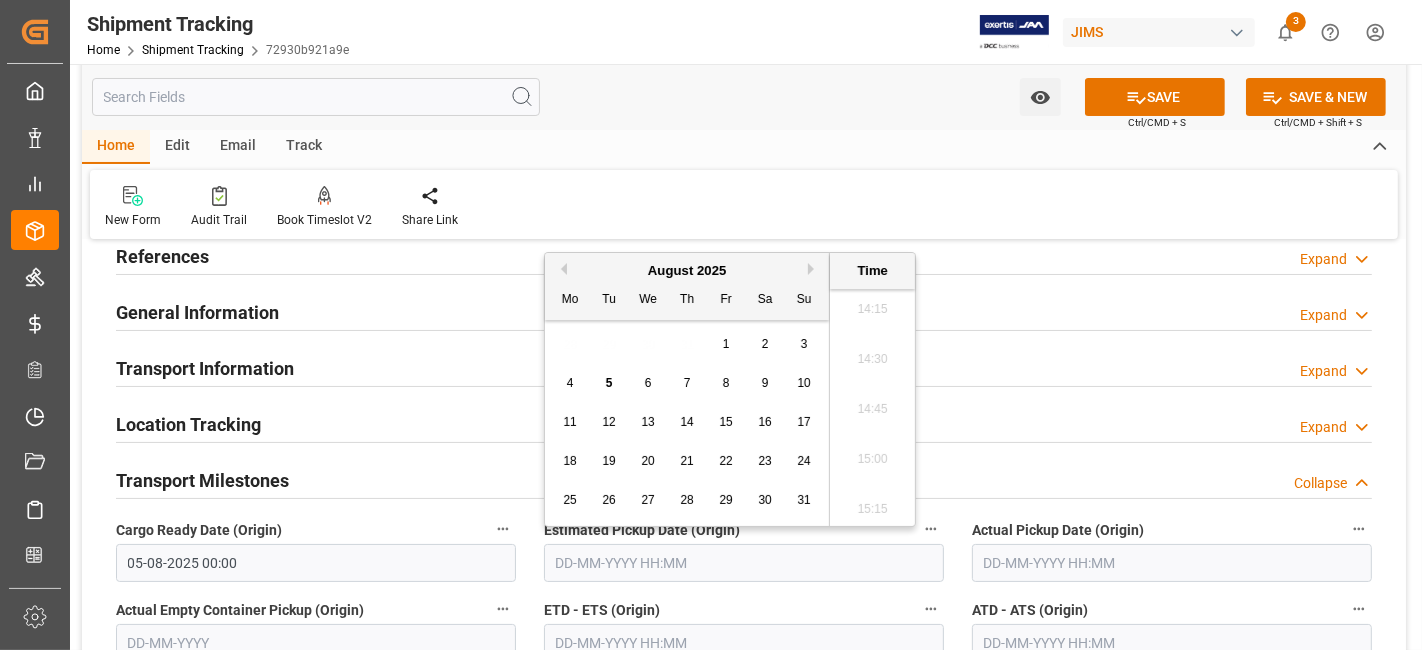 click on "5" at bounding box center [609, 384] 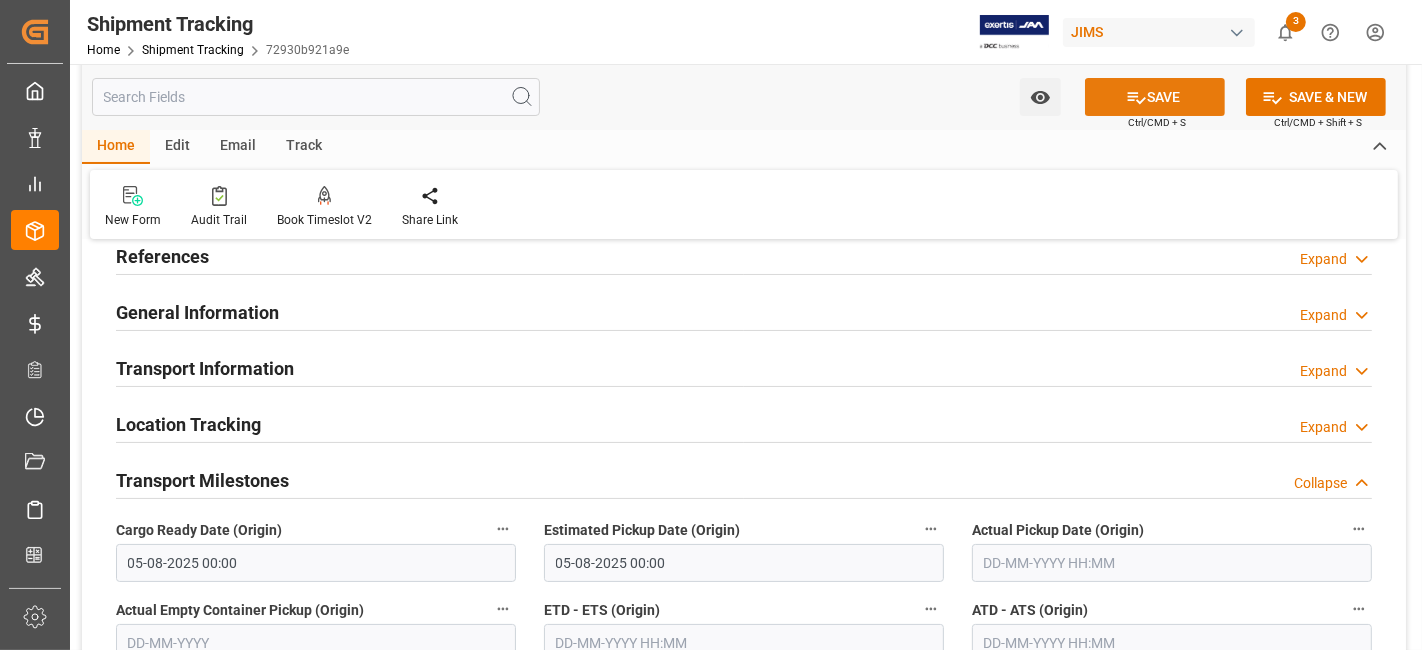 click on "SAVE" at bounding box center (1155, 97) 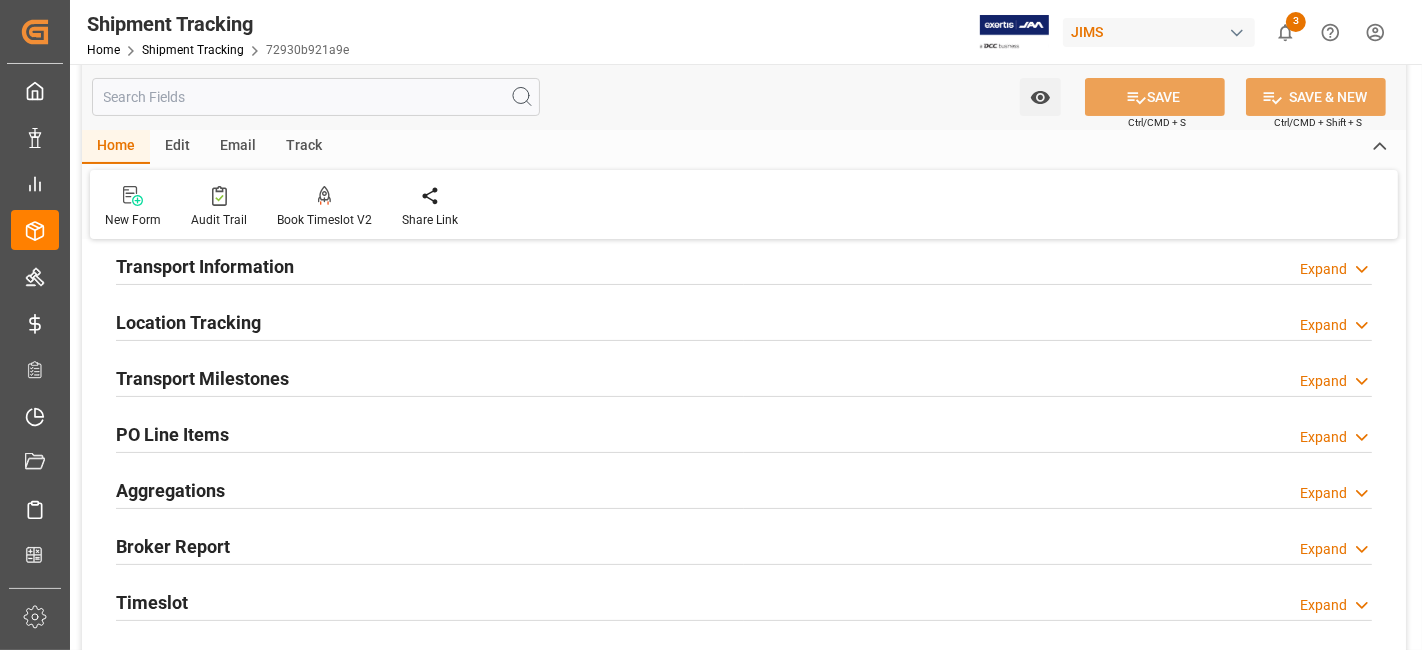 scroll, scrollTop: 222, scrollLeft: 0, axis: vertical 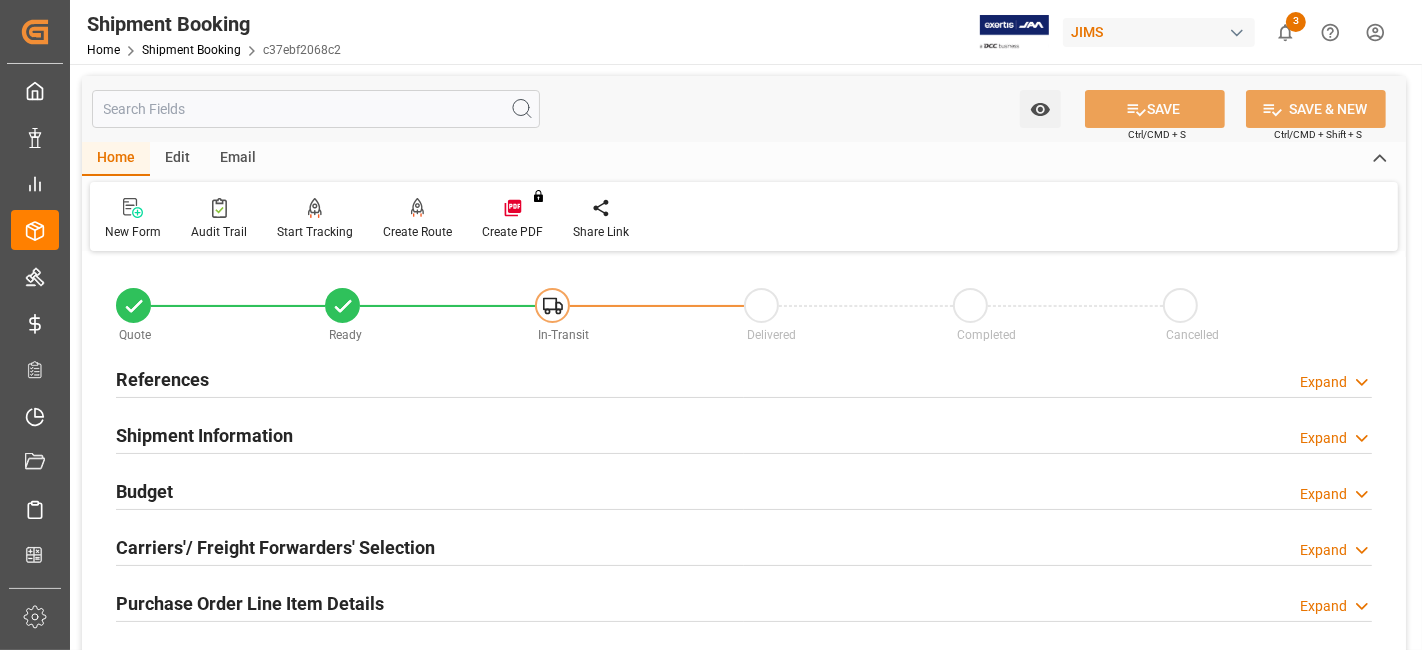 click on "References" at bounding box center [162, 379] 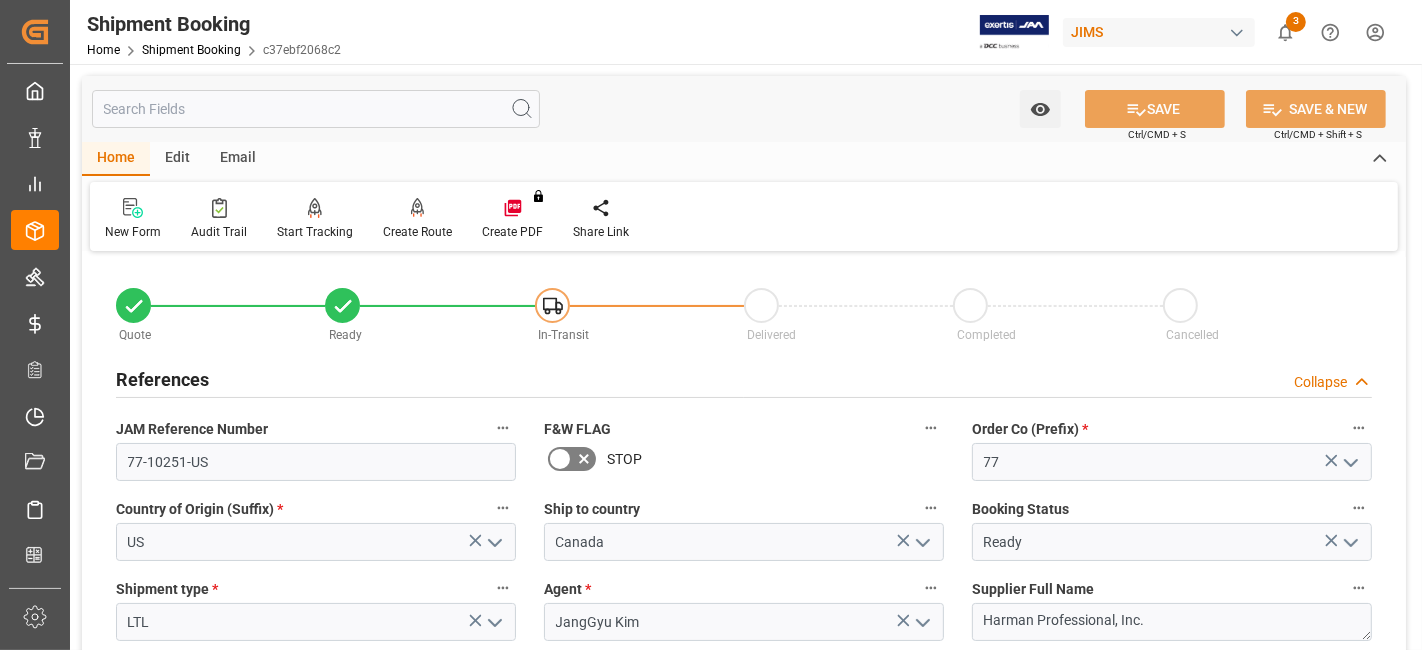 click on "References" at bounding box center (162, 379) 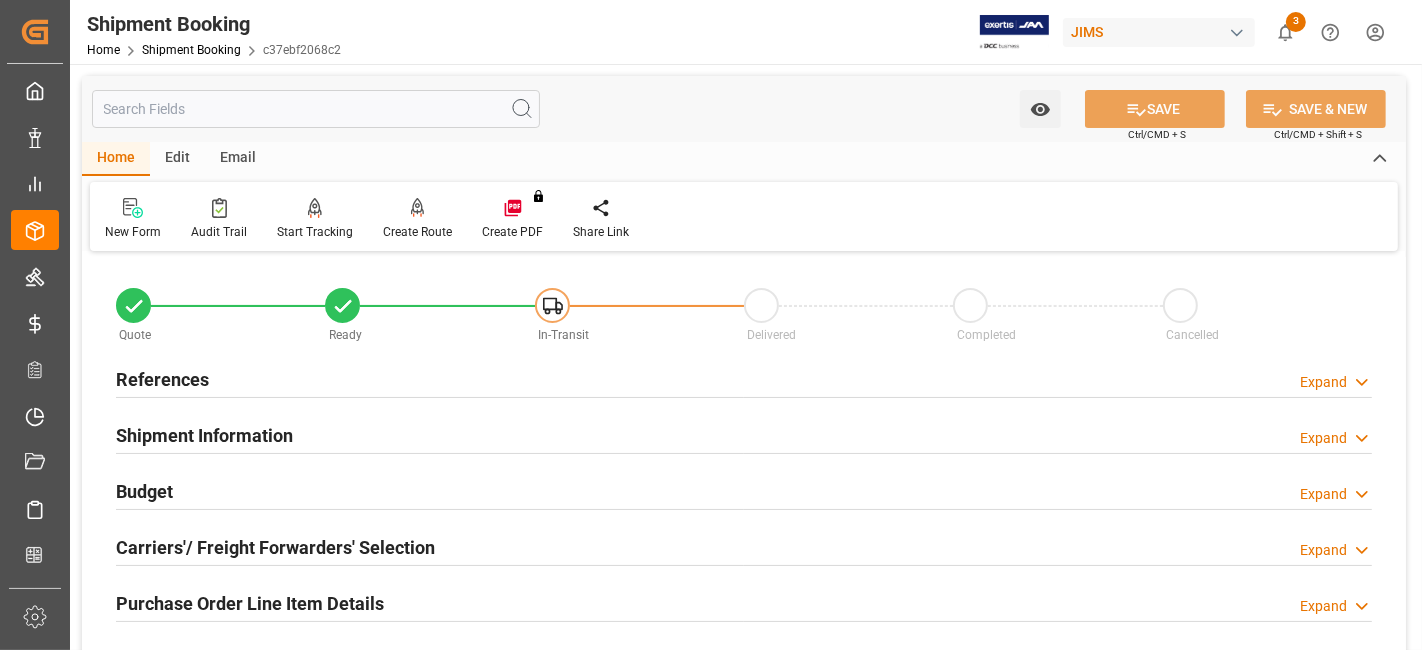click on "Shipment Information" at bounding box center [204, 435] 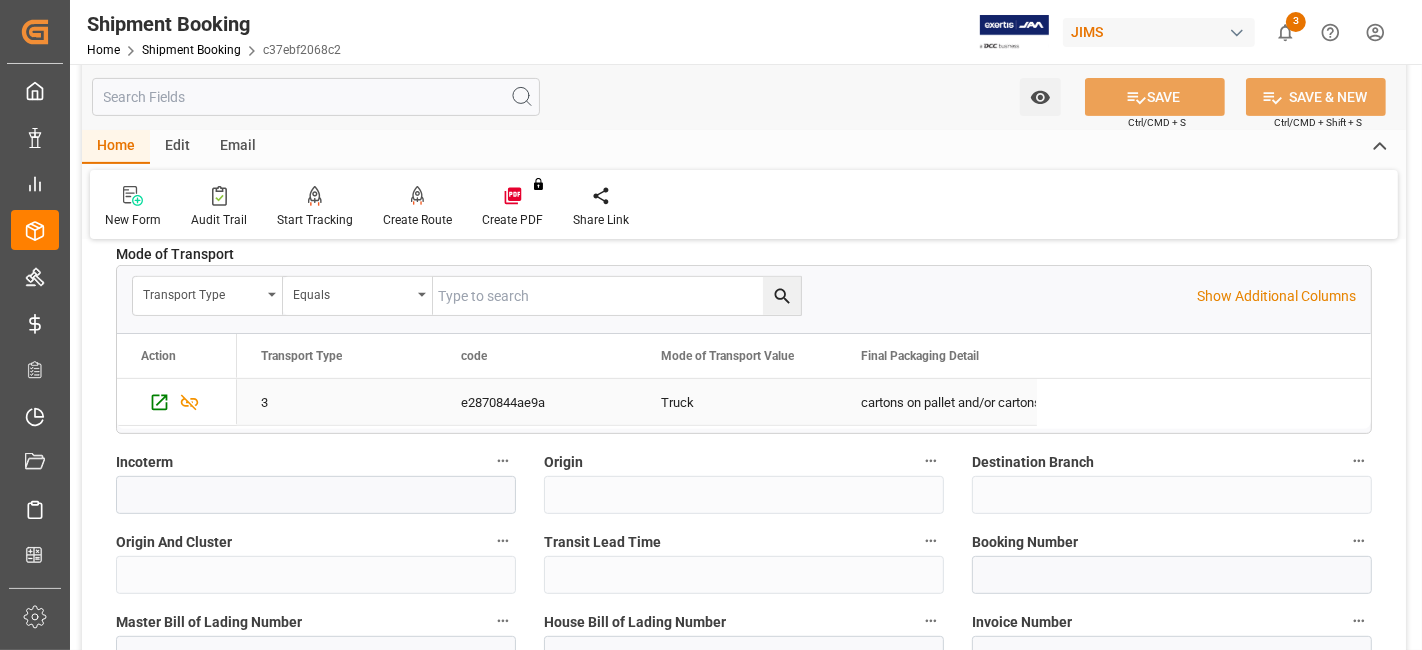 scroll, scrollTop: 622, scrollLeft: 0, axis: vertical 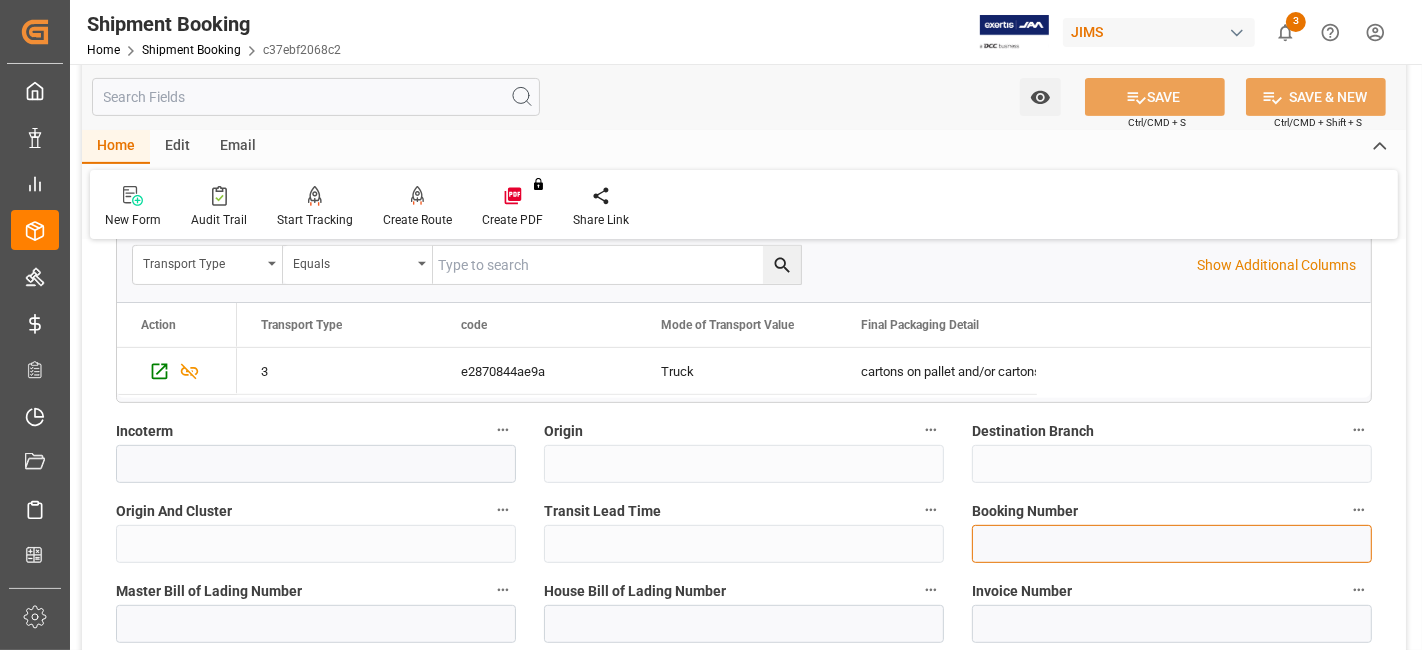 click at bounding box center [1172, 544] 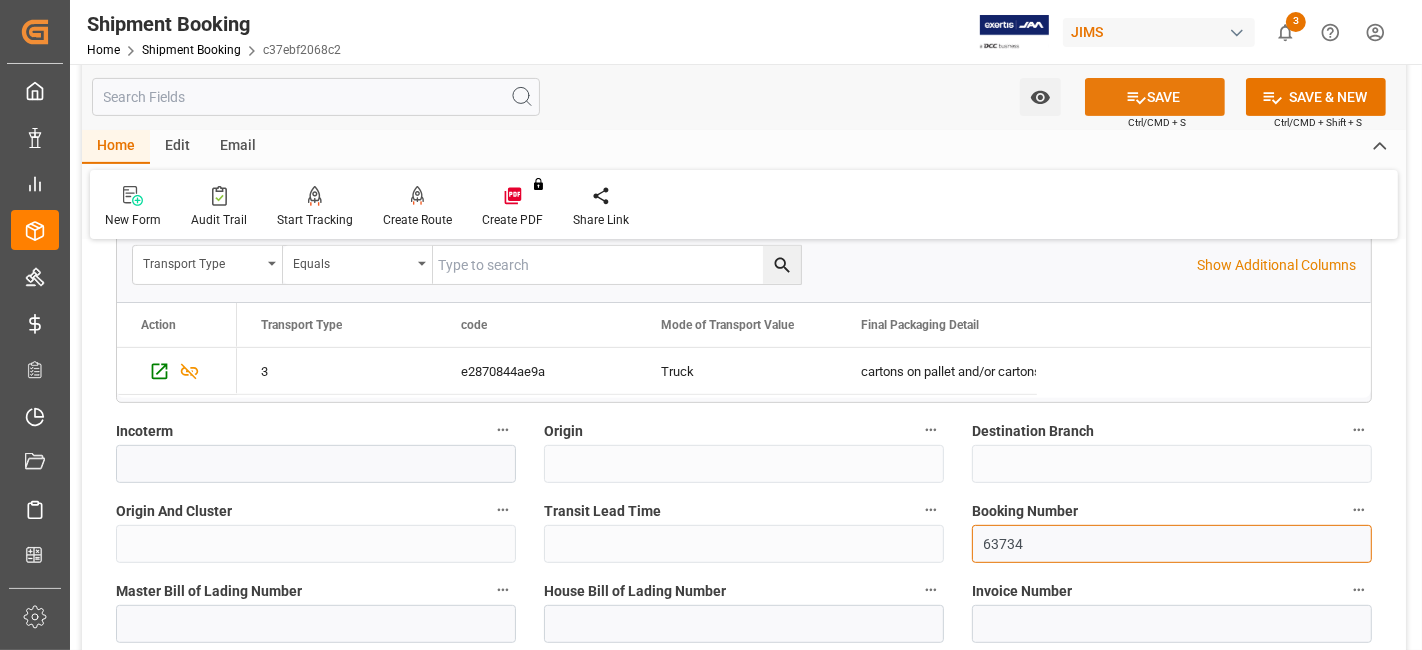 type on "63734" 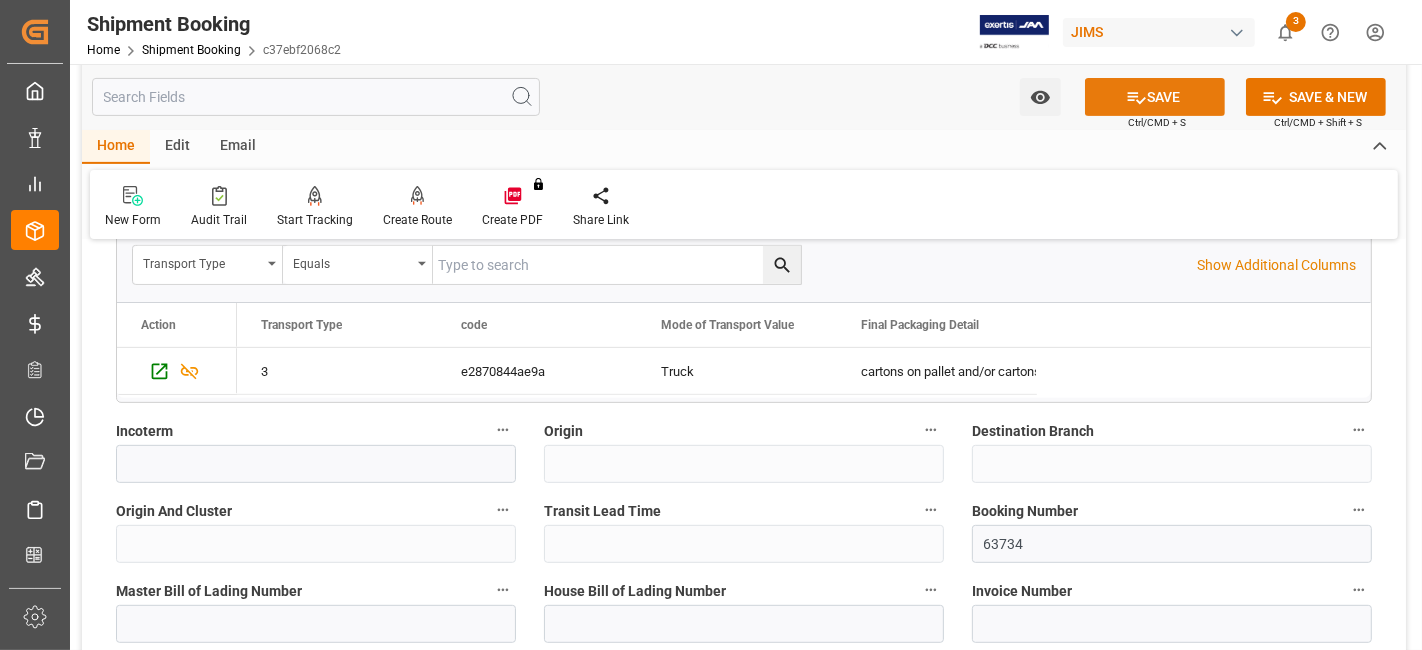 click on "SAVE" at bounding box center [1155, 97] 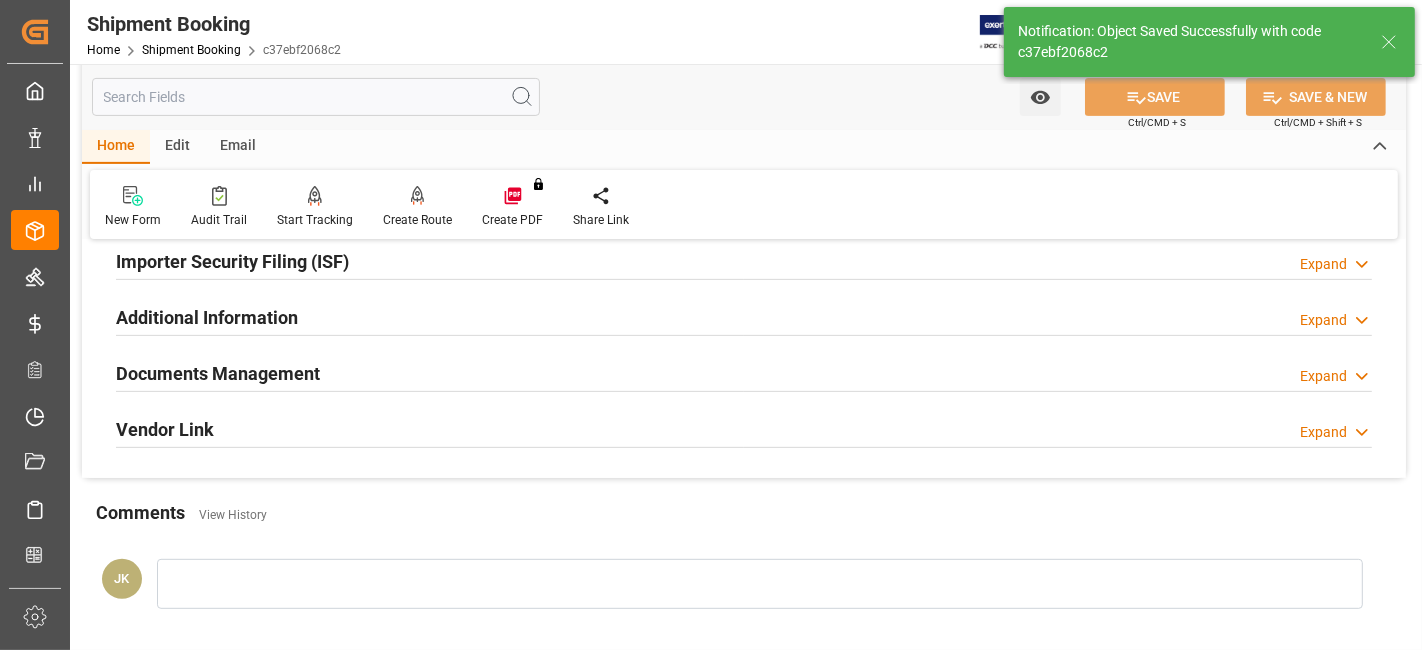 scroll, scrollTop: 0, scrollLeft: 0, axis: both 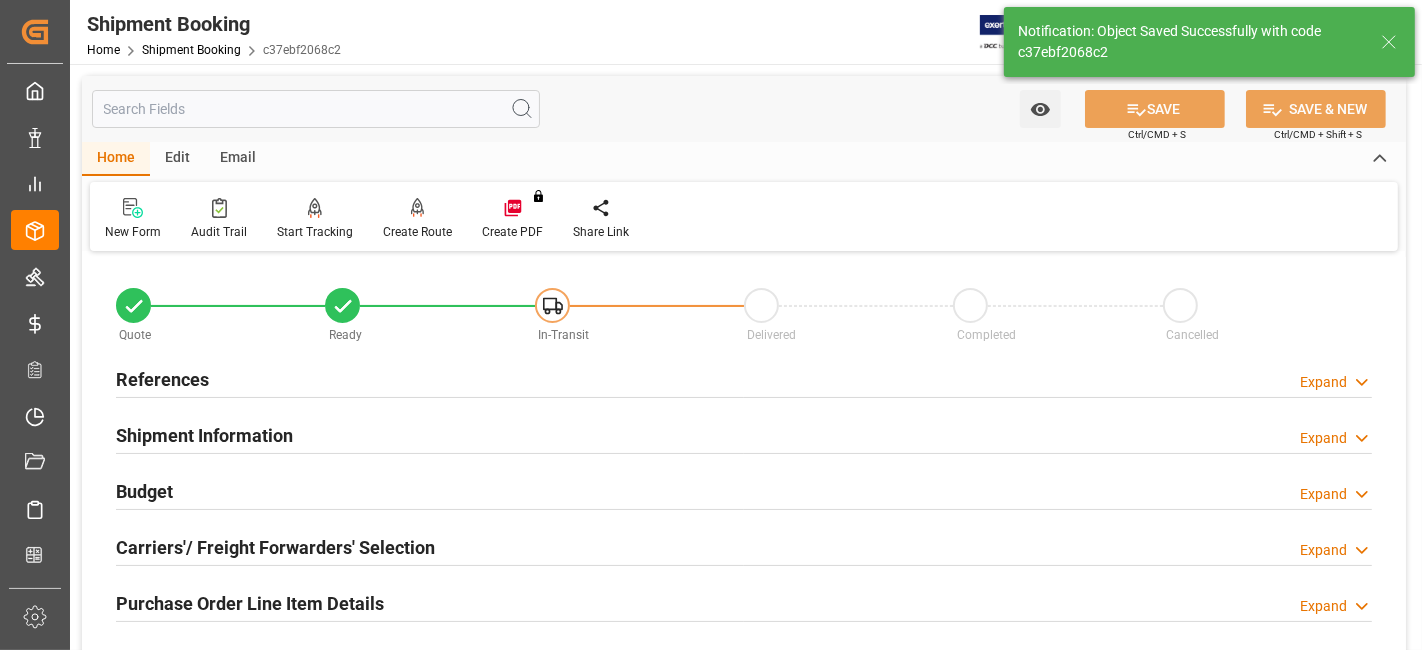 click on "Budget Expand" at bounding box center (744, 490) 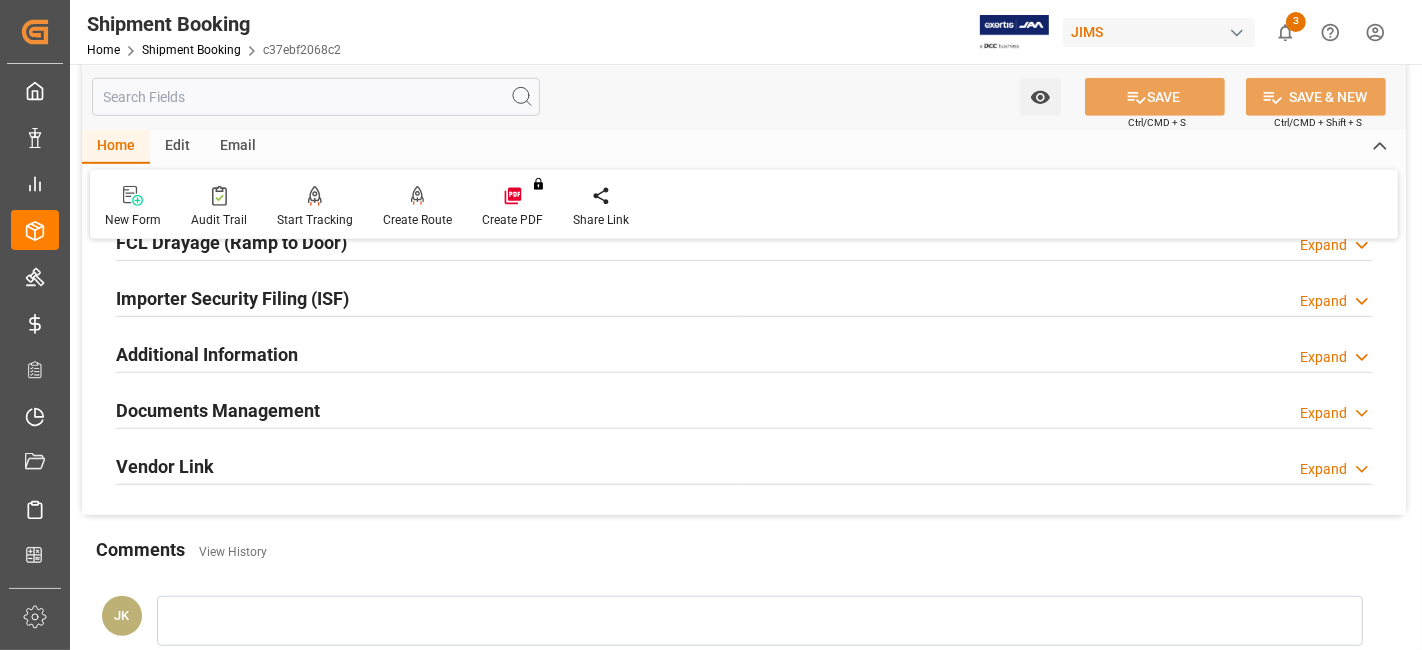scroll, scrollTop: 1066, scrollLeft: 0, axis: vertical 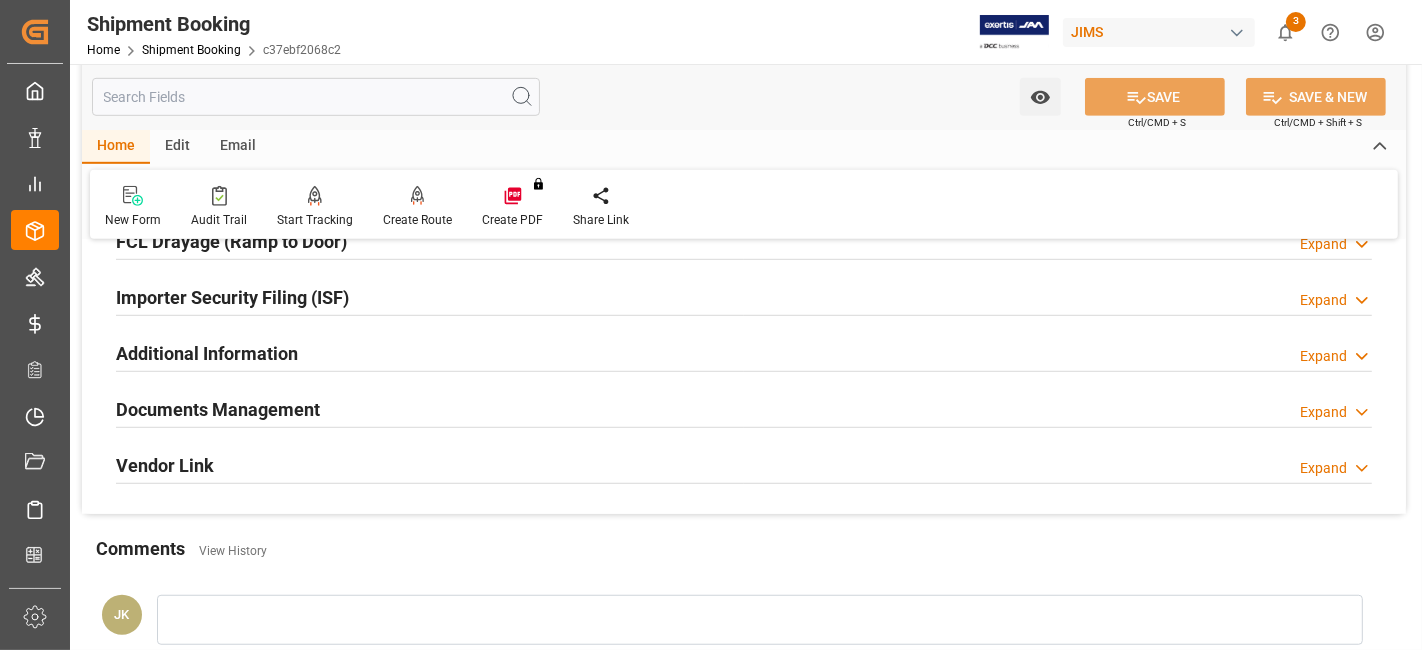 click on "Documents Management" at bounding box center (218, 409) 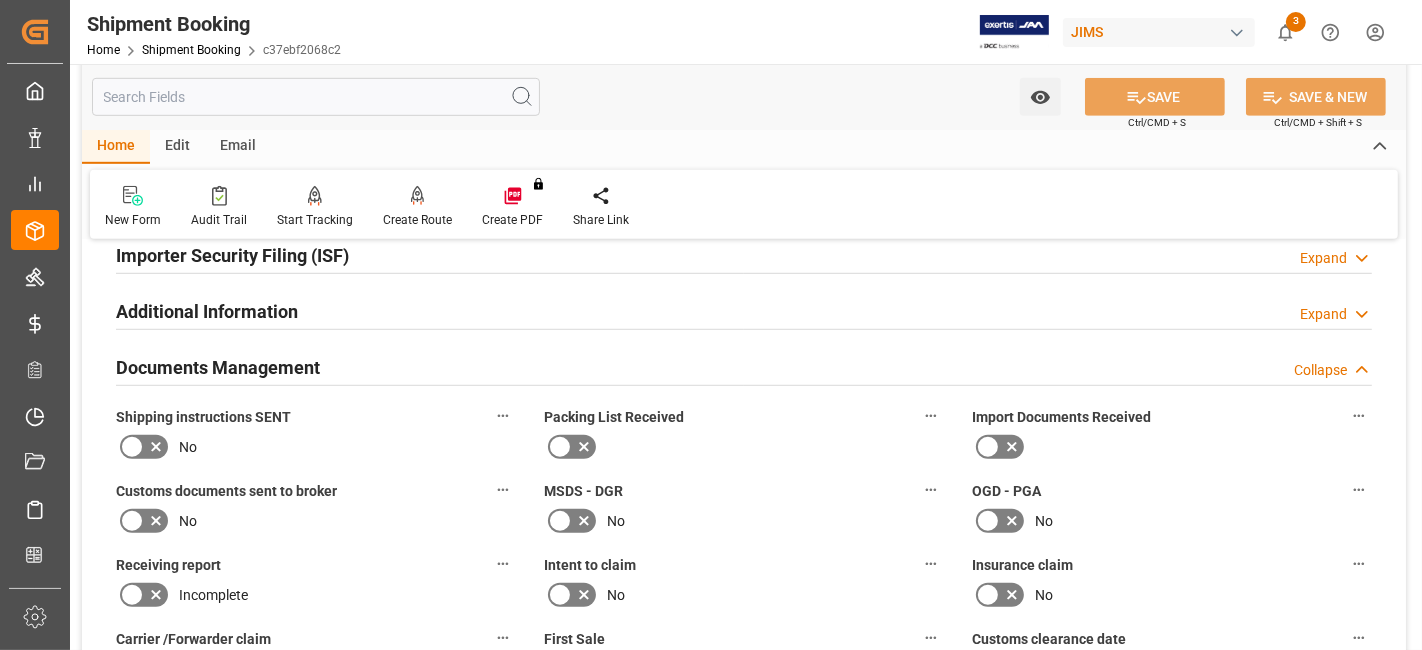 scroll, scrollTop: 1111, scrollLeft: 0, axis: vertical 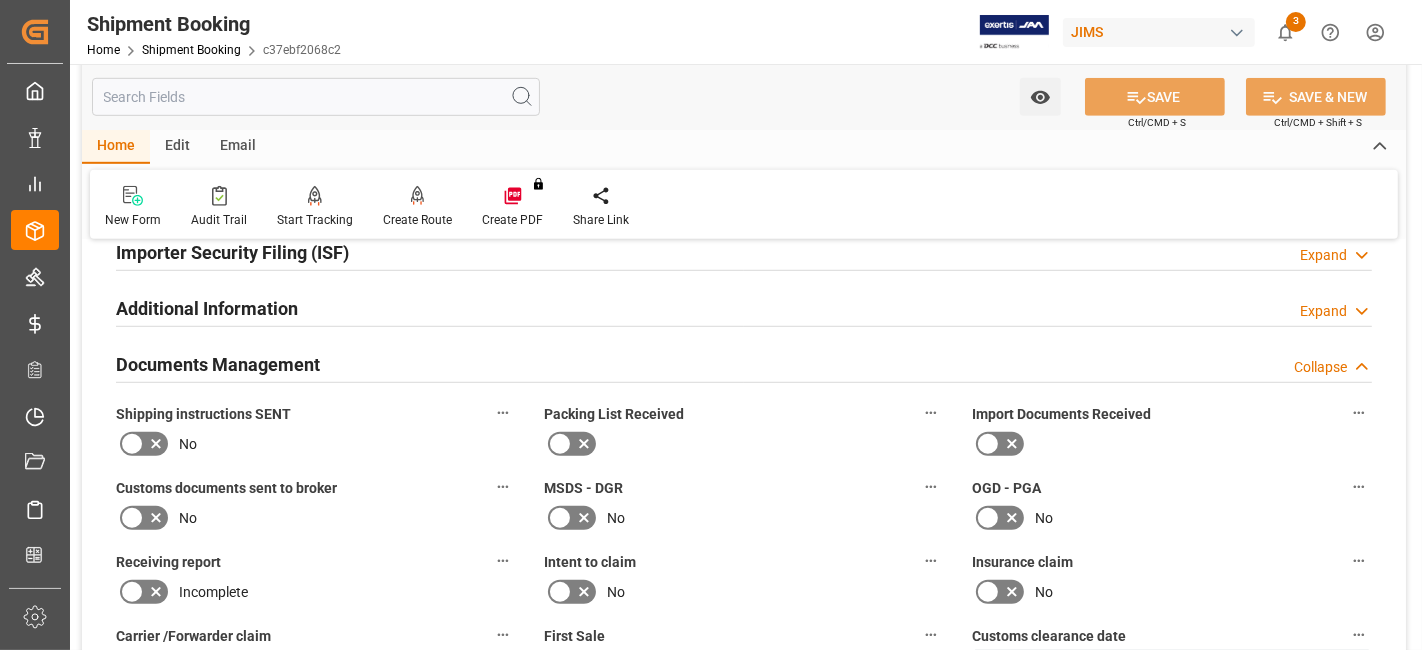 click 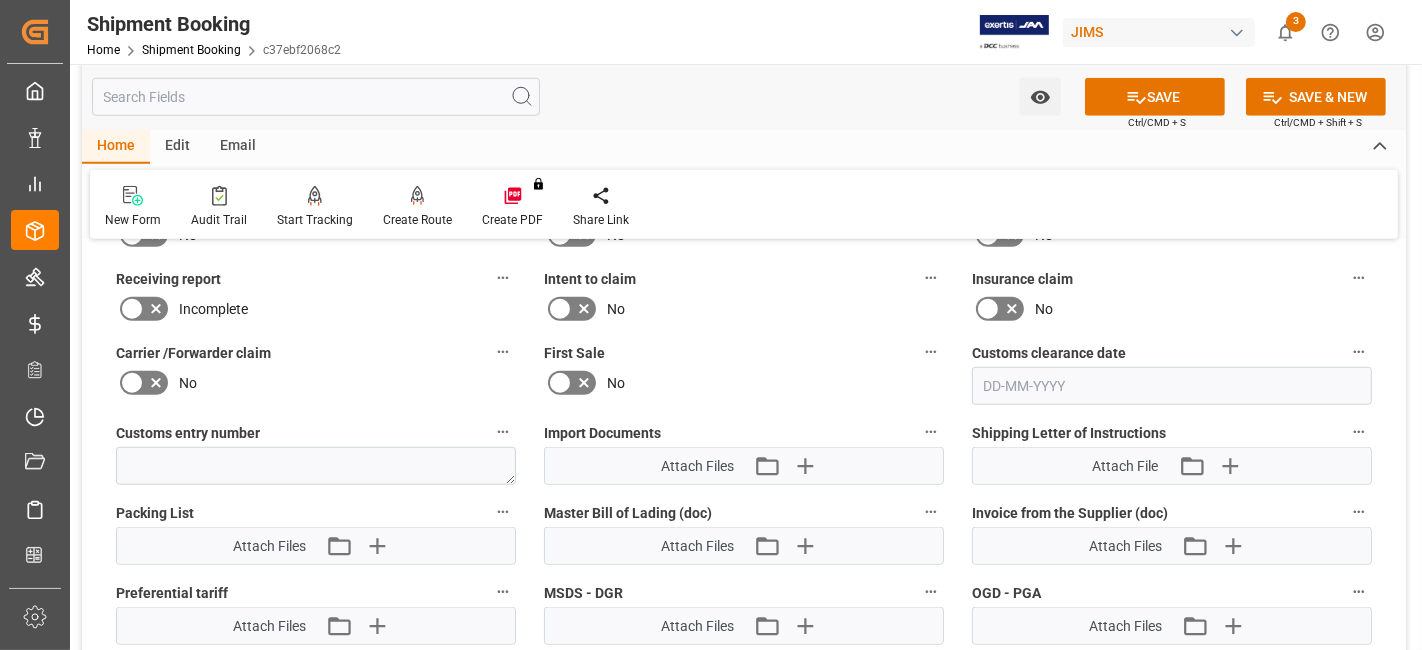 scroll, scrollTop: 1422, scrollLeft: 0, axis: vertical 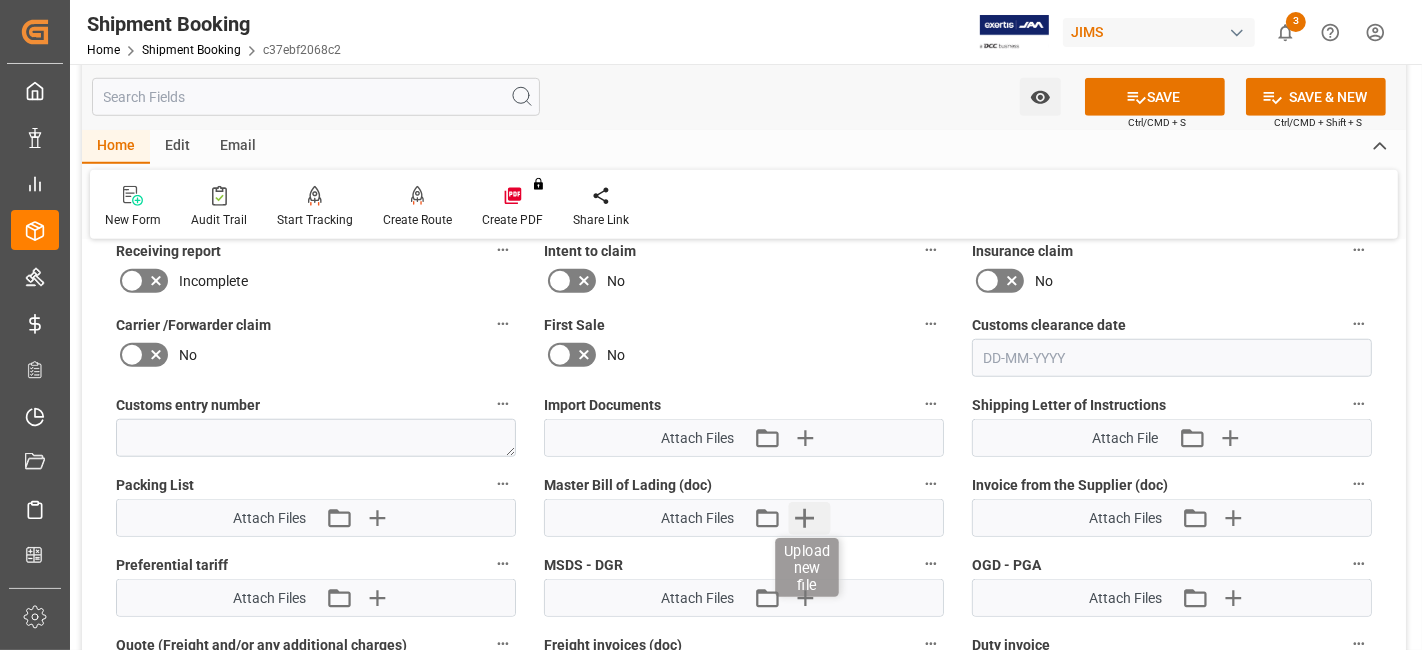 click 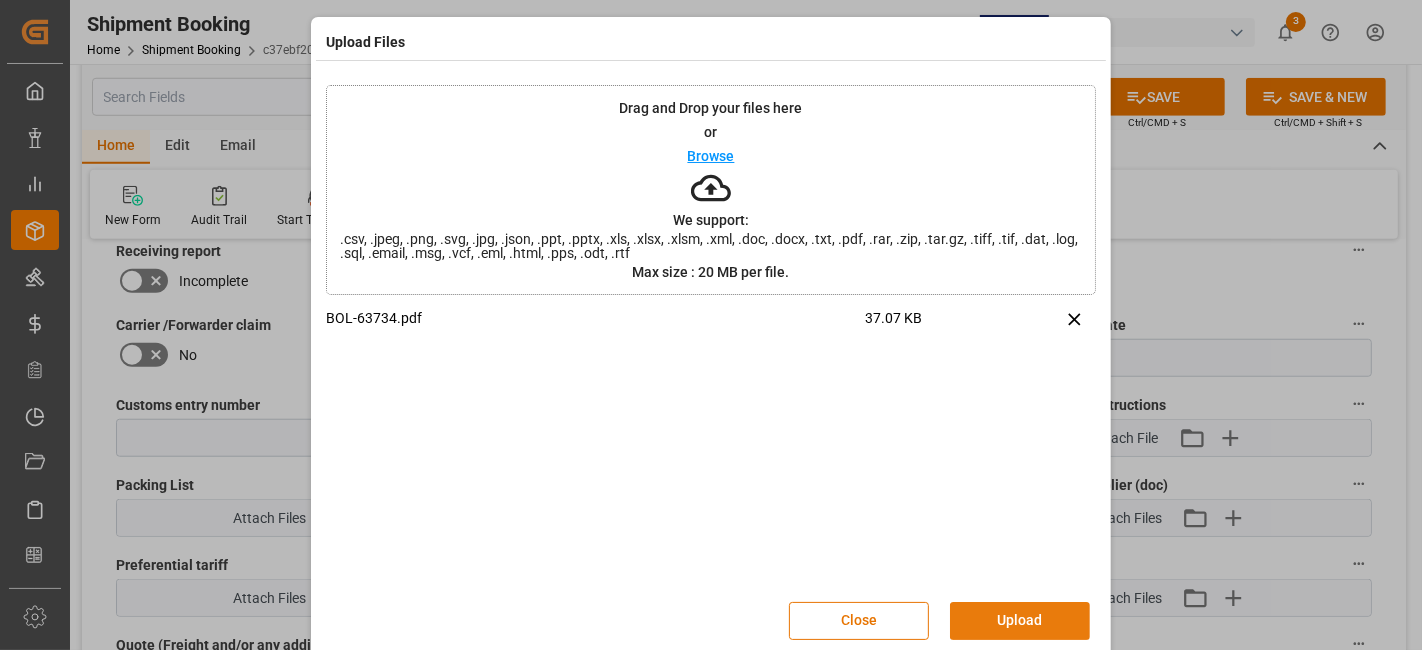 click on "Upload" at bounding box center (1020, 621) 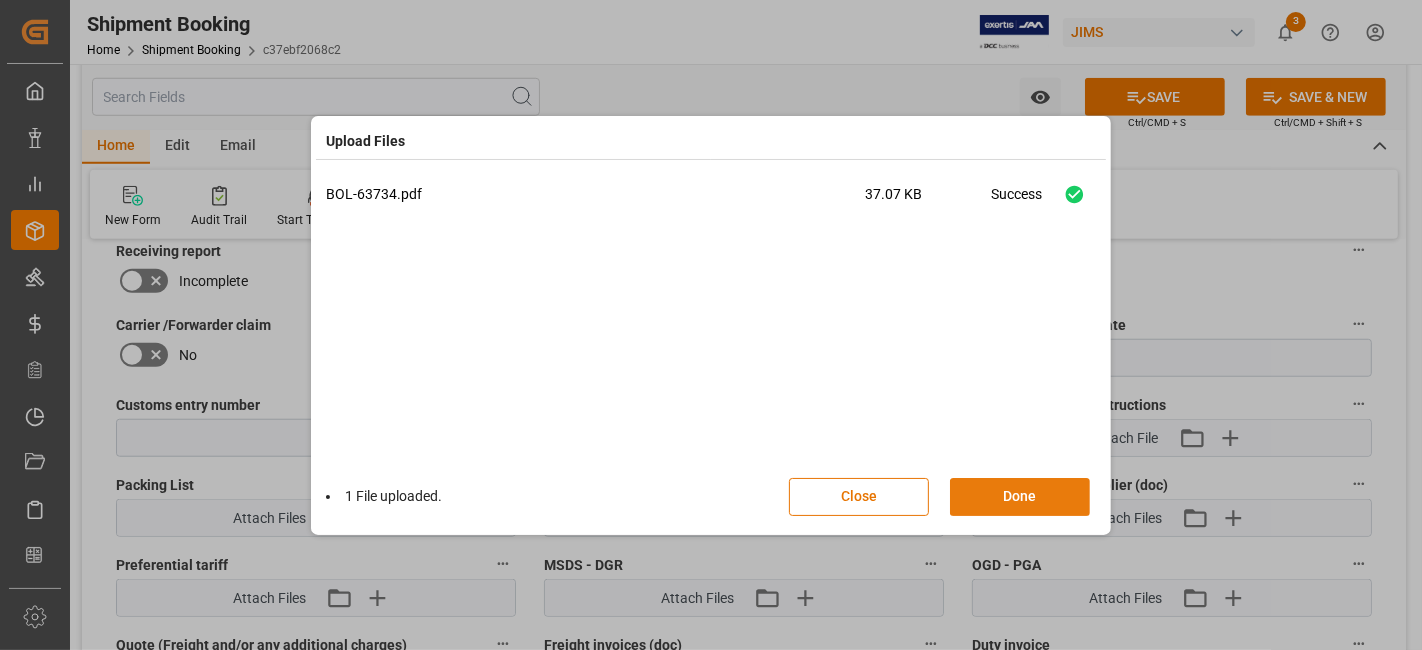 click on "Done" at bounding box center (1020, 497) 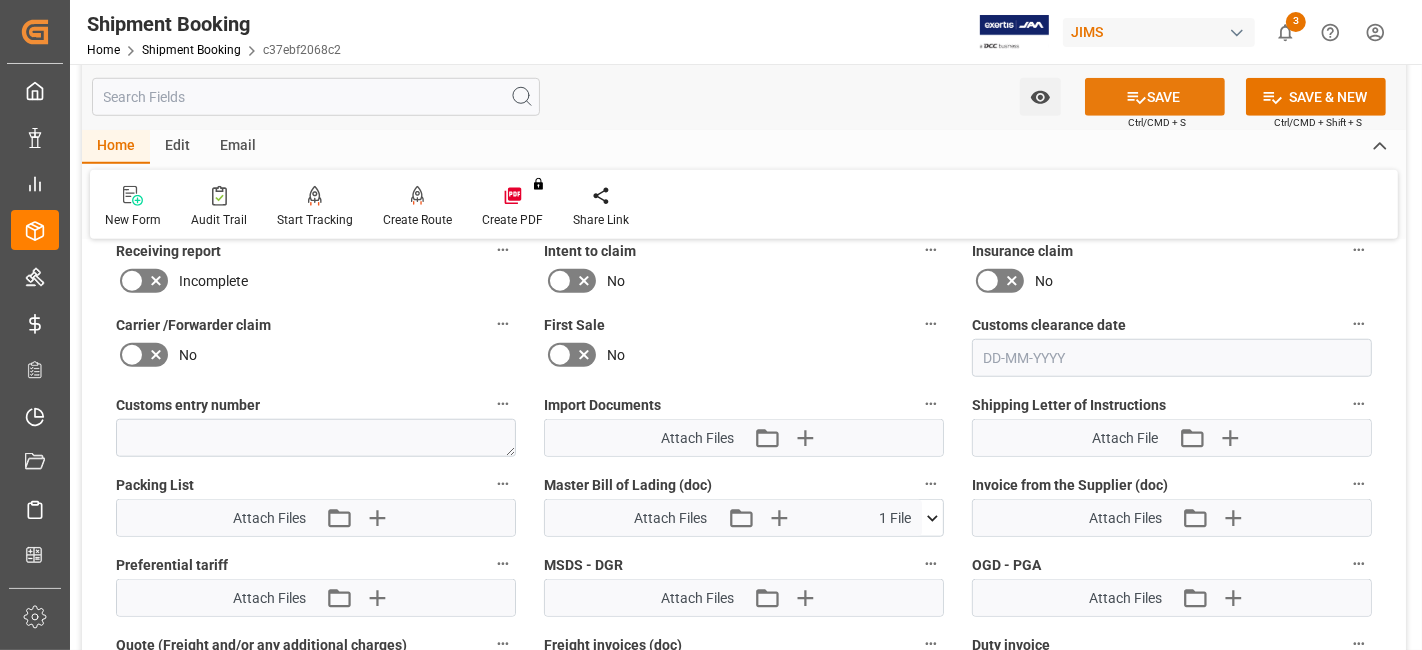 click 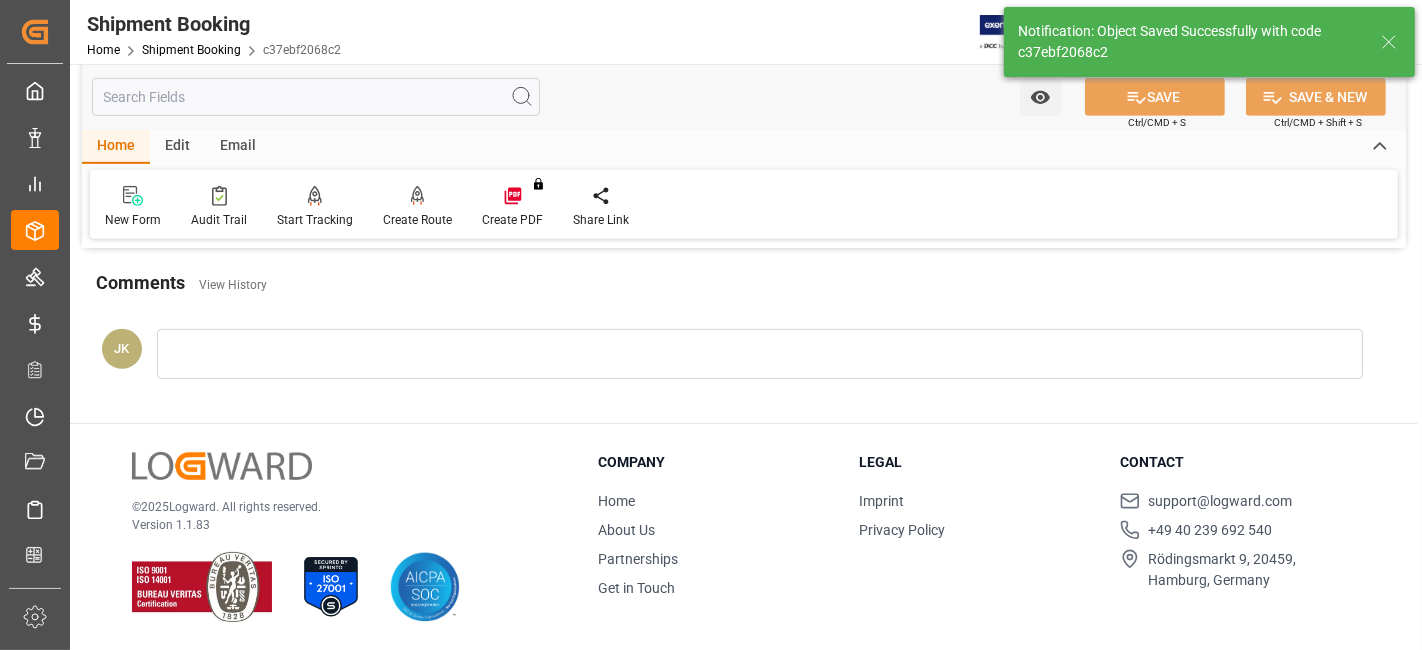 scroll, scrollTop: 846, scrollLeft: 0, axis: vertical 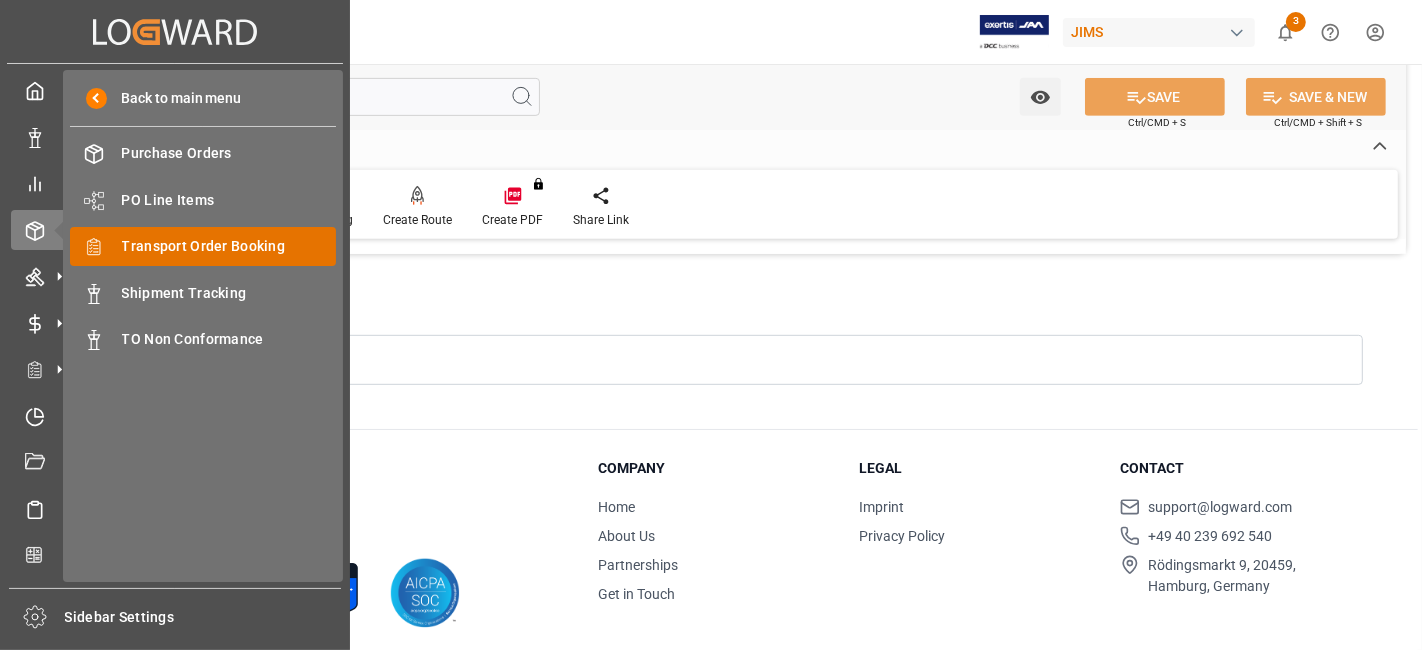 click on "Transport Order Booking" at bounding box center (229, 246) 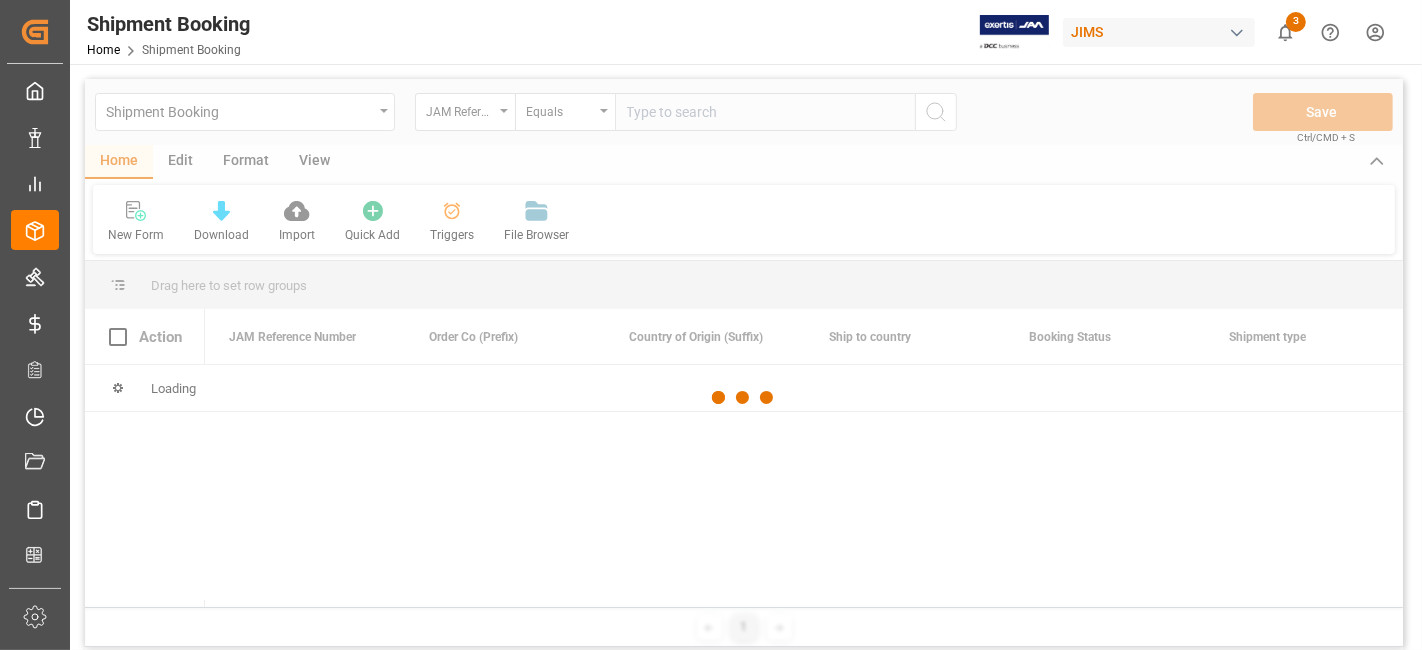 click at bounding box center [744, 398] 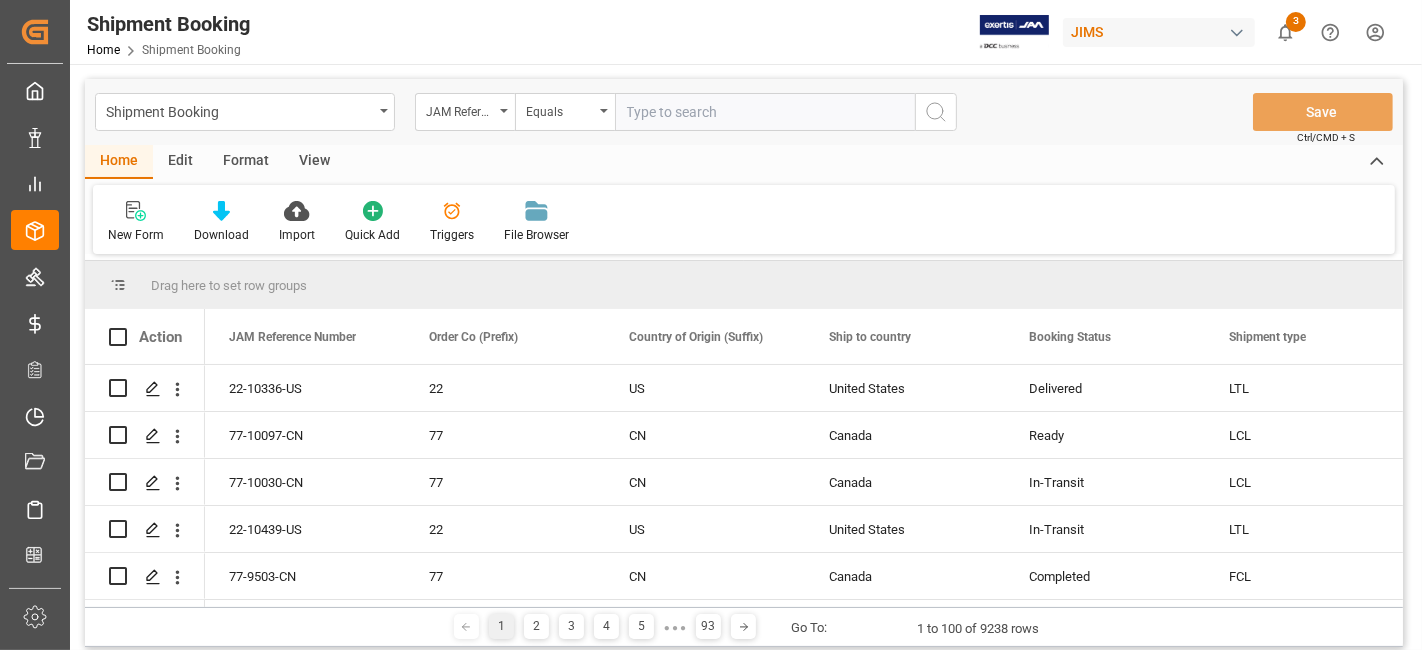 click at bounding box center (765, 112) 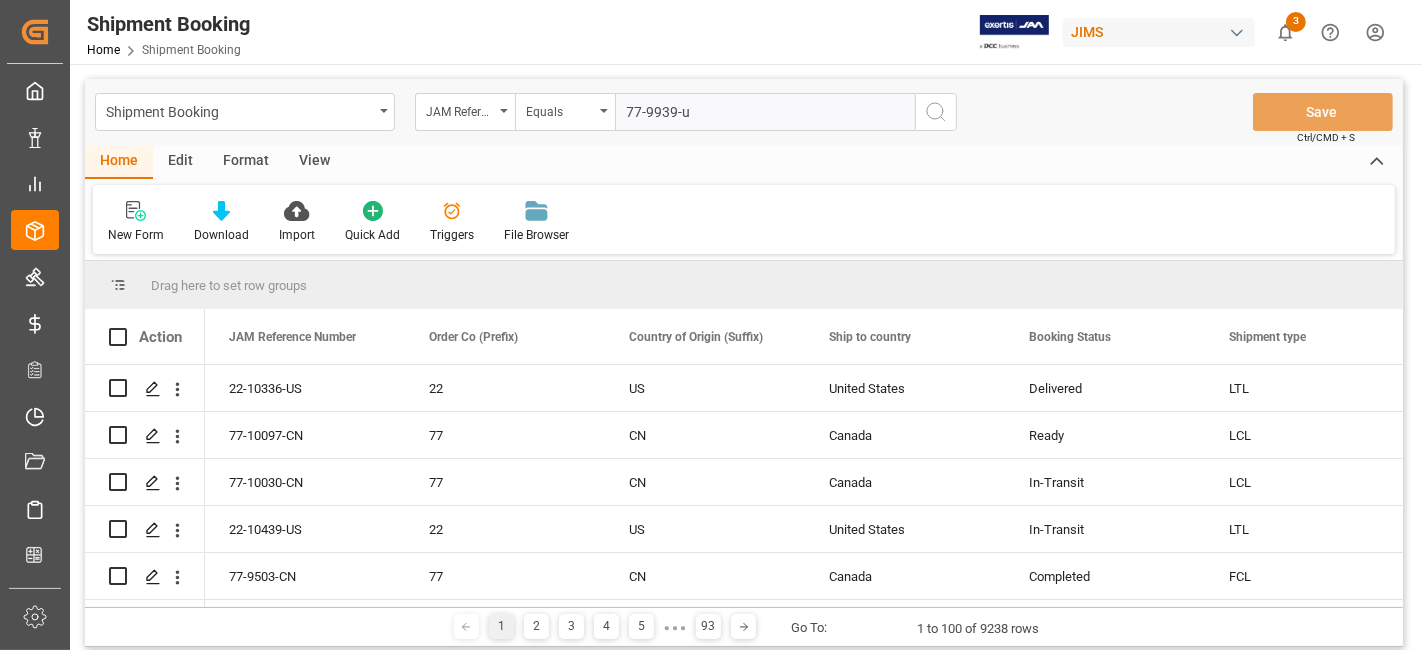 type on "77-9939-us" 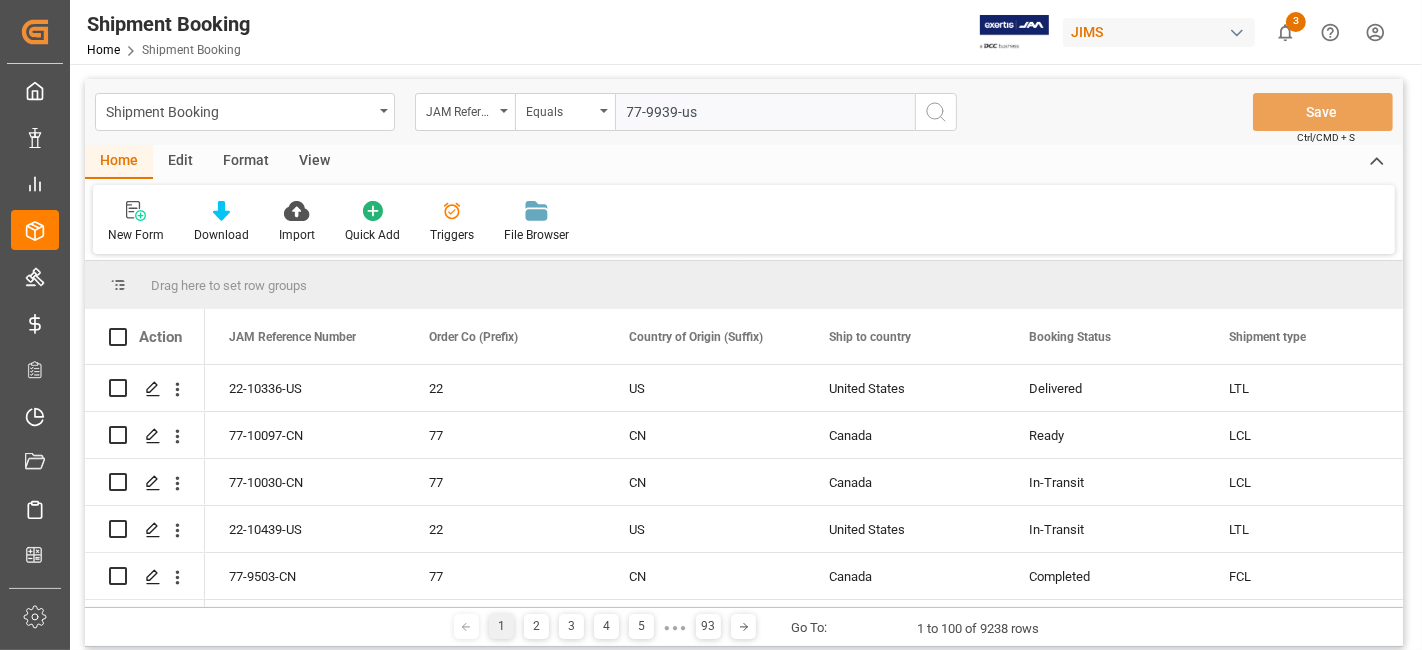 type 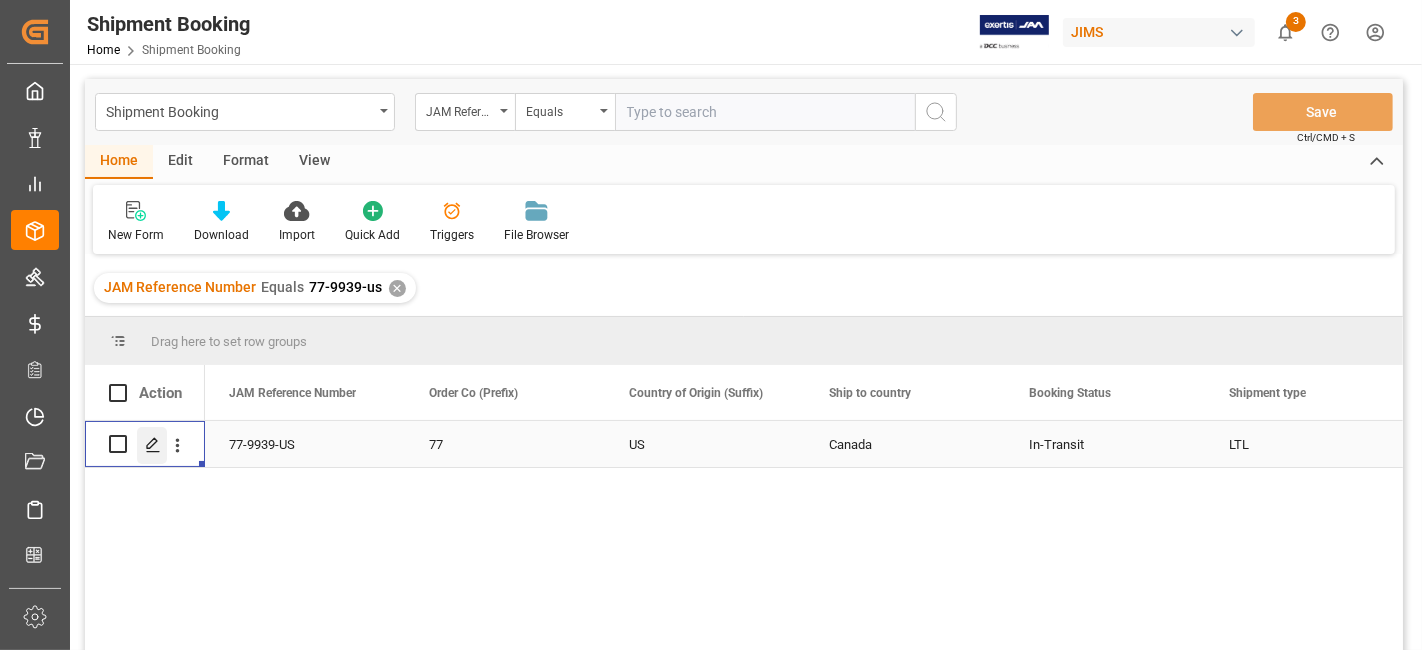 click at bounding box center (152, 445) 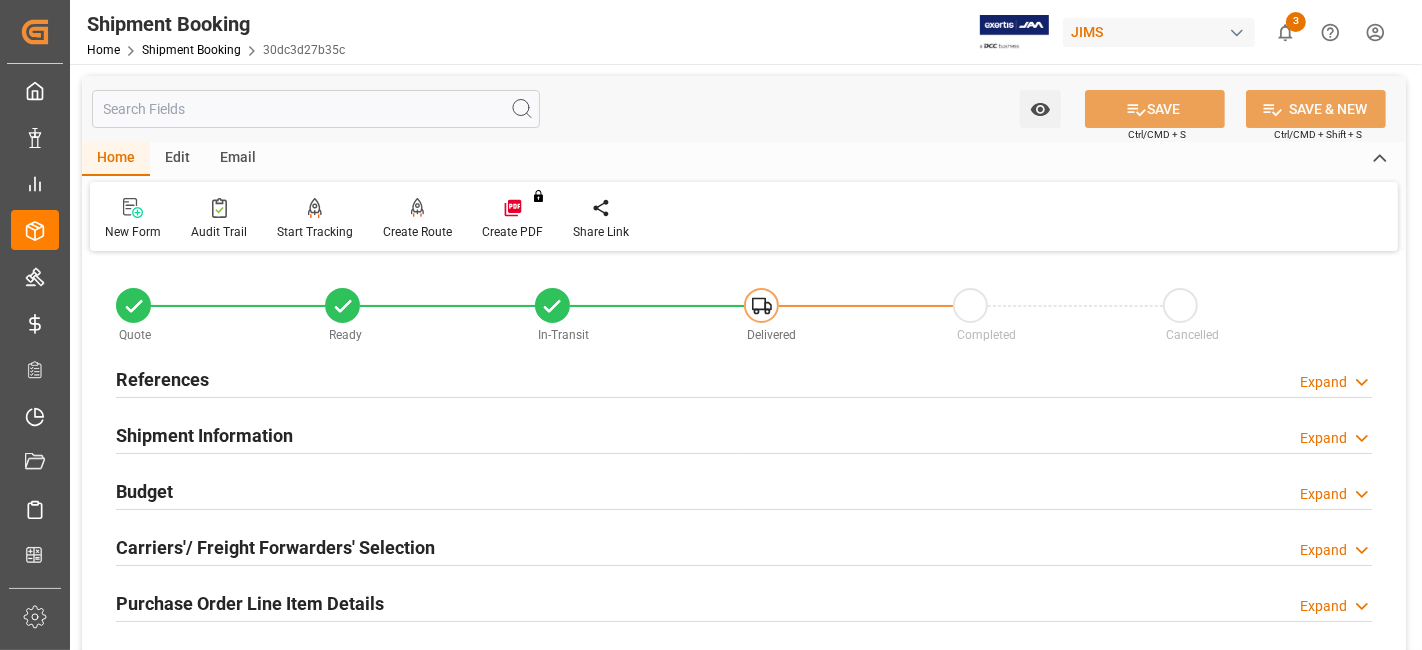 click on "Budget Expand" at bounding box center (744, 492) 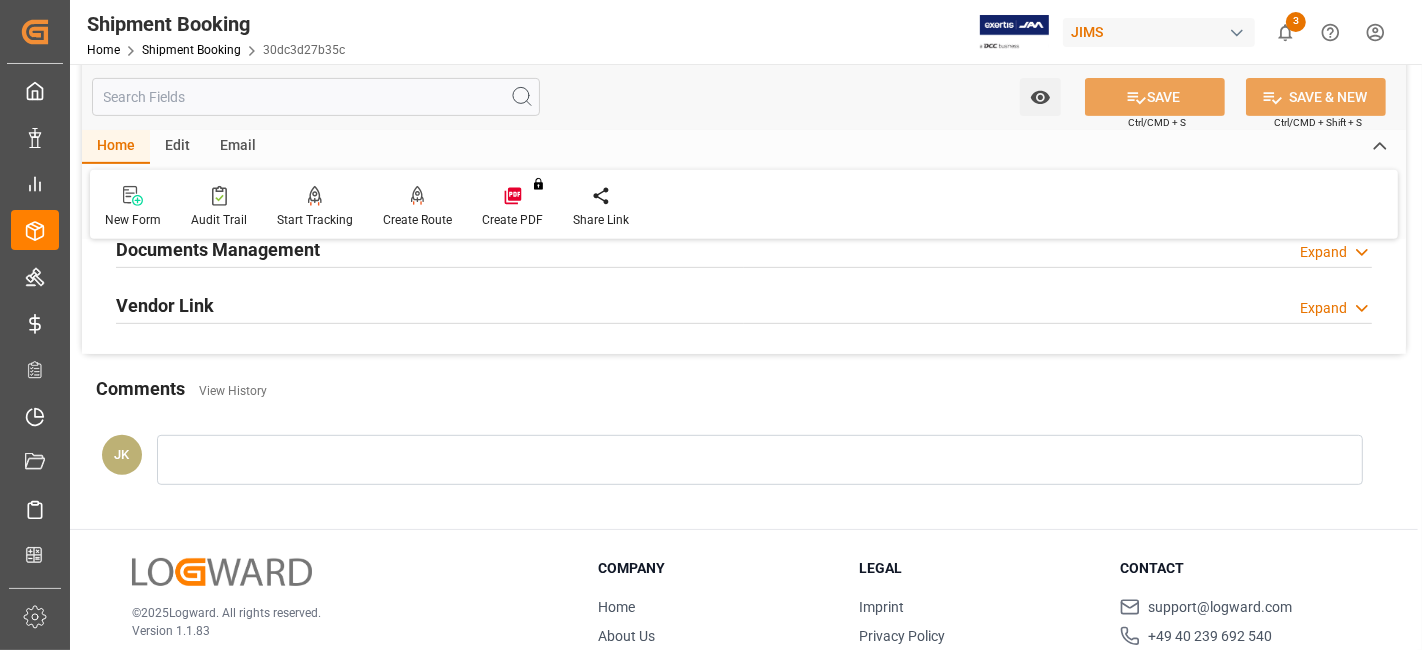 scroll, scrollTop: 755, scrollLeft: 0, axis: vertical 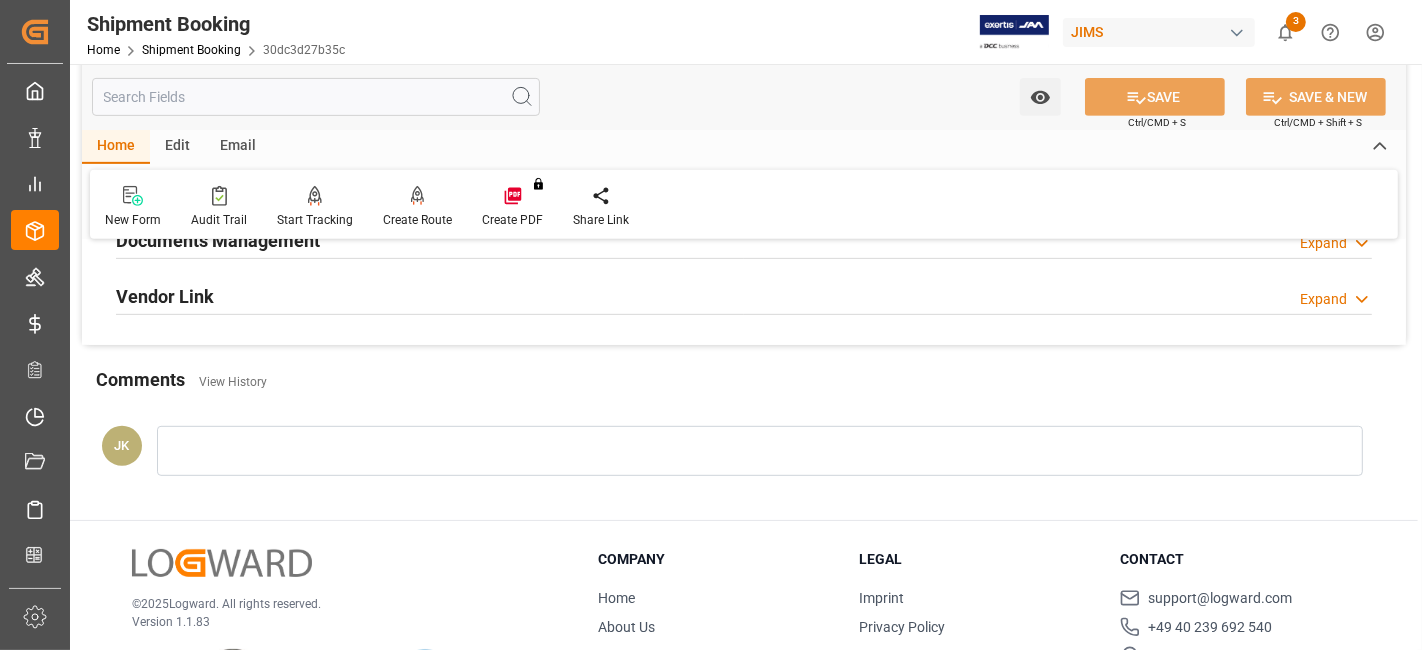 click on "Documents Management" at bounding box center [218, 240] 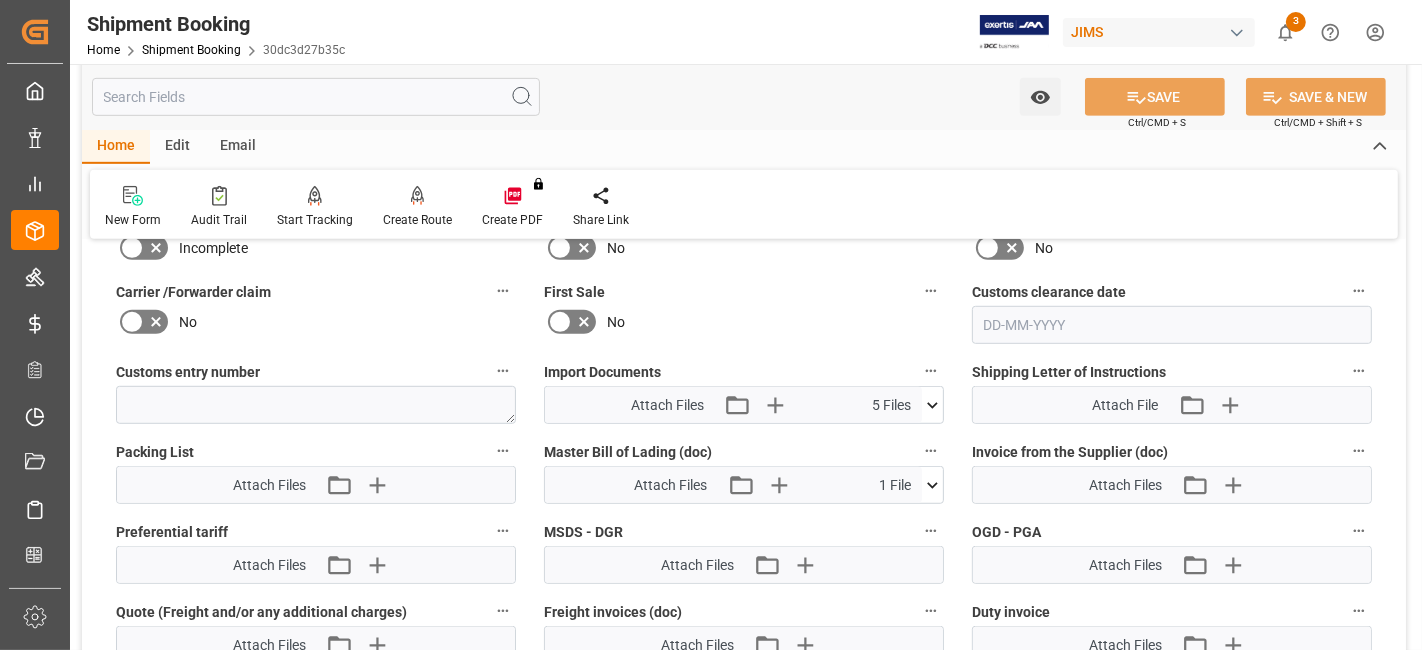 scroll, scrollTop: 977, scrollLeft: 0, axis: vertical 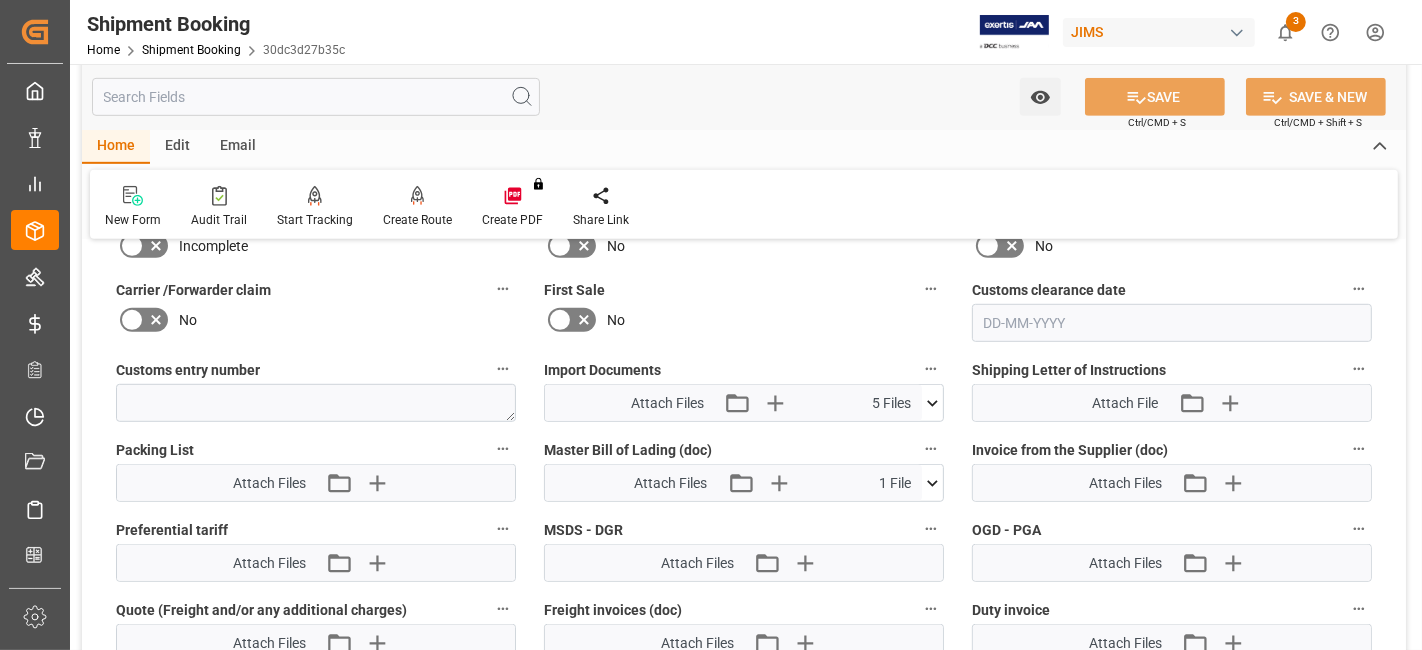 click 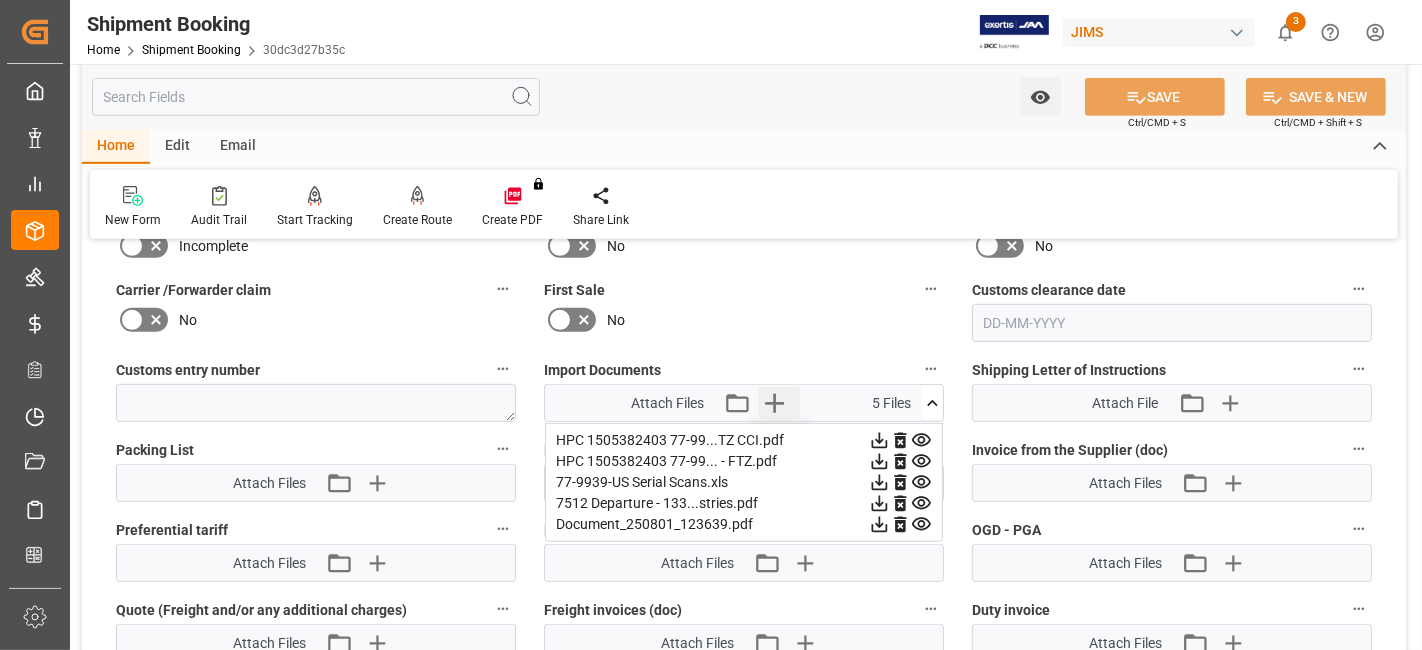 click 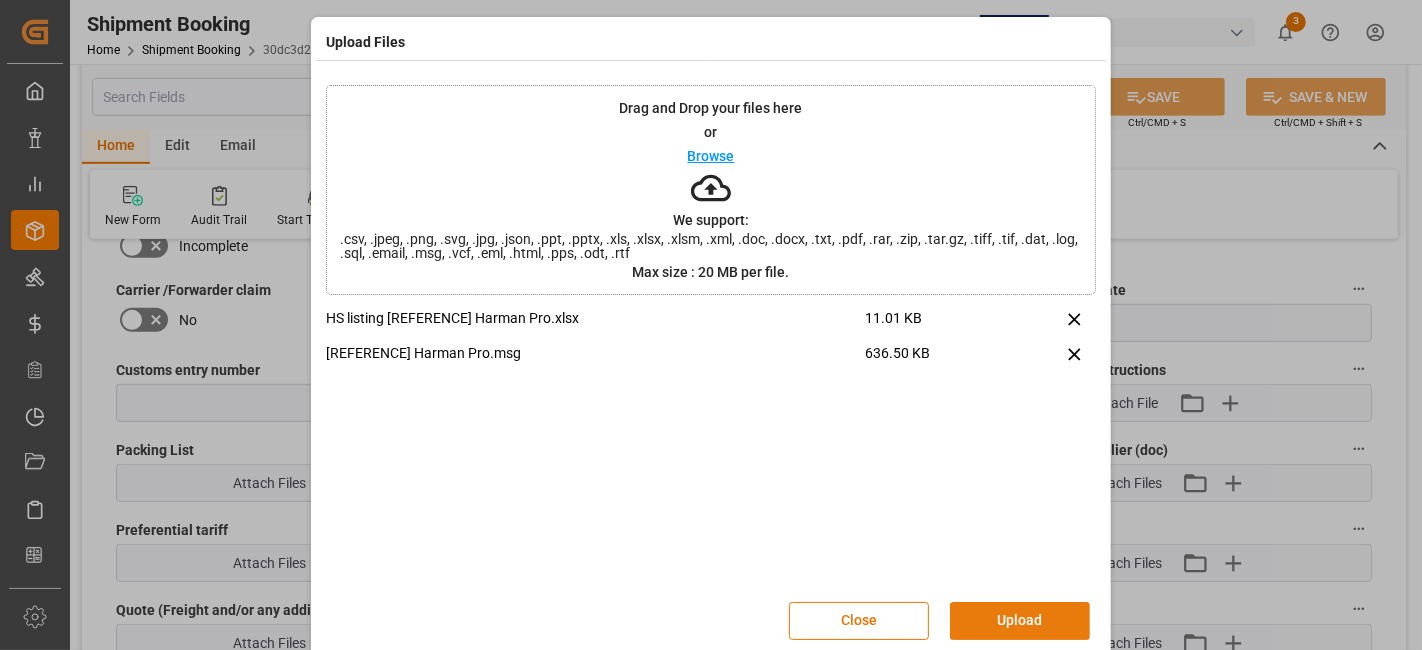 click on "Upload" at bounding box center (1020, 621) 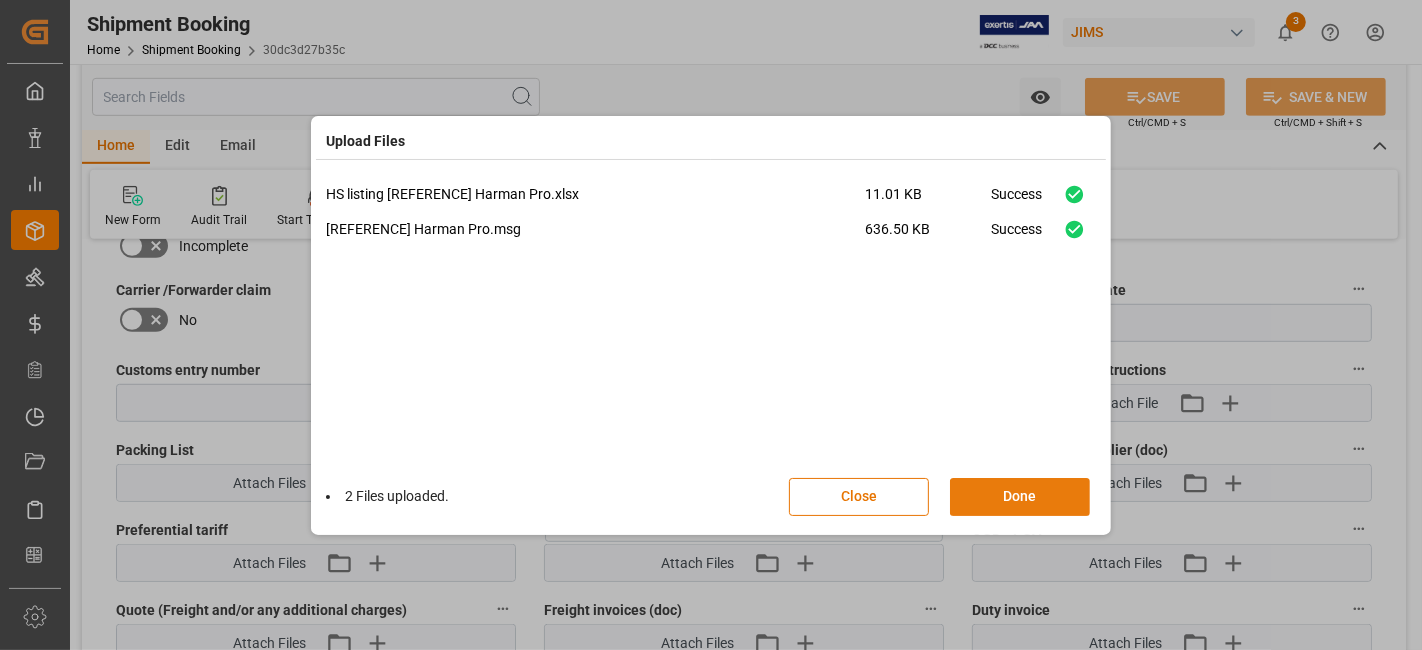 click on "Done" at bounding box center [1020, 497] 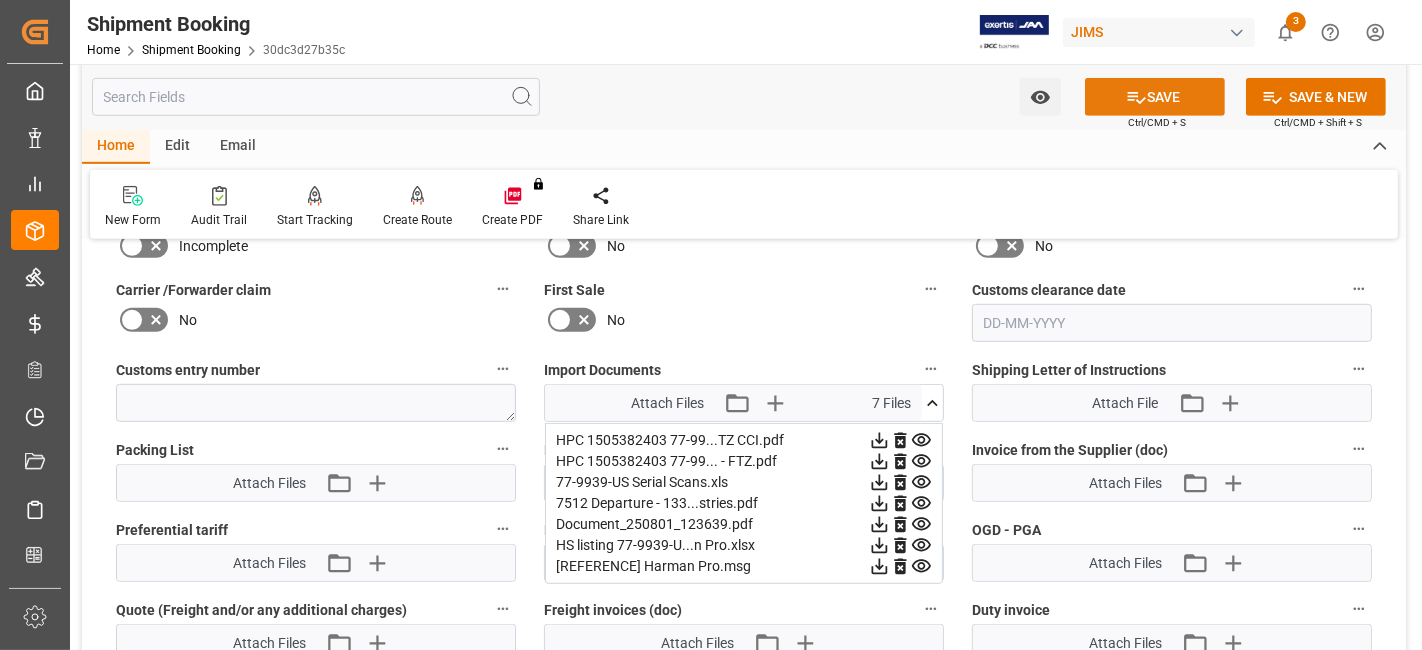 click on "SAVE" at bounding box center (1155, 97) 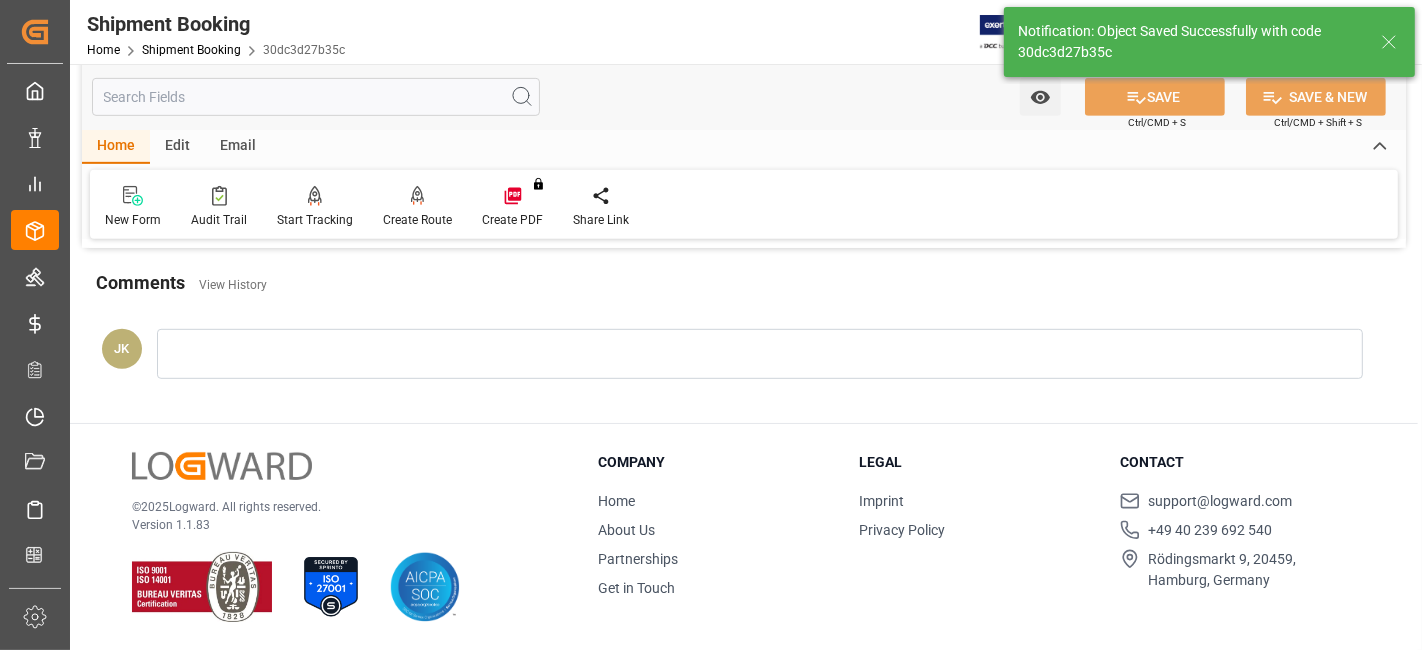 scroll, scrollTop: 846, scrollLeft: 0, axis: vertical 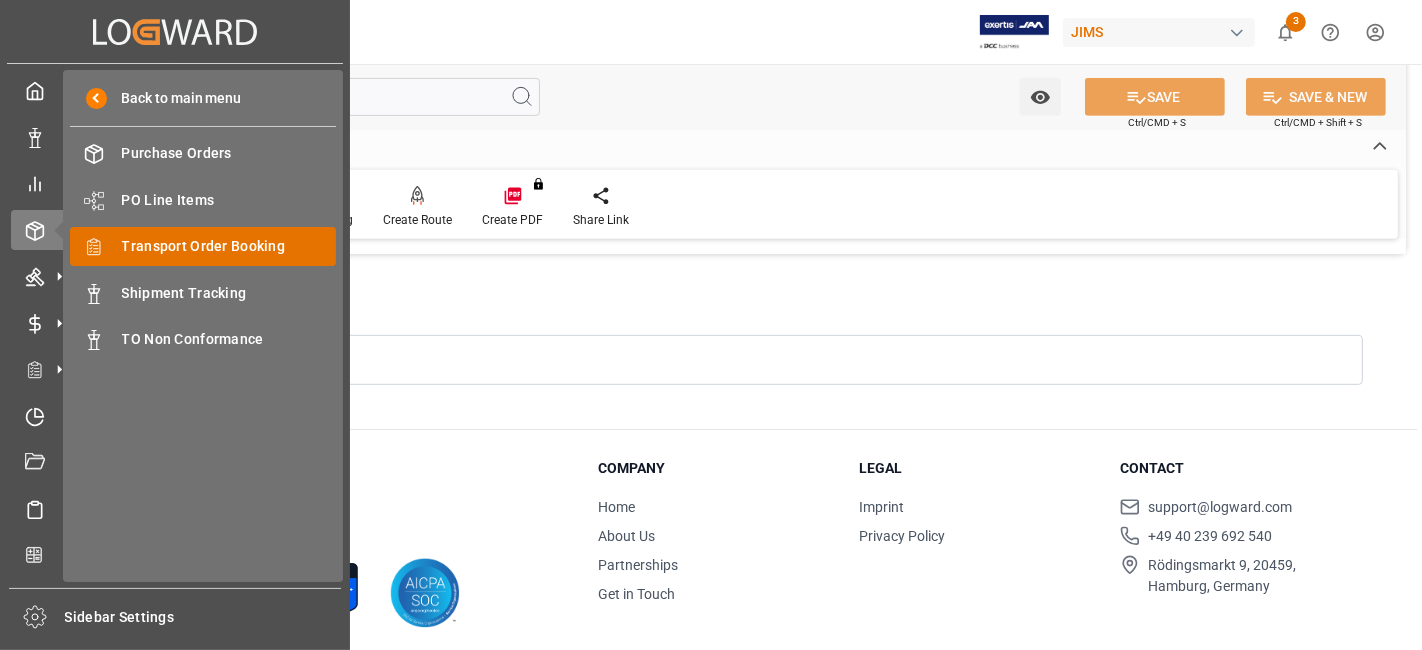 click on "Transport Order Booking" at bounding box center [229, 246] 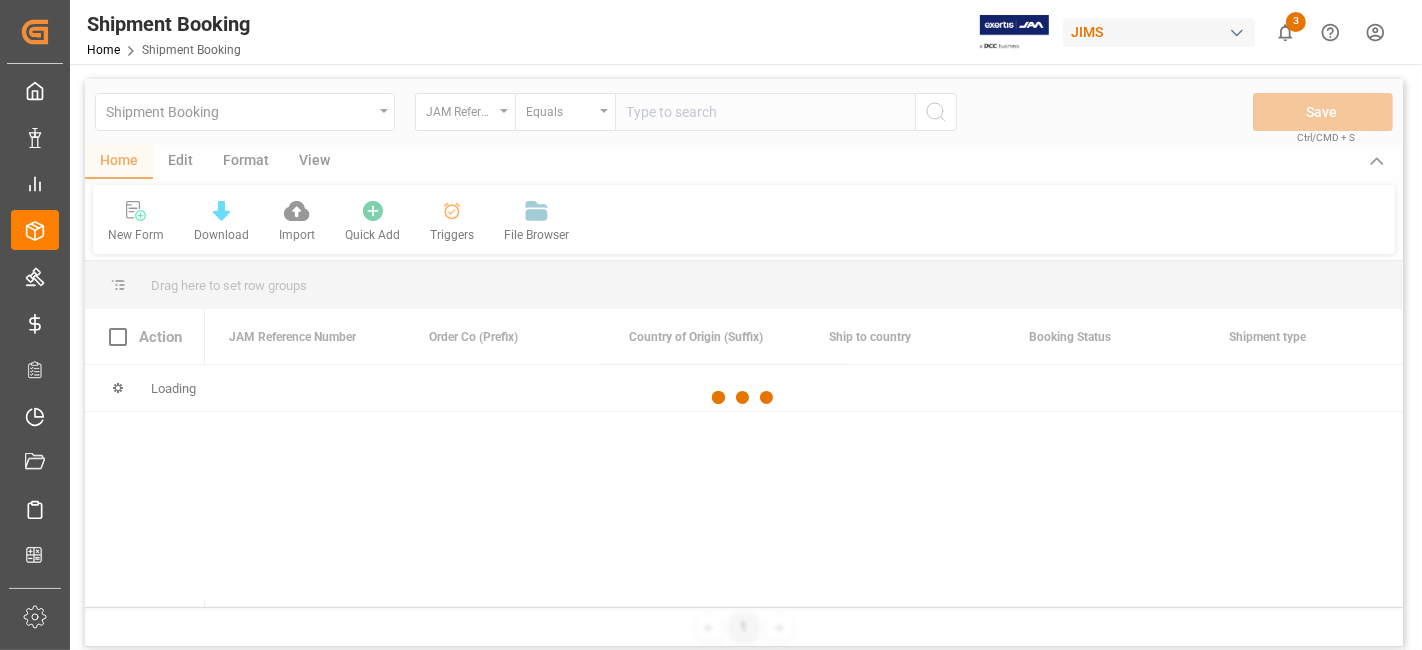 click at bounding box center (744, 398) 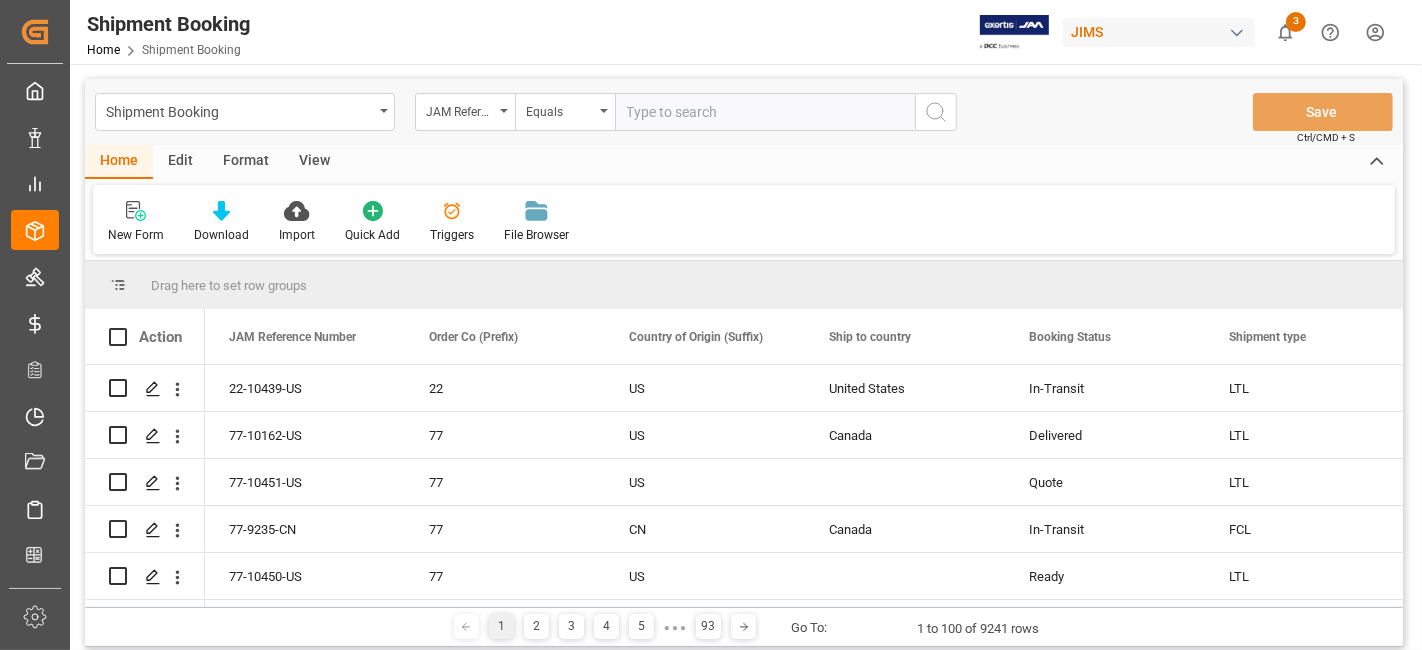 click at bounding box center (765, 112) 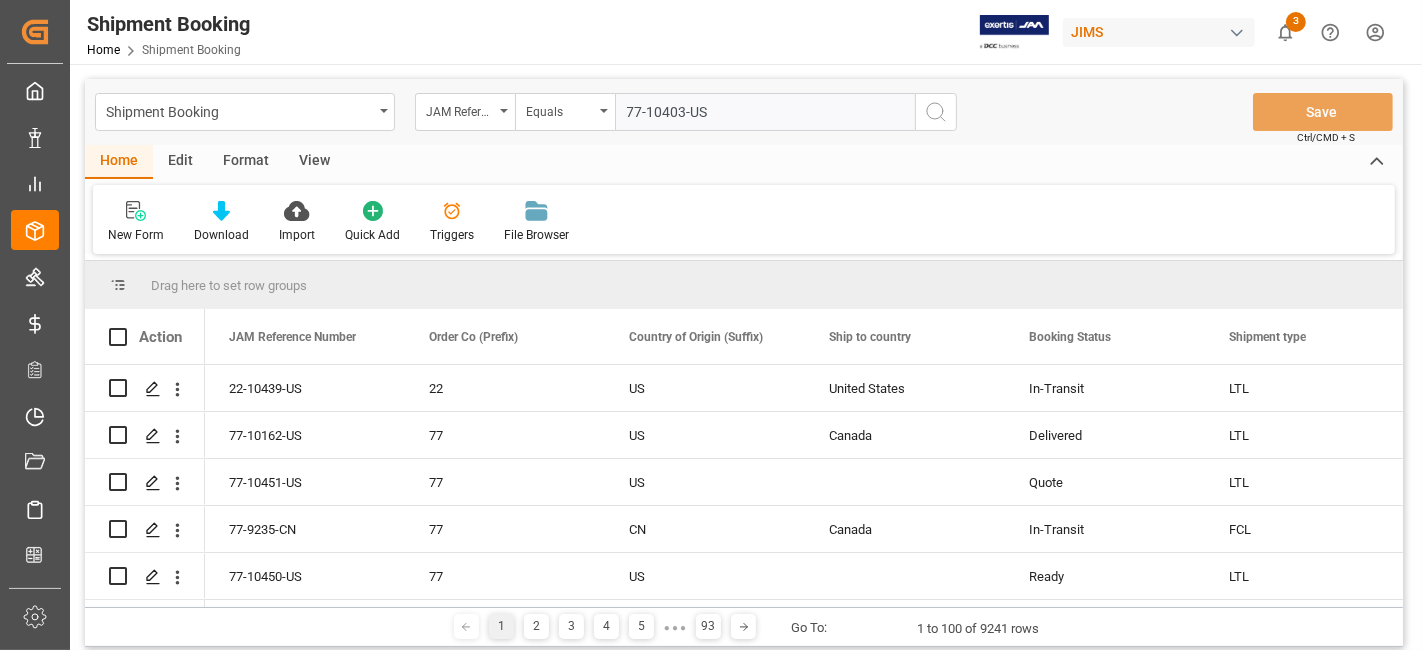 type on "77-10403-US" 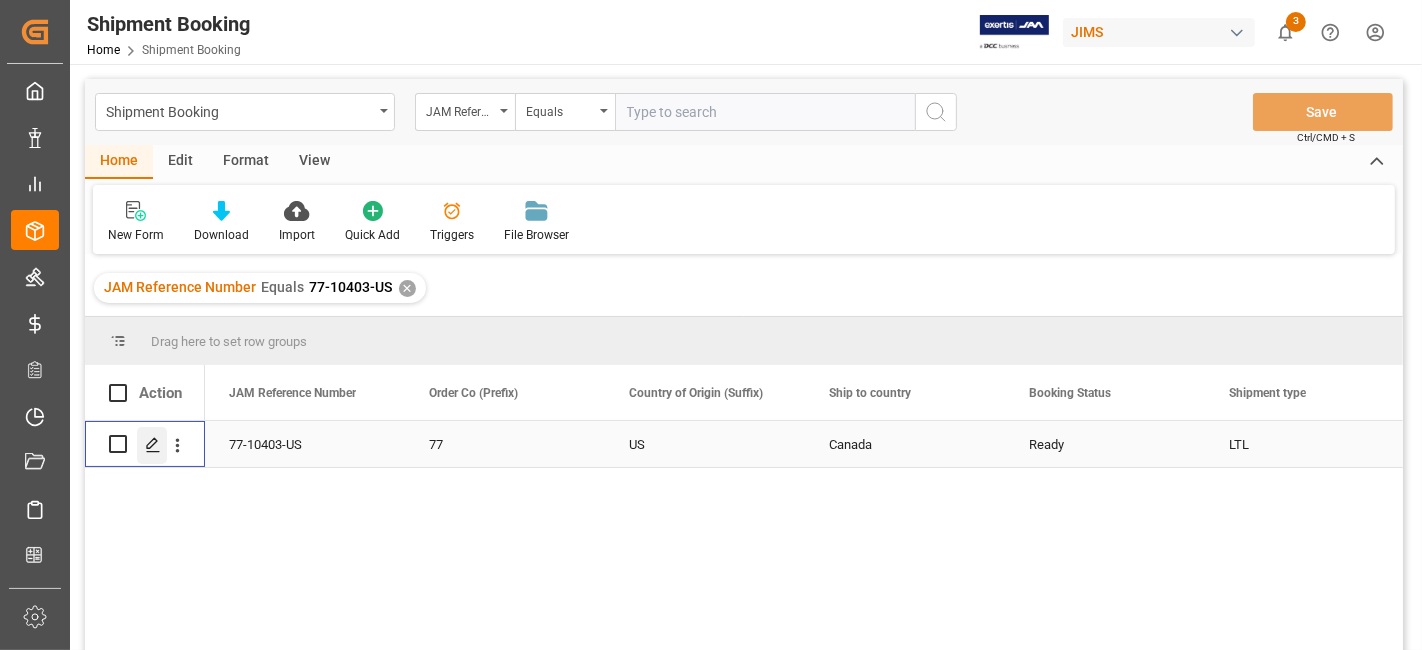 click at bounding box center [152, 445] 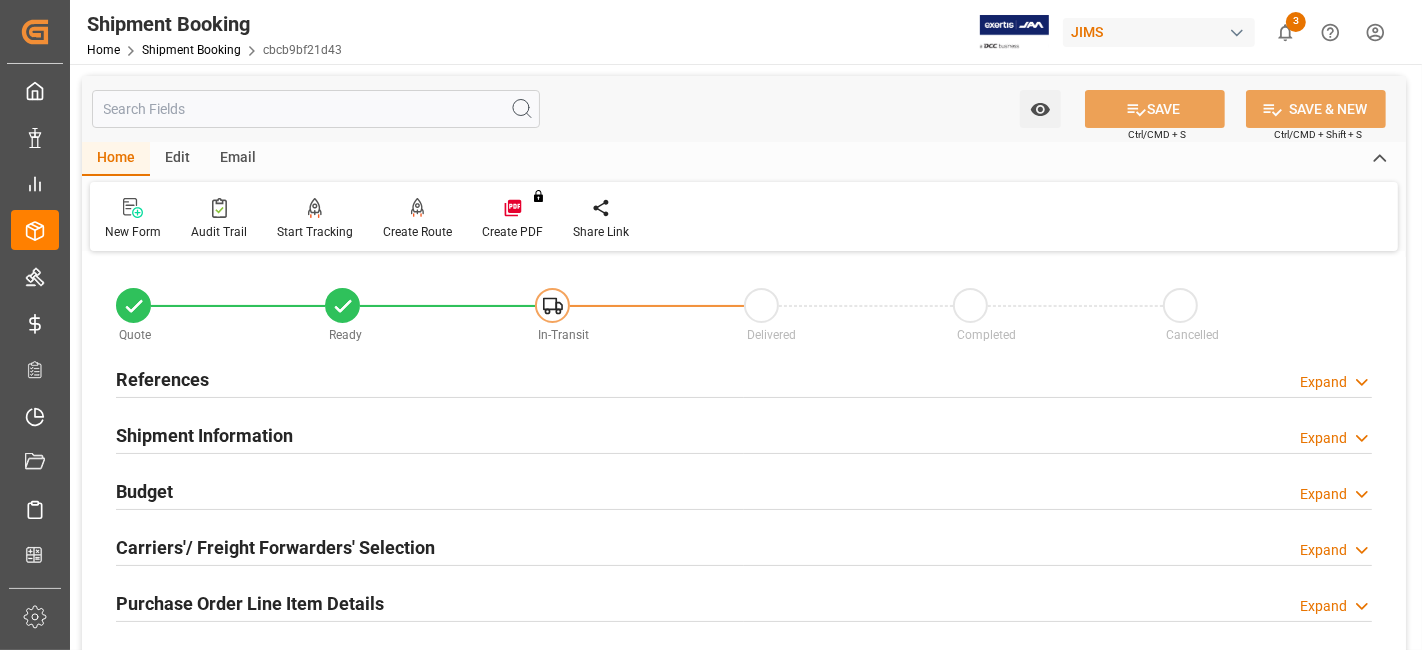 click on "Carriers'/ Freight Forwarders' Selection" at bounding box center (275, 547) 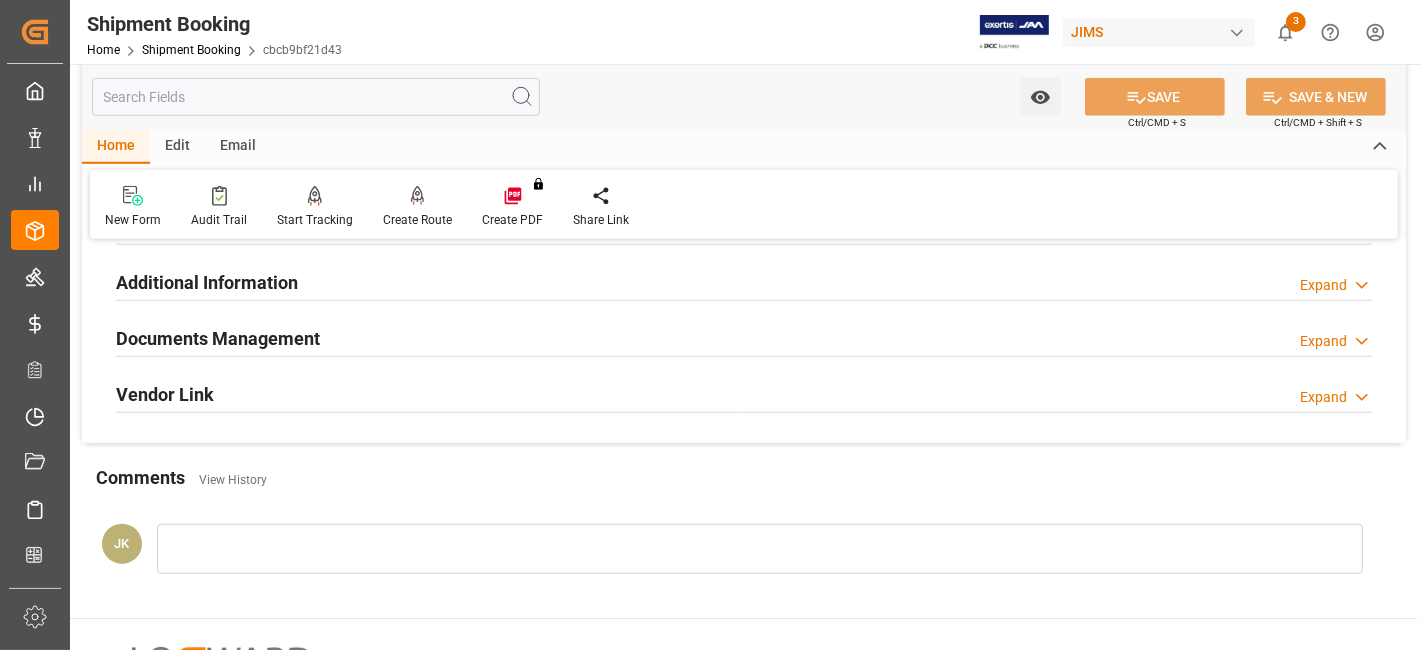scroll, scrollTop: 1155, scrollLeft: 0, axis: vertical 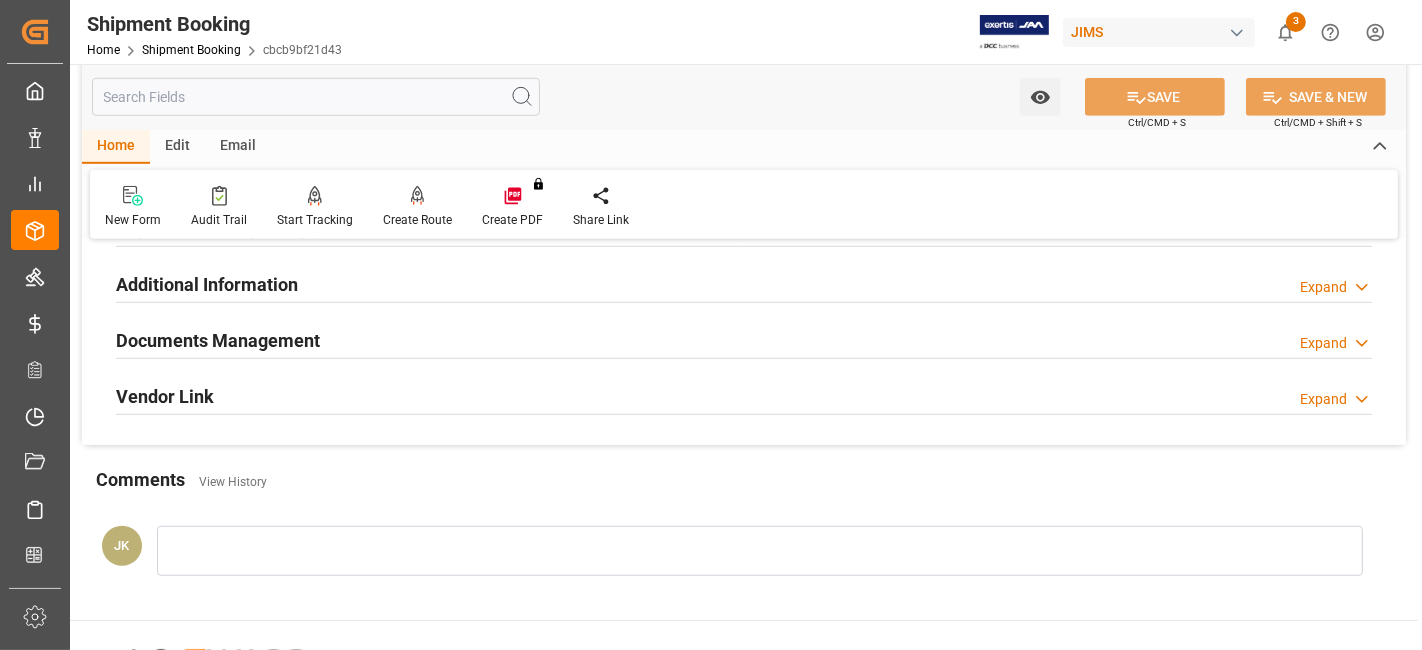click on "Documents Management" at bounding box center [218, 340] 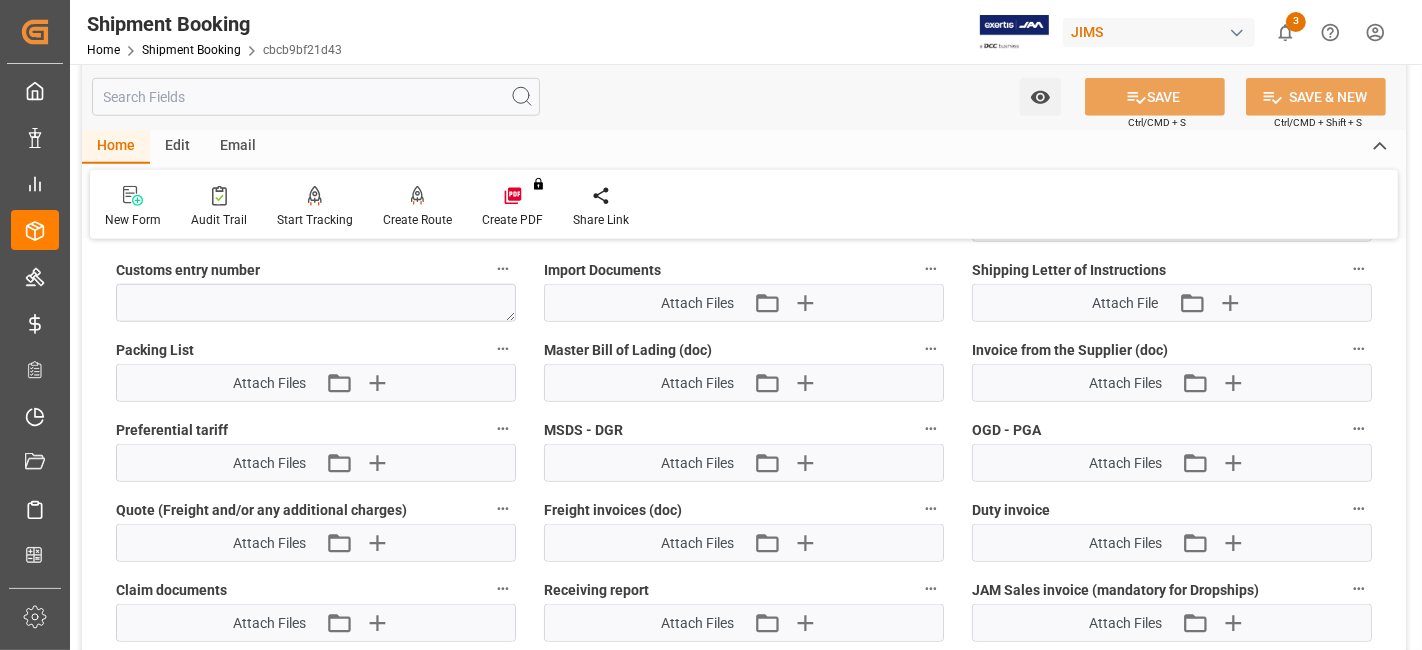 scroll, scrollTop: 1688, scrollLeft: 0, axis: vertical 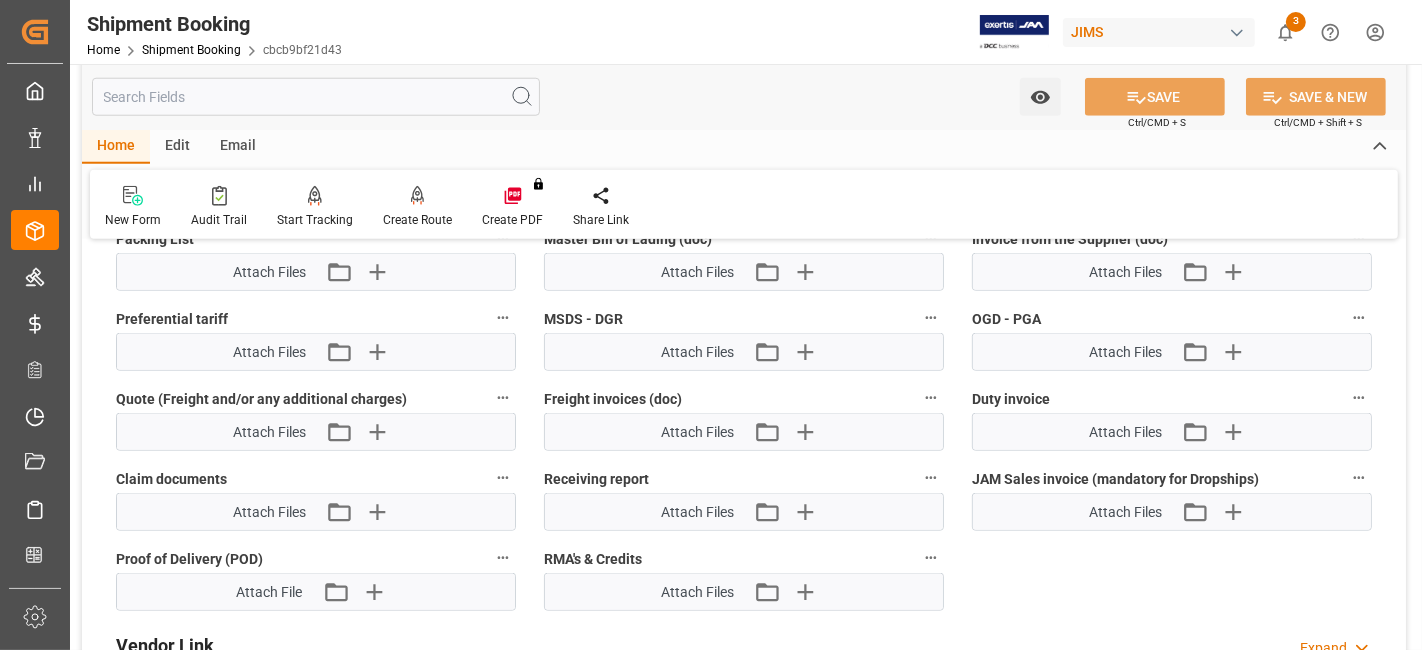 click on "Quote Ready In-Transit Delivered Completed Cancelled   References Expand JAM Reference Number     77-10403-US F&W FLAG      STOP Order Co (Prefix)   *   77 Country of Origin (Suffix)   *   US Ship to country     Canada Booking Status     Ready Shipment type   *   LTL Agent   *   Daniel Sokolyk Supplier Full Name     Lowell Manufacturing Supplier Number     Number of Containers   *   0 Order Creation Date     Ready Date   *   01-08-2025 Old JAM Reference Number     Arrival Notice Received       Shipment Information Expand   Carrier/Freight Forwarder   Carrier's/Freight Forwarder's Code Equals Show Additional Columns
Drag here to set row groups Drag here to set column labels
Action
to" at bounding box center [744, -369] 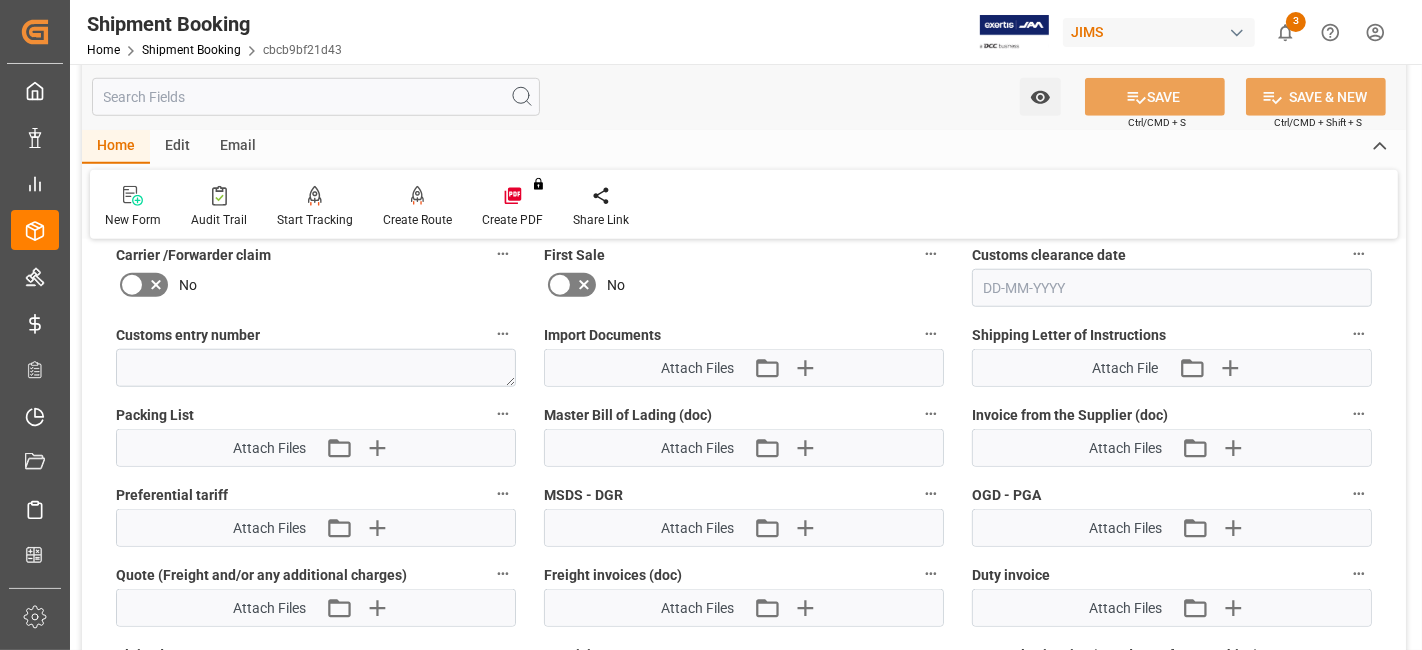 scroll, scrollTop: 1511, scrollLeft: 0, axis: vertical 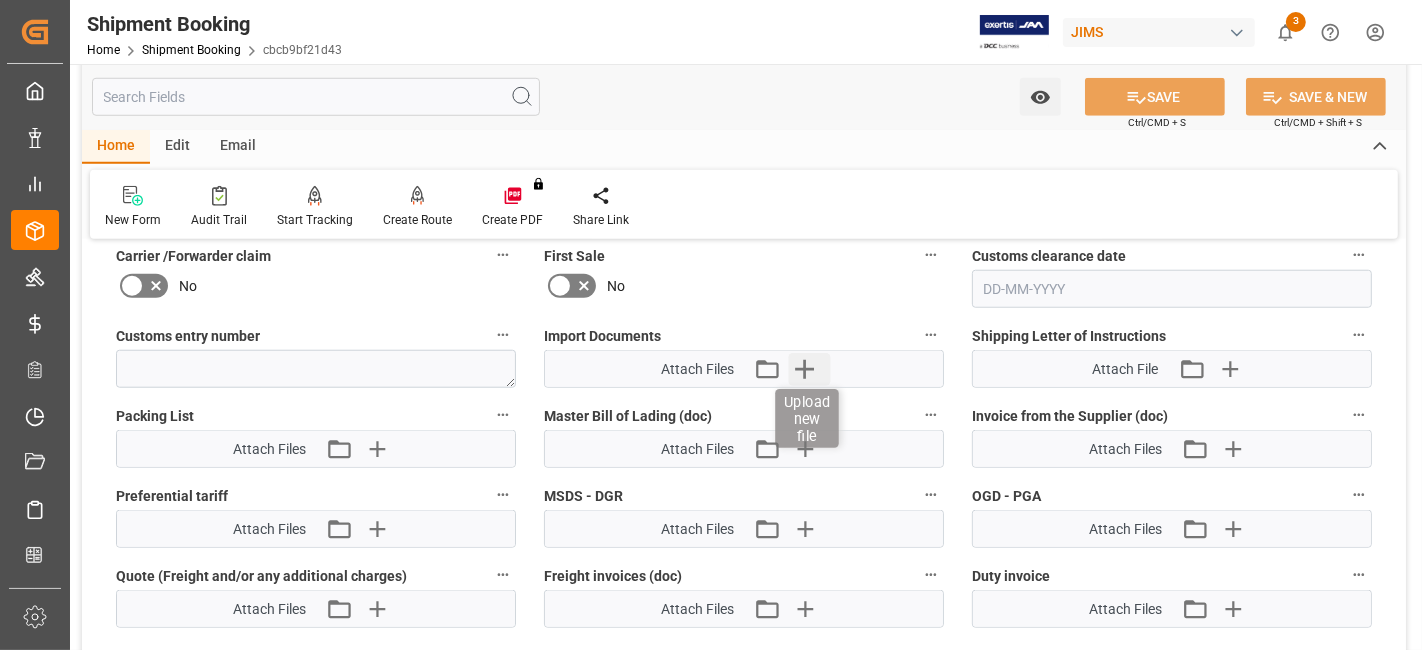 click 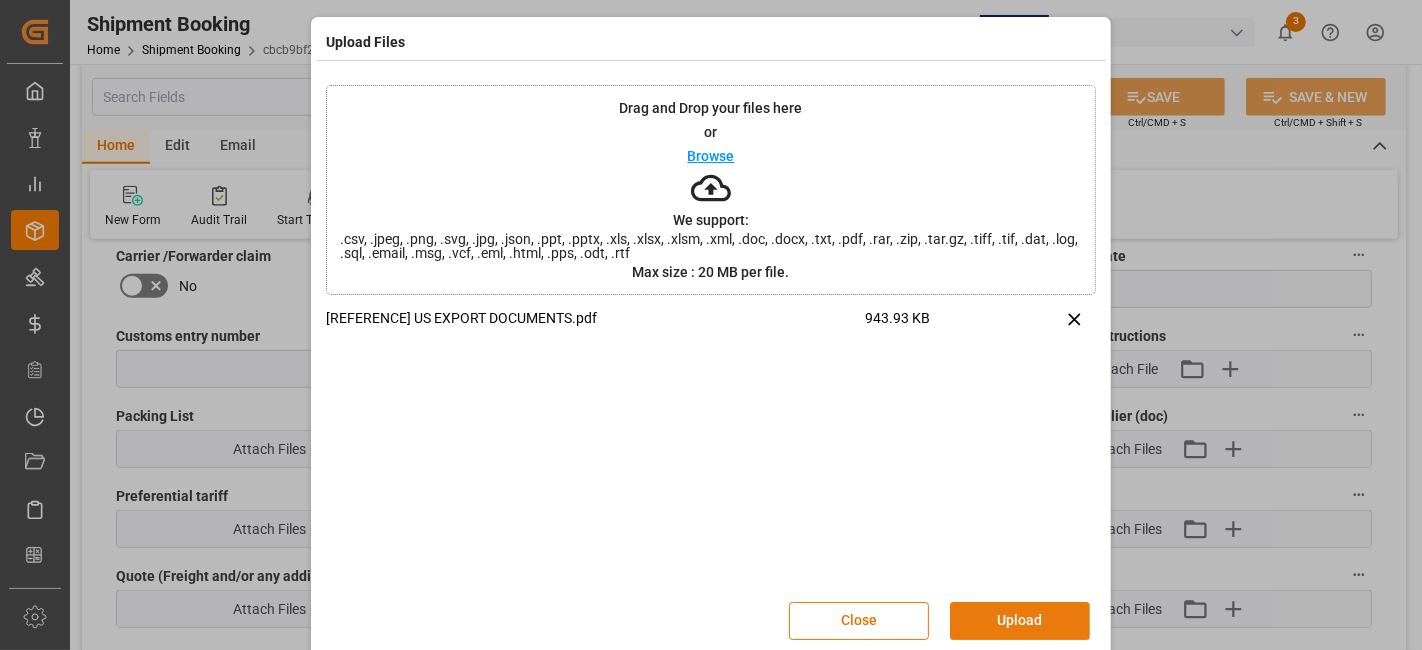 click on "Upload" at bounding box center (1020, 621) 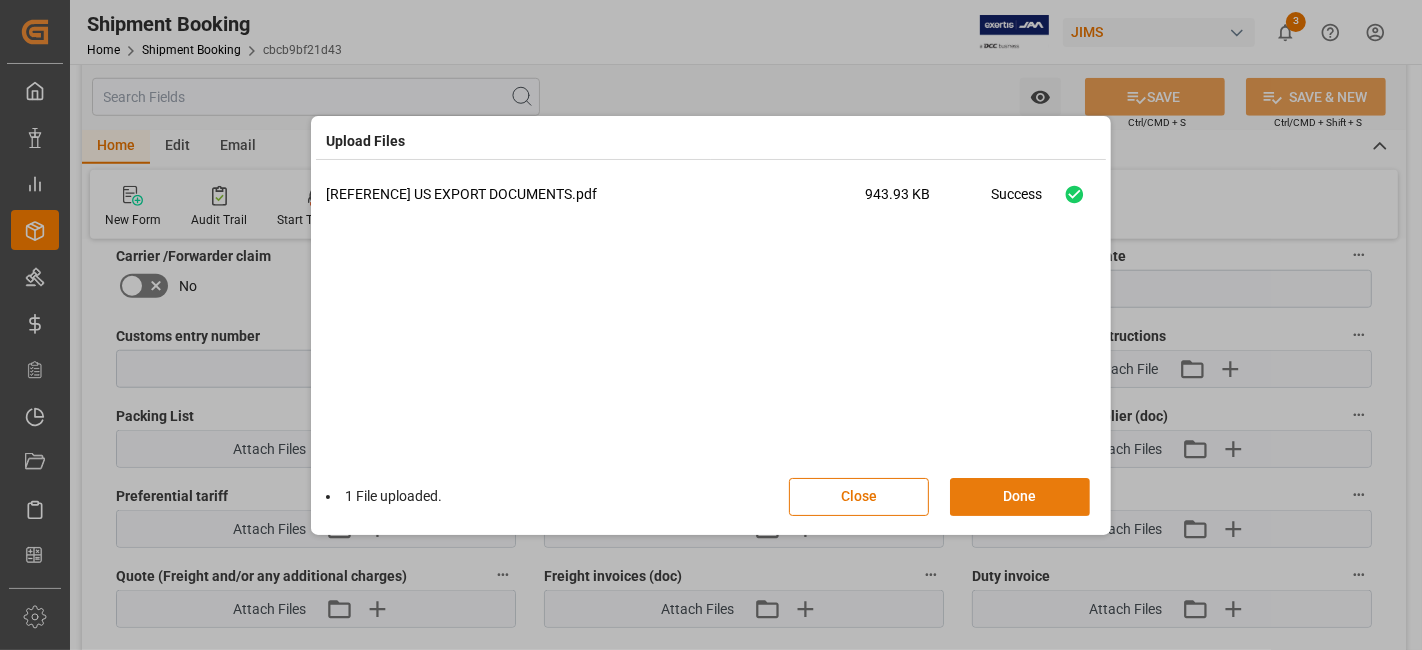 click on "Done" at bounding box center (1020, 497) 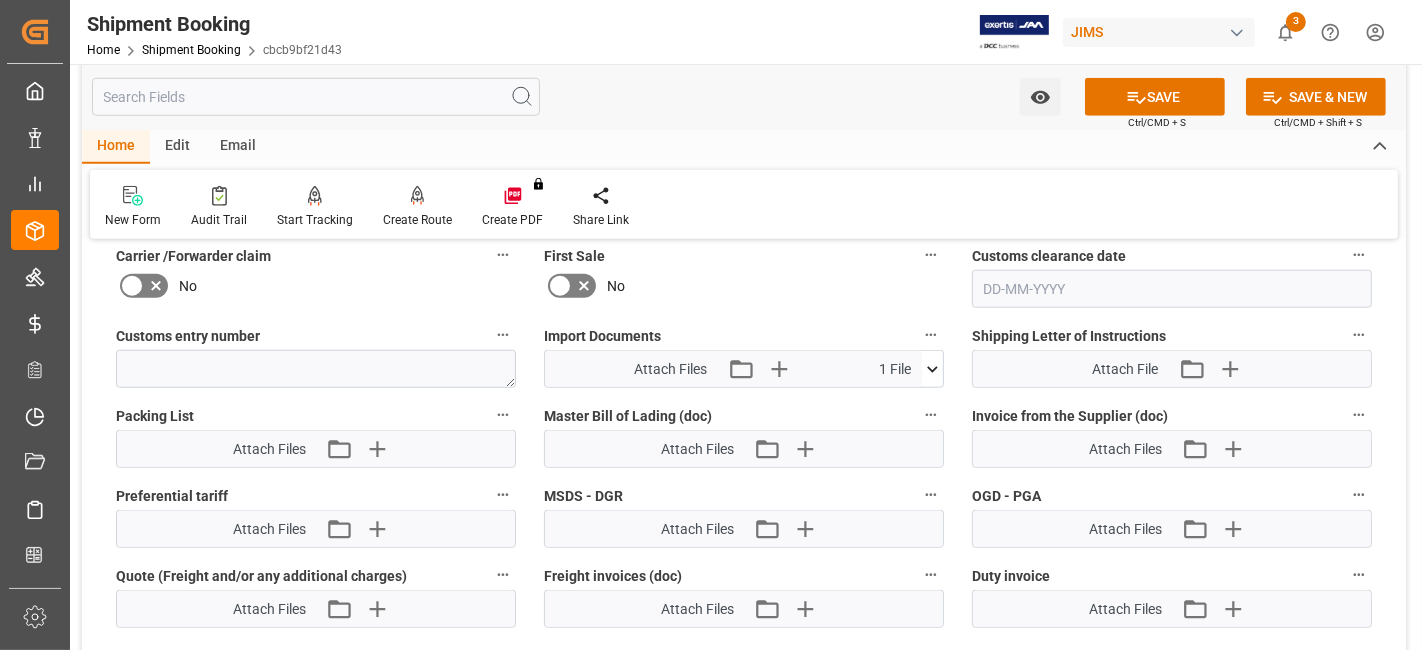 click on "Customs entry number" at bounding box center [316, 336] 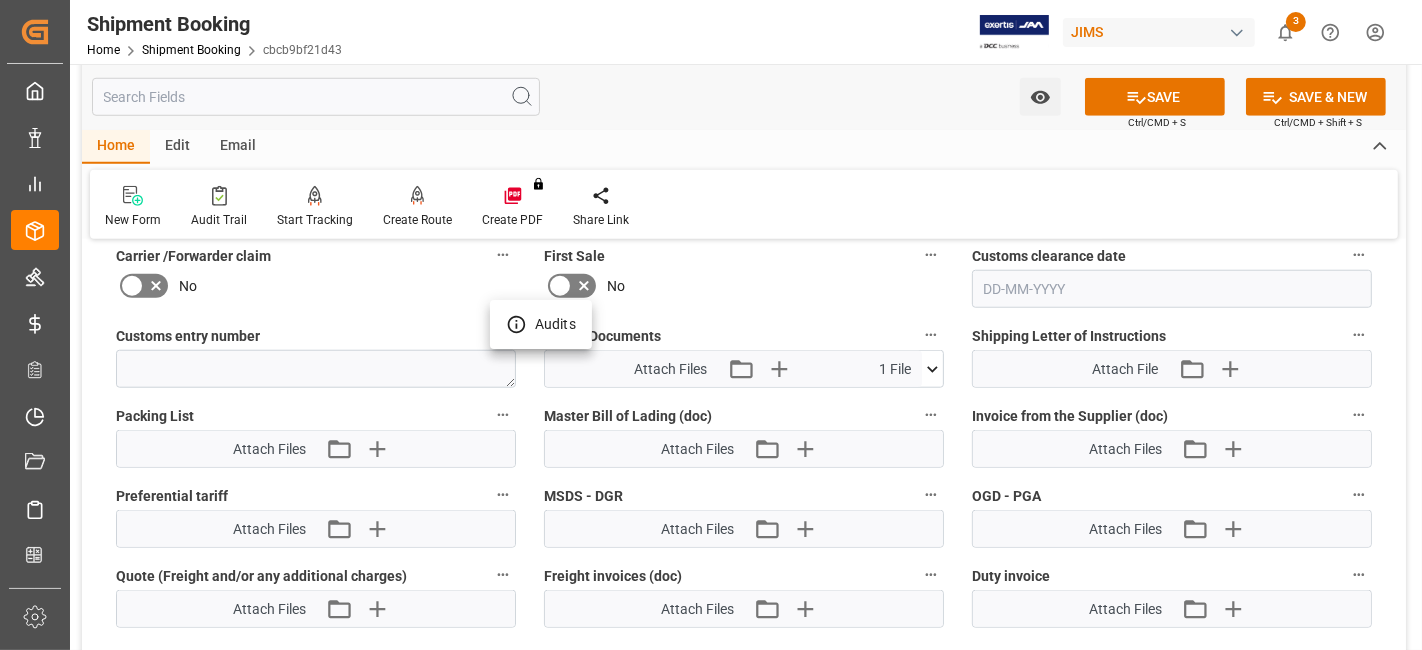 scroll, scrollTop: 1466, scrollLeft: 0, axis: vertical 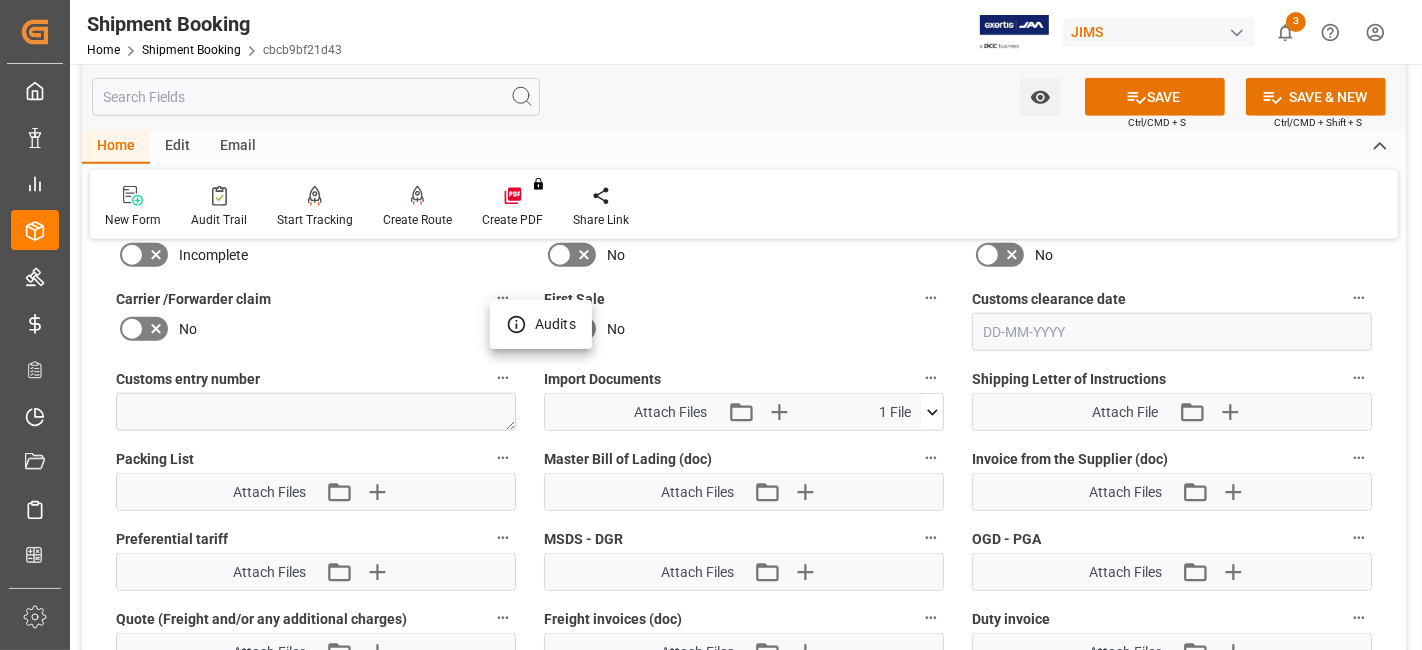 type 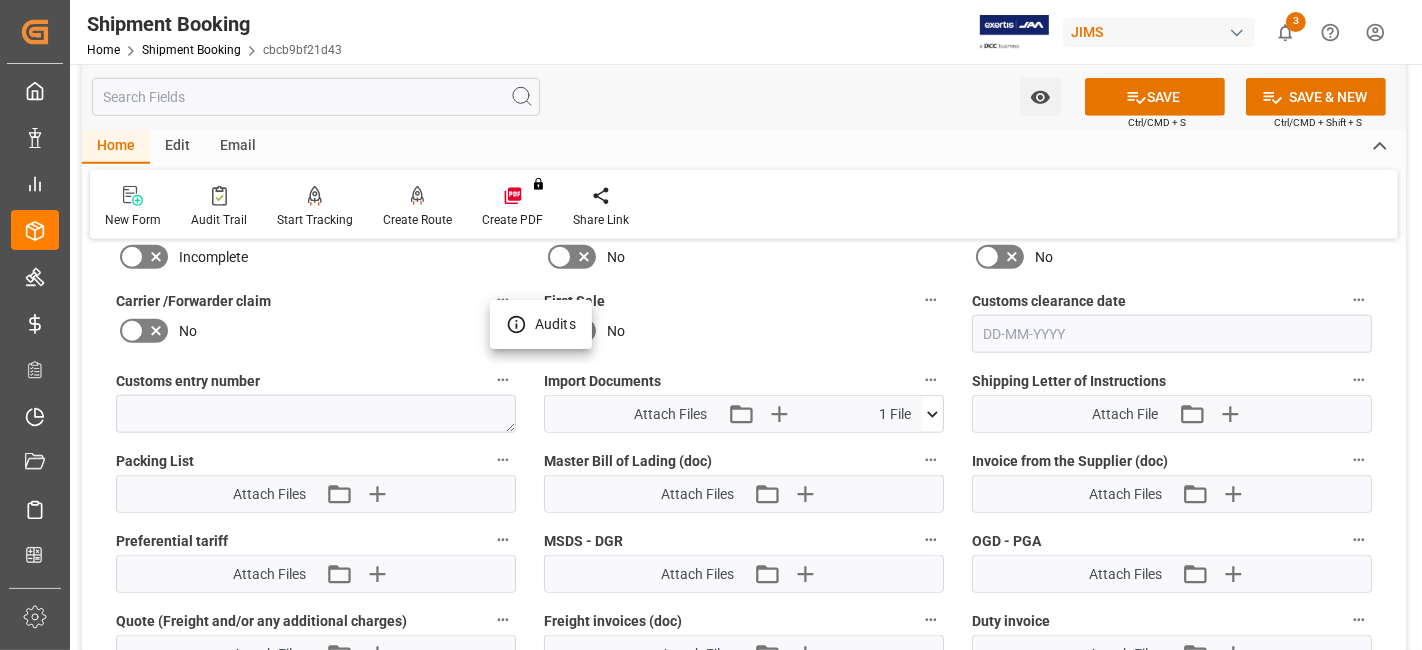 click at bounding box center (711, 325) 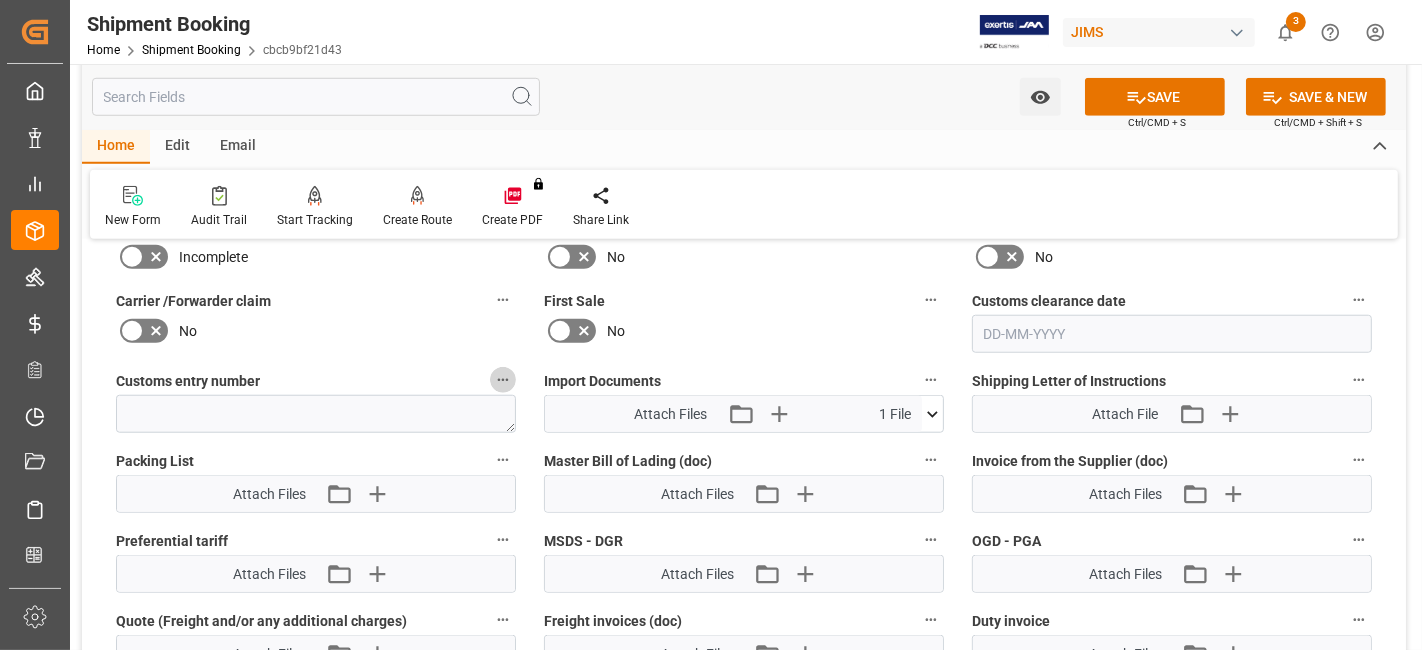 type 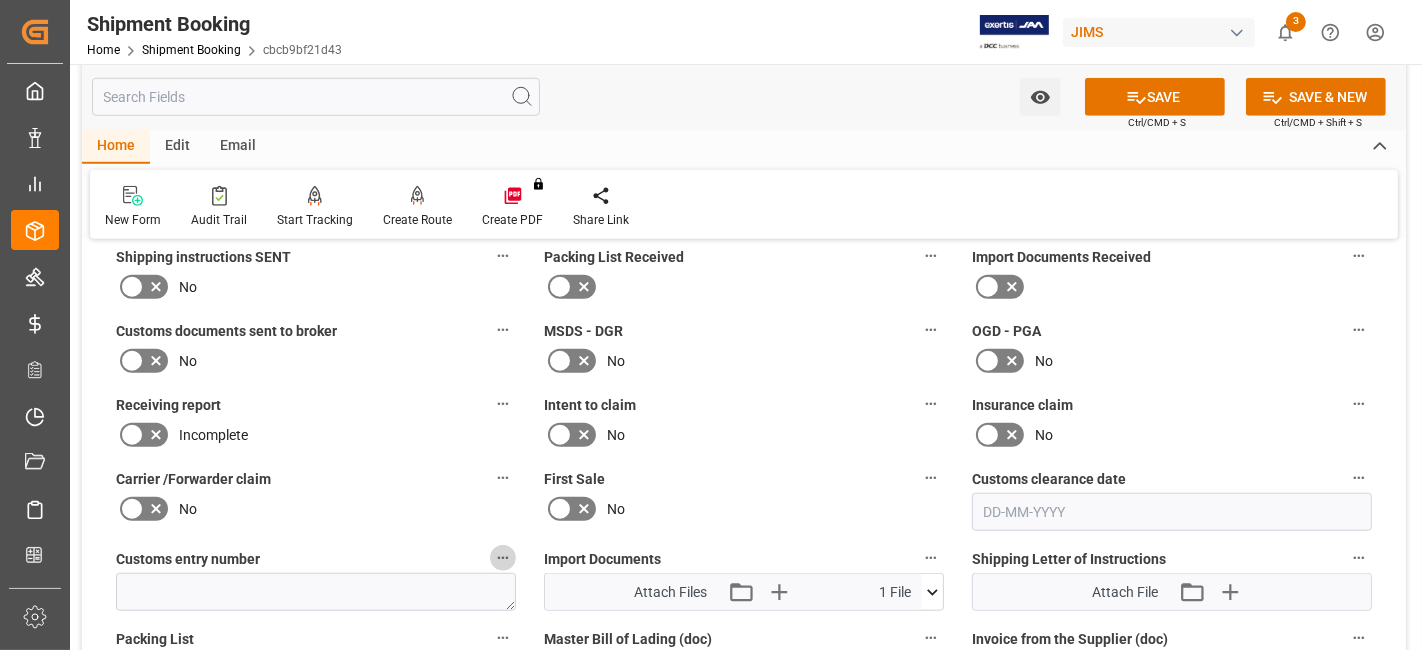 scroll, scrollTop: 1244, scrollLeft: 0, axis: vertical 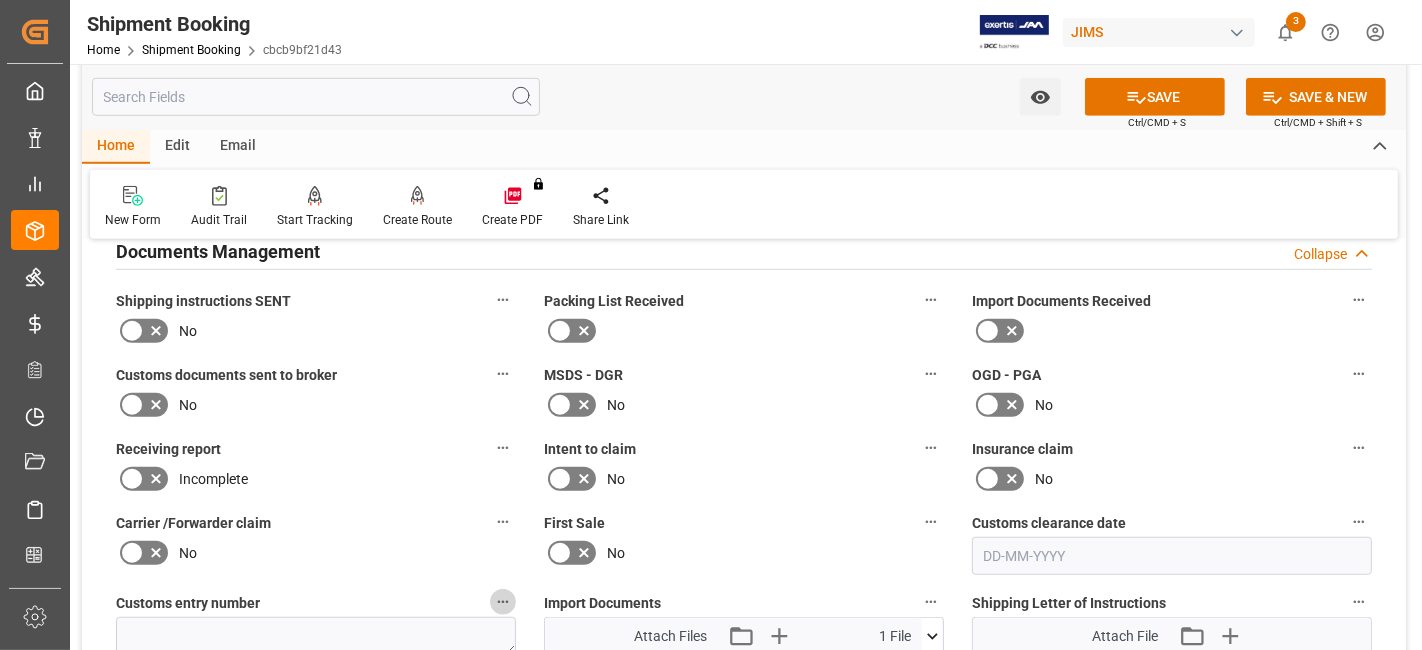 click 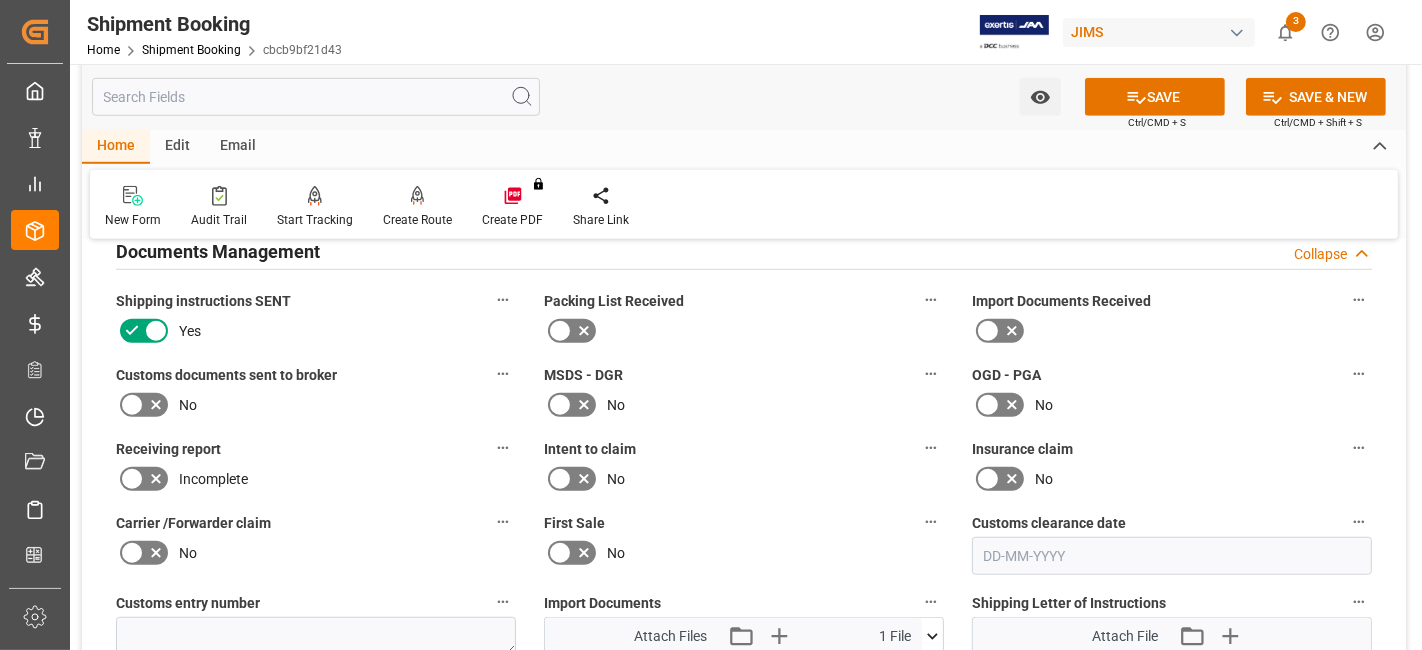 click 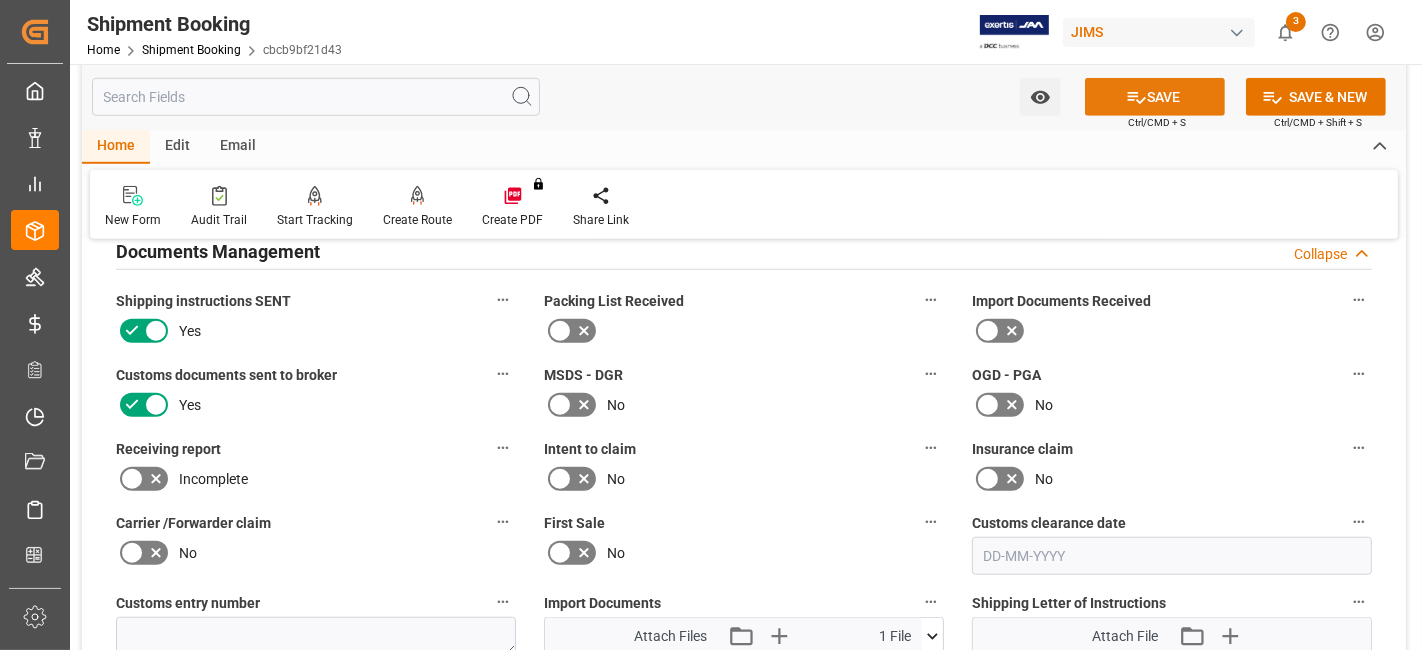 click on "SAVE" at bounding box center [1155, 97] 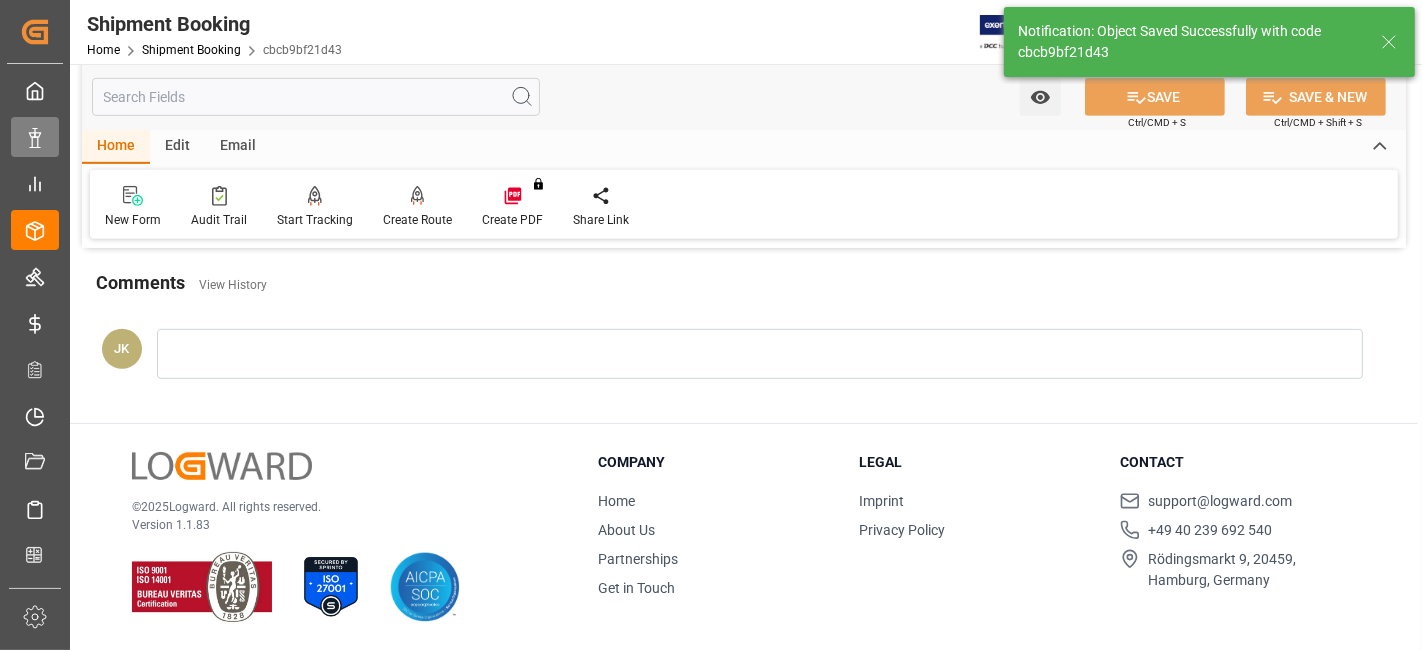 scroll, scrollTop: 748, scrollLeft: 0, axis: vertical 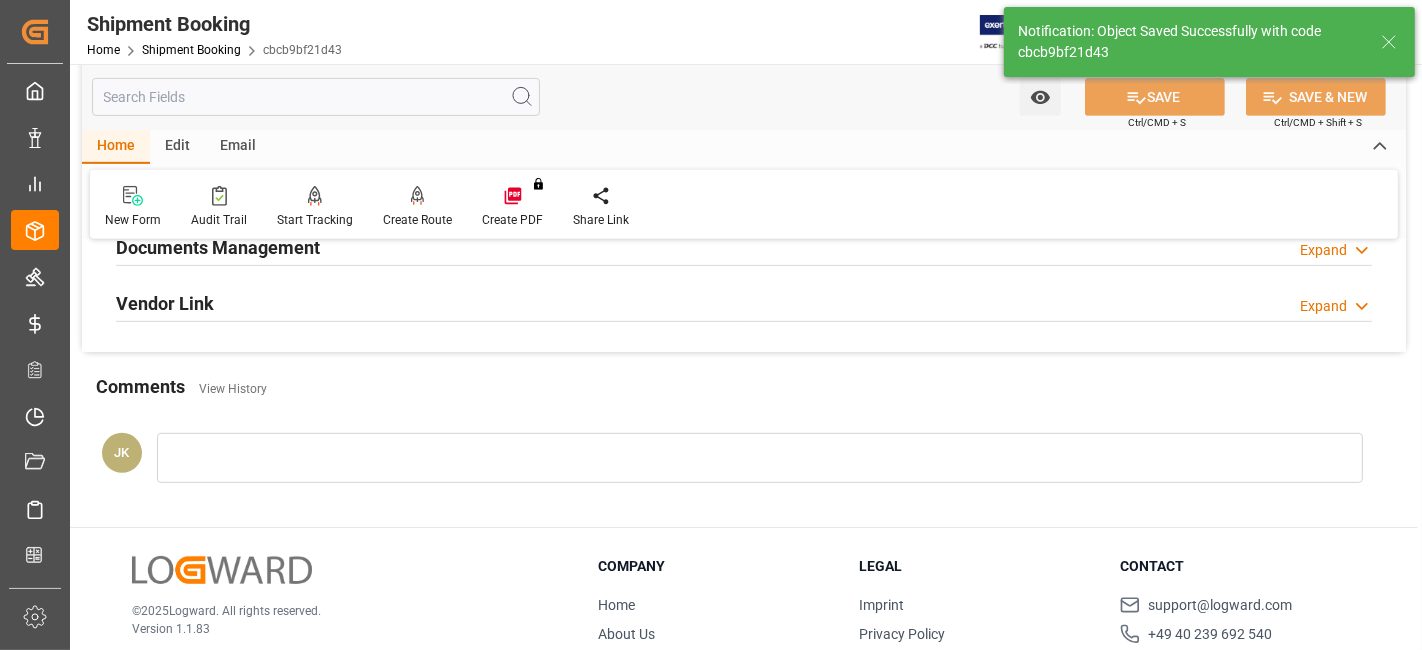 click on "Documents Management Expand" at bounding box center [744, 246] 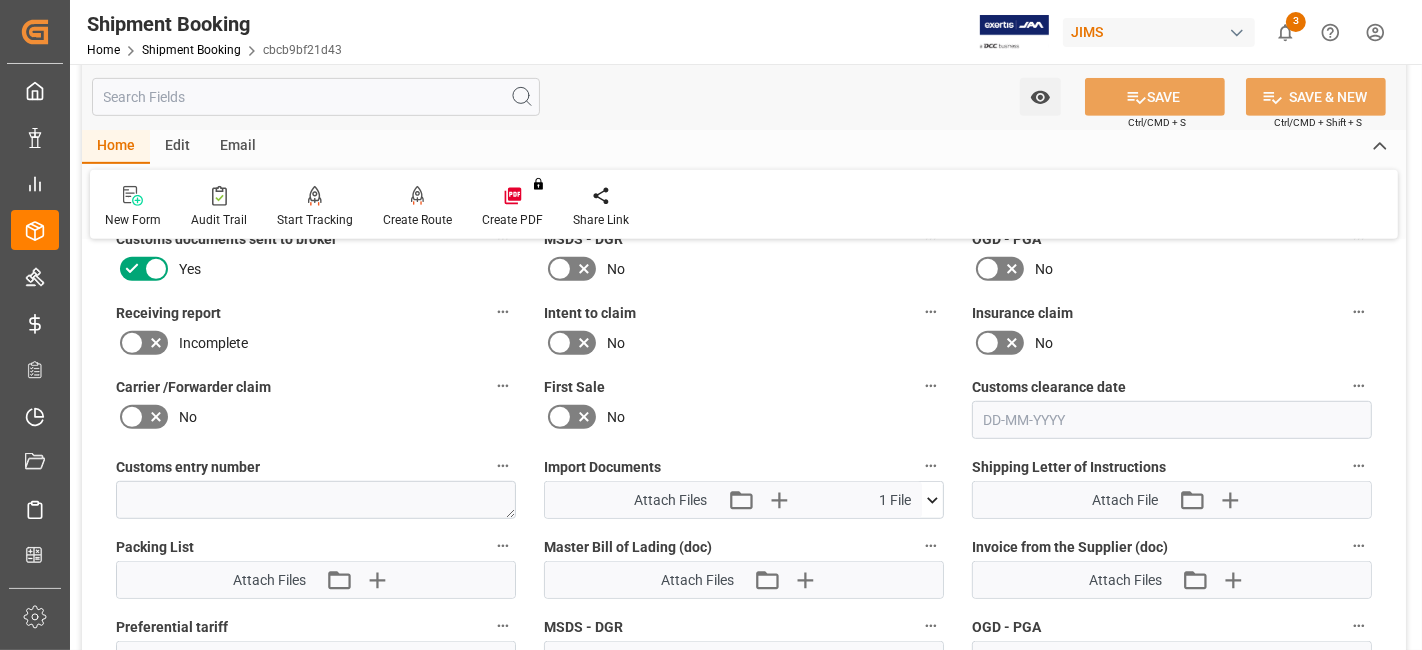 scroll, scrollTop: 881, scrollLeft: 0, axis: vertical 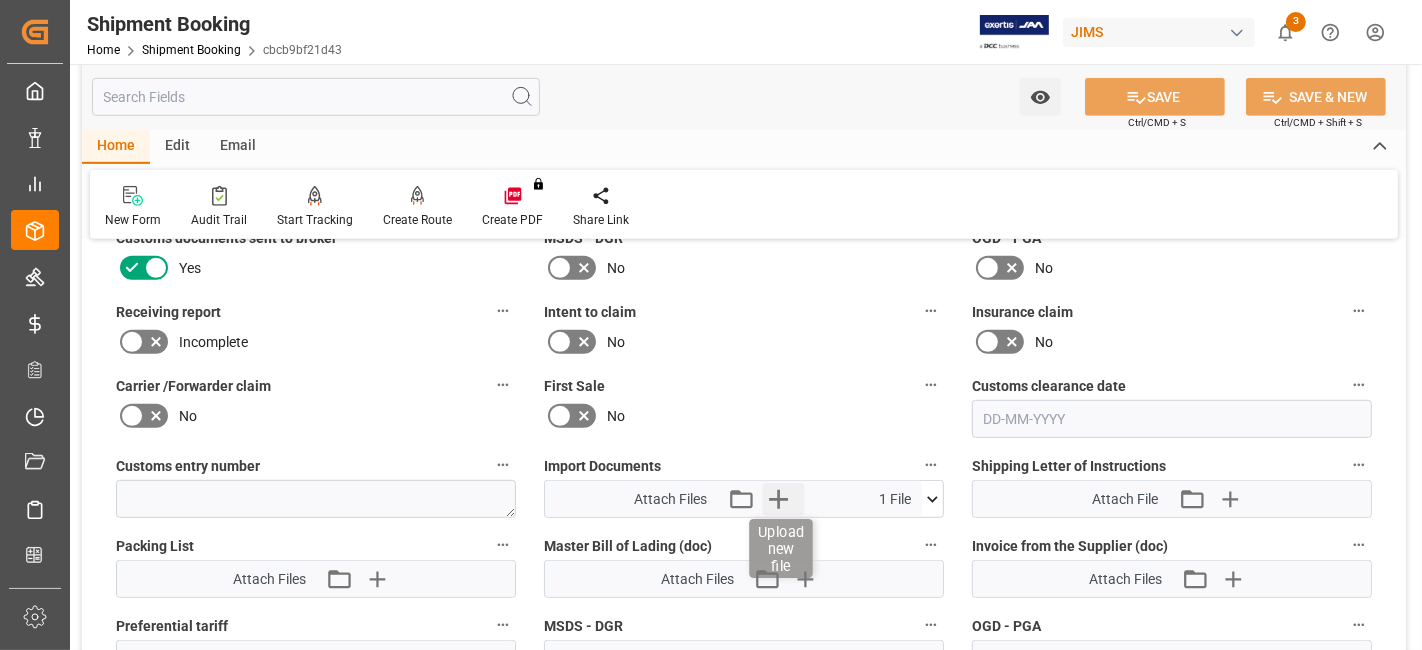 click 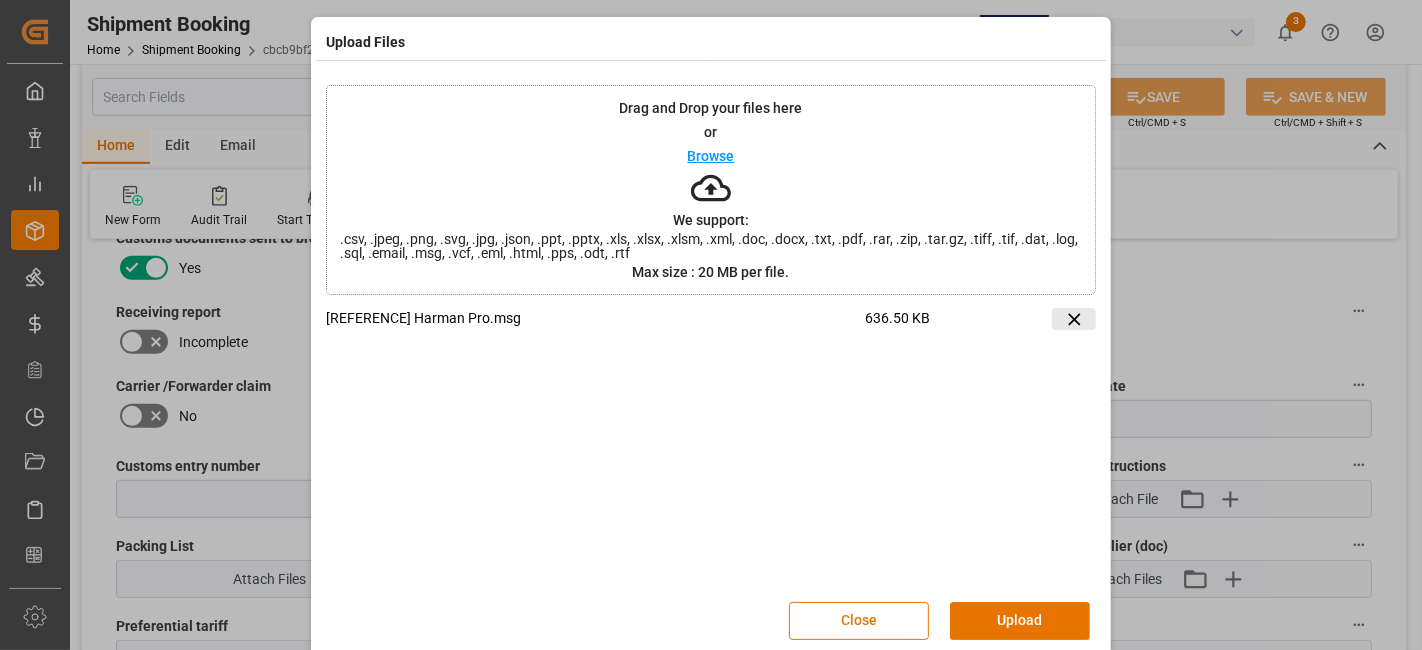 click 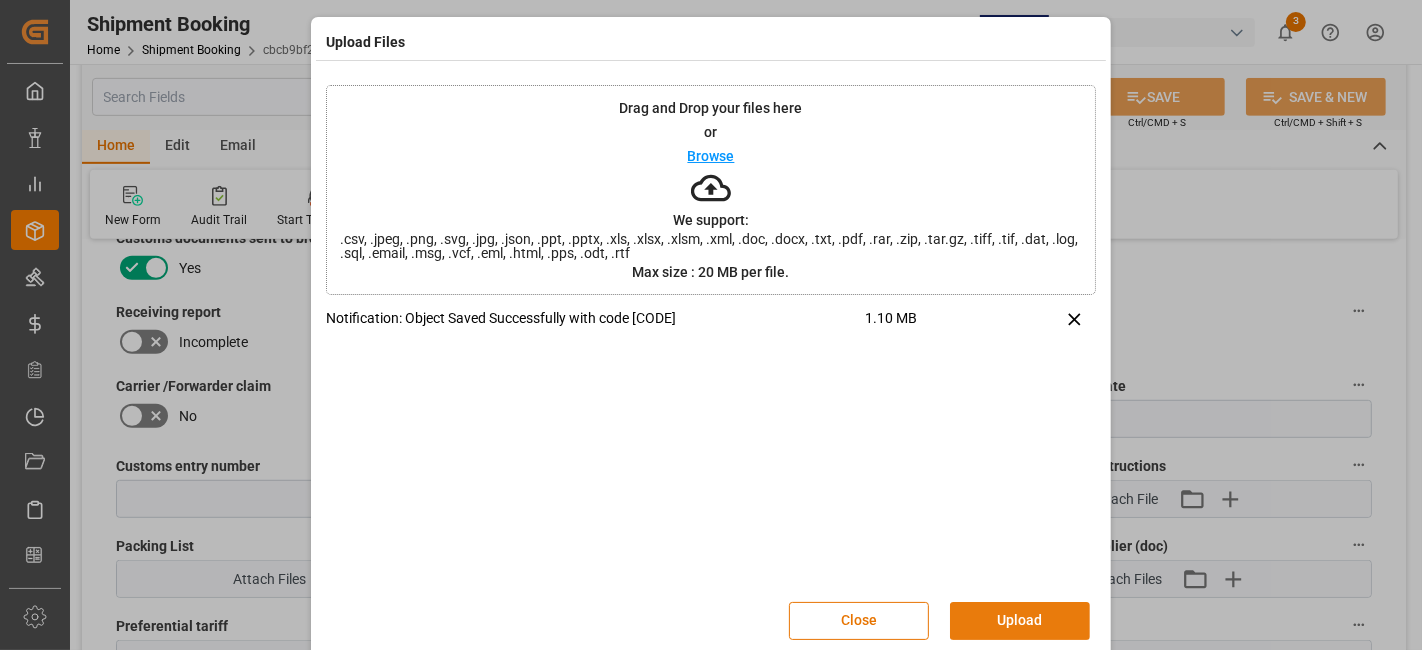 click on "Upload" at bounding box center (1020, 621) 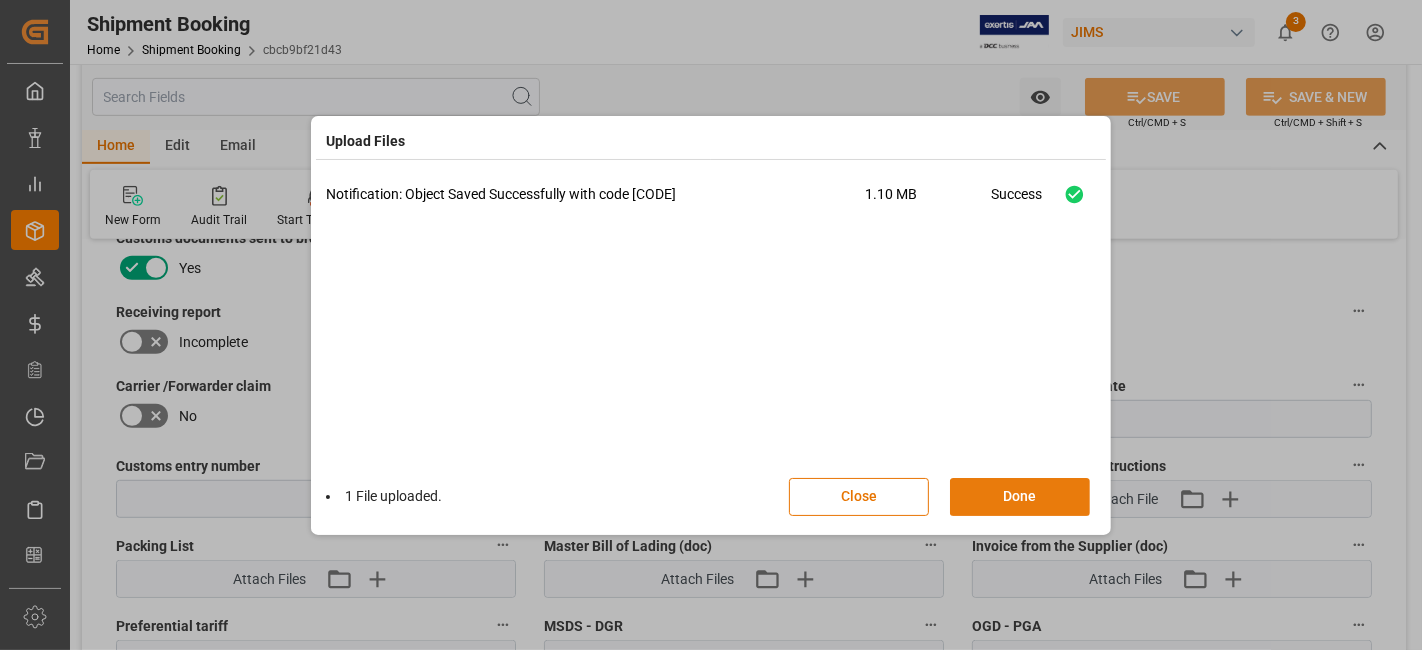 click on "Done" at bounding box center (1020, 497) 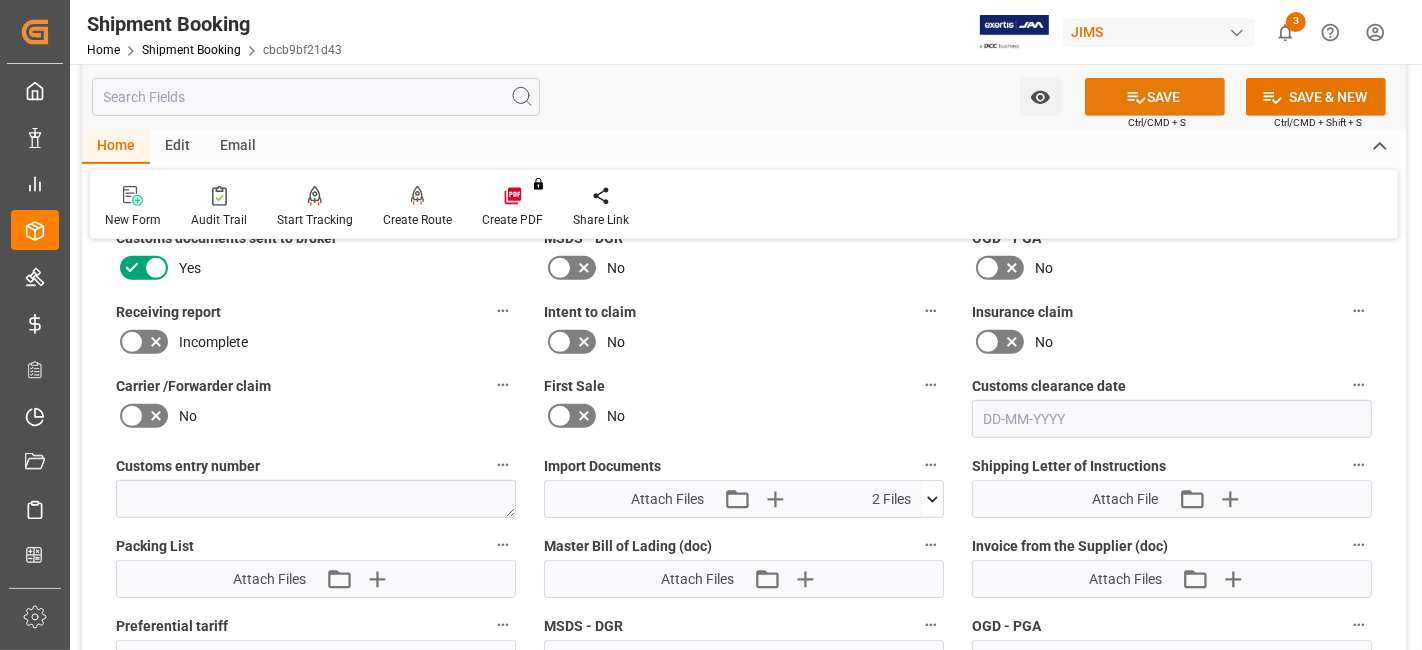 click on "SAVE" at bounding box center [1155, 97] 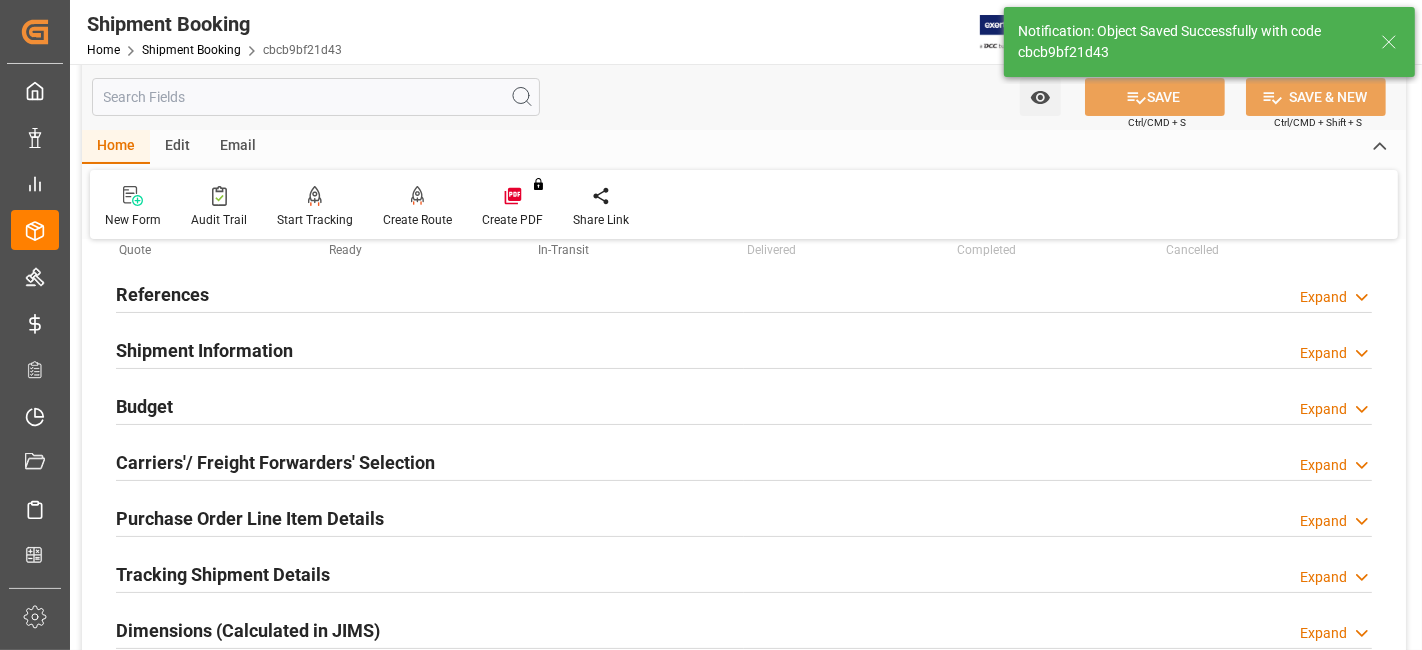scroll, scrollTop: 0, scrollLeft: 0, axis: both 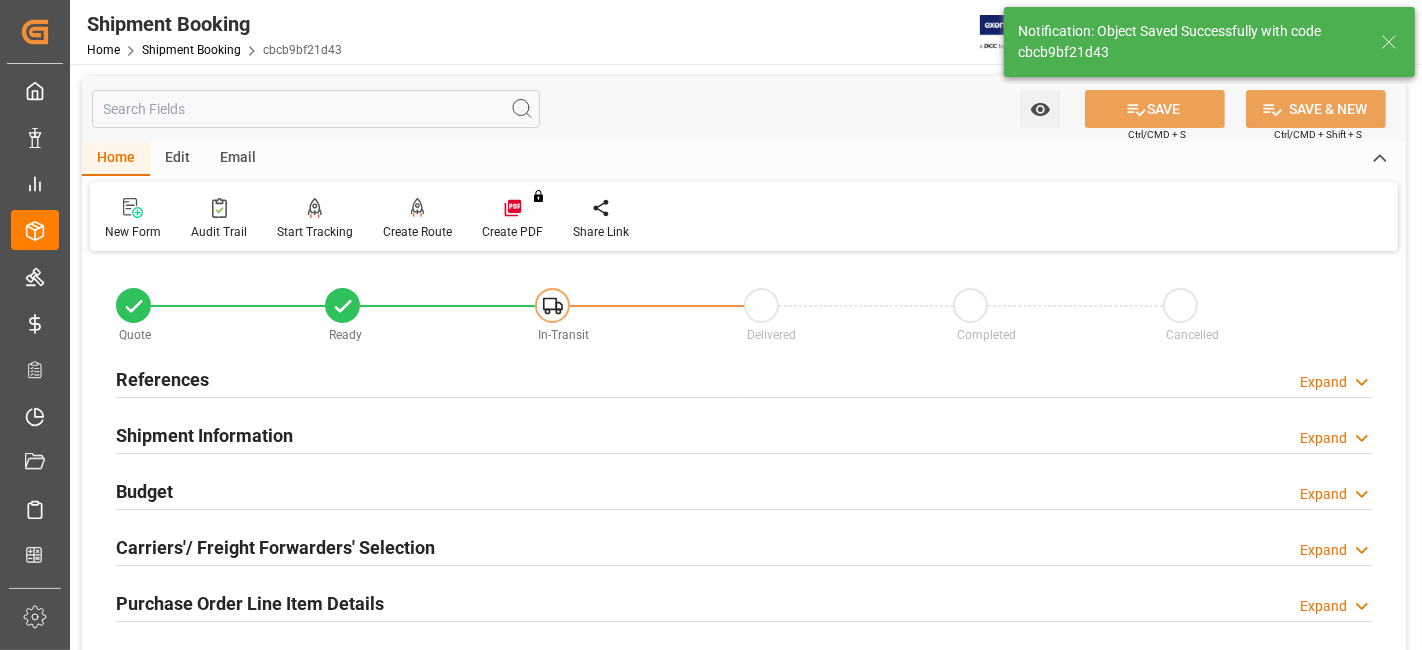 click on "References Expand" at bounding box center [744, 378] 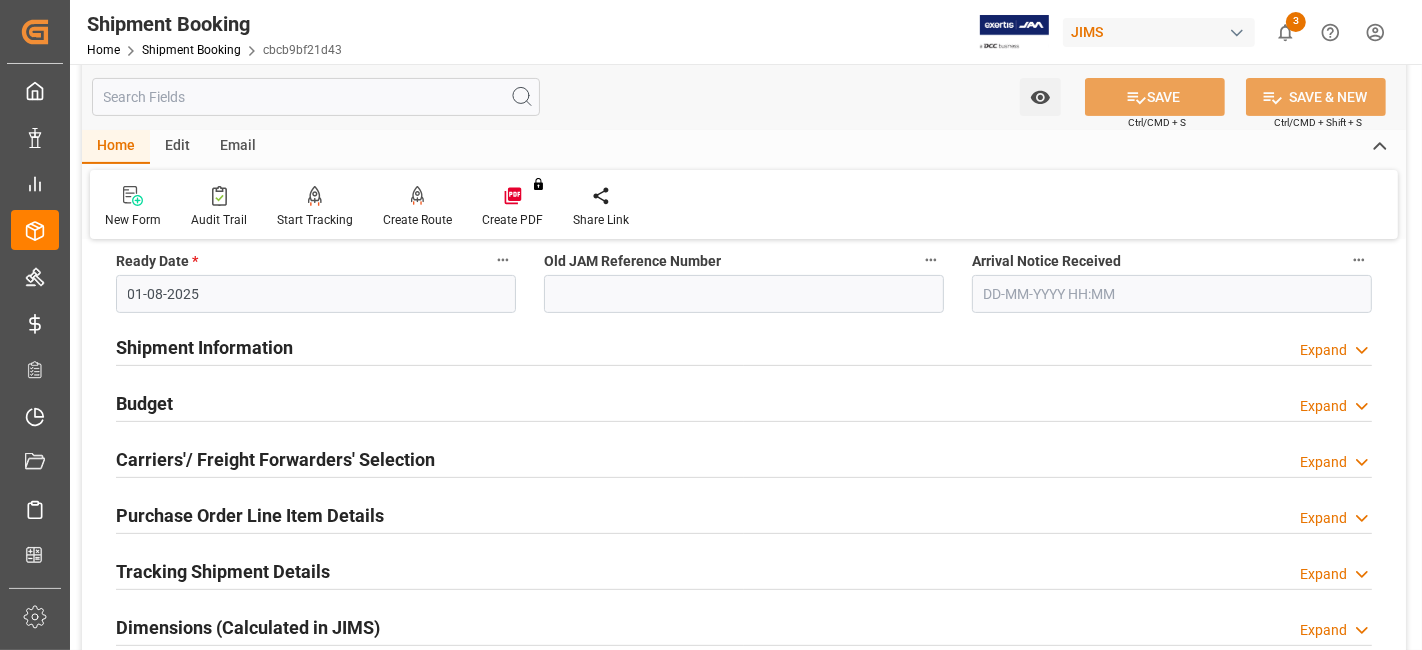 scroll, scrollTop: 533, scrollLeft: 0, axis: vertical 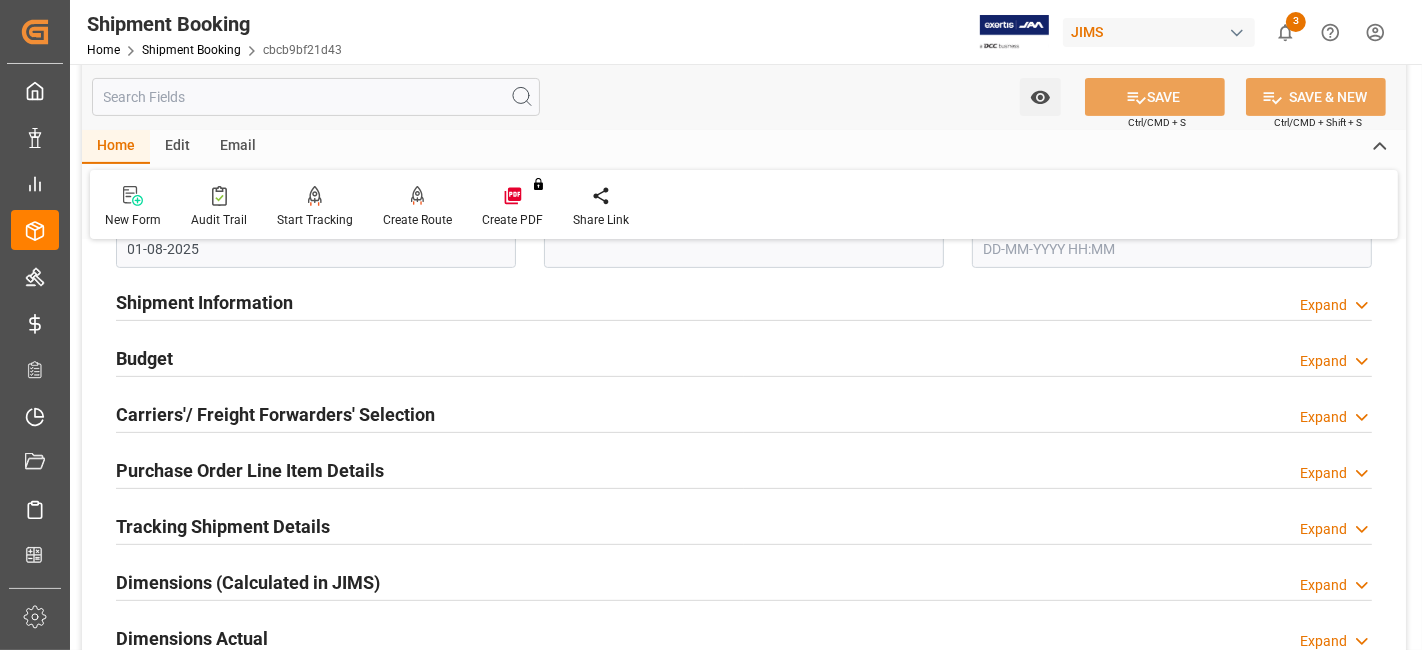 click on "Shipment Information Expand" at bounding box center [744, 301] 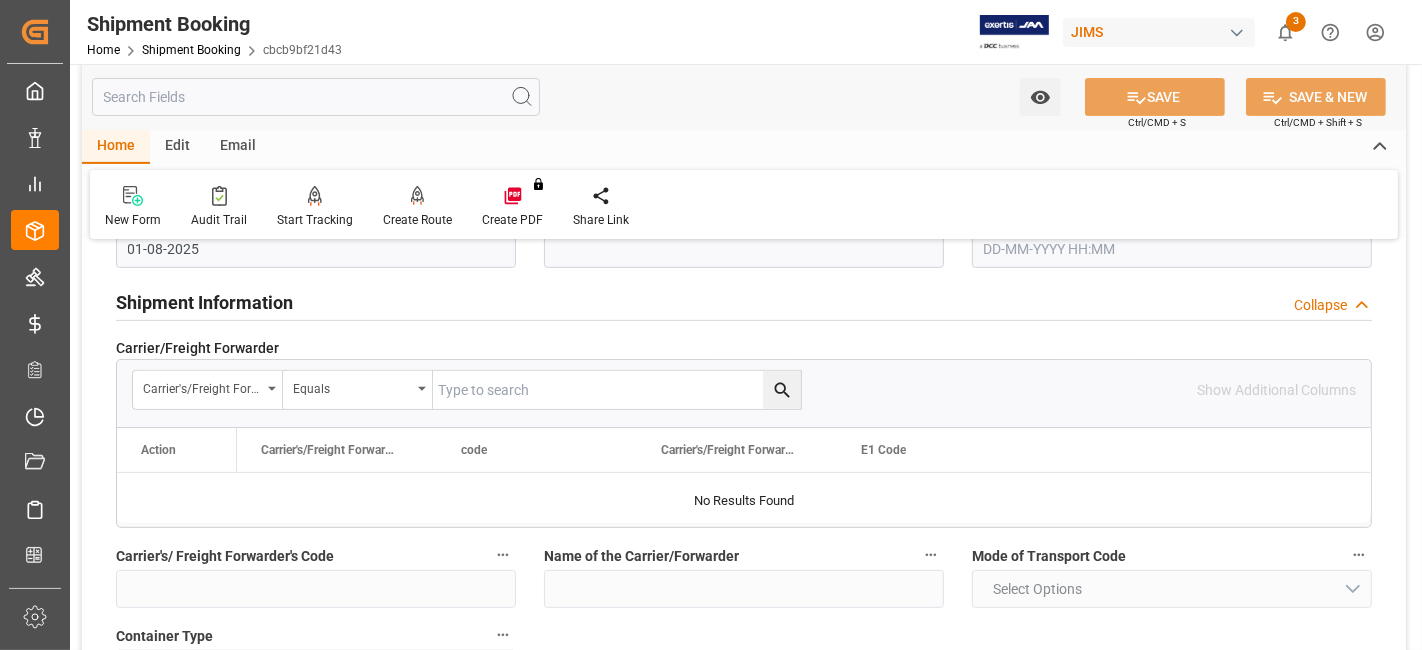 click on "Shipment Information Collapse" at bounding box center [744, 301] 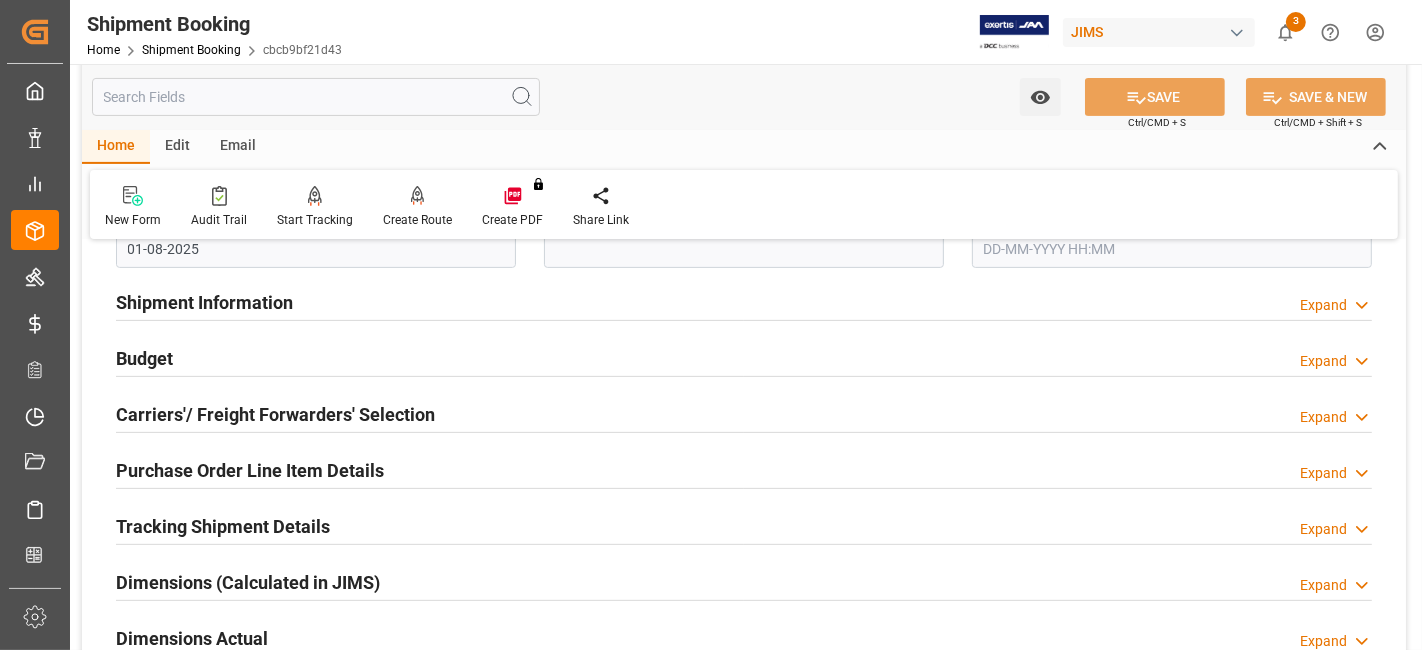 click on "Budget Expand" at bounding box center (744, 357) 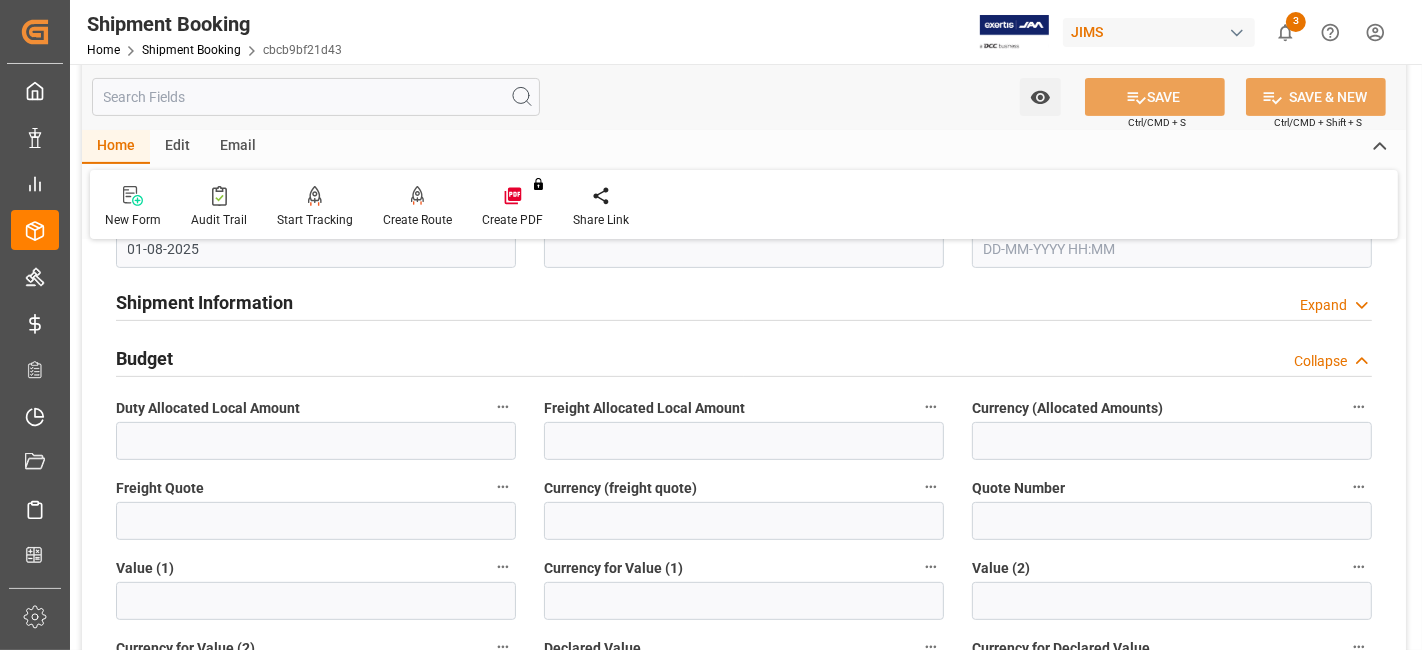 click on "Budget Collapse" at bounding box center (744, 357) 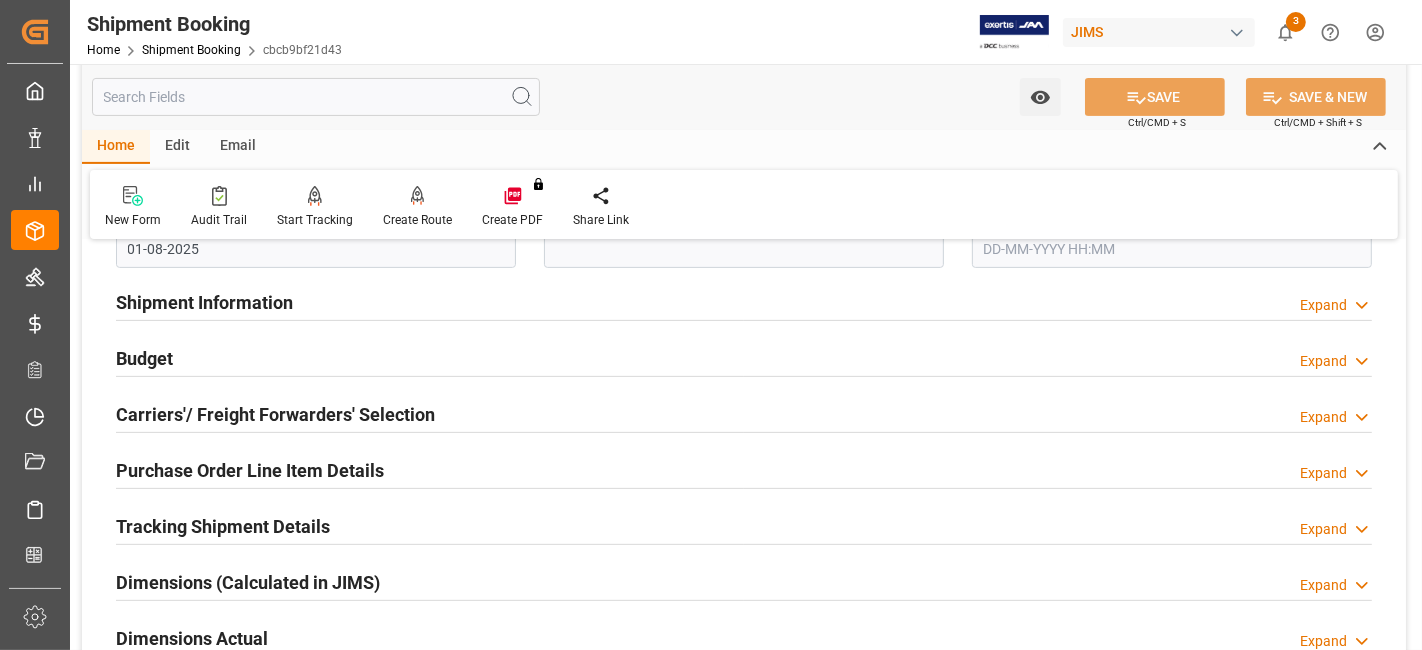click on "Carriers'/ Freight Forwarders' Selection" at bounding box center [275, 414] 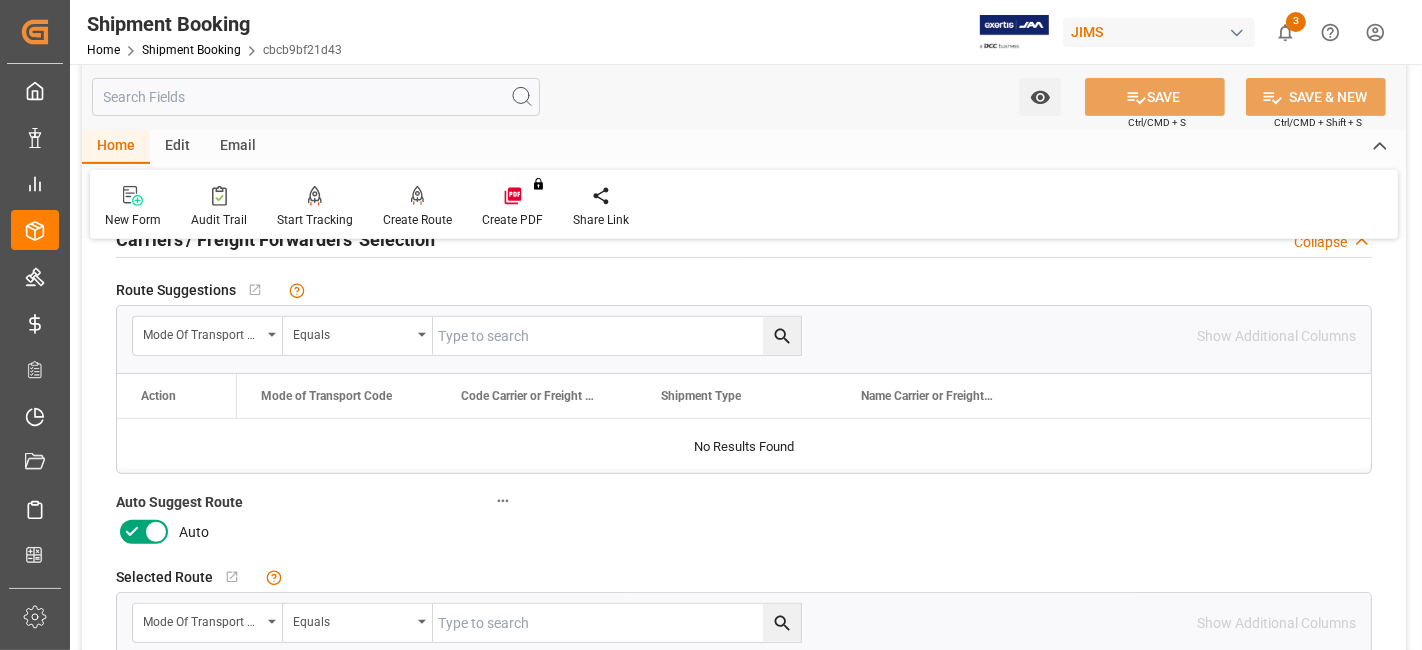 scroll, scrollTop: 711, scrollLeft: 0, axis: vertical 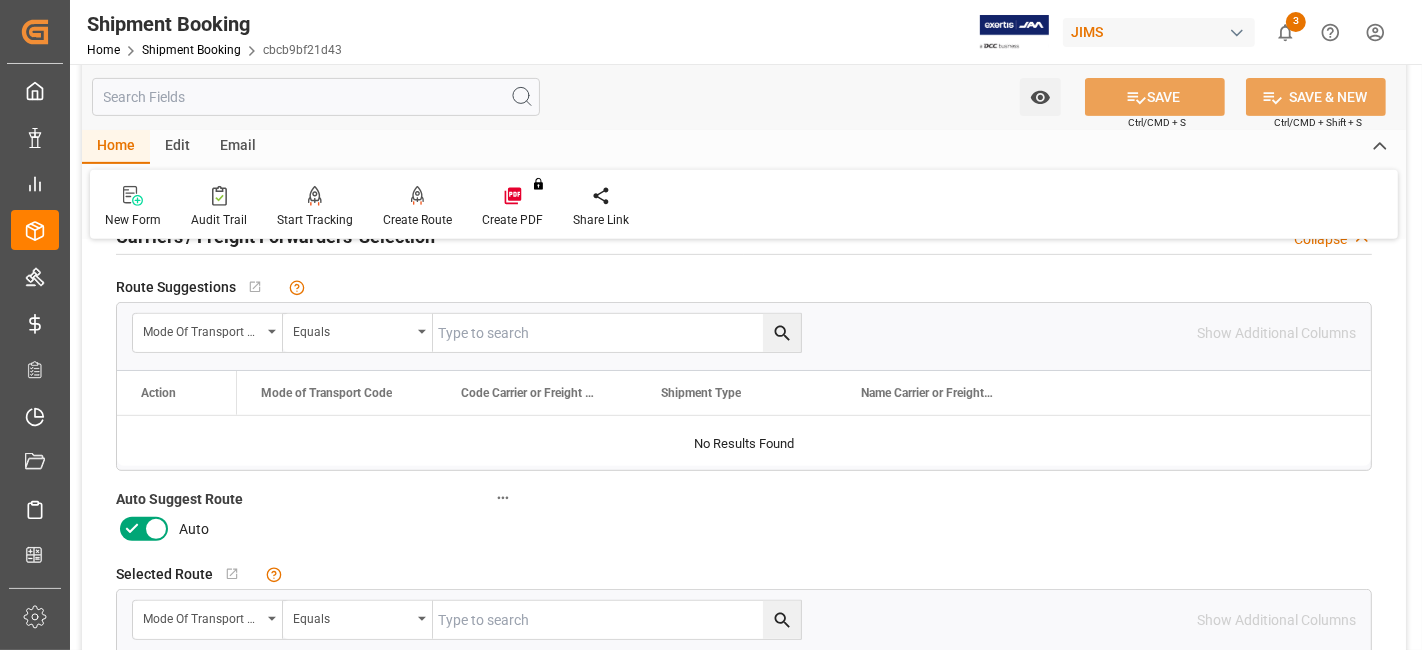 click 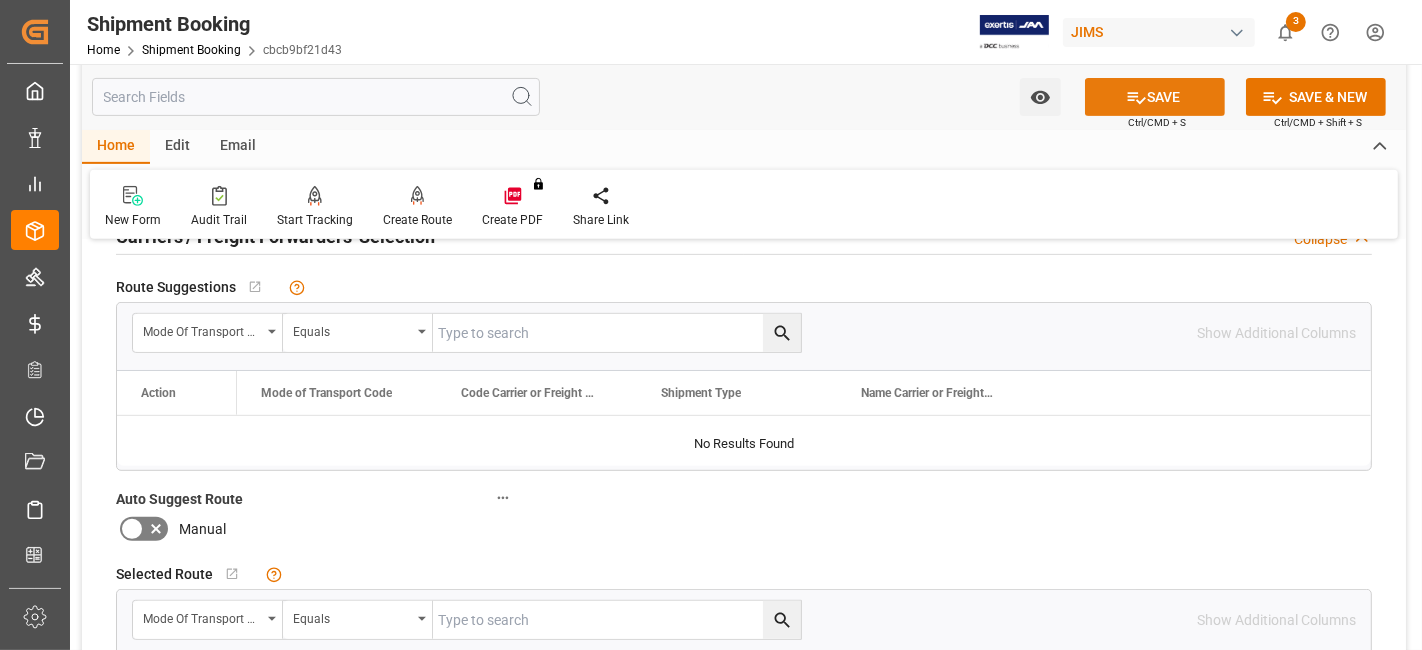 click on "SAVE" at bounding box center (1155, 97) 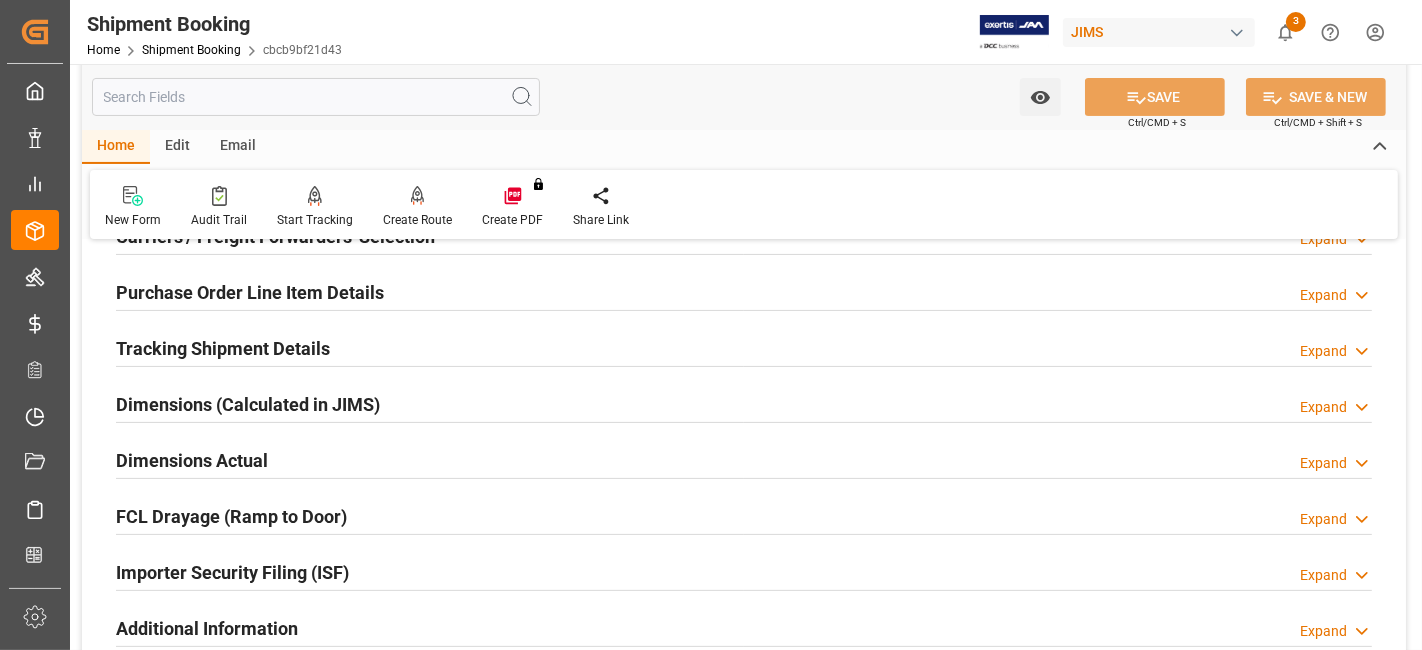 scroll, scrollTop: 534, scrollLeft: 0, axis: vertical 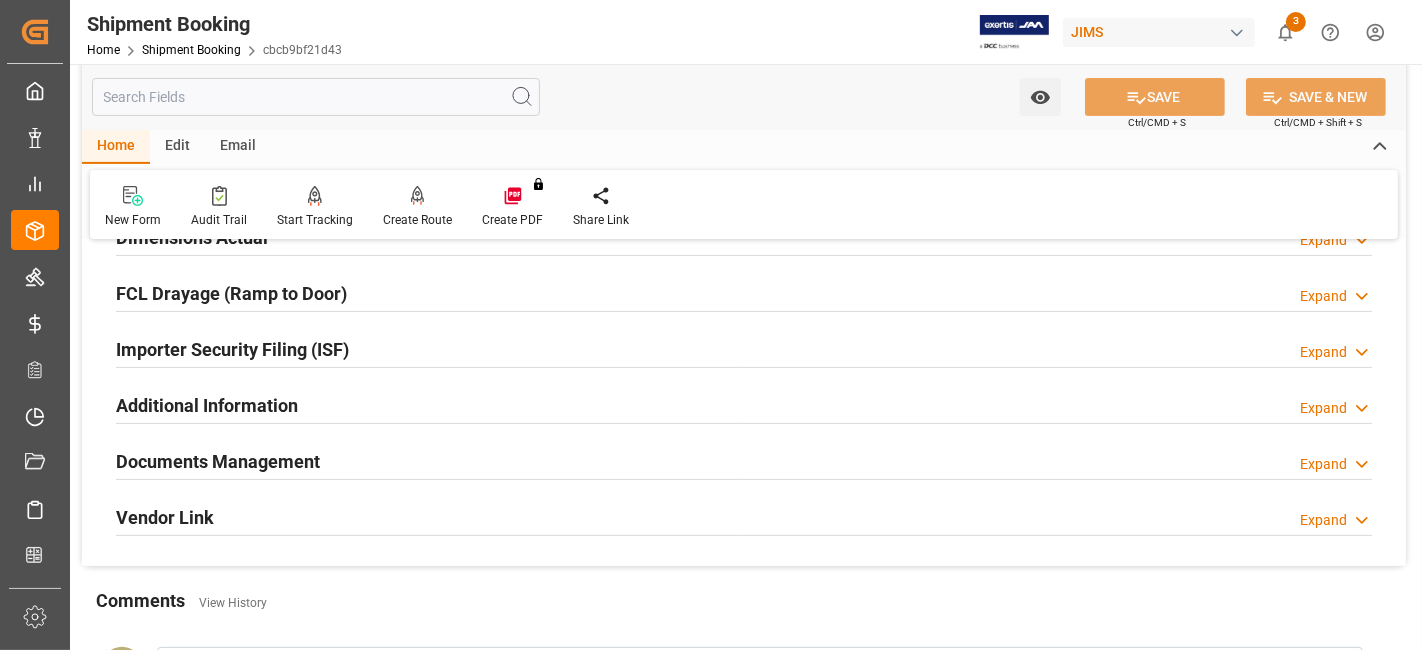 click on "Documents Management" at bounding box center (218, 461) 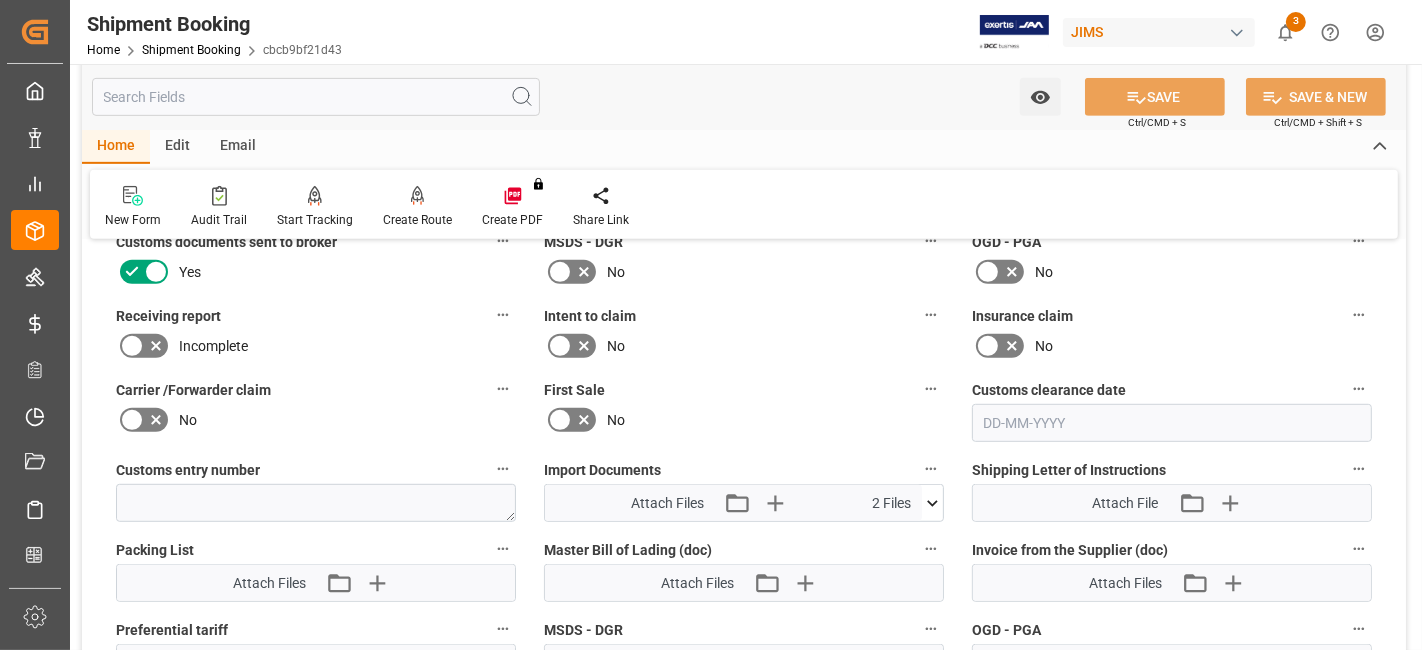 scroll, scrollTop: 889, scrollLeft: 0, axis: vertical 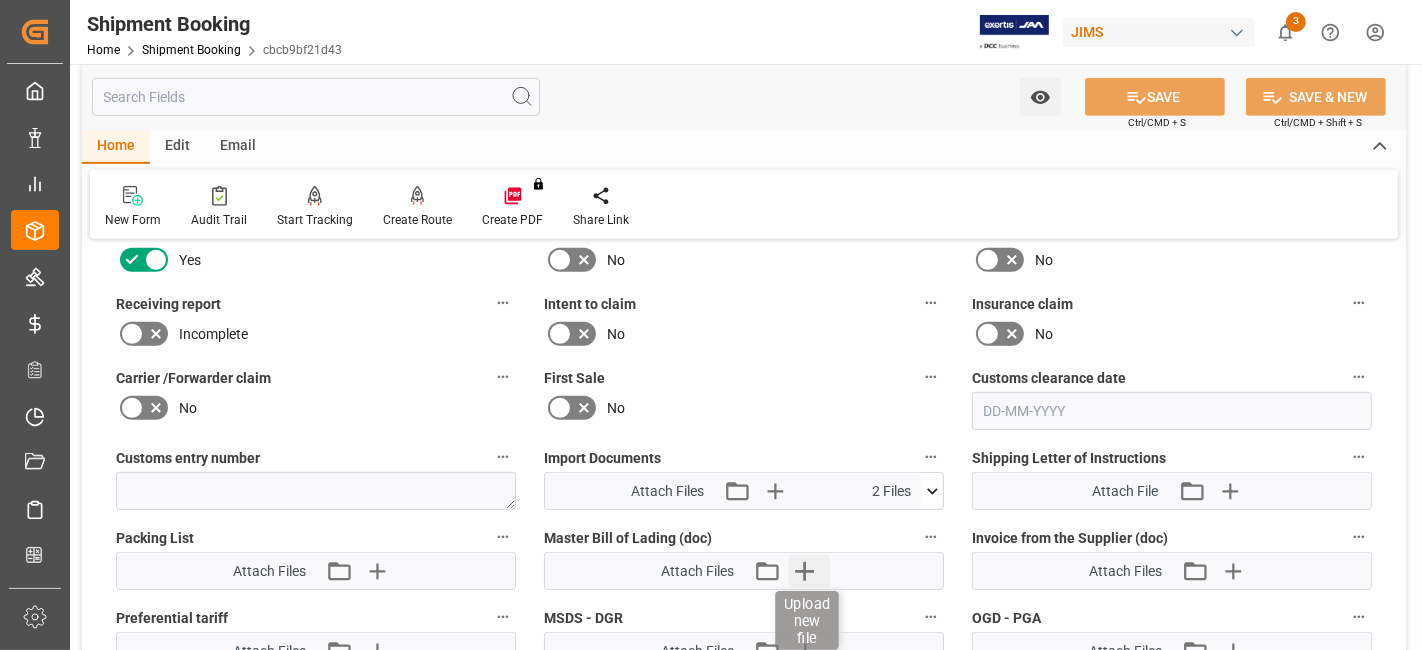 click 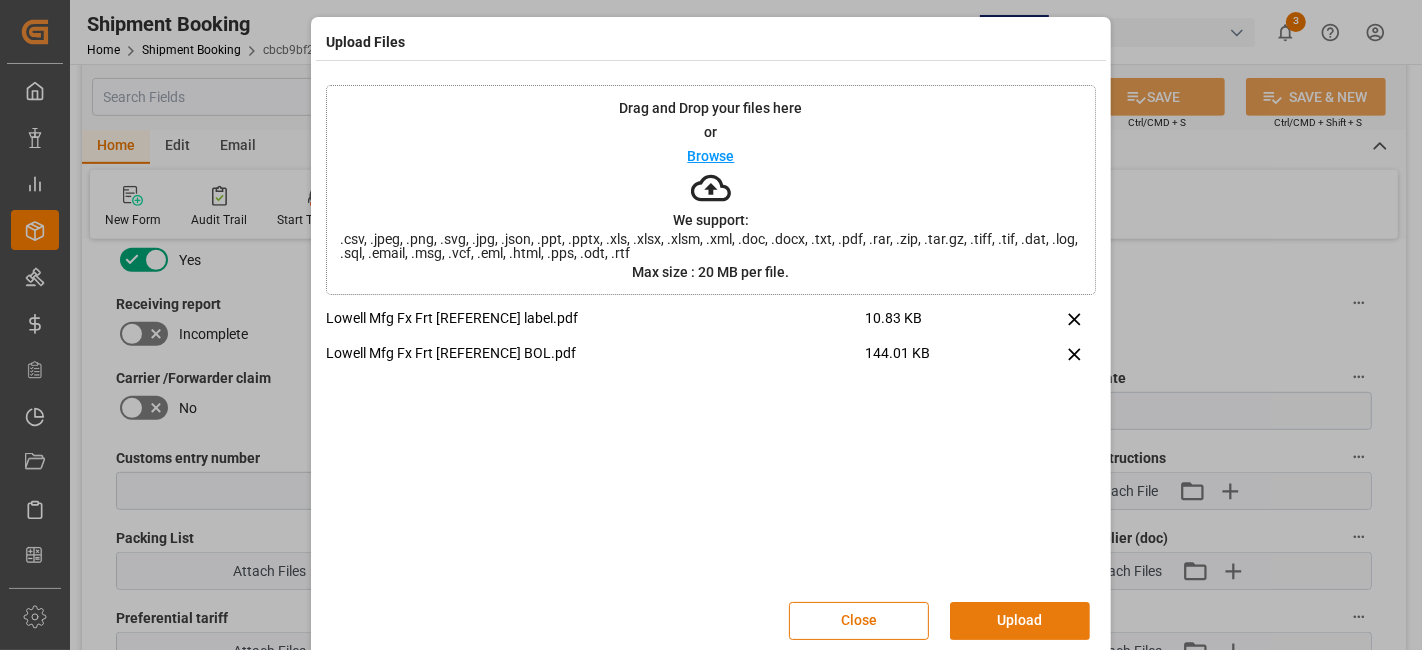 click on "Upload" at bounding box center (1020, 621) 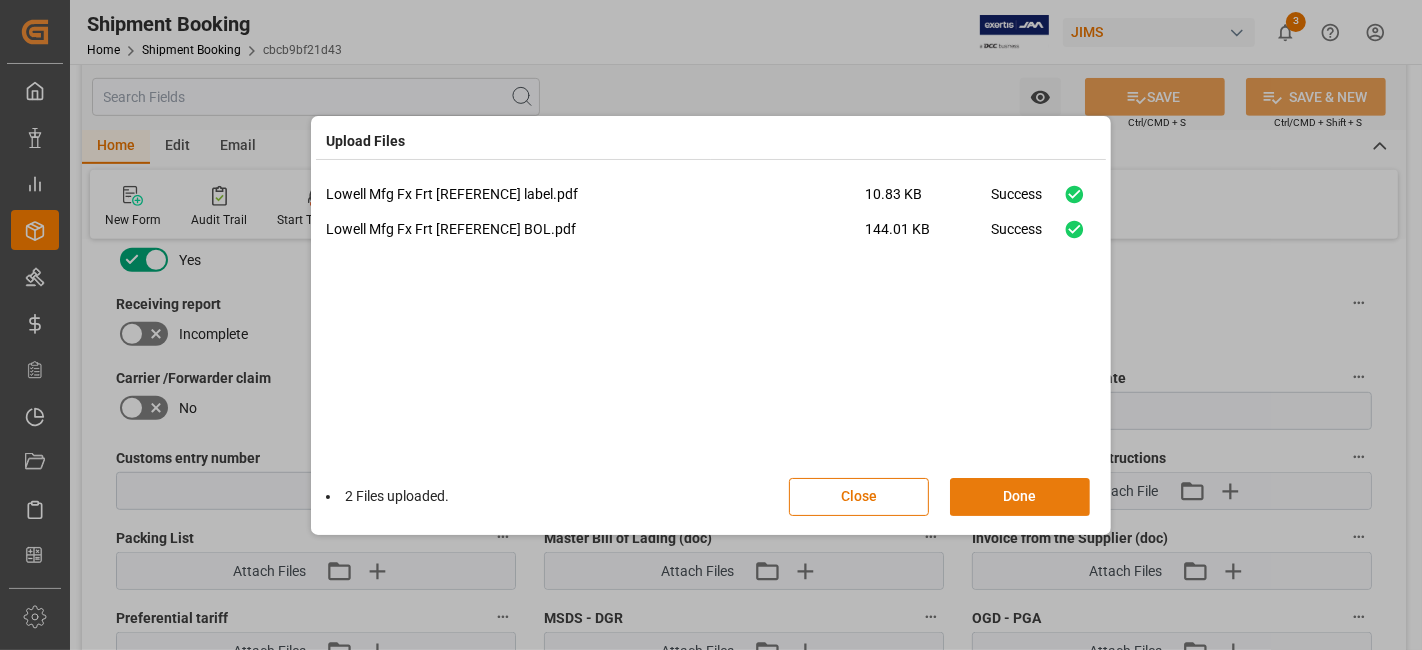 click on "Done" at bounding box center [1020, 497] 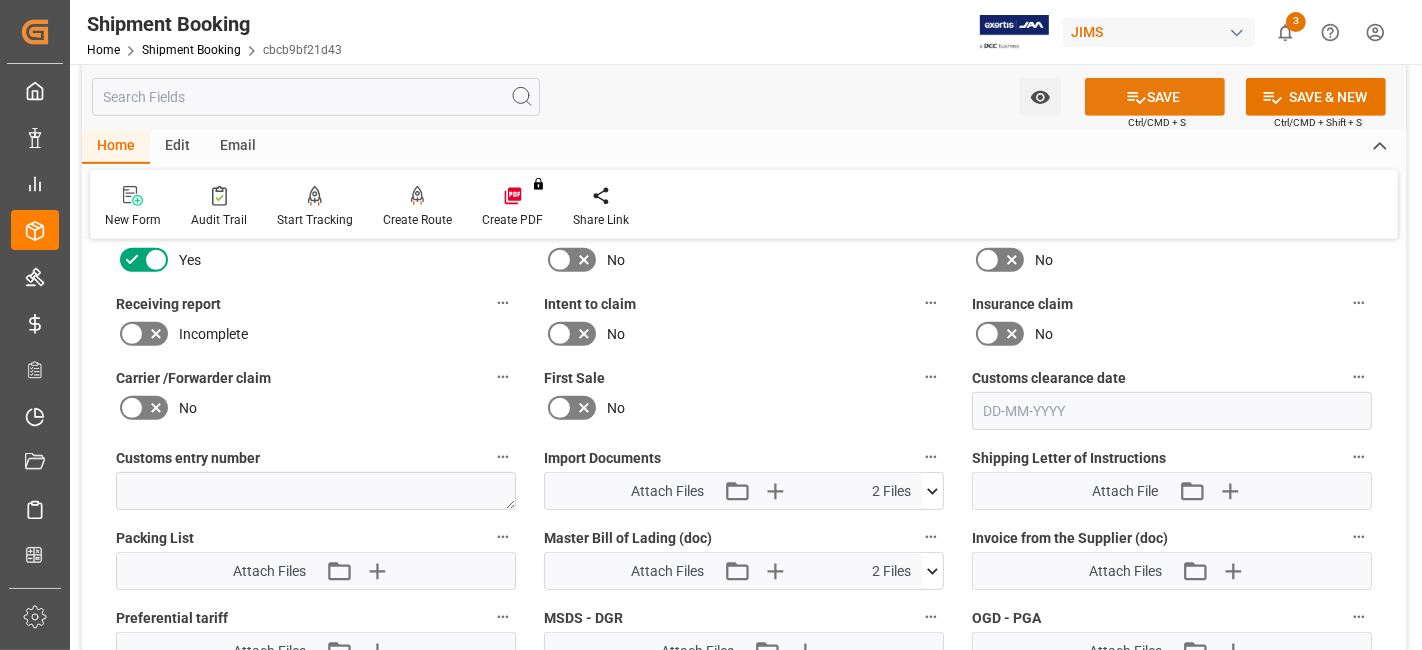 click on "SAVE" at bounding box center (1155, 97) 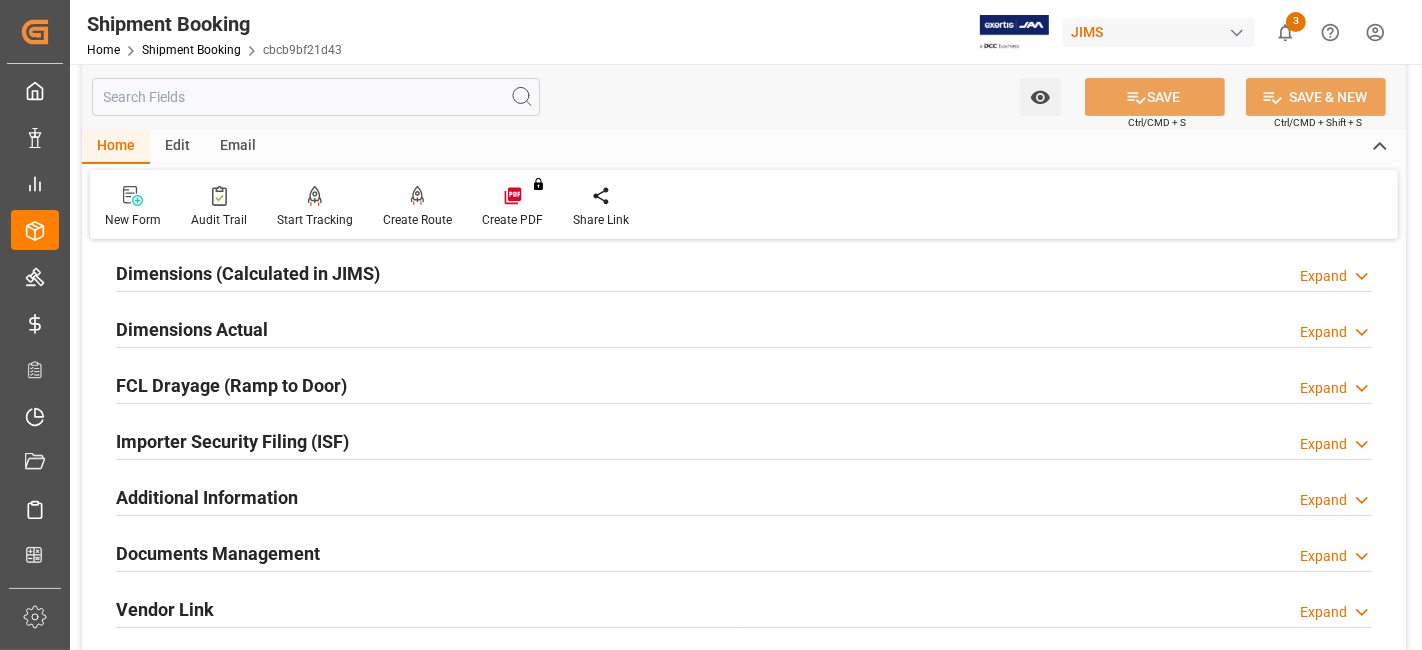 scroll, scrollTop: 445, scrollLeft: 0, axis: vertical 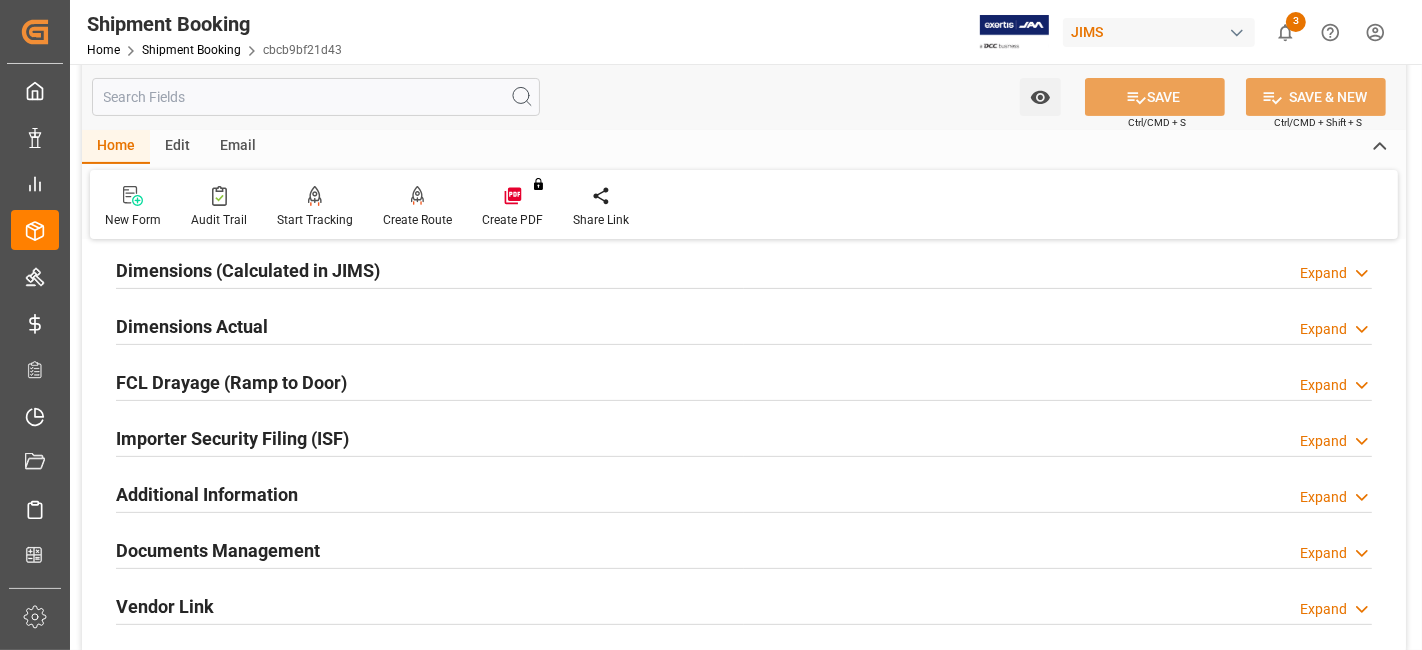 click on "Documents Management" at bounding box center [218, 550] 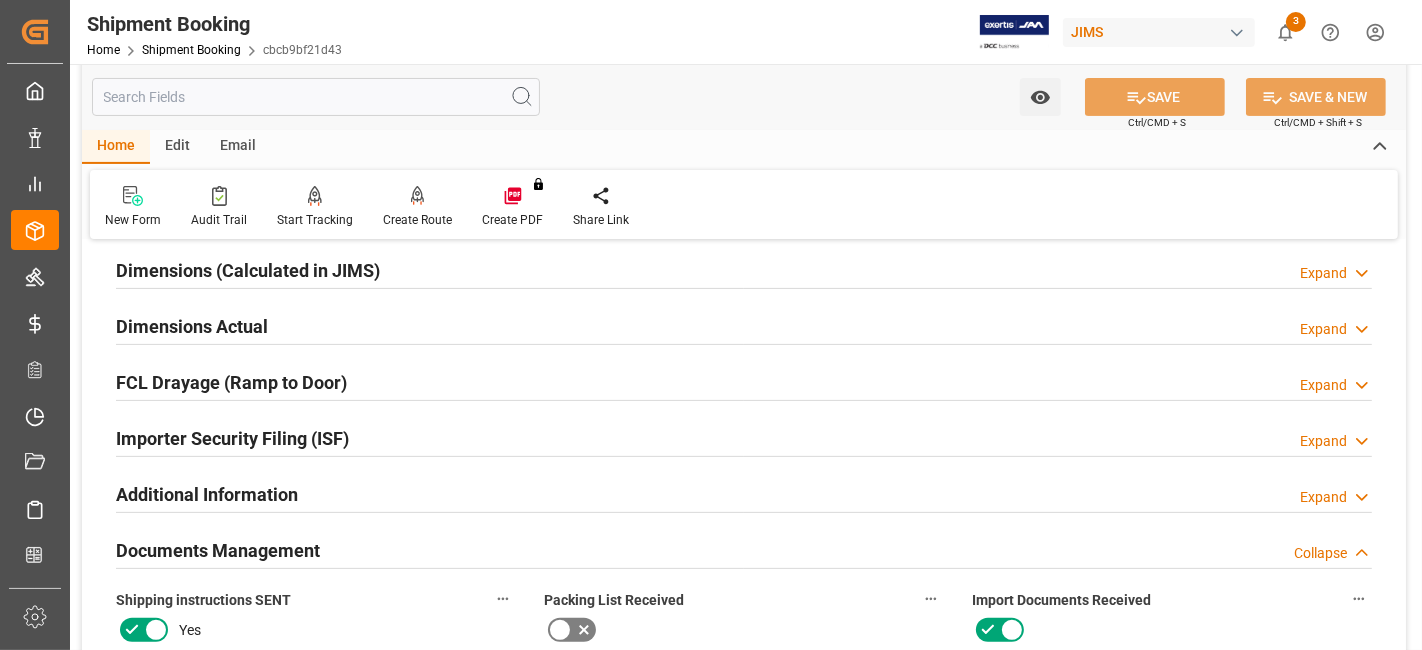 click on "Documents Management" at bounding box center [218, 550] 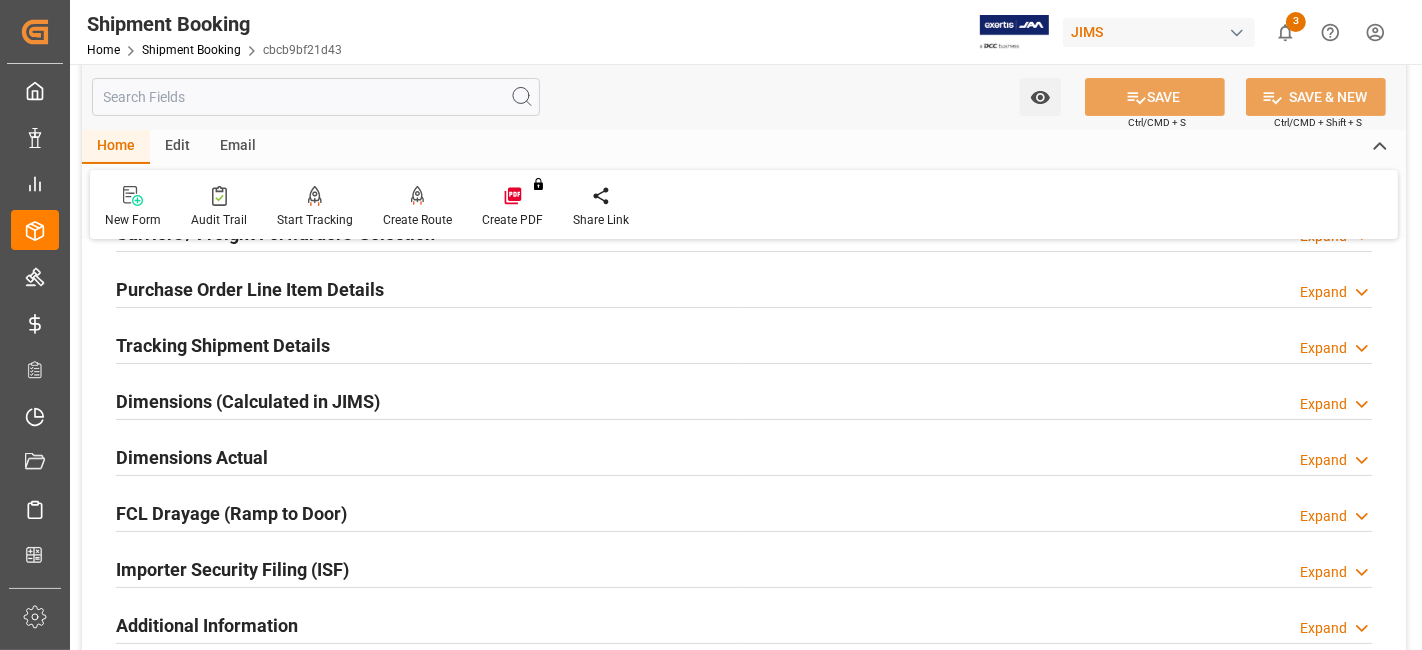 scroll, scrollTop: 311, scrollLeft: 0, axis: vertical 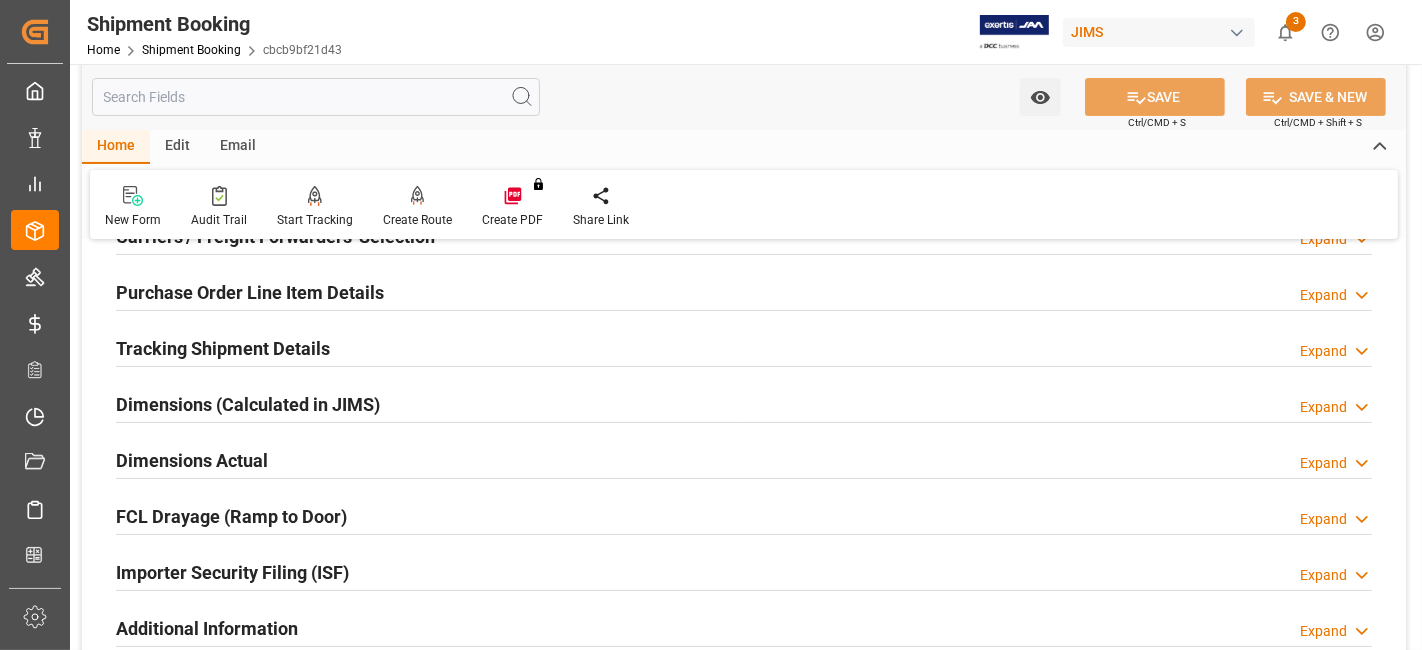 click on "Tracking Shipment Details" at bounding box center [223, 348] 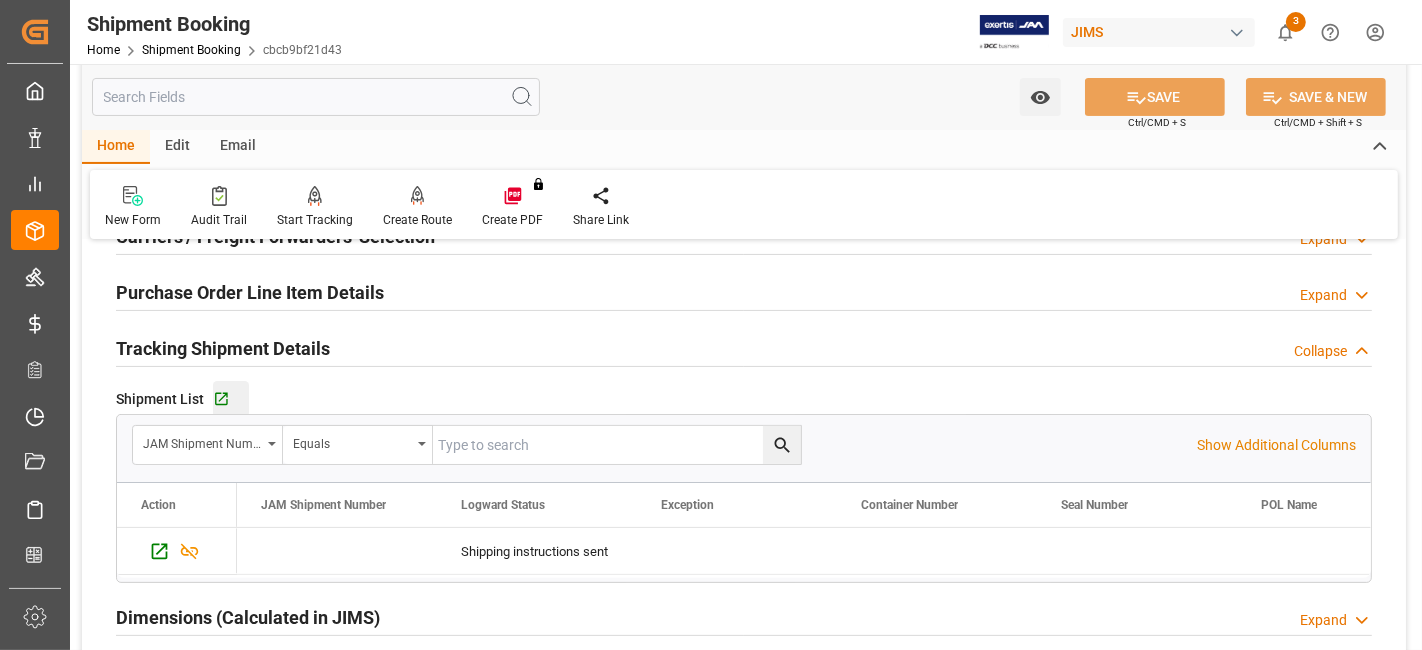 click on "Go to Shipment Tracking Grid" at bounding box center [231, 399] 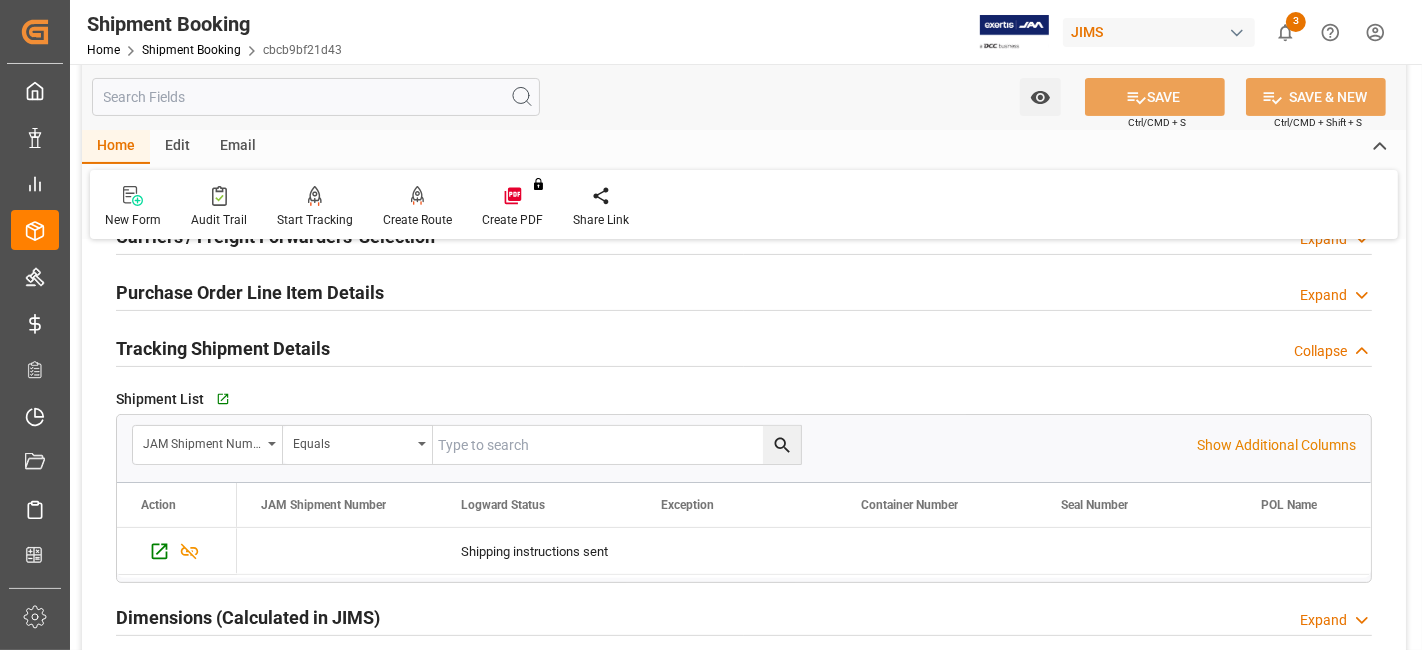 click on "Purchase Order Line Item Details" at bounding box center [250, 292] 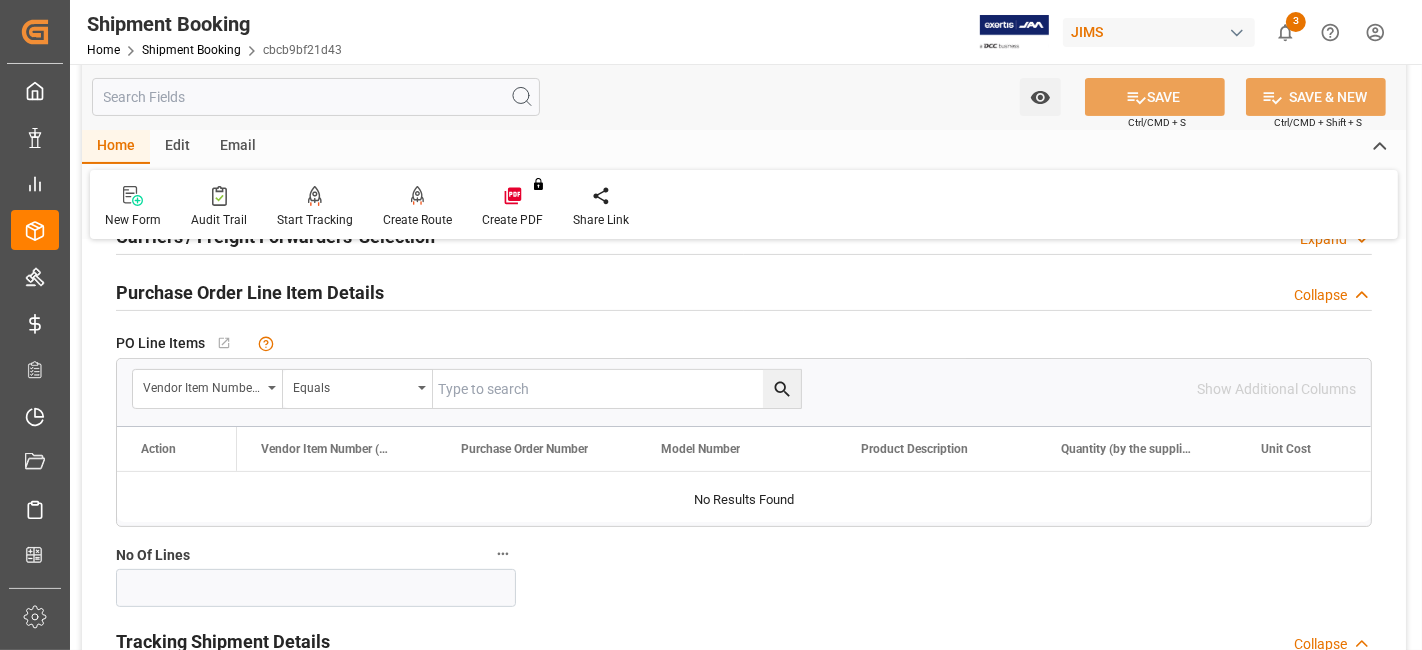 click on "Purchase Order Line Item Details" at bounding box center (250, 292) 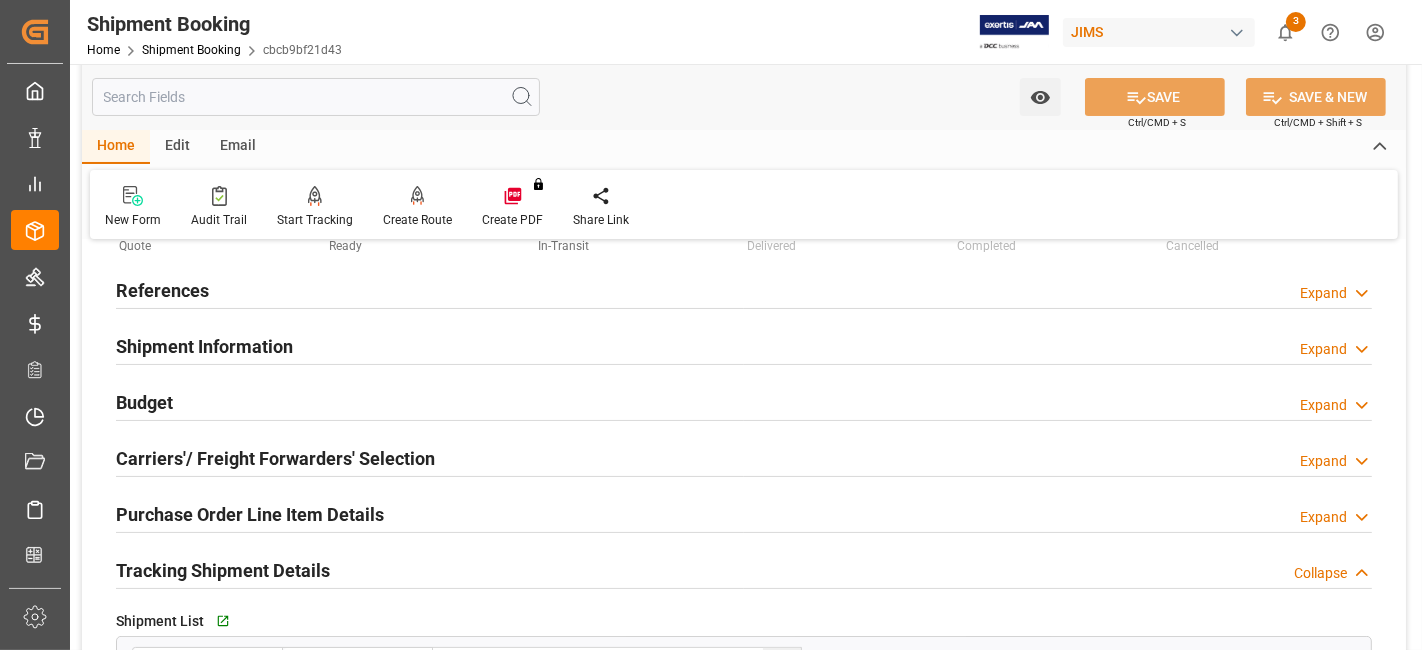 scroll, scrollTop: 0, scrollLeft: 0, axis: both 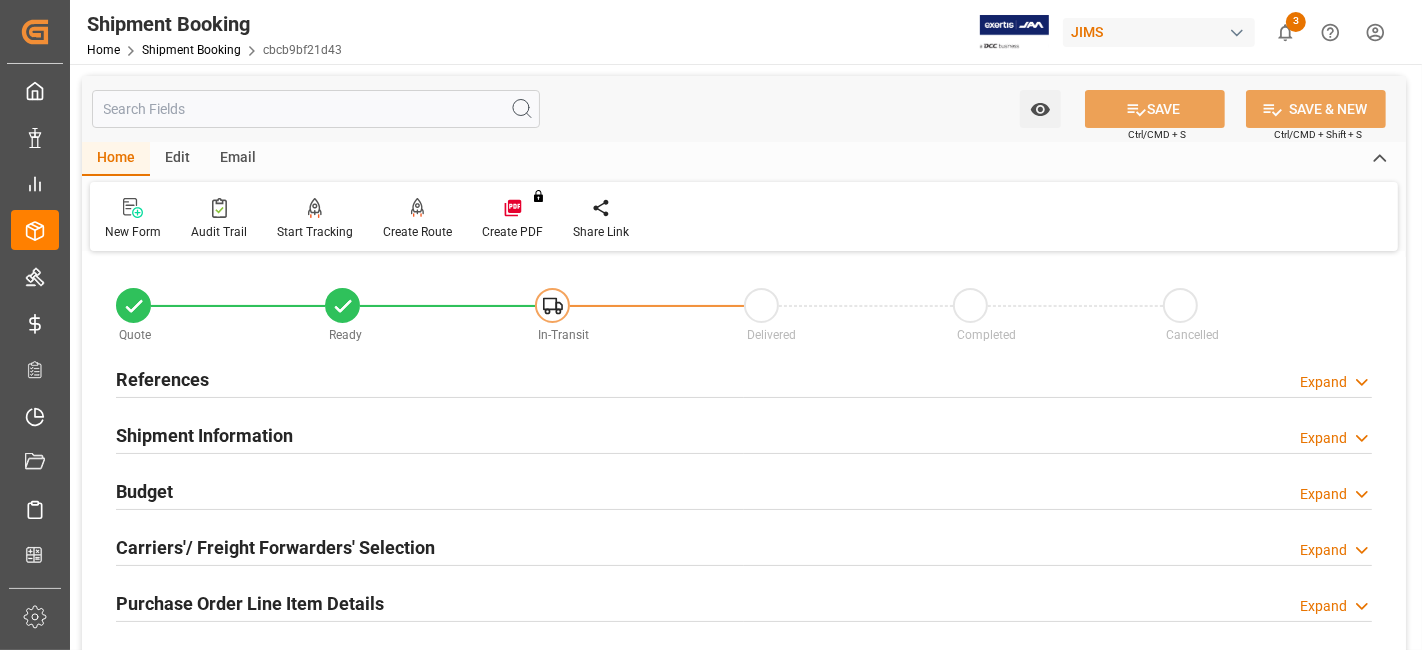 click on "References Expand" at bounding box center [744, 378] 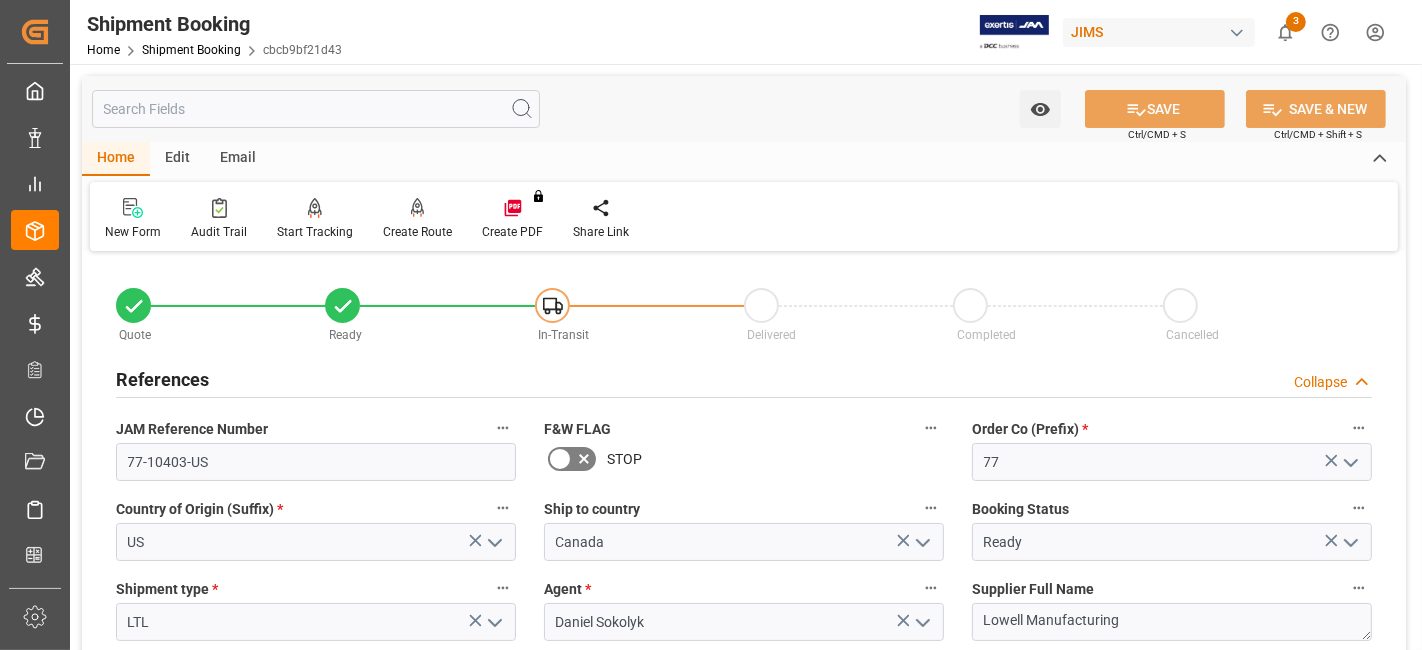 click on "References Collapse" at bounding box center [744, 378] 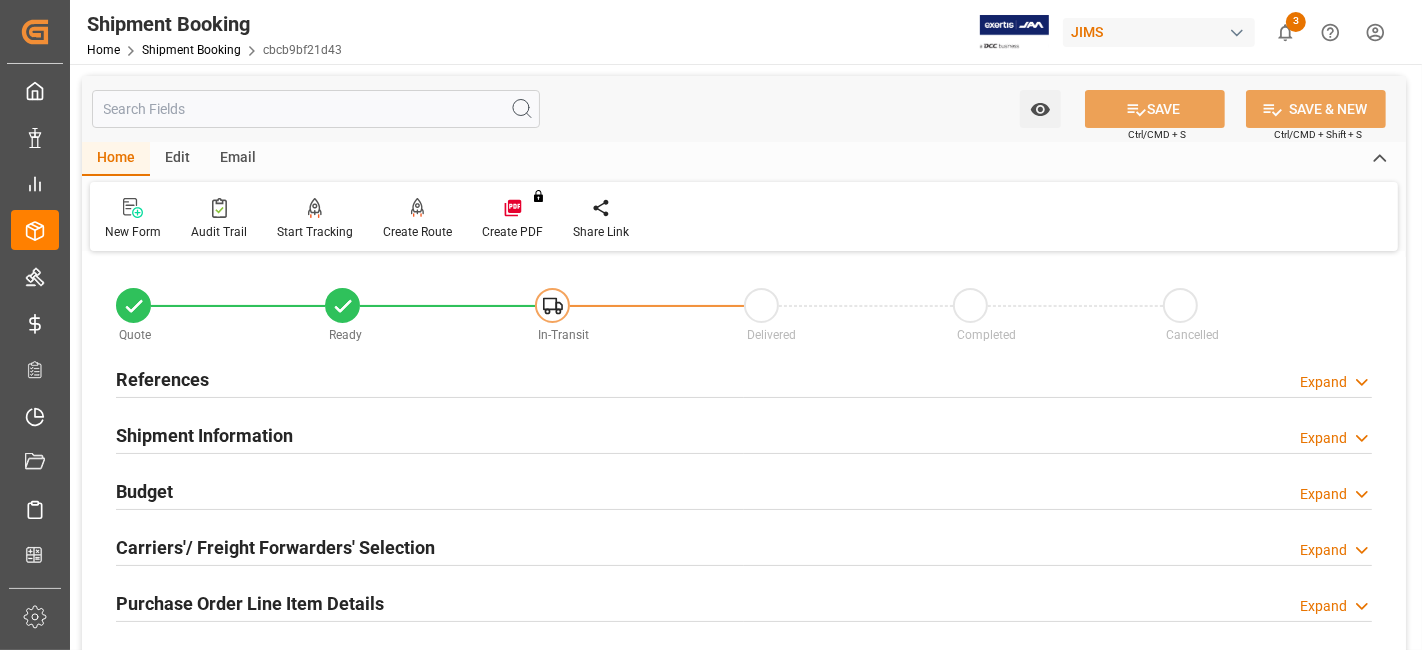 click on "Budget Expand" at bounding box center [744, 490] 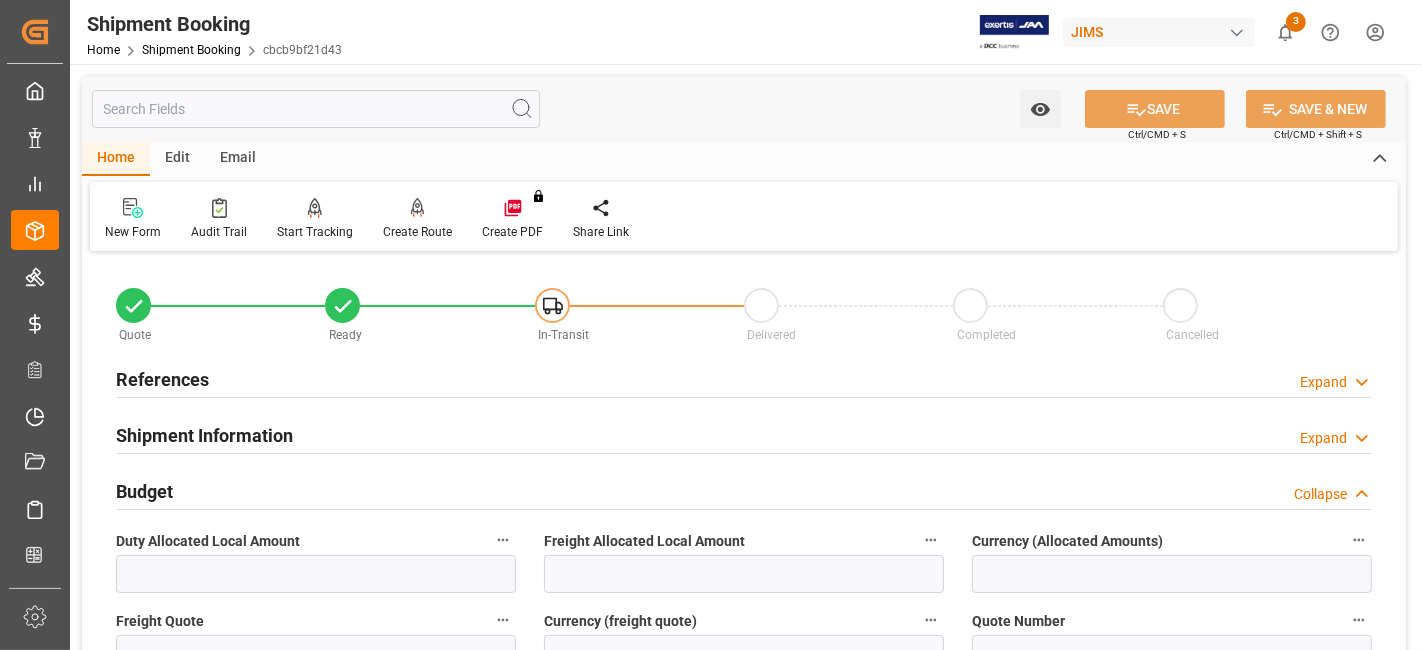 scroll, scrollTop: 111, scrollLeft: 0, axis: vertical 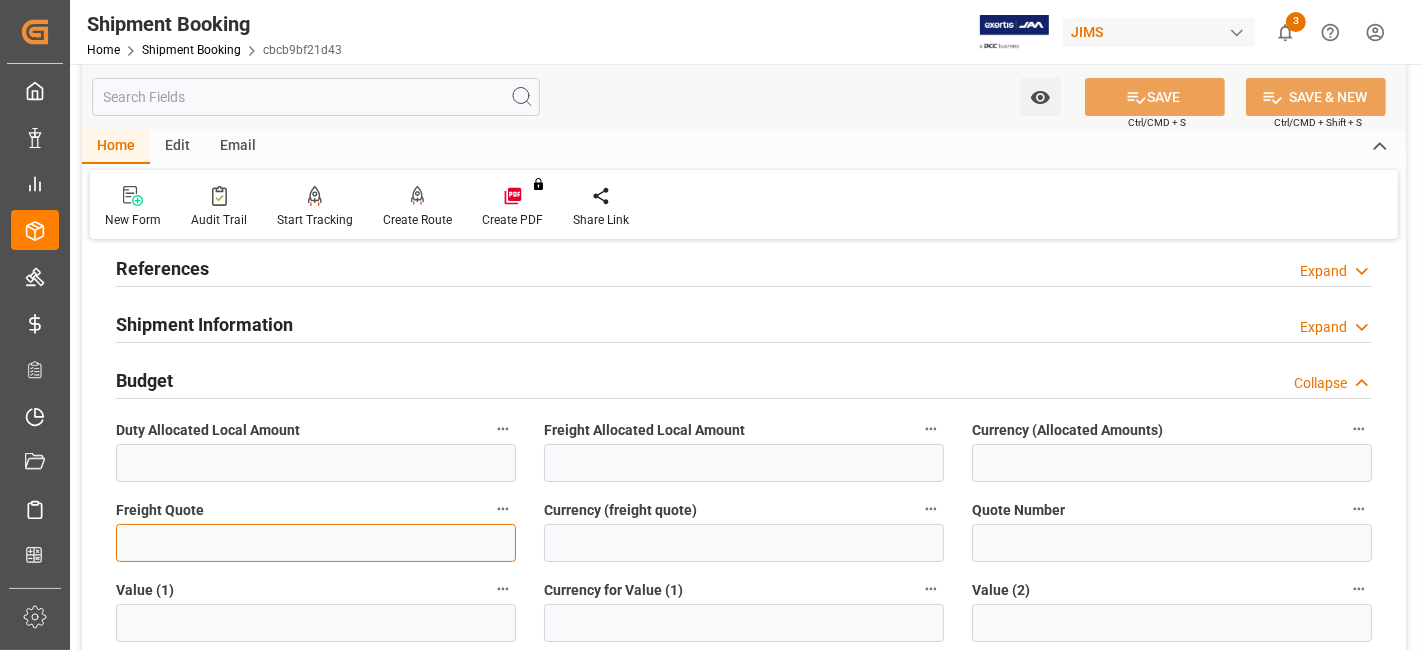 click at bounding box center (316, 543) 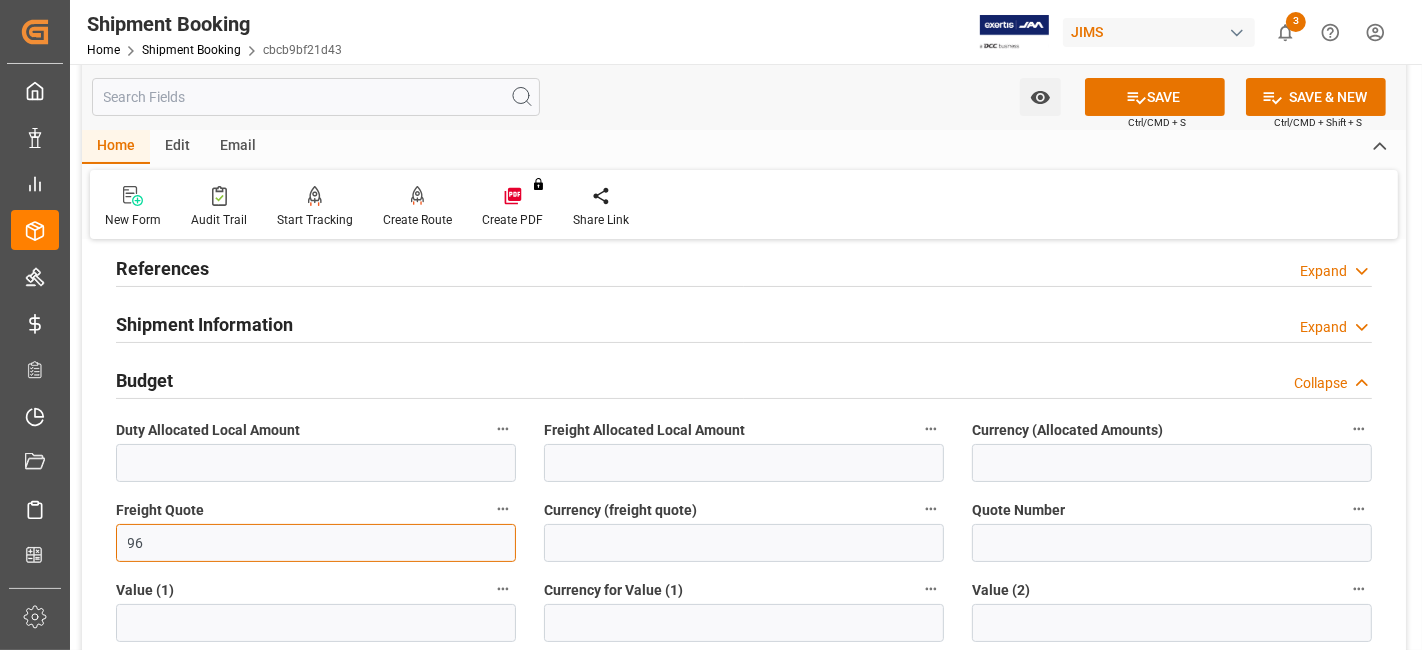 type on "9" 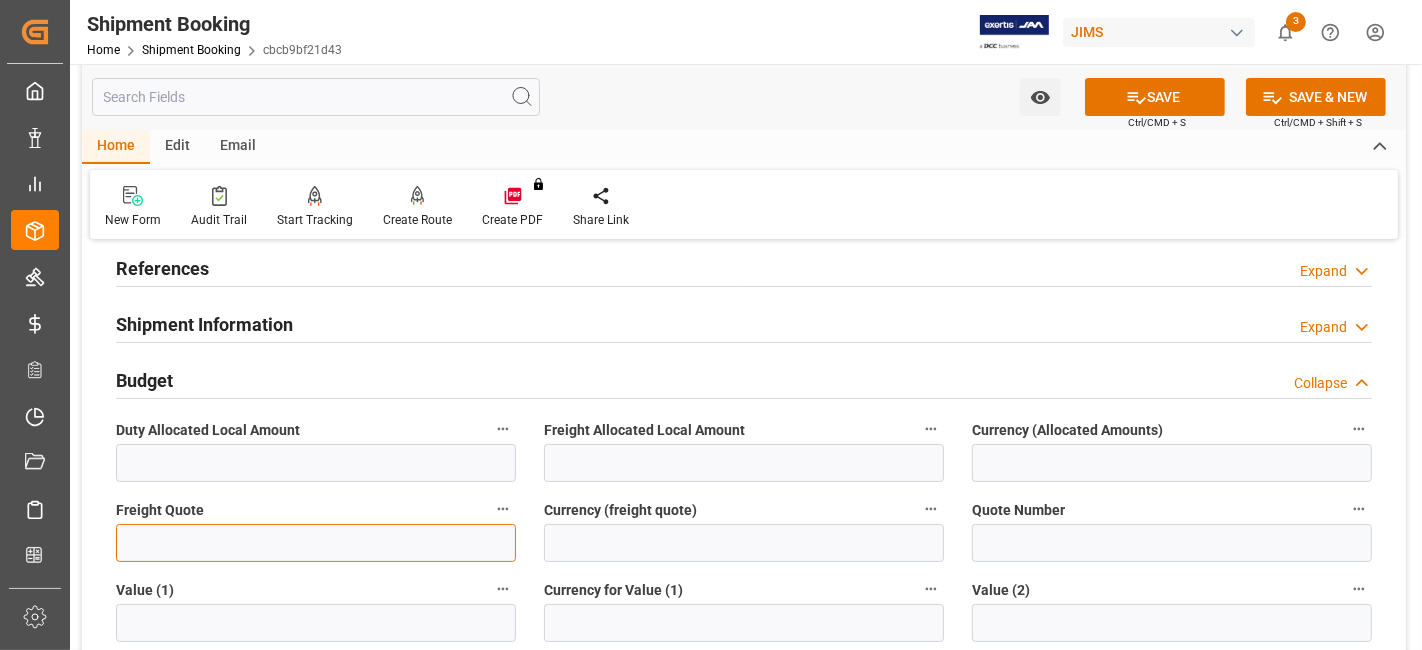 type on "0" 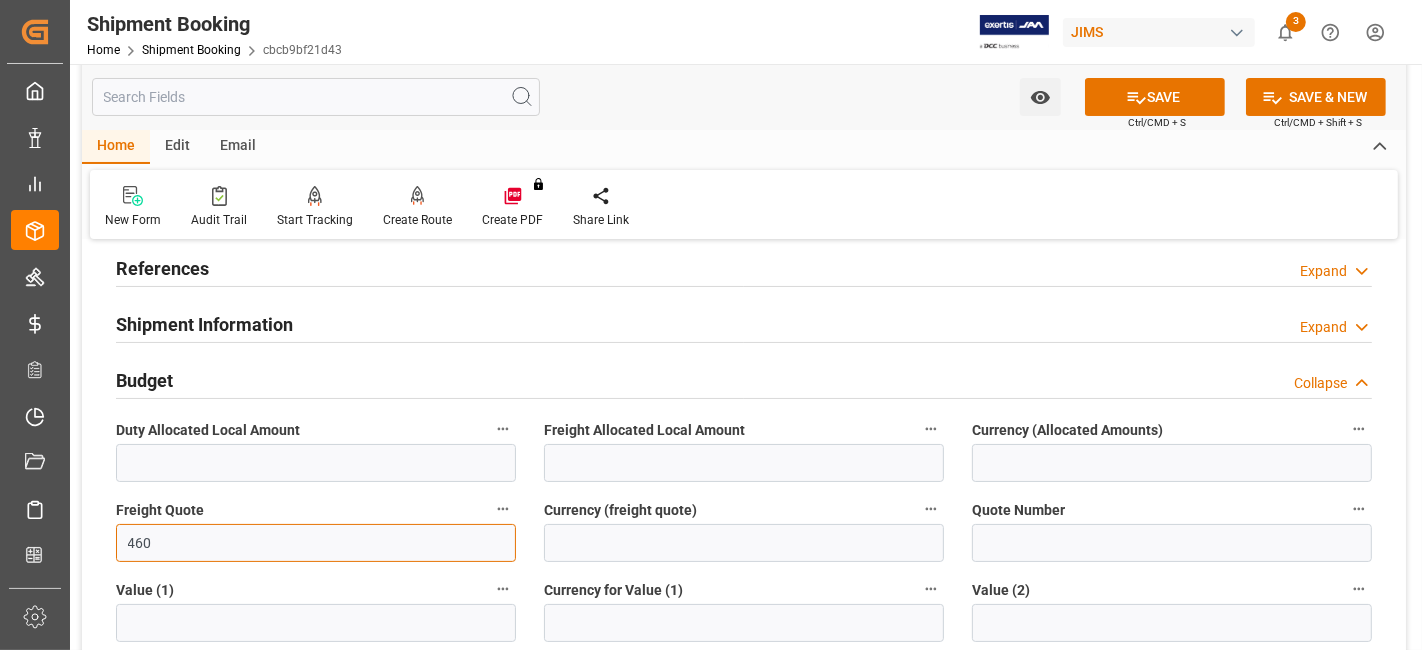 type on "460" 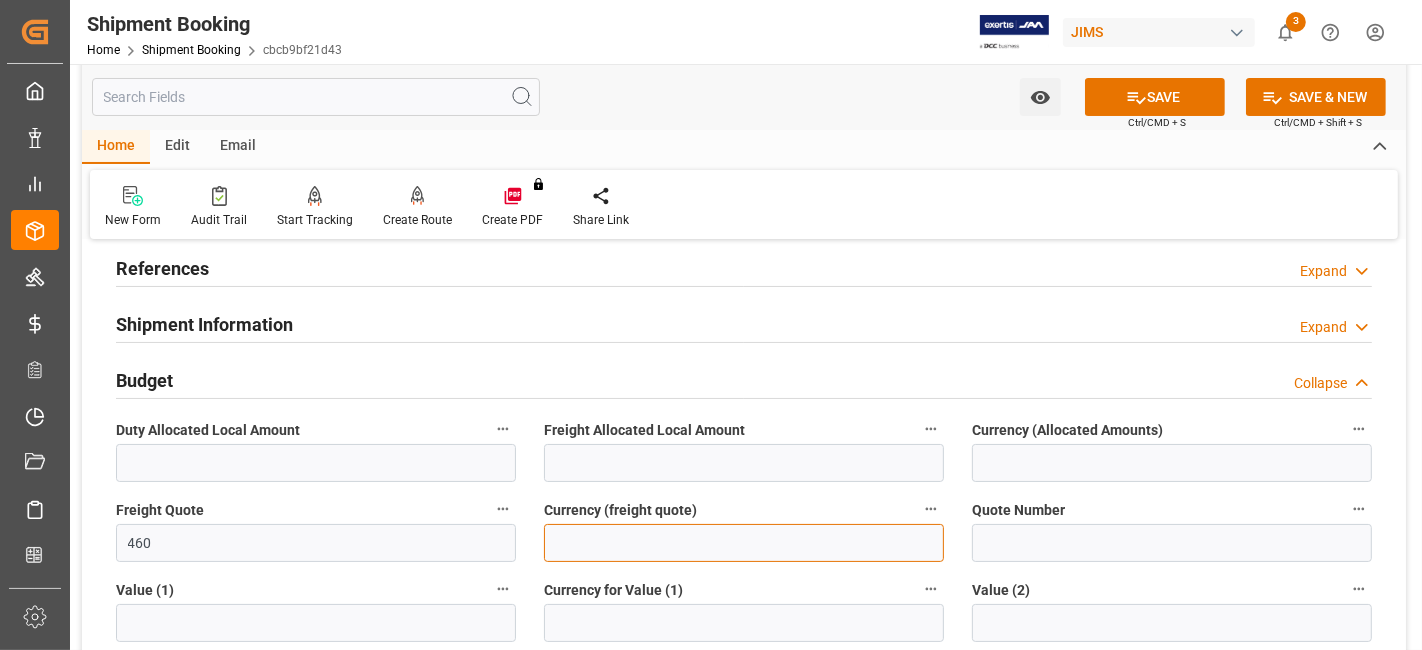 click on "Quote Ready In-Transit Delivered Completed Cancelled   References Expand JAM Reference Number     77-10403-US F&W FLAG      STOP Order Co (Prefix)   *   77 Country of Origin (Suffix)   *   US Ship to country     Canada Booking Status     Ready Shipment type   *   LTL Agent   *   Daniel Sokolyk Supplier Full Name     Lowell Manufacturing Supplier Number     Number of Containers   *   0 Order Creation Date     Ready Date   *   01-08-2025 Old JAM Reference Number     Arrival Notice Received       Shipment Information Expand   Carrier/Freight Forwarder   Carrier's/Freight Forwarder's Code Equals Show Additional Columns
Drag here to set row groups Drag here to set column labels
Action
to" at bounding box center (744, 914) 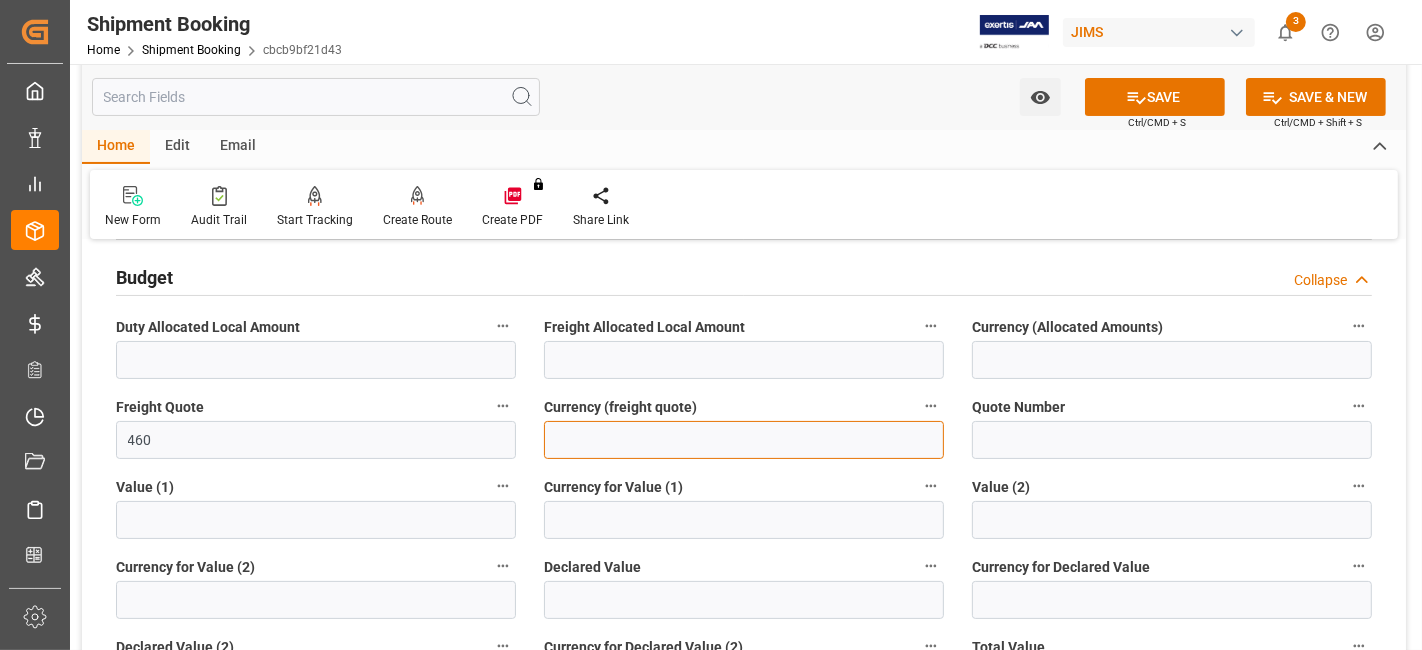 scroll, scrollTop: 222, scrollLeft: 0, axis: vertical 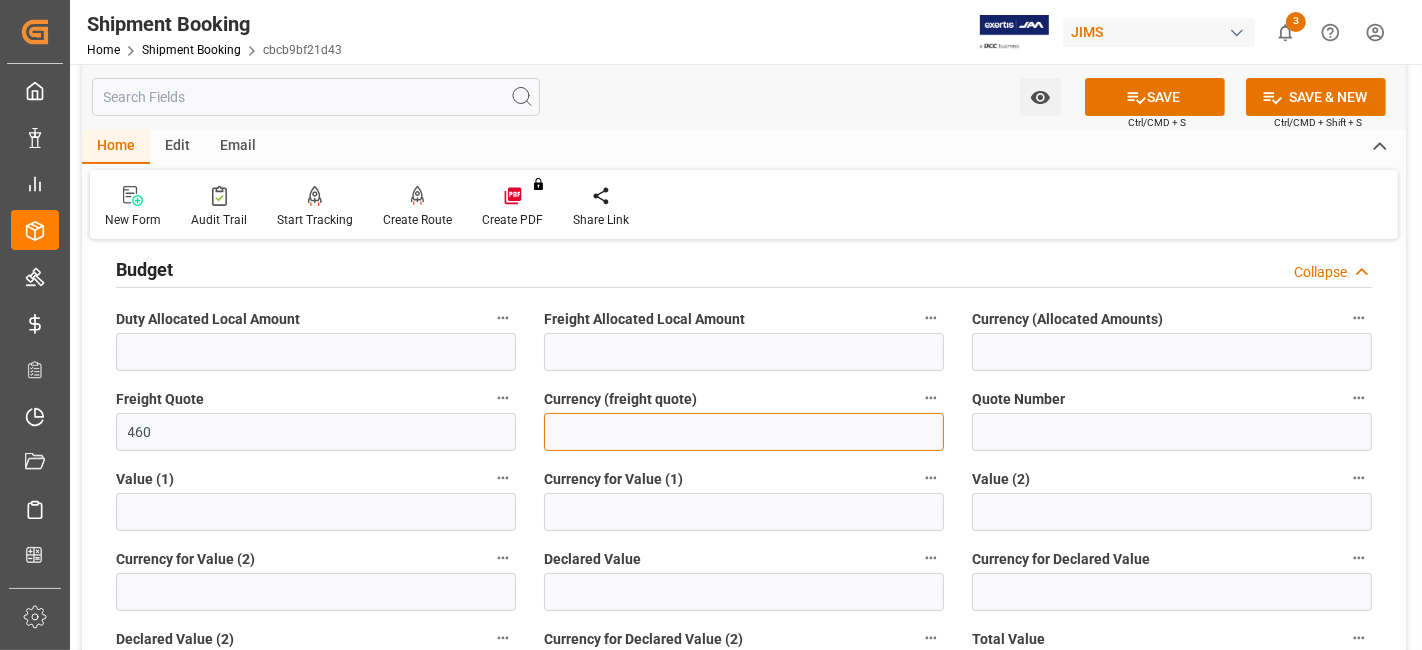 type on "USD" 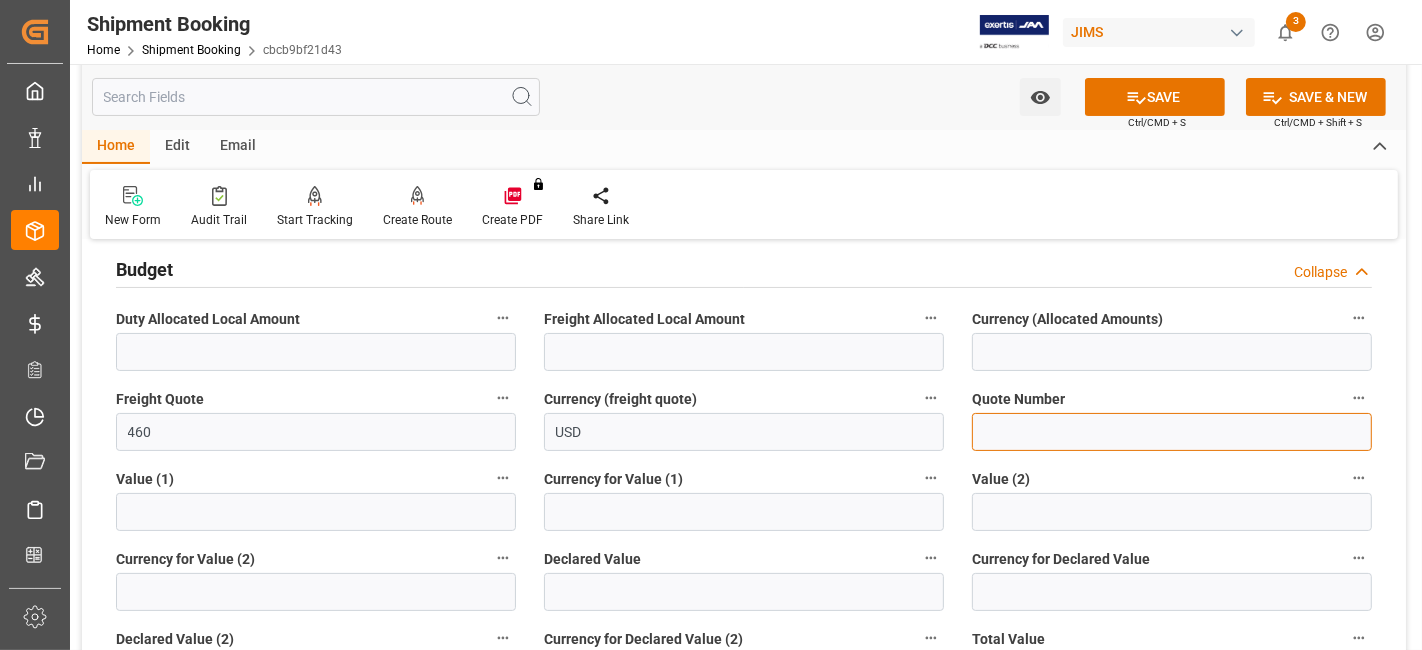 click at bounding box center [1172, 432] 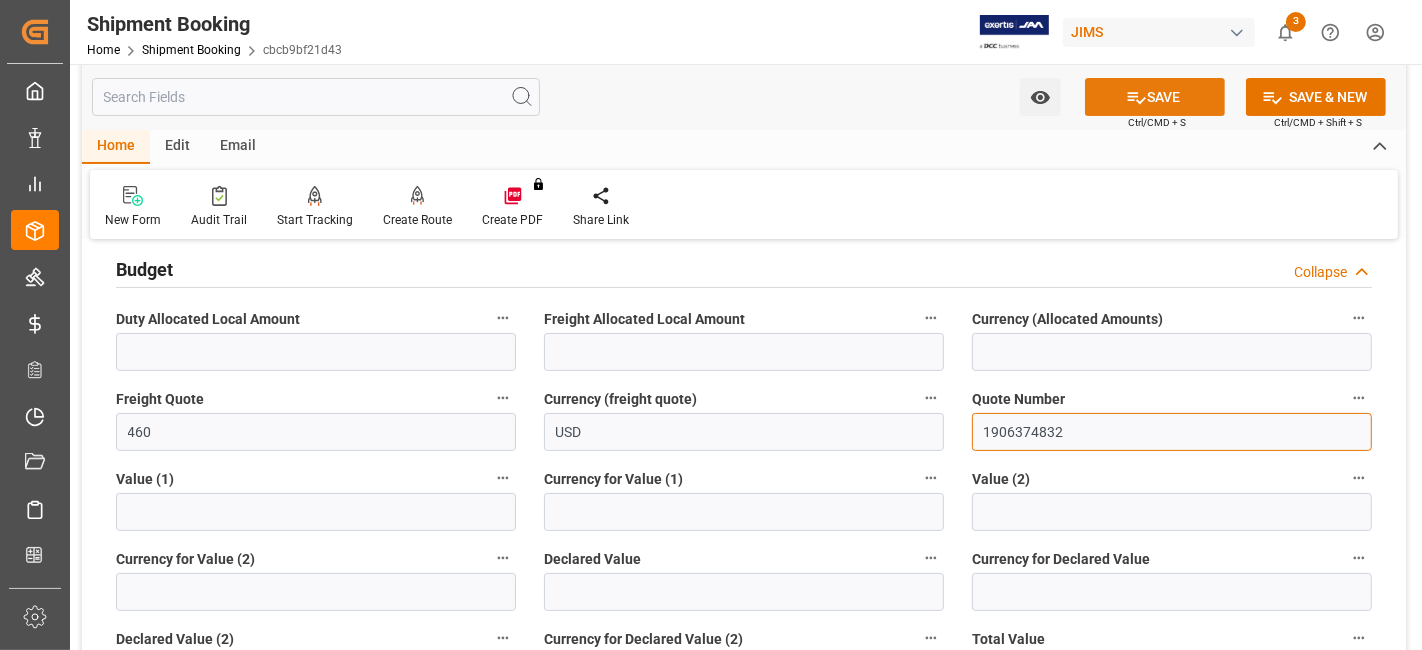type on "1906374832" 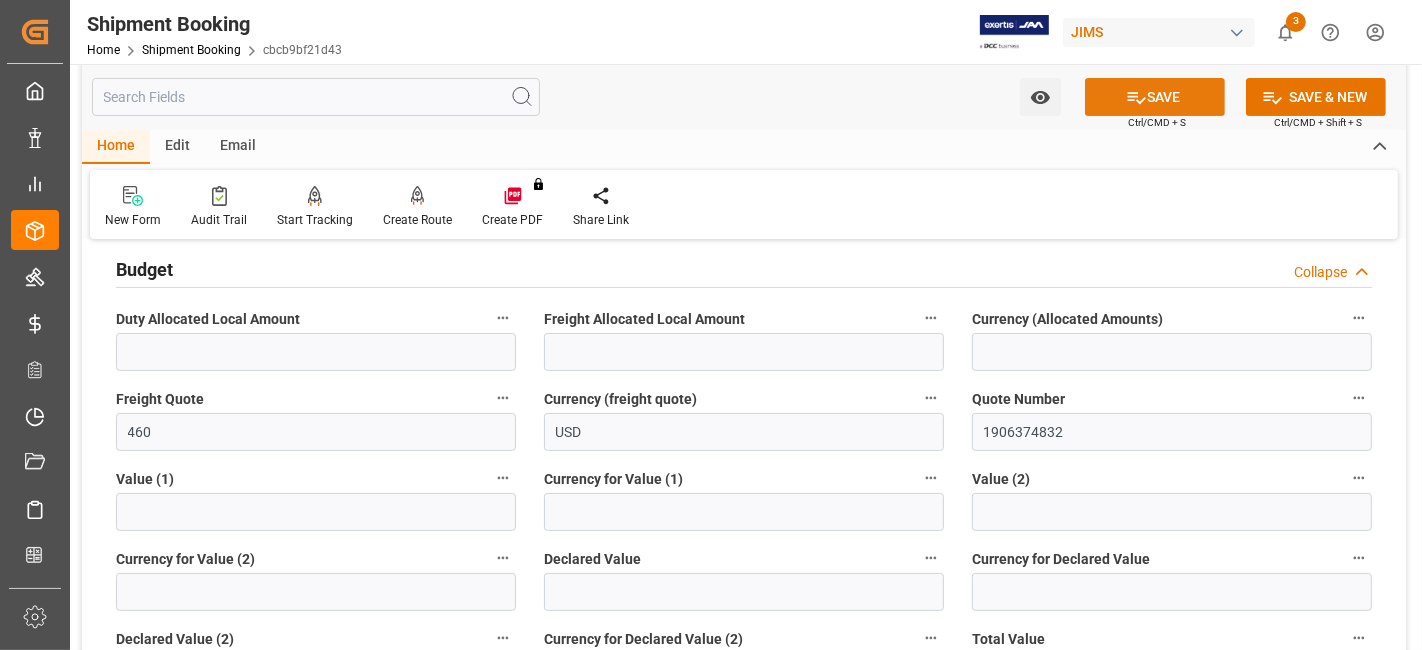 click on "SAVE" at bounding box center (1155, 97) 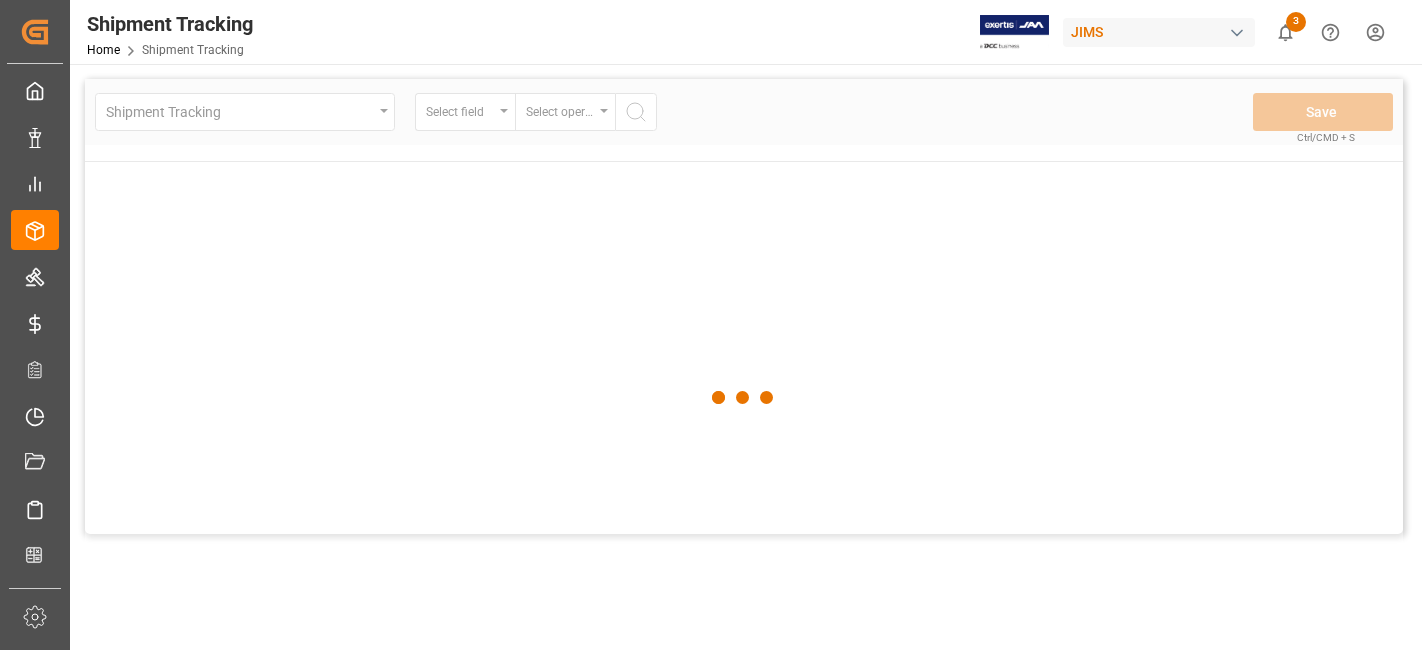 scroll, scrollTop: 0, scrollLeft: 0, axis: both 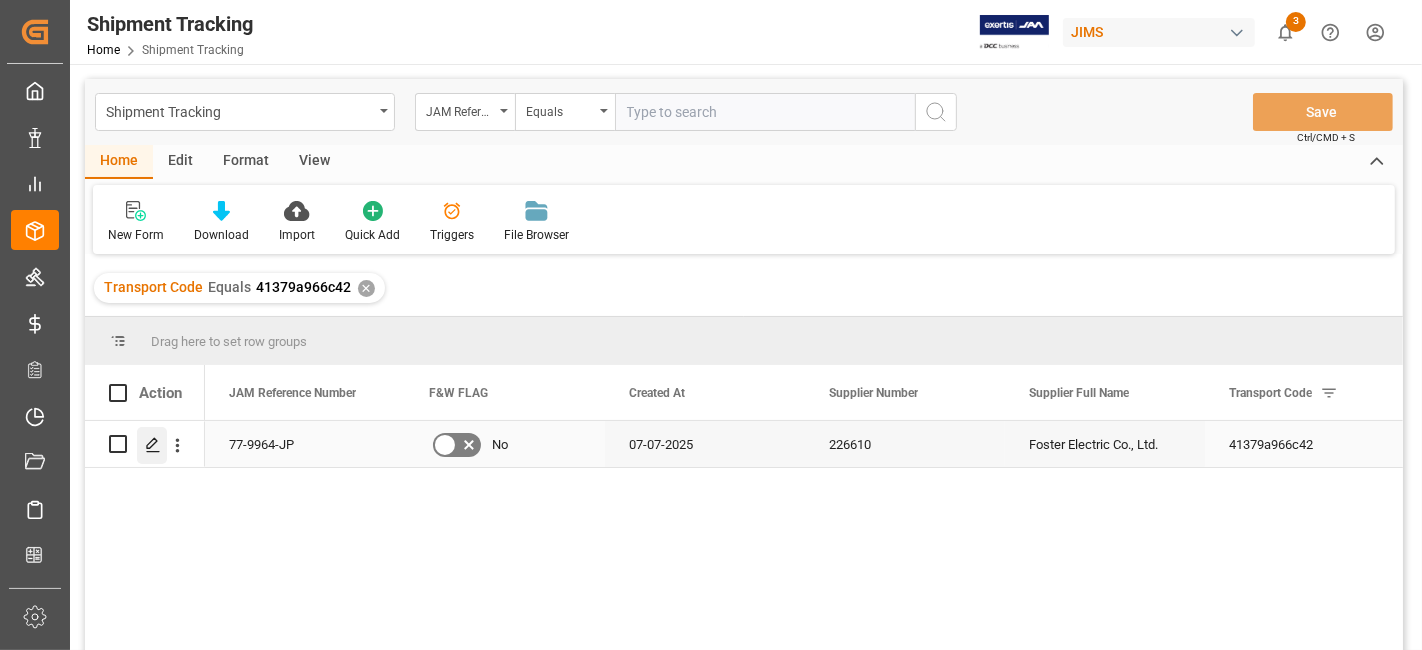 click 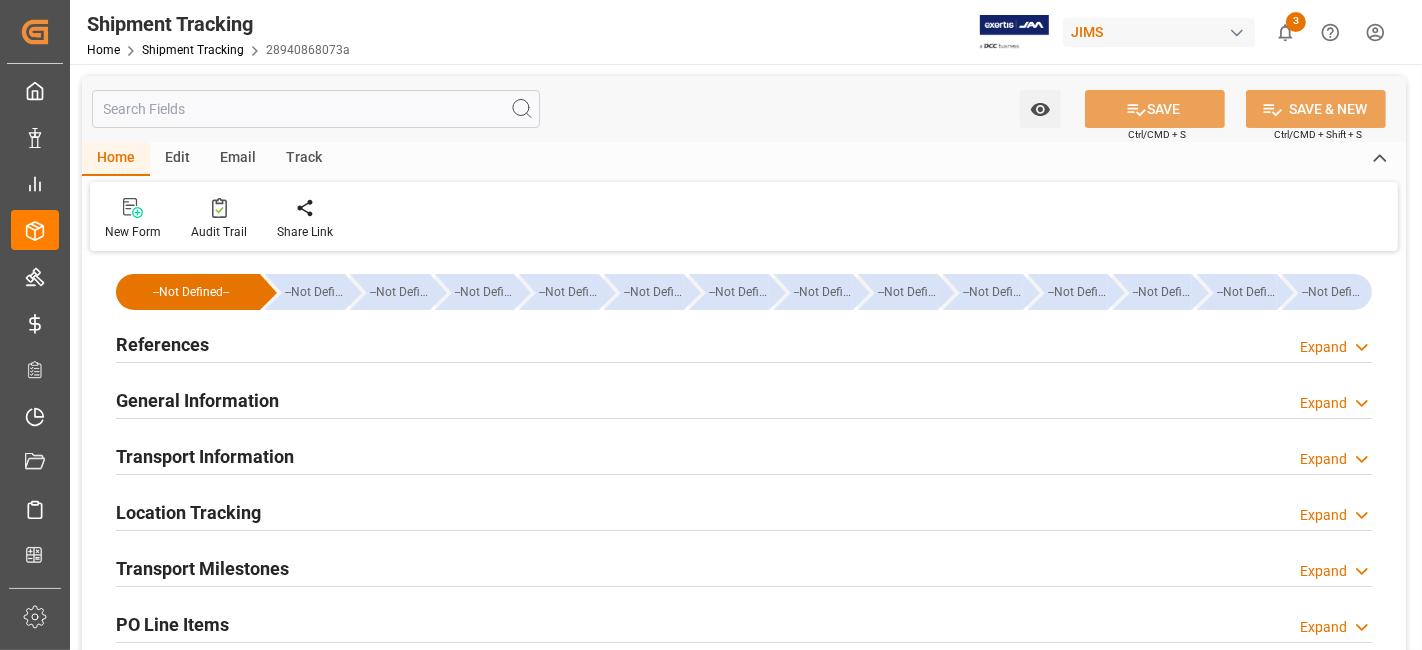type on "25-07-2025 00:00" 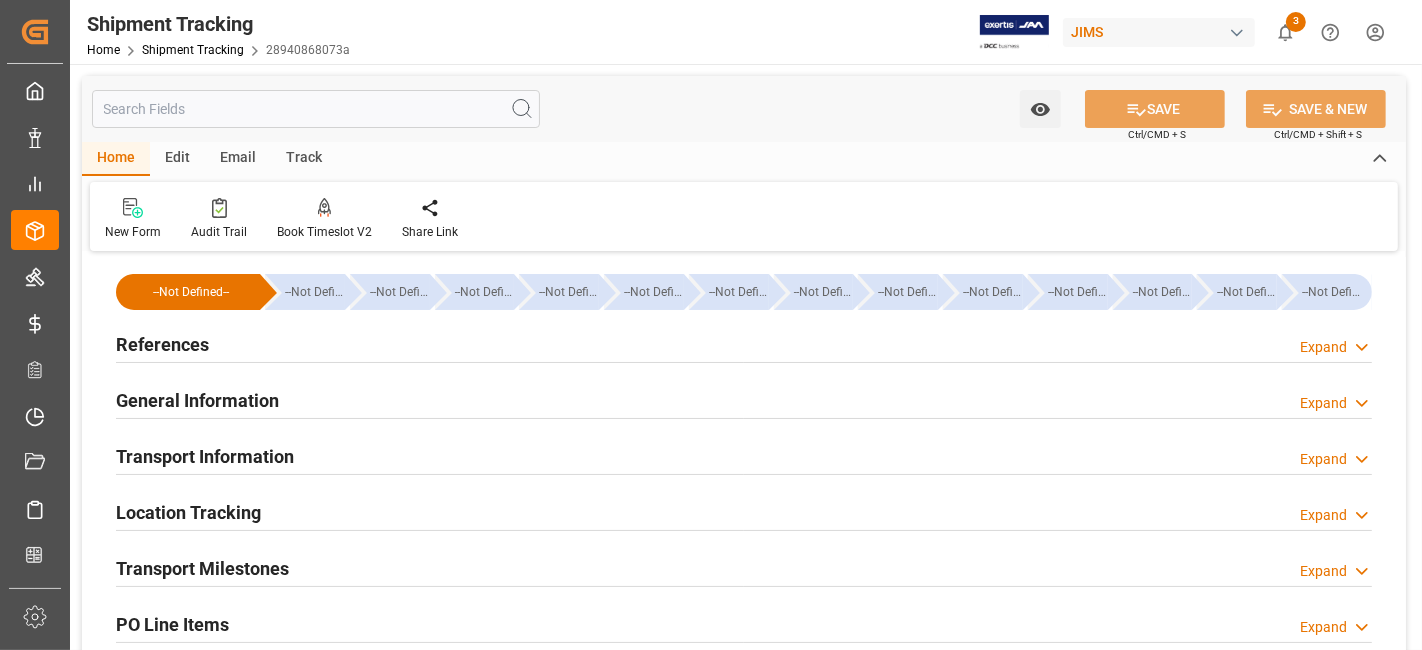 click on "Transport Milestones" at bounding box center [202, 568] 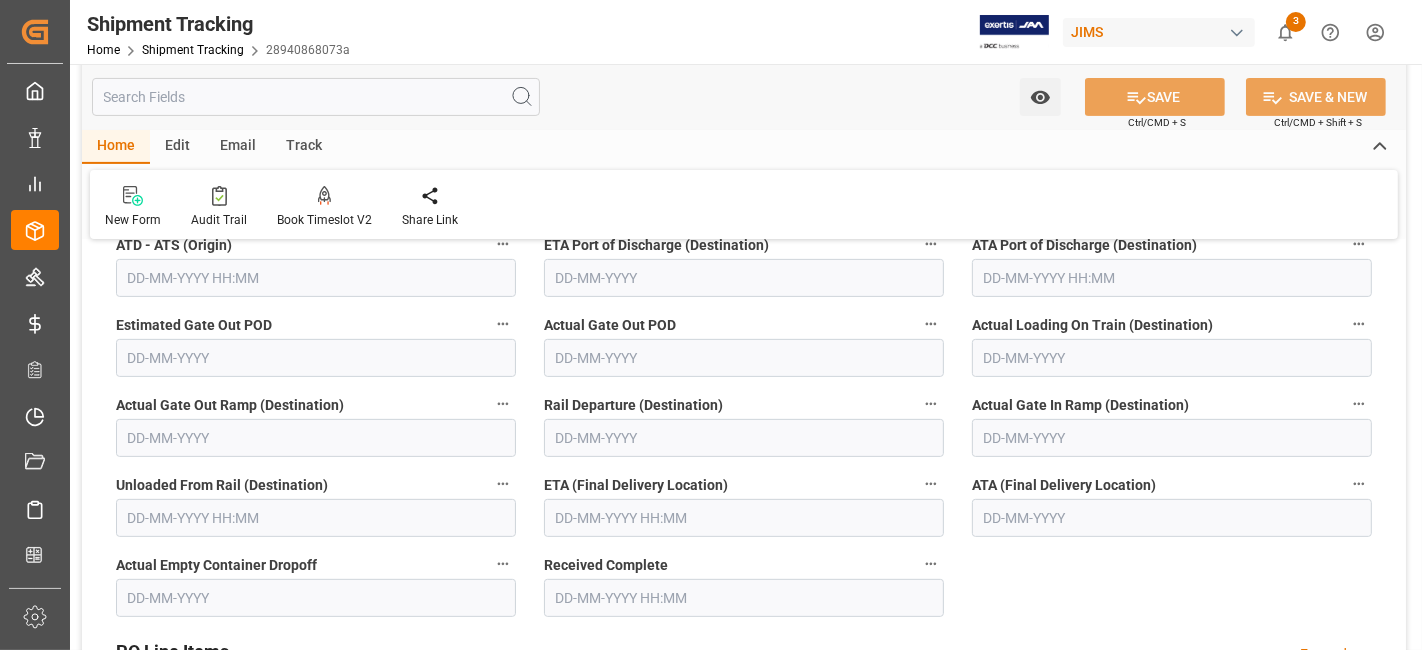 scroll, scrollTop: 577, scrollLeft: 0, axis: vertical 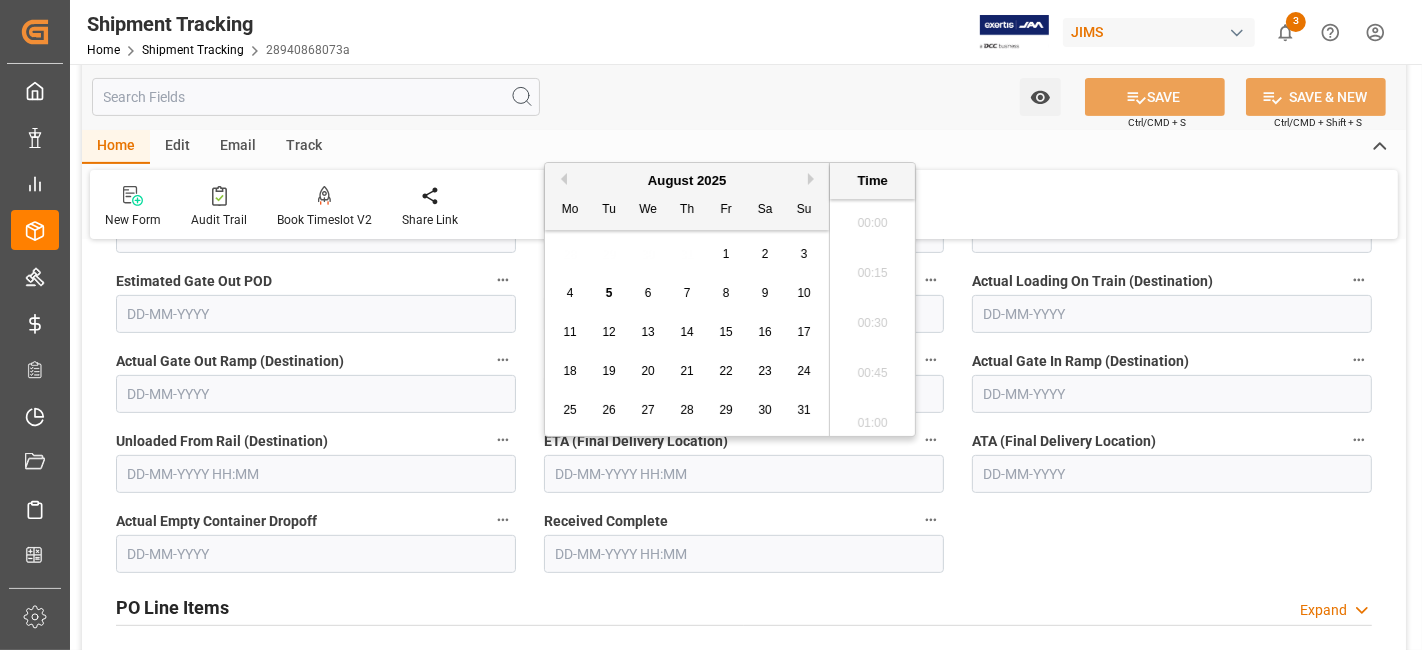 click at bounding box center (744, 474) 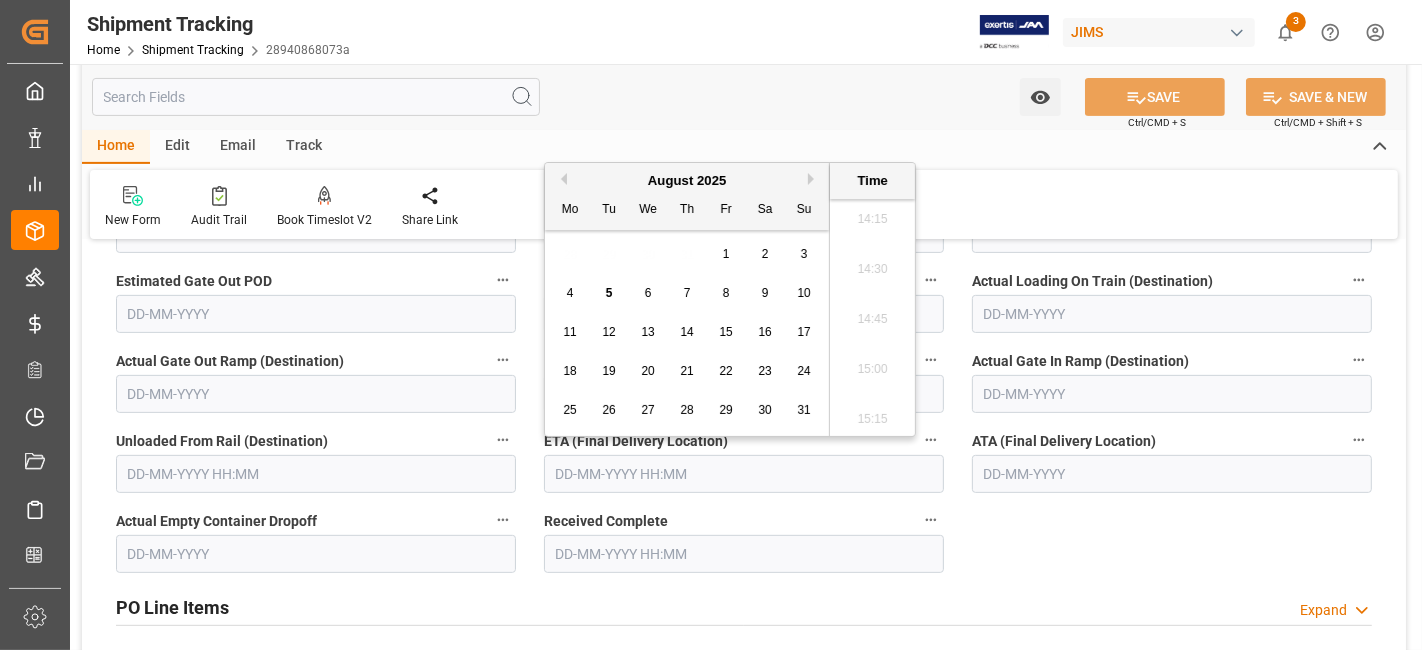 click on "25 26 27 28 29 30 31" at bounding box center [687, 410] 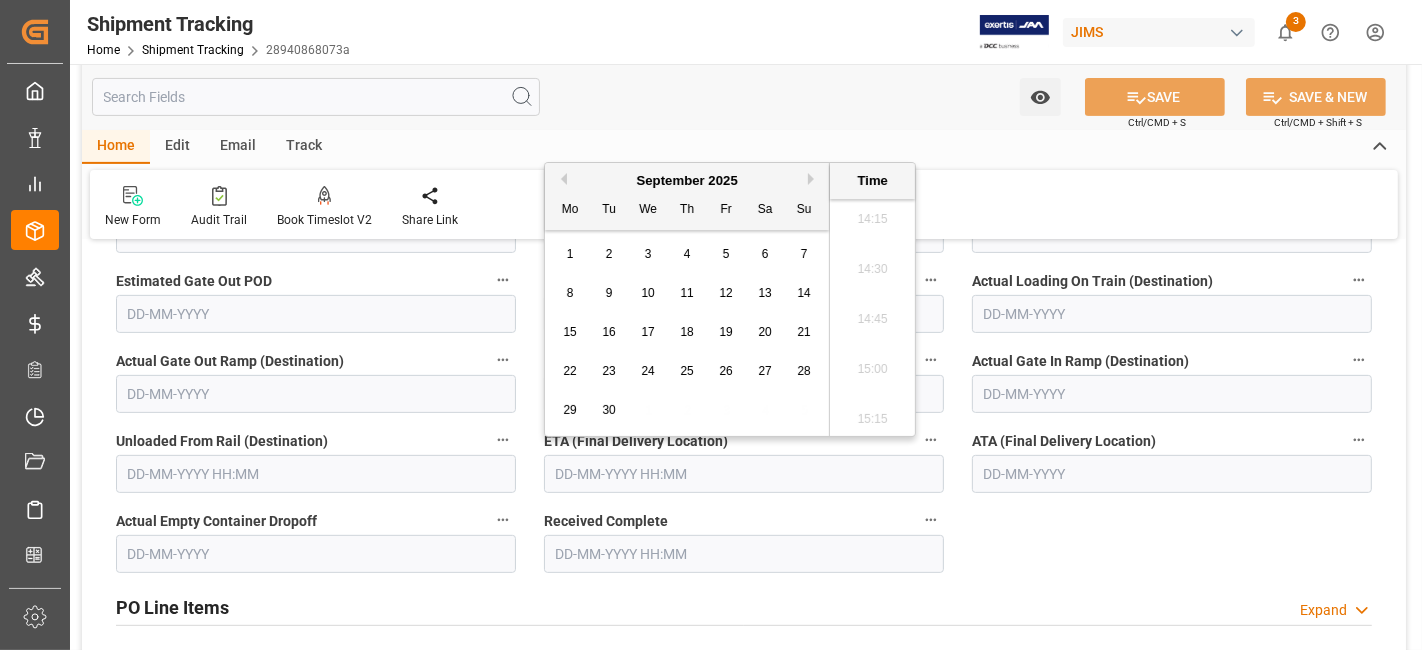 click on "20" at bounding box center [764, 332] 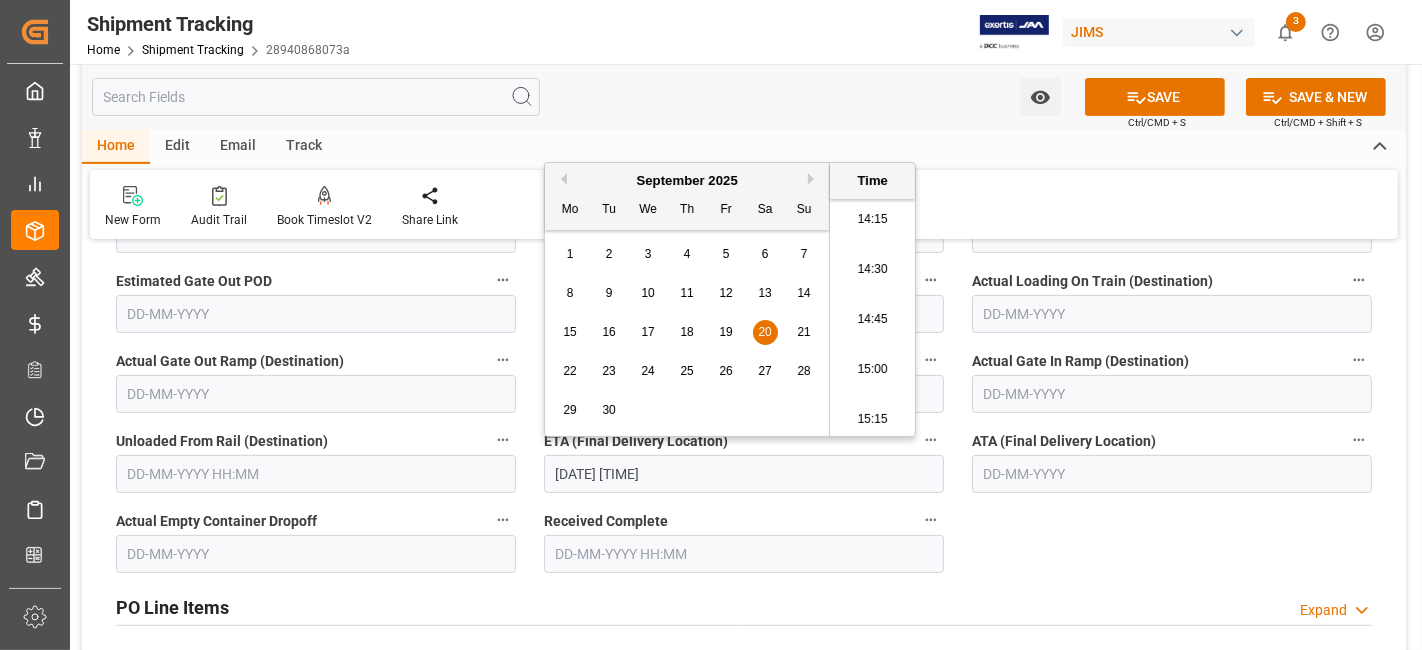 click on "19" at bounding box center [725, 332] 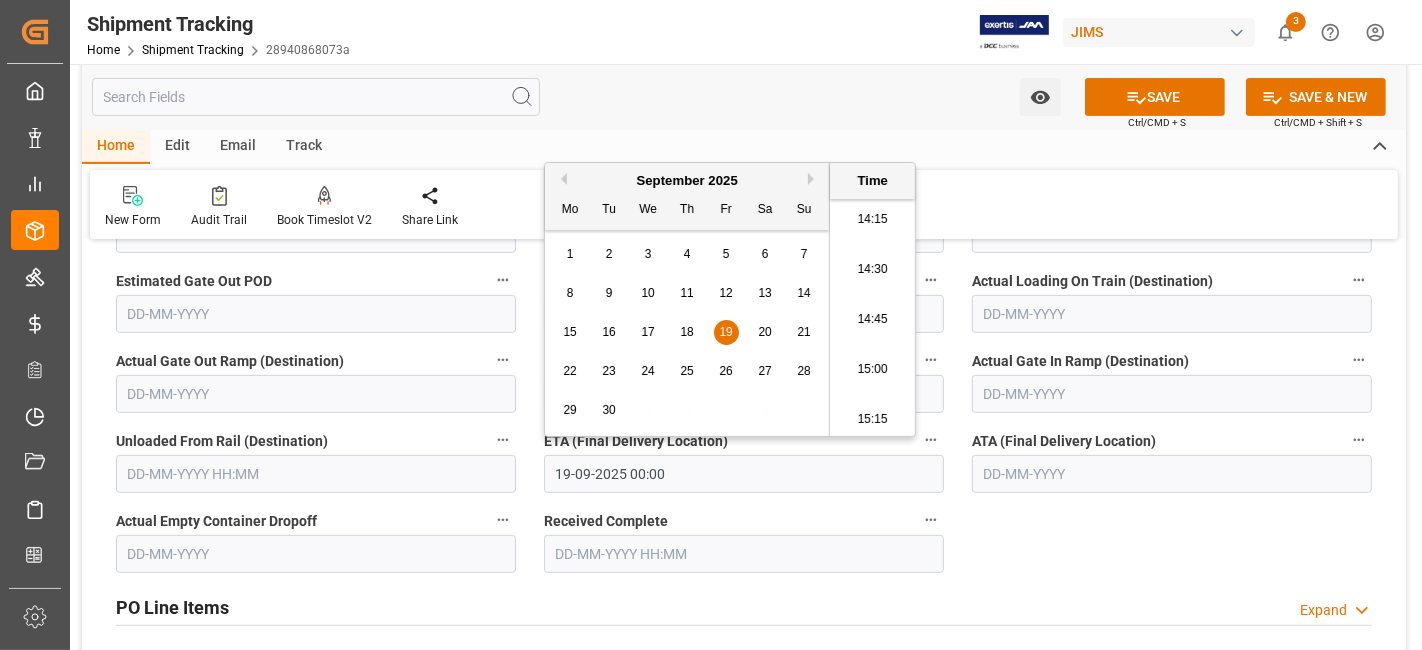 click on "26" at bounding box center [725, 371] 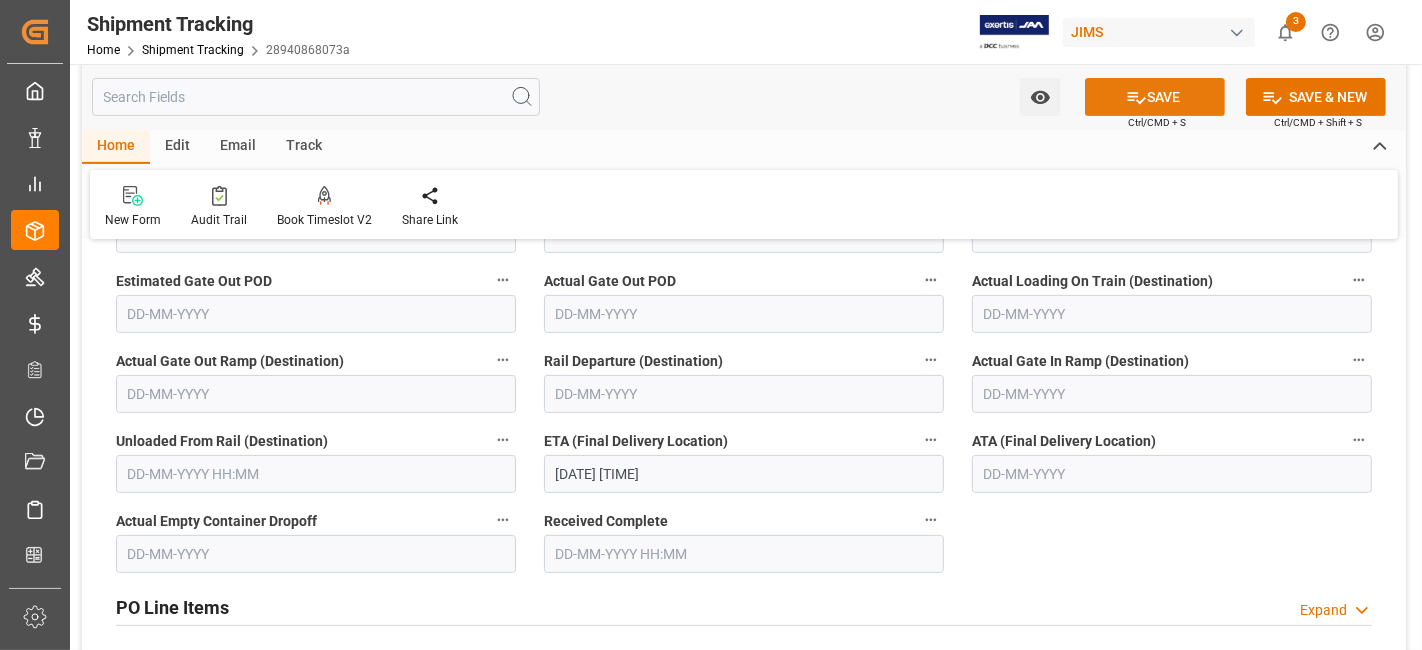 click on "SAVE" at bounding box center (1155, 97) 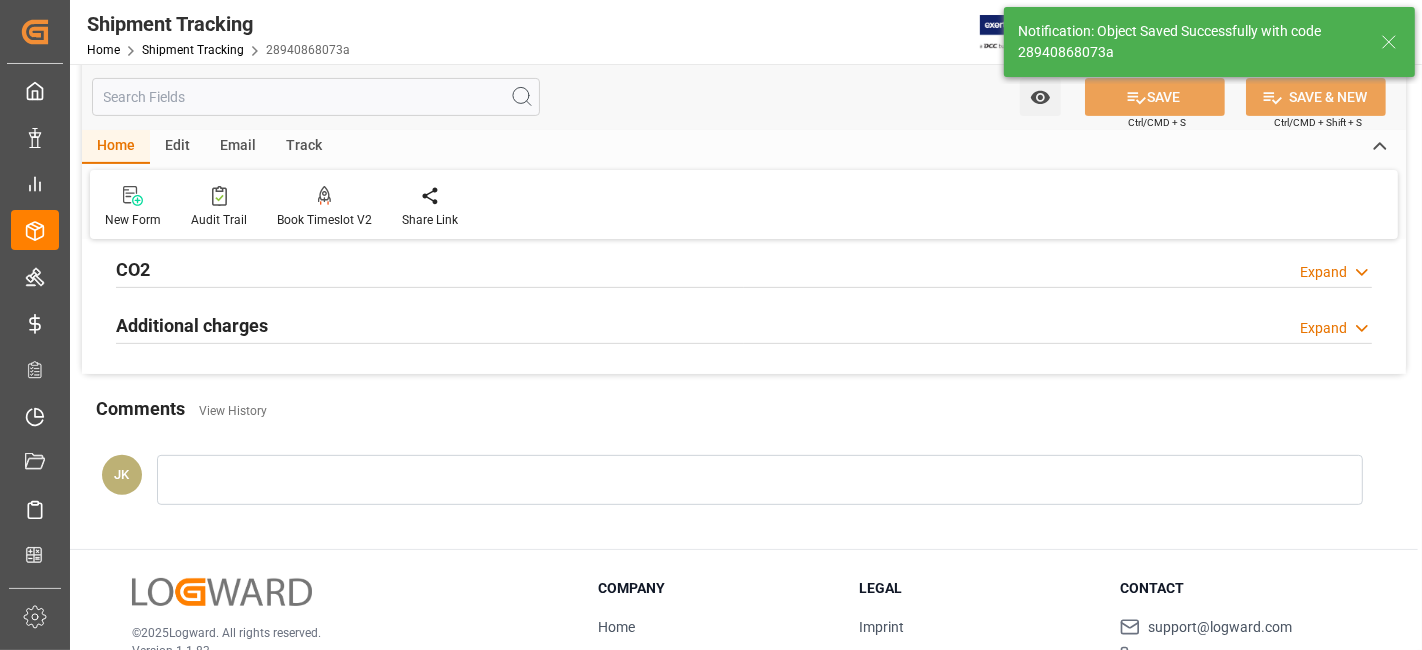 scroll, scrollTop: 128, scrollLeft: 0, axis: vertical 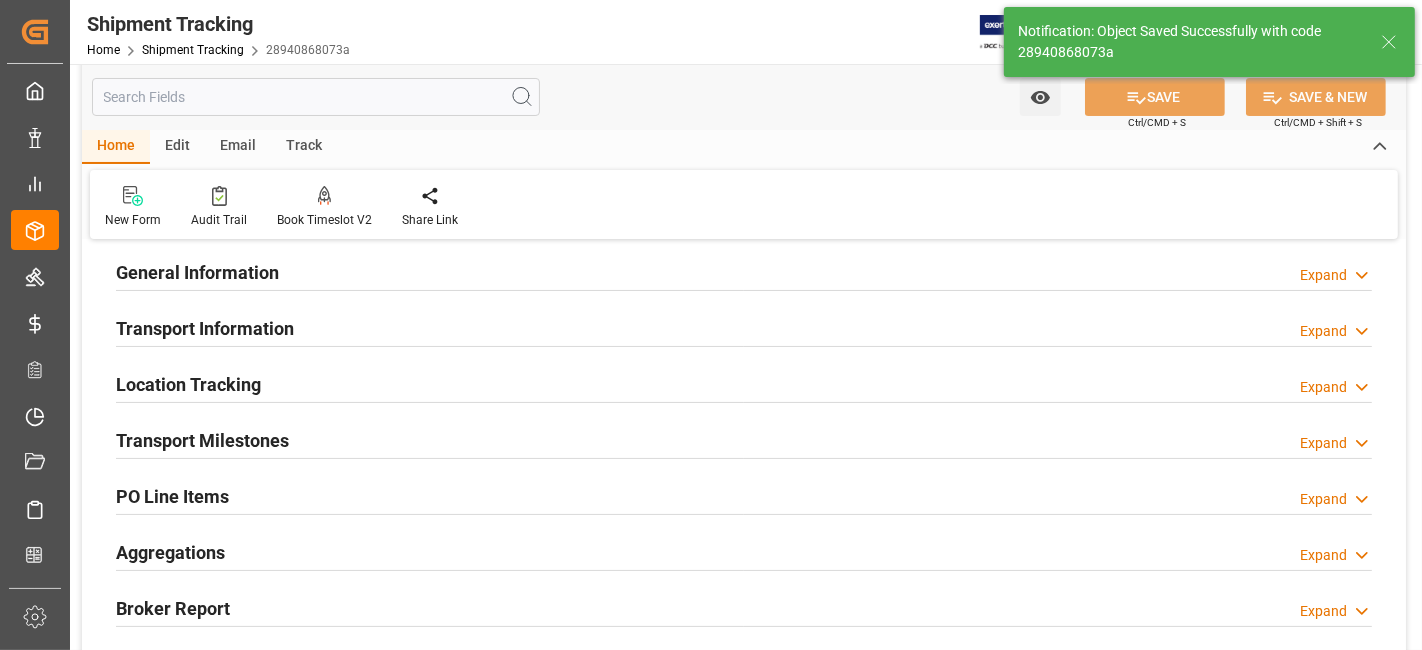 click on "Transport Milestones Expand" at bounding box center [744, 441] 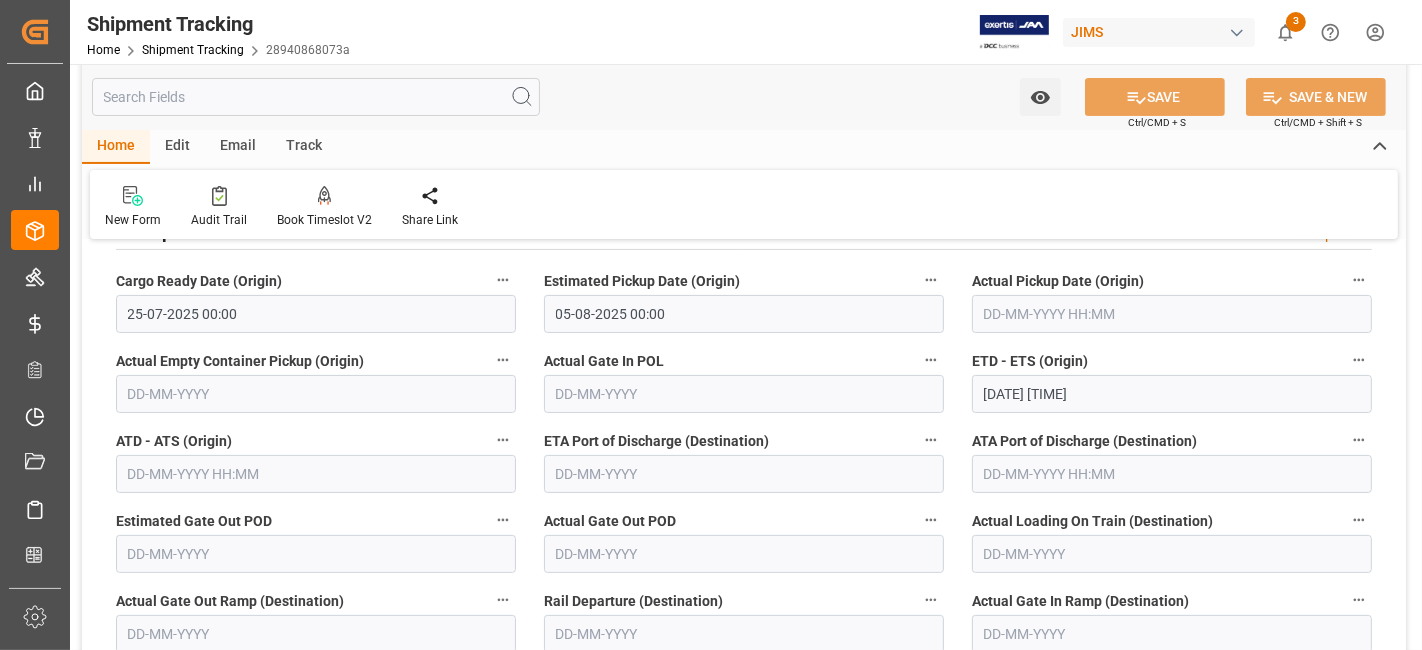 scroll, scrollTop: 288, scrollLeft: 0, axis: vertical 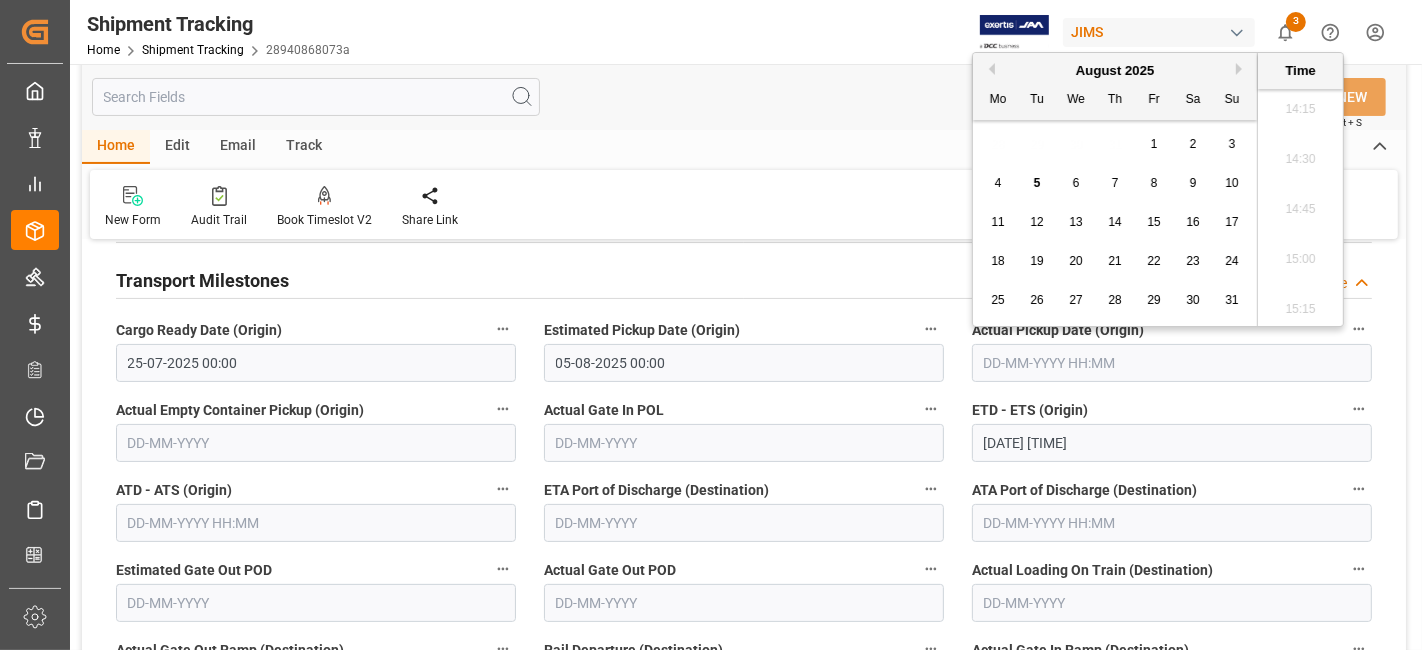 click at bounding box center (1172, 363) 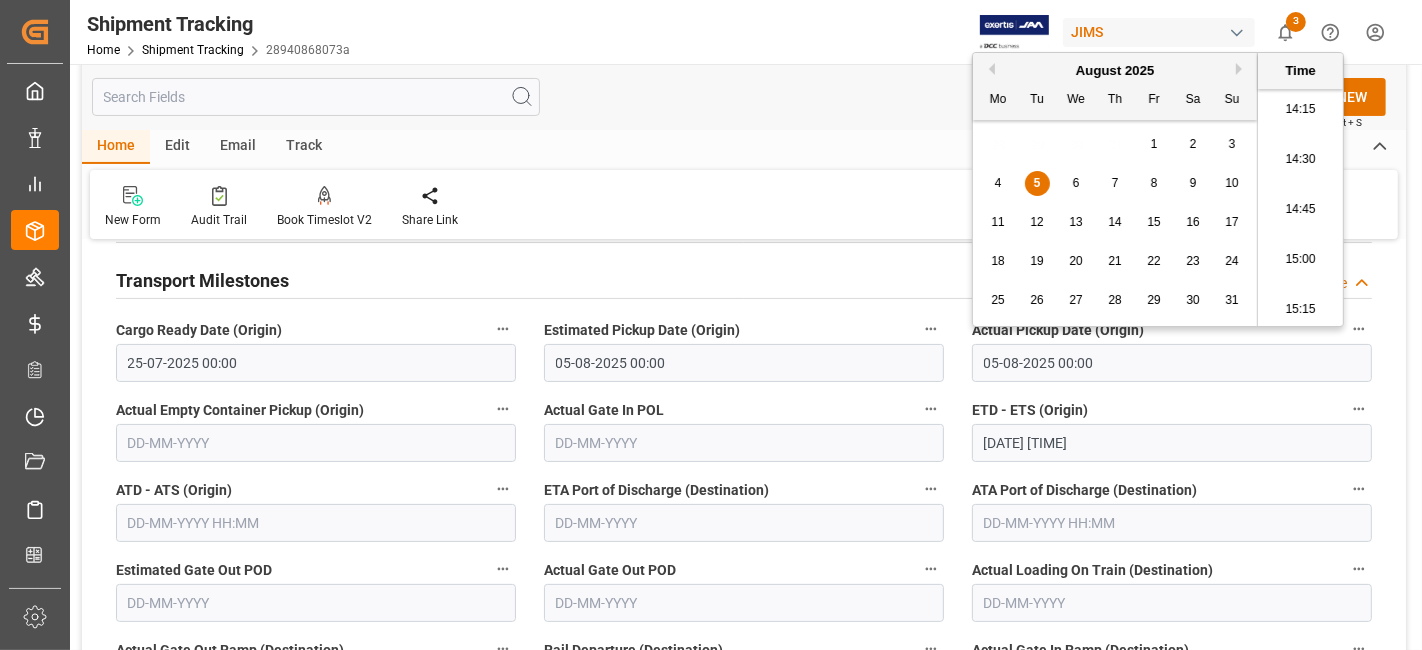 click on "08-08-2025 00:00" at bounding box center [1172, 443] 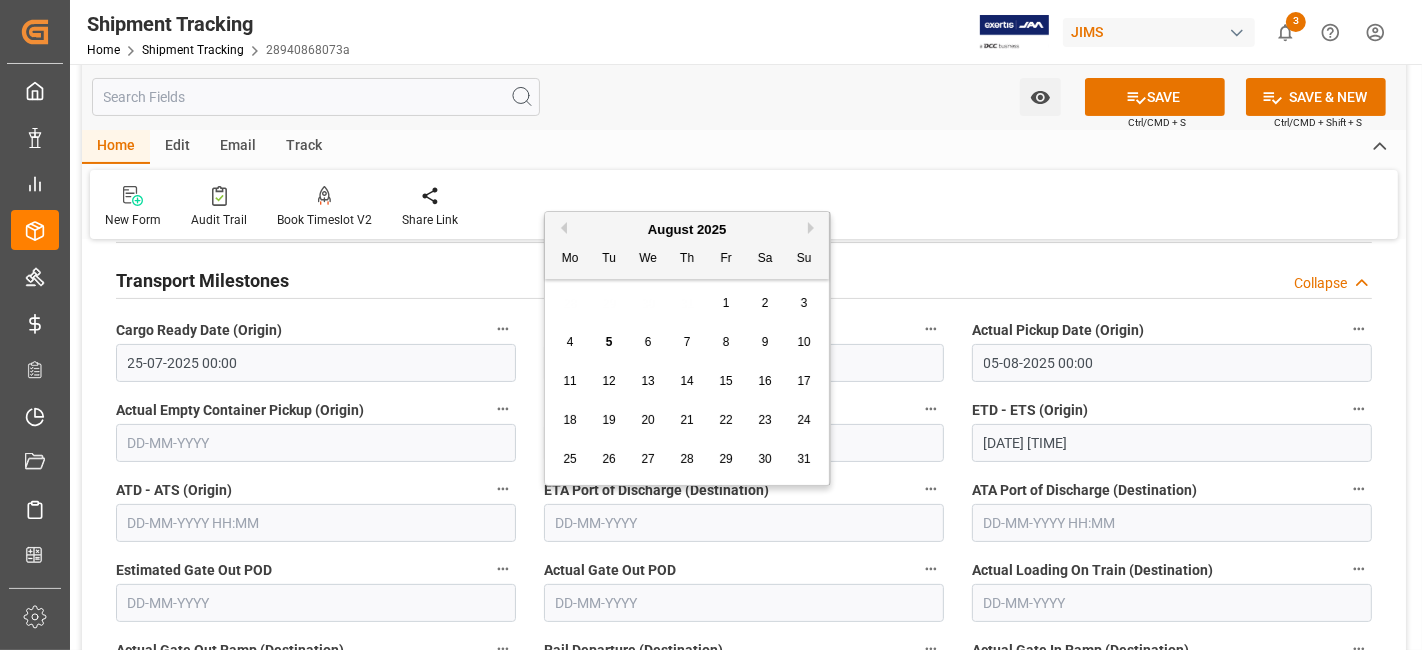 click at bounding box center [744, 523] 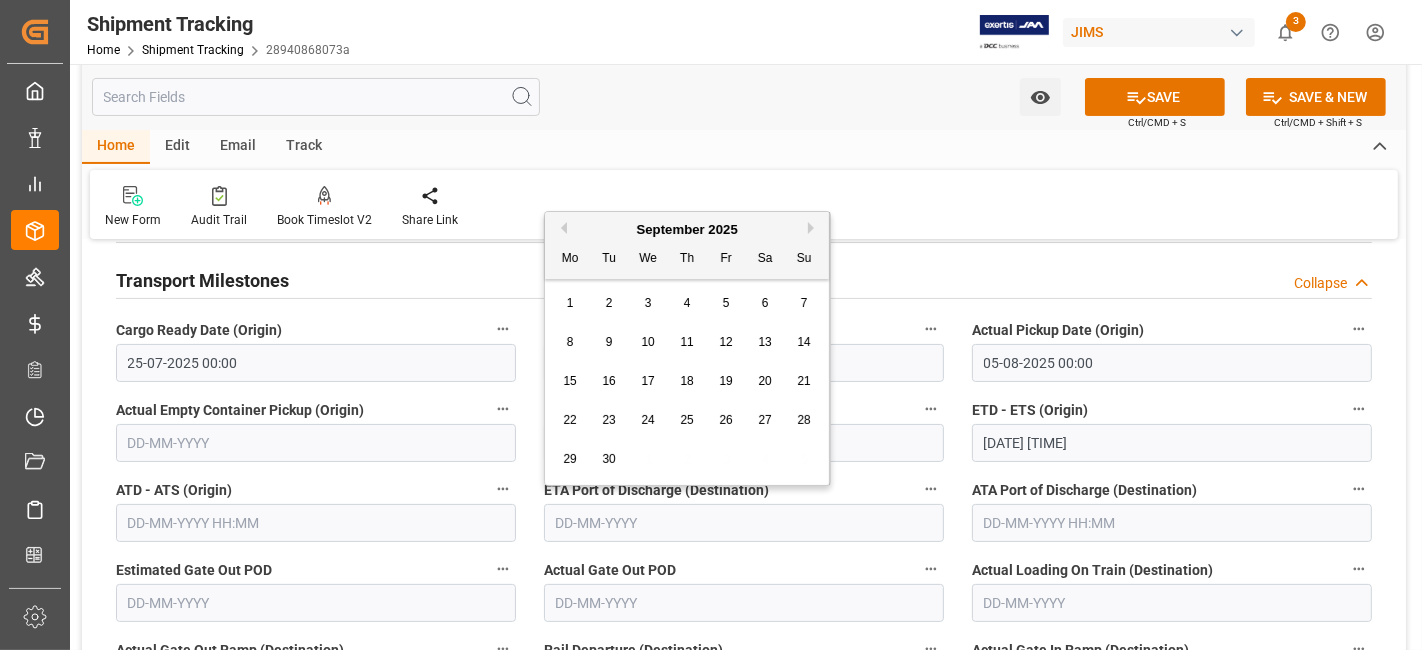 click on "2" at bounding box center (609, 303) 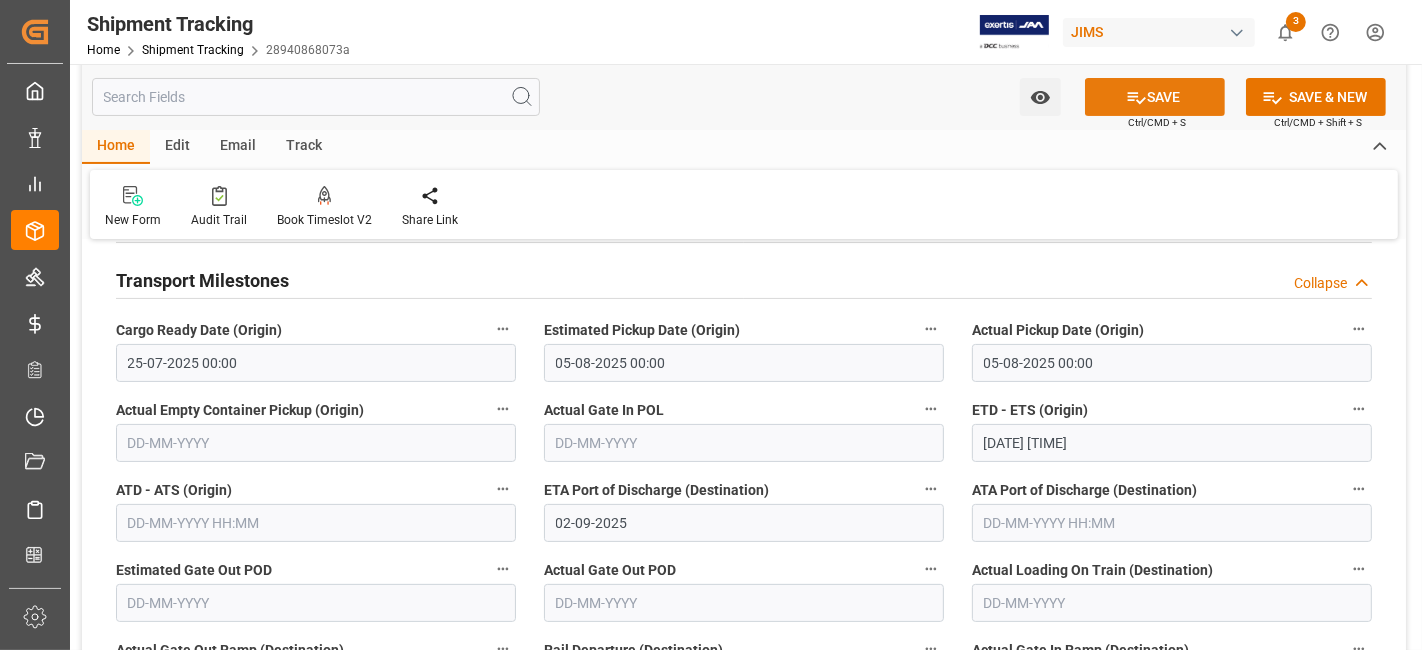 click 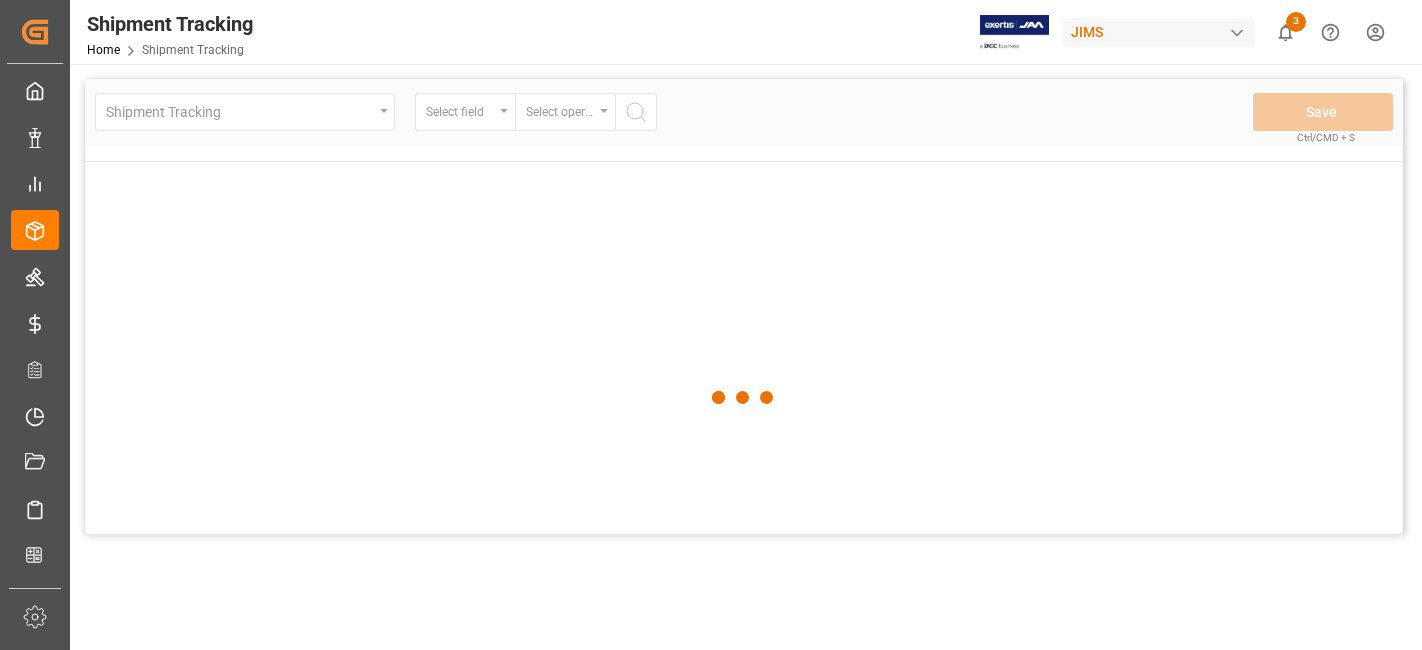 scroll, scrollTop: 0, scrollLeft: 0, axis: both 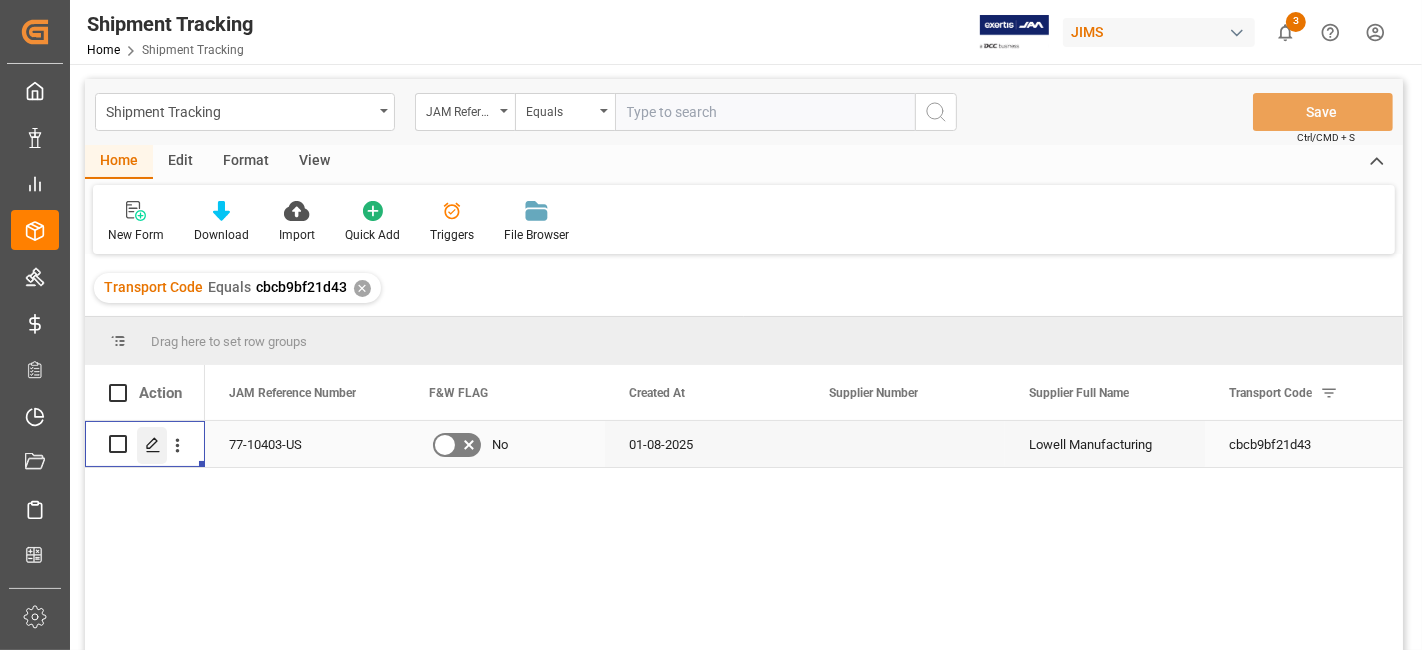 click 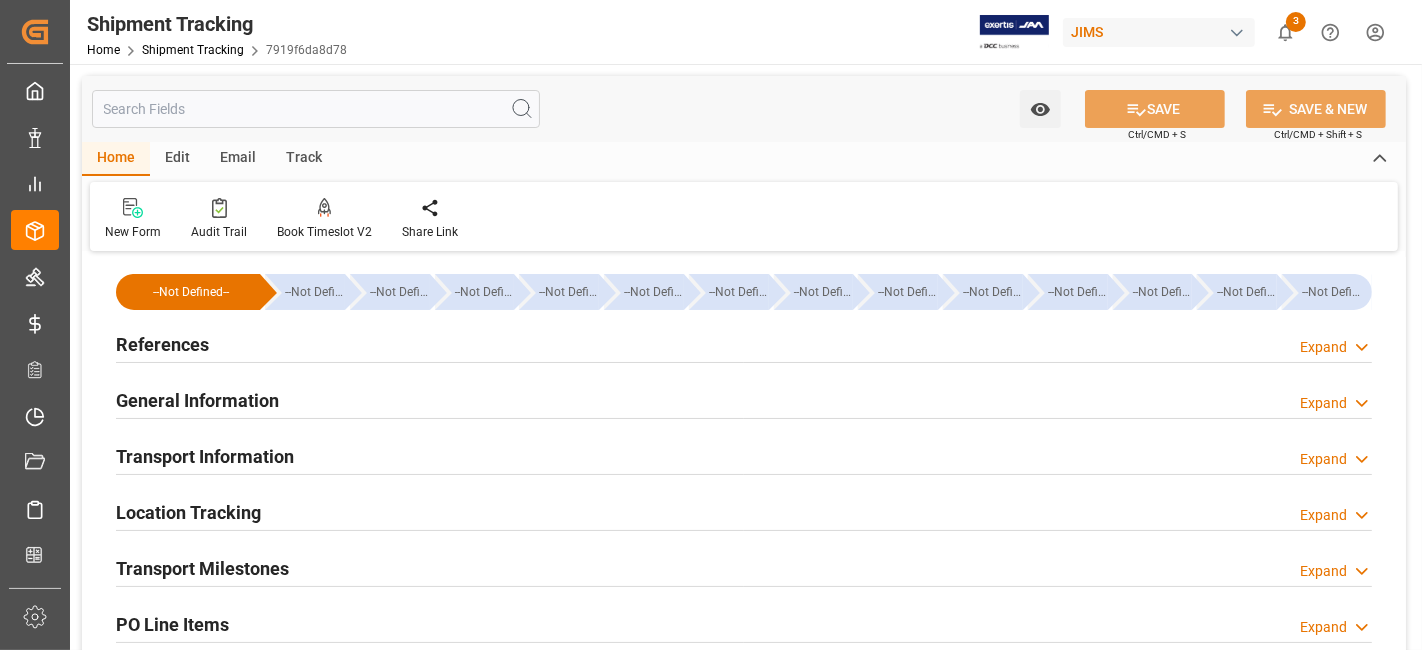 click on "References Expand" at bounding box center [744, 343] 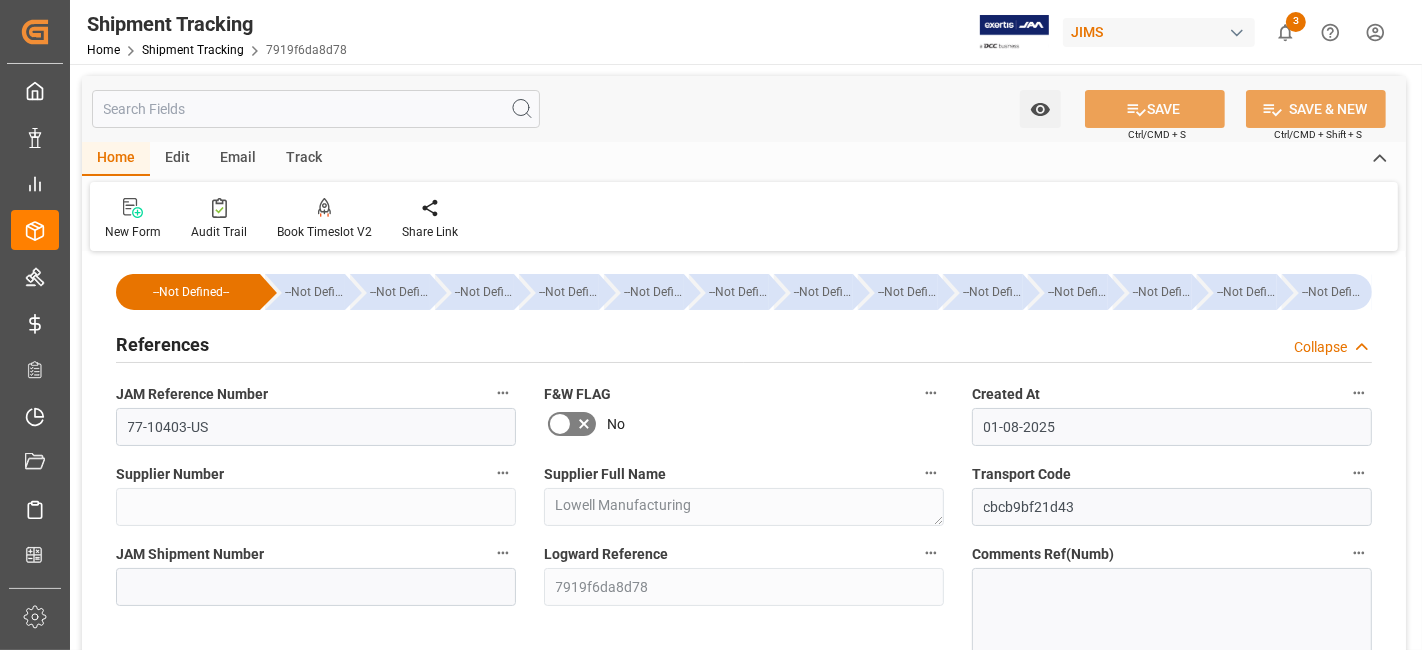 click on "References Collapse" at bounding box center (744, 343) 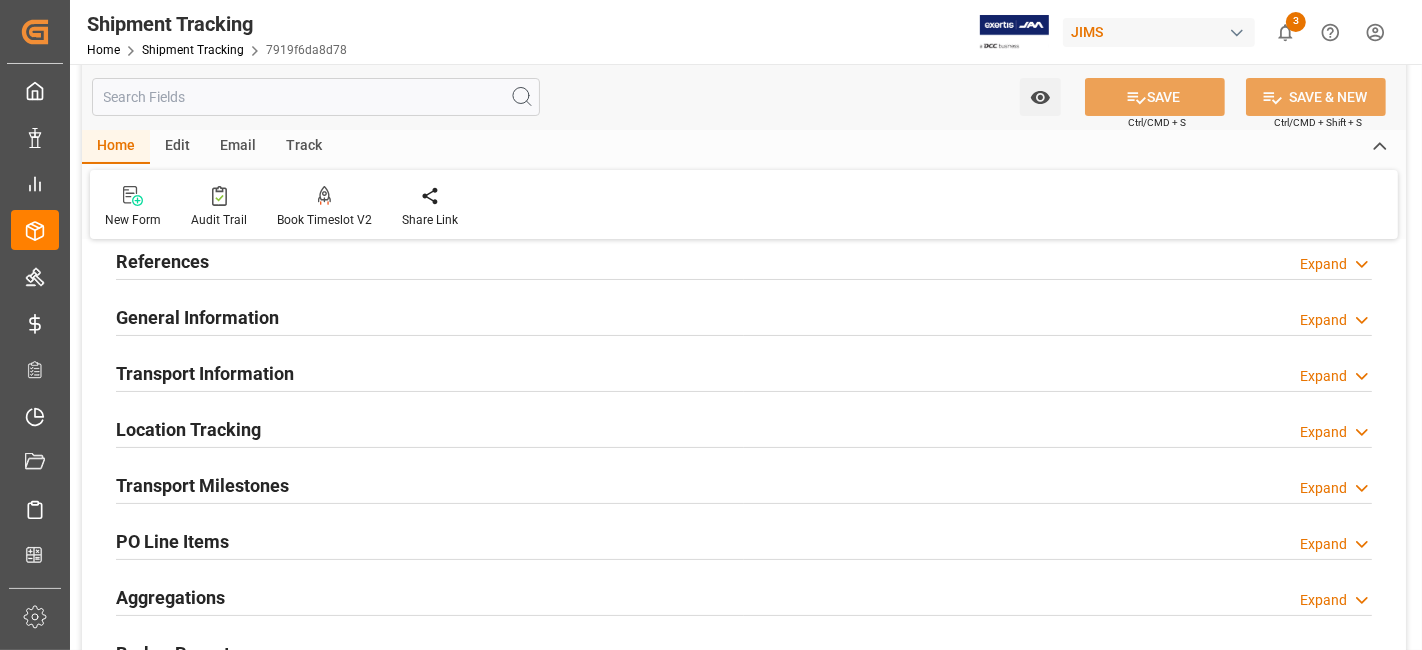 scroll, scrollTop: 88, scrollLeft: 0, axis: vertical 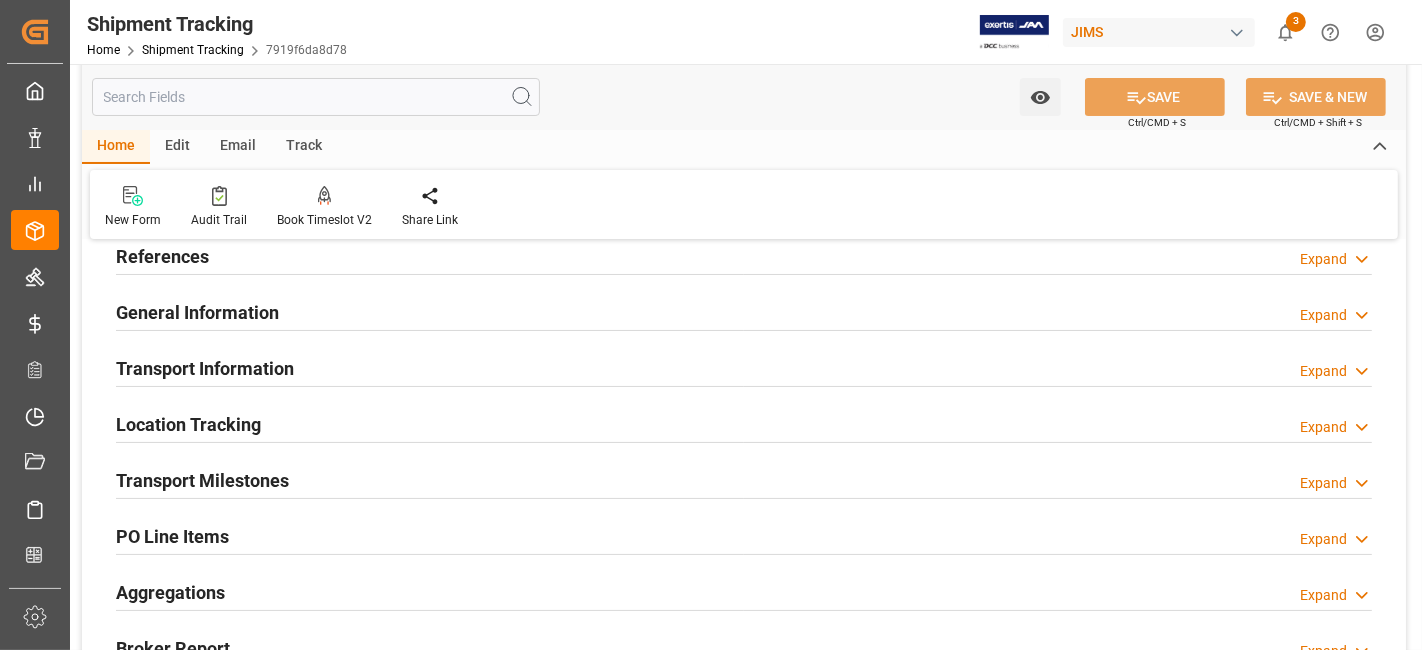 click on "Transport Milestones" at bounding box center (202, 480) 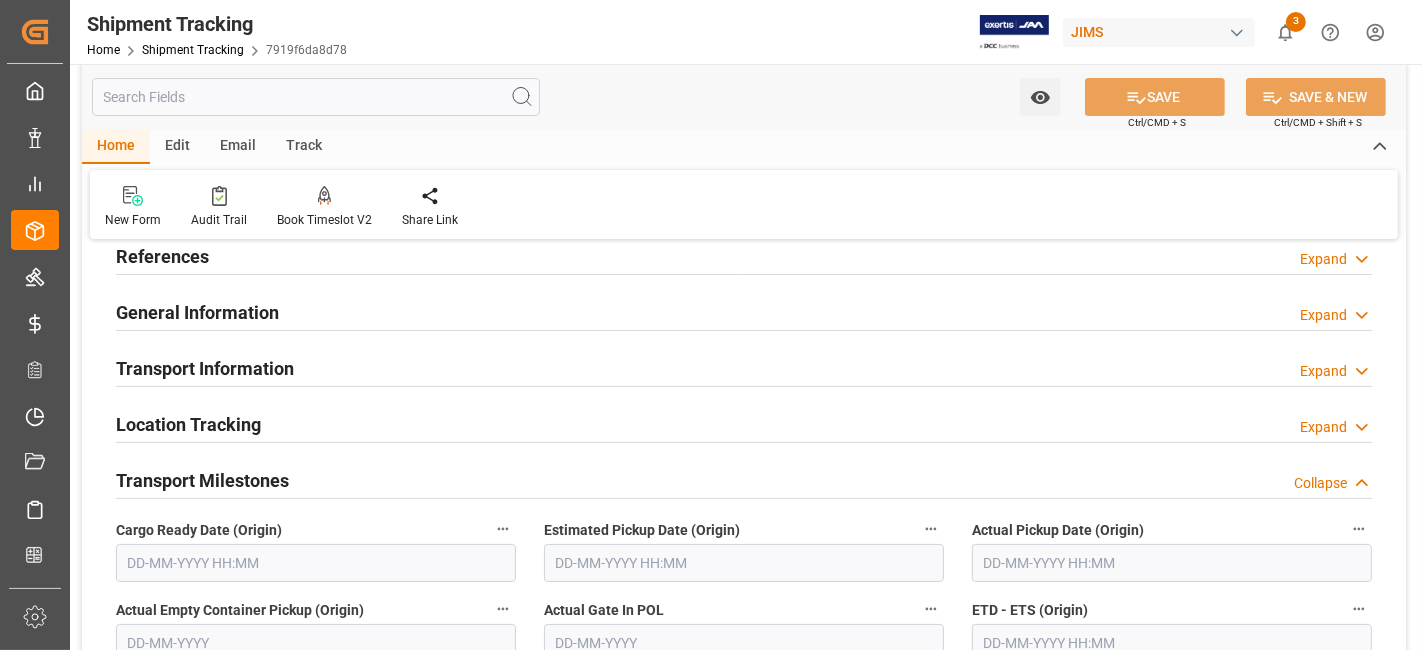 click at bounding box center [316, 563] 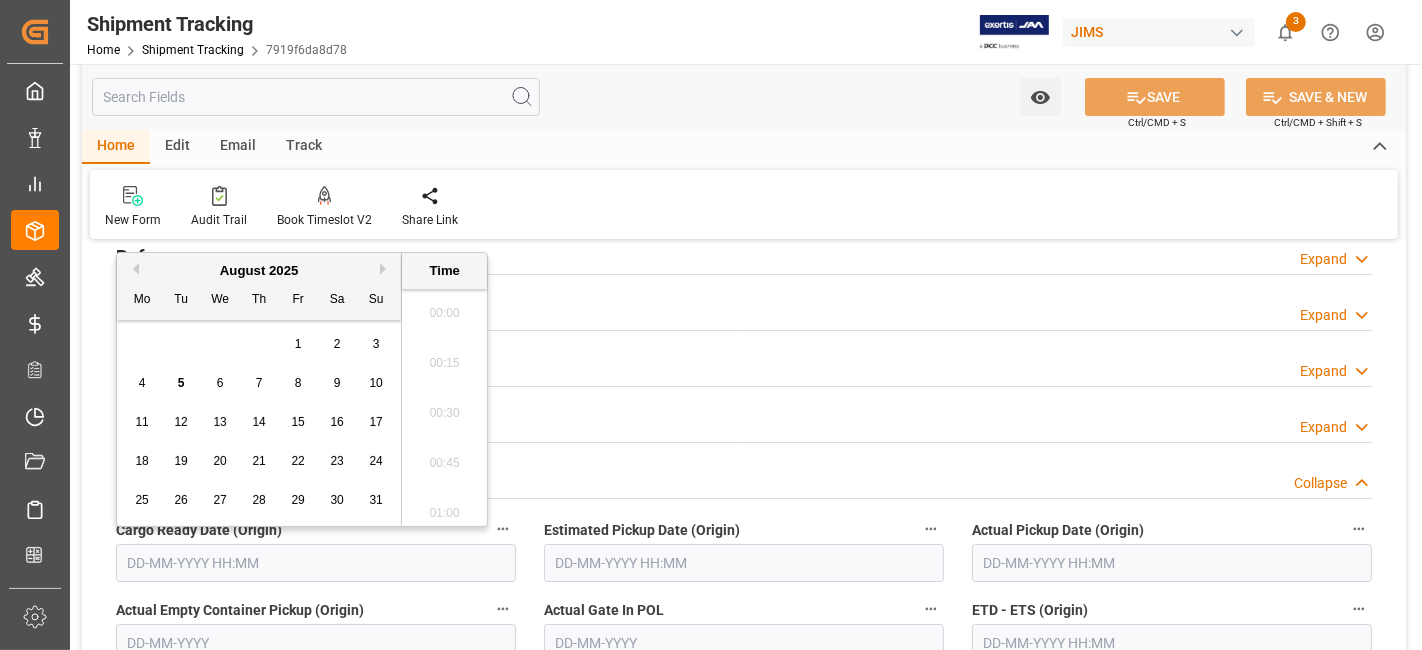 scroll, scrollTop: 3054, scrollLeft: 0, axis: vertical 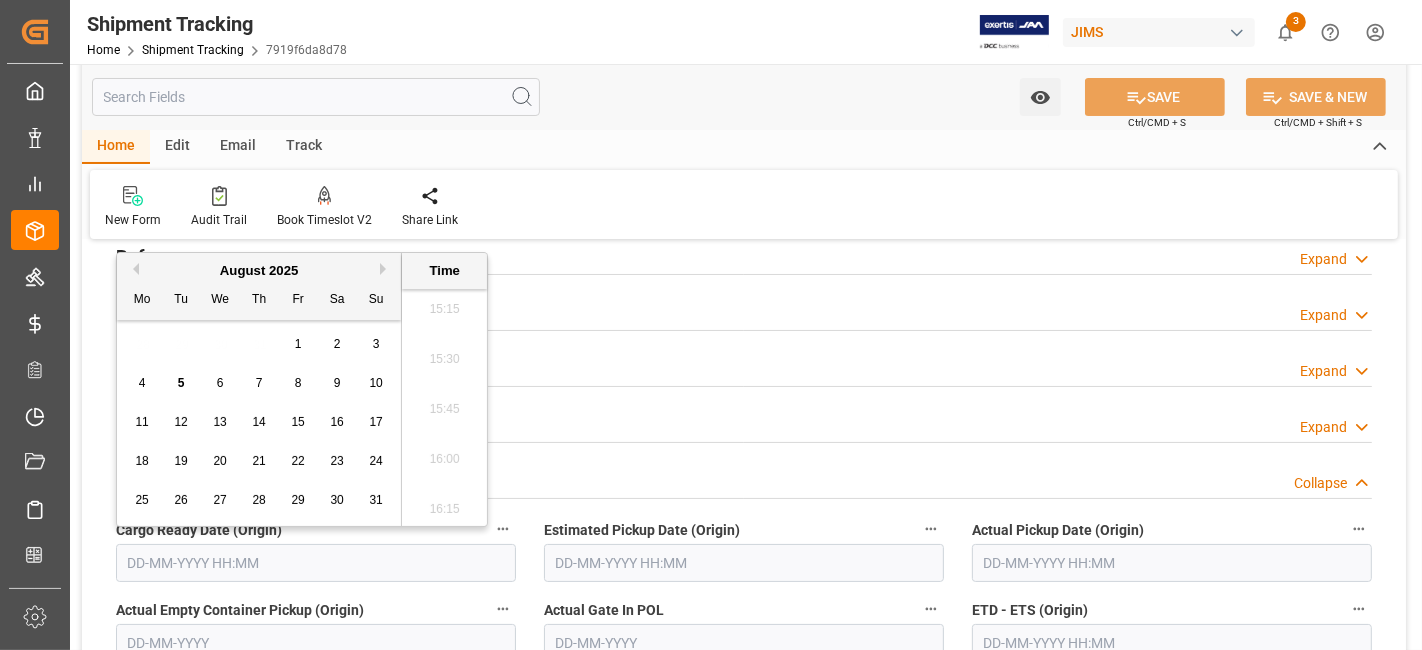 drag, startPoint x: 145, startPoint y: 384, endPoint x: 260, endPoint y: 421, distance: 120.805626 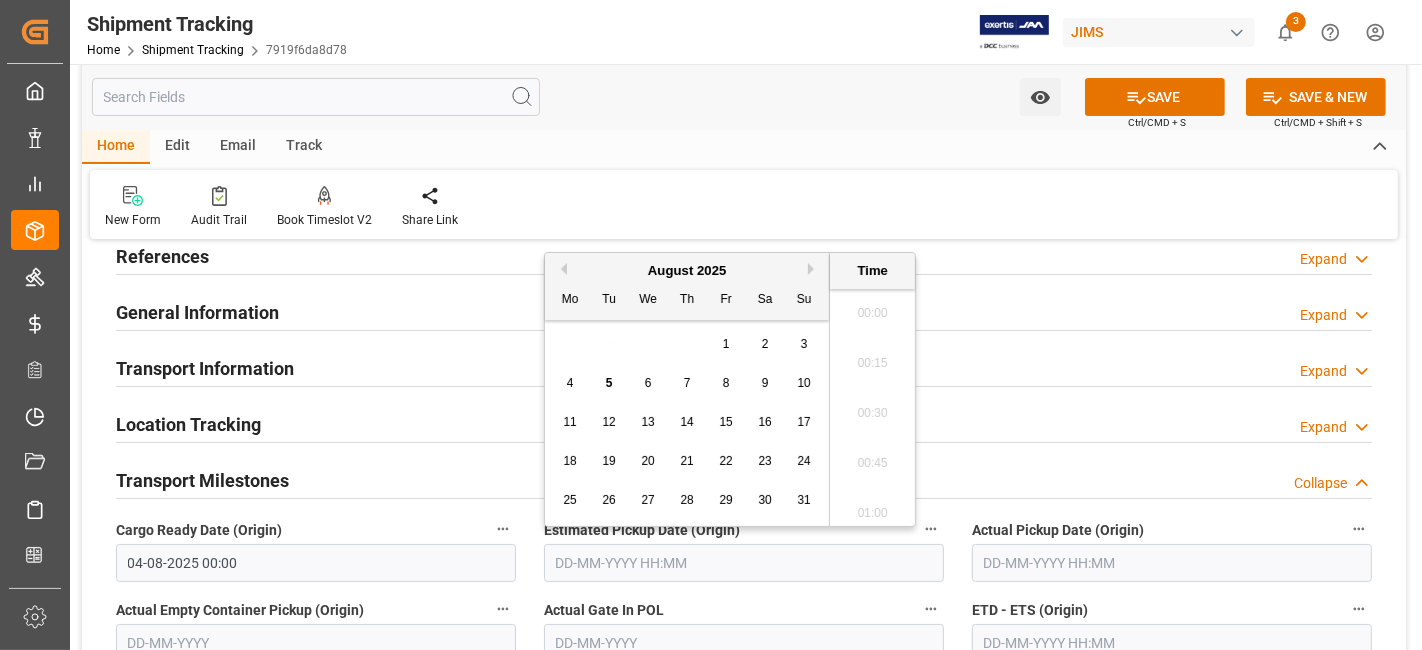click at bounding box center (744, 563) 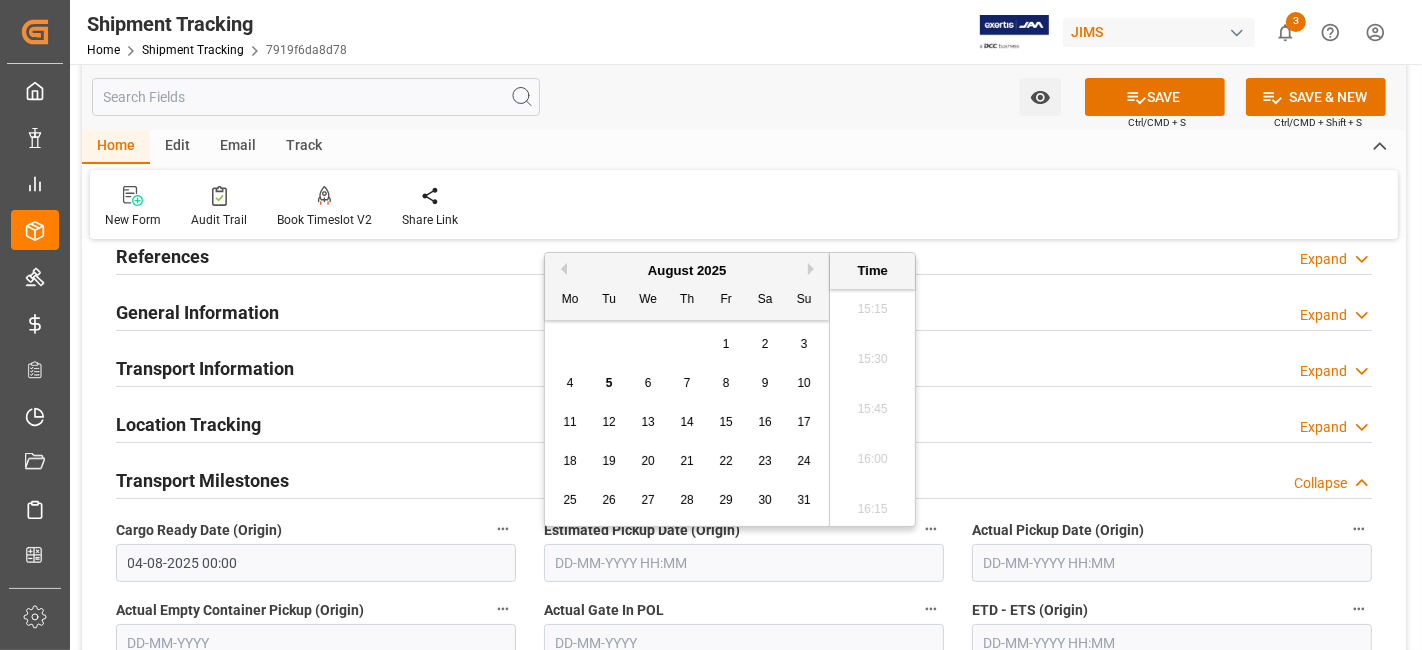 click on "4" at bounding box center (570, 384) 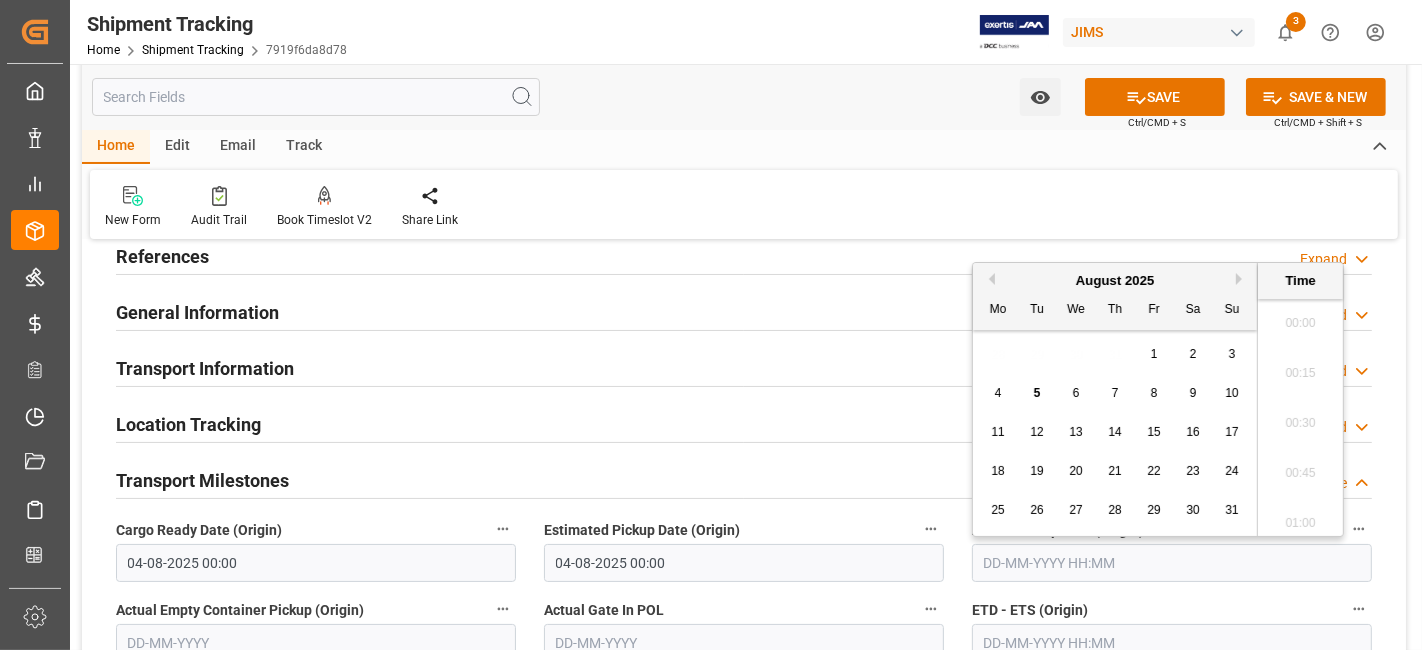click at bounding box center (1172, 563) 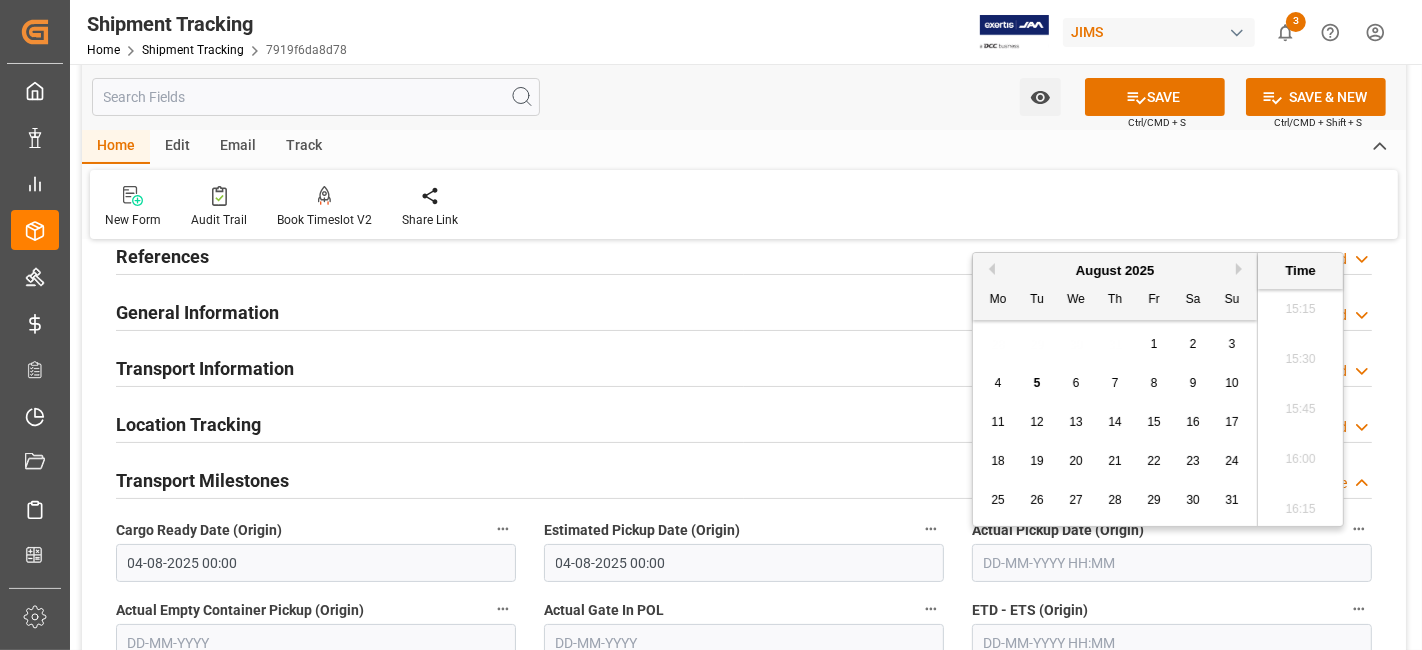 click on "4" at bounding box center [998, 383] 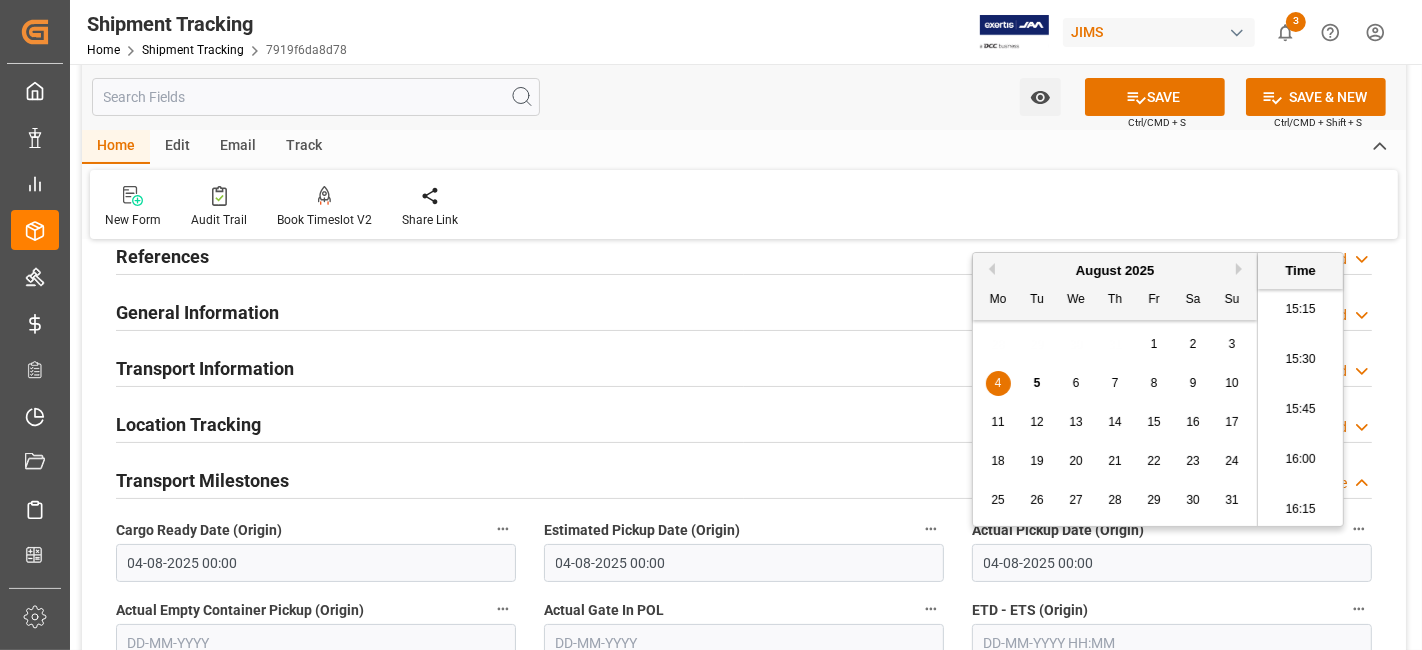 click on "Actual Gate In POL" at bounding box center (744, 610) 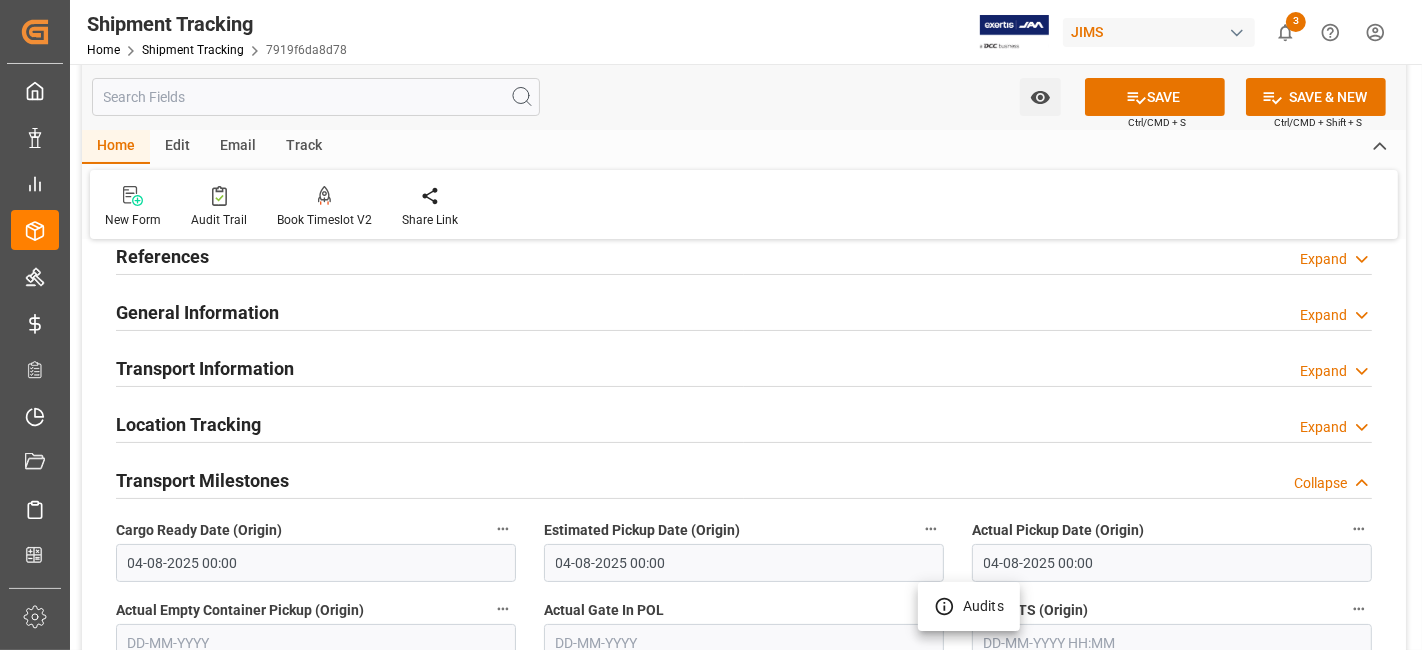 type 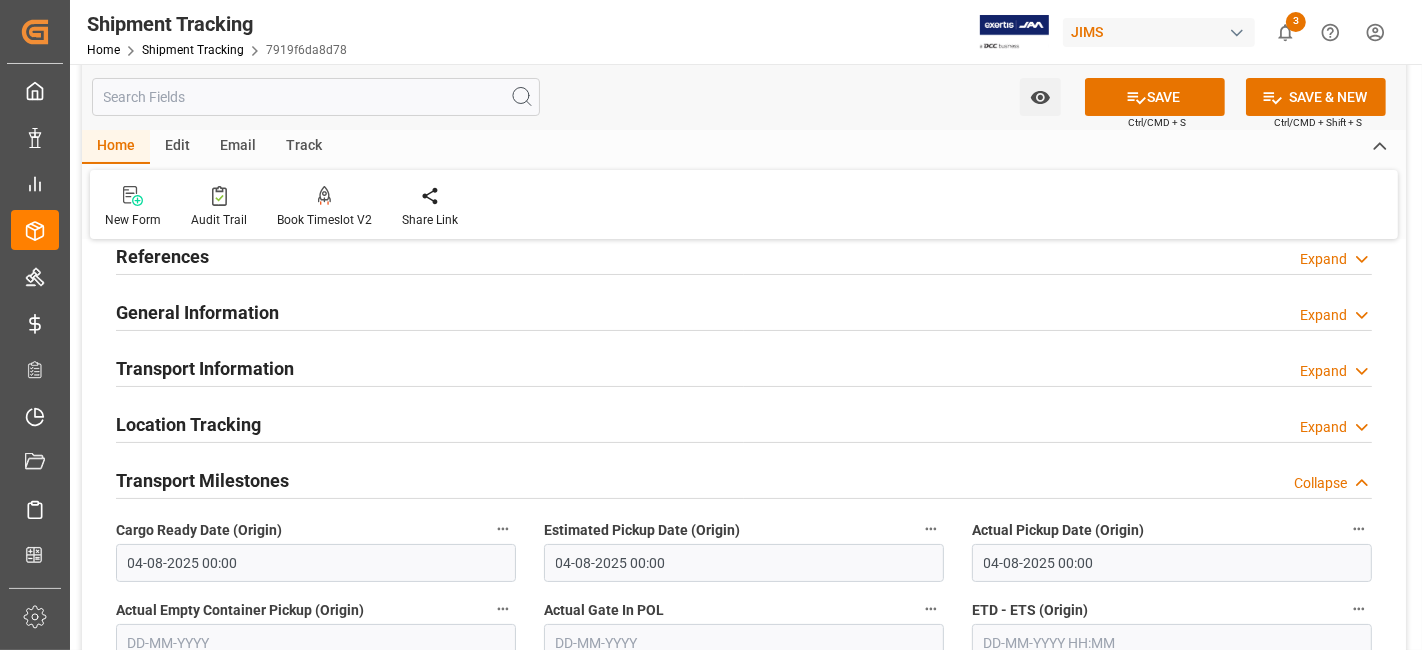 click on "Audits" at bounding box center [711, 325] 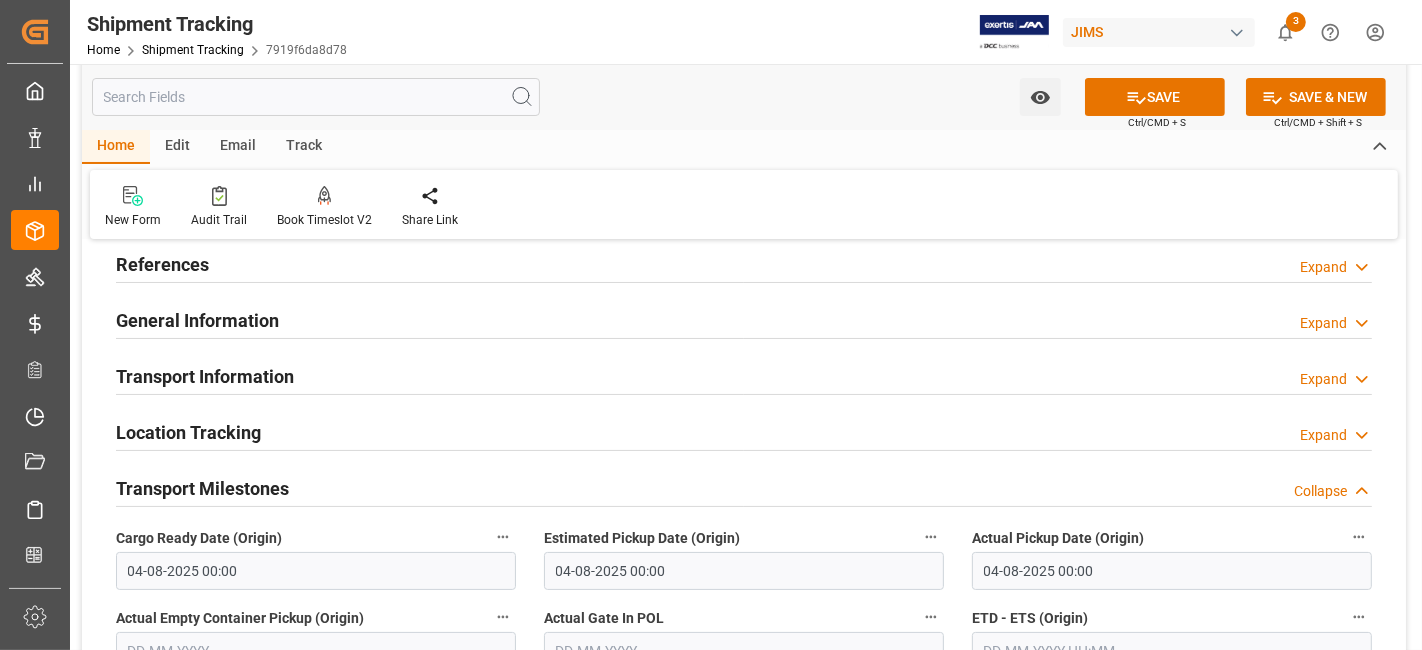 scroll, scrollTop: 111, scrollLeft: 0, axis: vertical 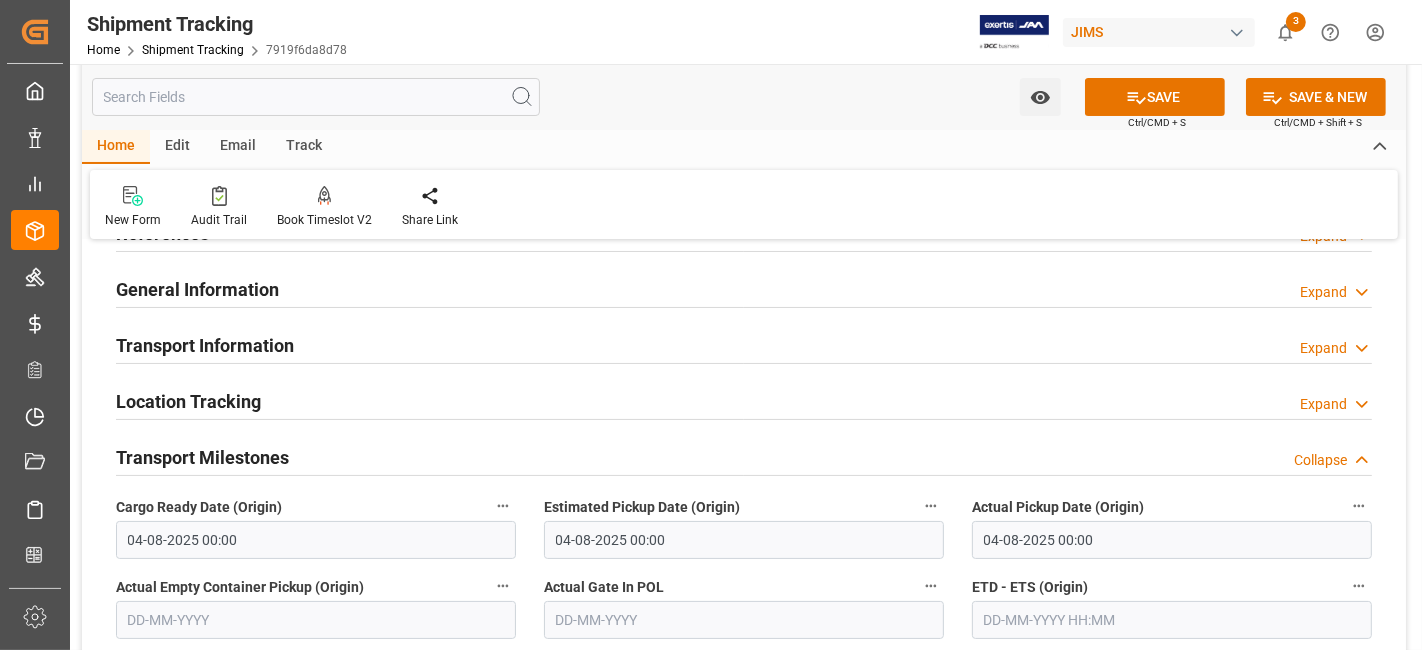 click on "Transport Milestones Collapse" at bounding box center (744, 456) 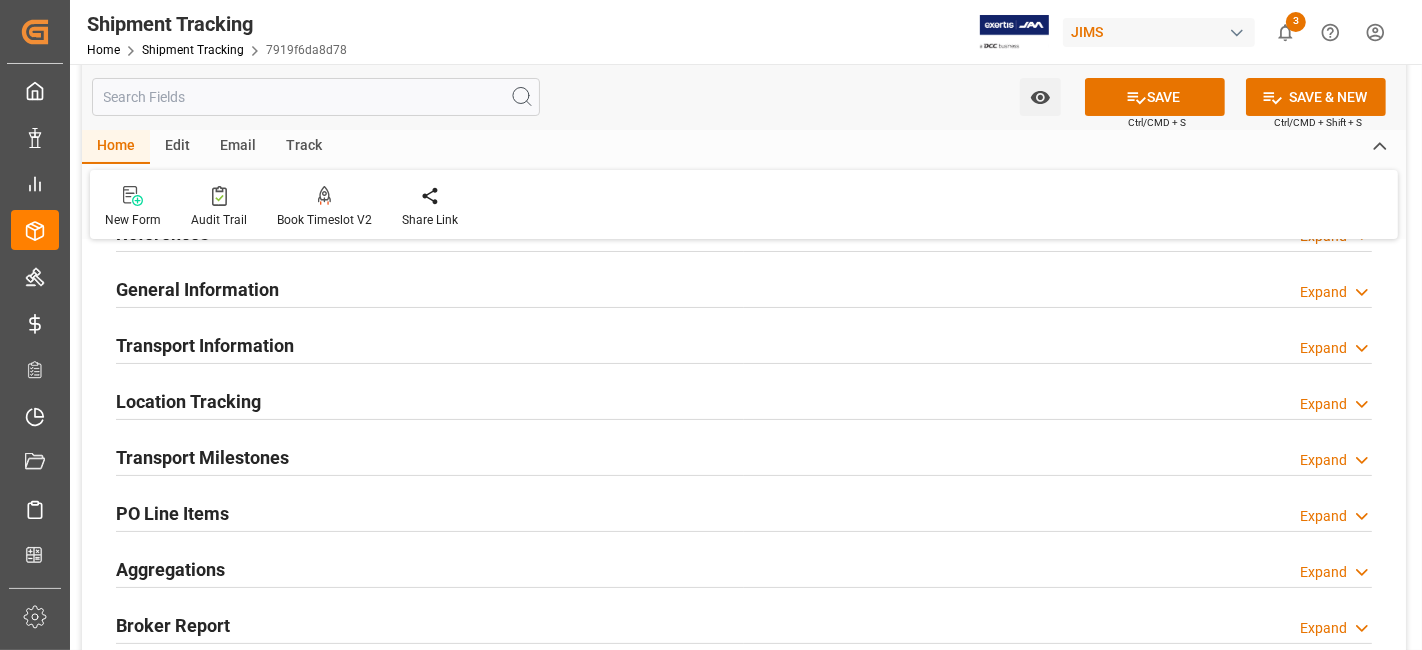 click on "Transport Milestones Expand" at bounding box center [744, 456] 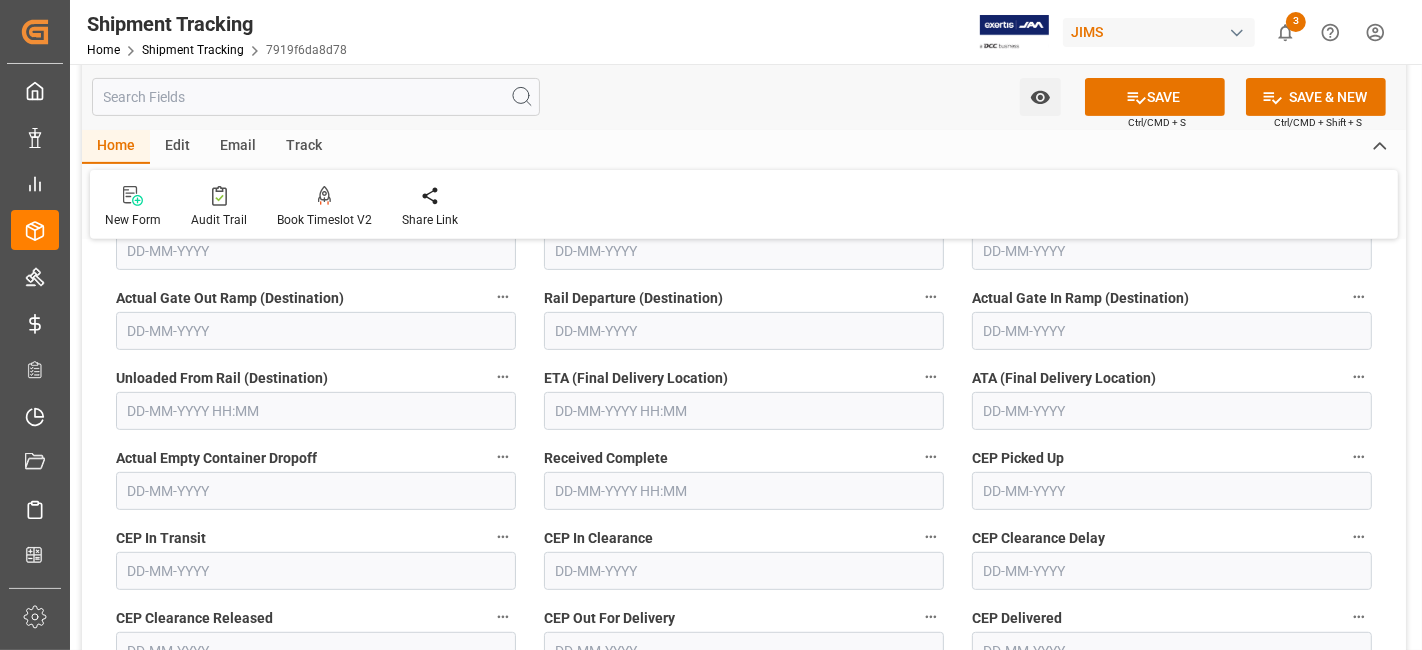 scroll, scrollTop: 644, scrollLeft: 0, axis: vertical 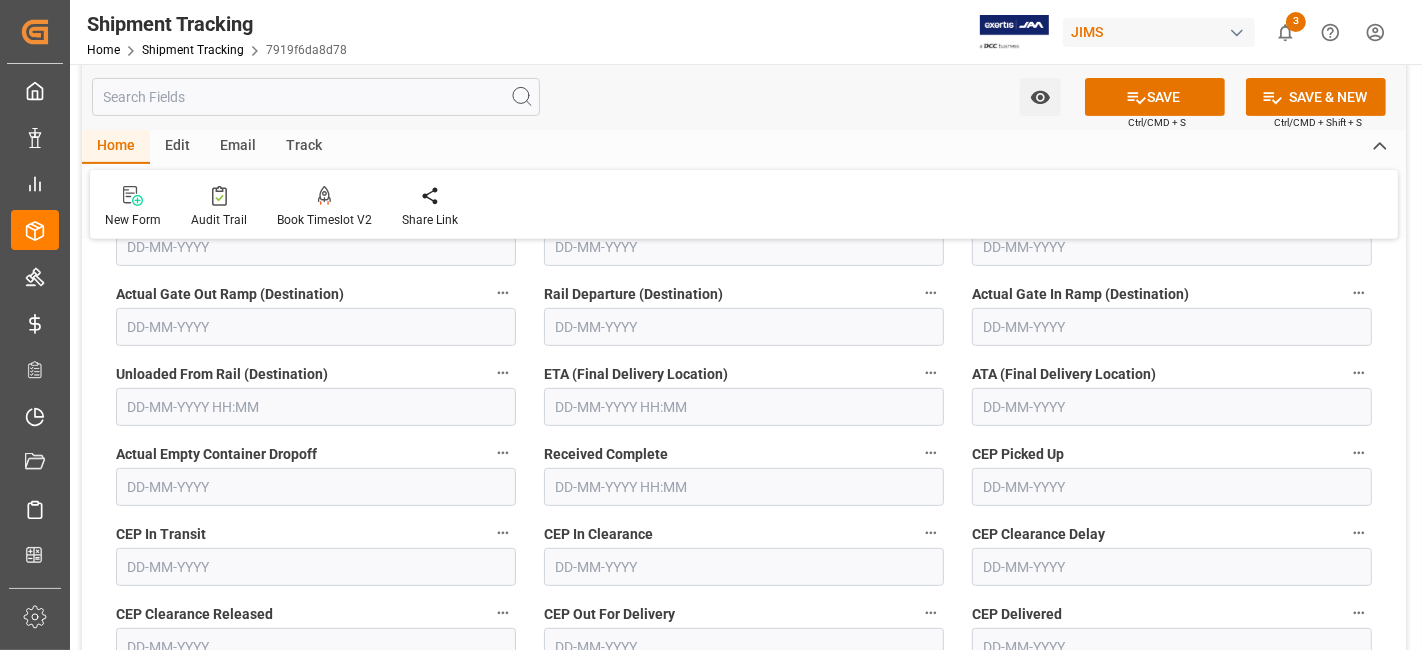 click at bounding box center [744, 407] 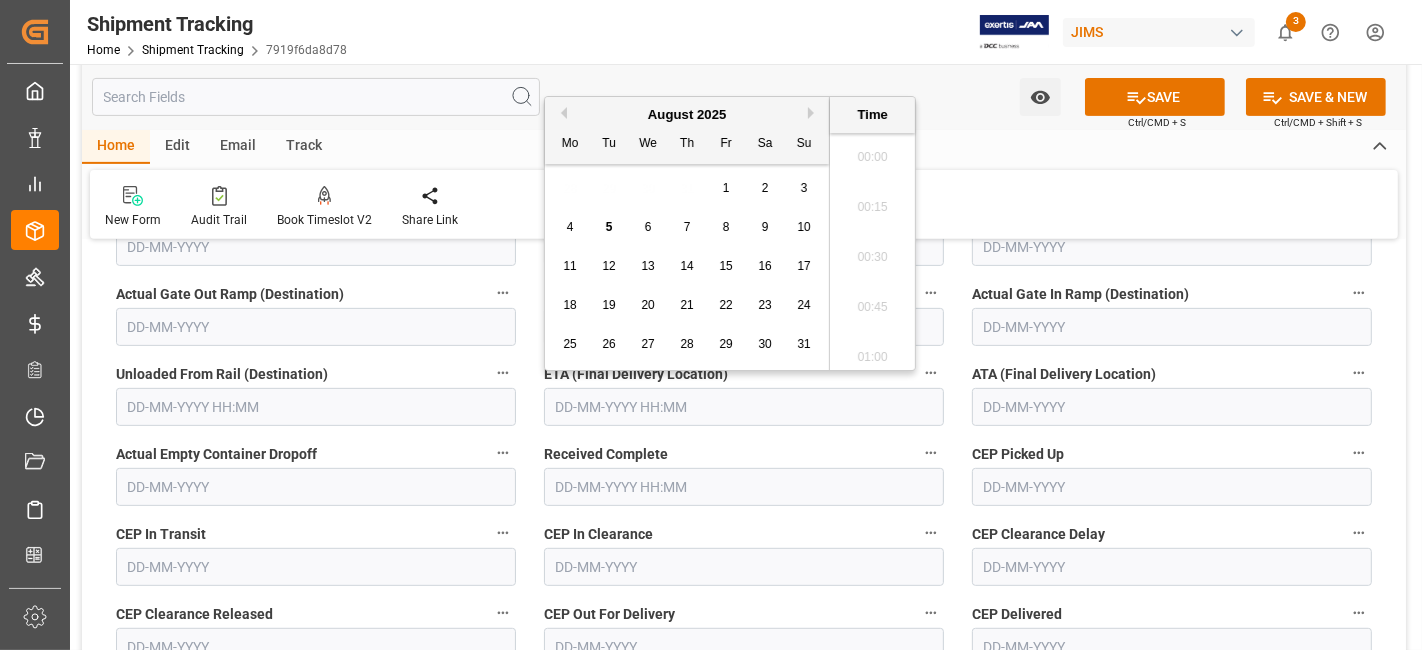 scroll, scrollTop: 3054, scrollLeft: 0, axis: vertical 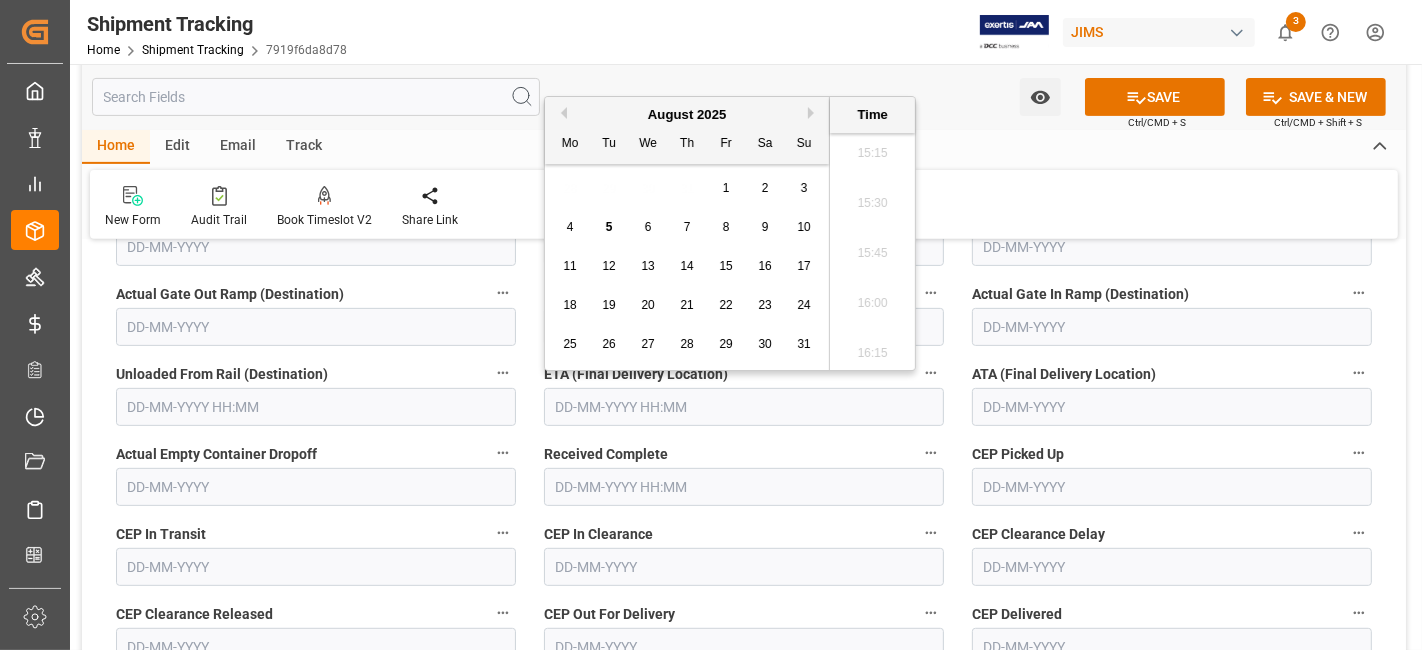click on "11" at bounding box center (569, 266) 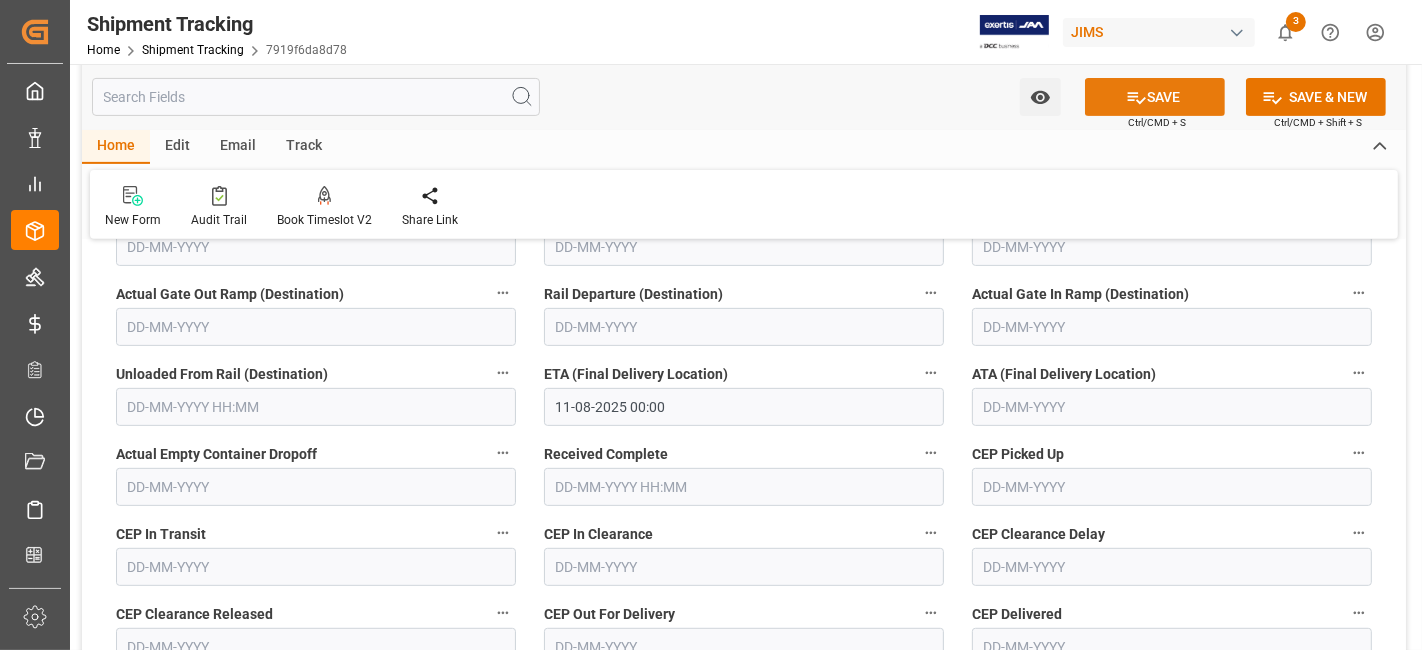 click on "SAVE" at bounding box center [1155, 97] 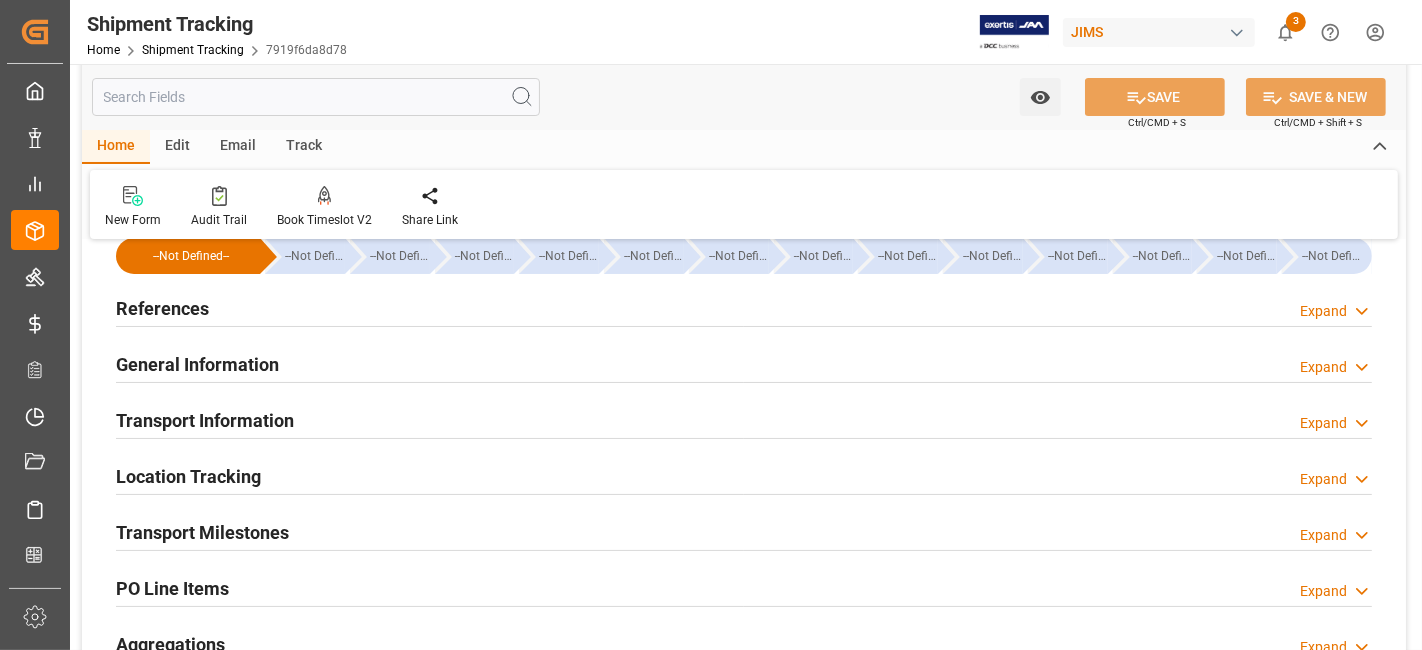 scroll, scrollTop: 34, scrollLeft: 0, axis: vertical 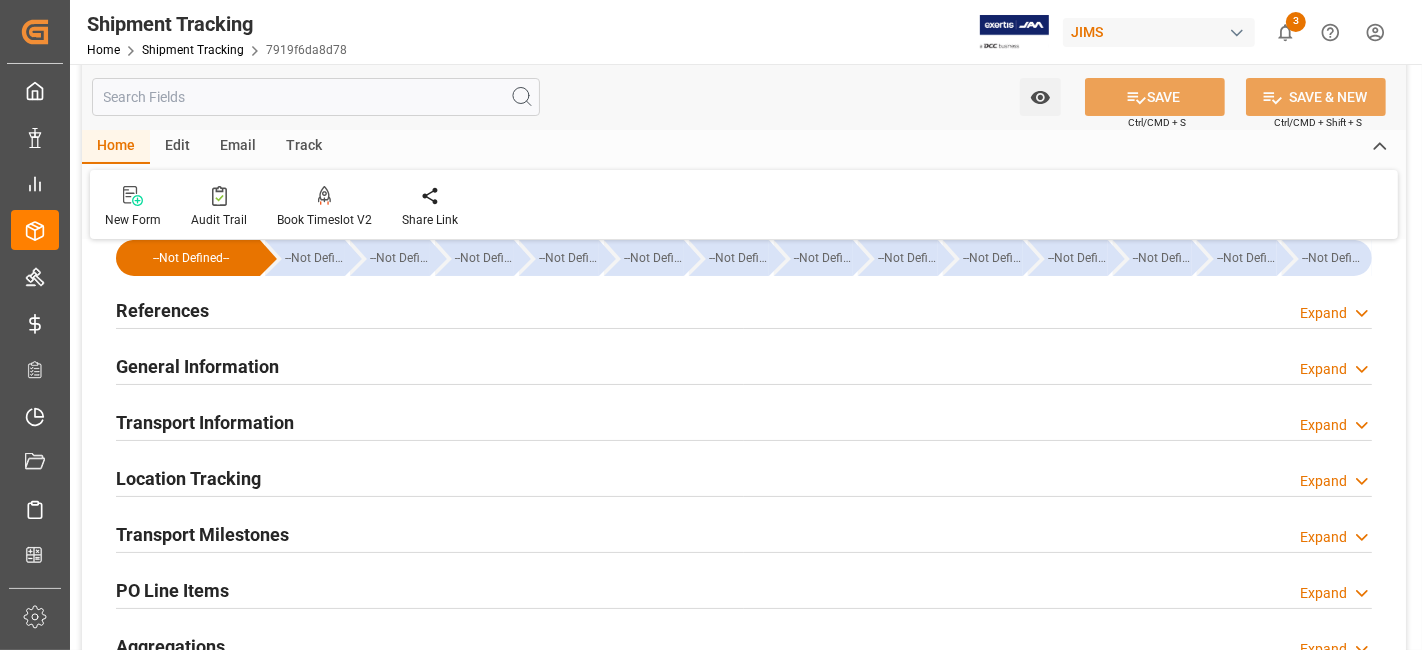 click on "References Expand" at bounding box center [744, 309] 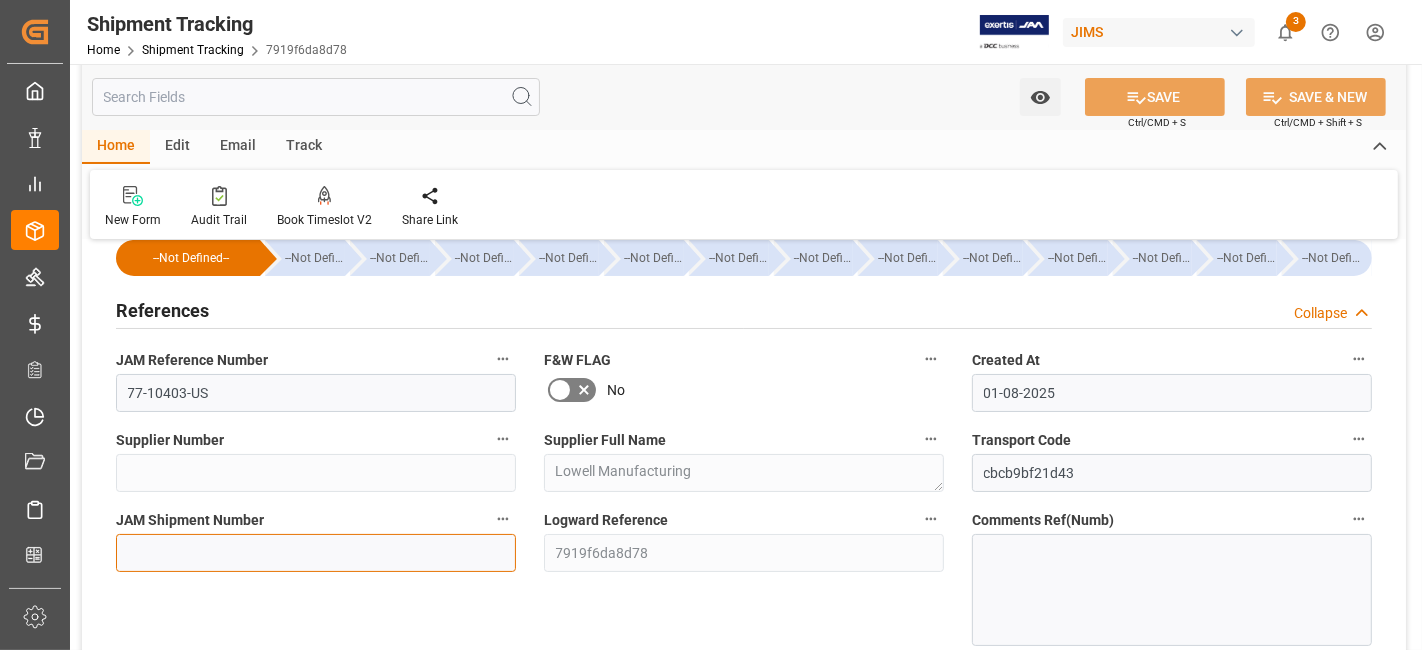 click at bounding box center (316, 553) 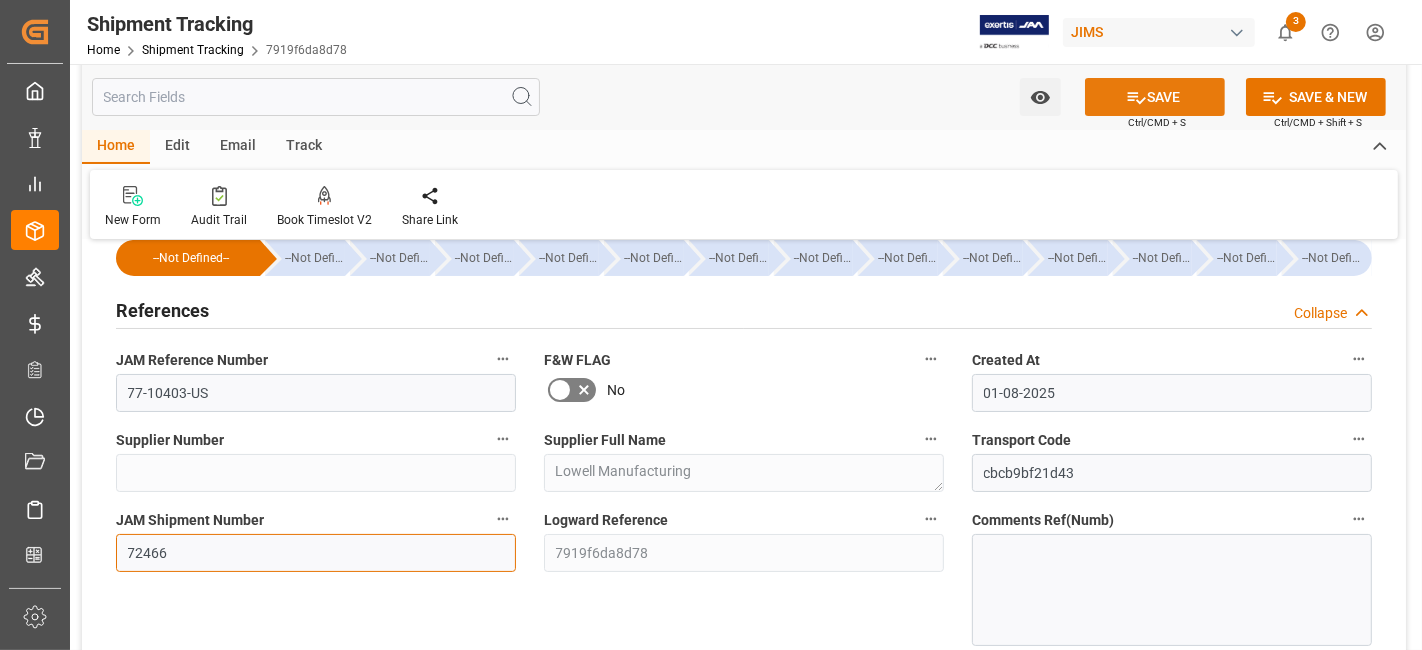type on "72466" 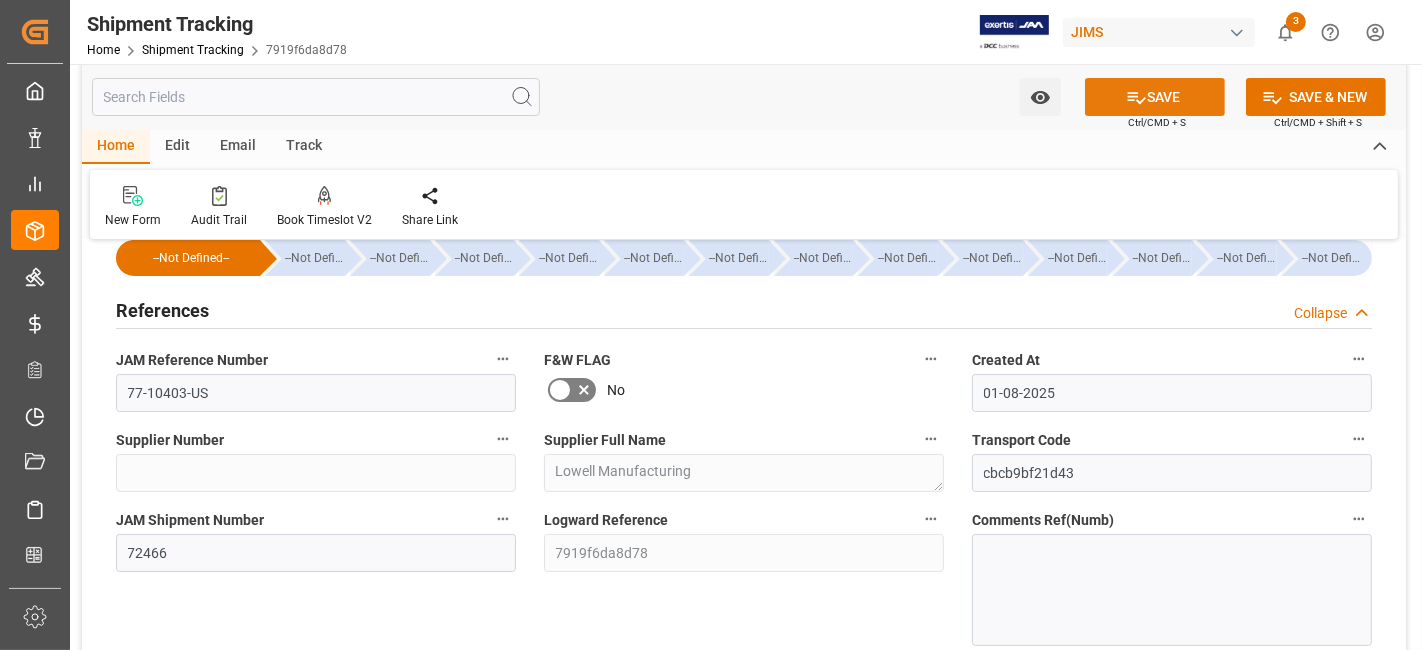 click 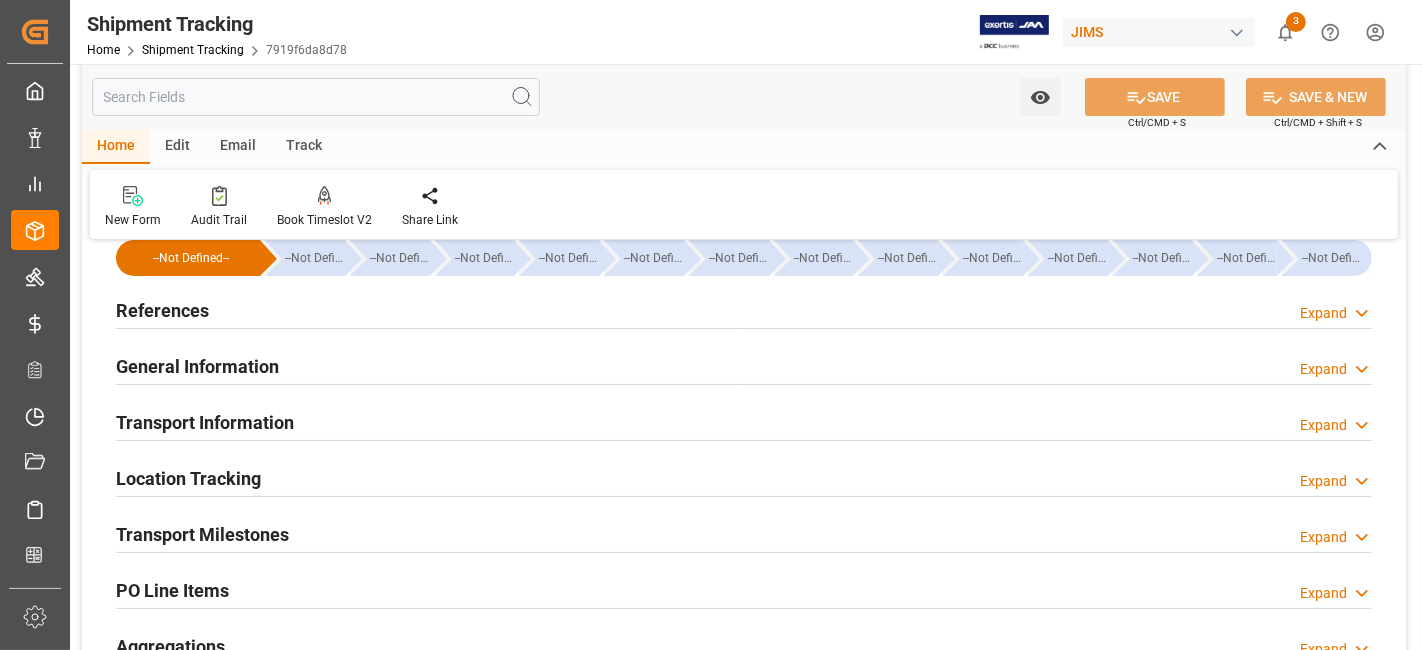 click on "References Expand" at bounding box center [744, 309] 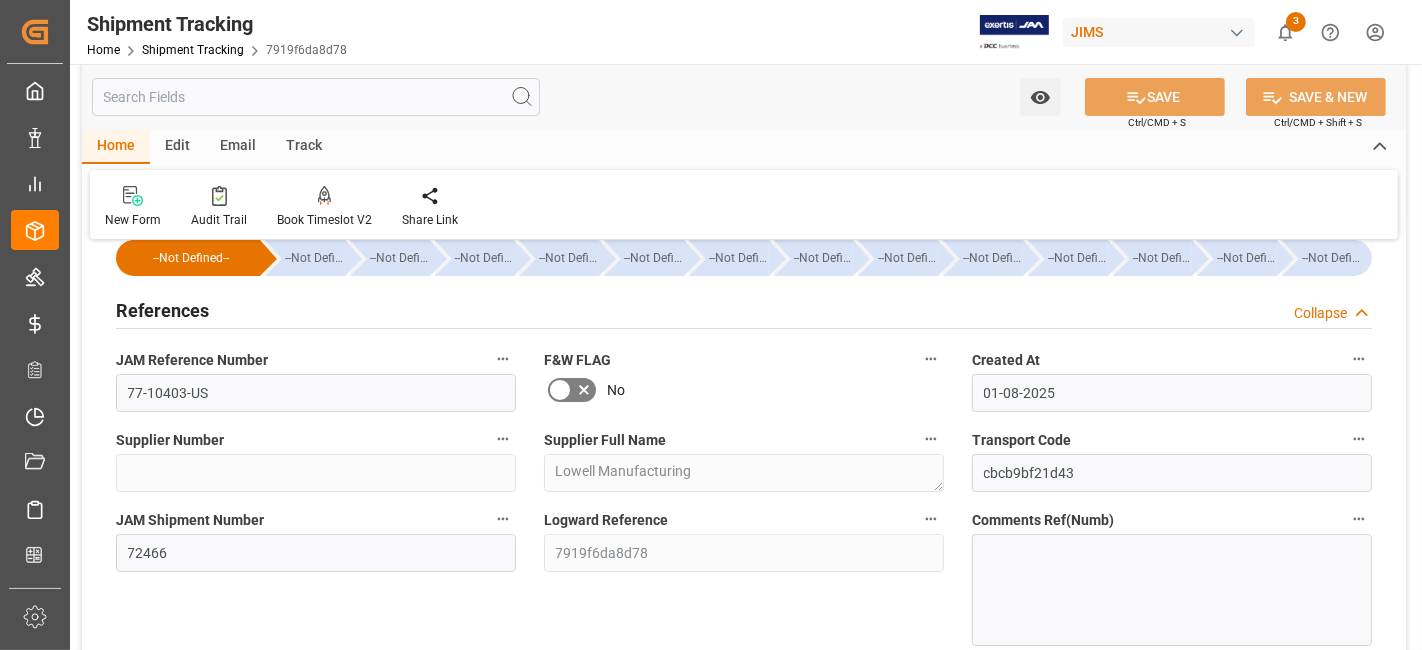 click on "References Collapse" at bounding box center (744, 309) 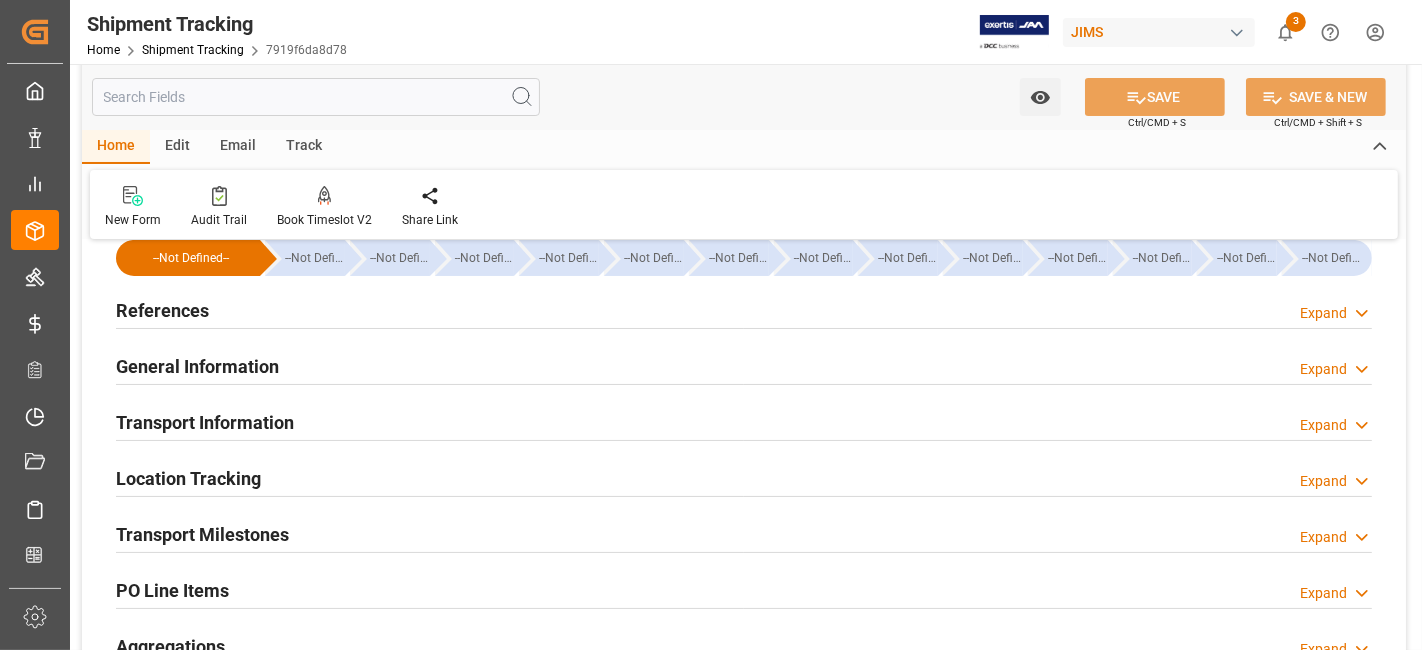 click on "Transport Milestones" at bounding box center [202, 534] 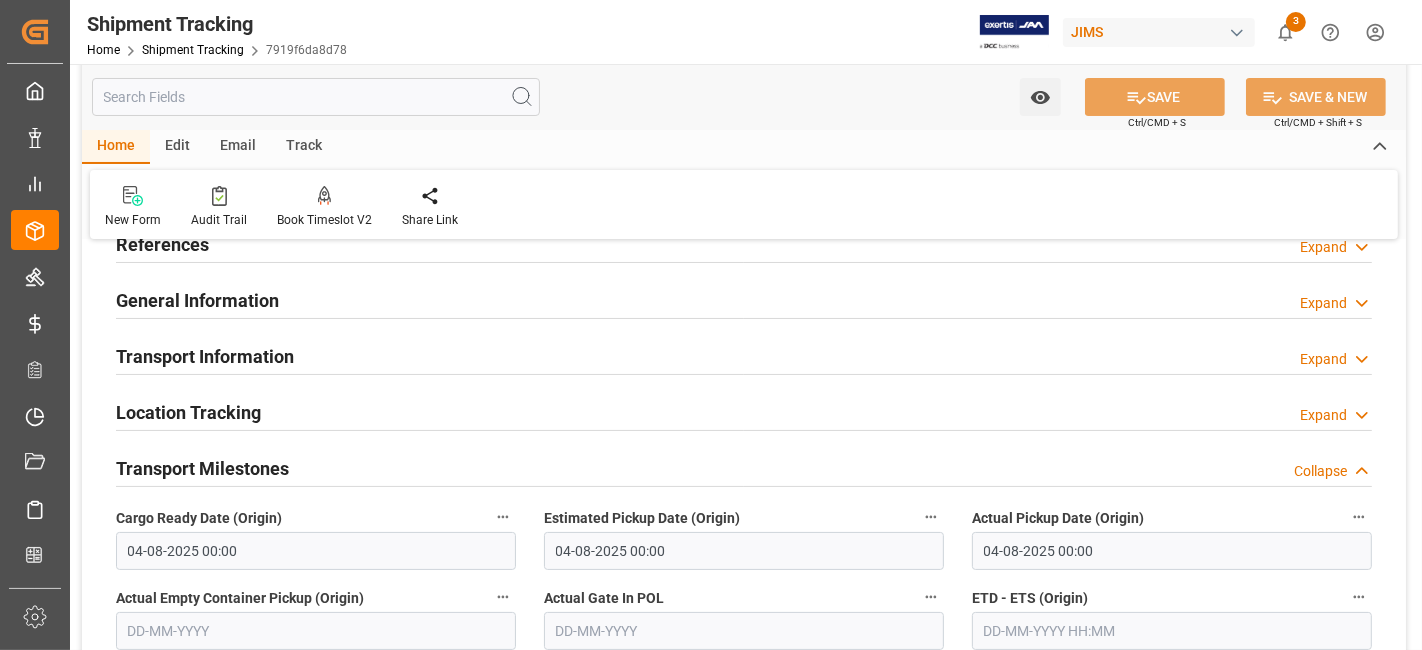 scroll, scrollTop: 145, scrollLeft: 0, axis: vertical 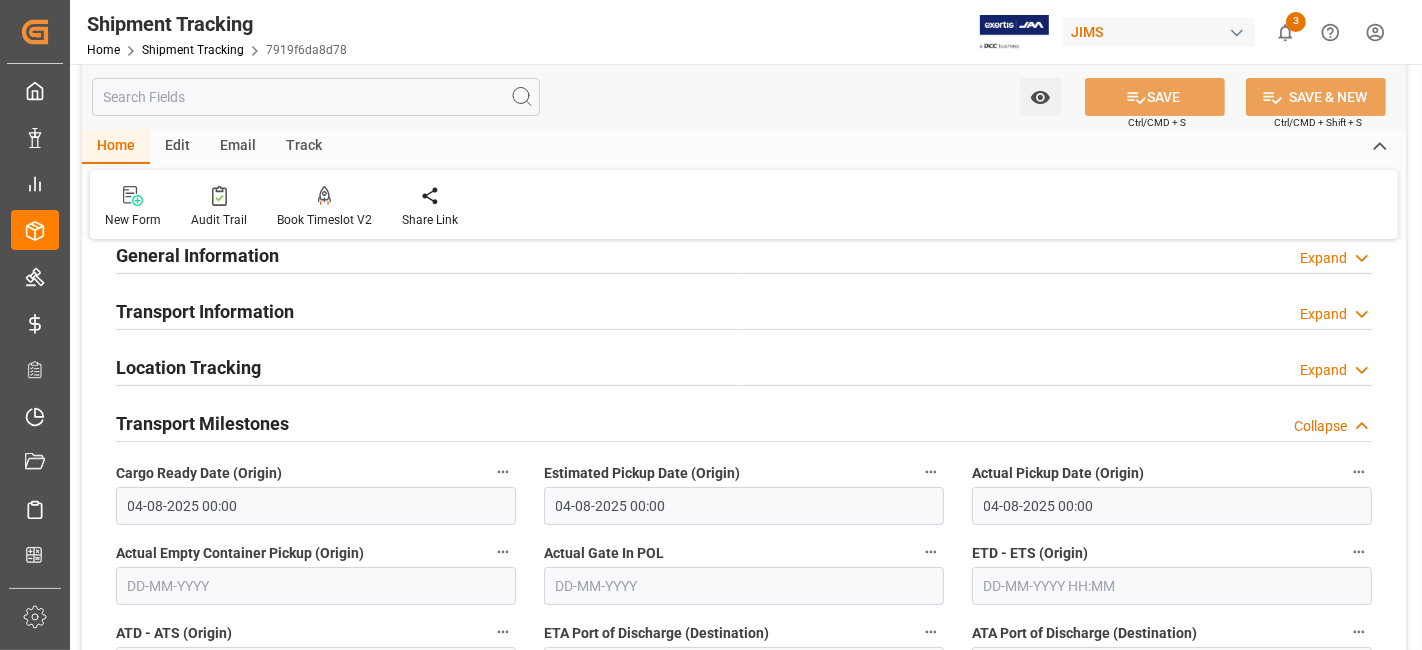 click on "Transport Milestones" at bounding box center (202, 423) 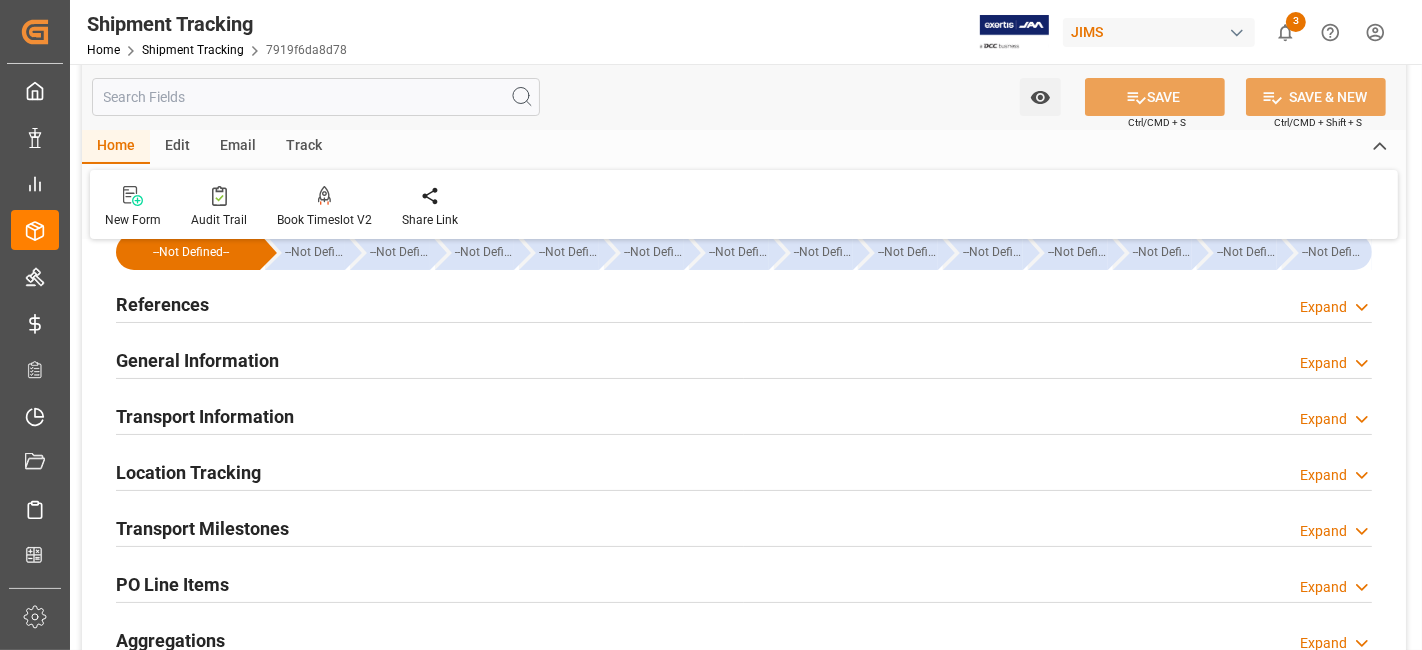 scroll, scrollTop: 0, scrollLeft: 0, axis: both 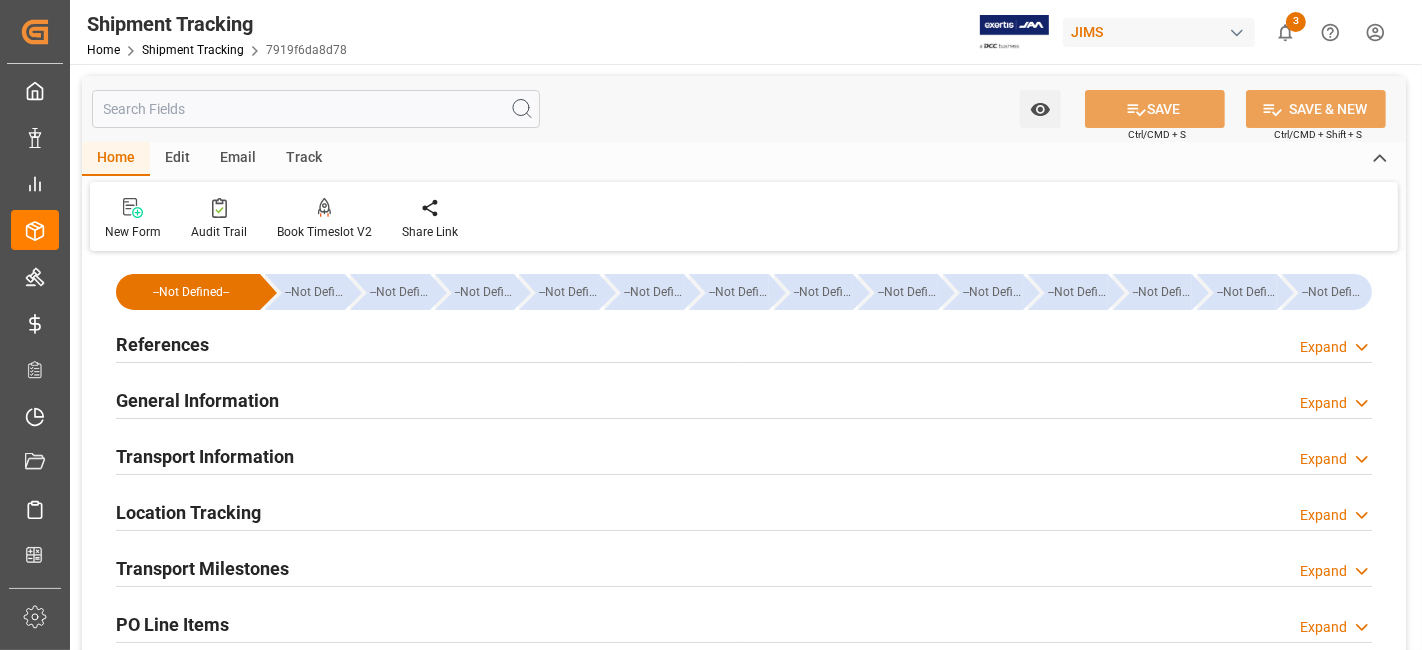 click on "References" at bounding box center [162, 344] 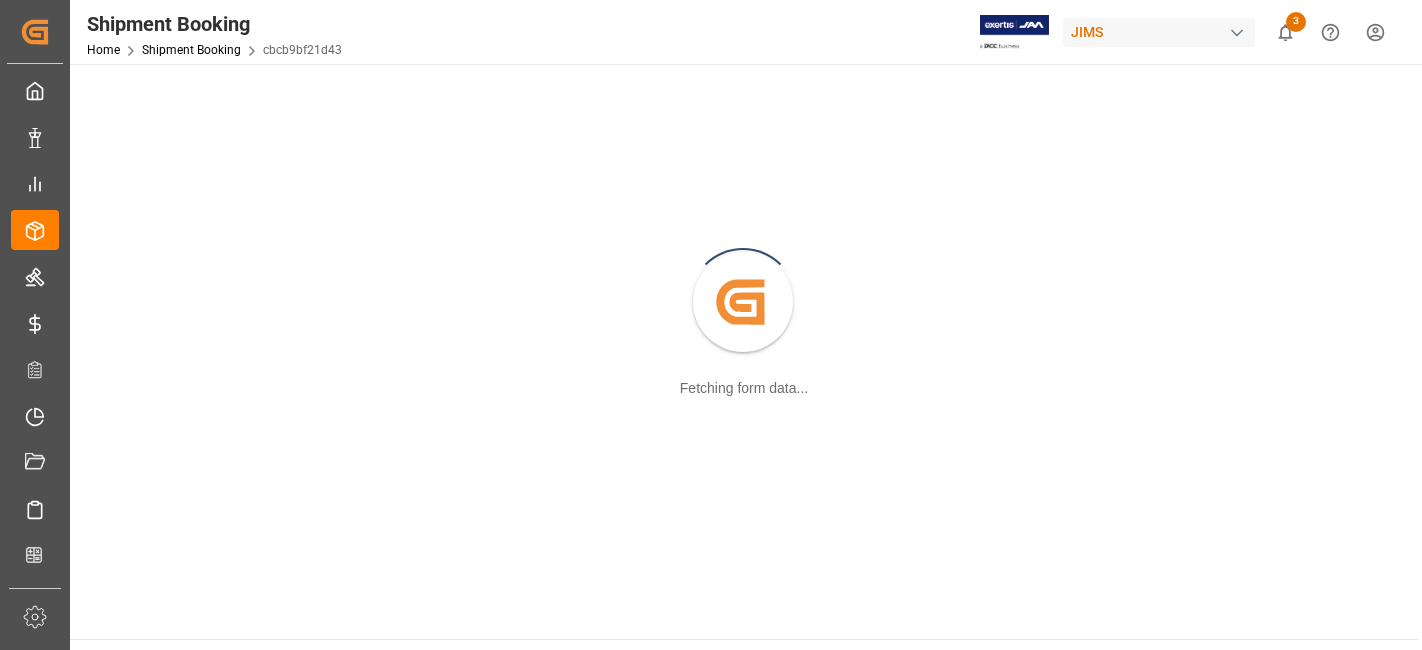 scroll, scrollTop: 0, scrollLeft: 0, axis: both 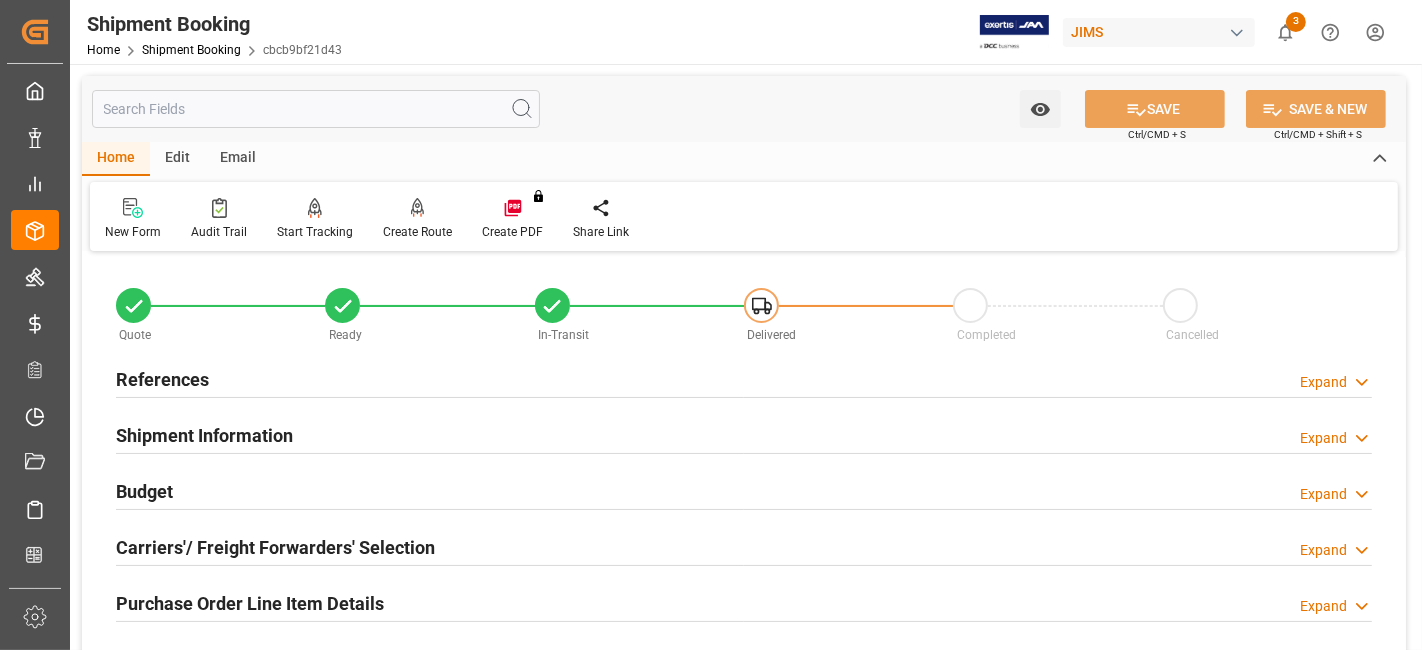 click on "Budget Expand" at bounding box center (744, 490) 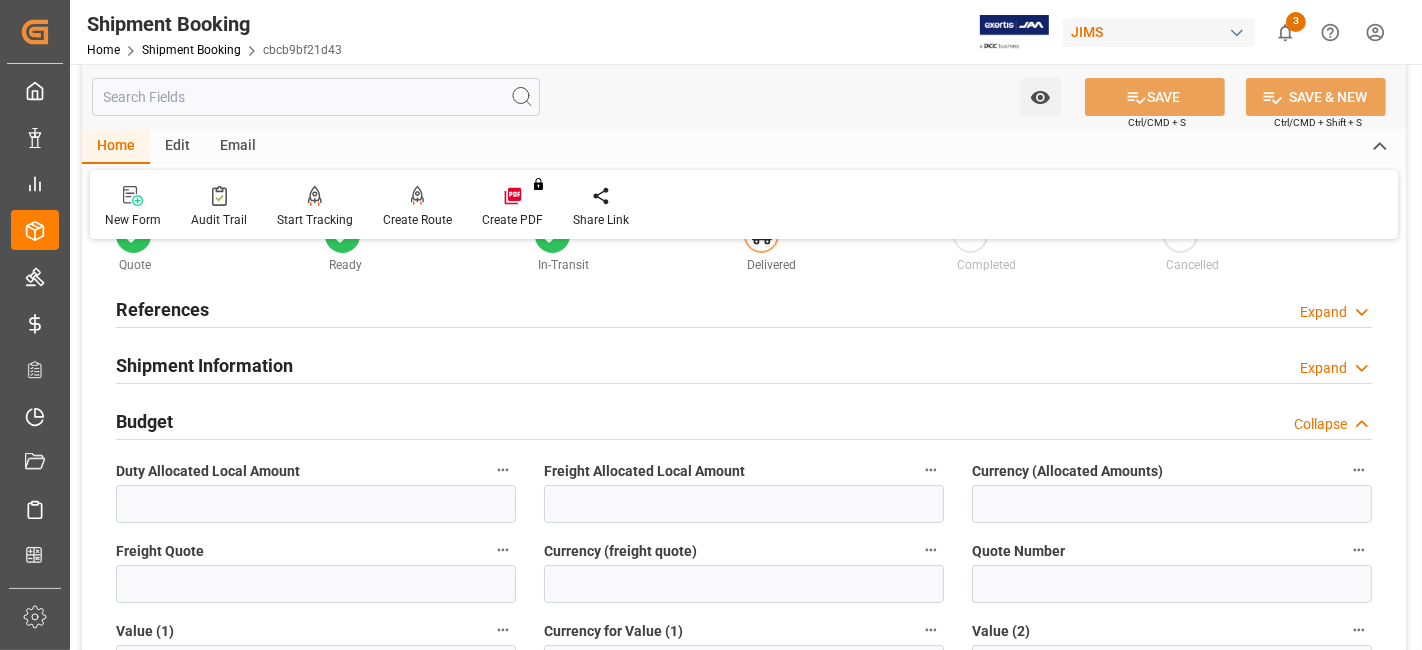 scroll, scrollTop: 88, scrollLeft: 0, axis: vertical 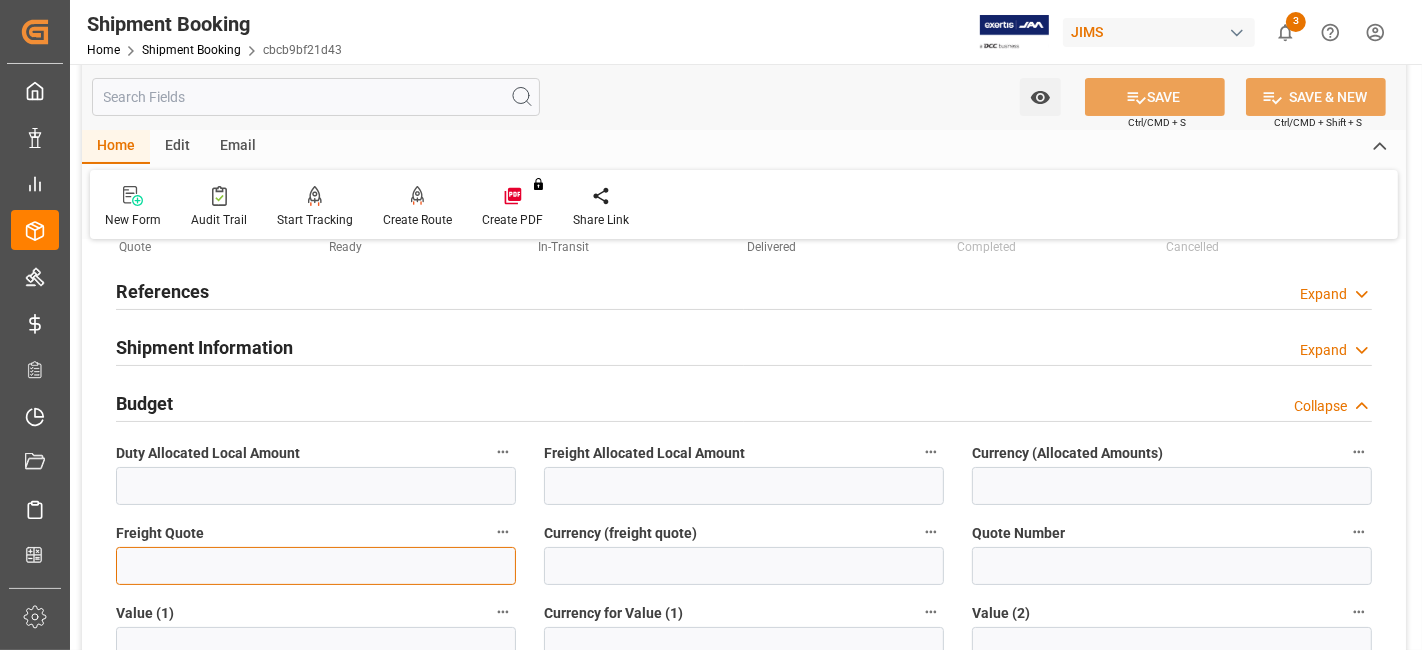 click at bounding box center [316, 566] 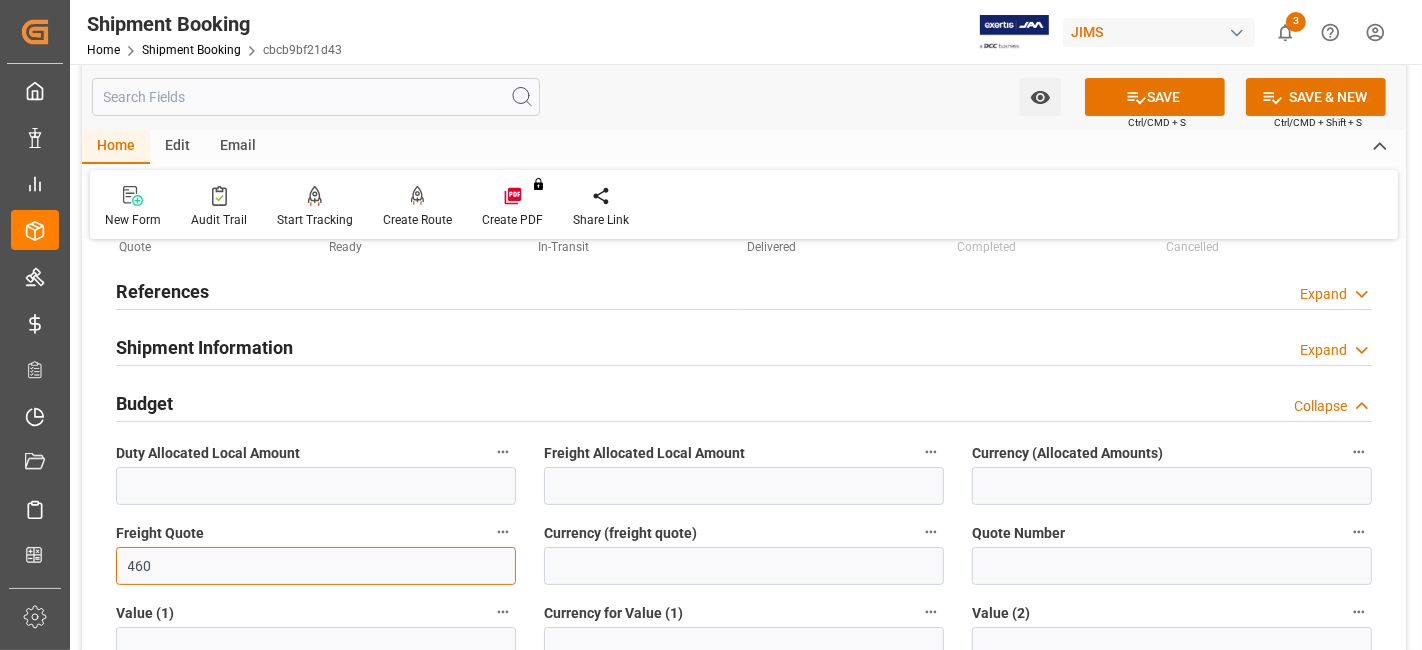type on "460" 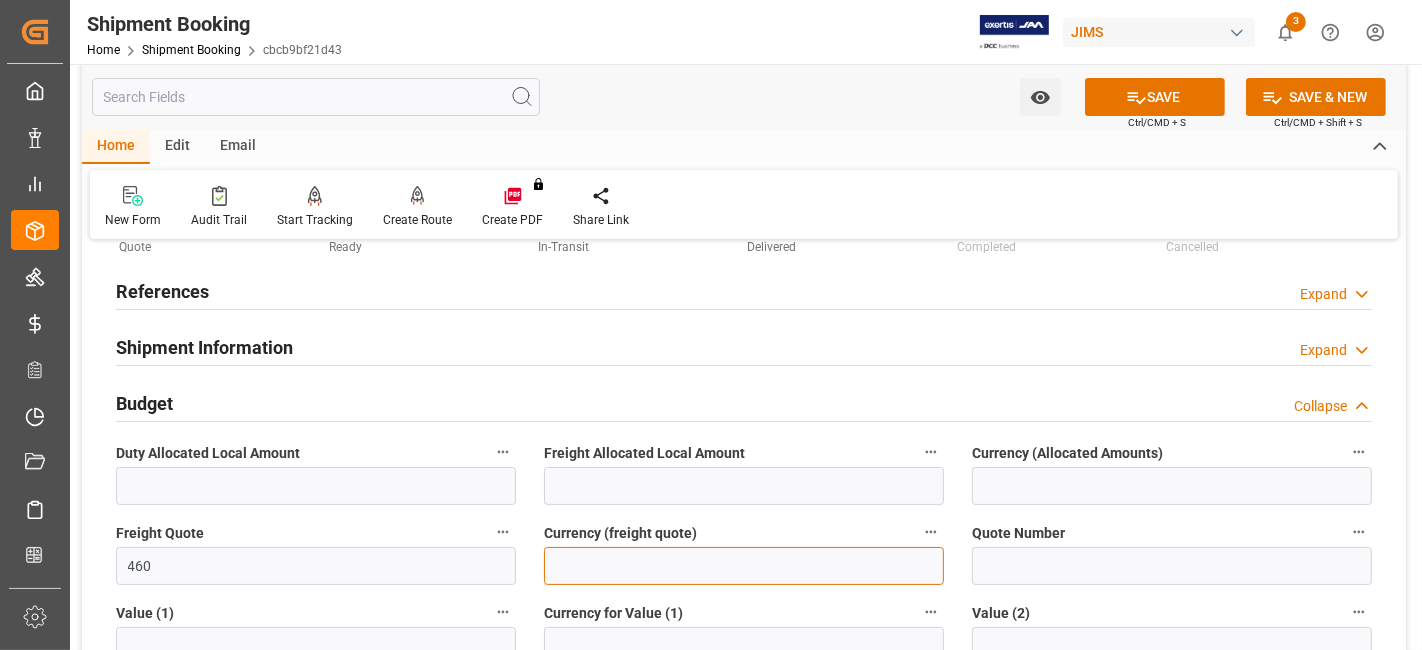 click at bounding box center [744, 566] 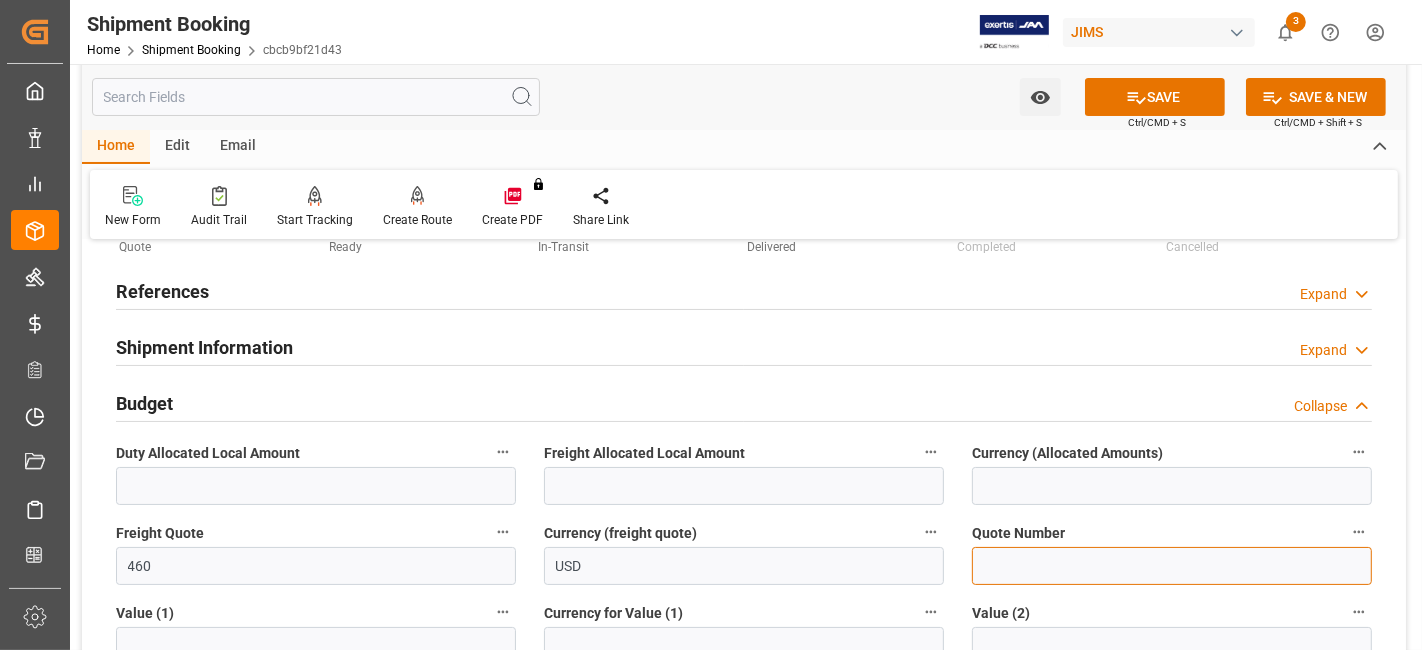 click at bounding box center (1172, 566) 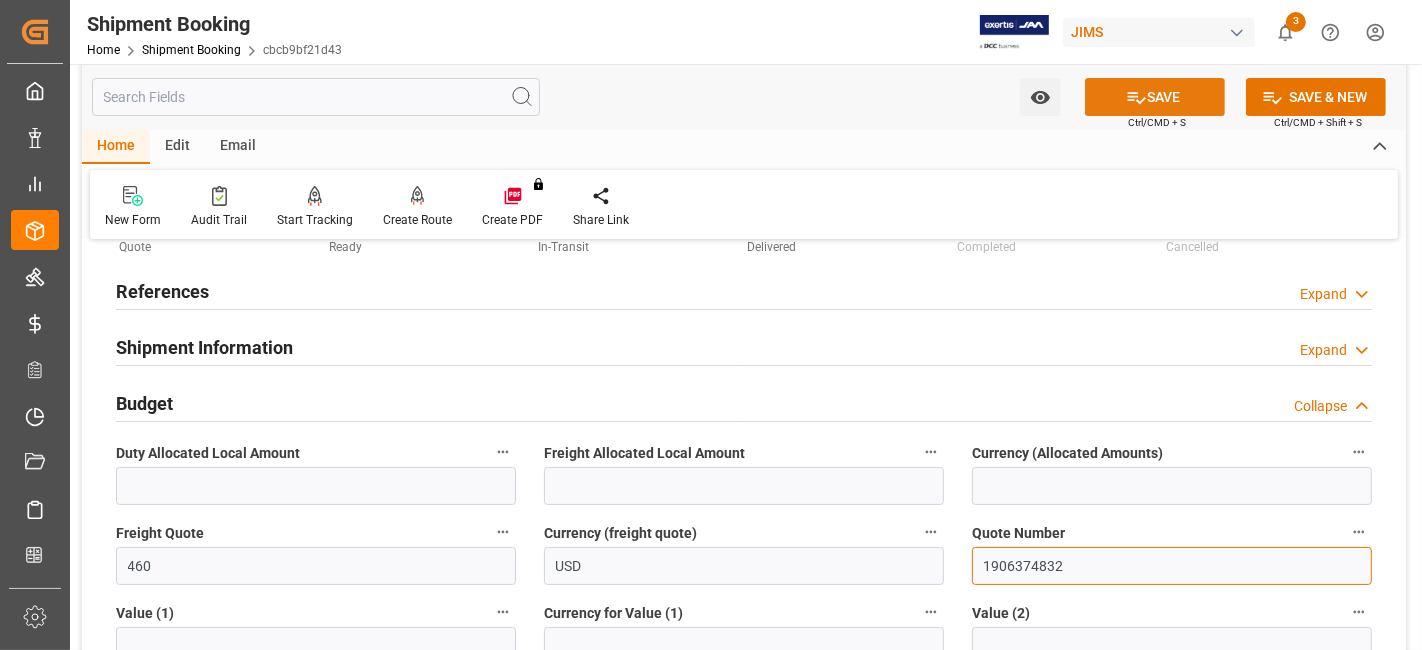 type on "1906374832" 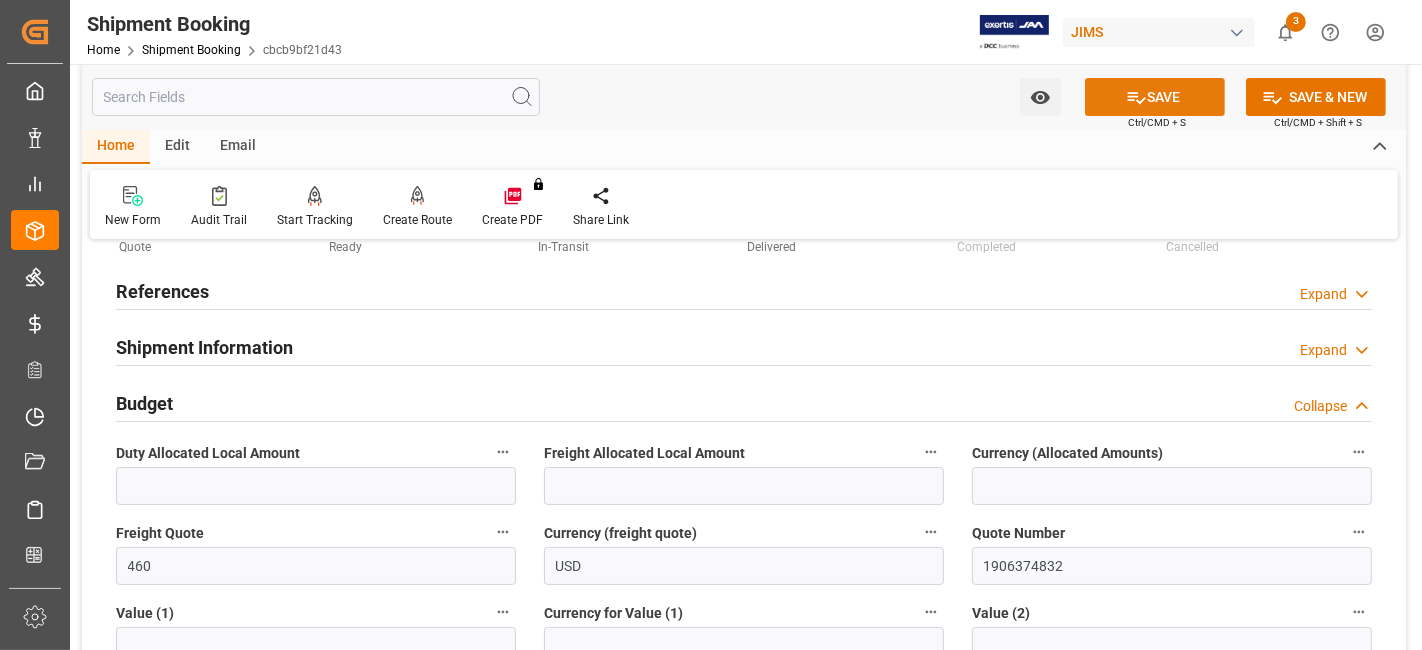 click 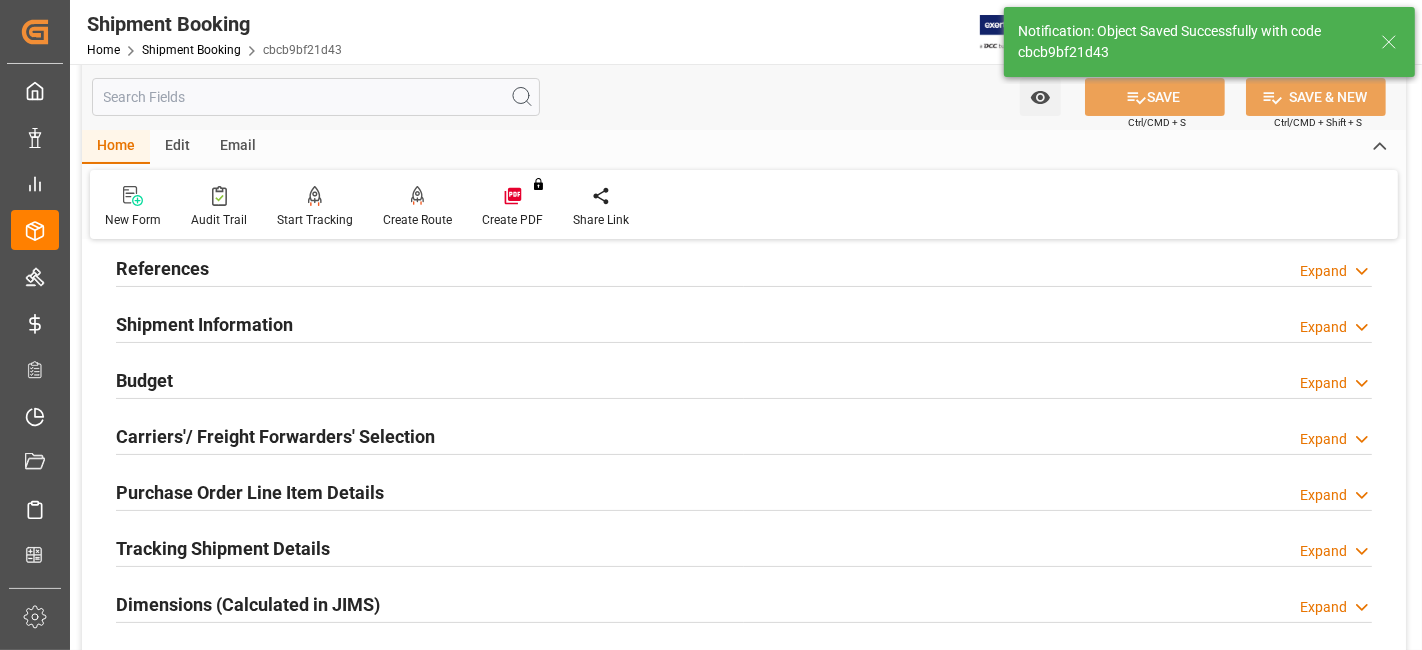 scroll, scrollTop: 222, scrollLeft: 0, axis: vertical 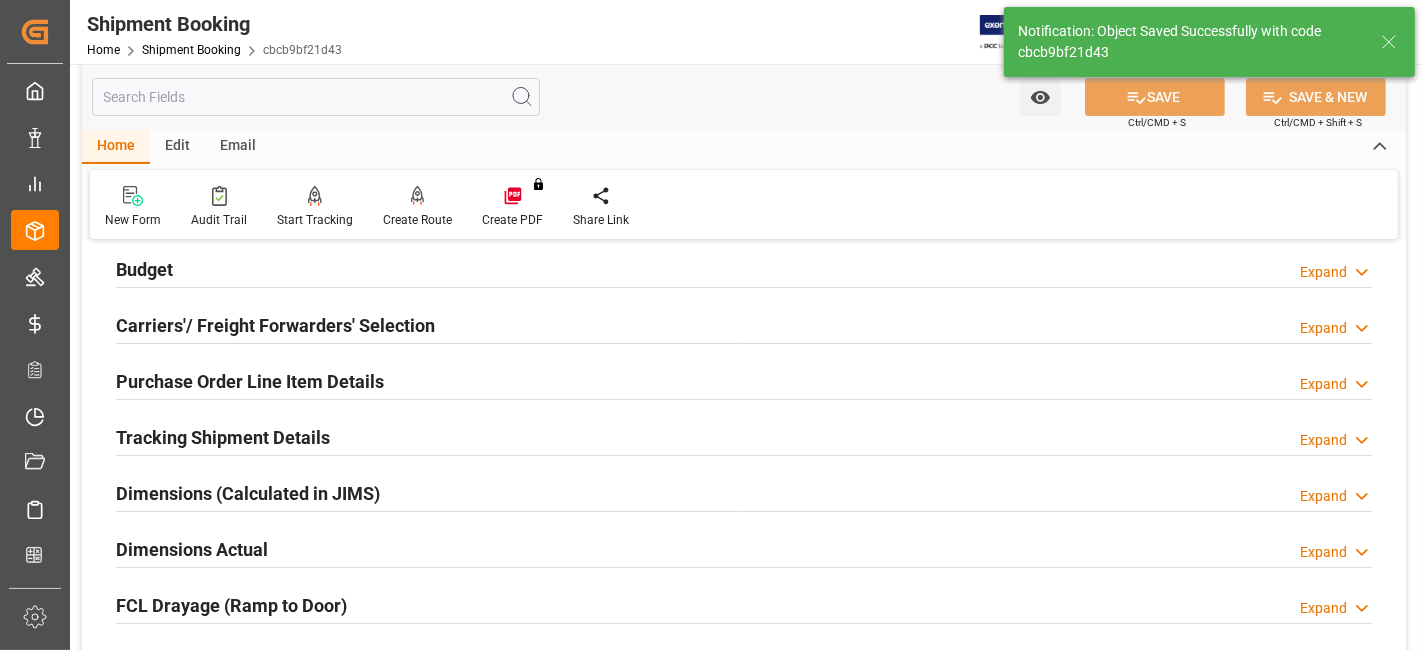 click on "Carriers'/ Freight Forwarders' Selection" at bounding box center (275, 324) 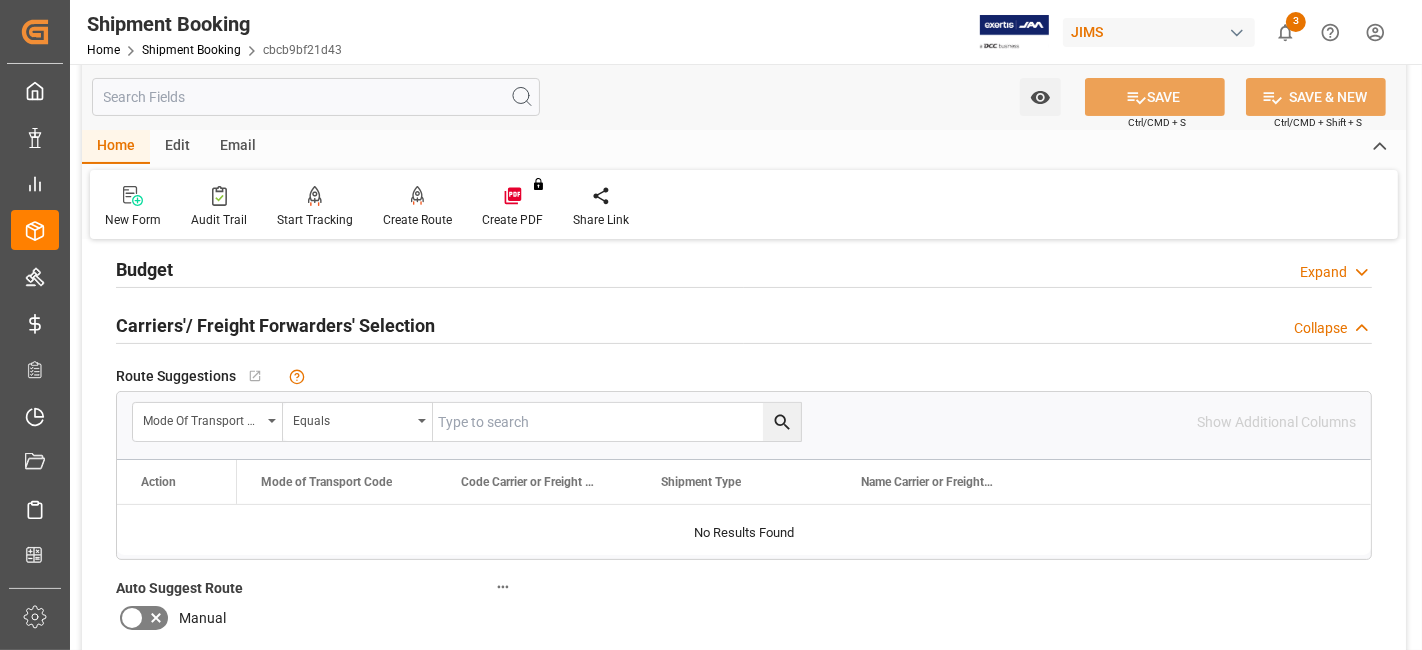 click on "Carriers'/ Freight Forwarders' Selection" at bounding box center [275, 324] 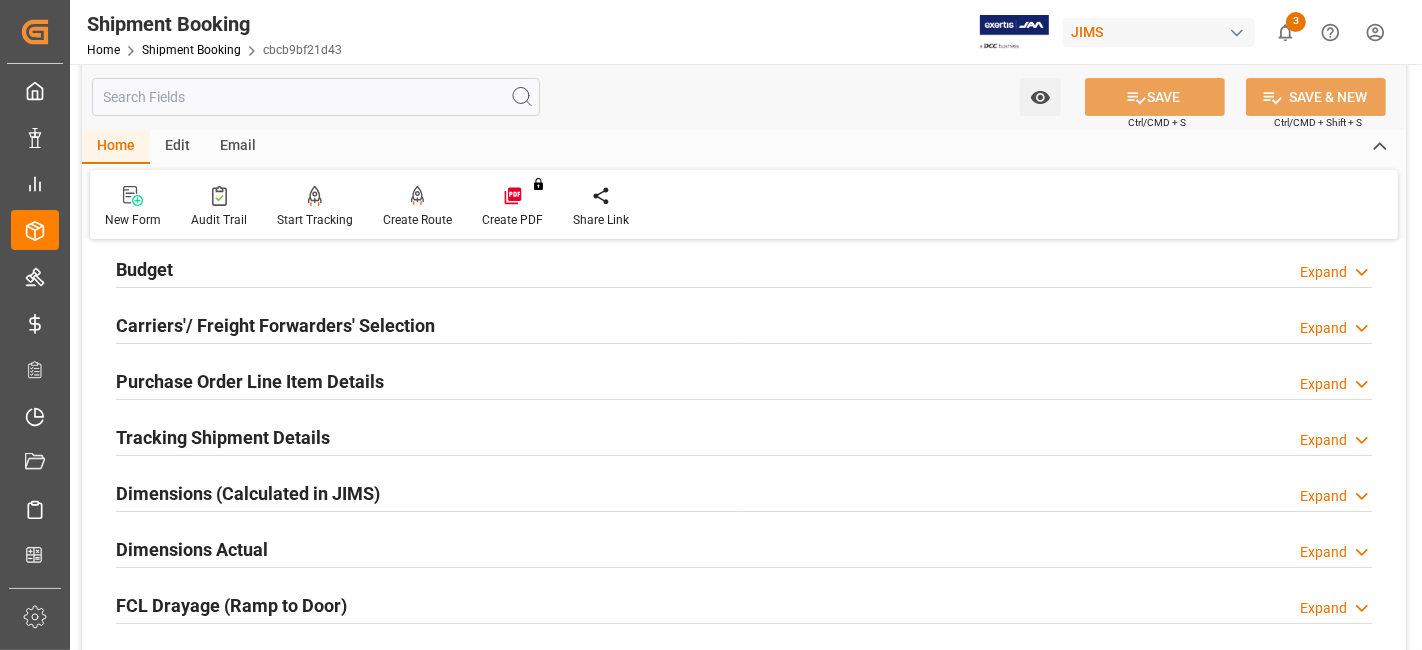 click on "Carriers'/ Freight Forwarders' Selection" at bounding box center [275, 324] 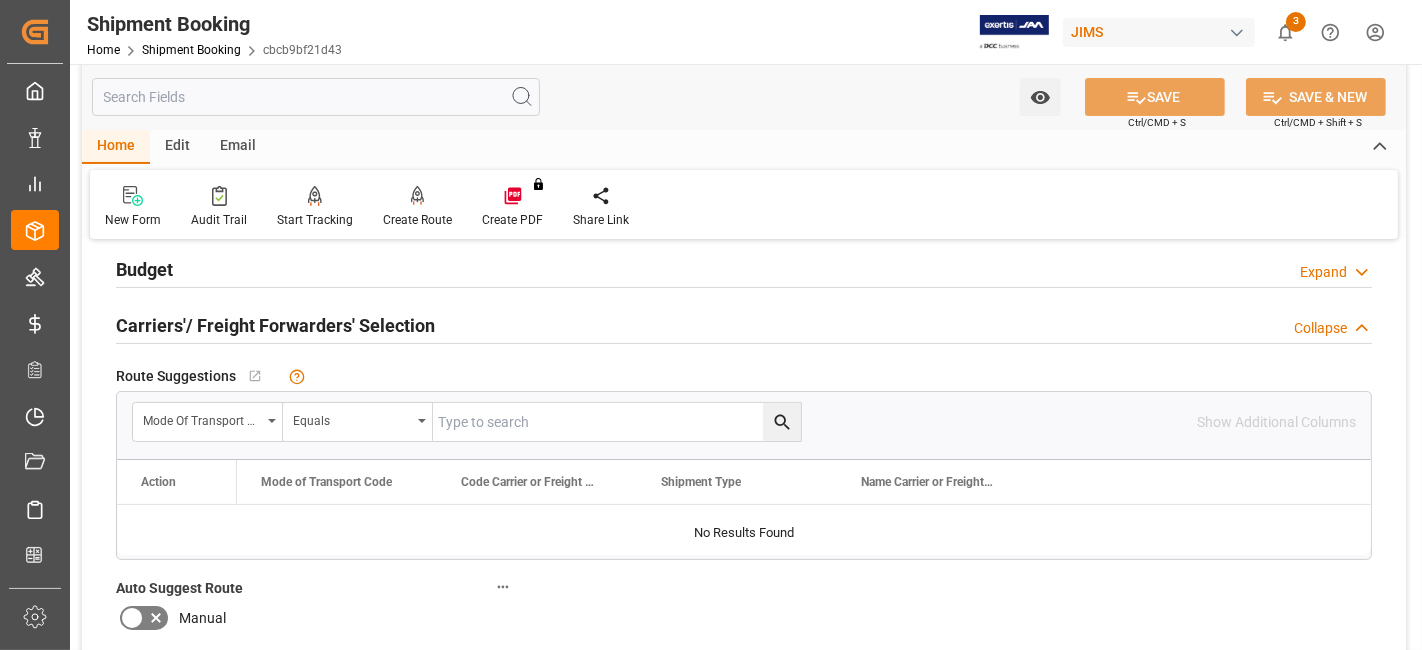 click on "Carriers'/ Freight Forwarders' Selection" at bounding box center [275, 324] 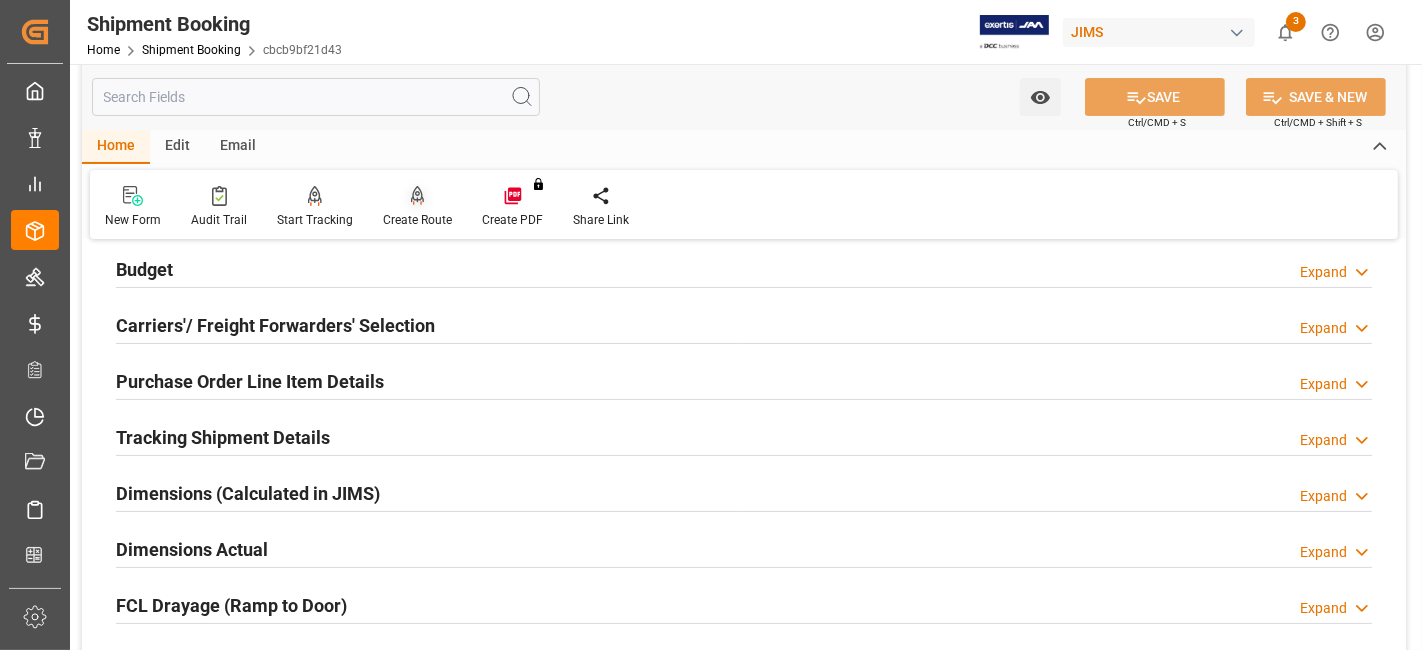 click on "Create Route" at bounding box center (417, 220) 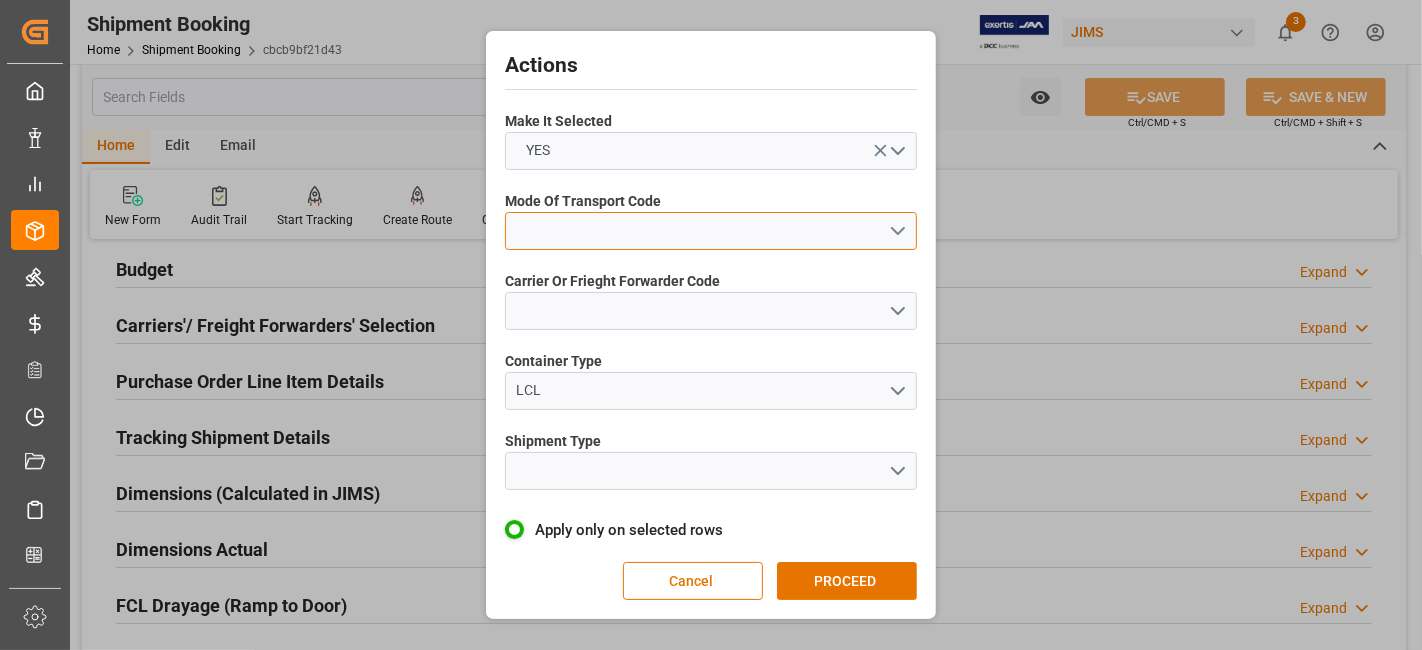 click at bounding box center [711, 231] 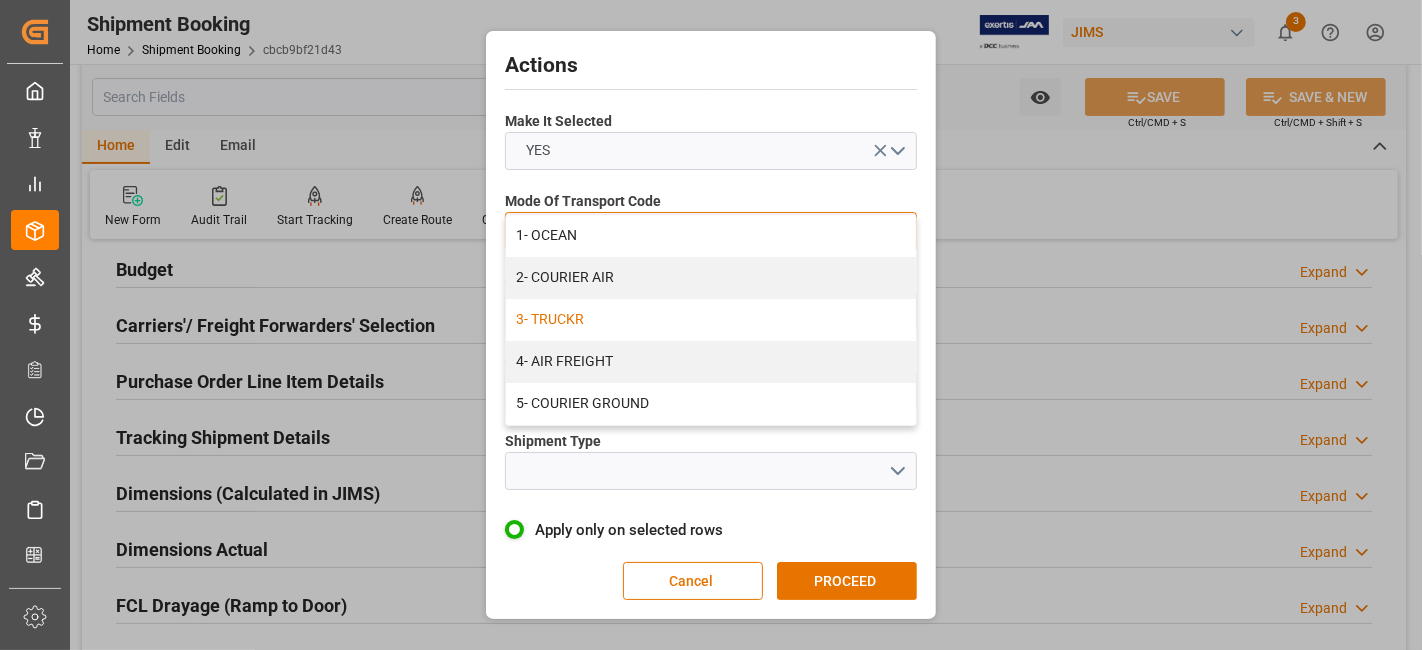 click on "3- TRUCKR" at bounding box center [711, 320] 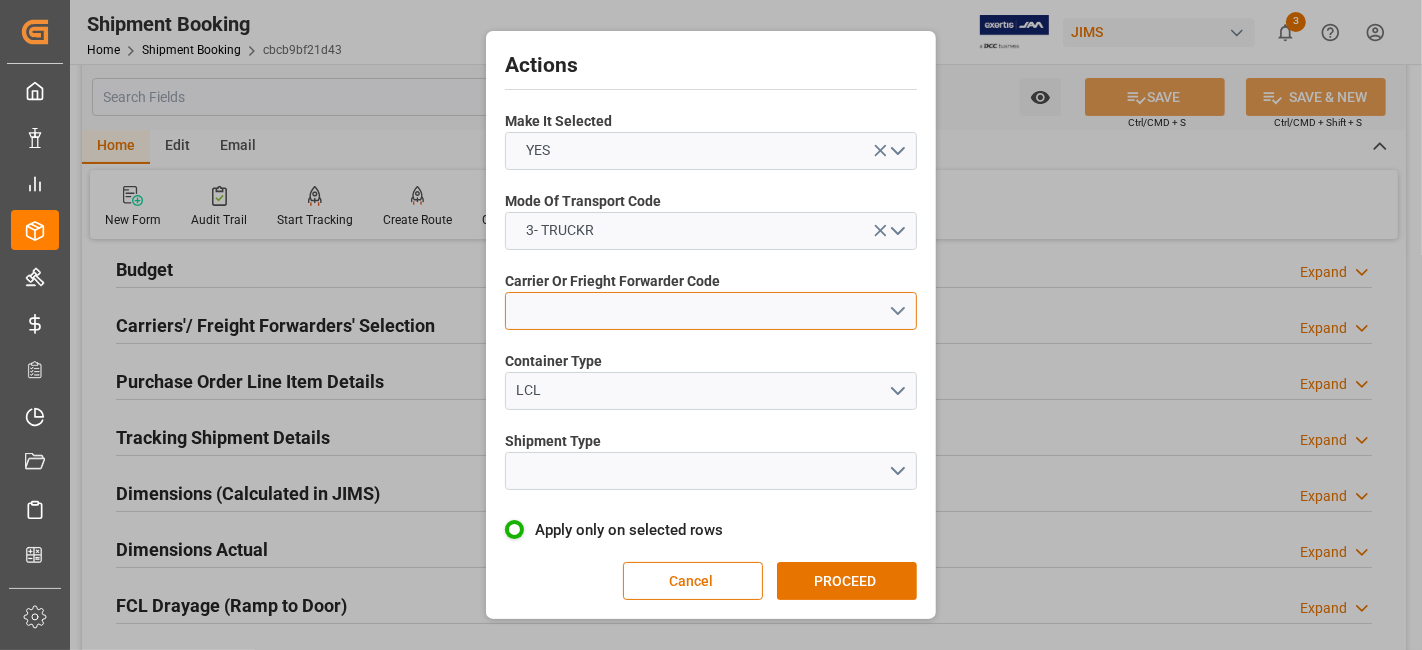 click at bounding box center (711, 311) 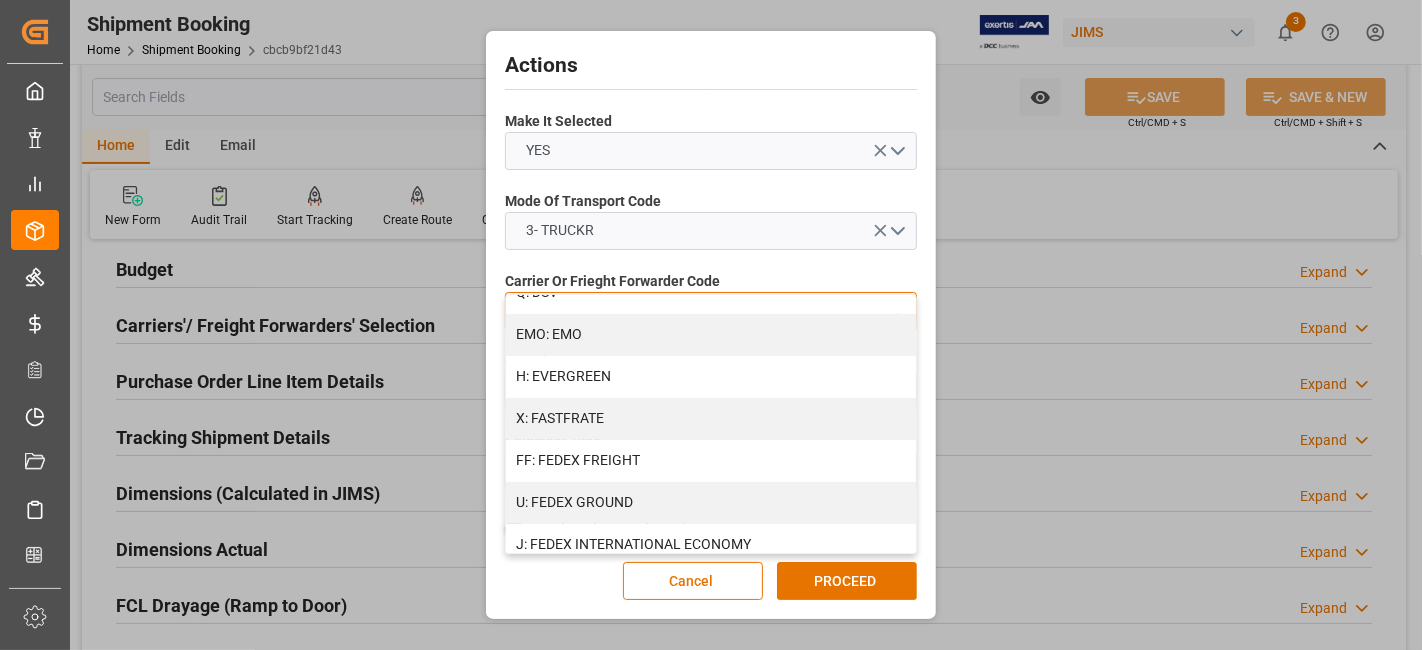 scroll, scrollTop: 451, scrollLeft: 0, axis: vertical 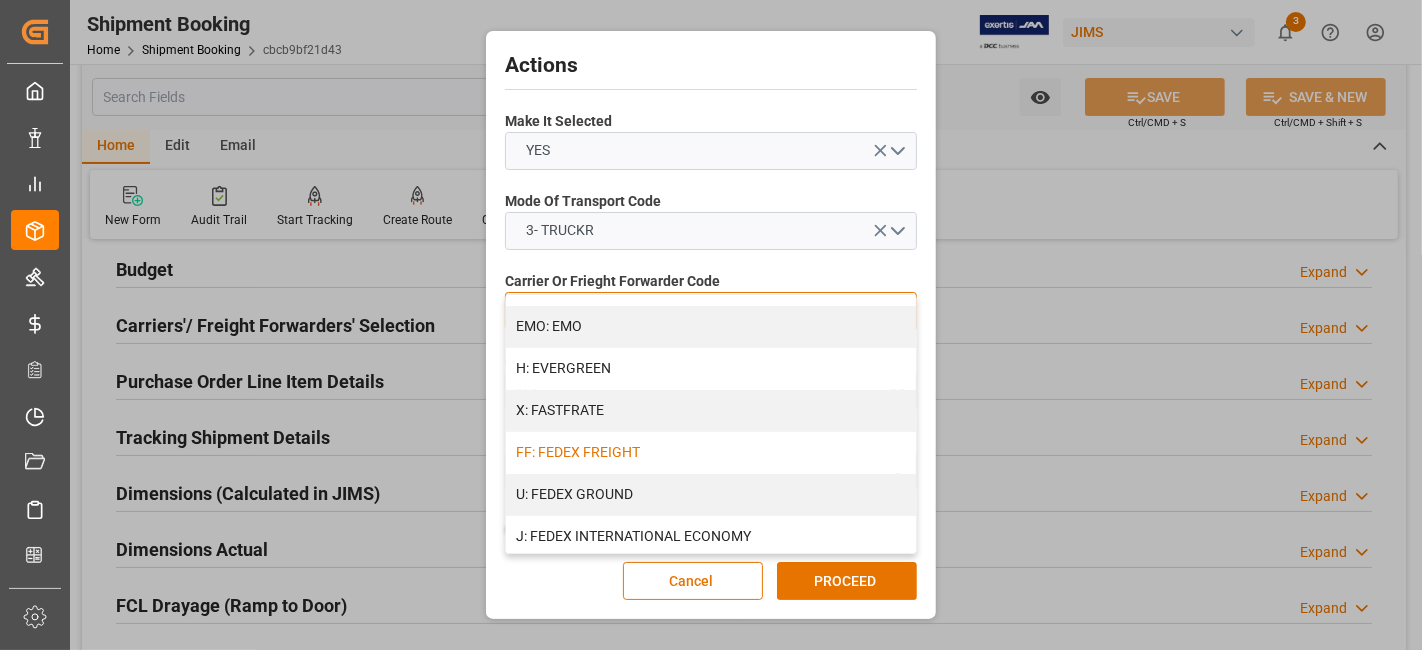 click on "FF: FEDEX FREIGHT" at bounding box center (711, 453) 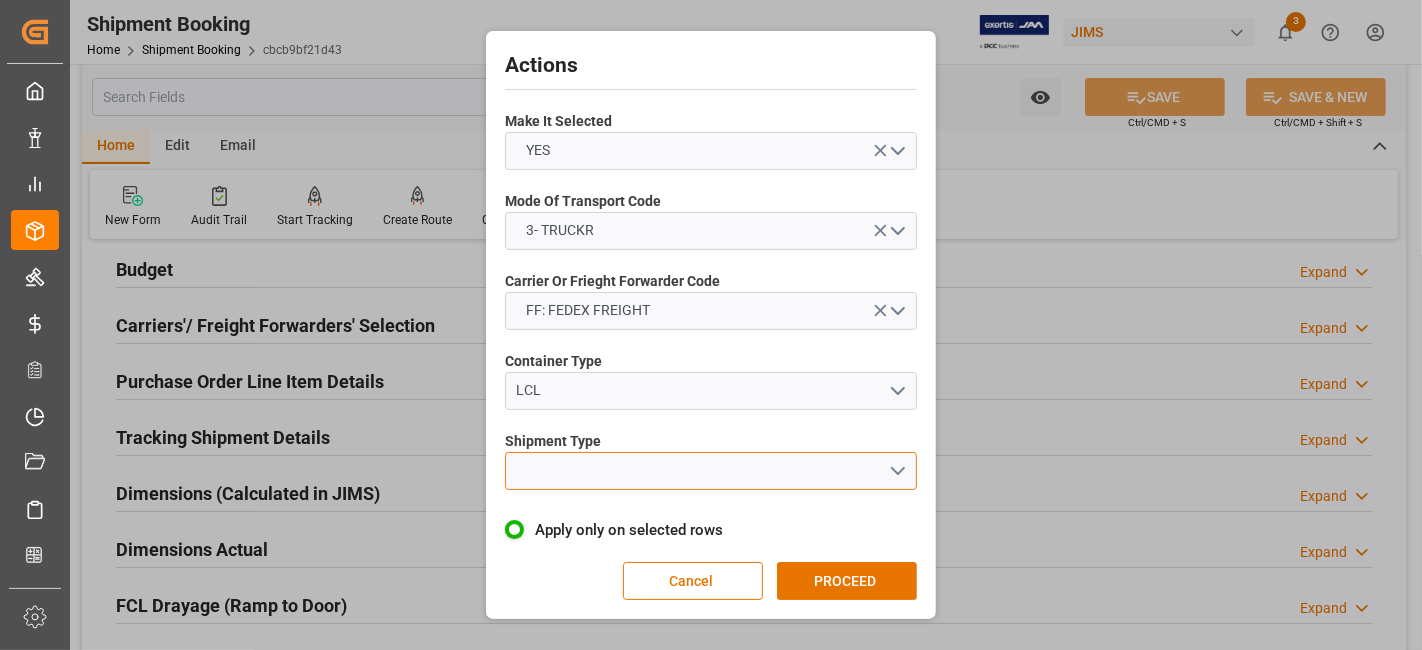 click at bounding box center (711, 471) 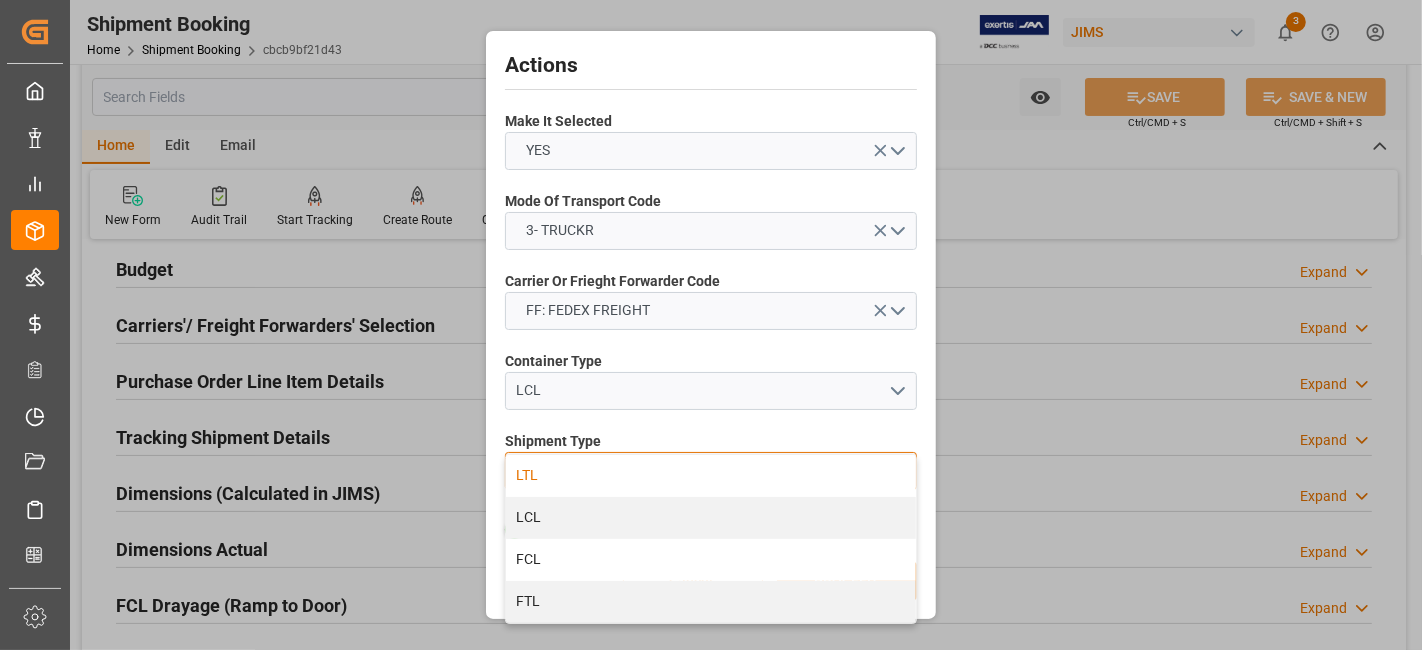 click on "LTL" at bounding box center [711, 476] 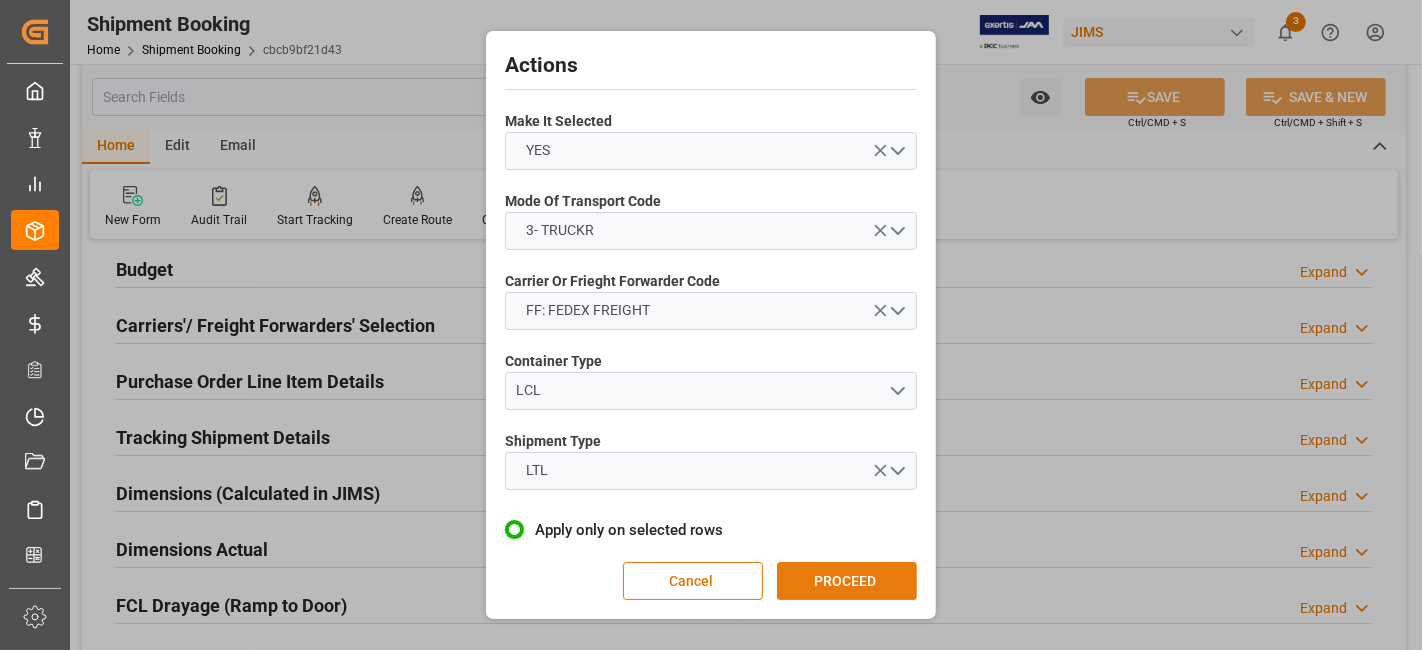 click on "PROCEED" at bounding box center [847, 581] 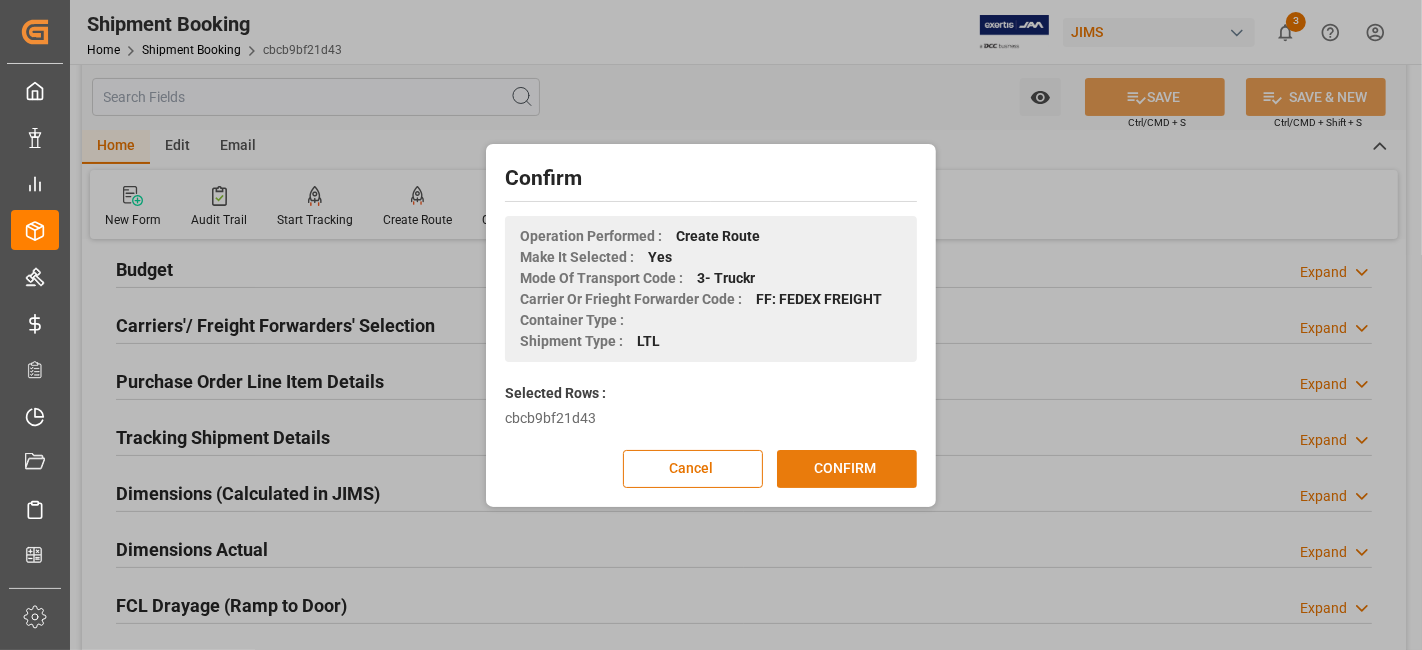 click on "CONFIRM" at bounding box center [847, 469] 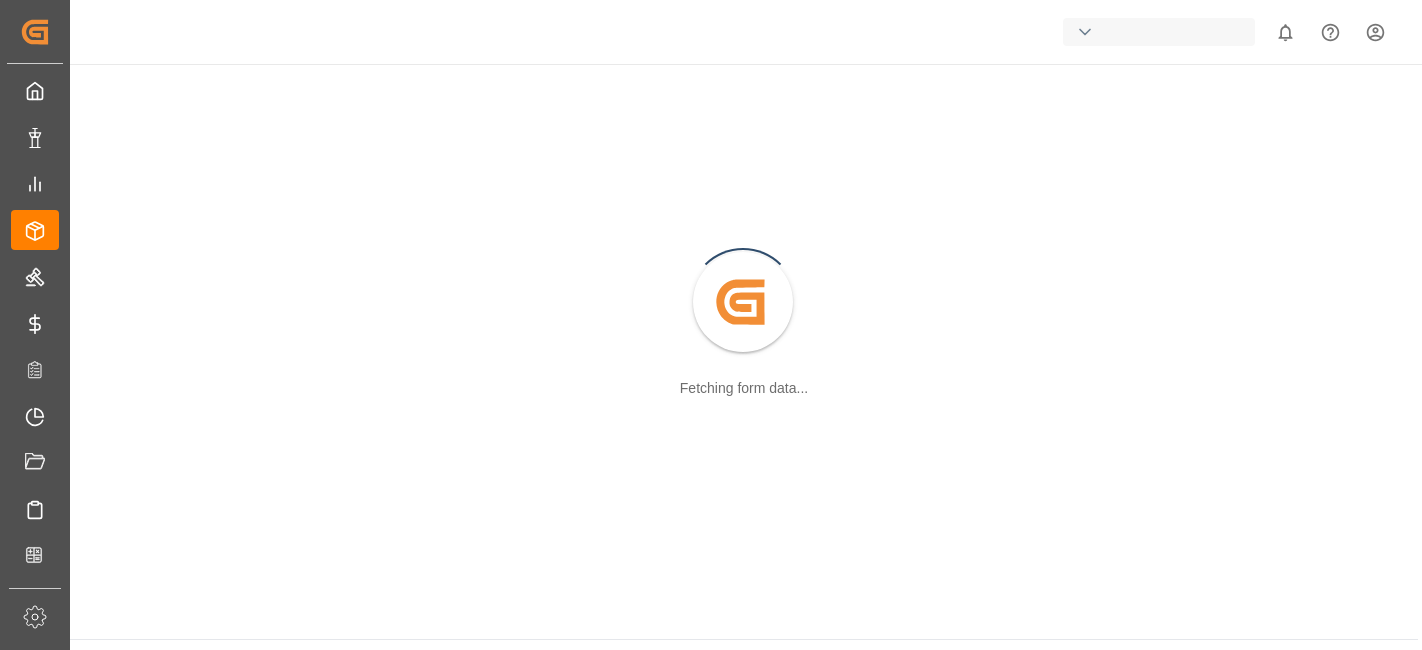 scroll, scrollTop: 0, scrollLeft: 0, axis: both 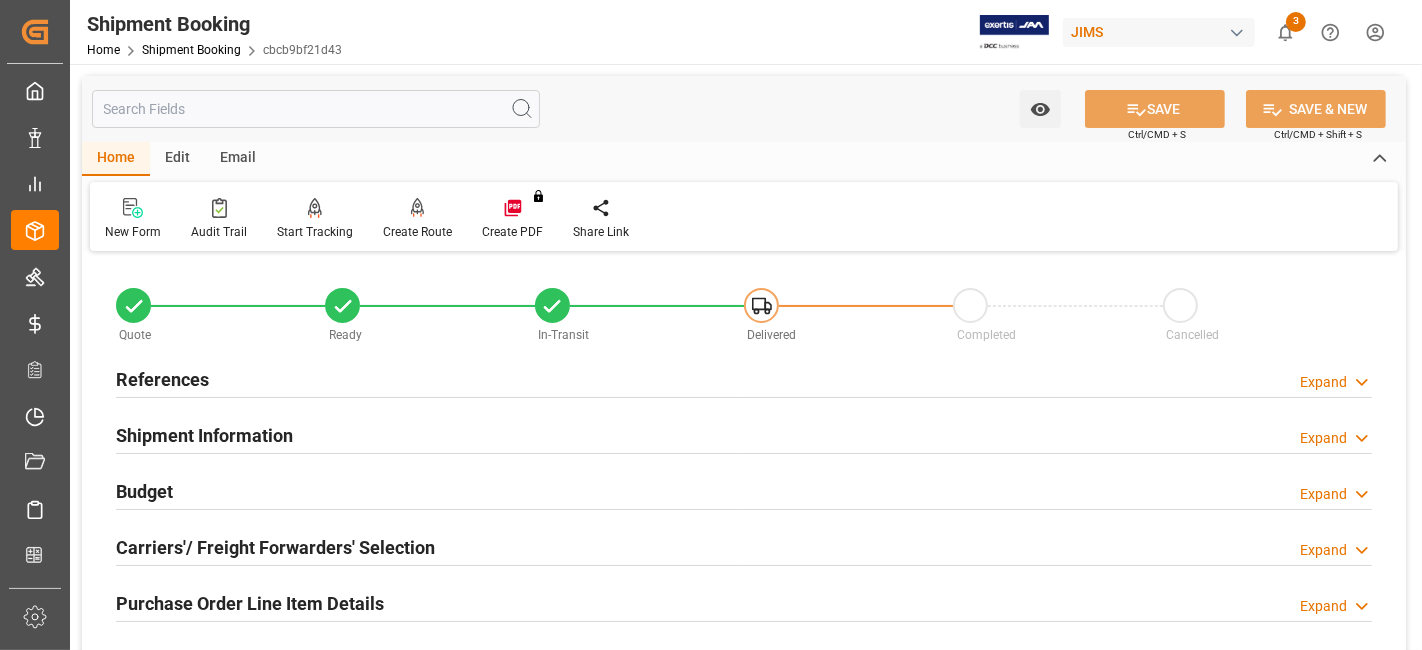 click on "Purchase Order Line Item Details" at bounding box center (250, 602) 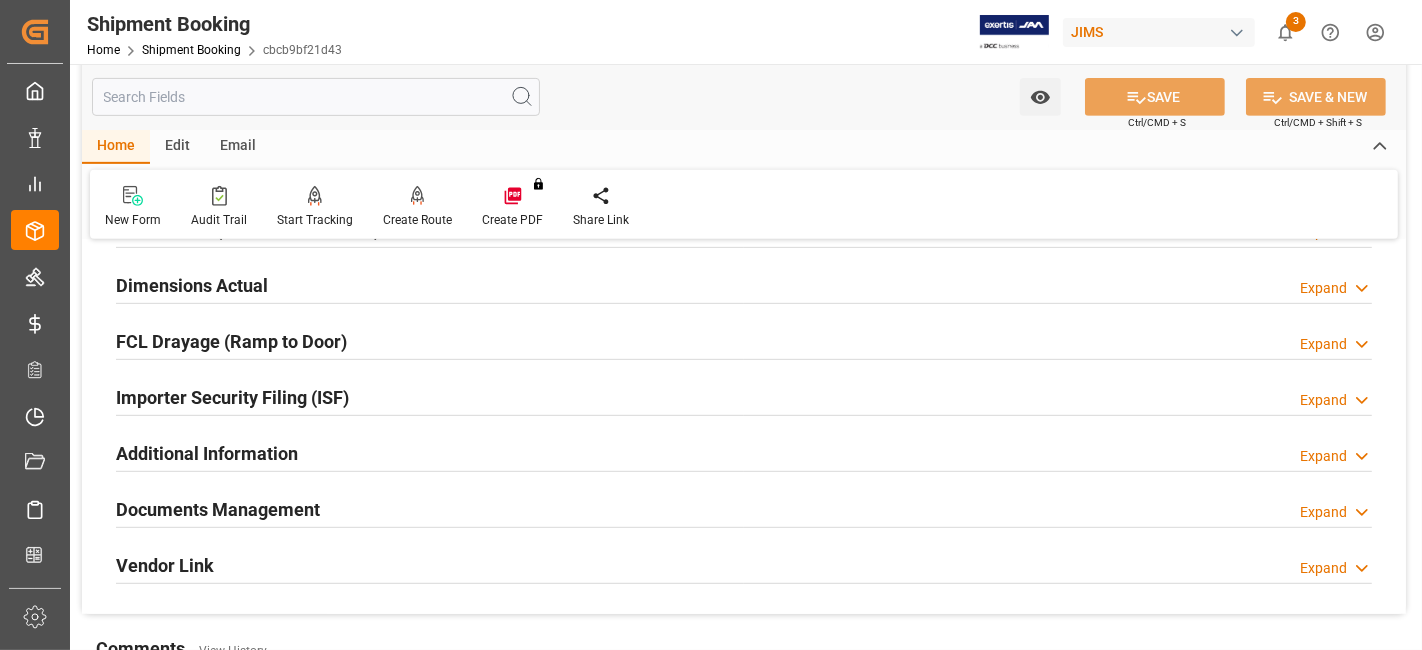 scroll, scrollTop: 805, scrollLeft: 0, axis: vertical 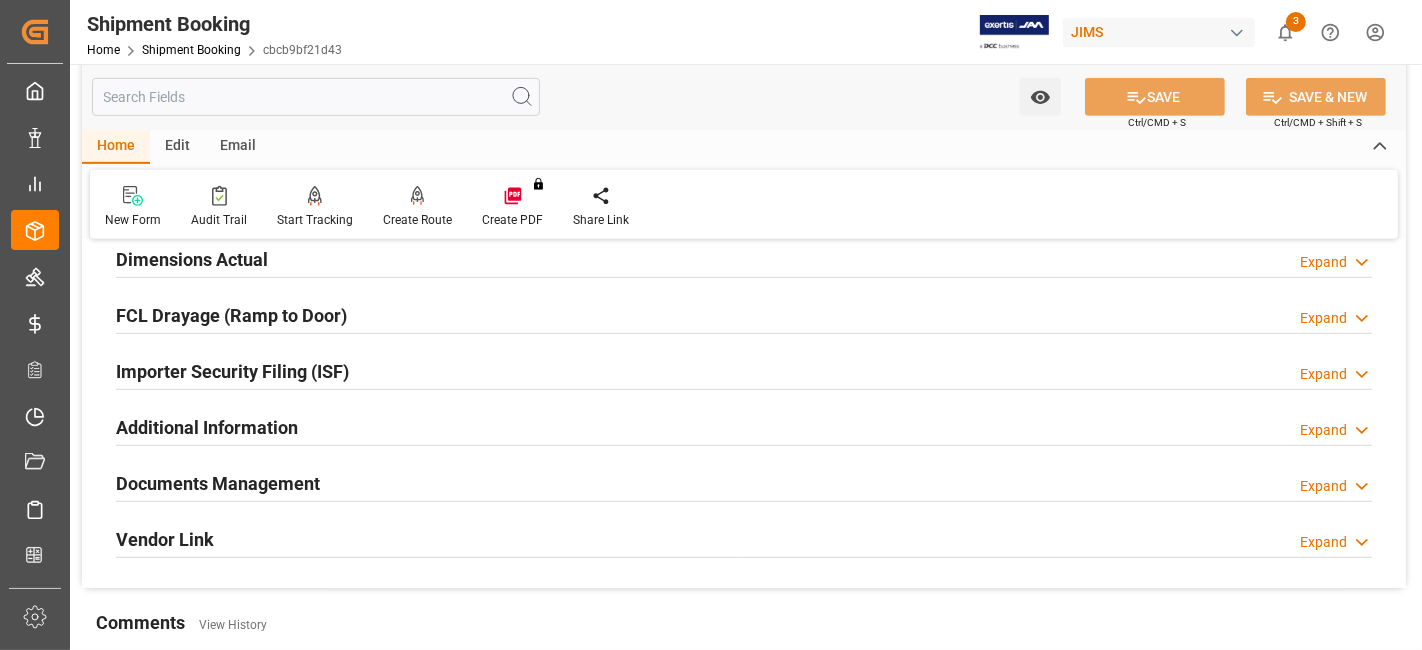 click on "Dimensions Actual Expand" at bounding box center [744, 258] 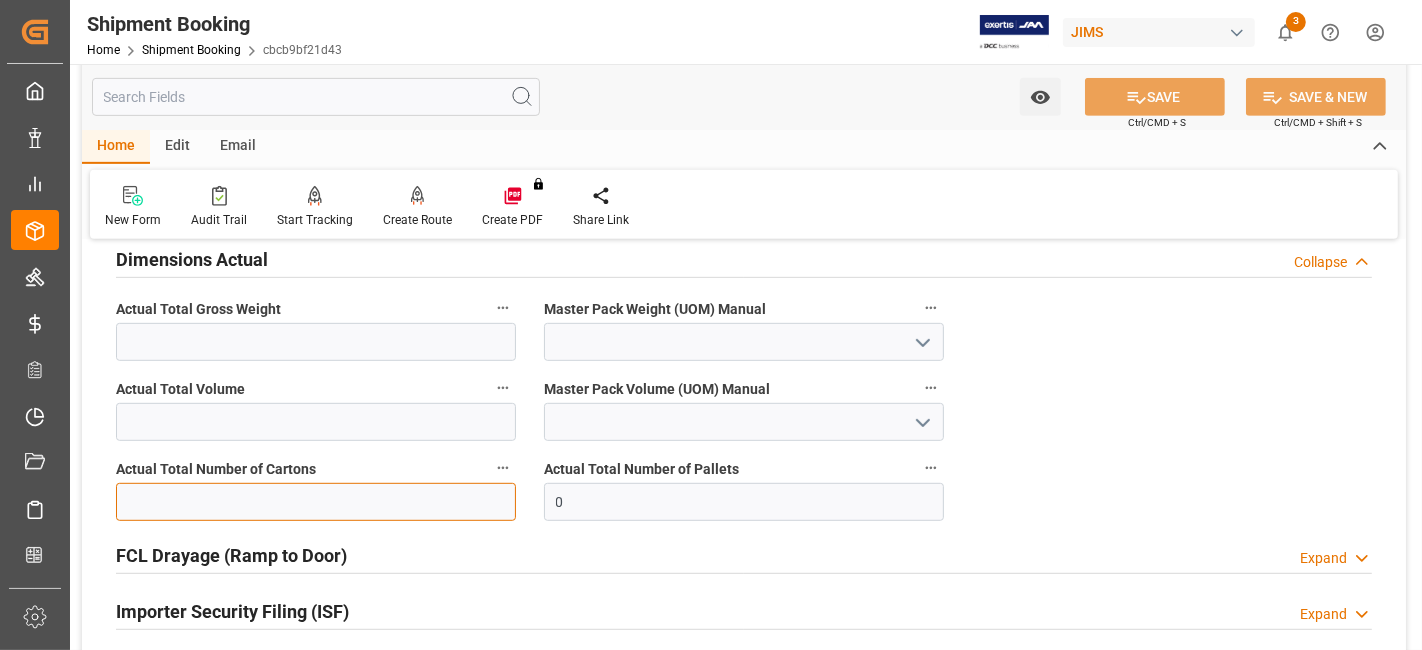 click at bounding box center [316, 502] 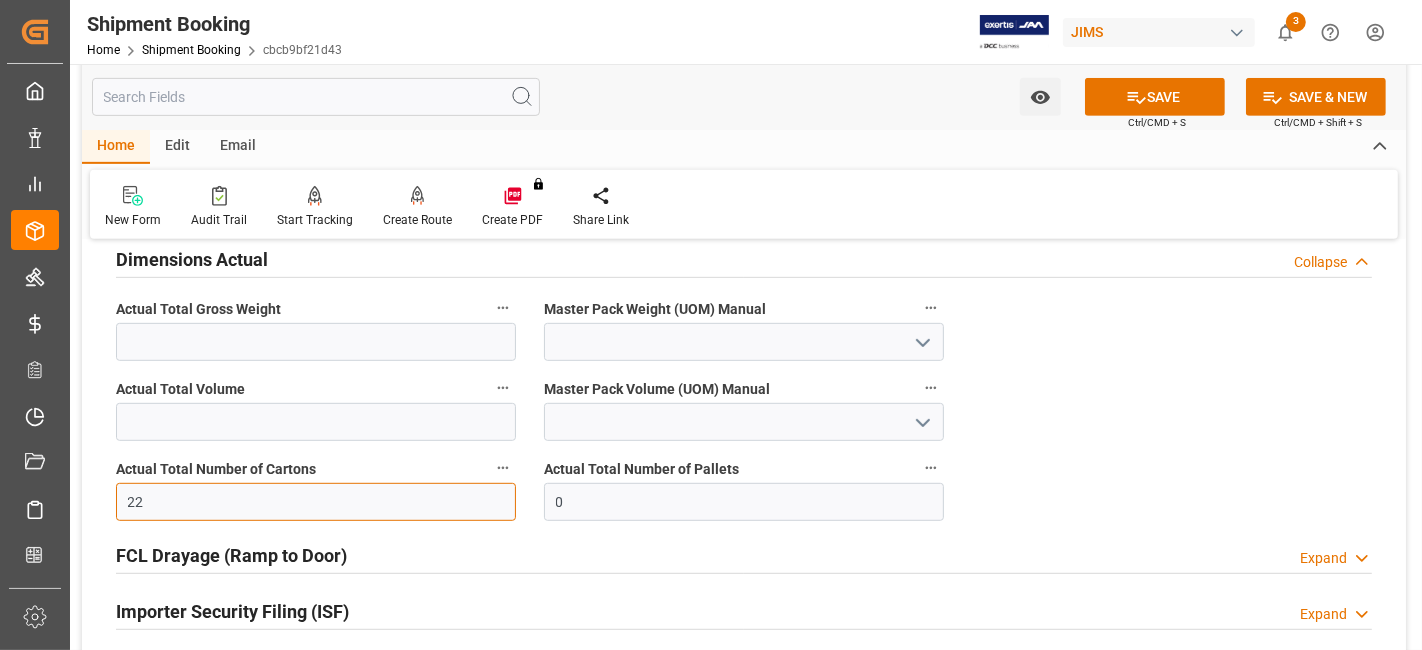type on "22" 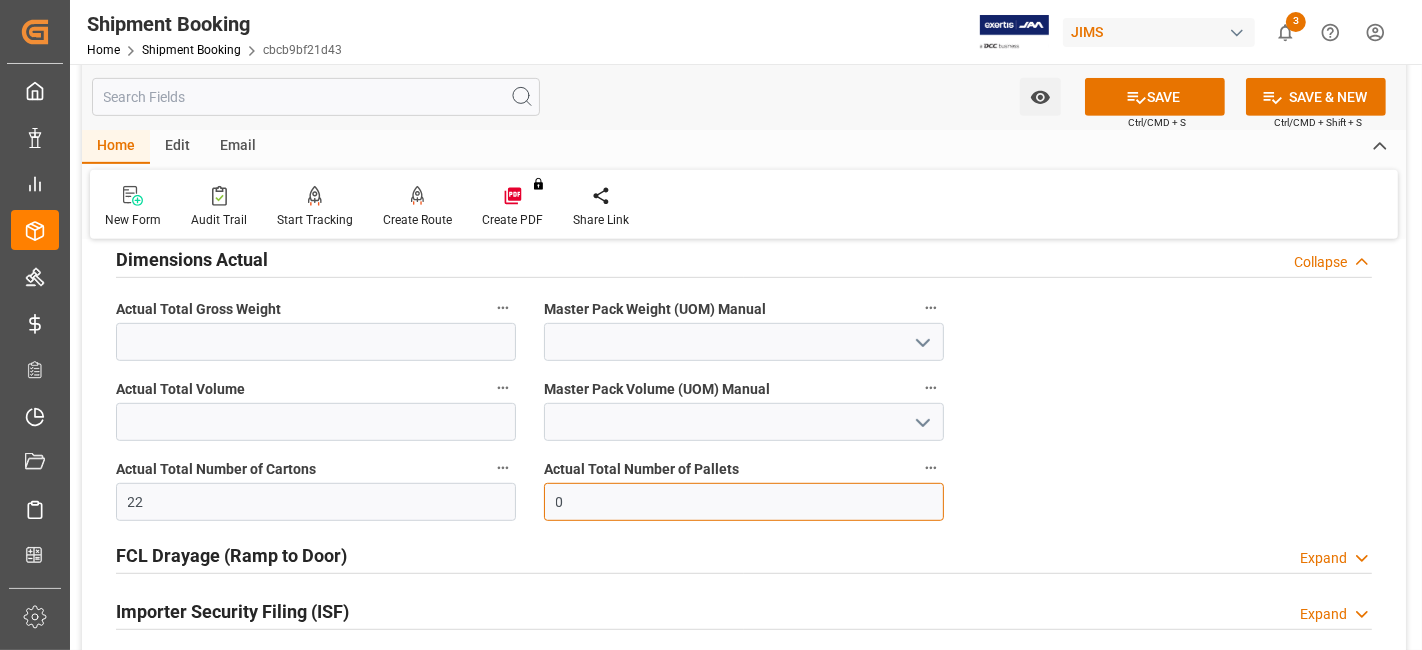 click on "0" at bounding box center (744, 502) 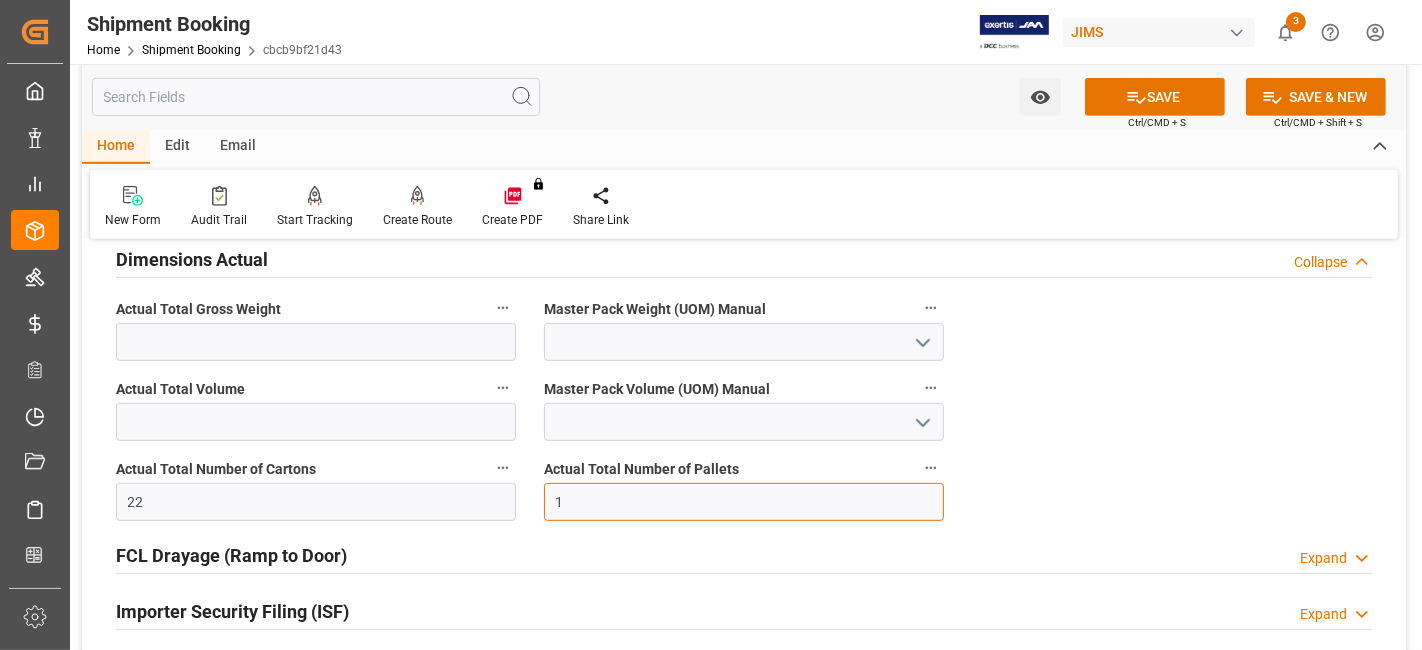 type on "1" 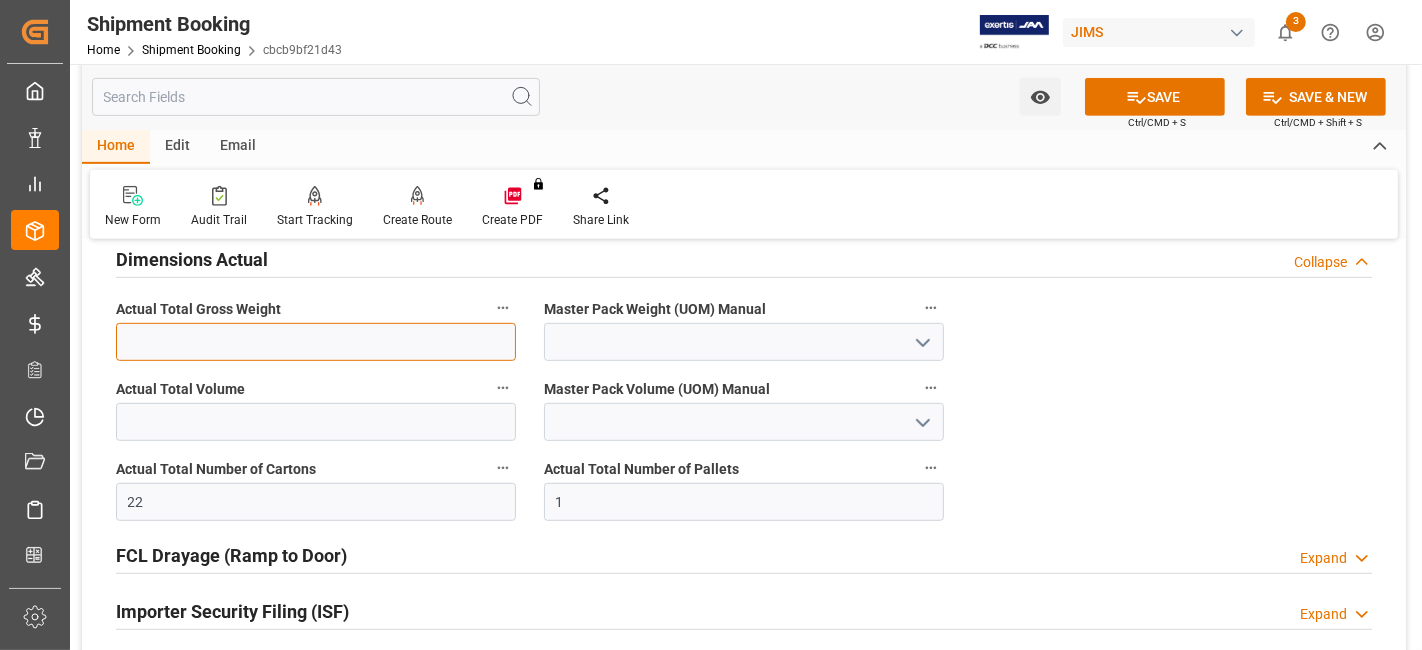 click at bounding box center [316, 342] 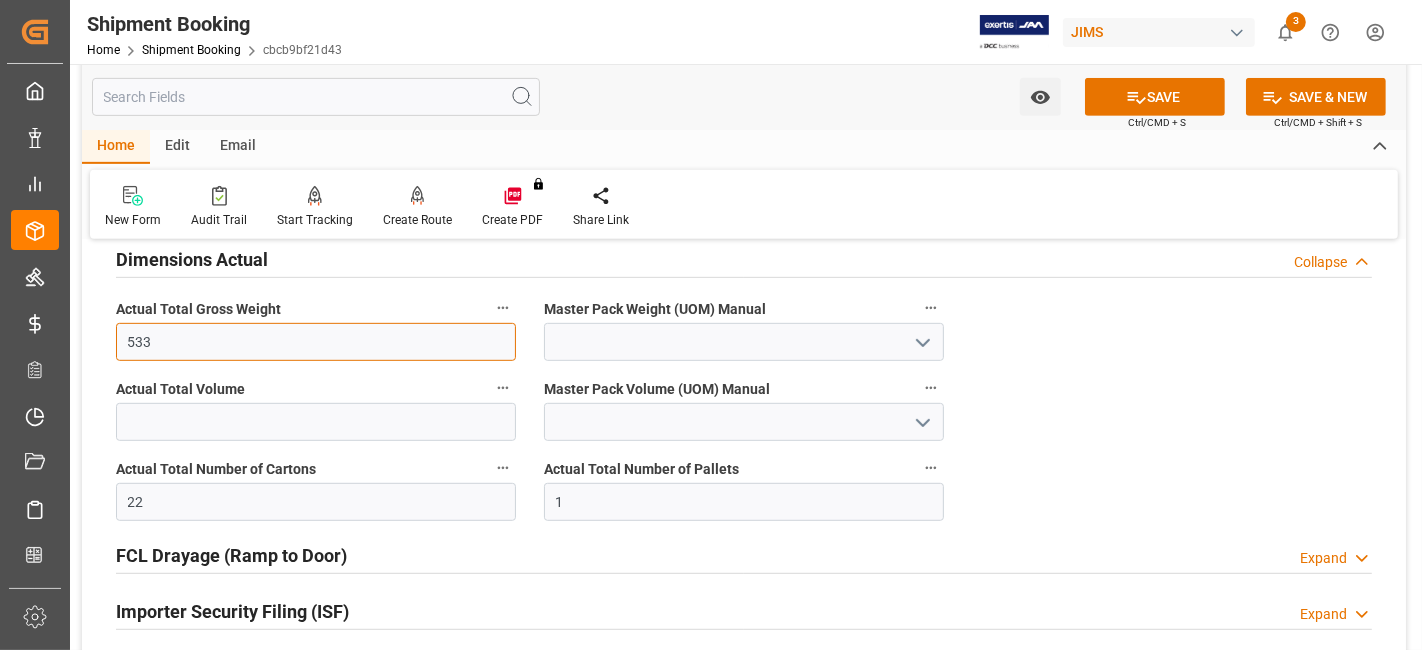 type on "533" 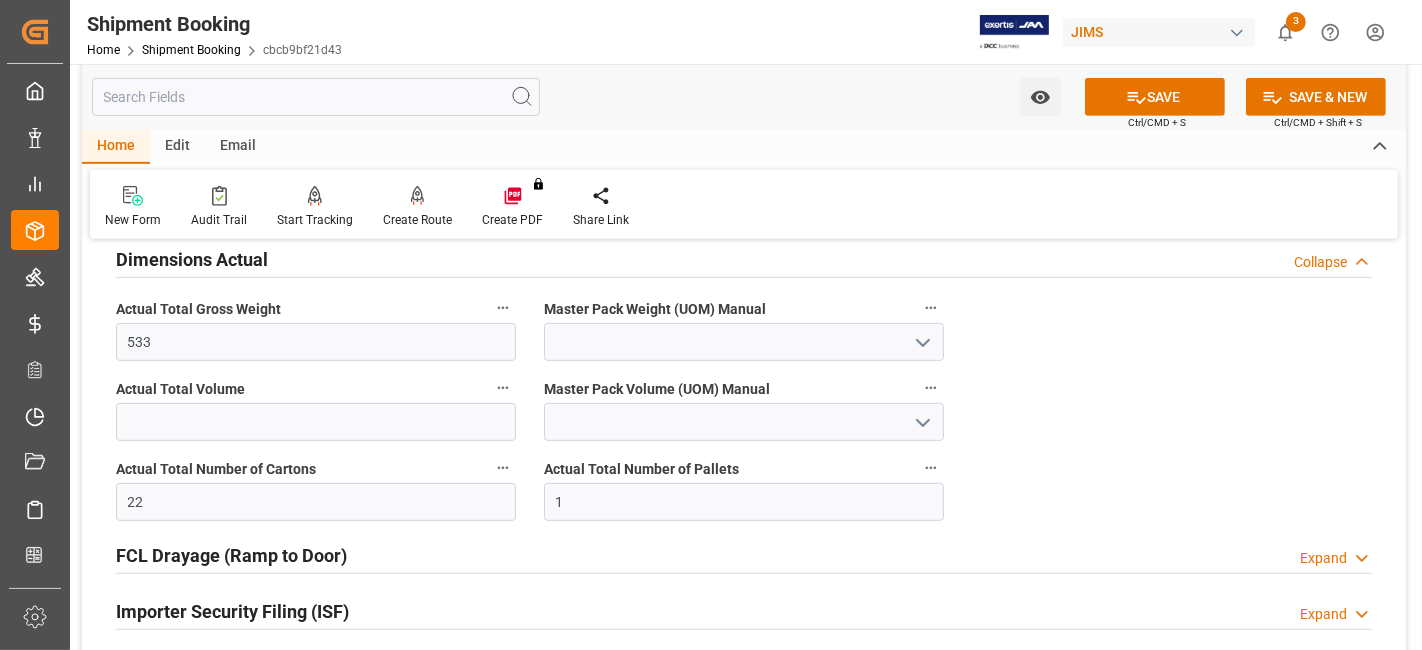 click at bounding box center (922, 342) 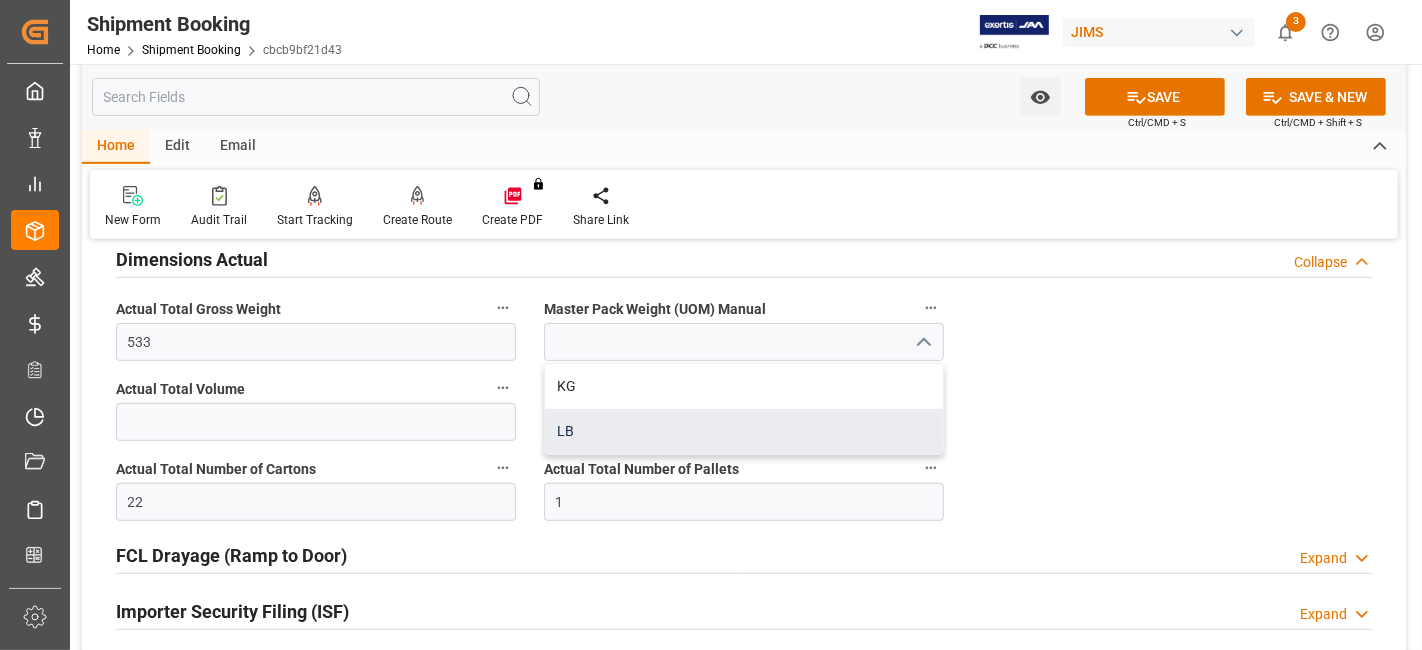 click on "LB" at bounding box center [744, 431] 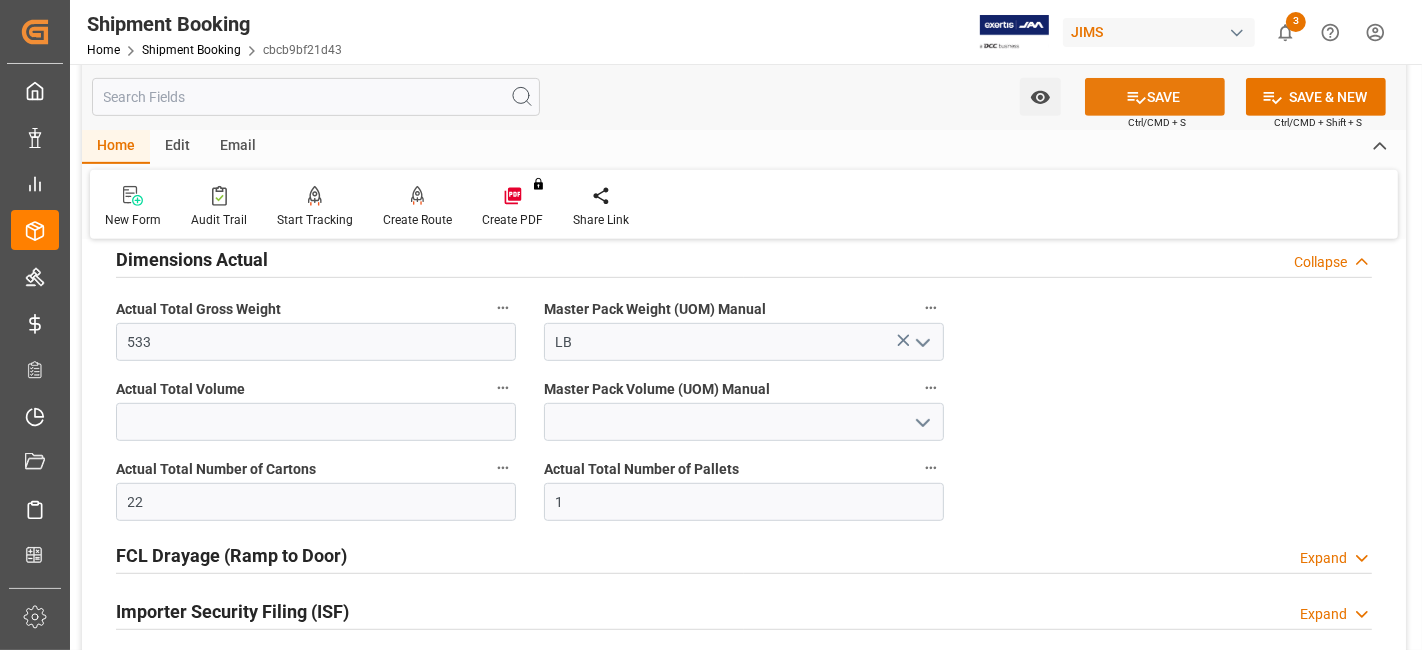 click on "SAVE" at bounding box center [1155, 97] 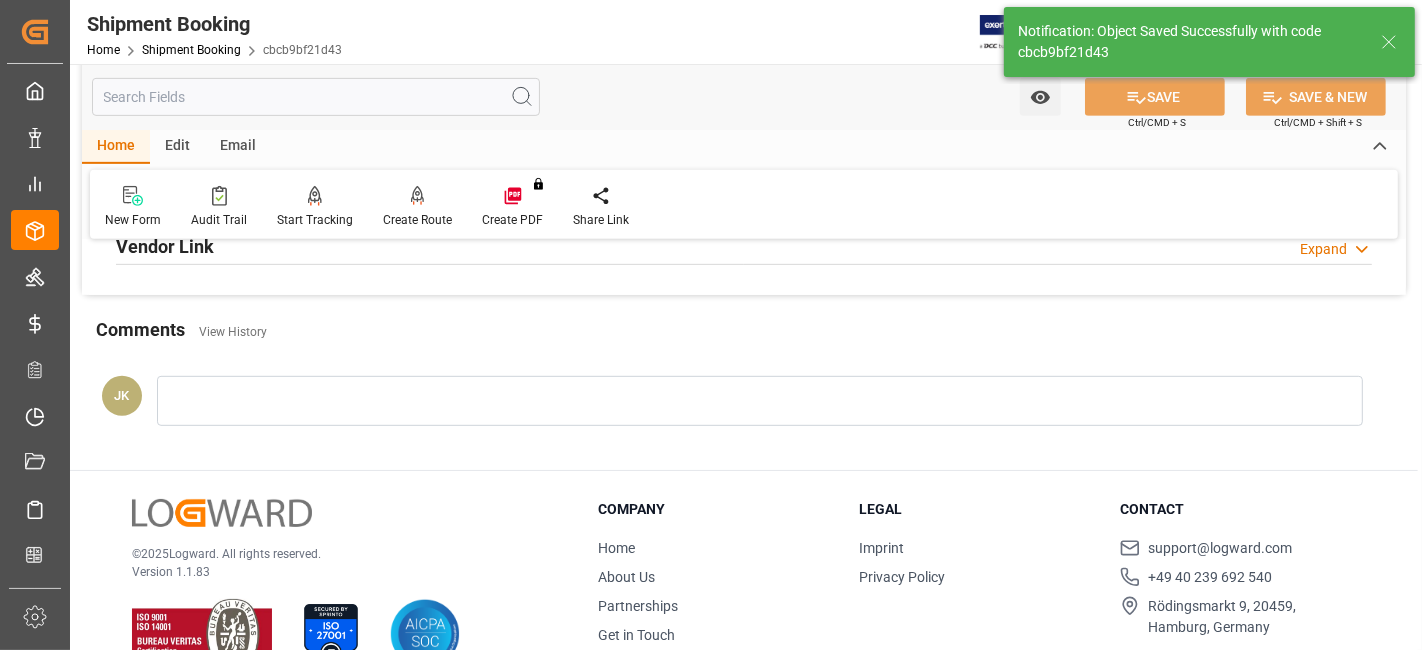 scroll, scrollTop: 514, scrollLeft: 0, axis: vertical 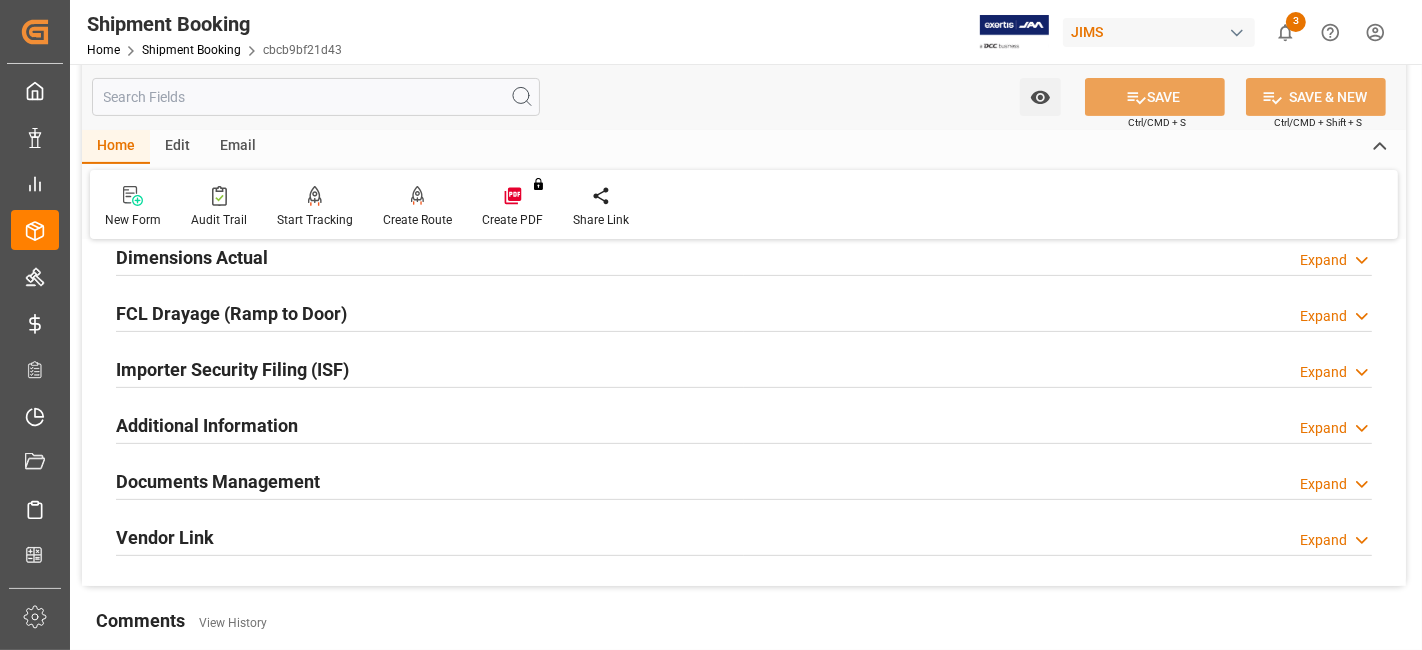 click on "Documents Management" at bounding box center (218, 481) 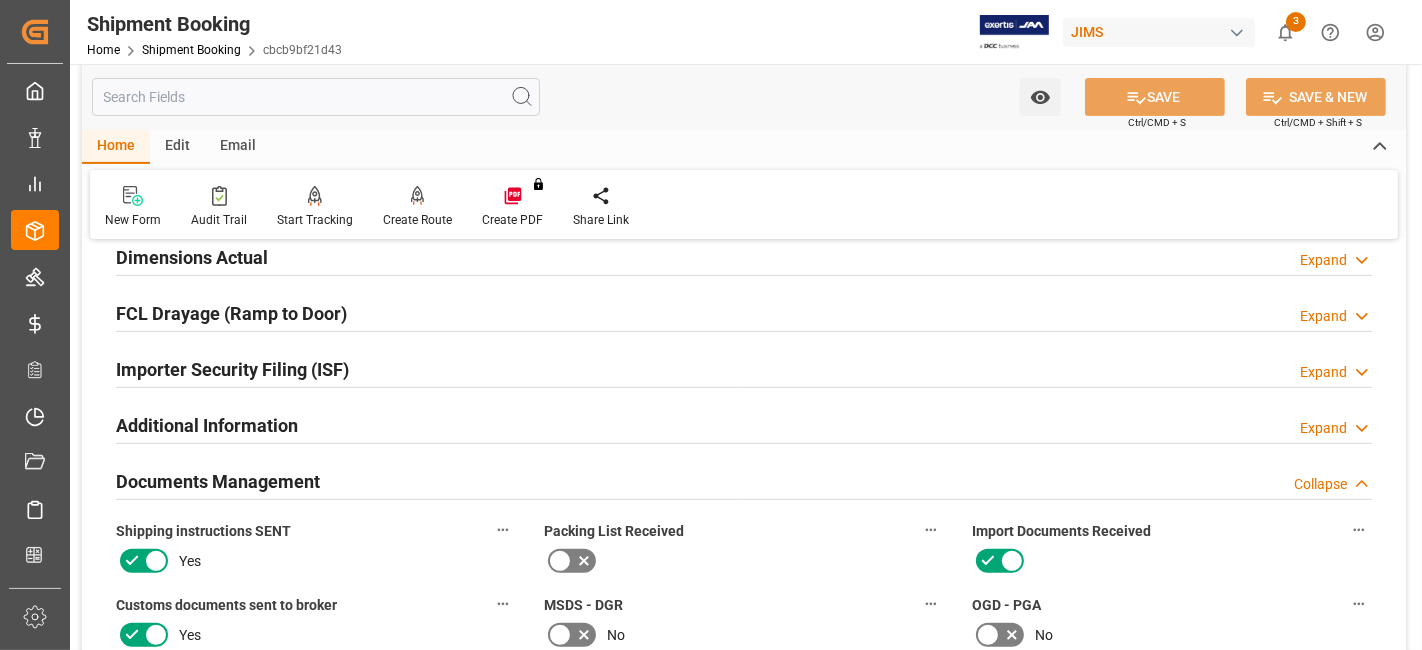 click on "Shipping instructions SENT     Yes" at bounding box center (316, 547) 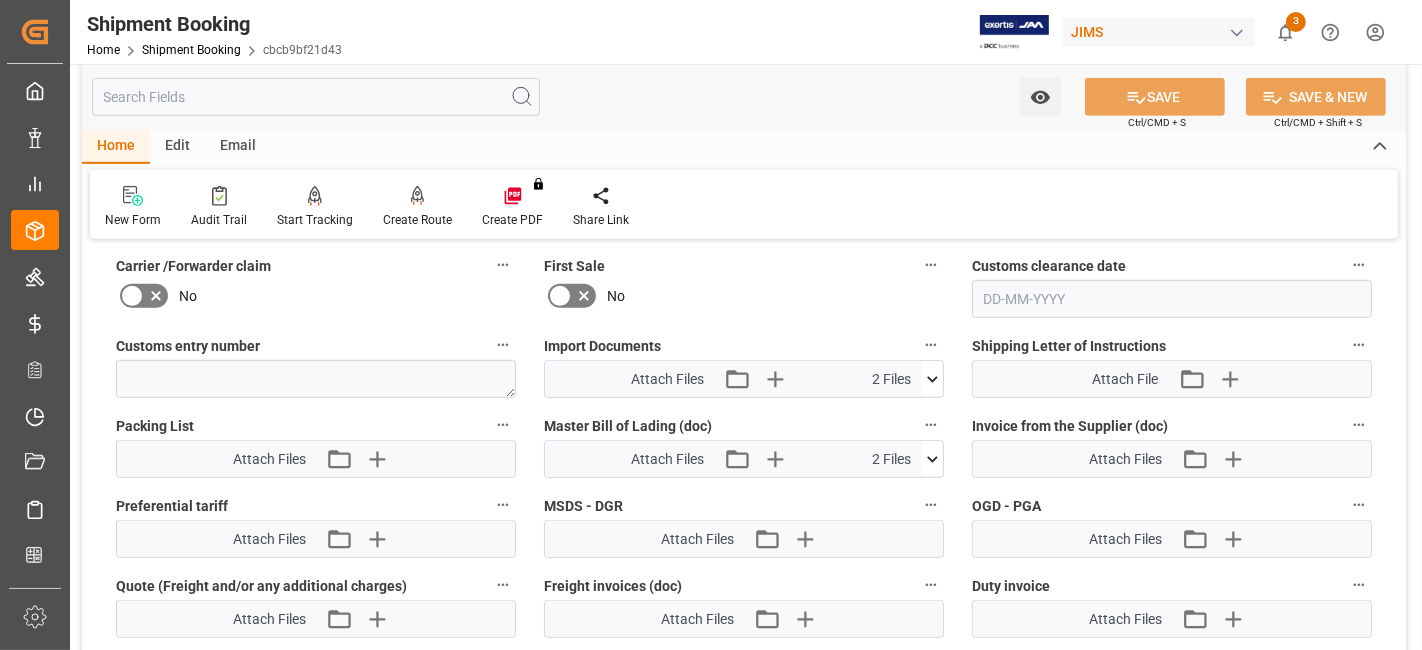 scroll, scrollTop: 1002, scrollLeft: 0, axis: vertical 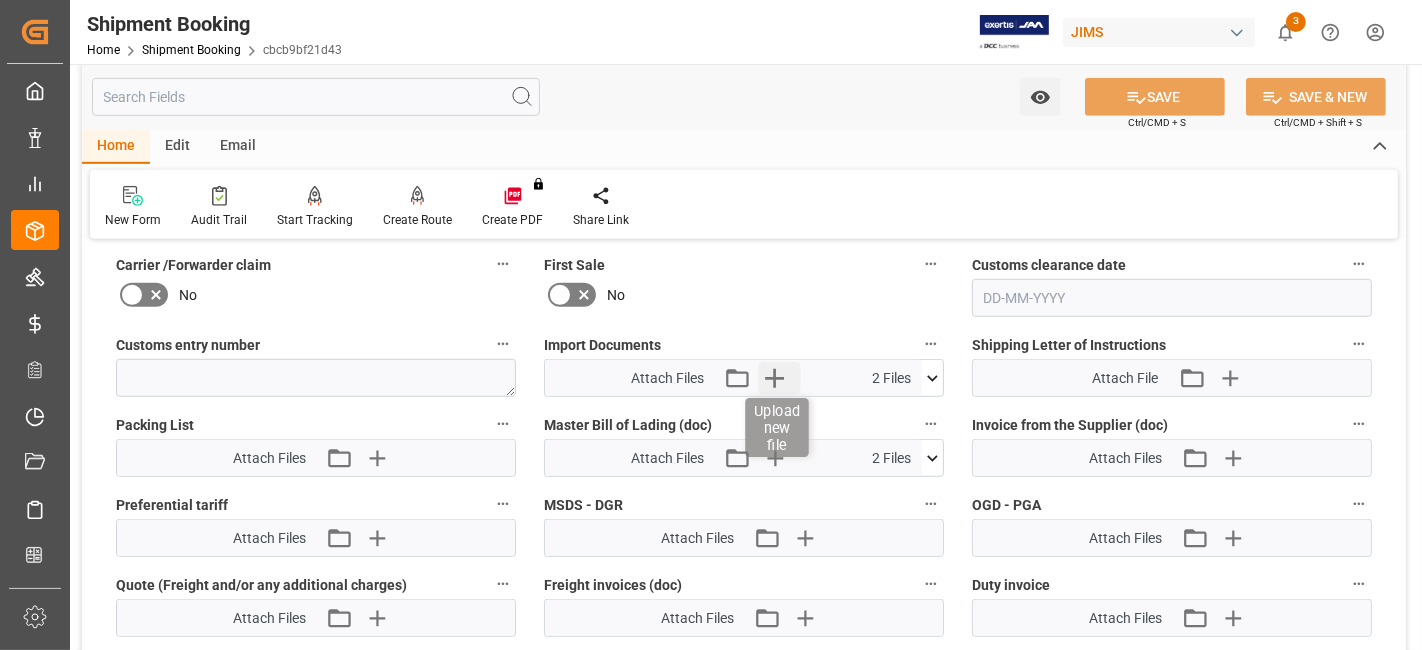 click 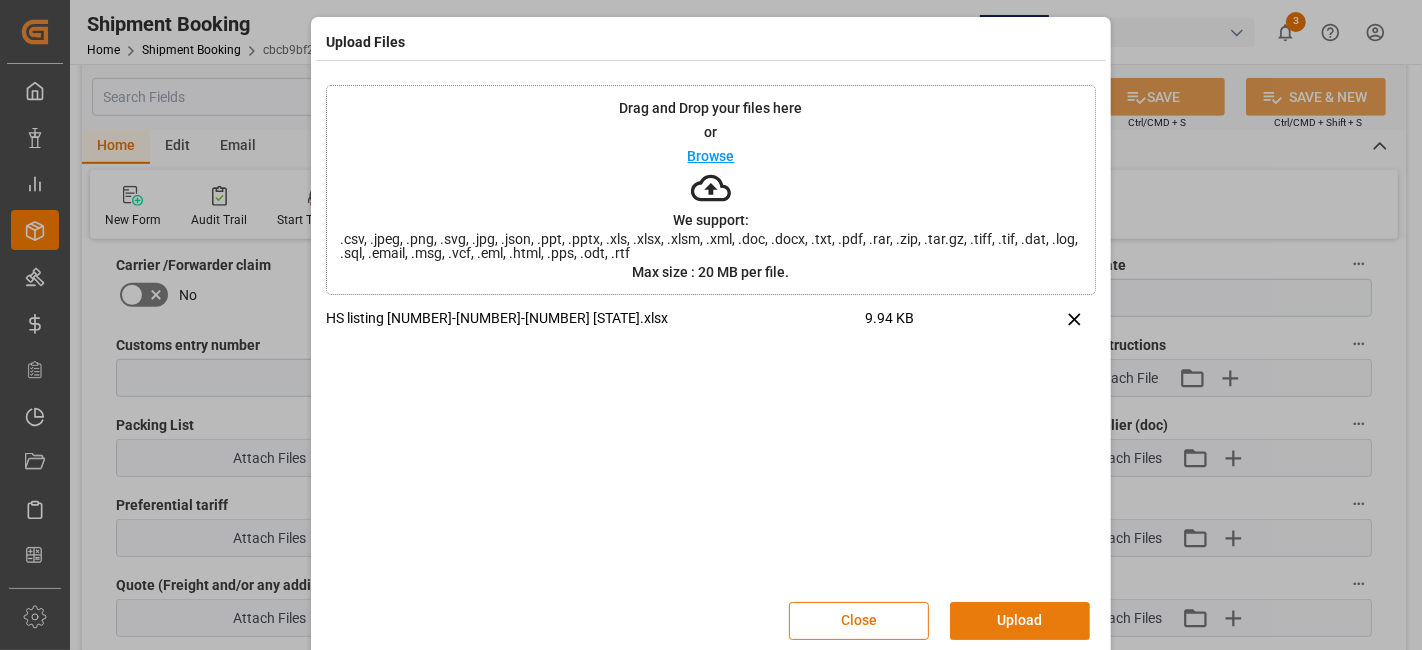click on "Upload" at bounding box center [1020, 621] 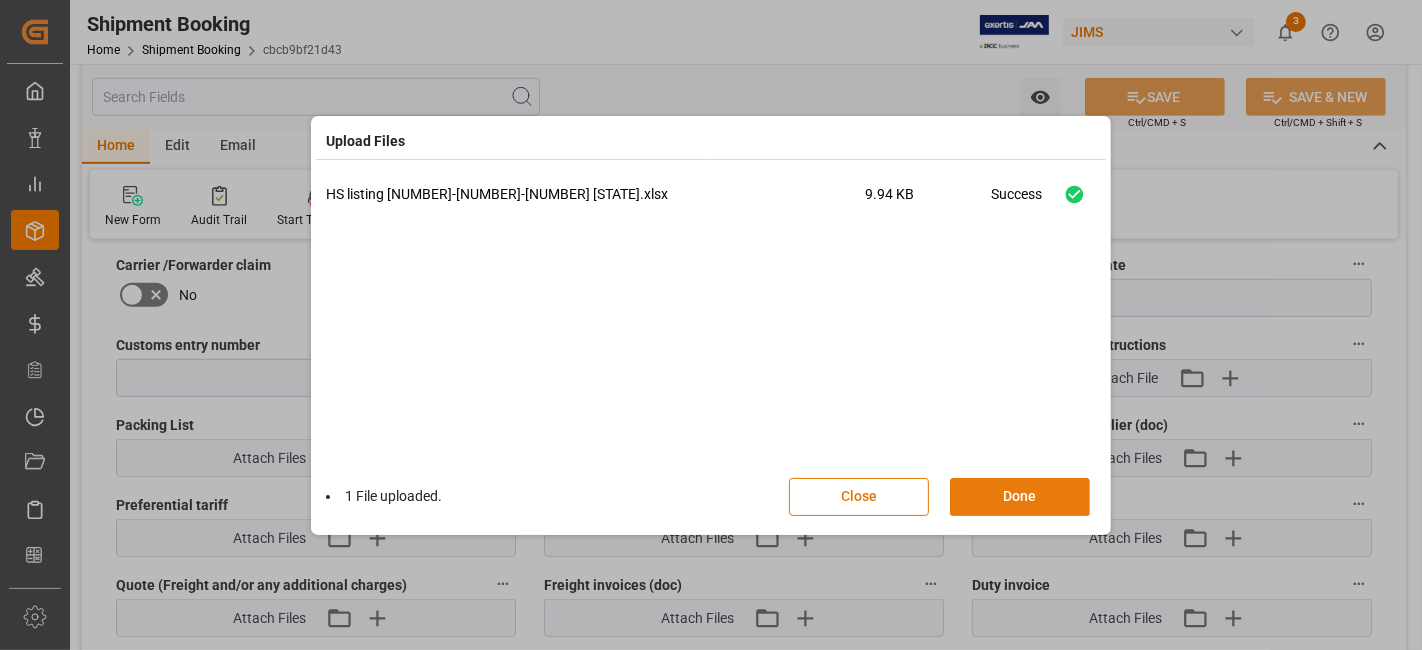 click on "Done" at bounding box center [1020, 497] 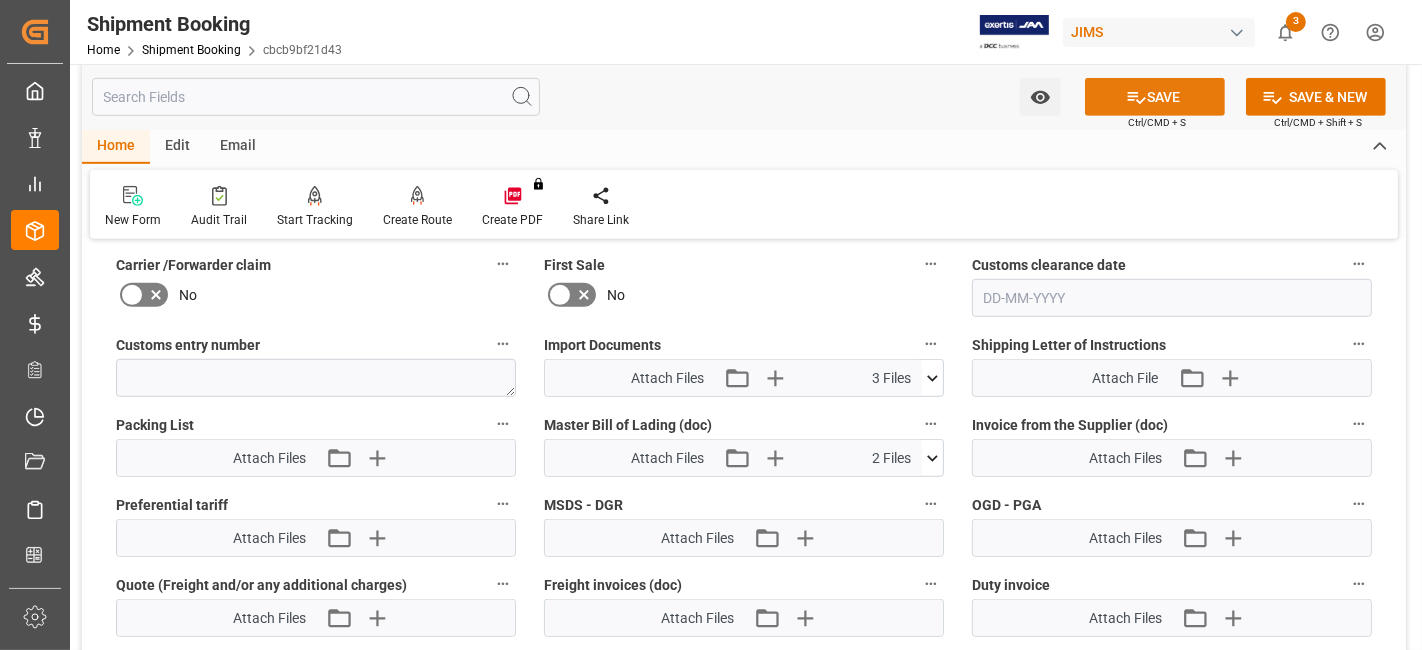 click 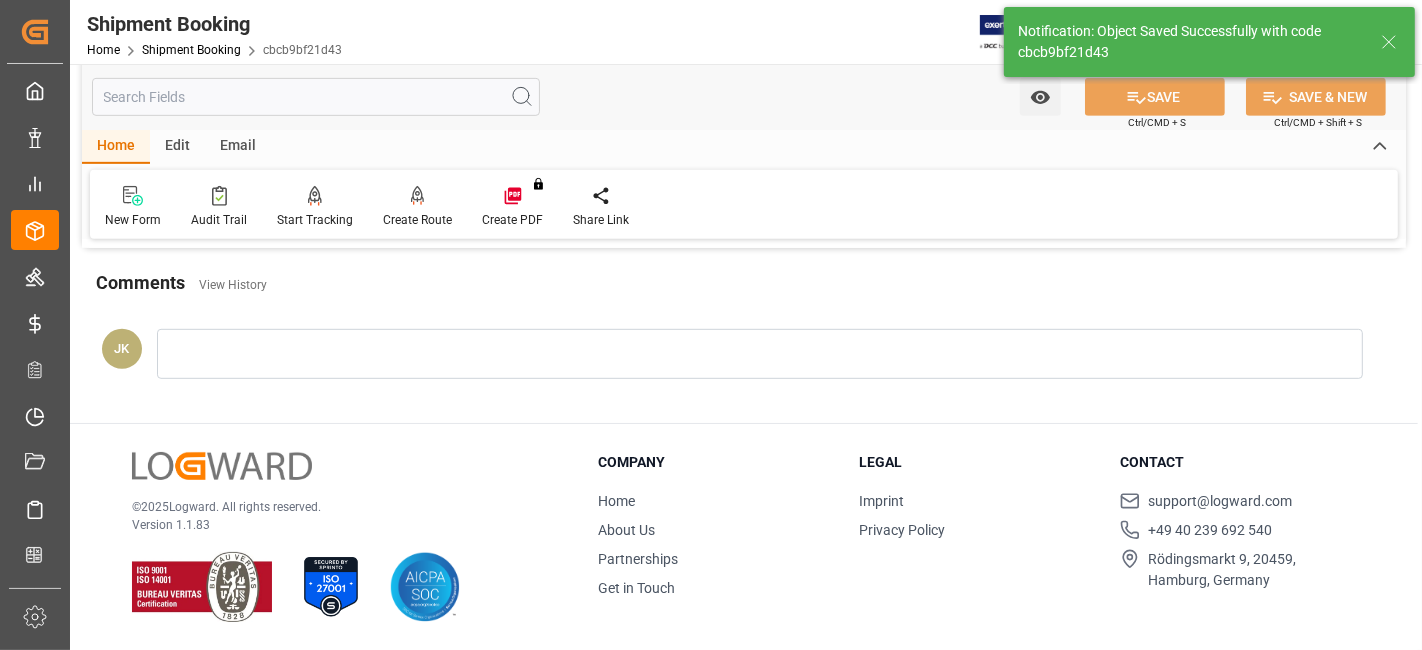 scroll, scrollTop: 846, scrollLeft: 0, axis: vertical 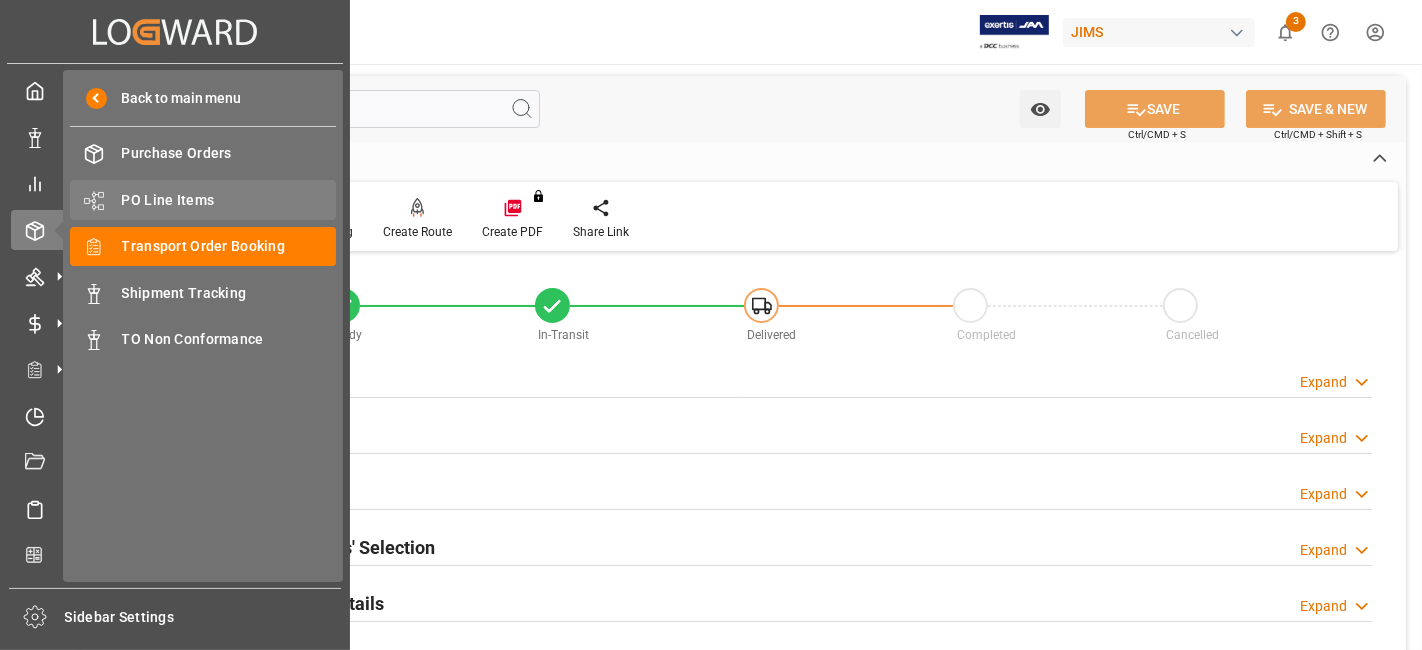 click on "PO Line Items" at bounding box center (229, 200) 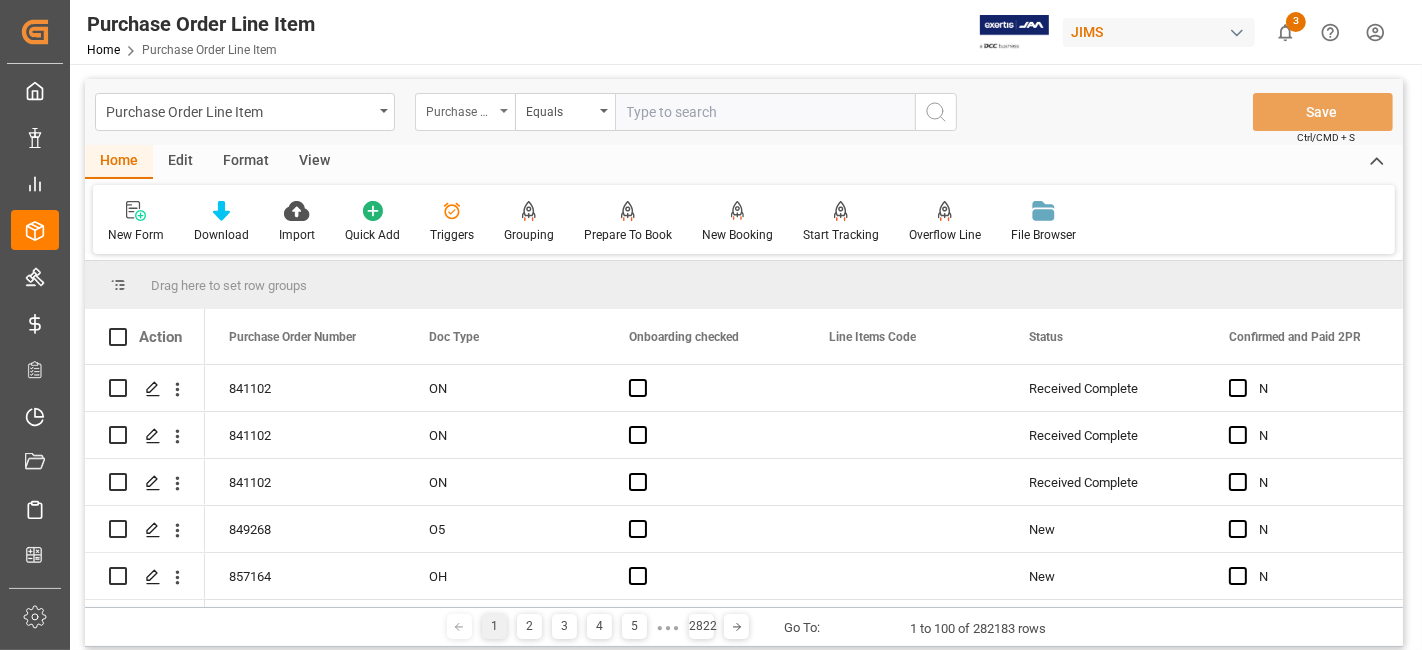 click on "Purchase Order Number" at bounding box center (460, 109) 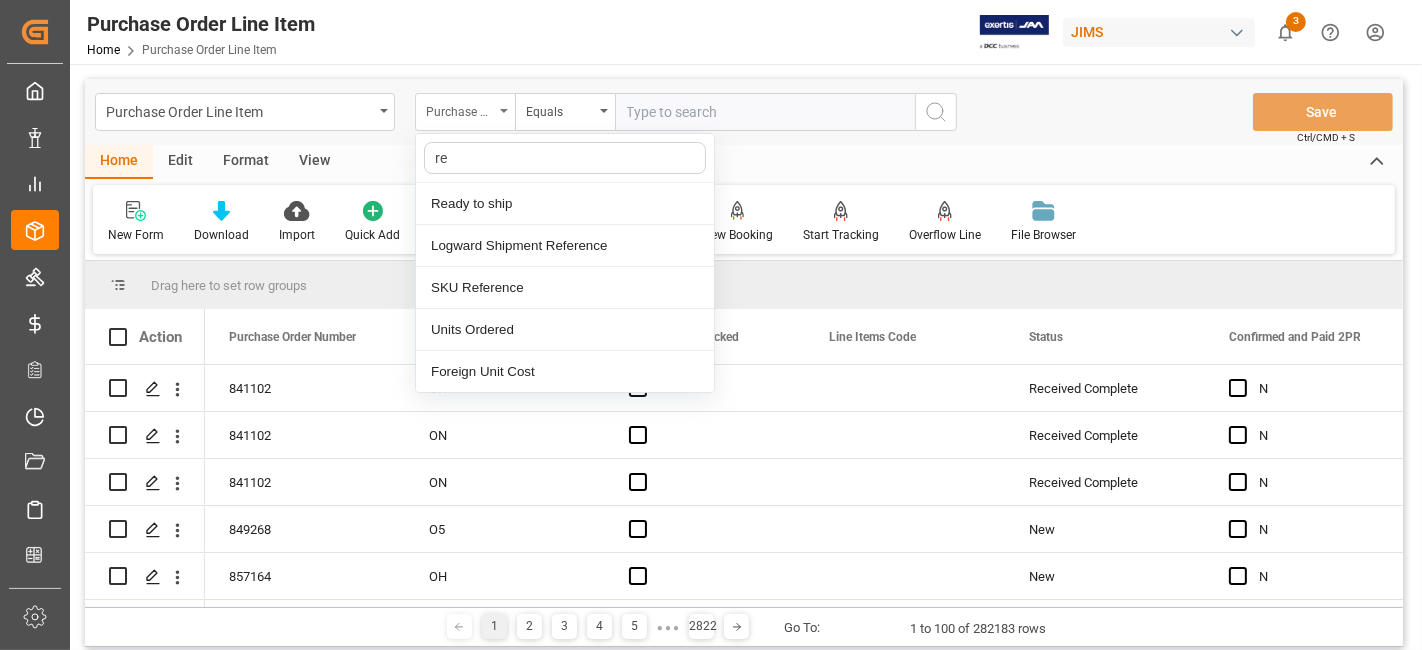 type on "ref" 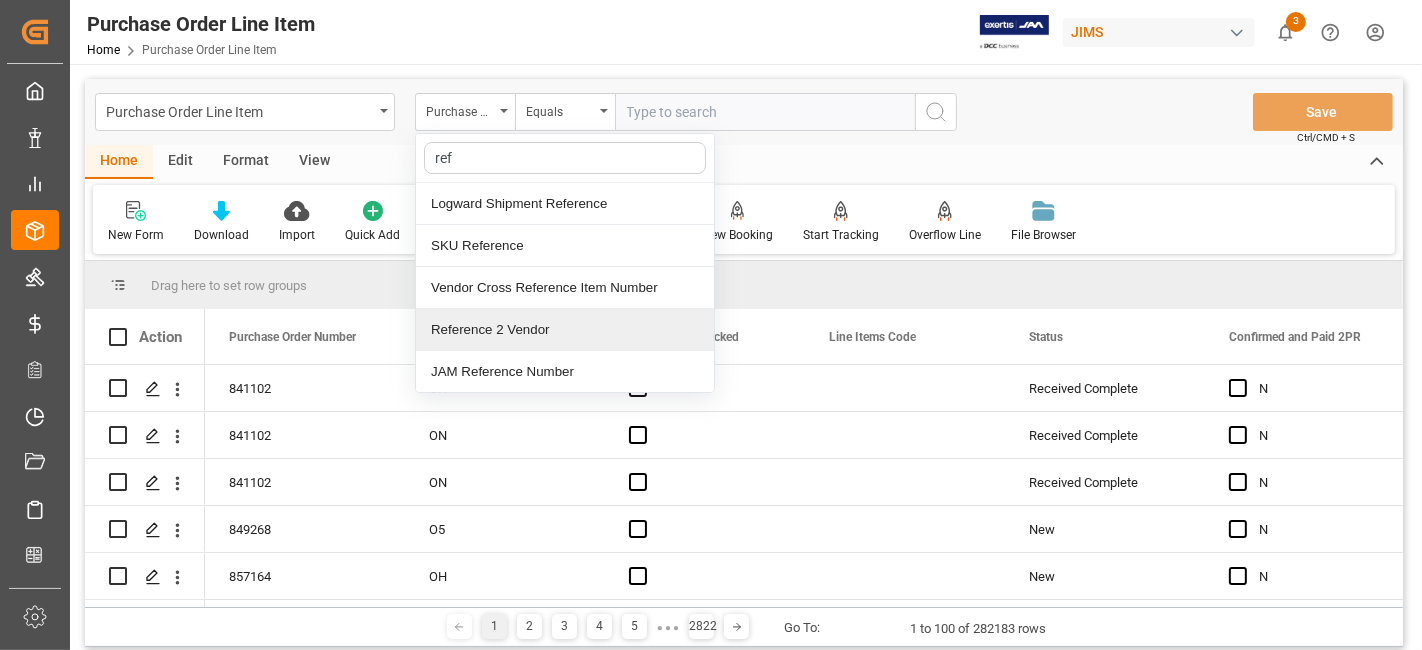 click on "Reference 2 Vendor" at bounding box center (565, 330) 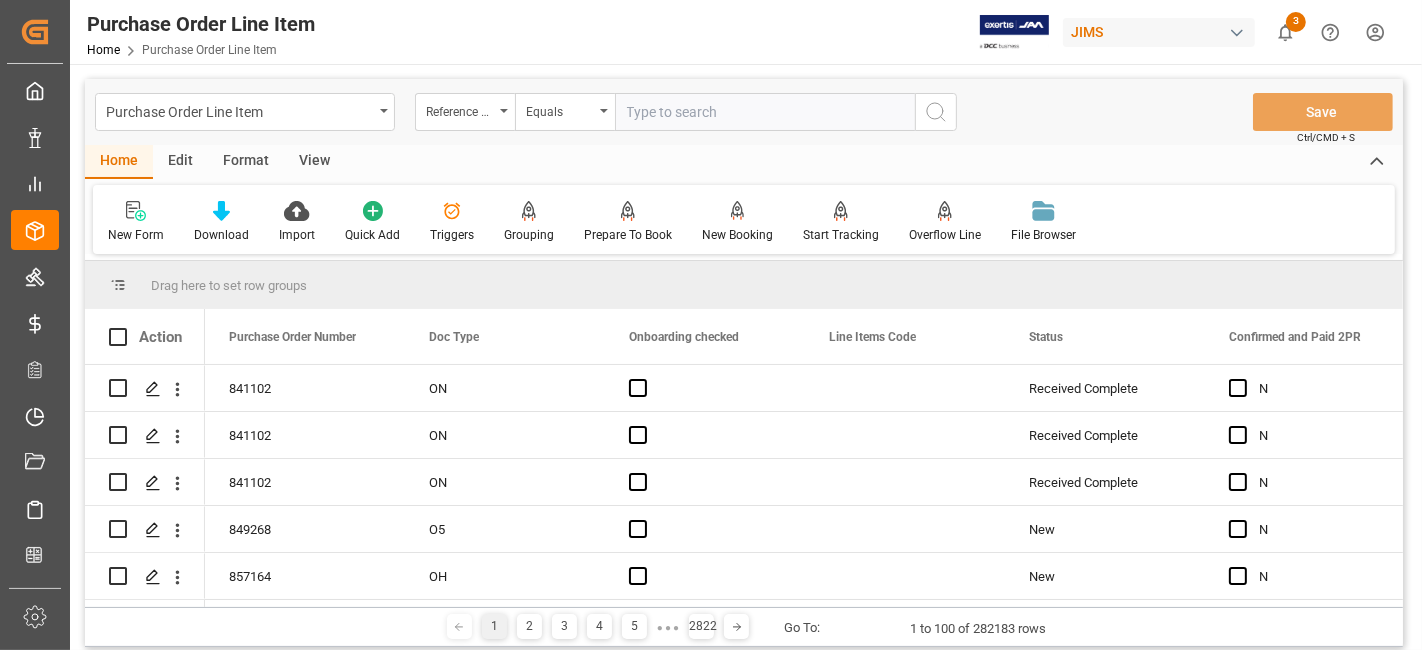 click at bounding box center (765, 112) 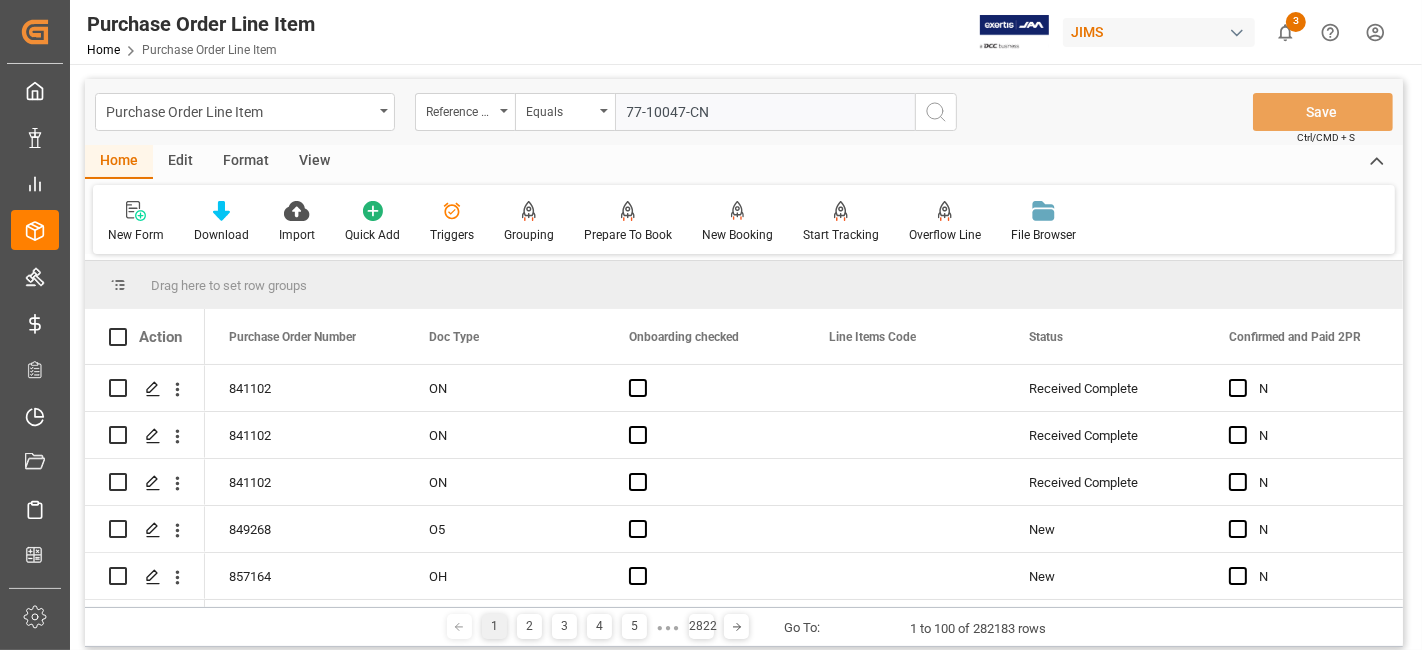 type on "77-10047-CN" 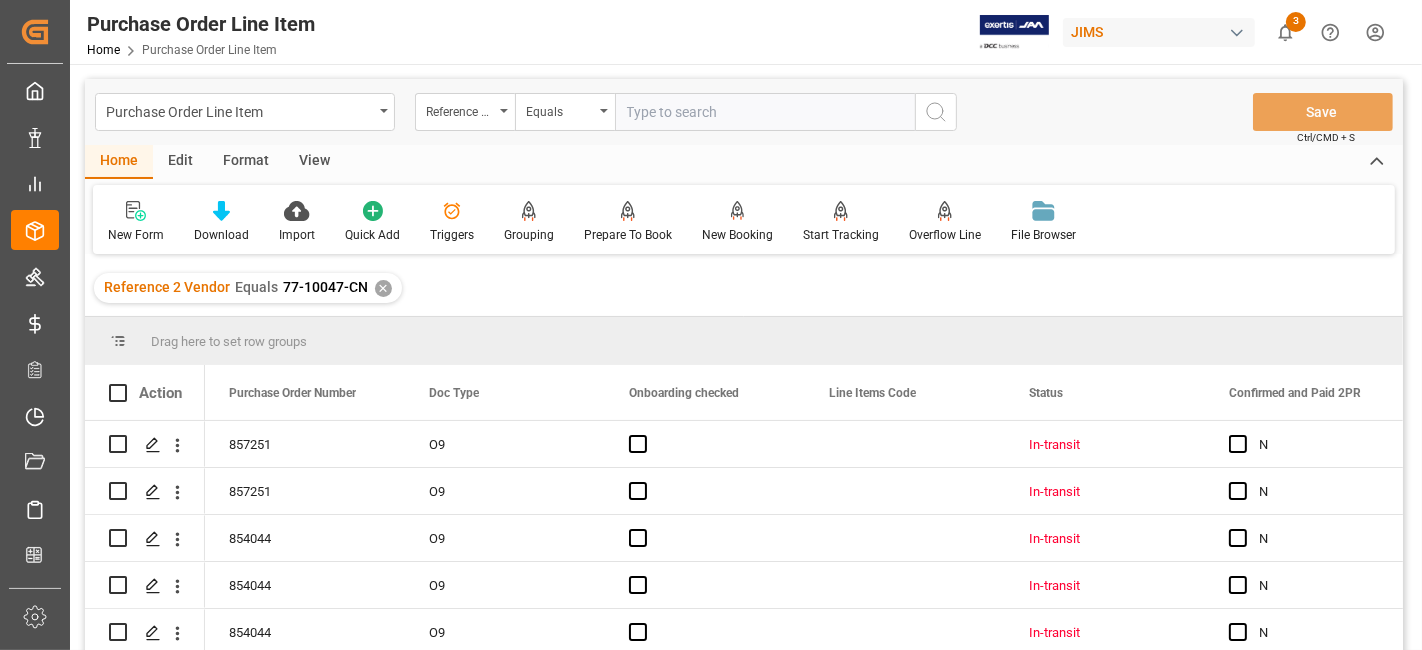 click on "View" at bounding box center (314, 162) 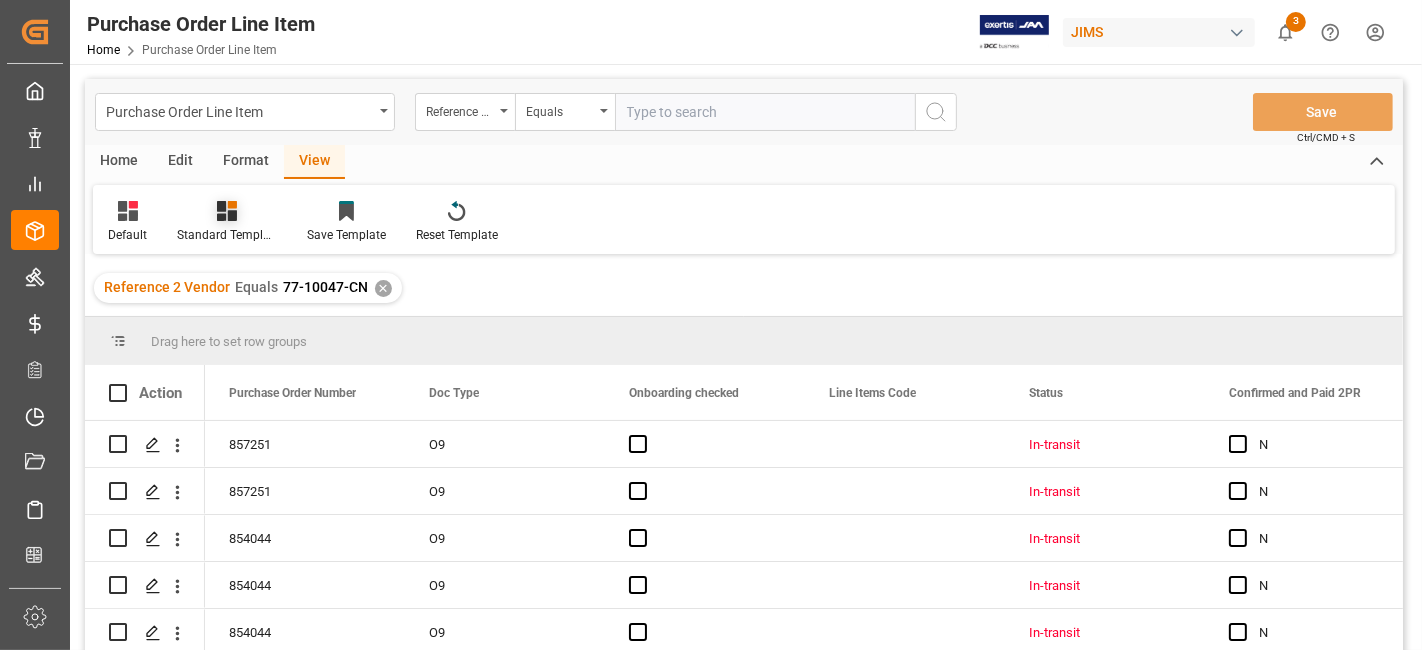 click on "Standard Templates" at bounding box center [227, 235] 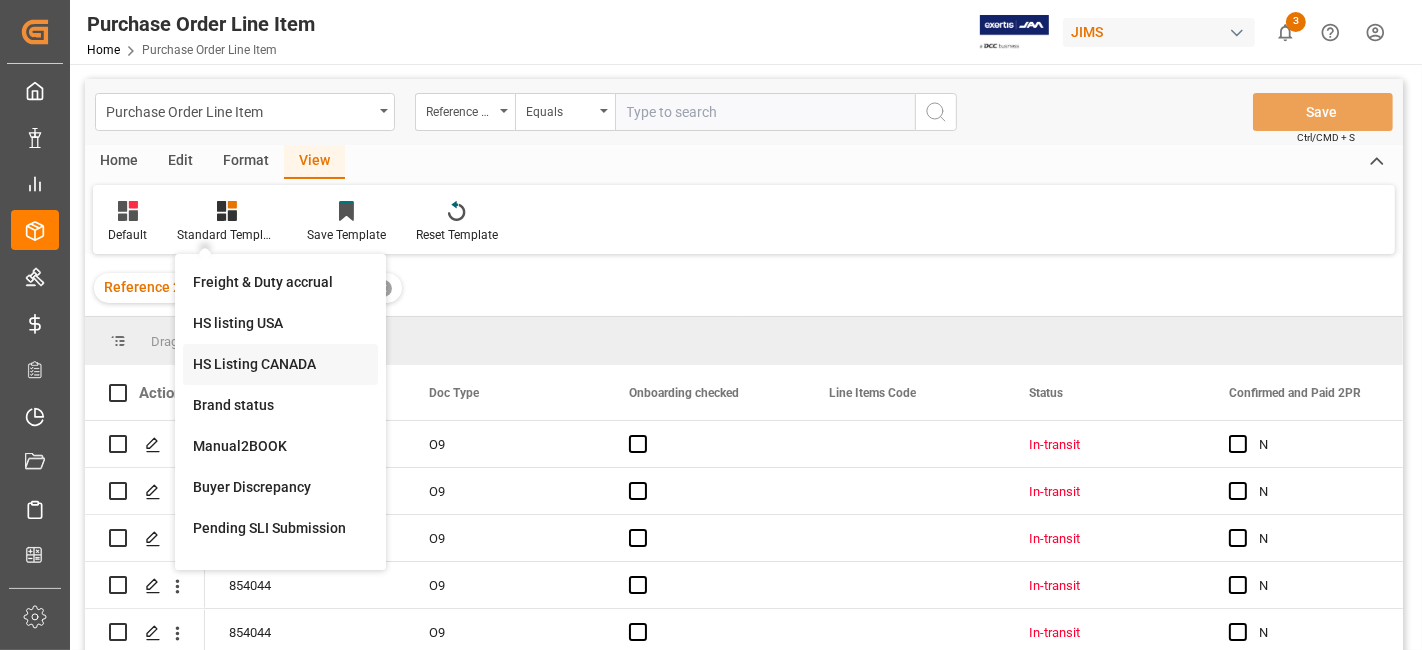click on "HS Listing CANADA" at bounding box center [280, 364] 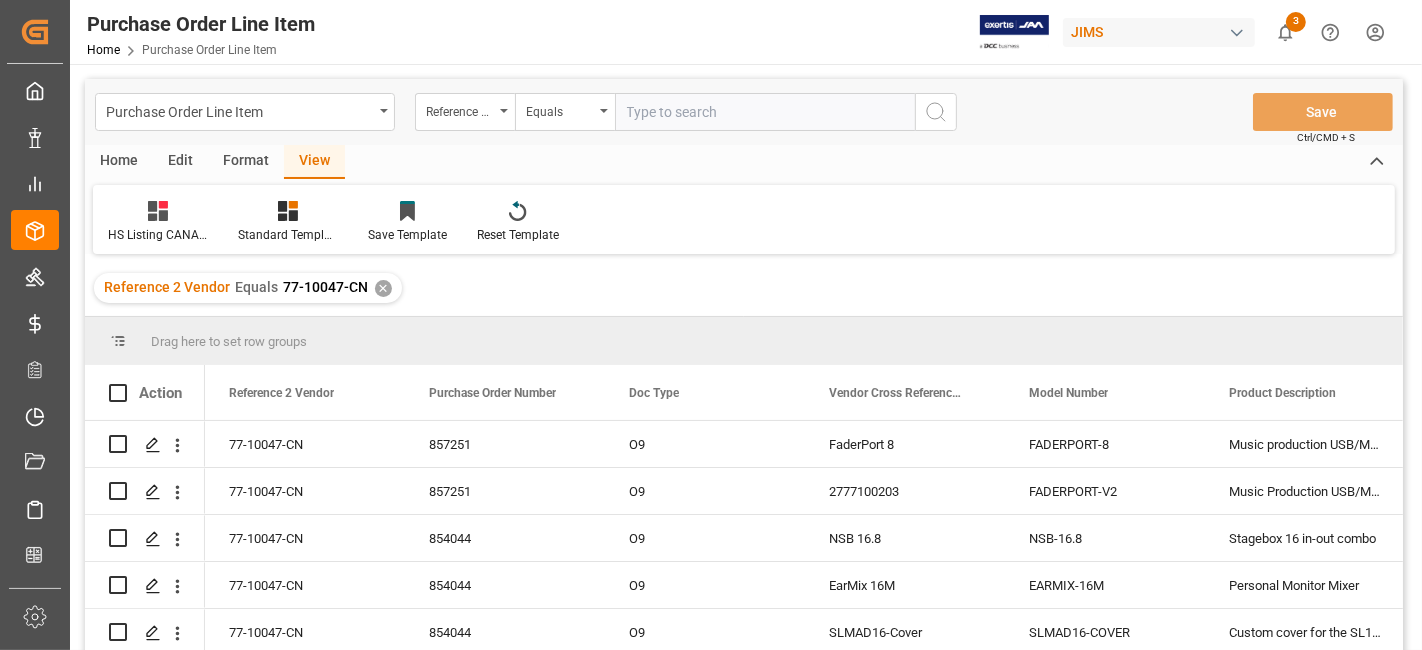 click on "Home" at bounding box center (119, 162) 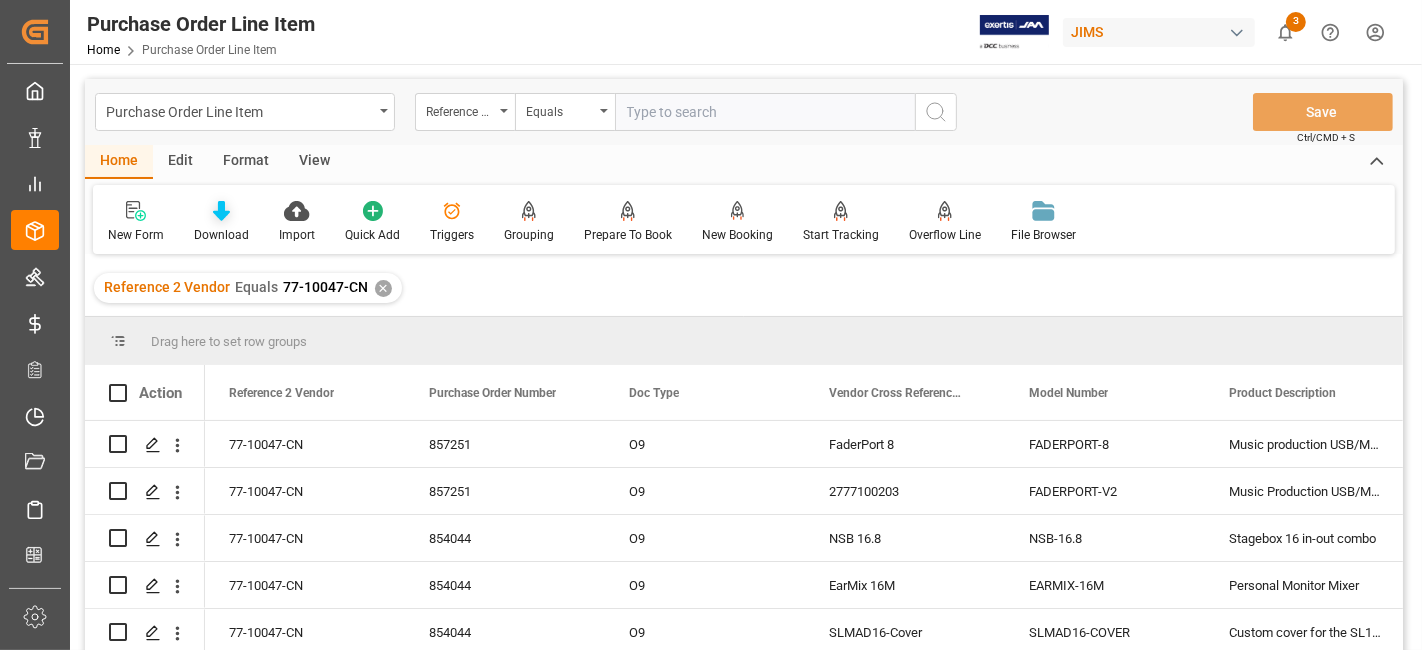 click on "Download" at bounding box center [221, 235] 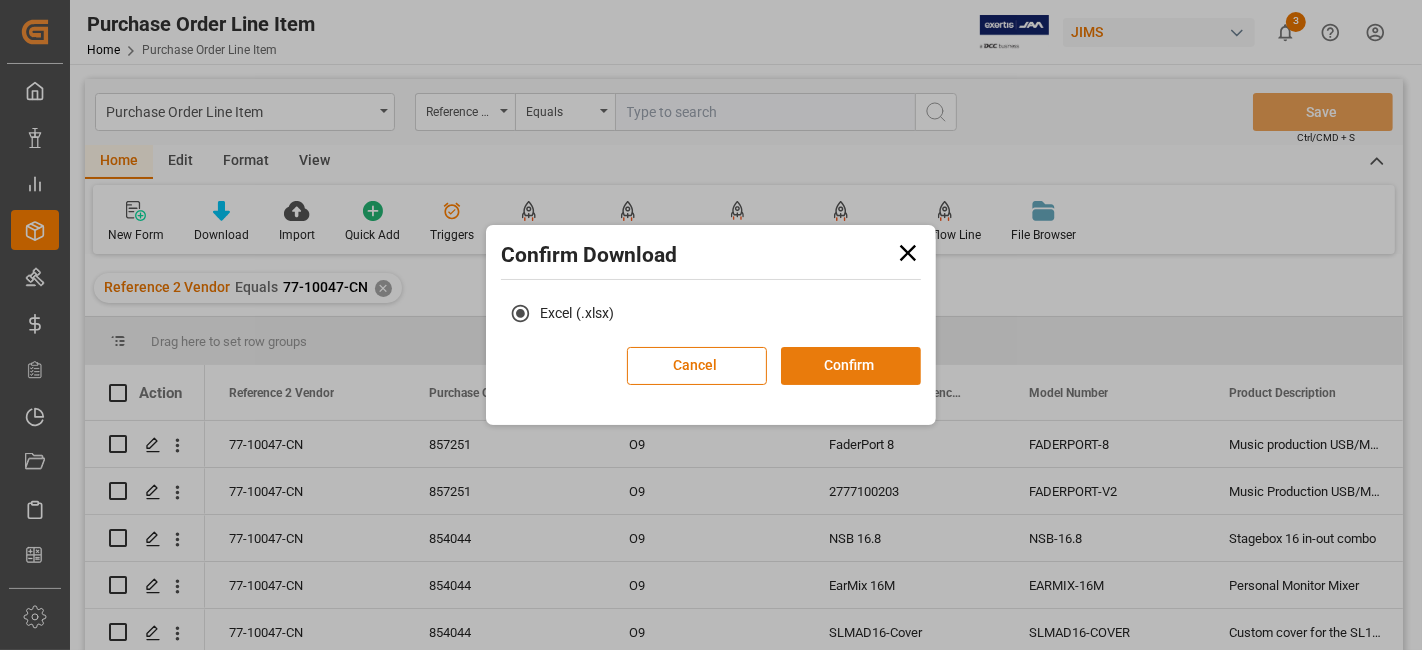 click on "Confirm" at bounding box center (851, 366) 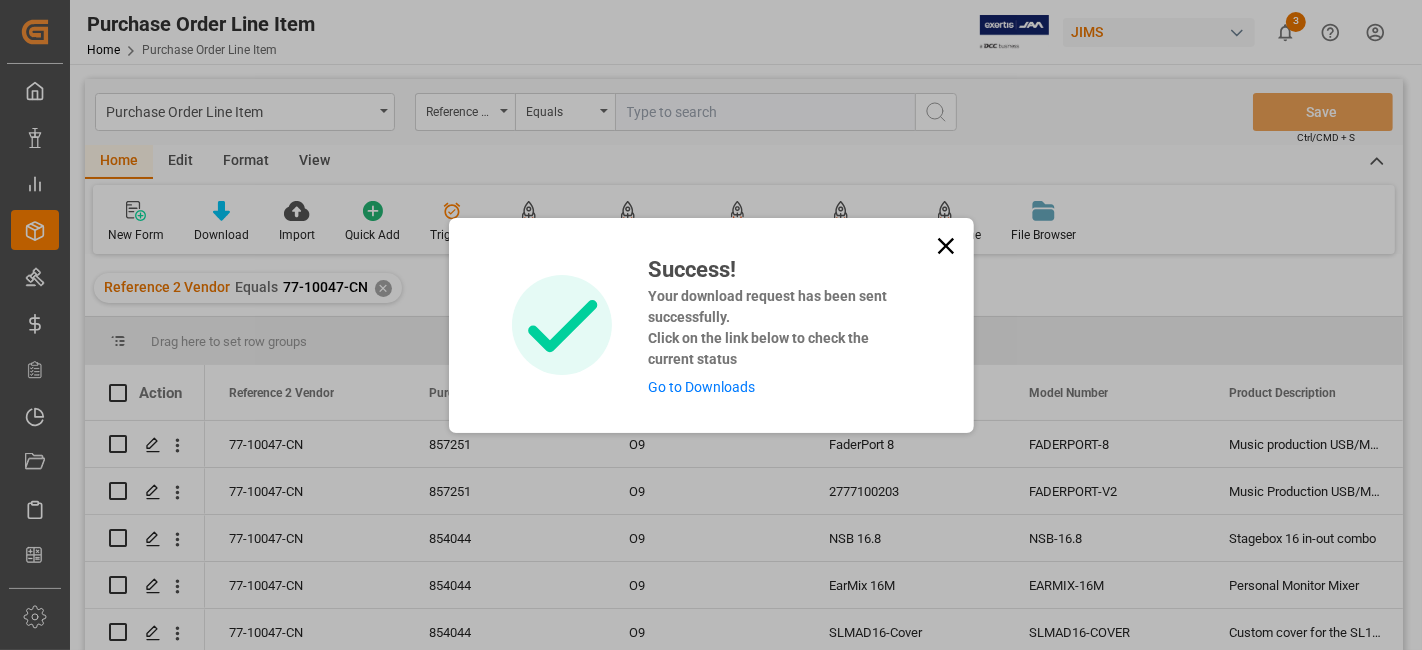 click on "Go to Downloads" at bounding box center [701, 387] 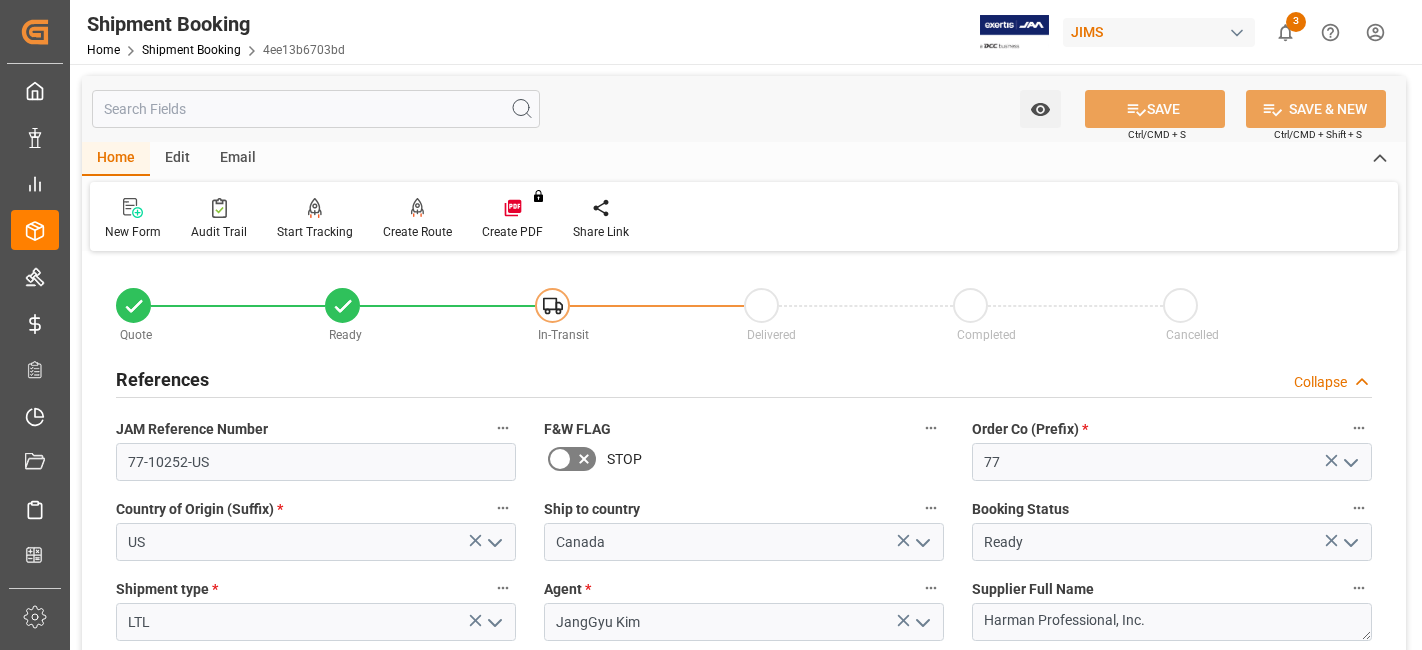 scroll, scrollTop: 0, scrollLeft: 0, axis: both 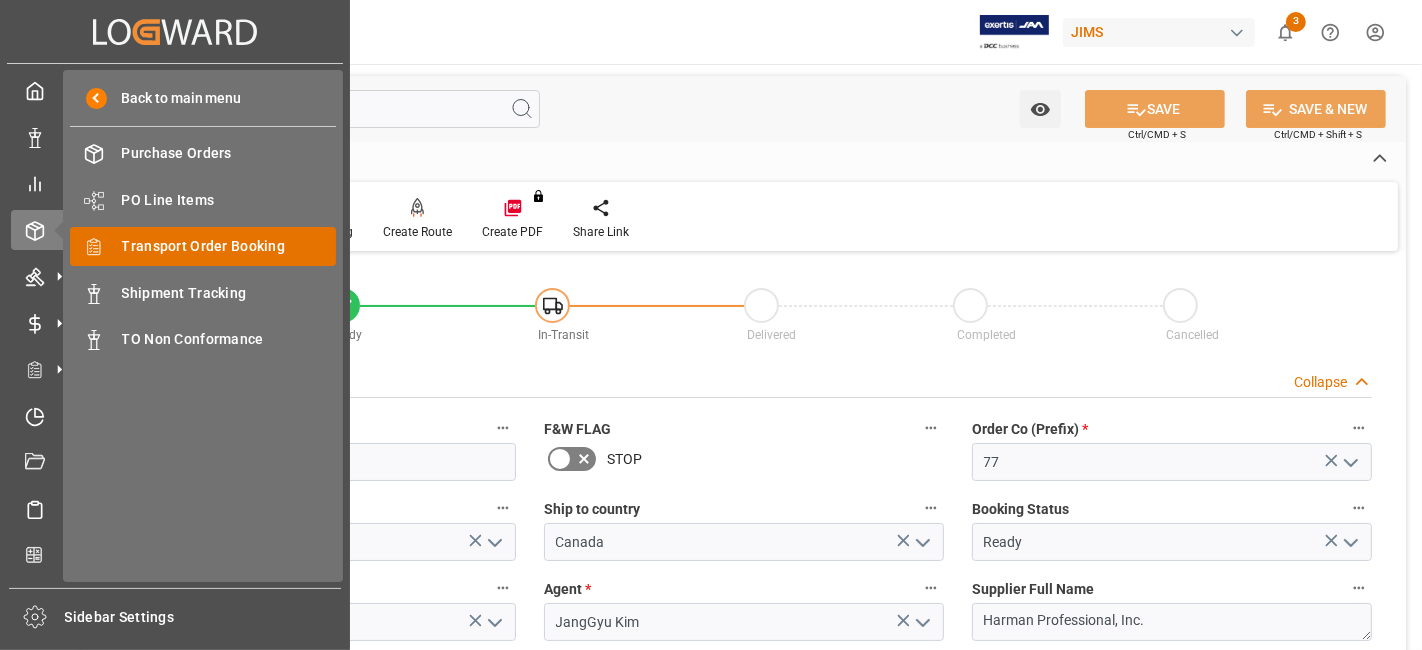 click on "Transport Order Booking" at bounding box center (229, 246) 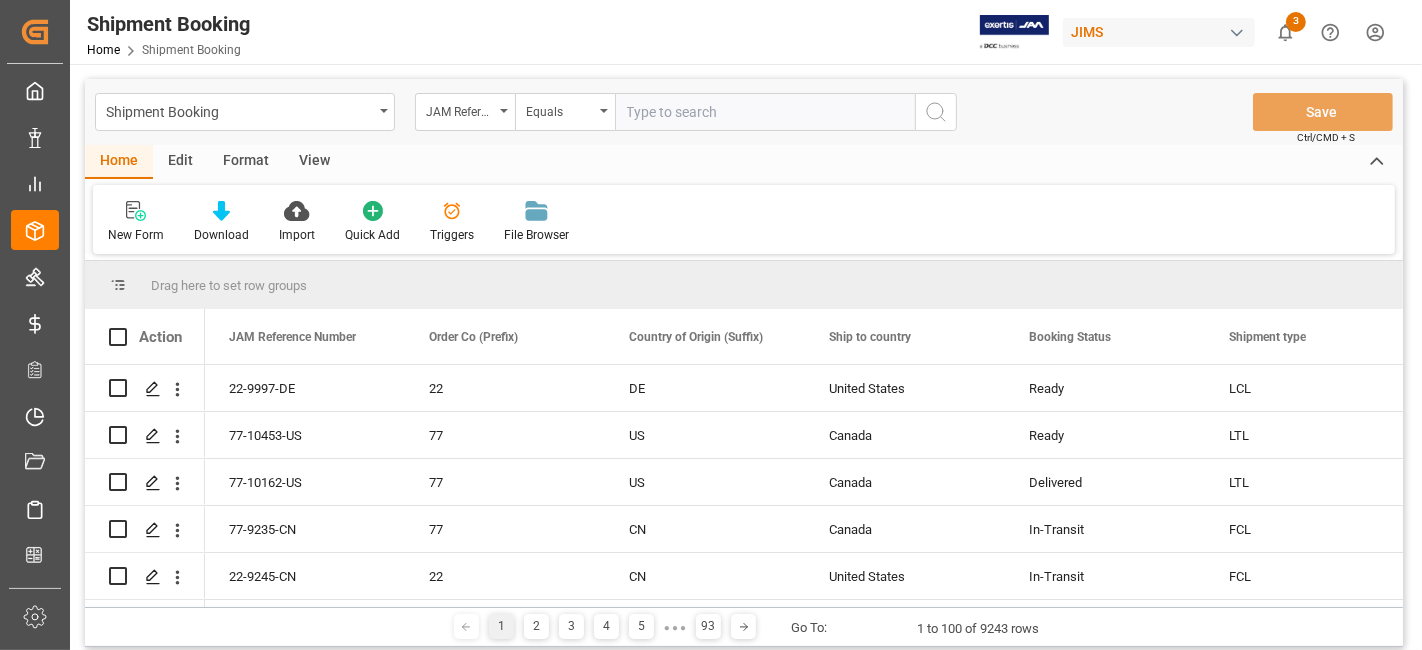 click at bounding box center (765, 112) 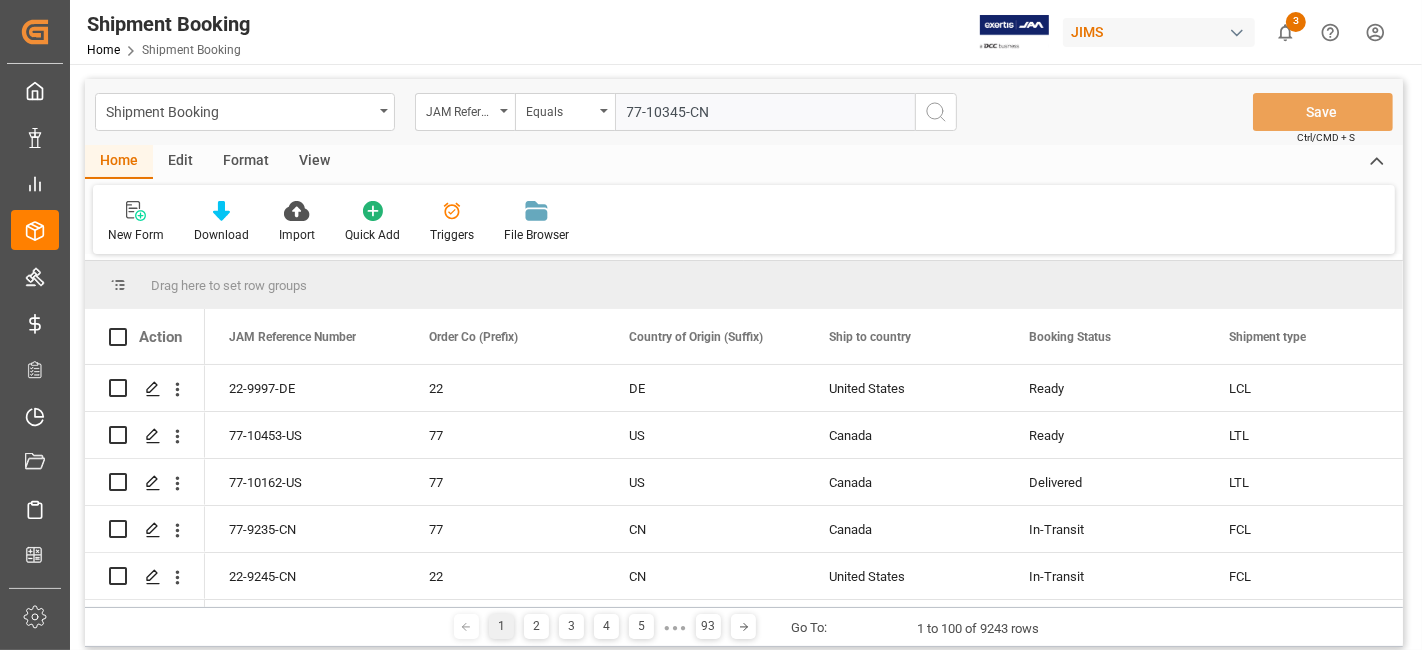 type on "77-10345-CN" 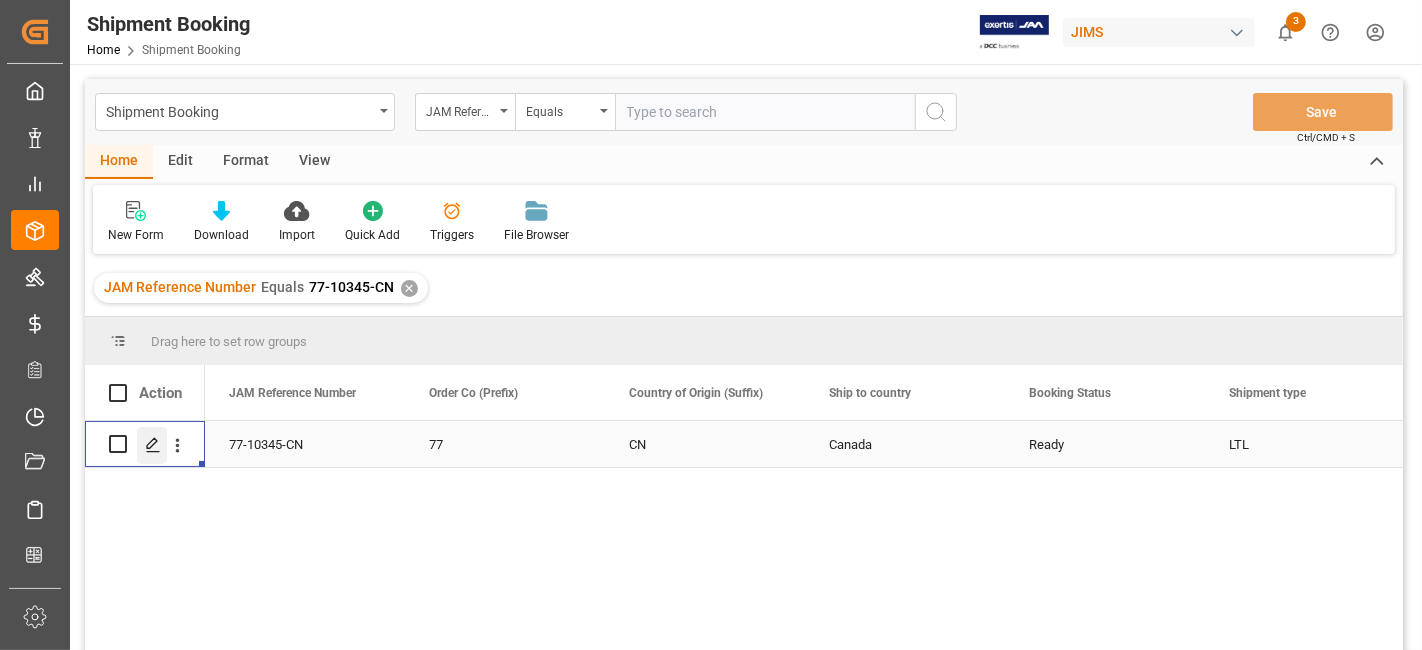 click 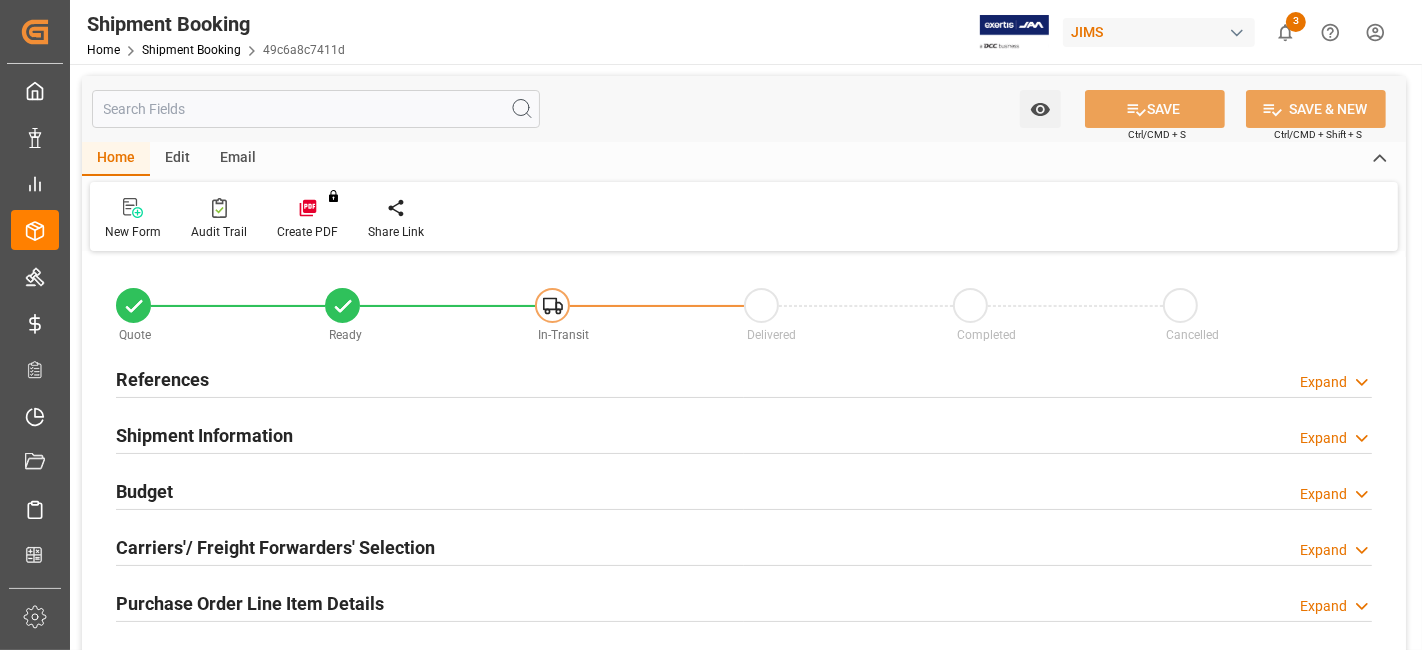 type on "1200" 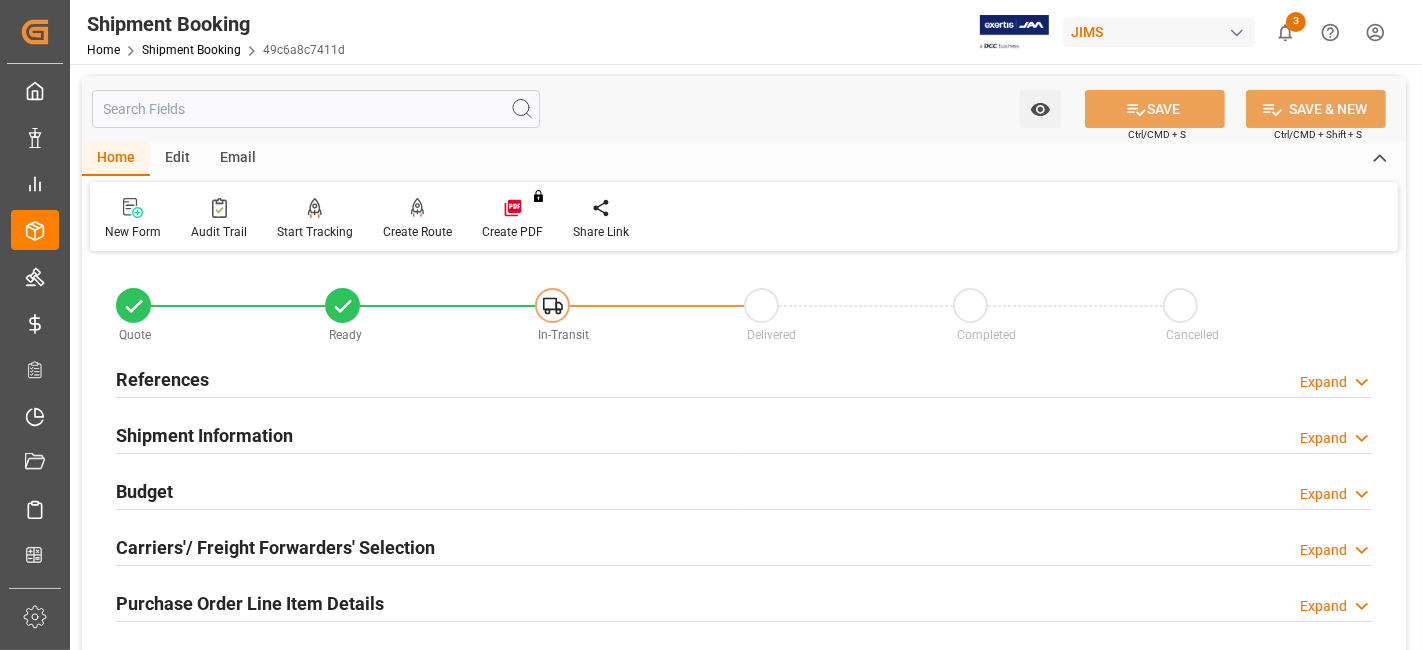 click on "Budget Expand" at bounding box center [744, 490] 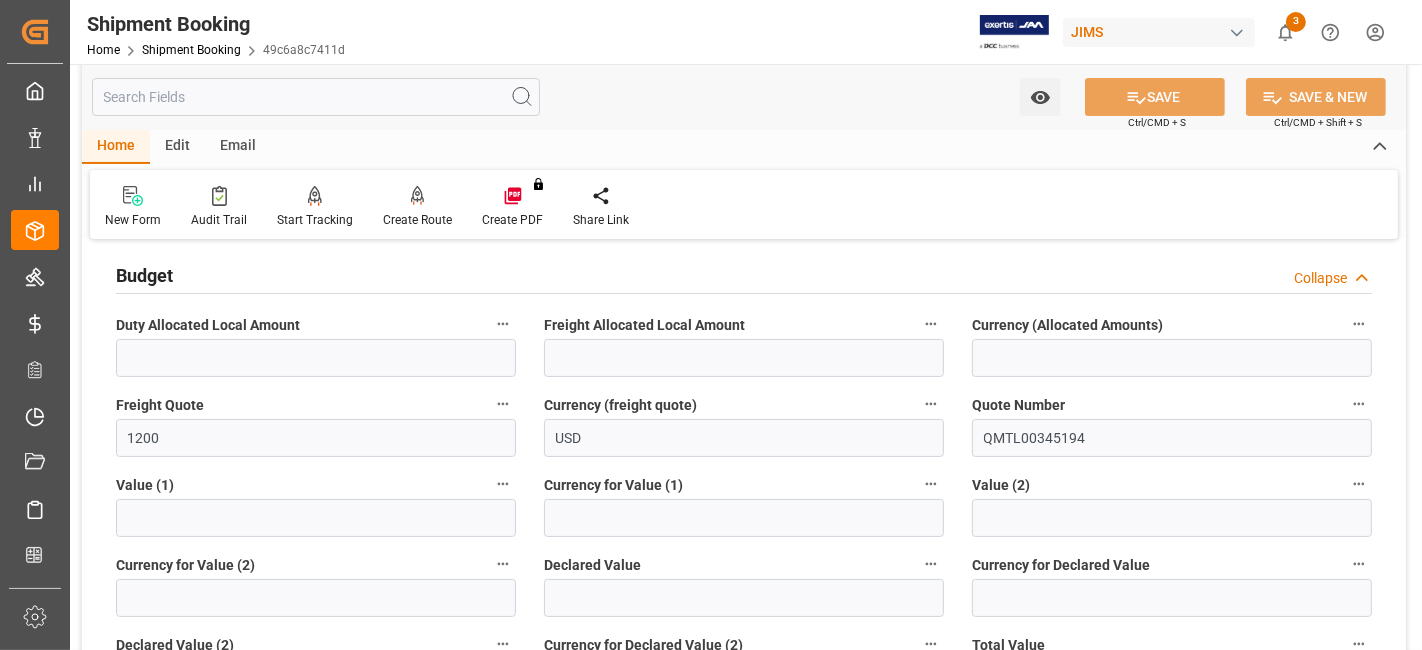 scroll, scrollTop: 222, scrollLeft: 0, axis: vertical 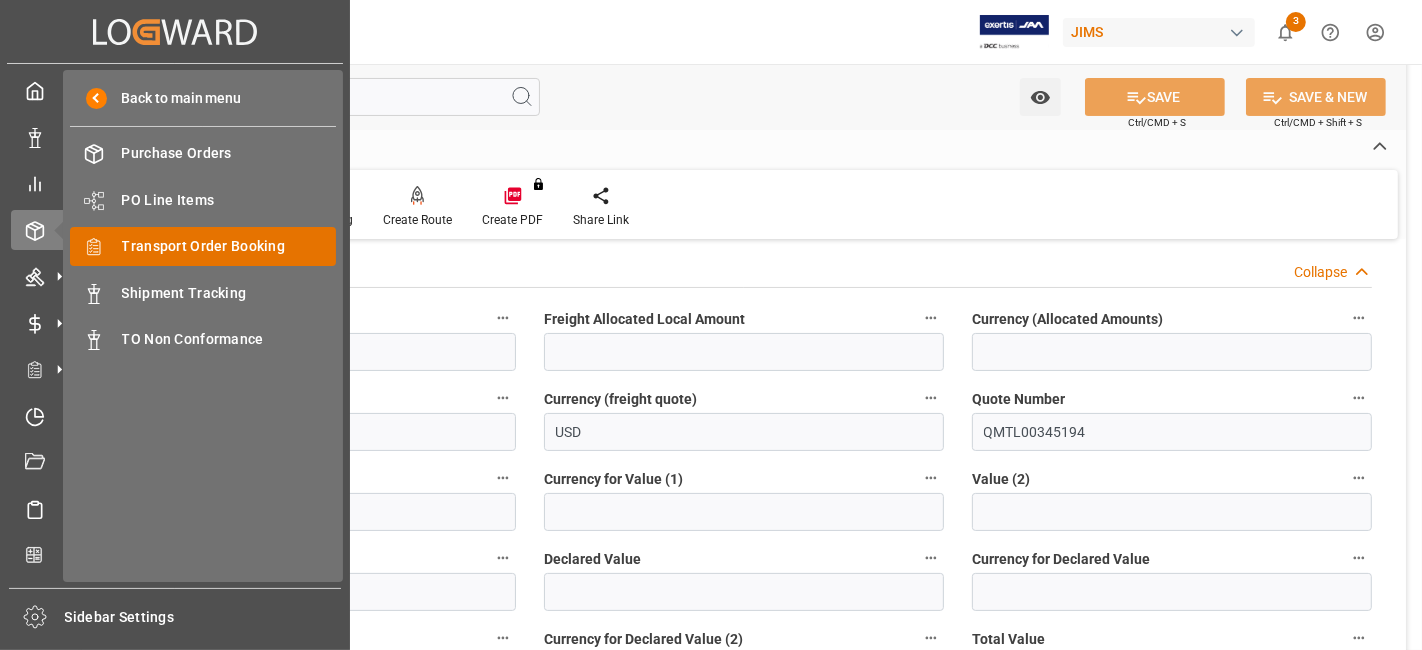click on "Transport Order Booking" at bounding box center (229, 246) 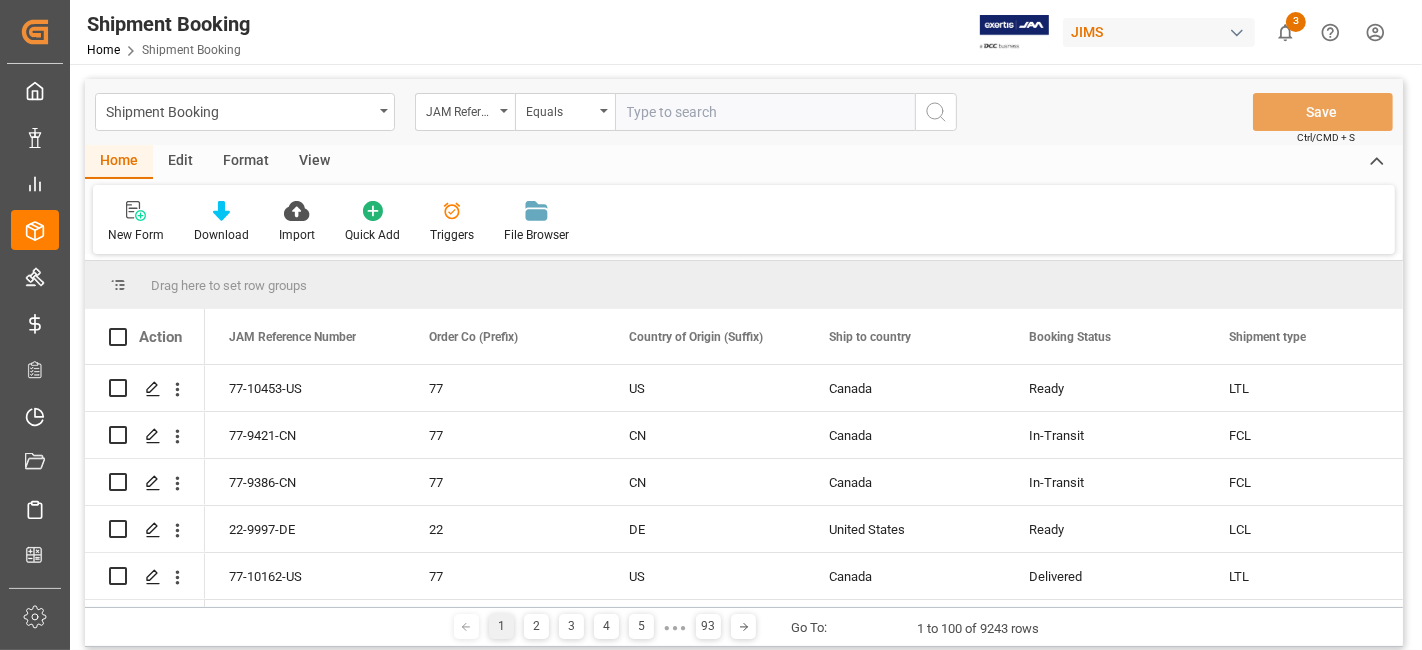 click at bounding box center (765, 112) 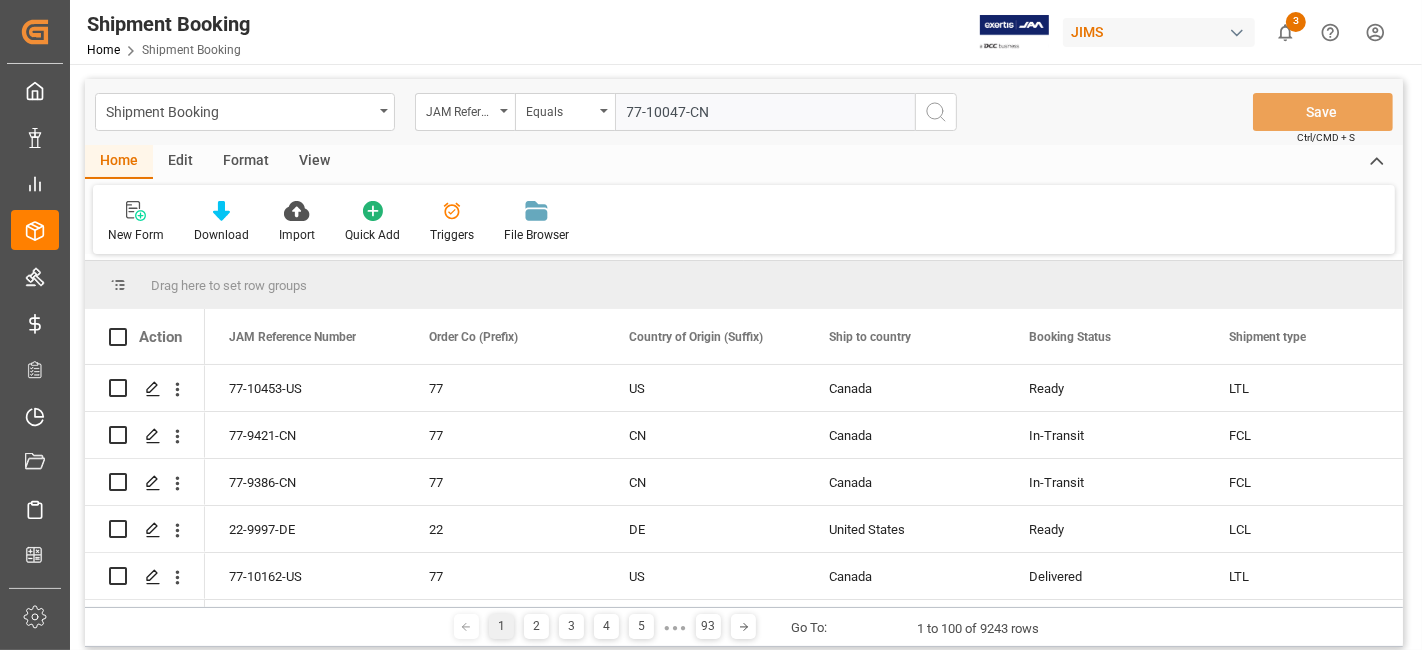 type on "77-10047-CN" 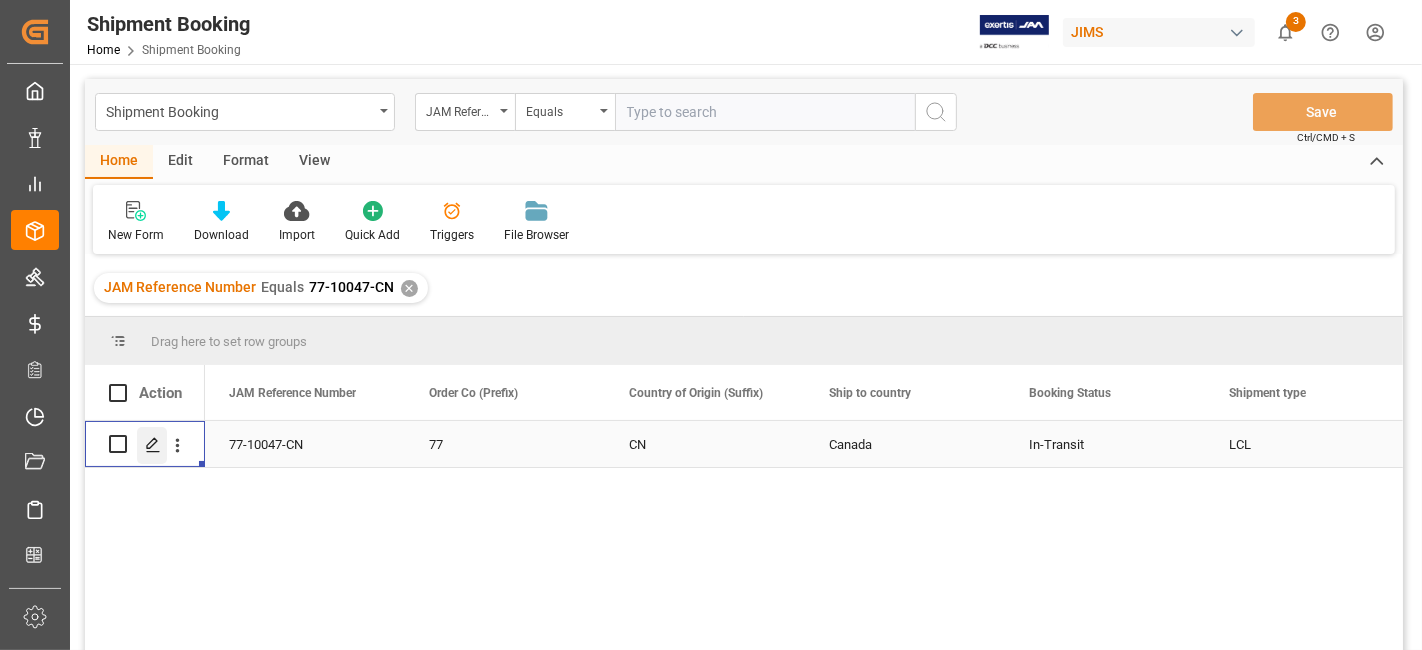 click 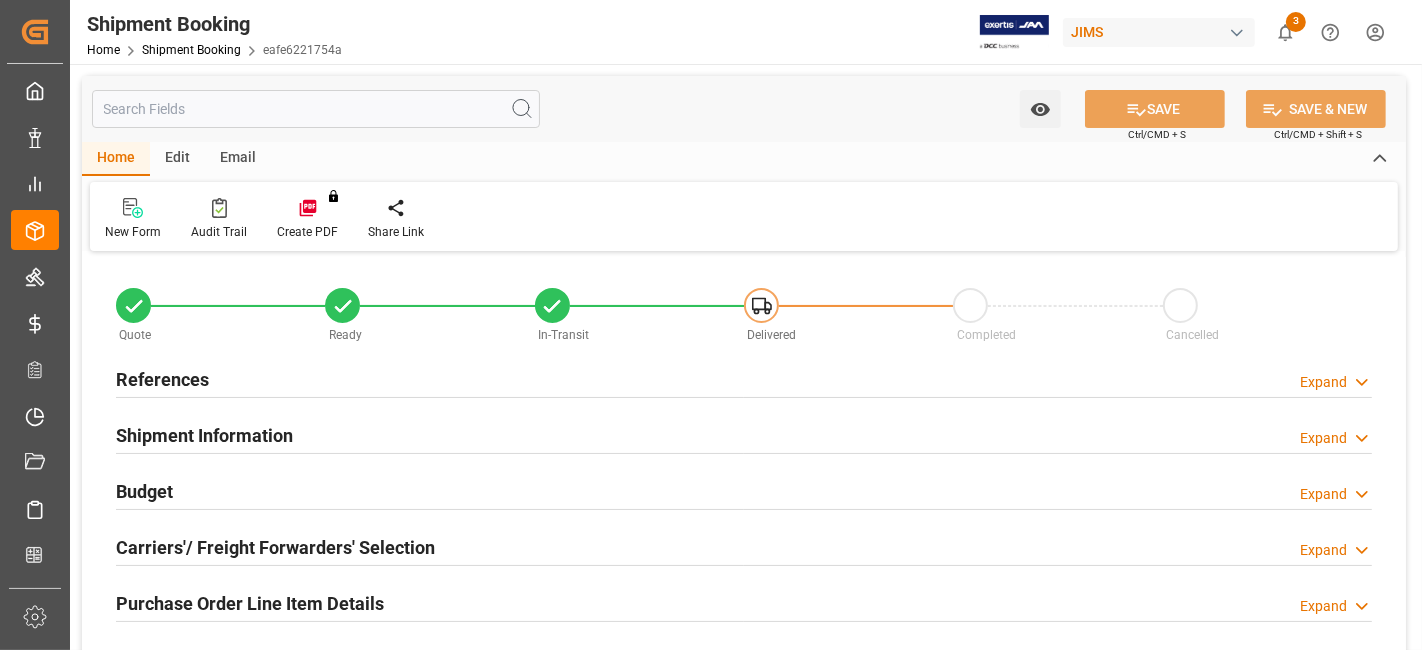 type on "30" 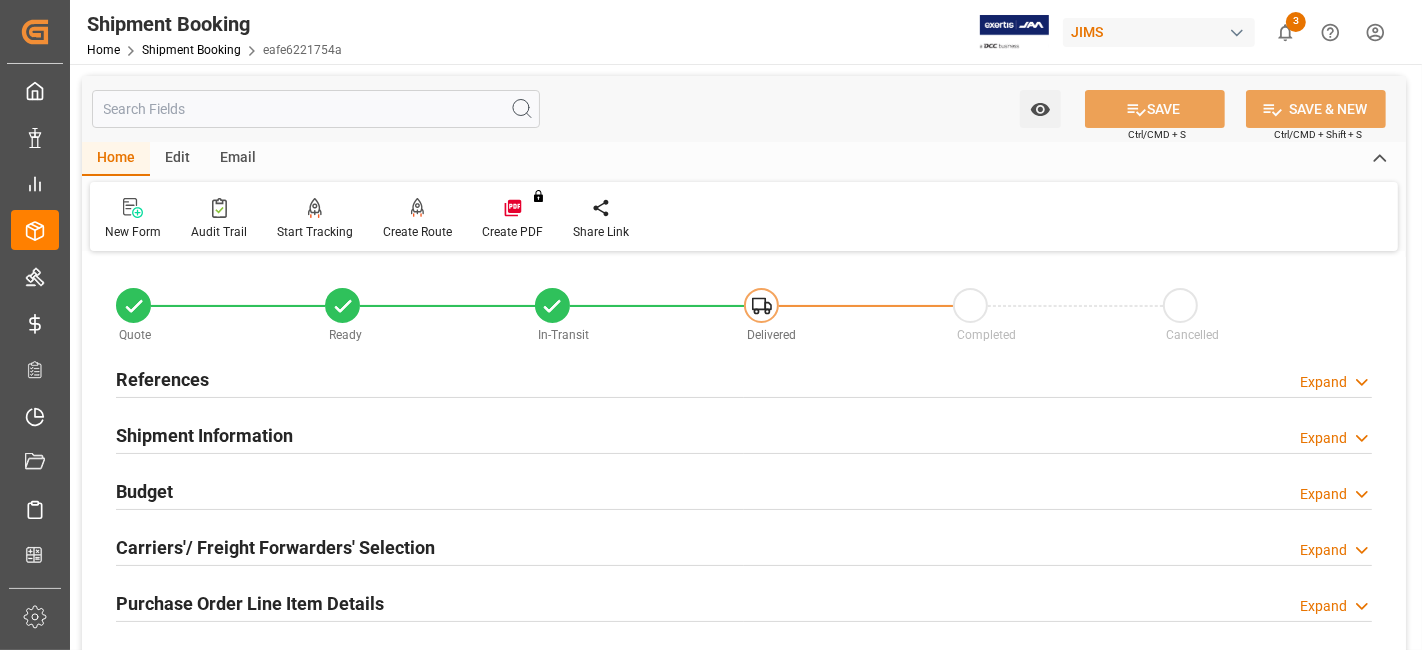click on "Shipment Information" at bounding box center [204, 435] 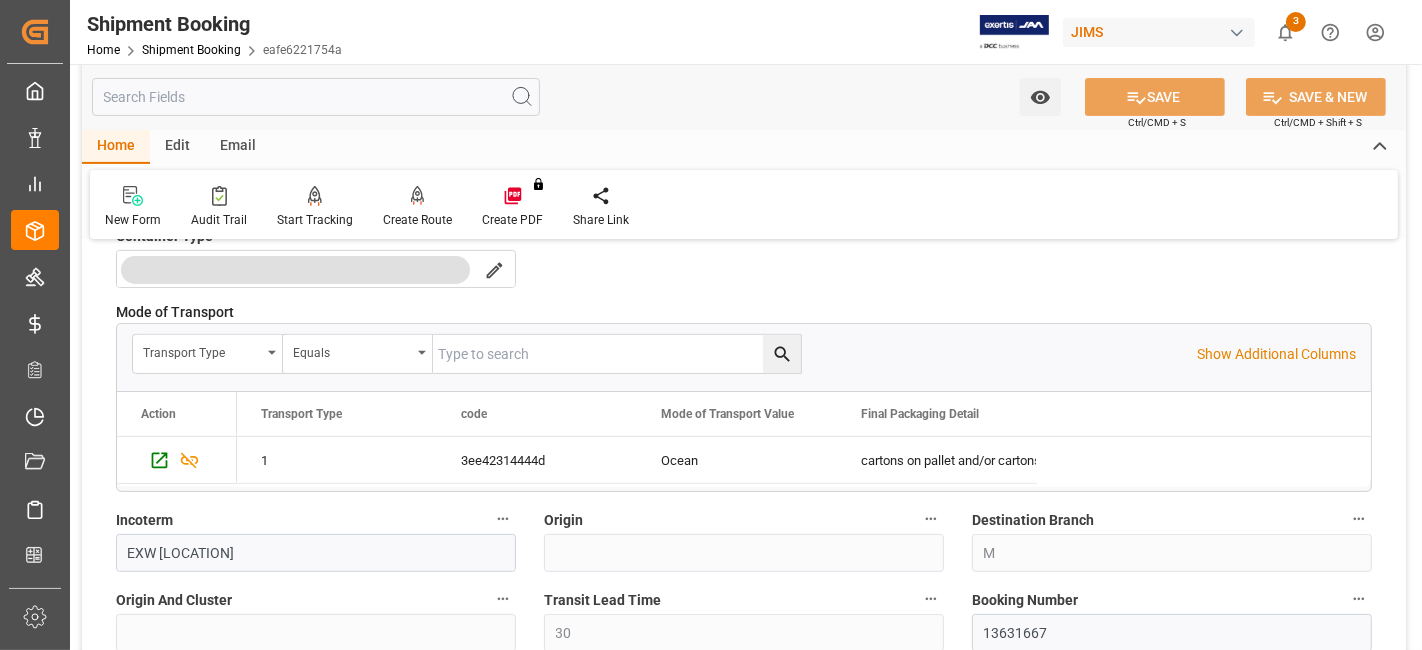 scroll, scrollTop: 577, scrollLeft: 0, axis: vertical 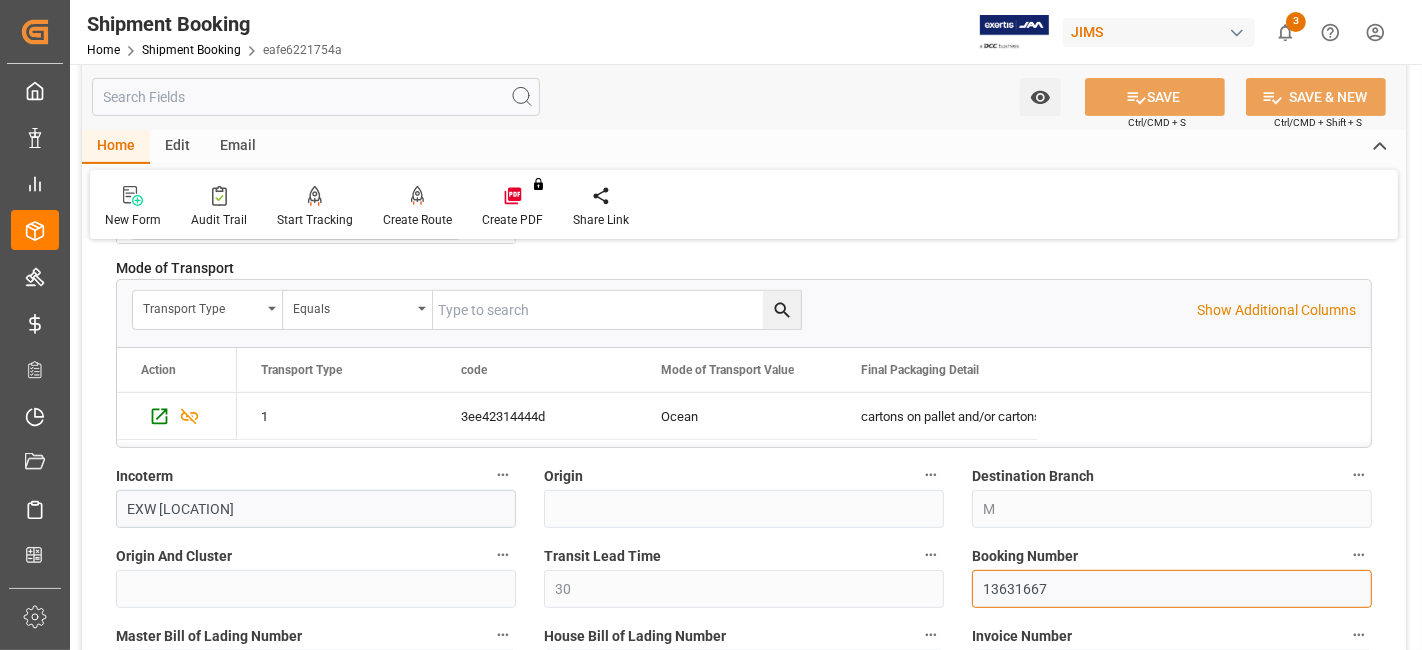 click on "13631667" at bounding box center [1172, 589] 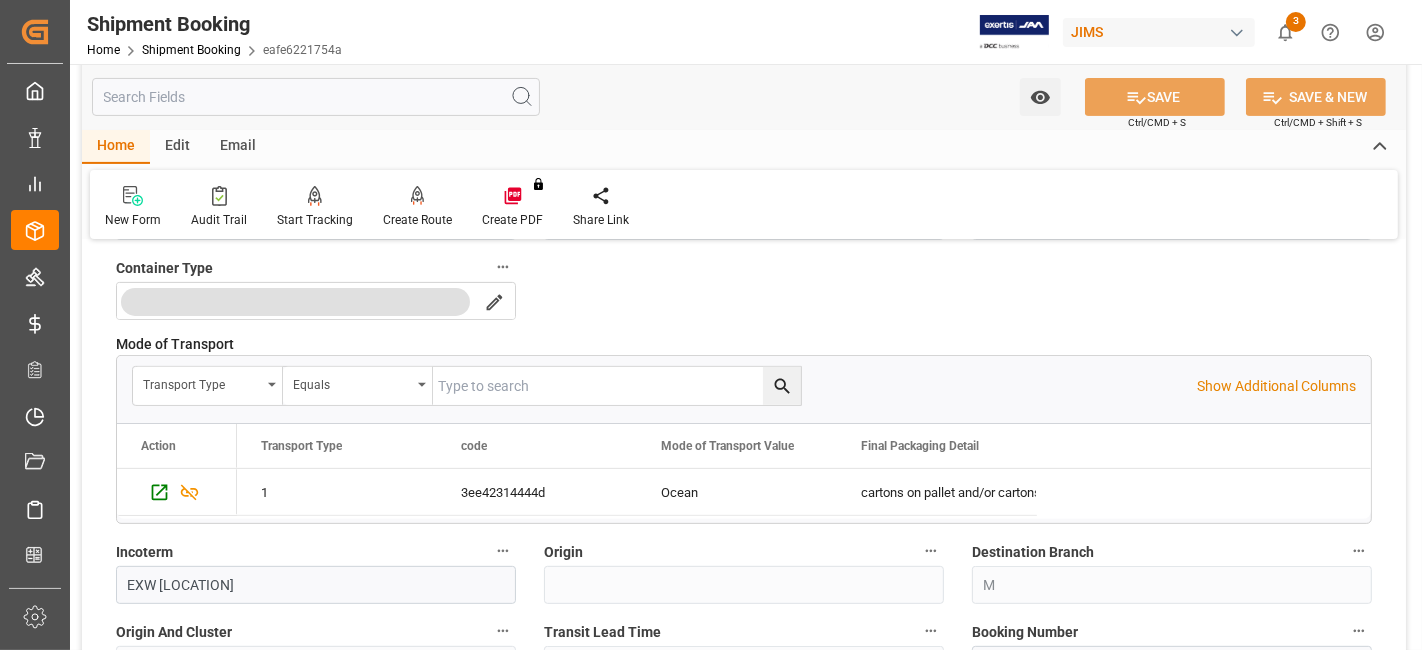 scroll, scrollTop: 466, scrollLeft: 0, axis: vertical 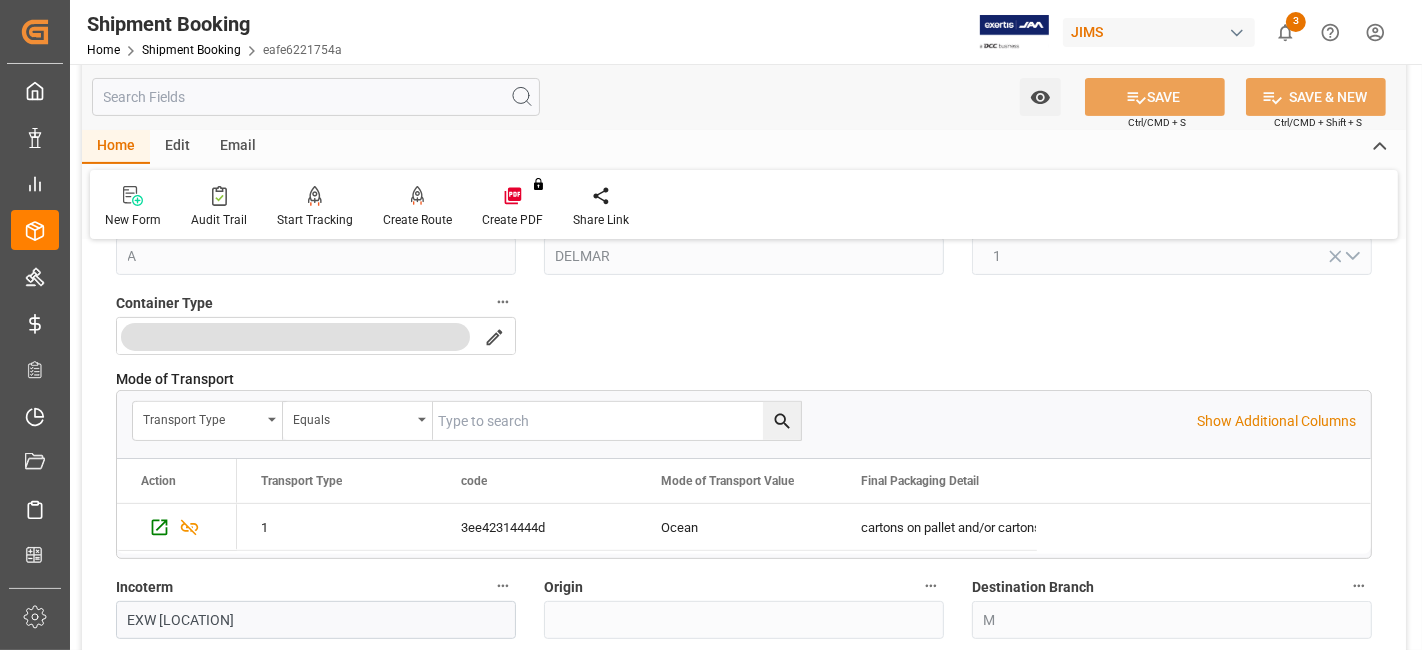click on "Destination Branch     [LOCATION]" at bounding box center [1172, 606] 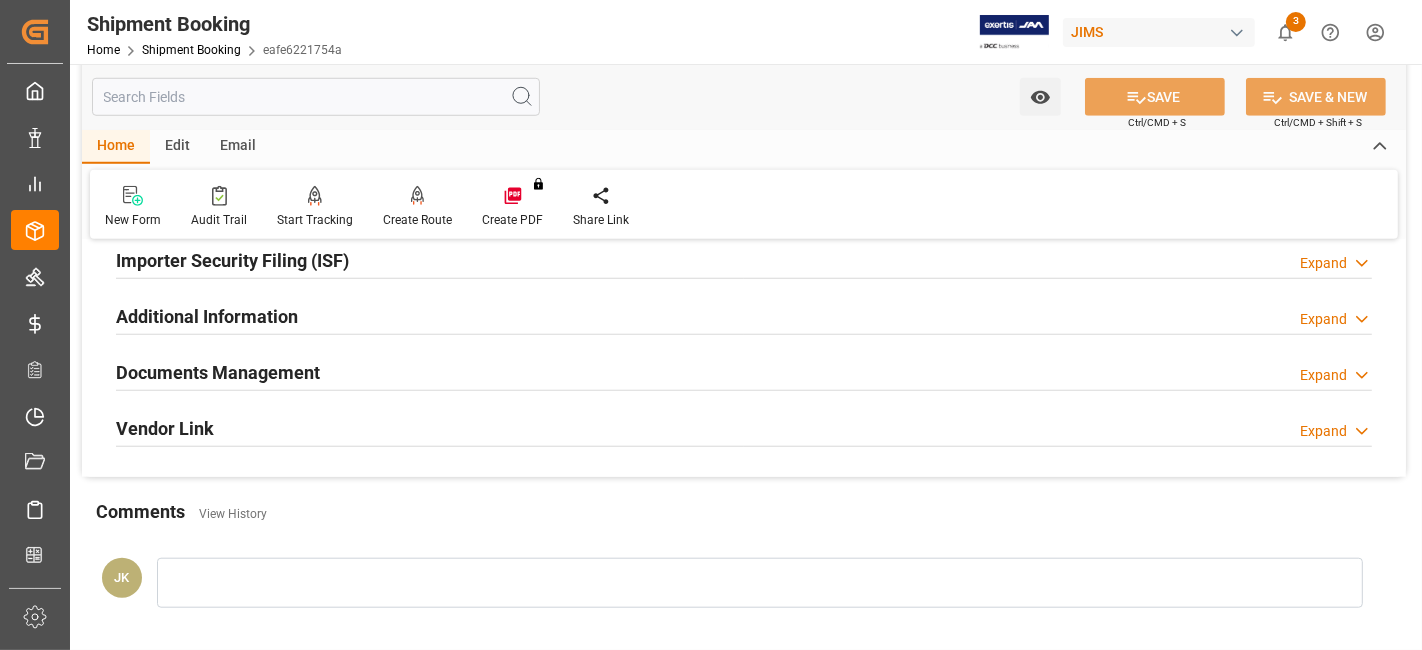 scroll, scrollTop: 1444, scrollLeft: 0, axis: vertical 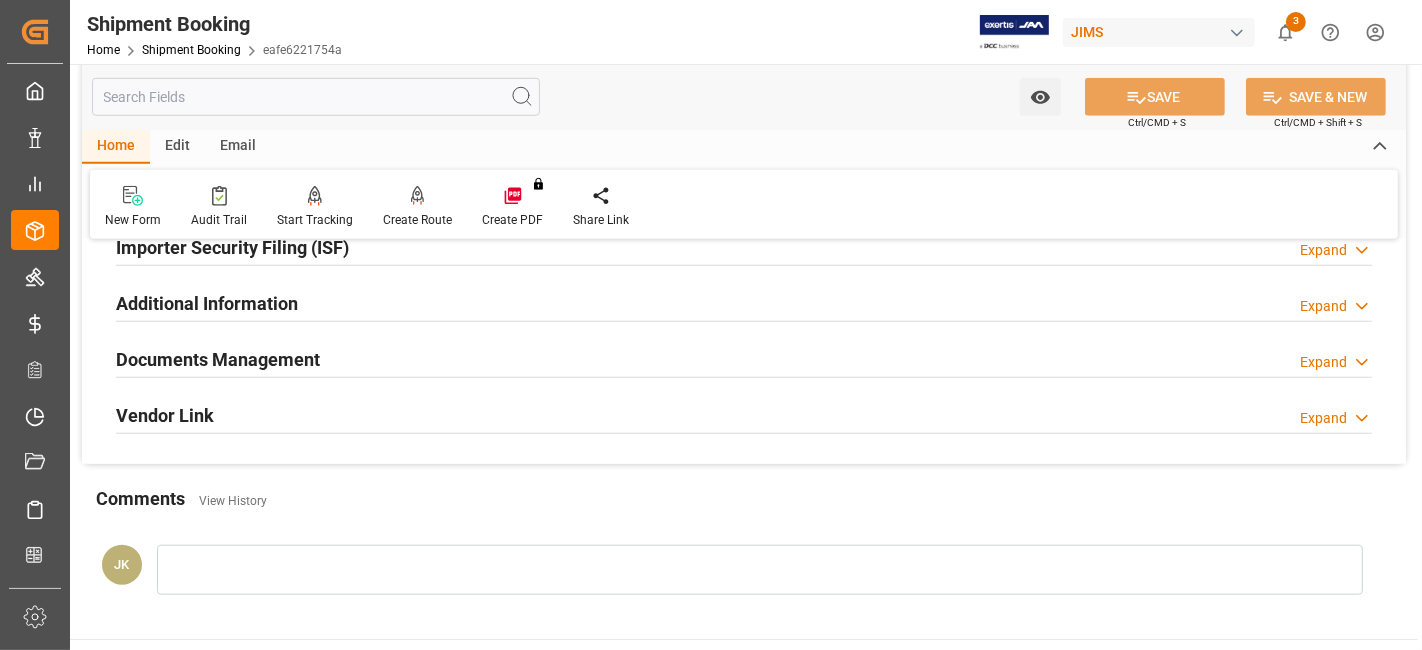 click on "Documents Management" at bounding box center [218, 359] 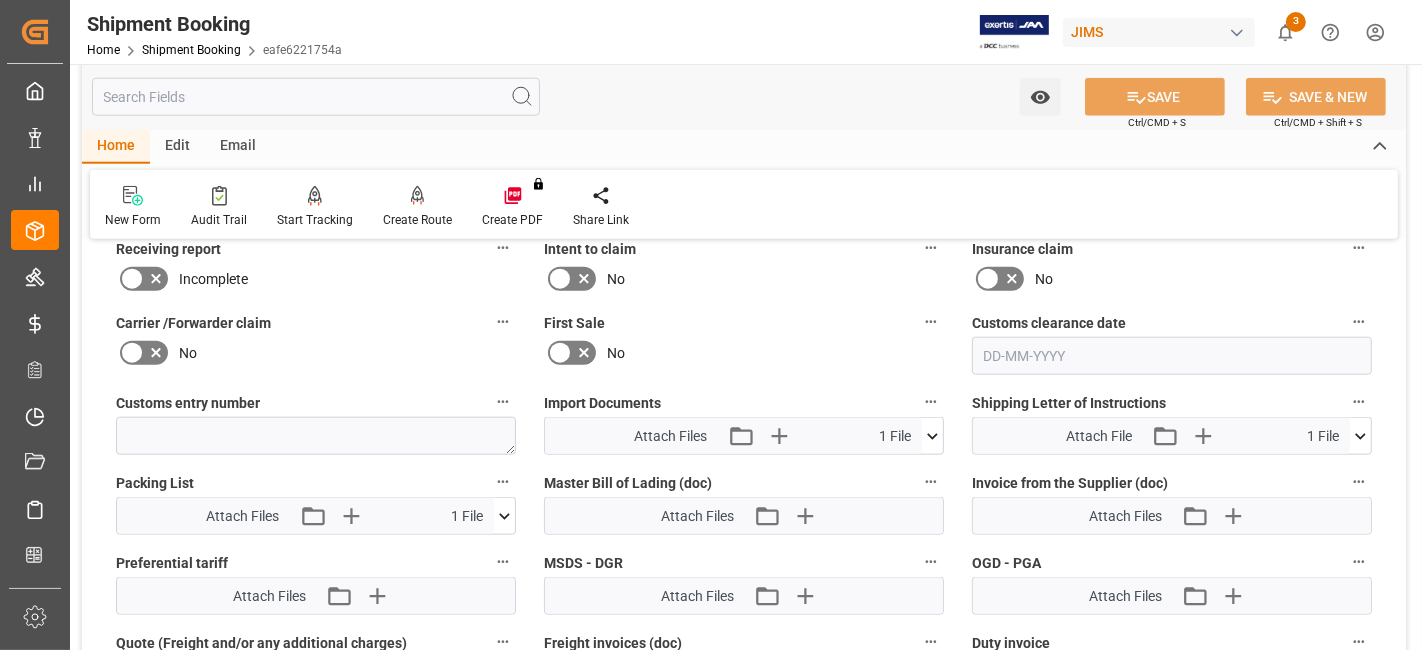 scroll, scrollTop: 1755, scrollLeft: 0, axis: vertical 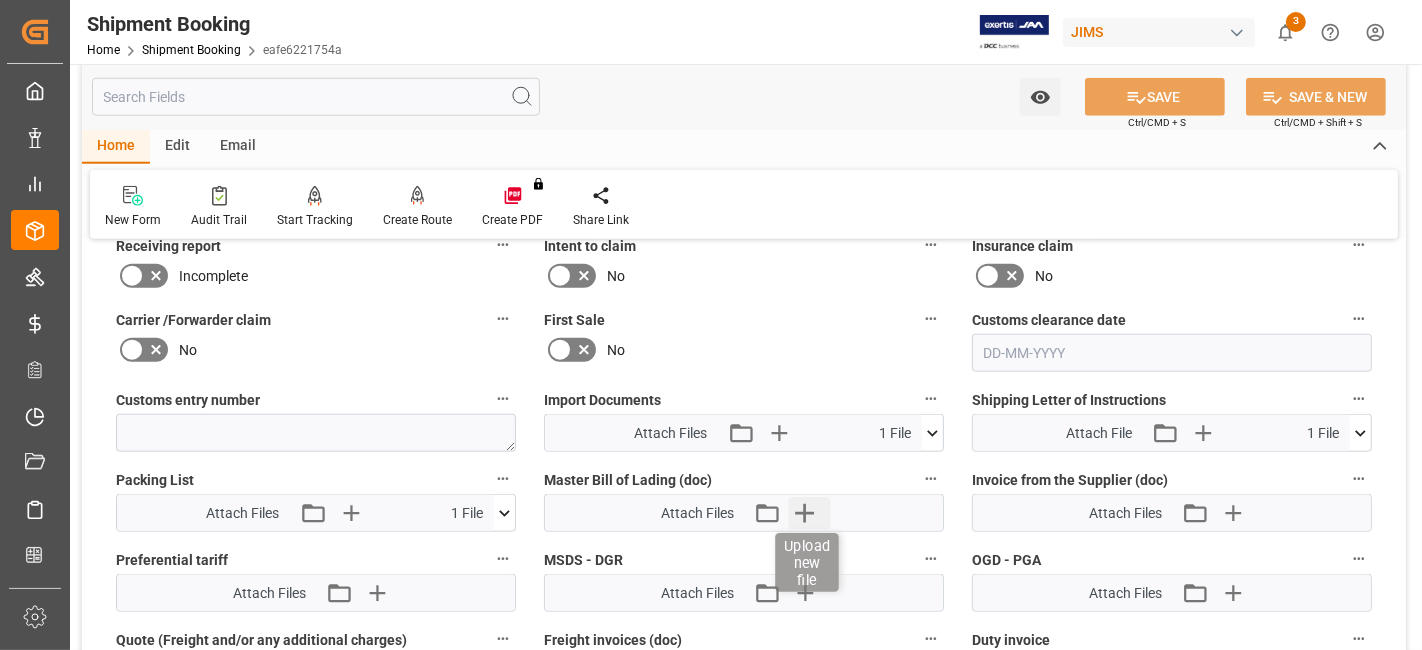 click 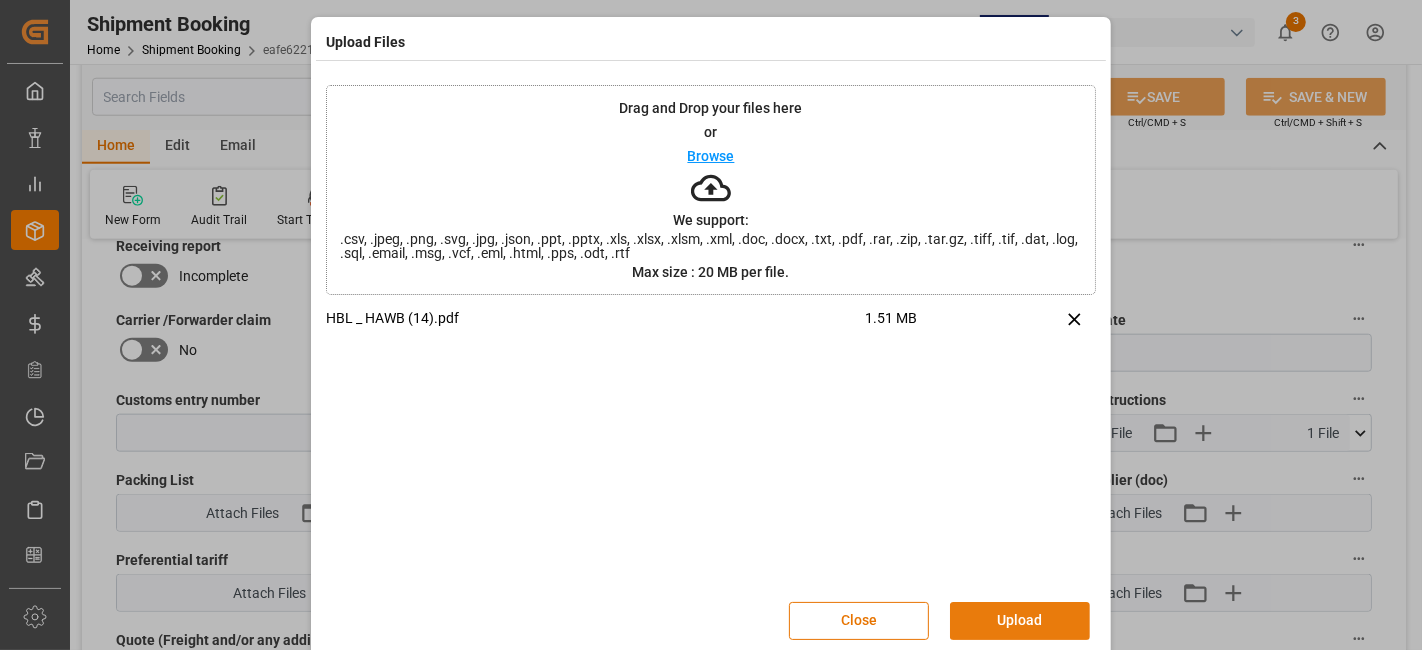 click on "Upload" at bounding box center (1020, 621) 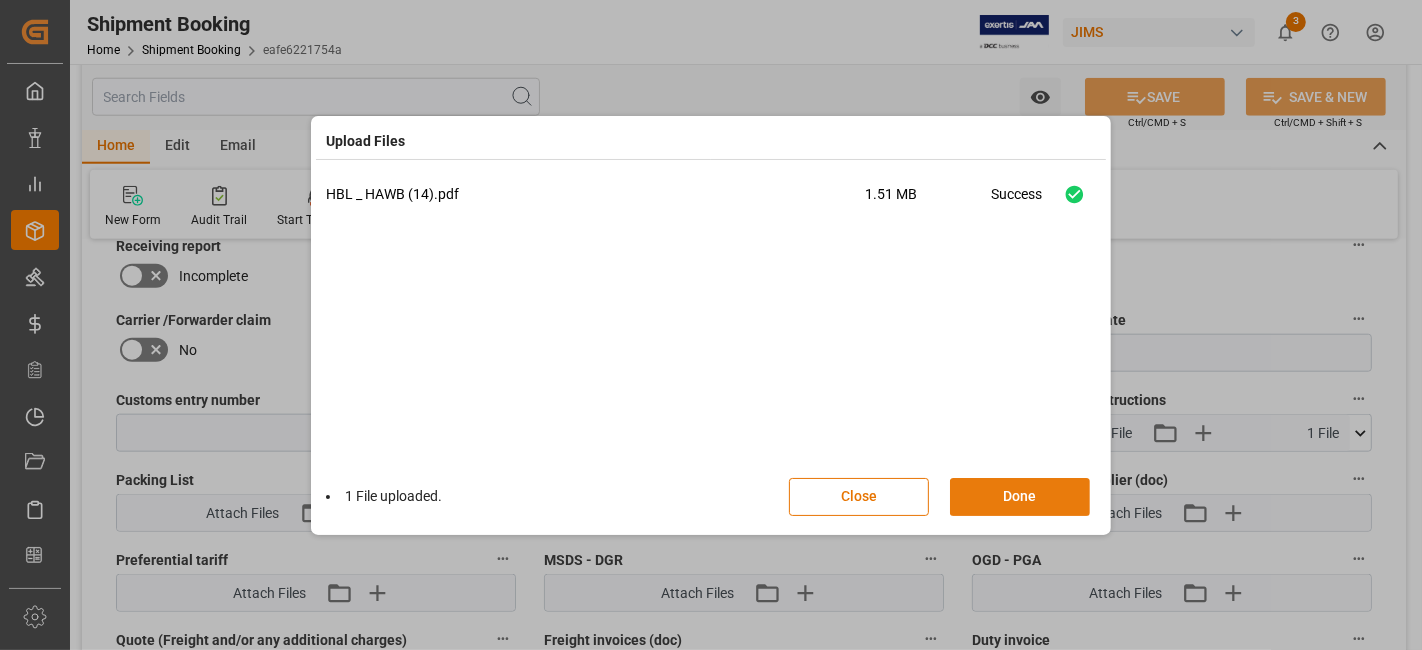 click on "Done" at bounding box center (1020, 497) 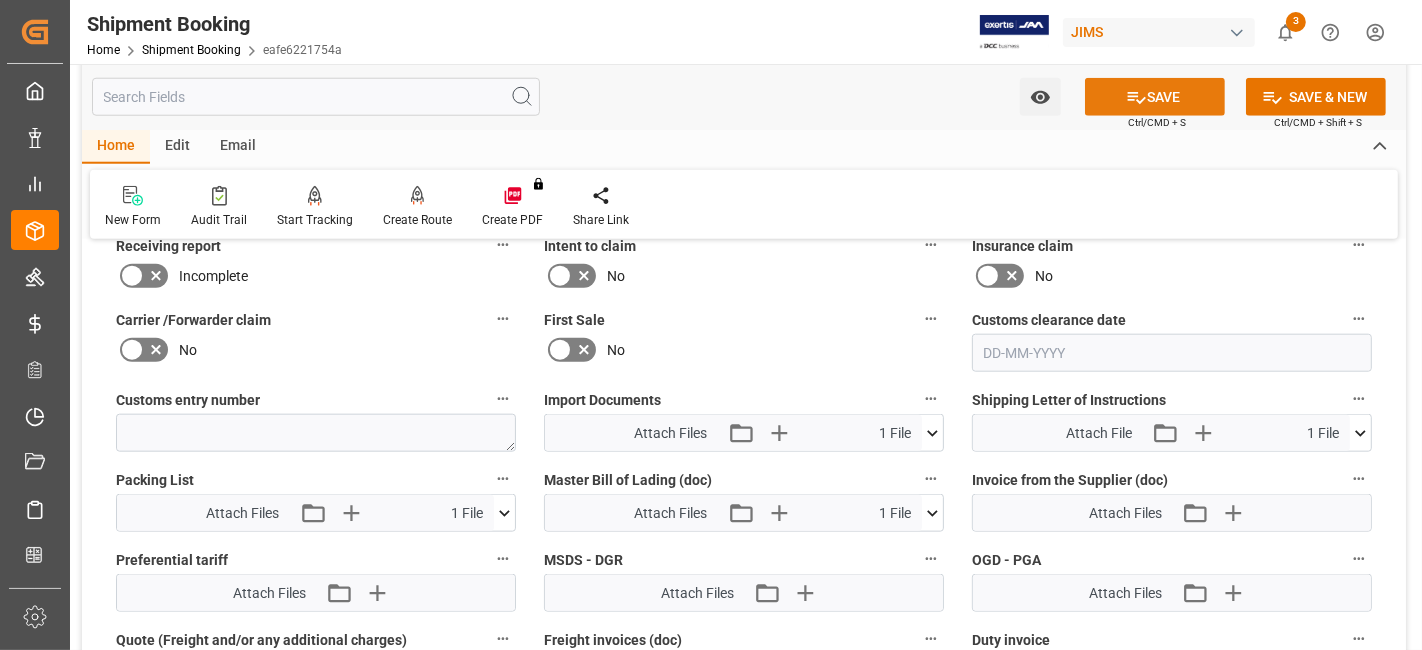 click on "SAVE" at bounding box center [1155, 97] 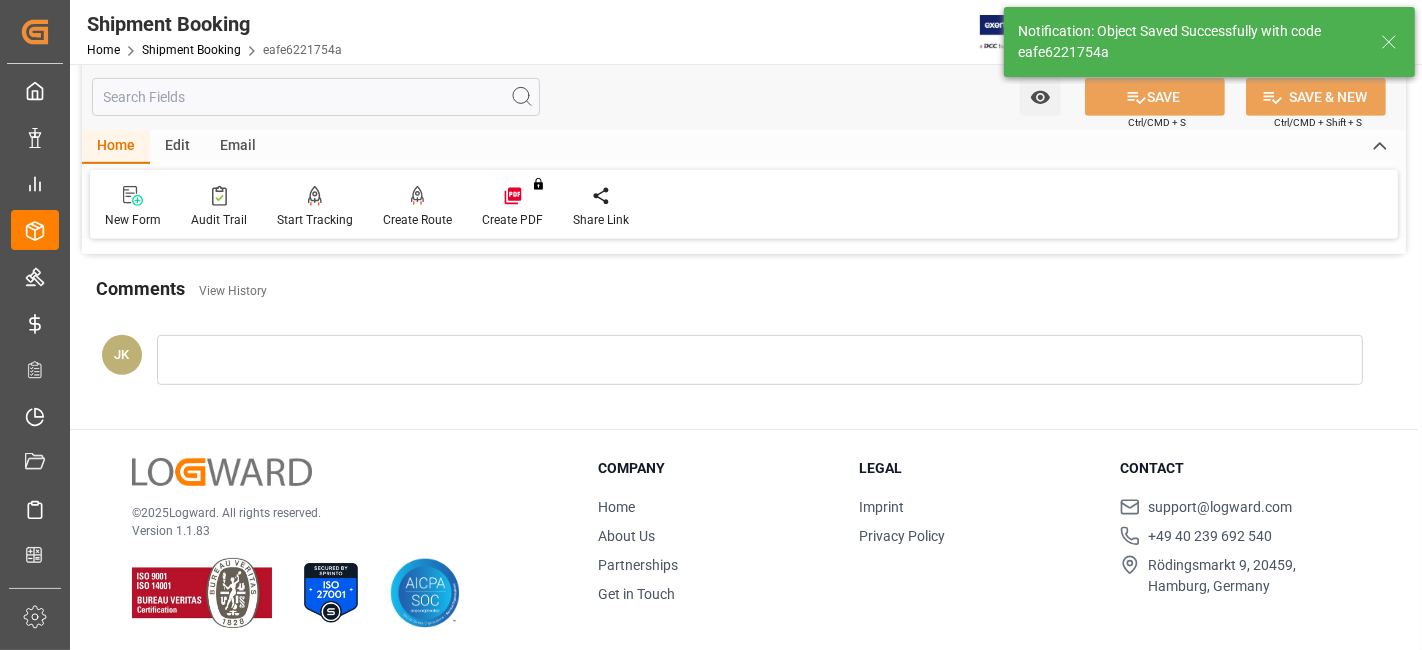 scroll, scrollTop: 514, scrollLeft: 0, axis: vertical 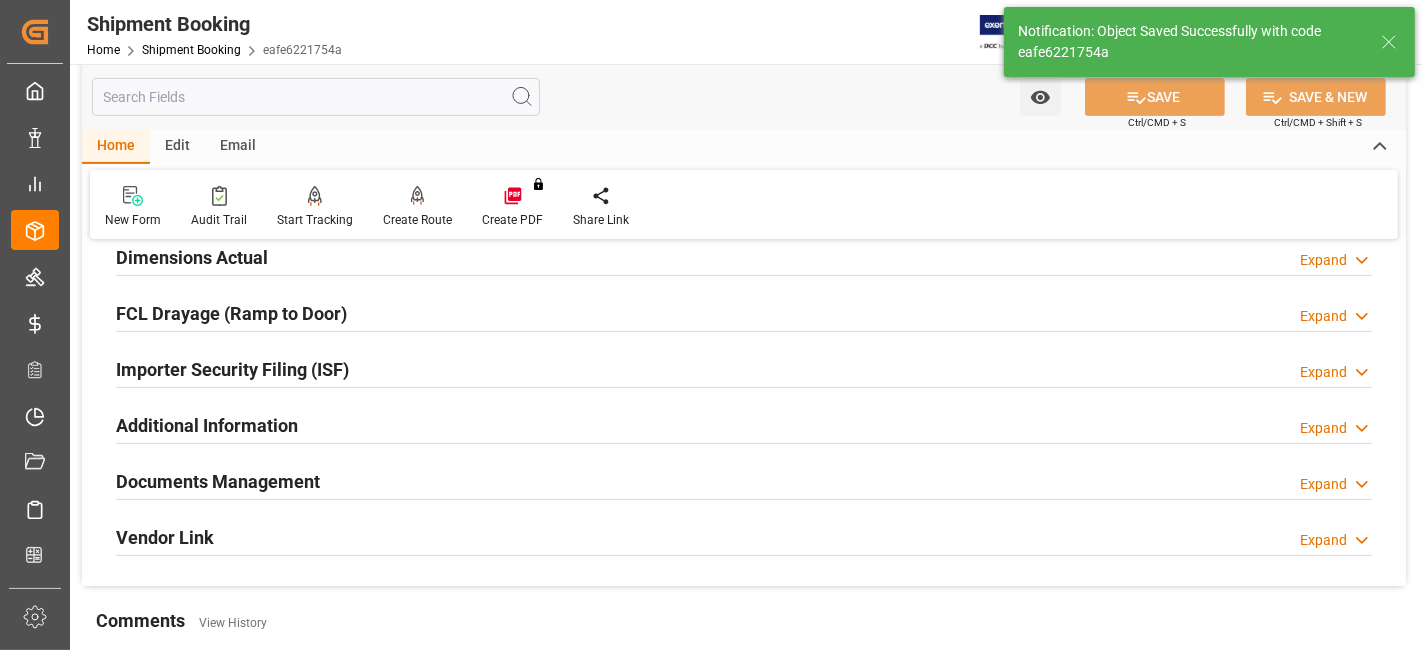 click on "Documents Management Expand" at bounding box center (744, 480) 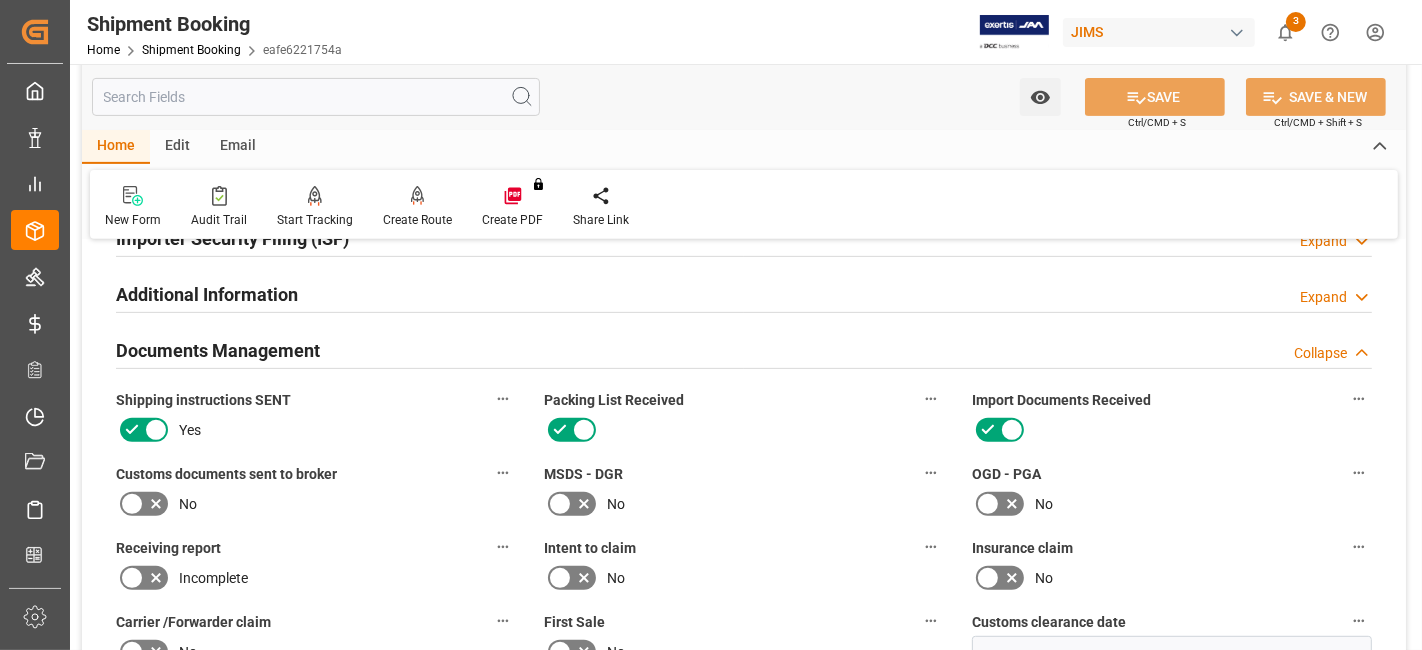 scroll, scrollTop: 647, scrollLeft: 0, axis: vertical 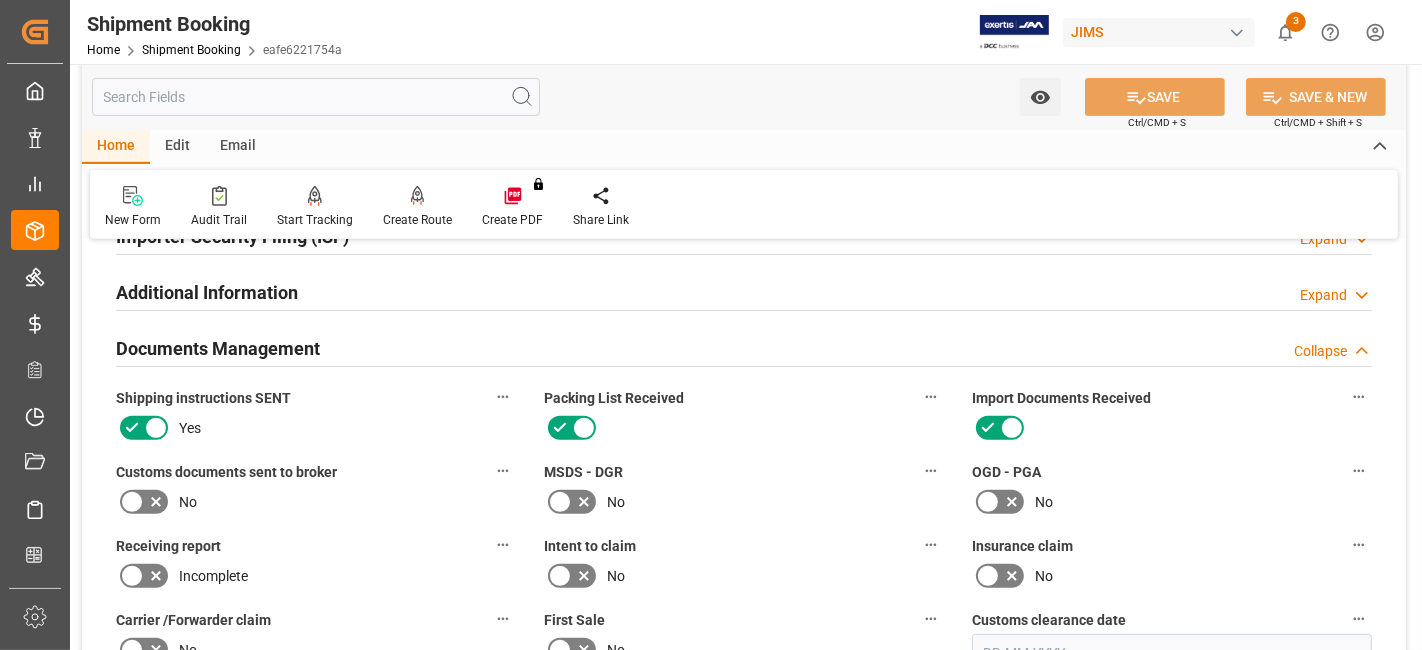 click on "MSDS - DGR     No" at bounding box center (744, 488) 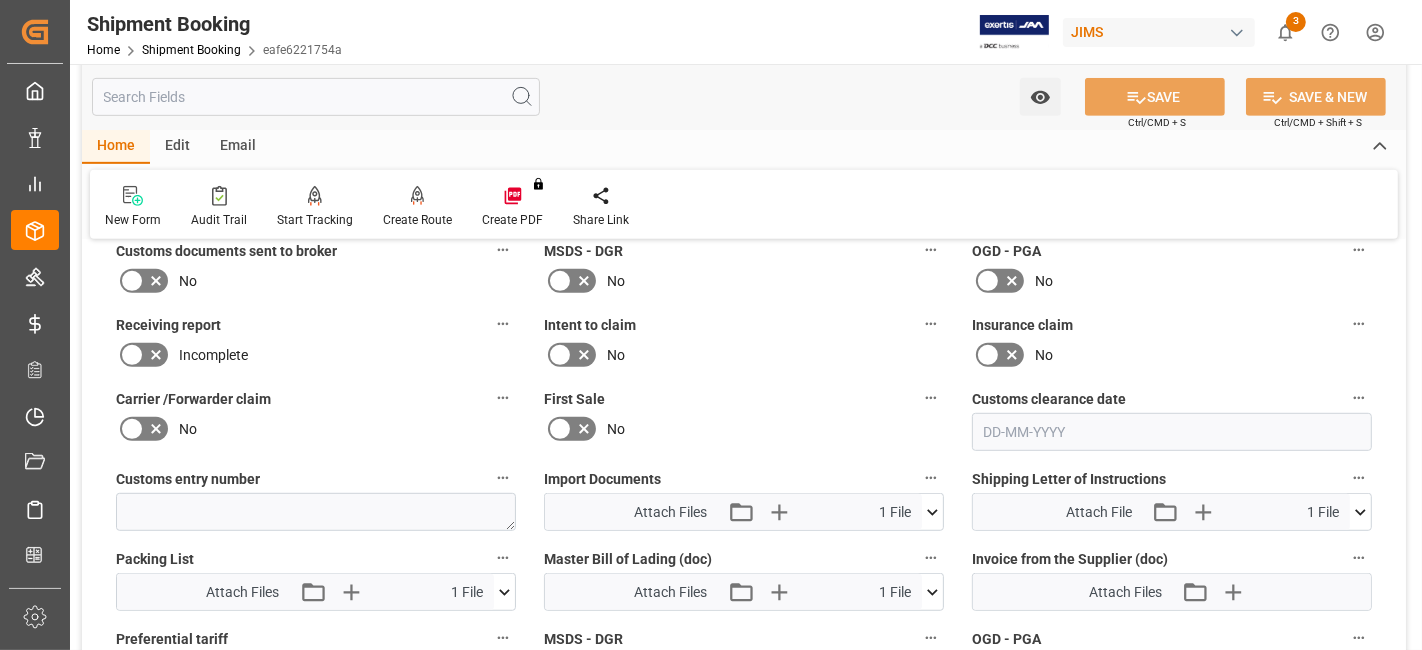 scroll, scrollTop: 869, scrollLeft: 0, axis: vertical 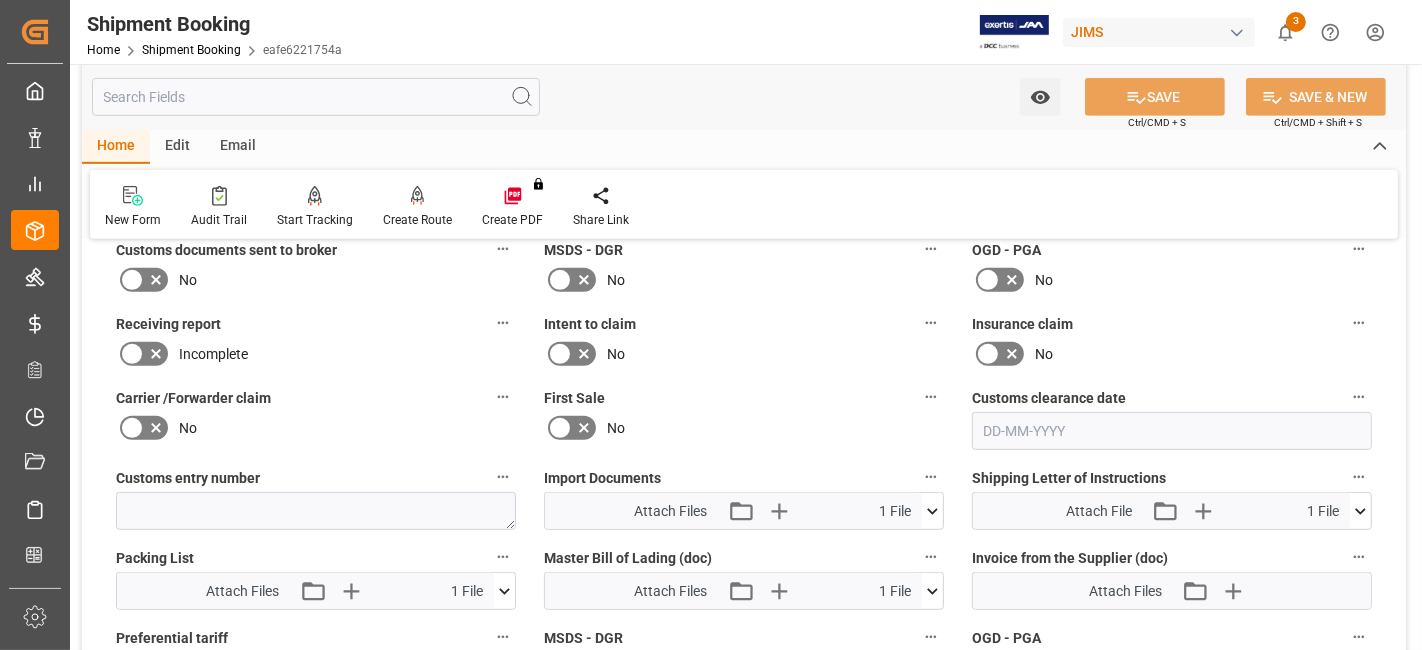 click 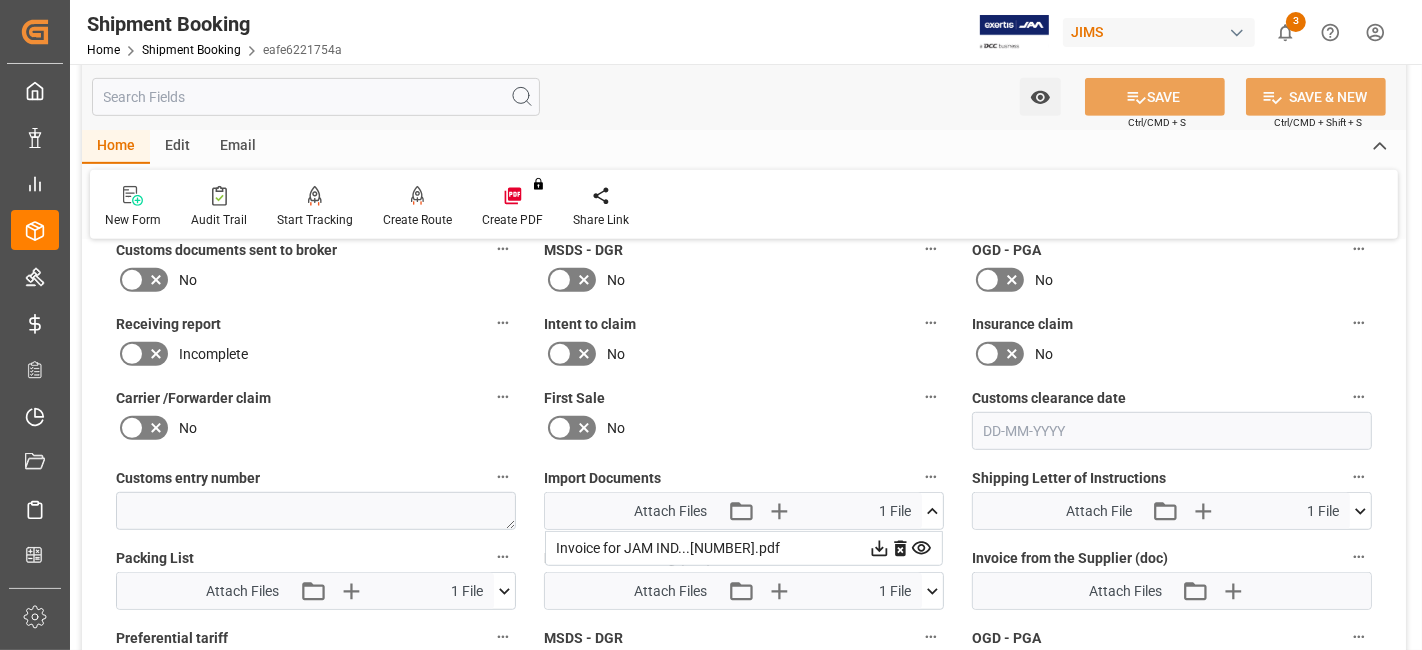 click 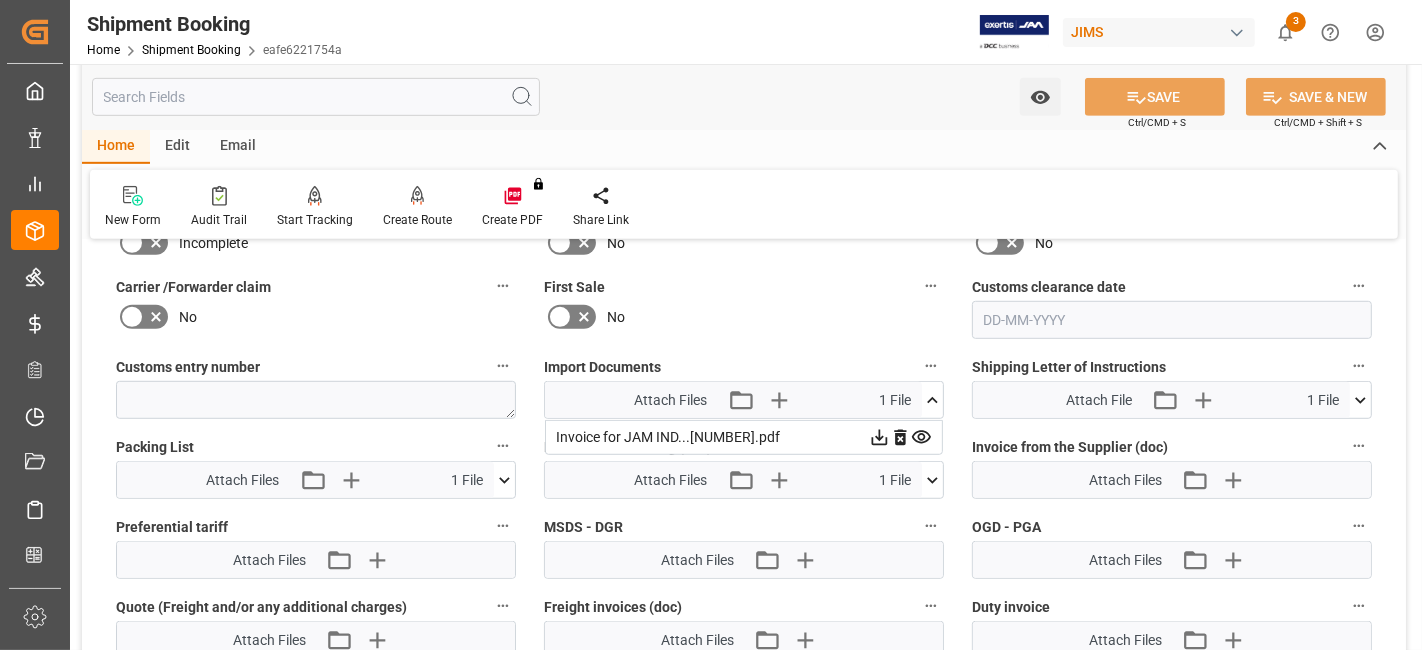 click on "Carrier /Forwarder claim     No" at bounding box center (316, 306) 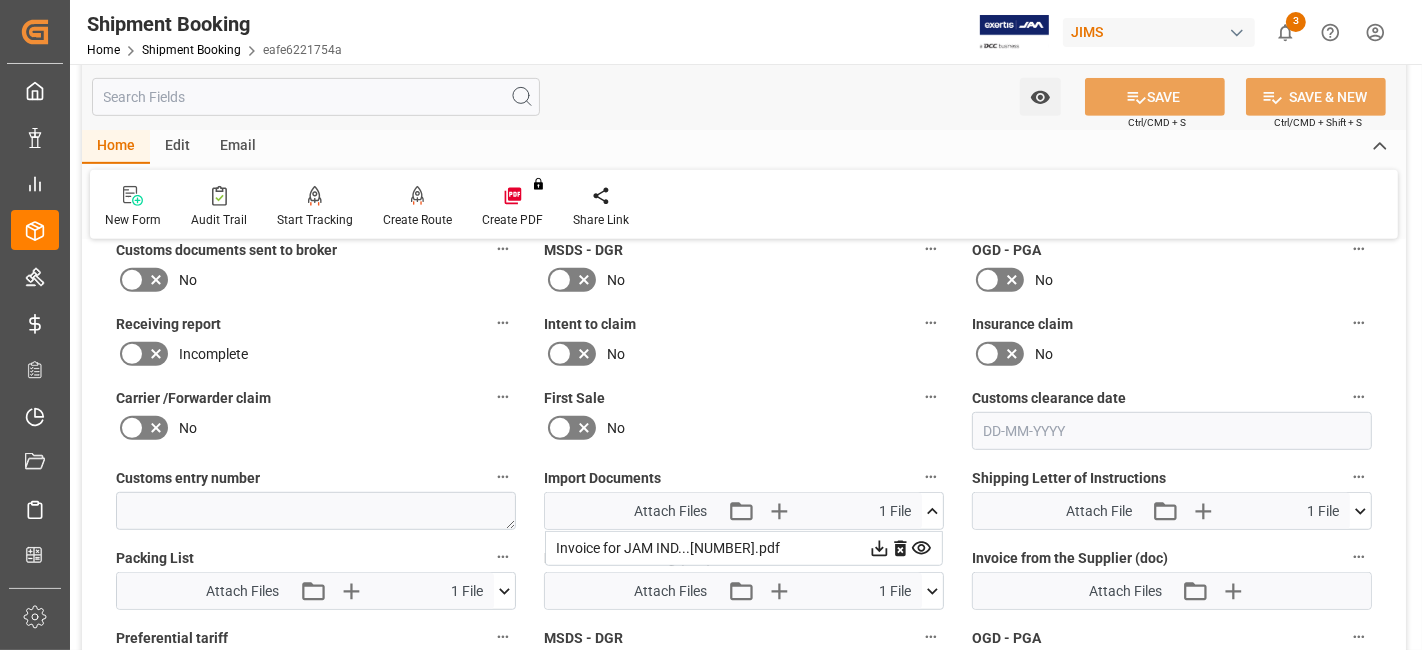 scroll, scrollTop: 825, scrollLeft: 0, axis: vertical 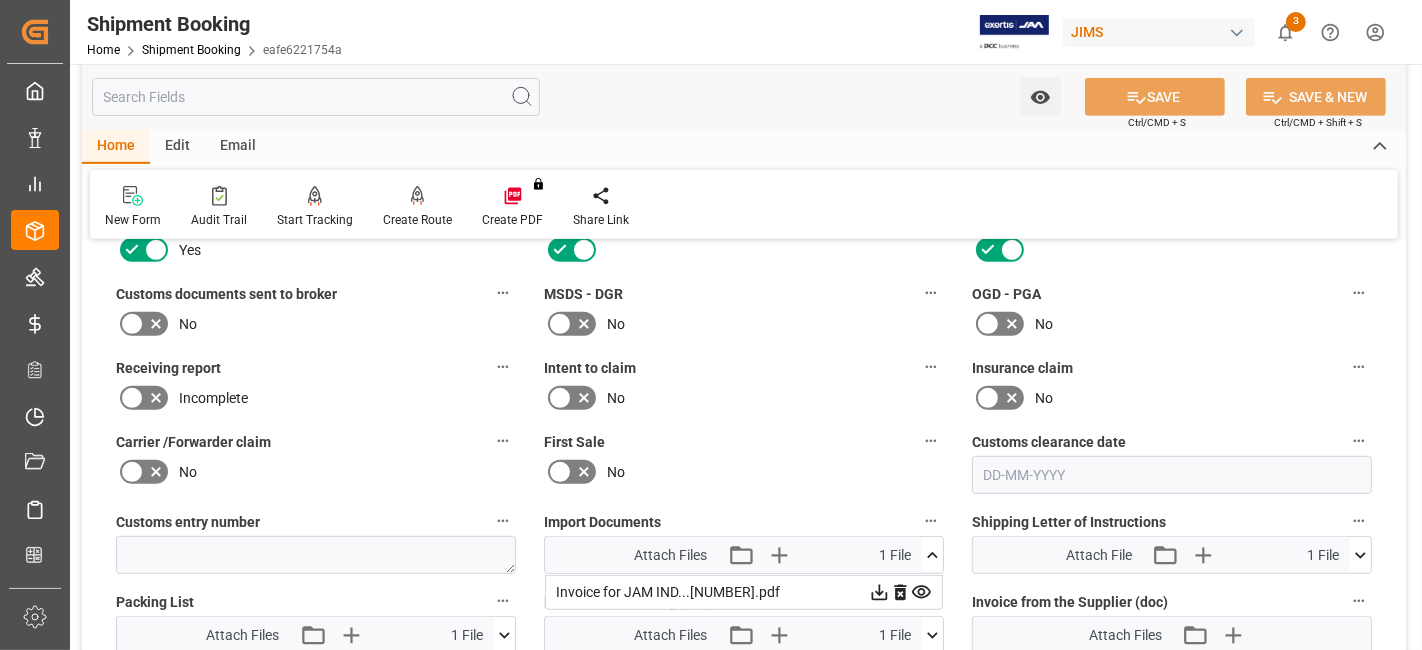 click 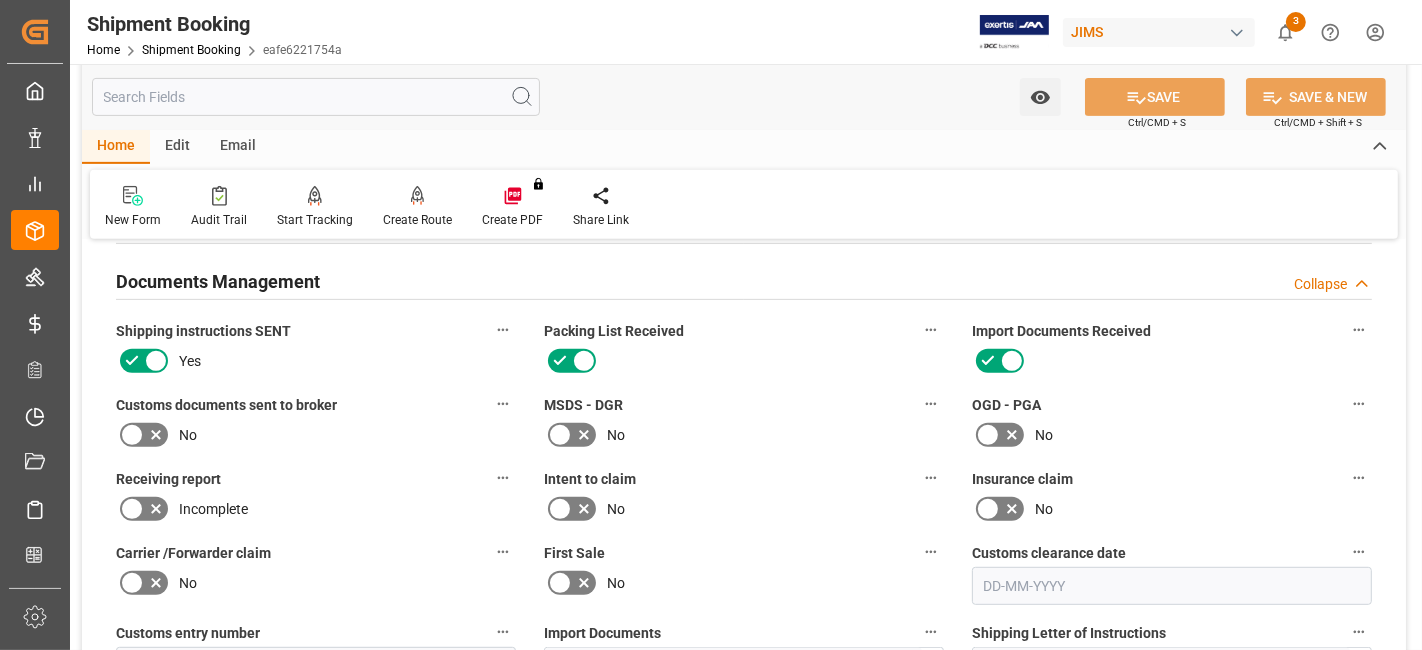 type 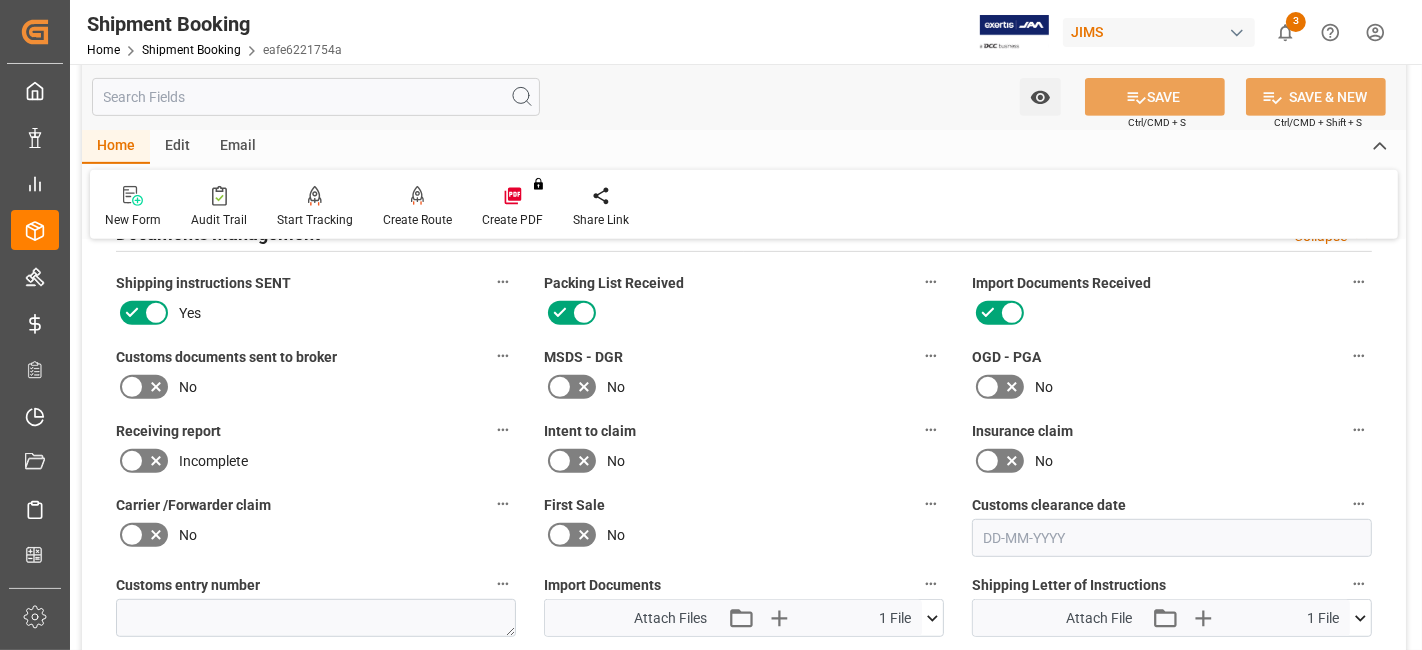 scroll, scrollTop: 758, scrollLeft: 0, axis: vertical 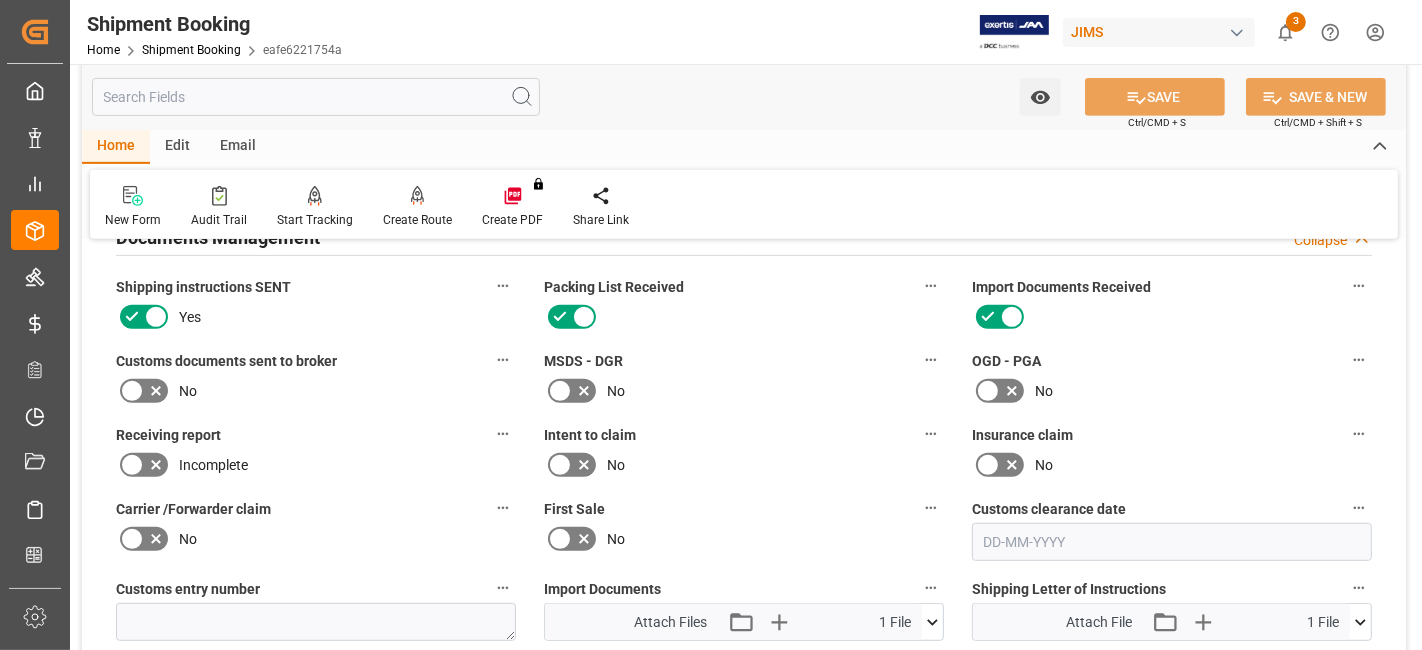 click on "Receiving report     Incomplete" at bounding box center [316, 451] 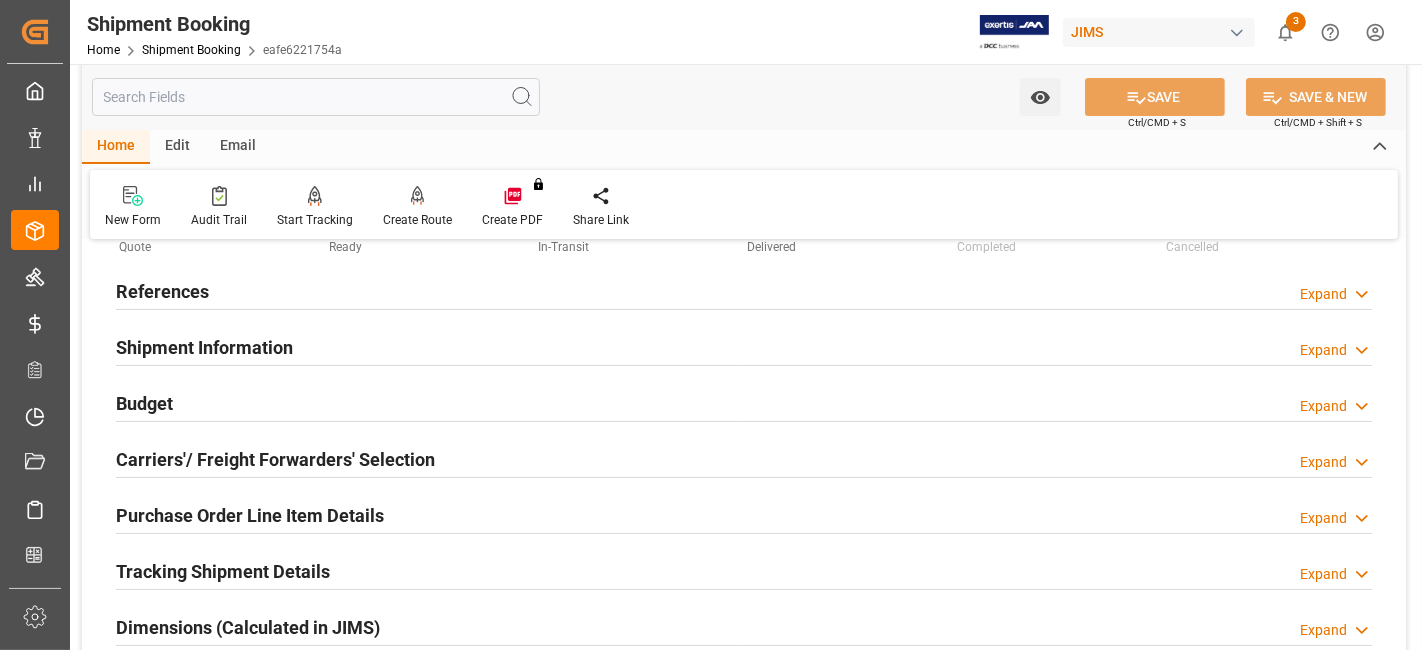 scroll, scrollTop: 133, scrollLeft: 0, axis: vertical 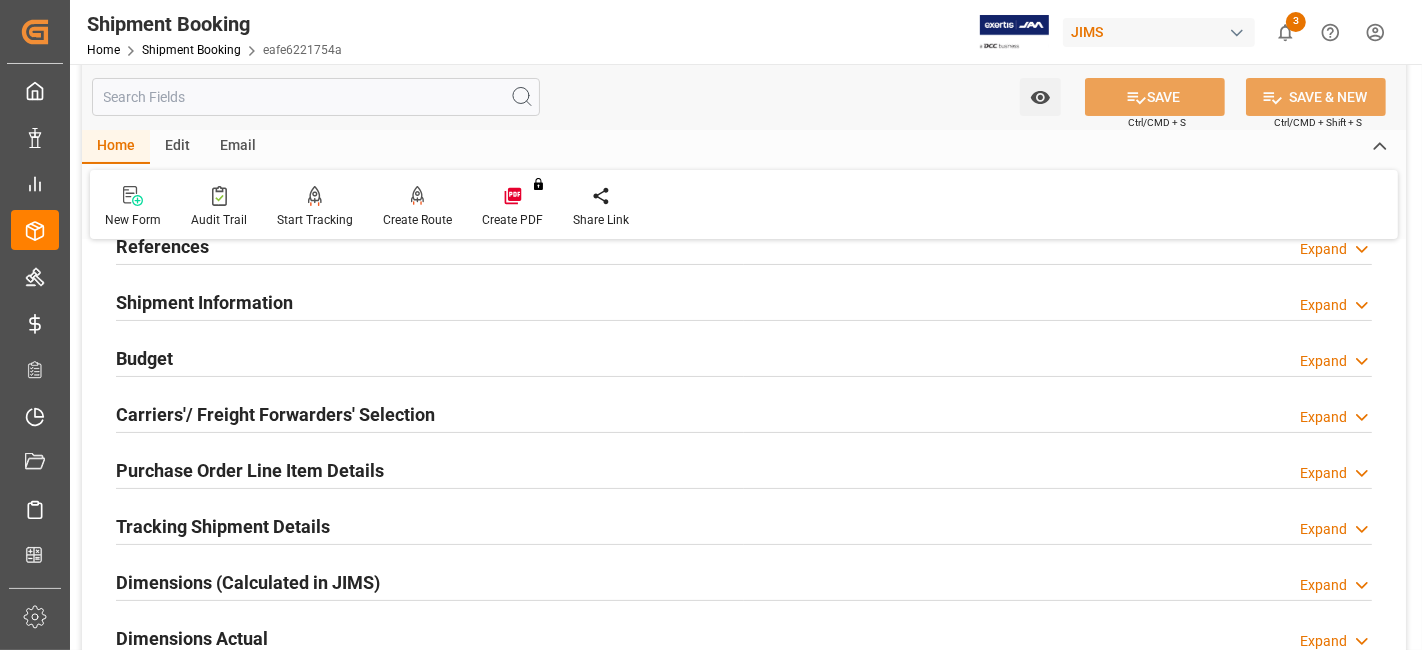 click on "Tracking Shipment Details" at bounding box center [223, 526] 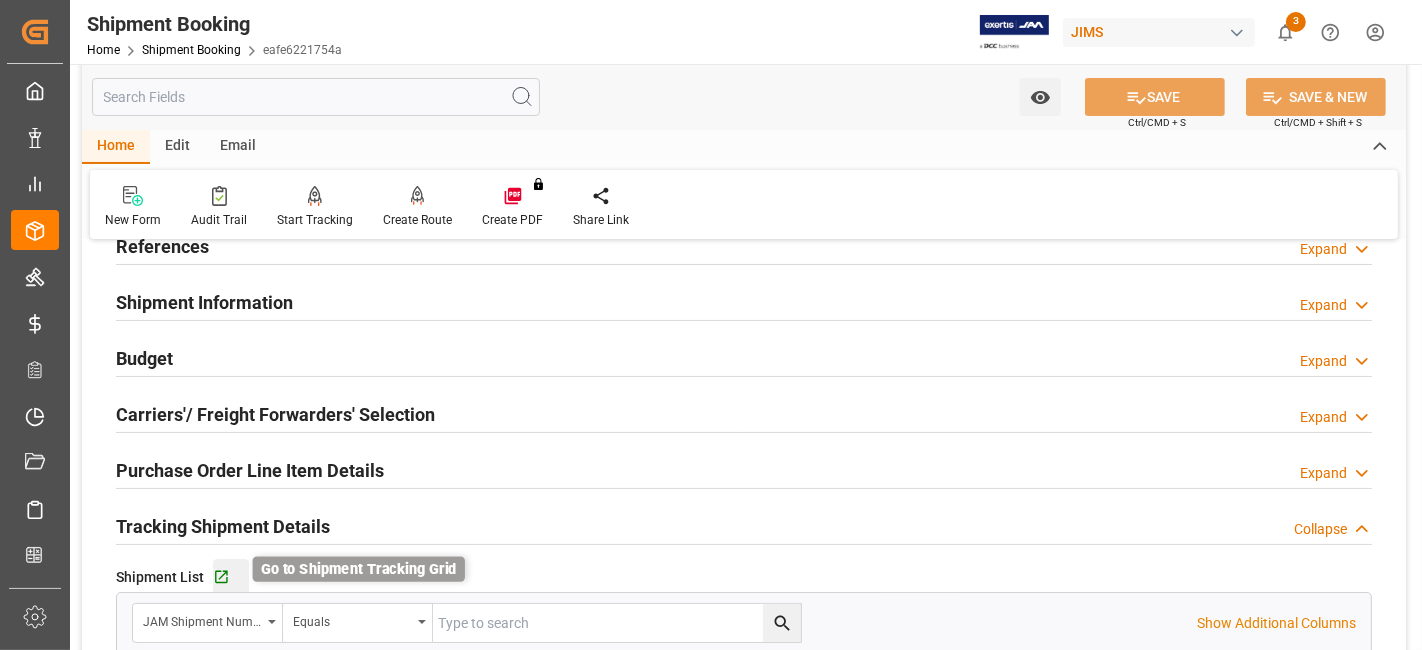 click 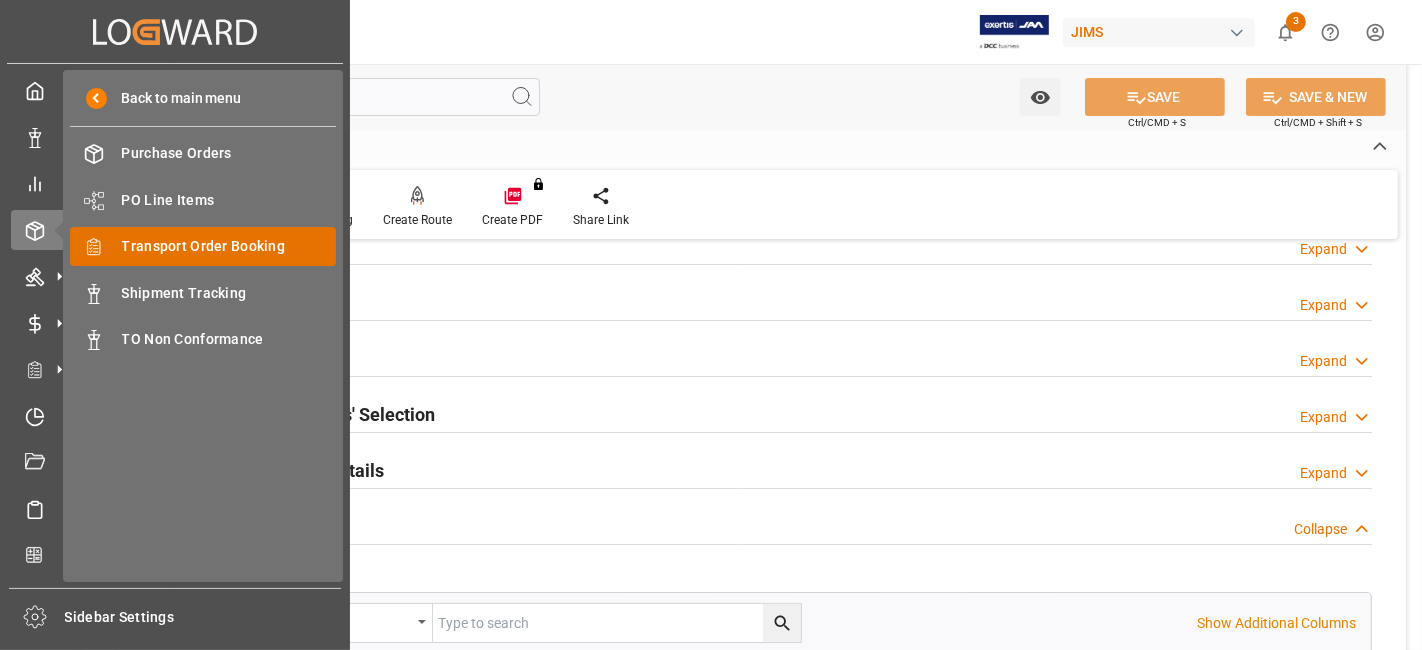 click on "Transport Order Booking" at bounding box center (229, 246) 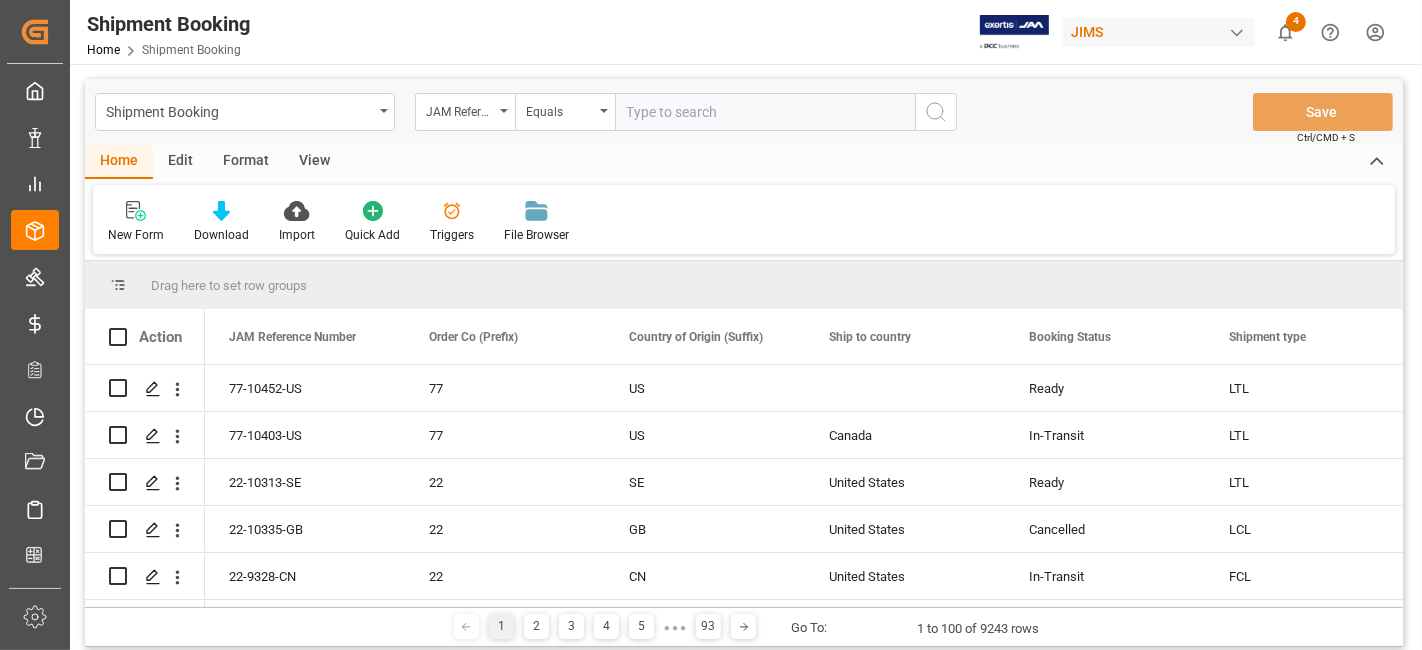 click at bounding box center (765, 112) 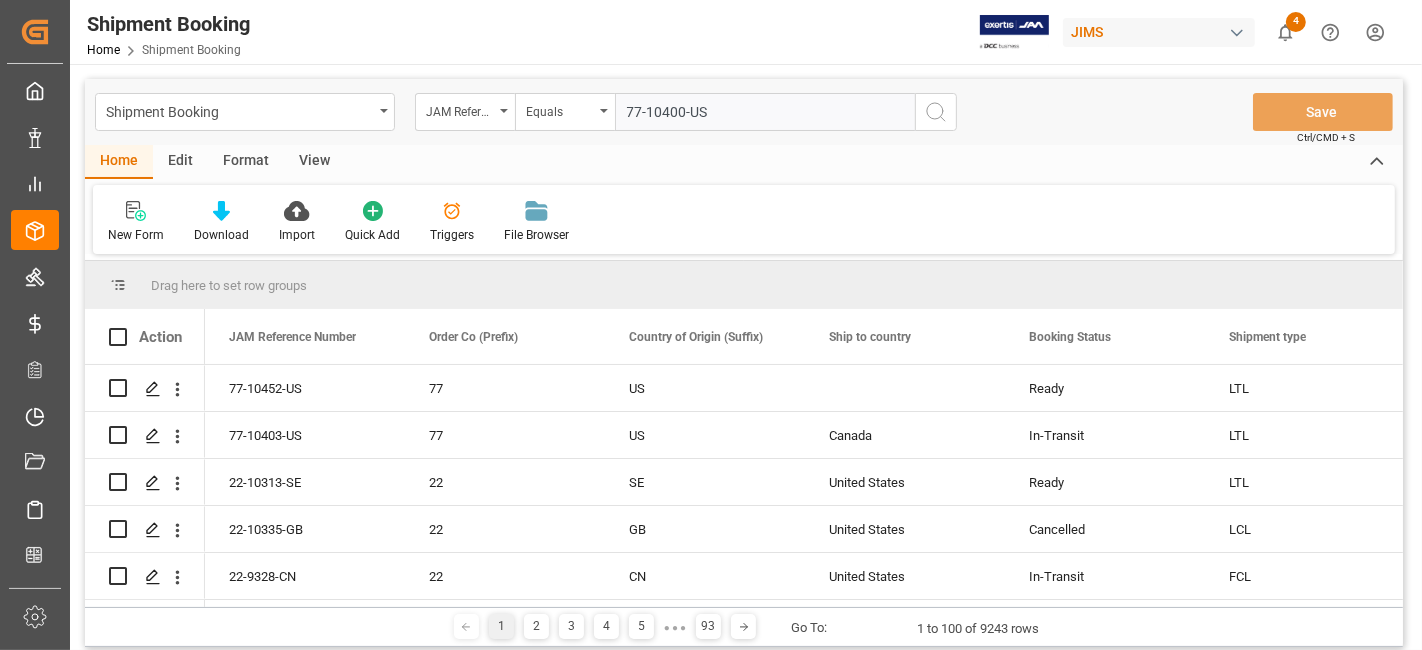 type on "77-10400-US" 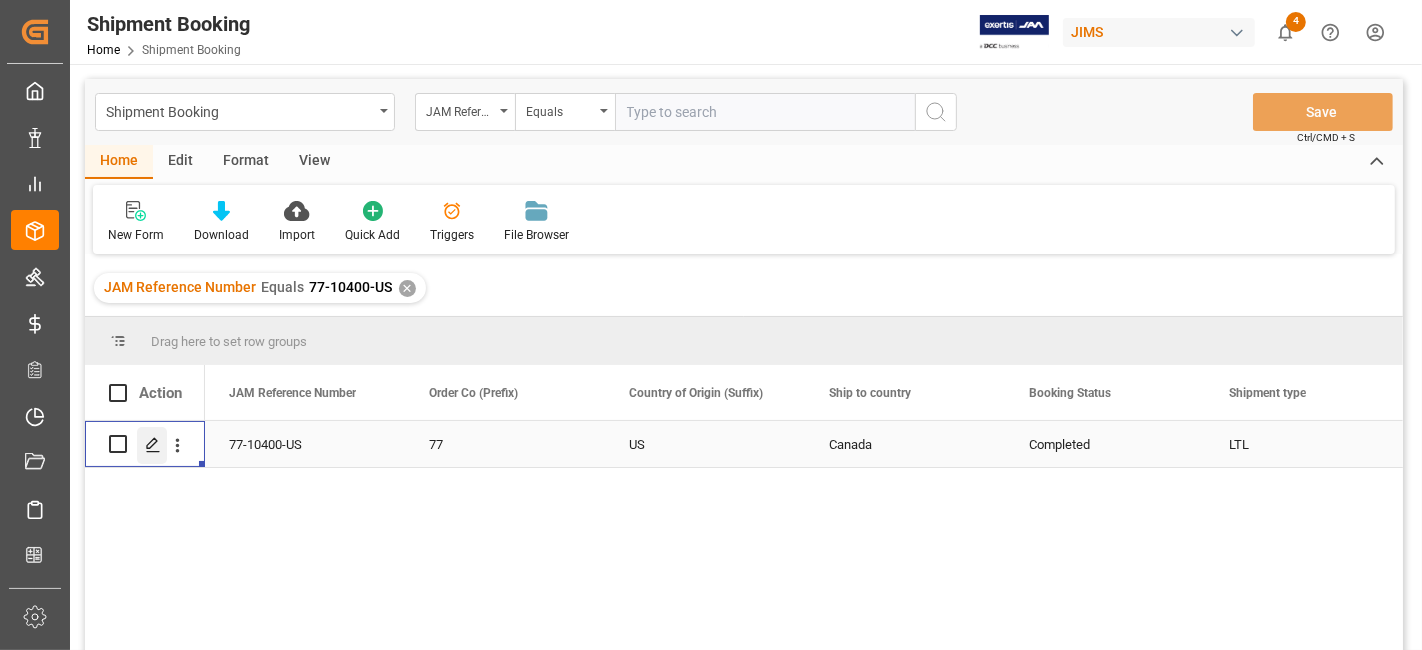 click 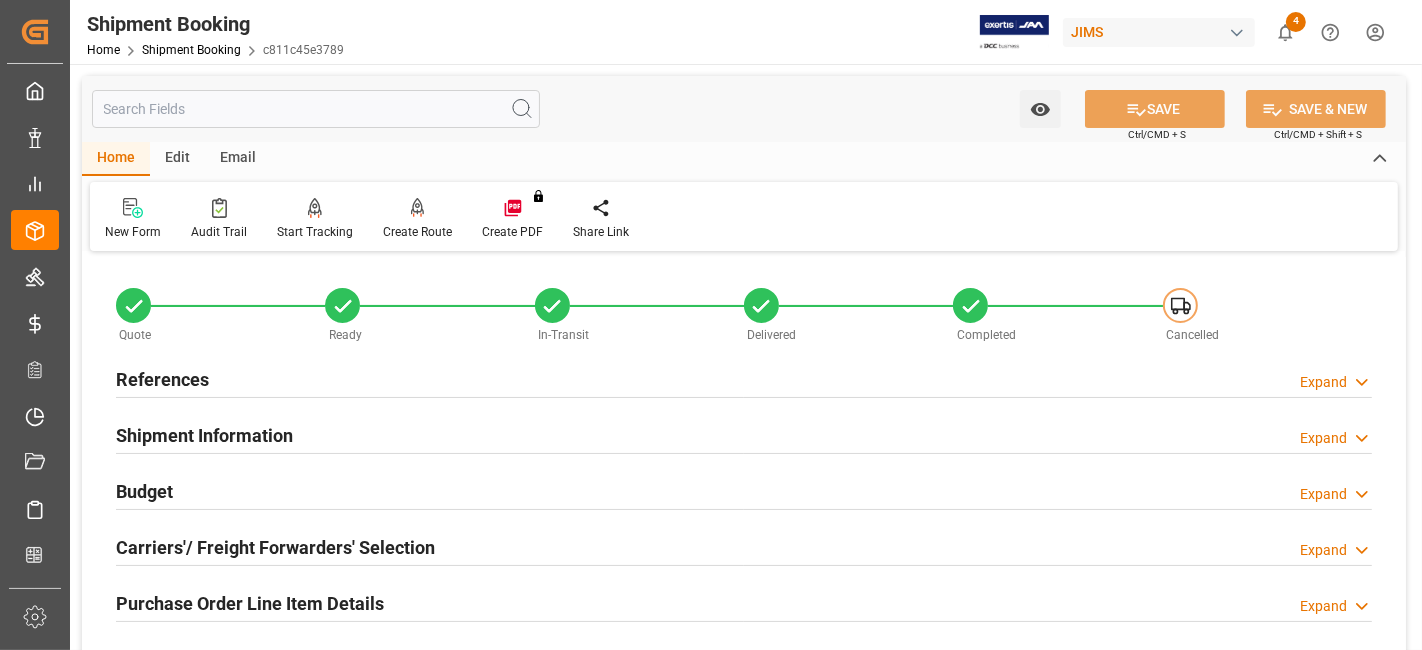 click on "Carriers'/ Freight Forwarders' Selection" at bounding box center (275, 547) 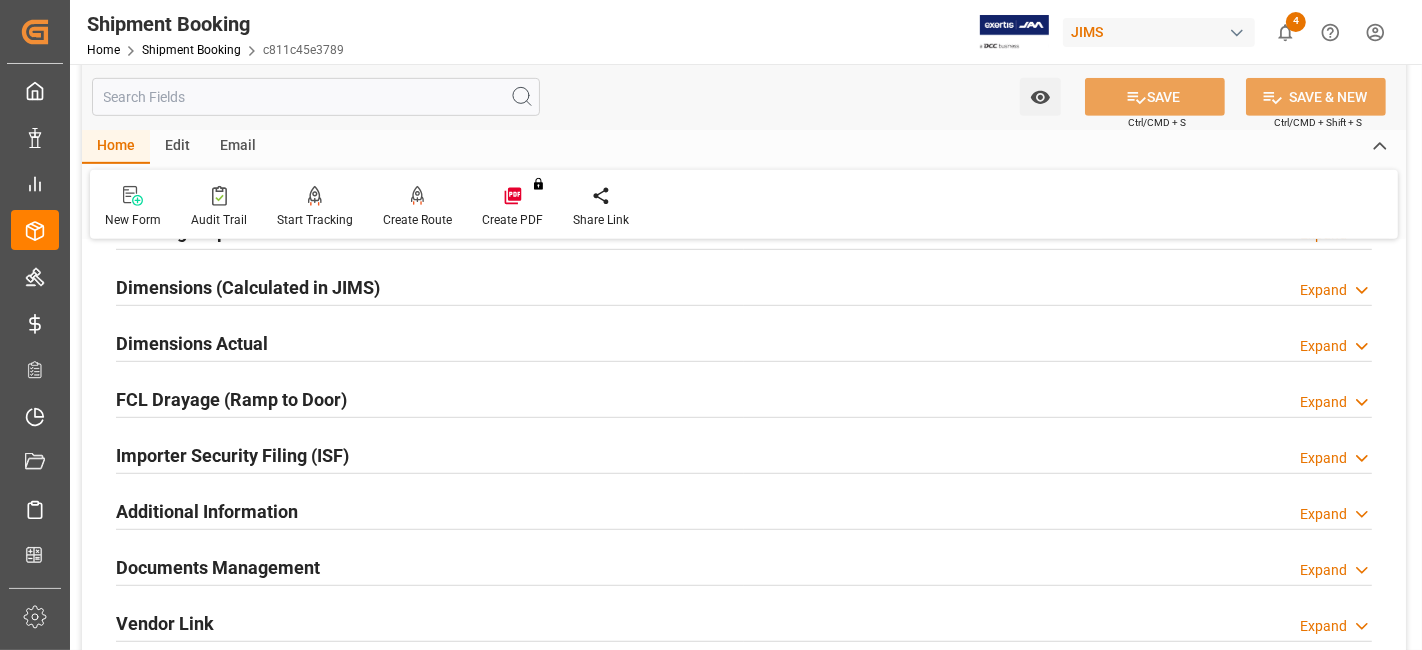 scroll, scrollTop: 933, scrollLeft: 0, axis: vertical 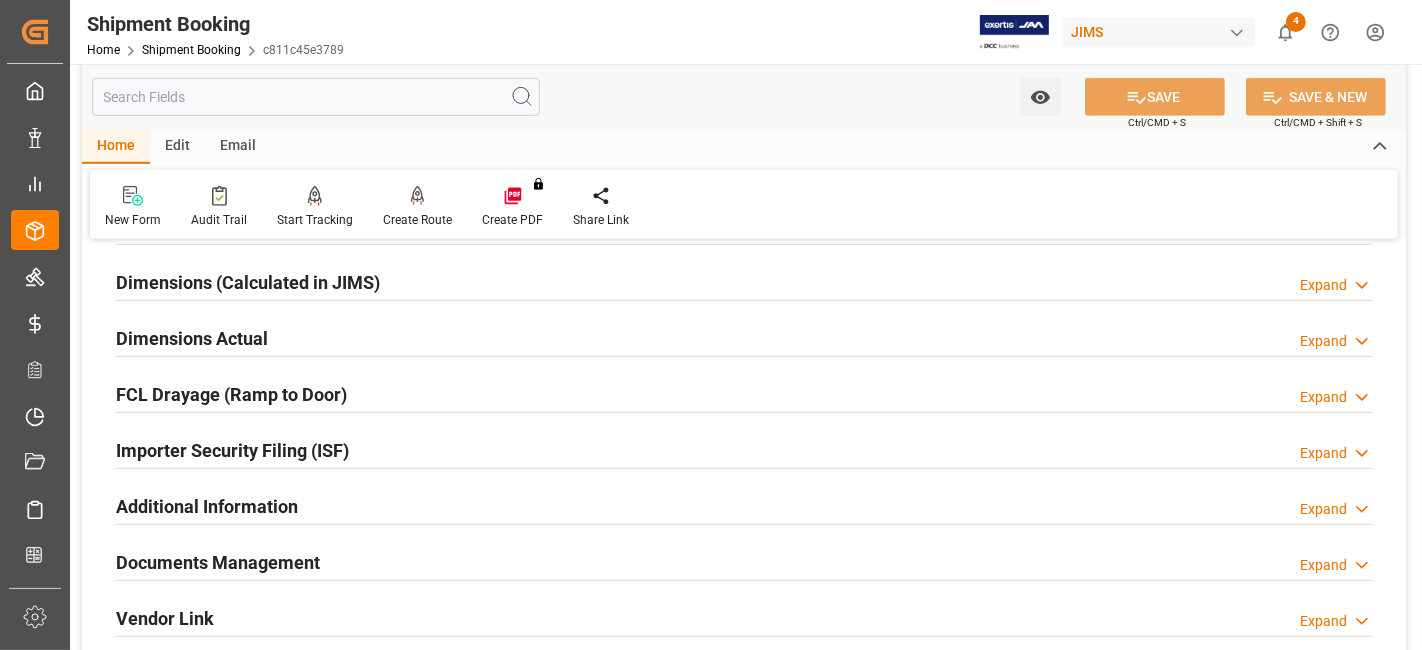 click on "Documents Management" at bounding box center [218, 562] 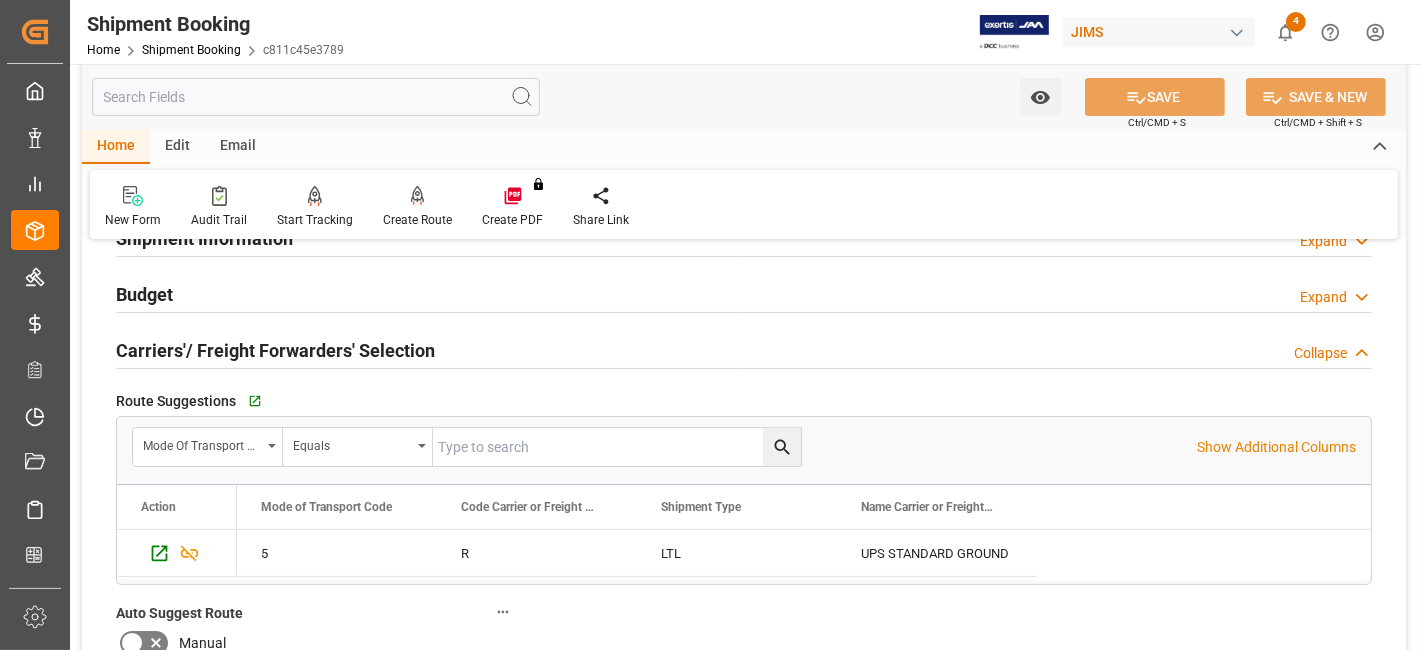 scroll, scrollTop: 0, scrollLeft: 0, axis: both 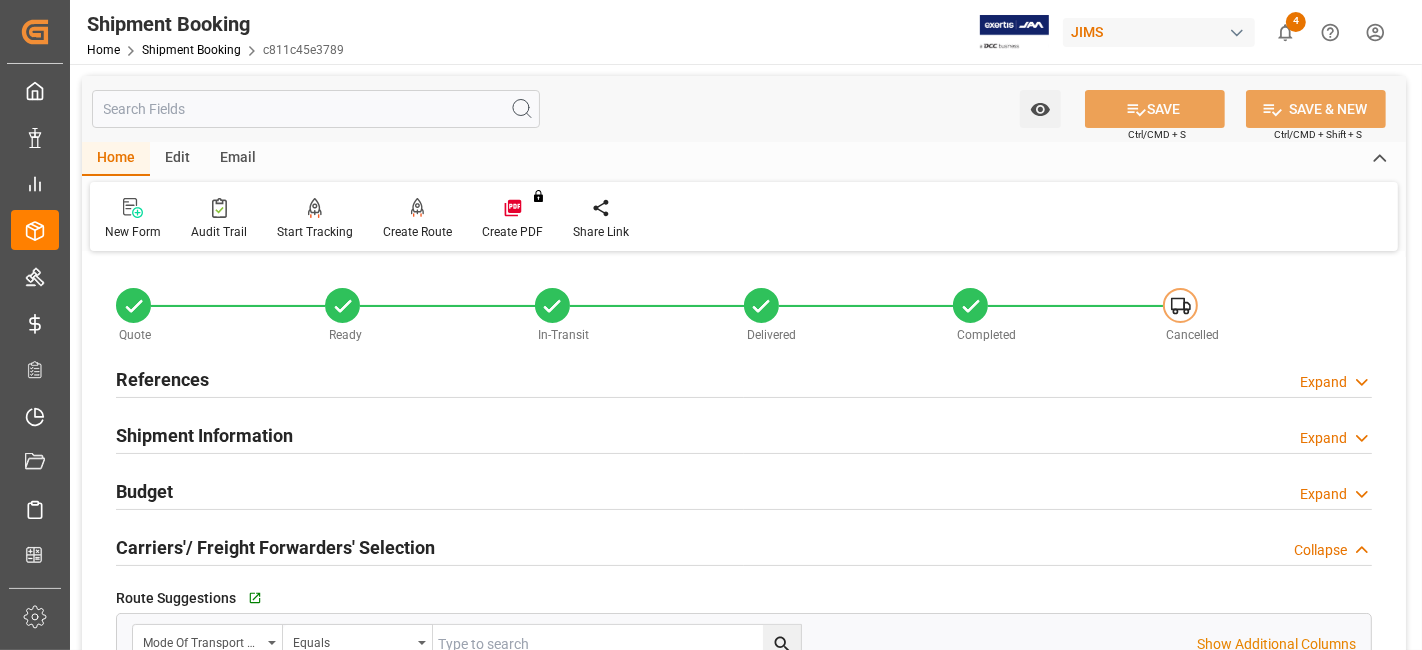 click on "References" at bounding box center (162, 378) 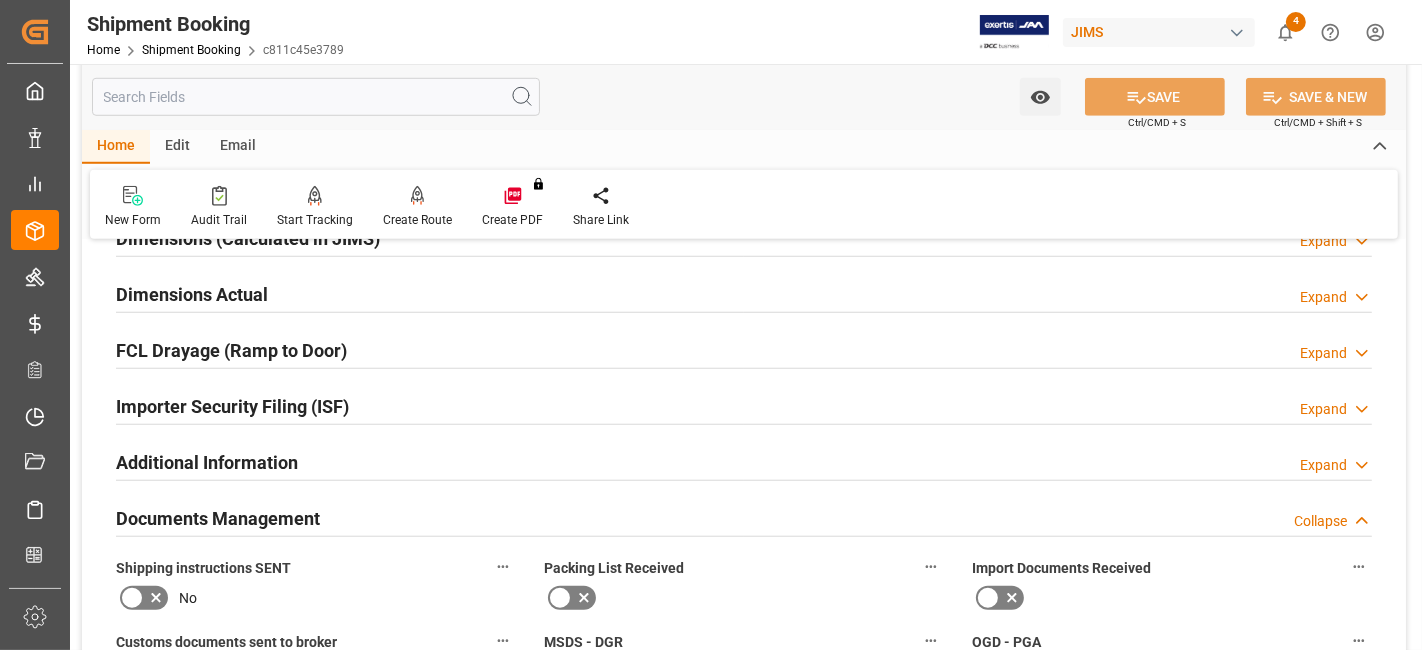 scroll, scrollTop: 1422, scrollLeft: 0, axis: vertical 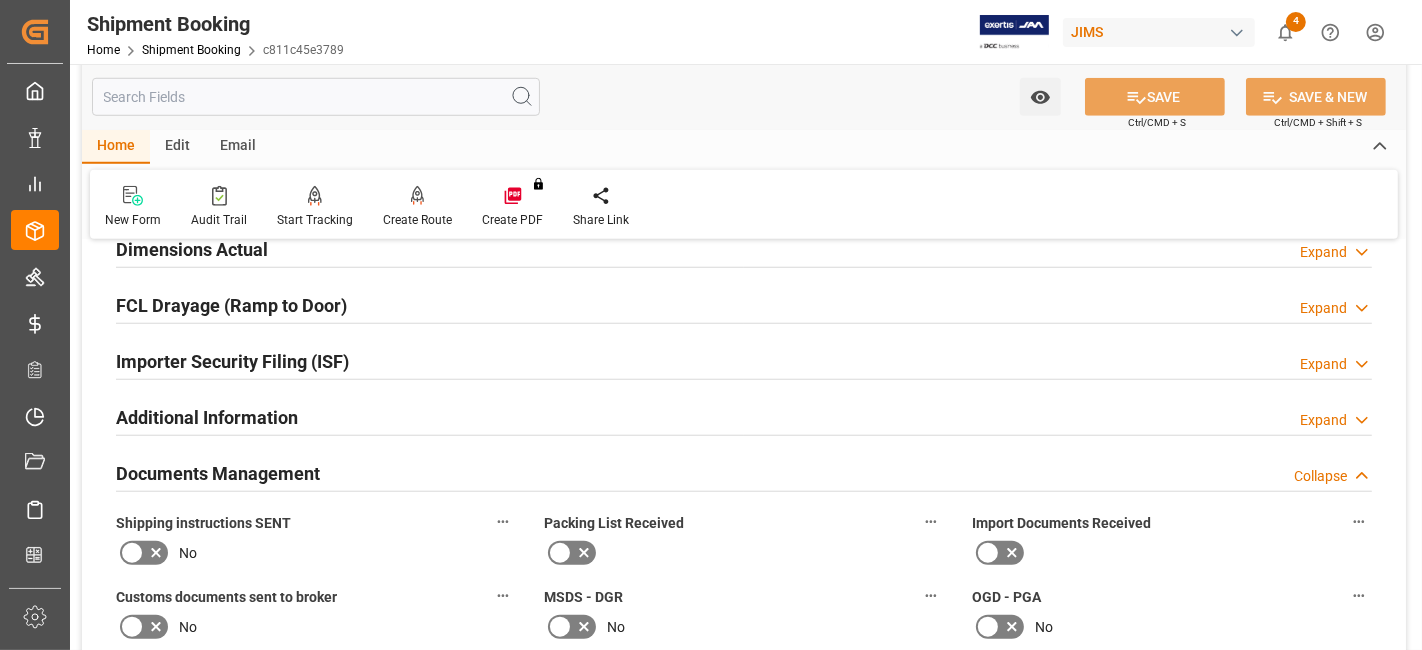 click 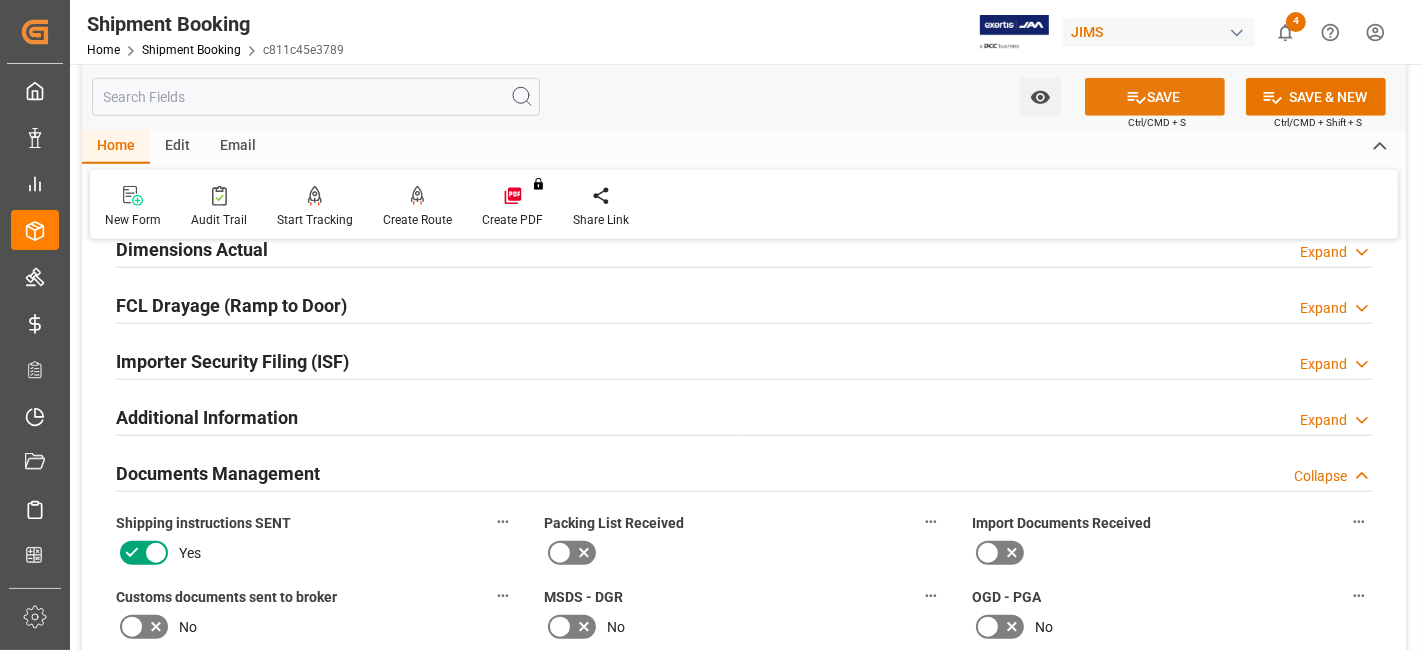 click on "SAVE" at bounding box center (1155, 97) 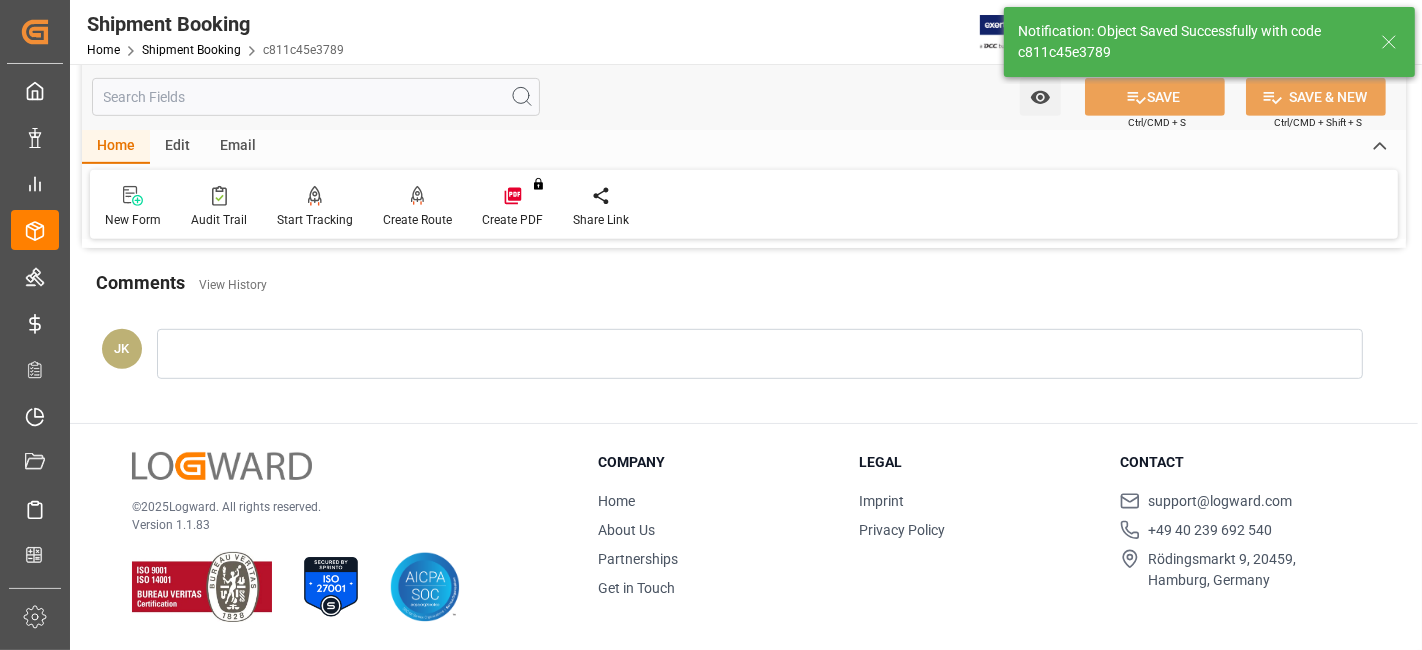 scroll, scrollTop: 525, scrollLeft: 0, axis: vertical 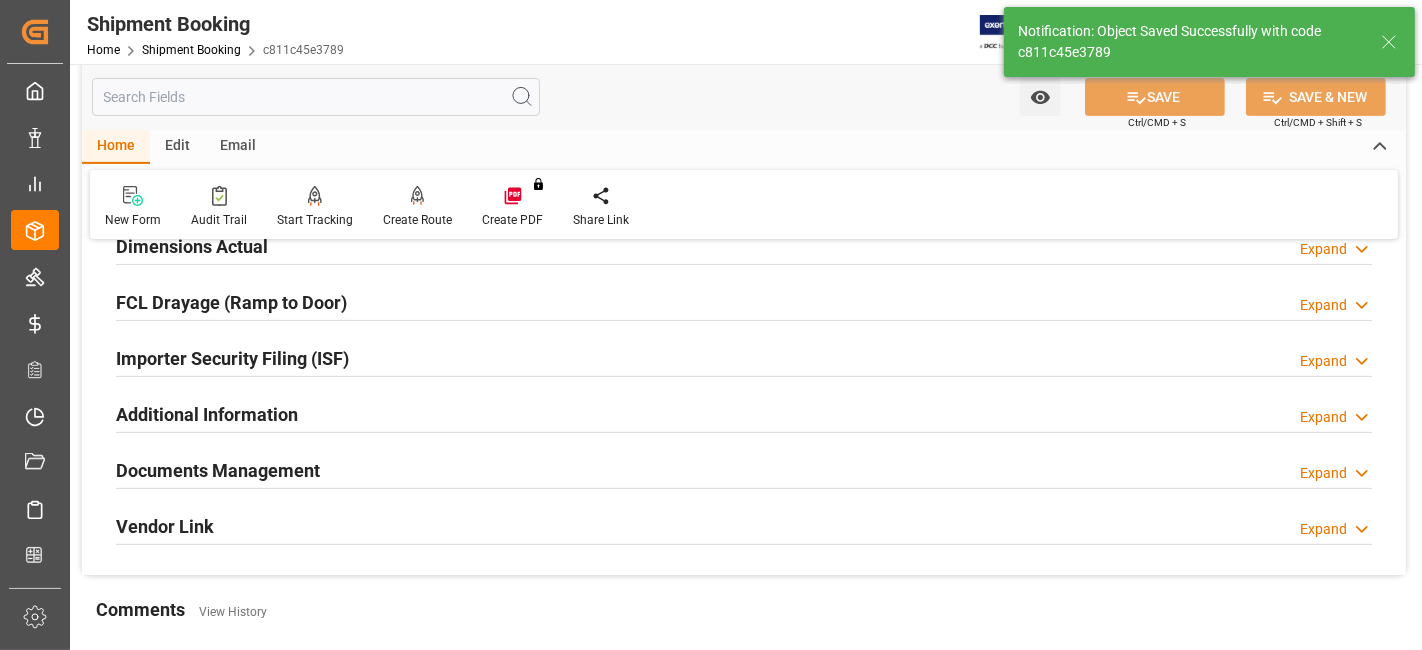 click on "Documents Management Expand" at bounding box center [744, 469] 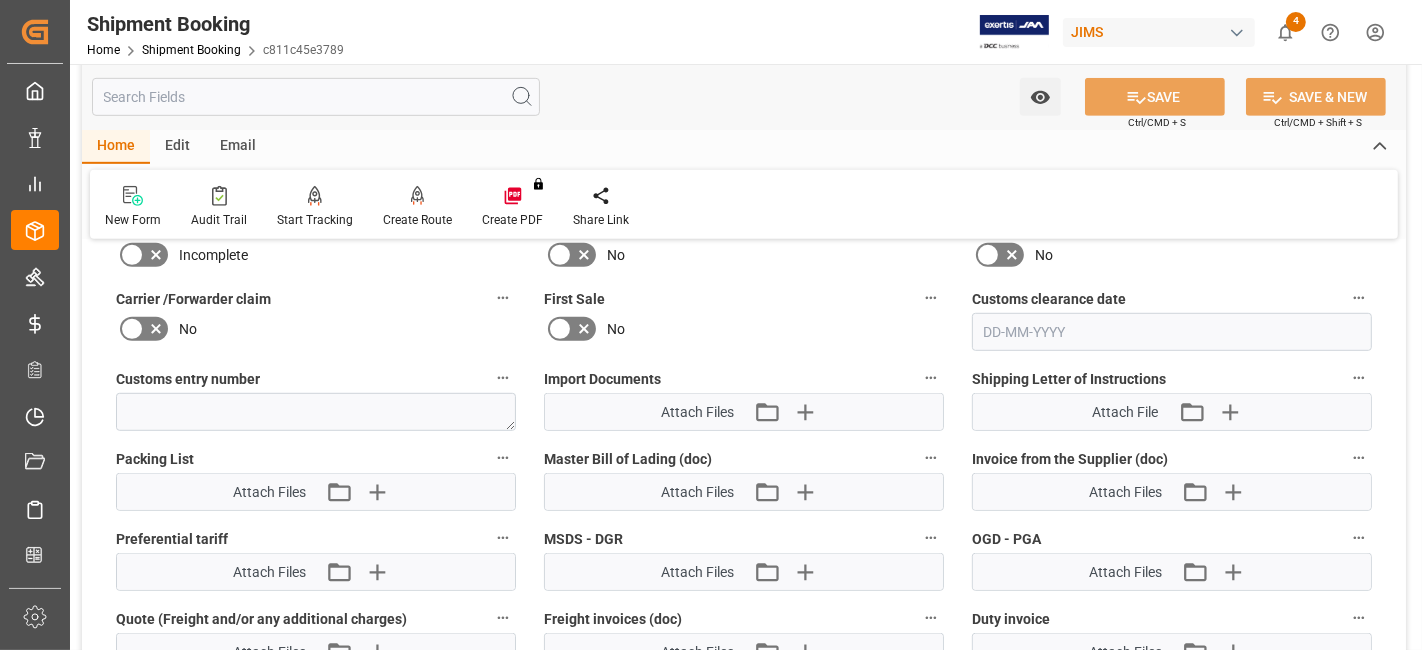 scroll, scrollTop: 970, scrollLeft: 0, axis: vertical 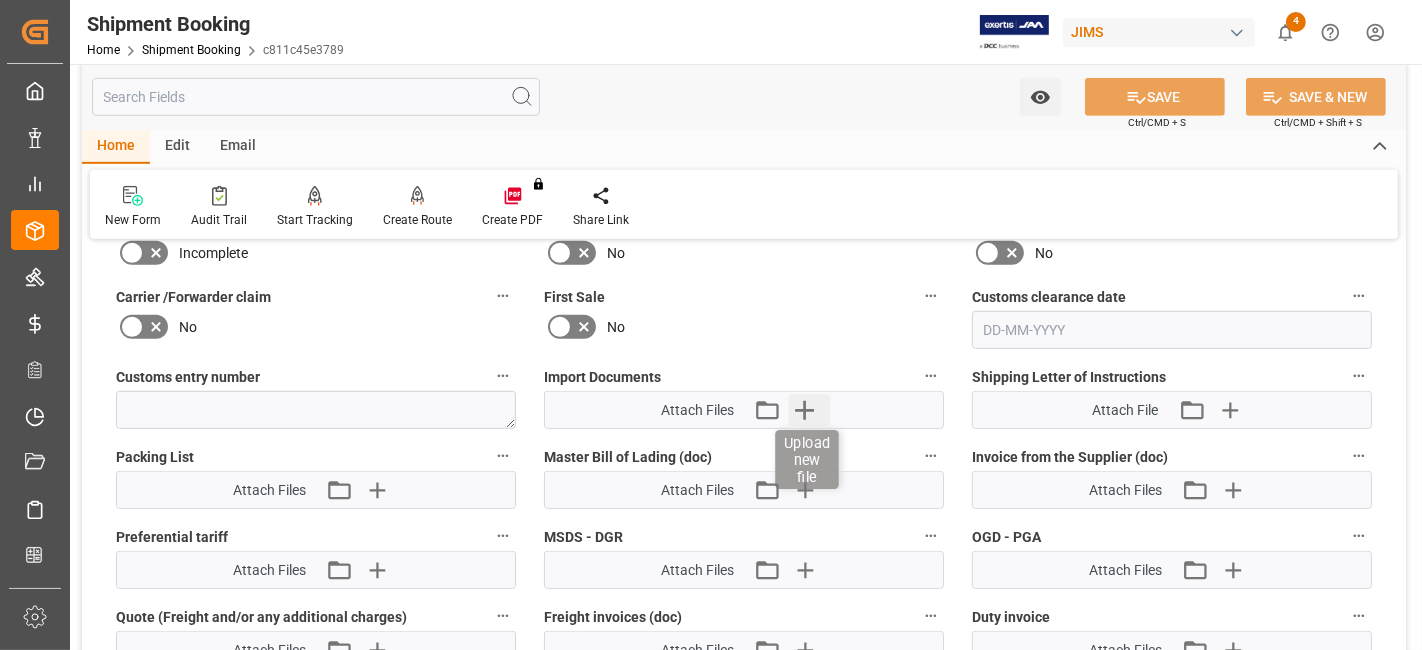 click 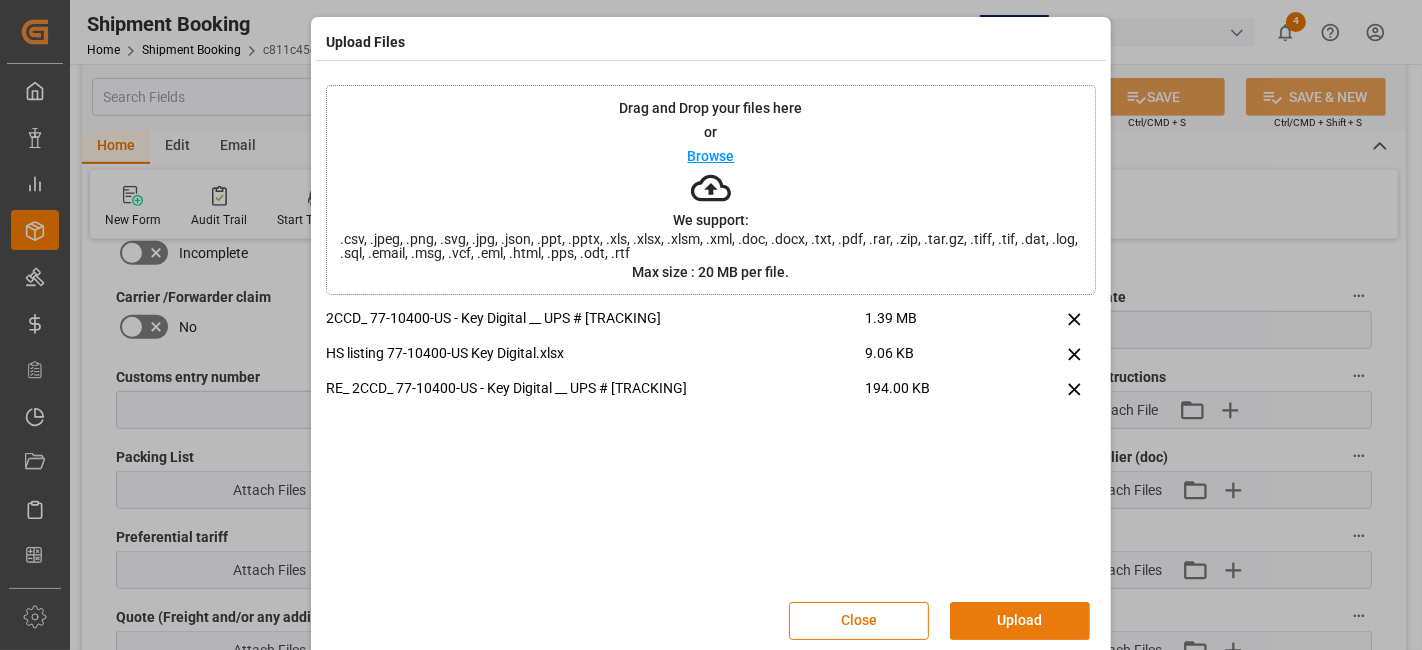 click on "Upload" at bounding box center [1020, 621] 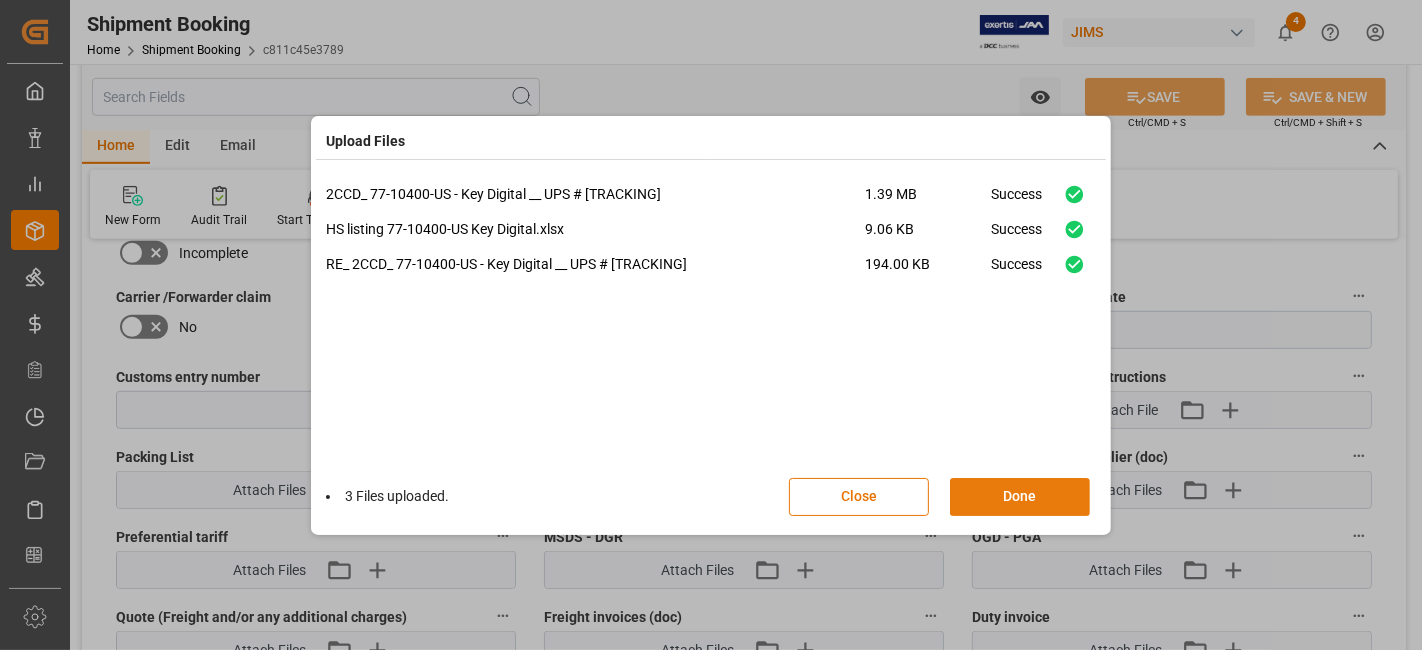 click on "Done" at bounding box center (1020, 497) 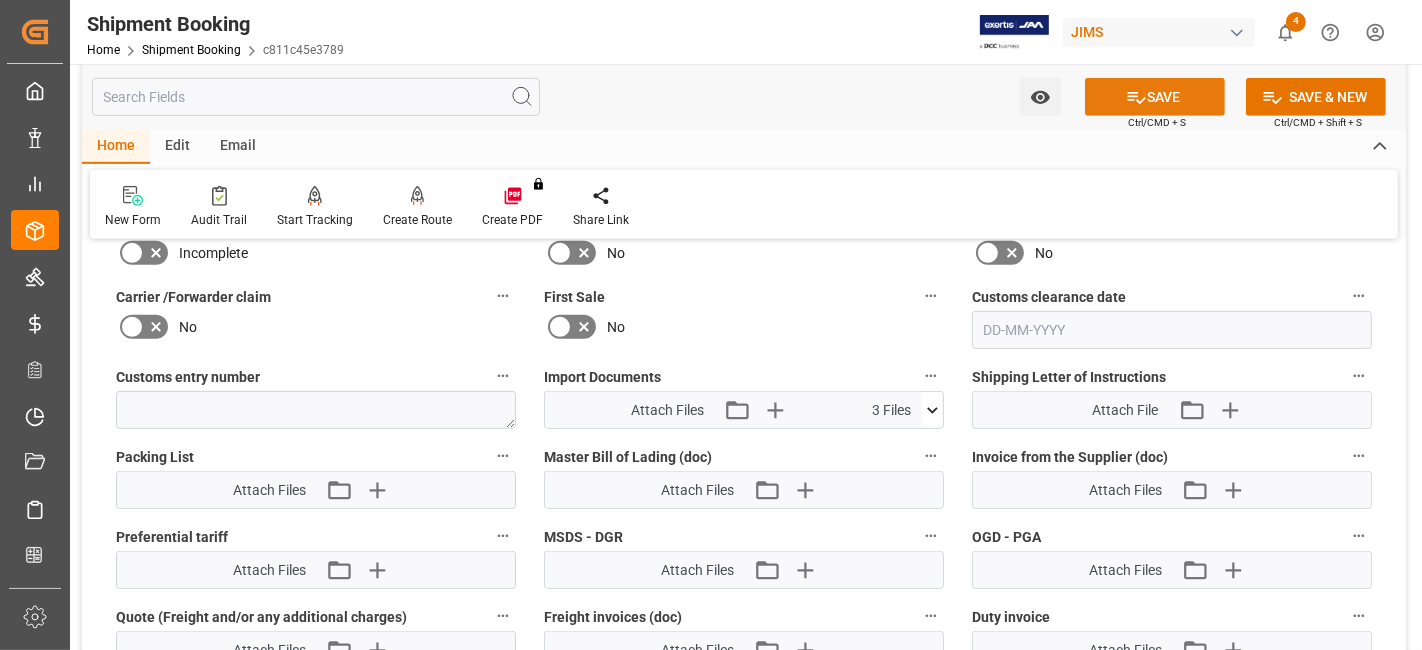 click 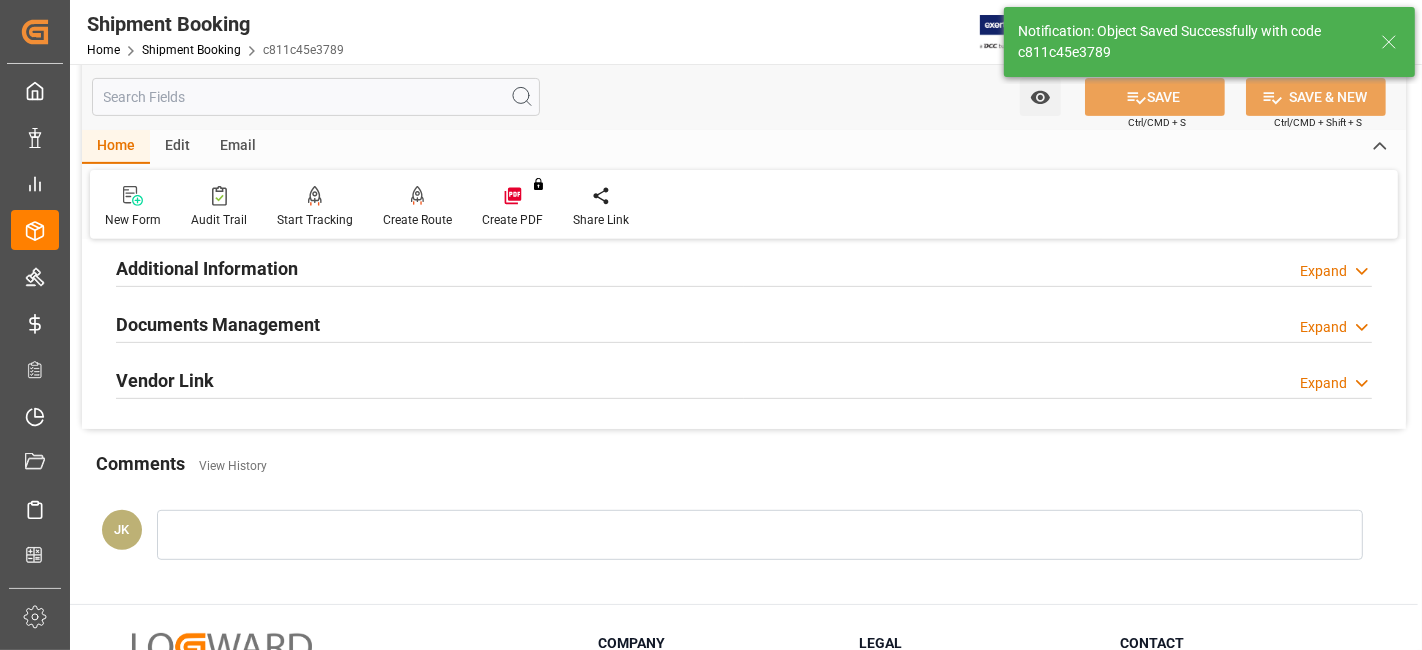 scroll, scrollTop: 668, scrollLeft: 0, axis: vertical 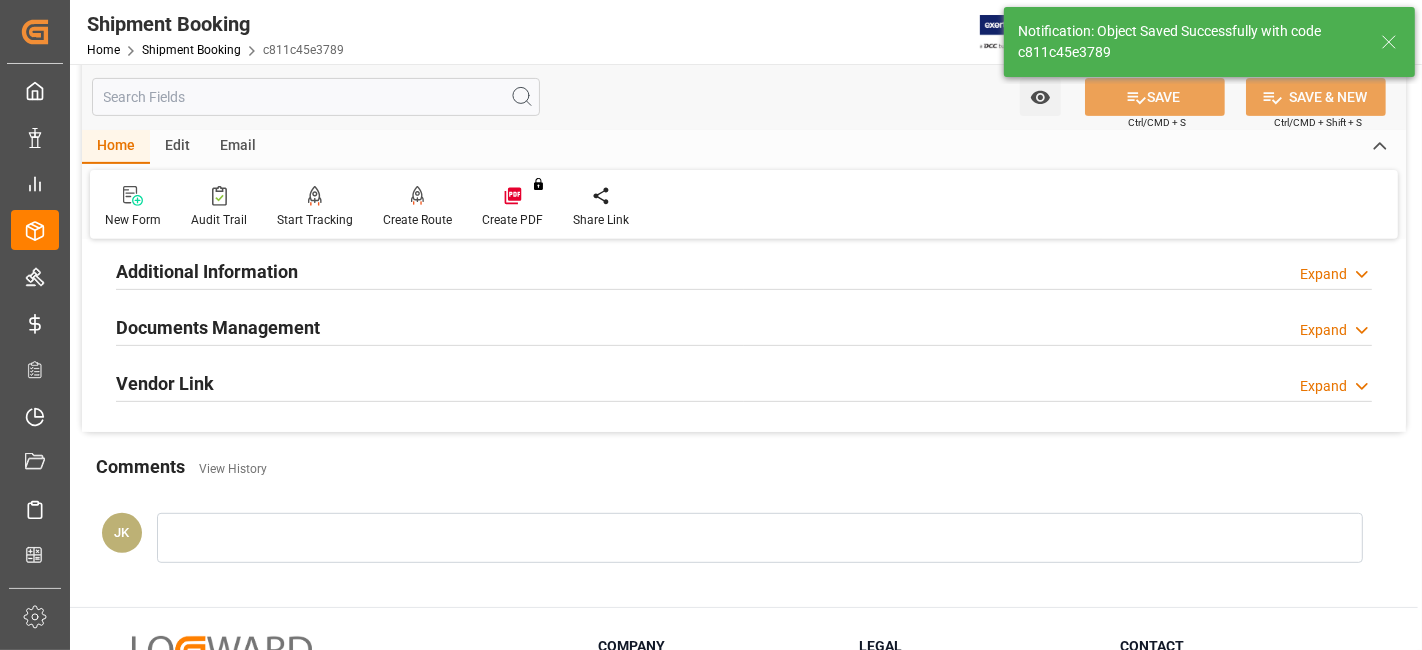 click on "Documents Management" at bounding box center (218, 327) 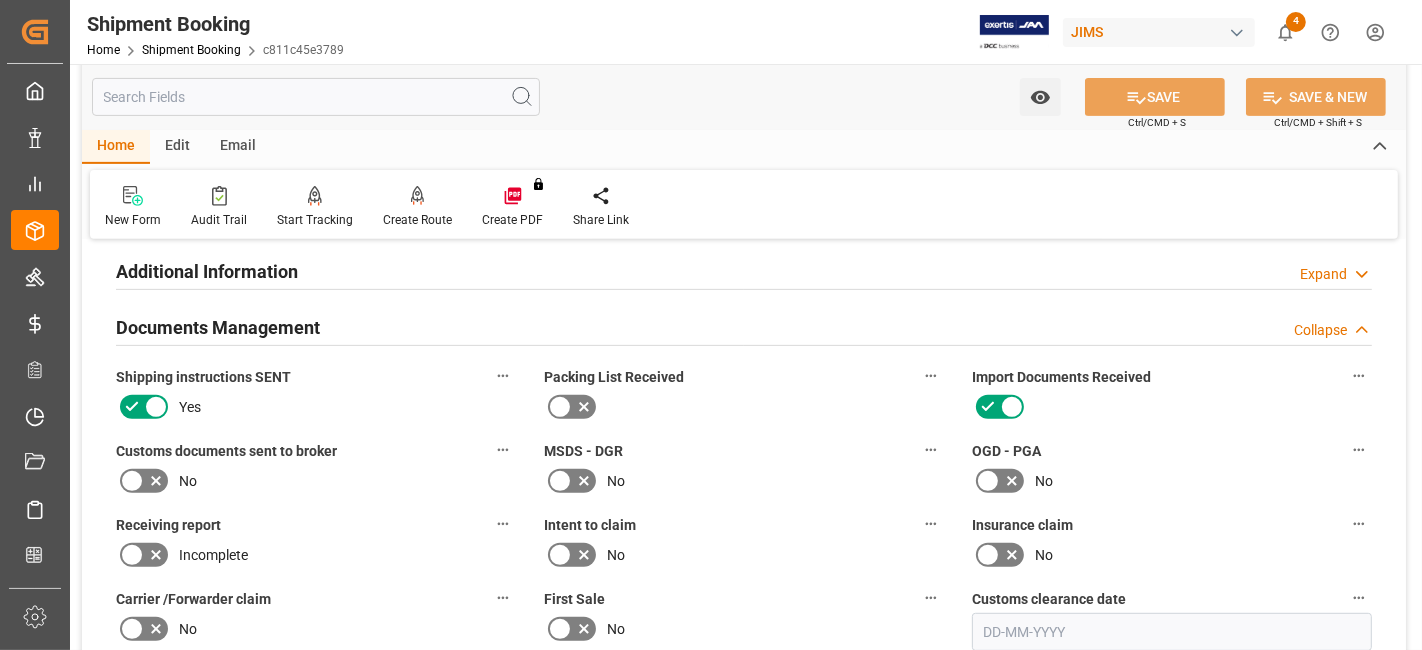 click 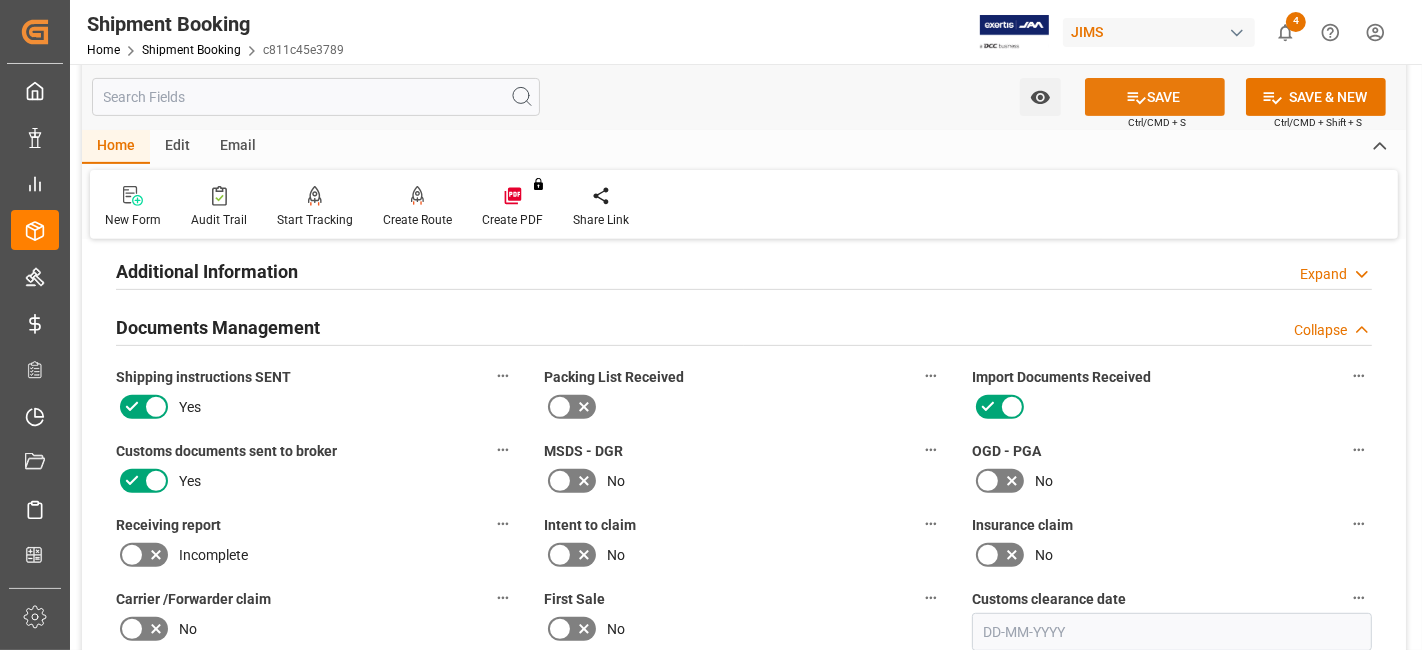 click 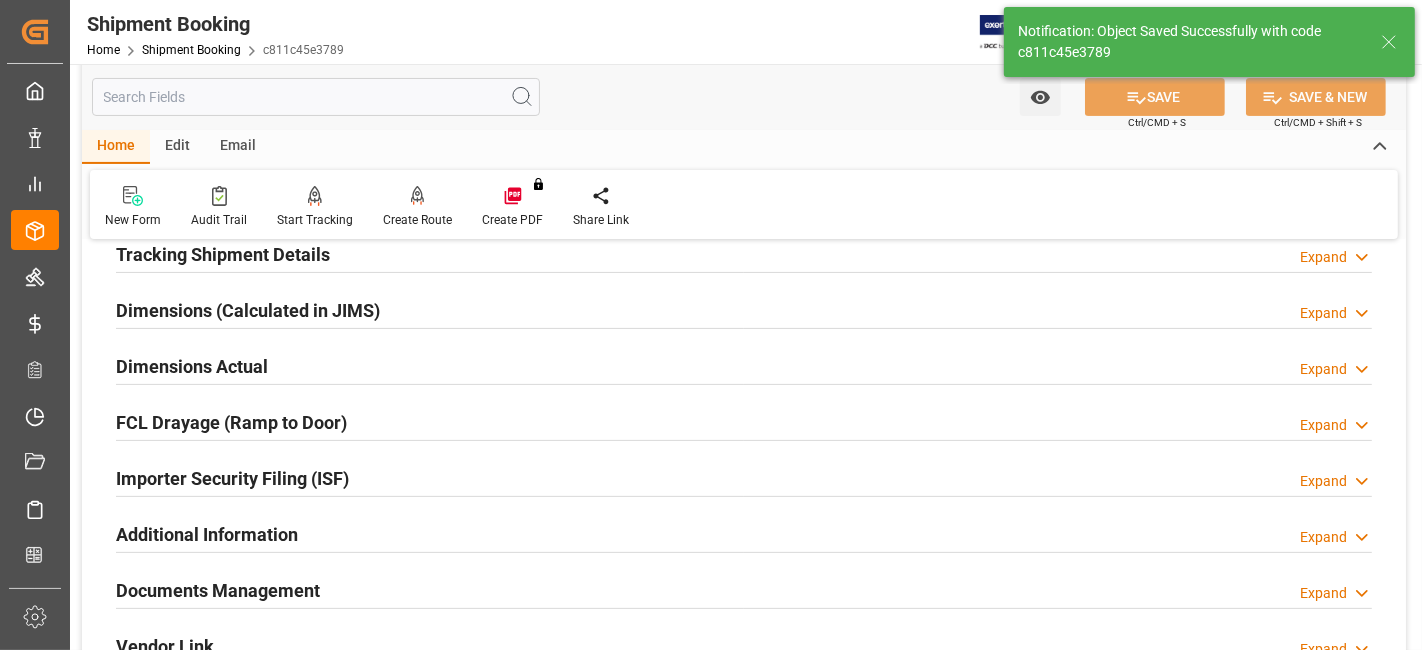 scroll, scrollTop: 402, scrollLeft: 0, axis: vertical 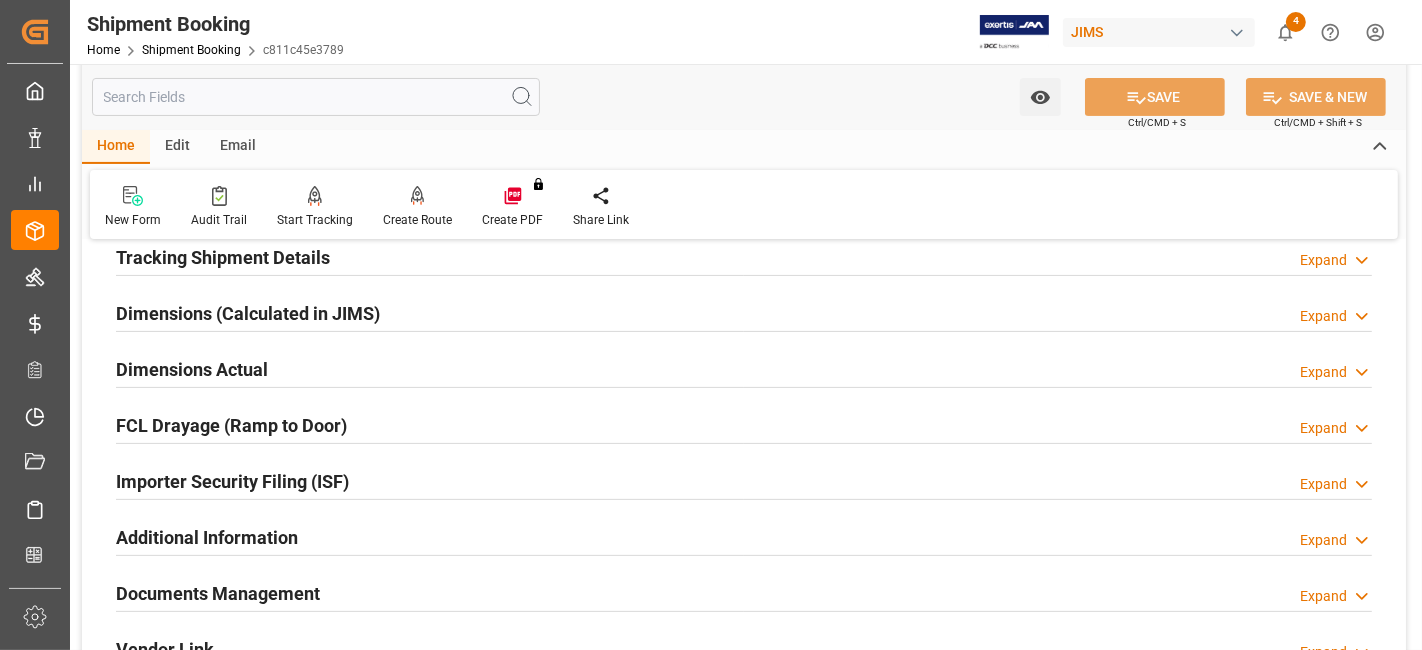 click on "Tracking Shipment Details" at bounding box center [223, 257] 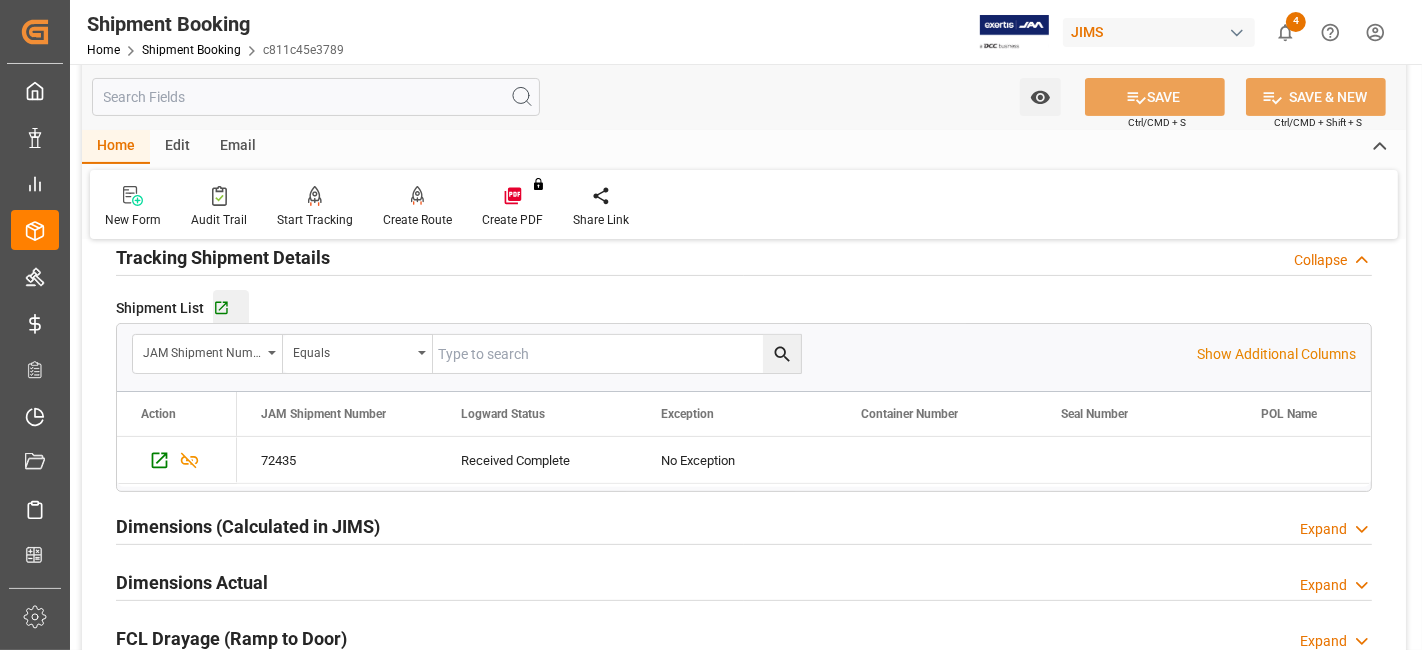 click on "Go to Shipment Tracking Grid" at bounding box center [231, 308] 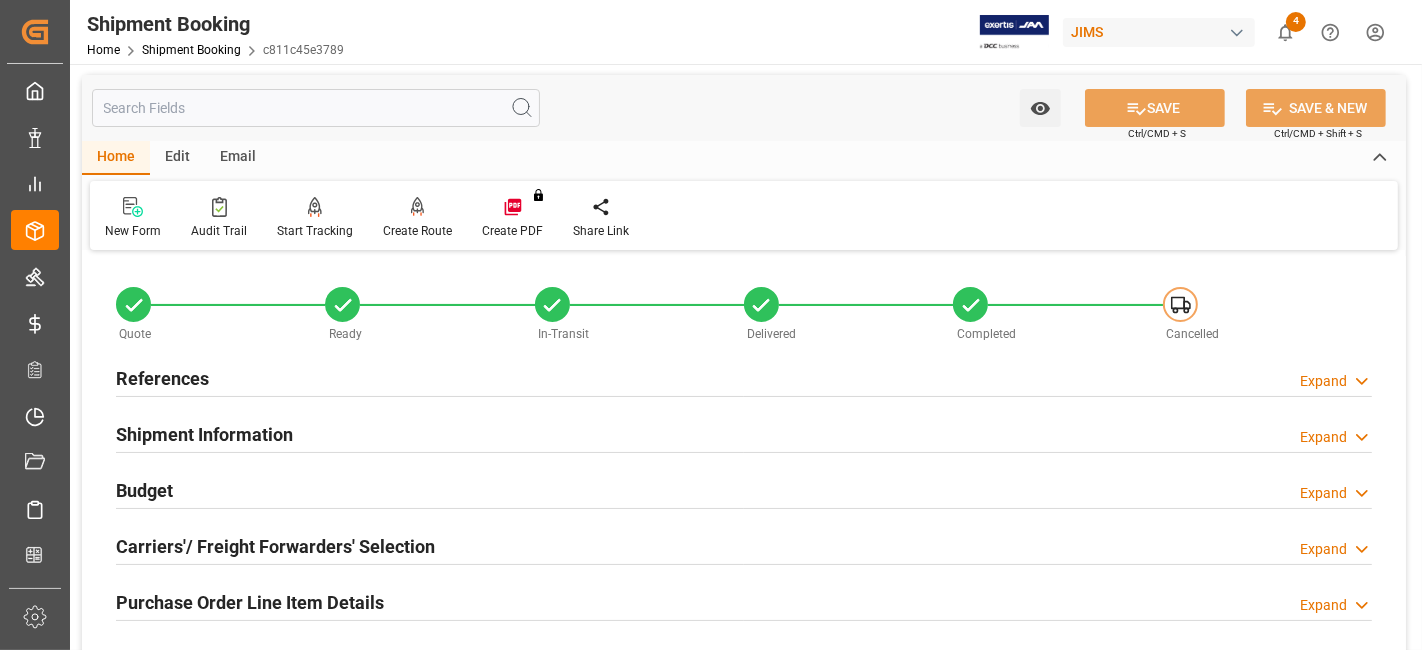 scroll, scrollTop: 0, scrollLeft: 0, axis: both 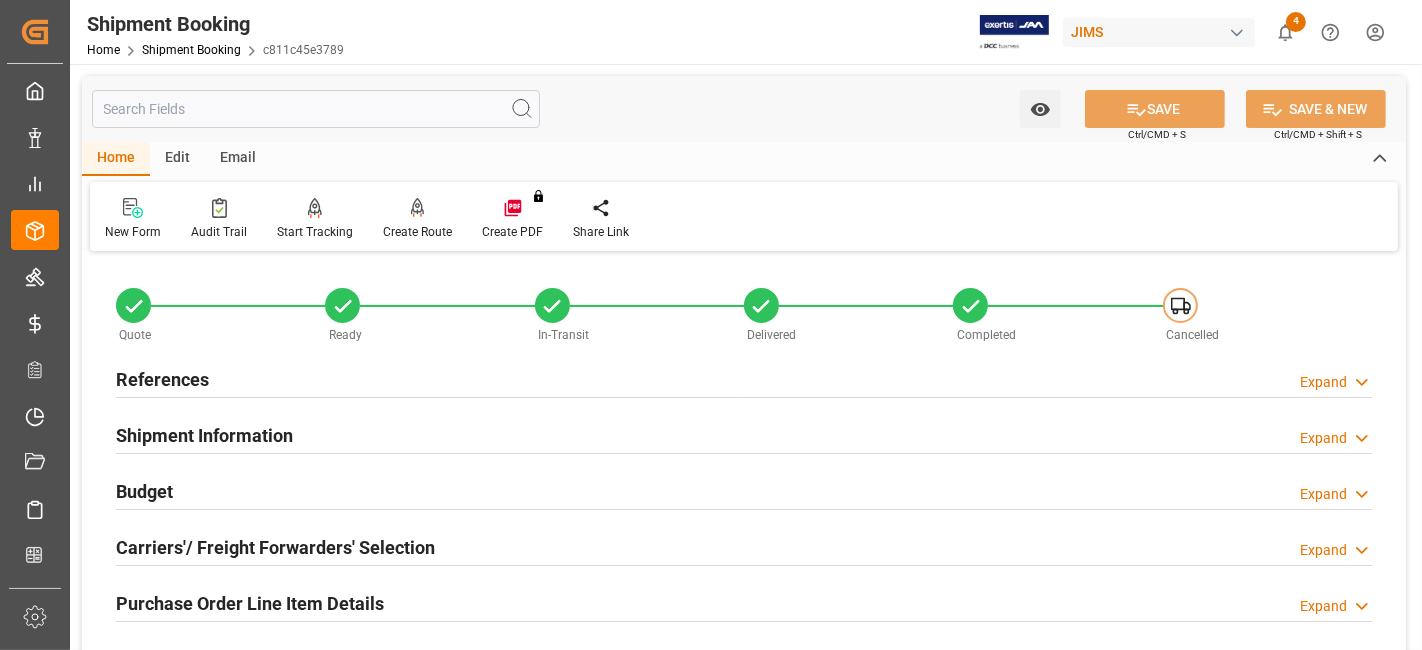 click on "References" at bounding box center (162, 379) 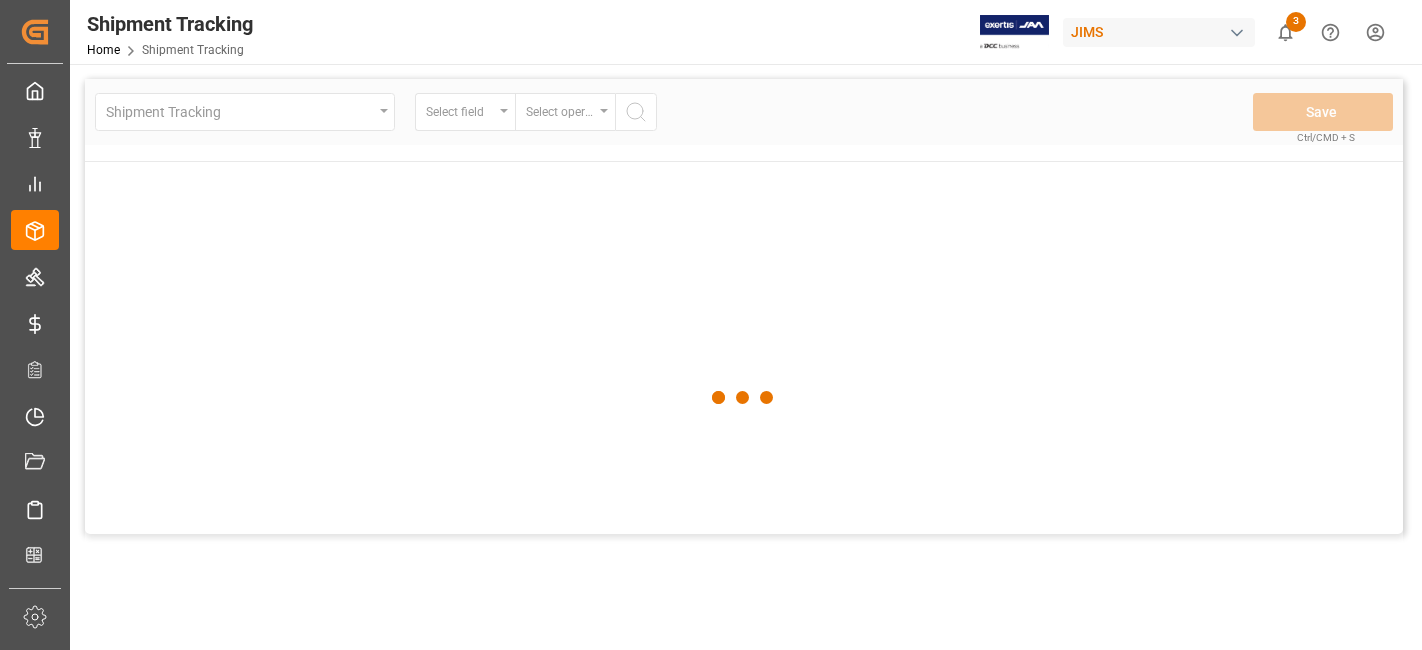 scroll, scrollTop: 0, scrollLeft: 0, axis: both 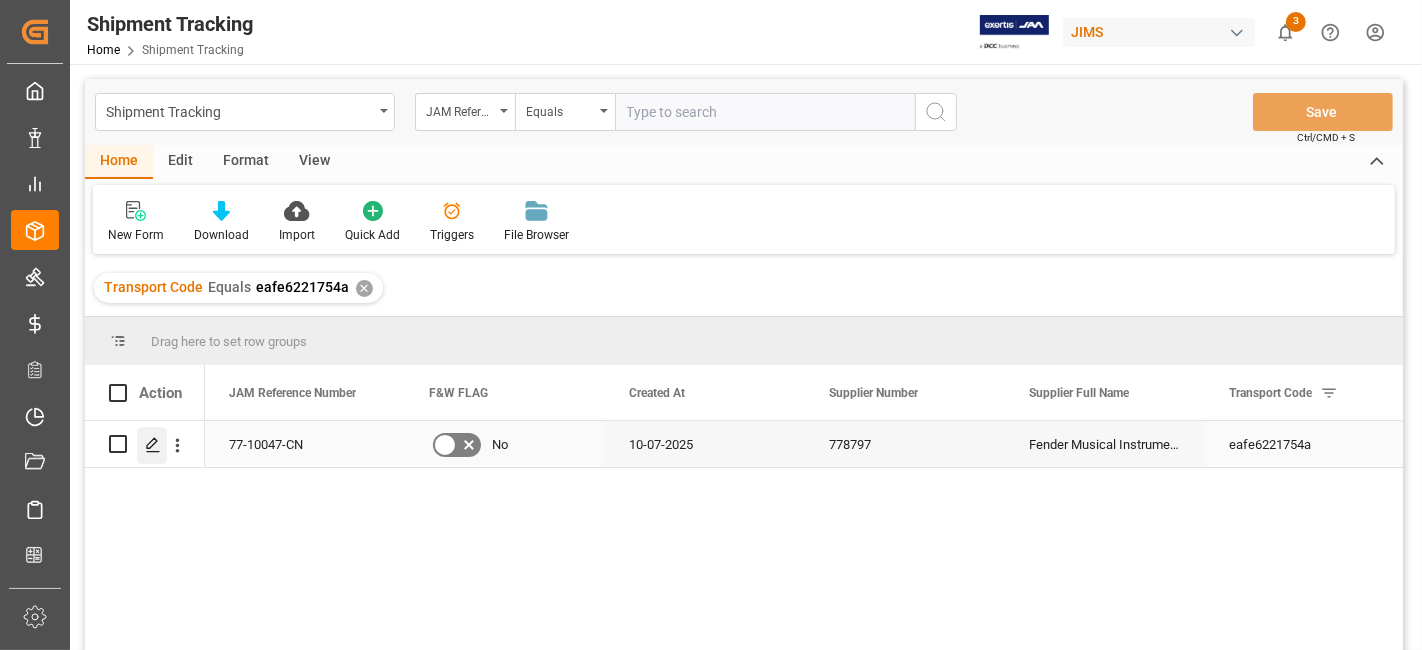 click 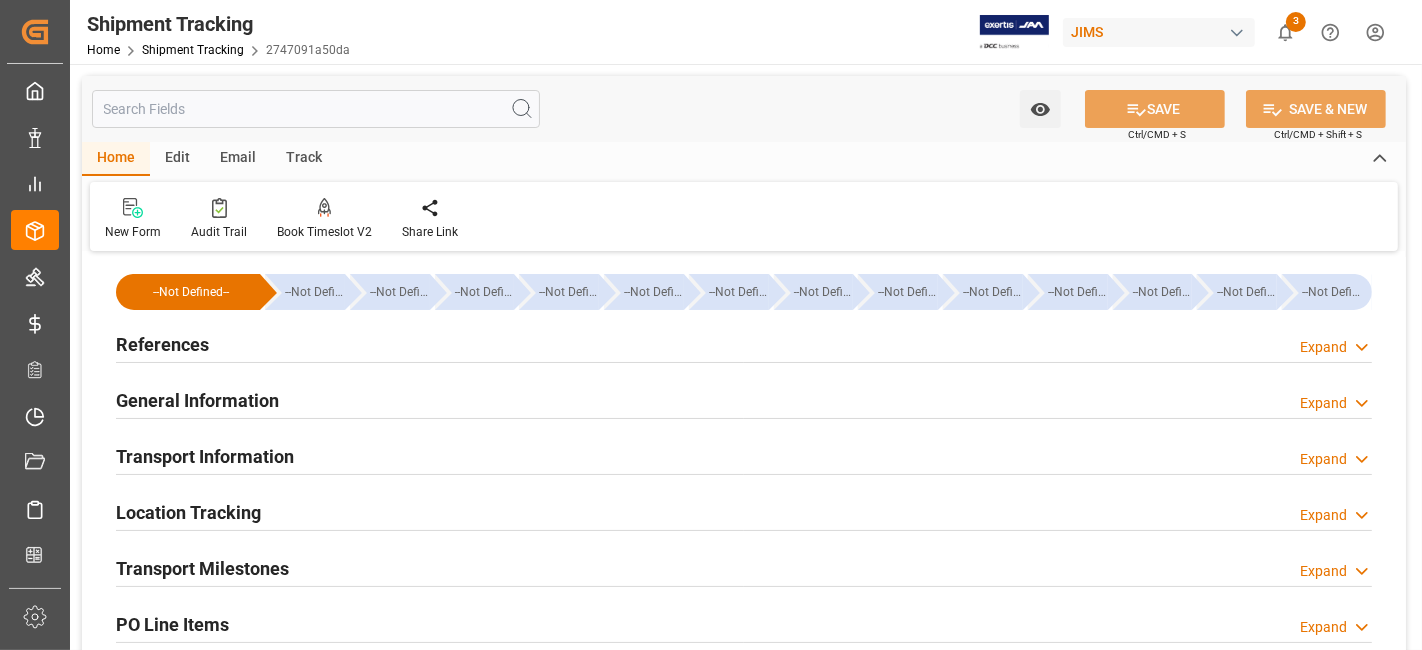 type on "10-07-2025" 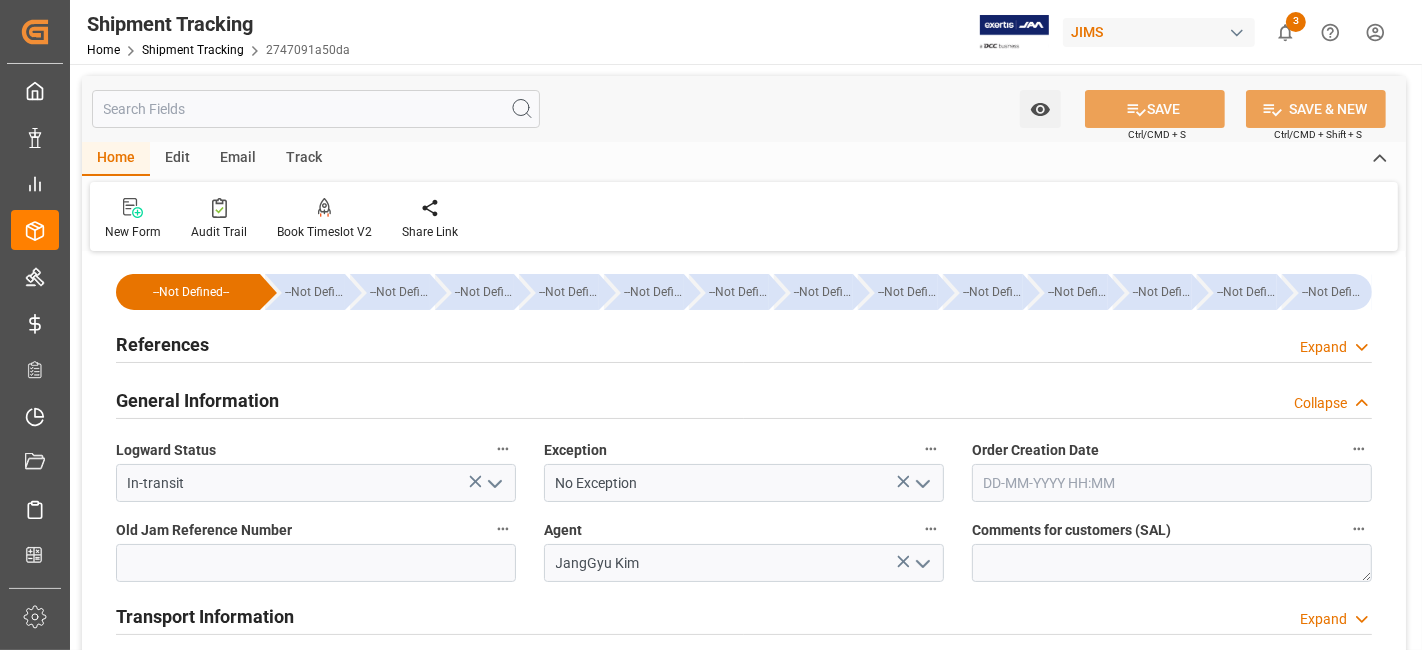 click on "References" at bounding box center (162, 343) 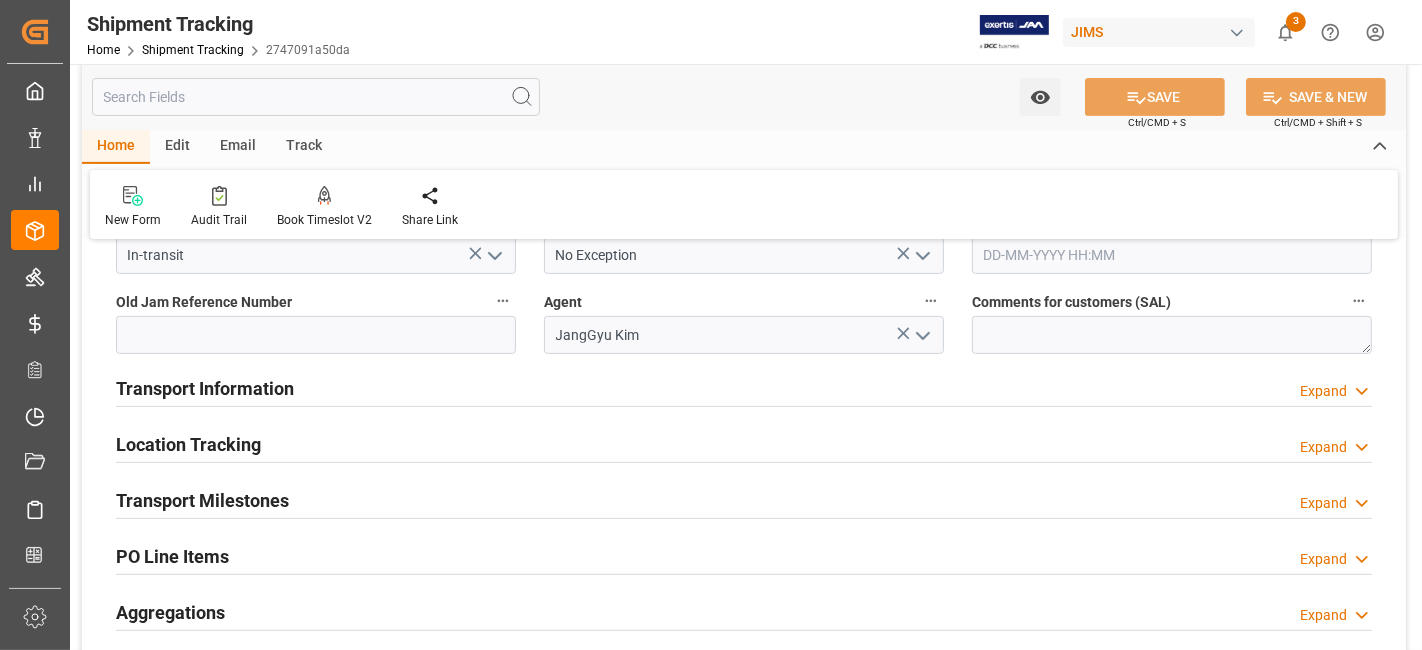 click on "Transport Milestones Expand" at bounding box center (744, 499) 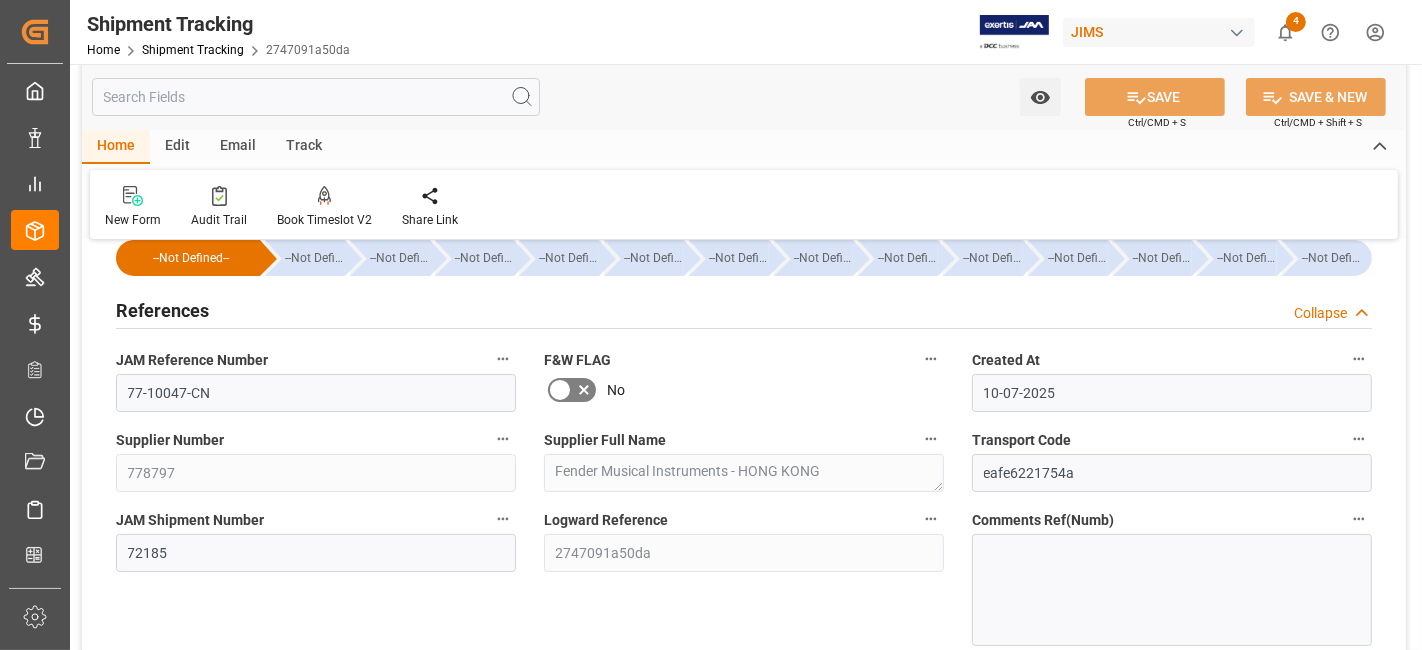 scroll, scrollTop: 0, scrollLeft: 0, axis: both 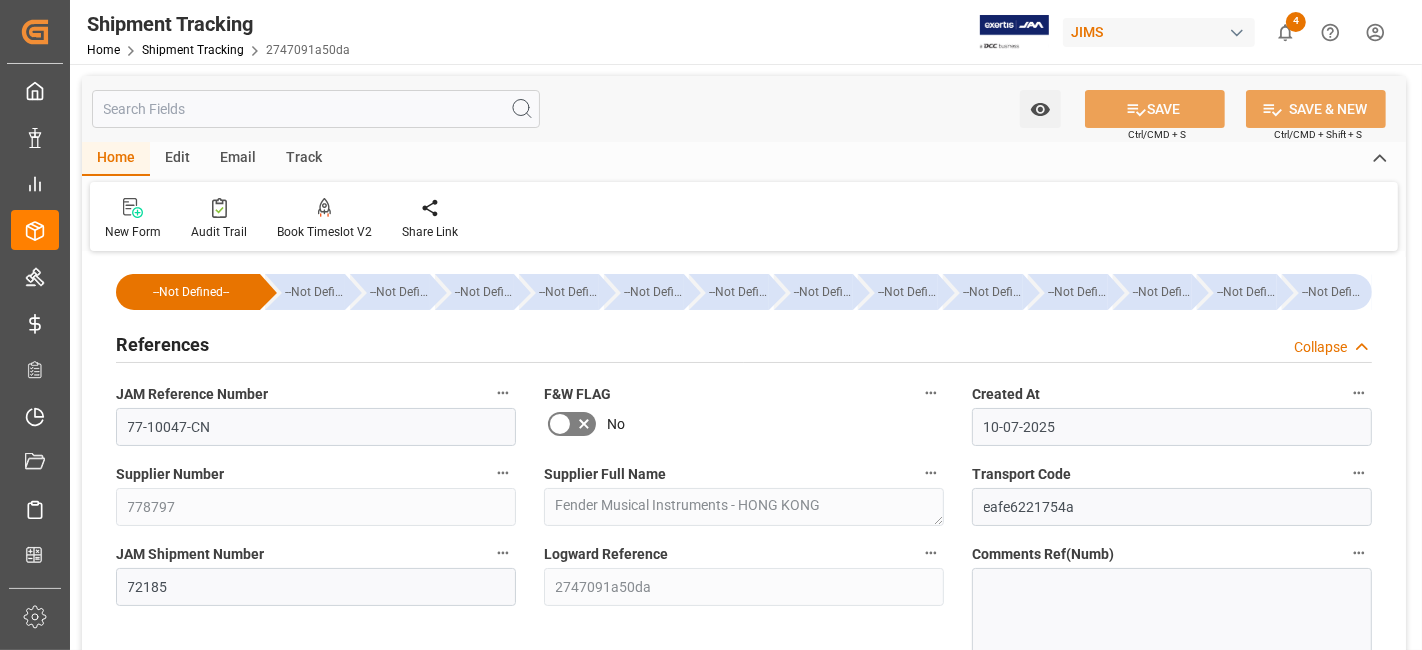 click on "References" at bounding box center [162, 344] 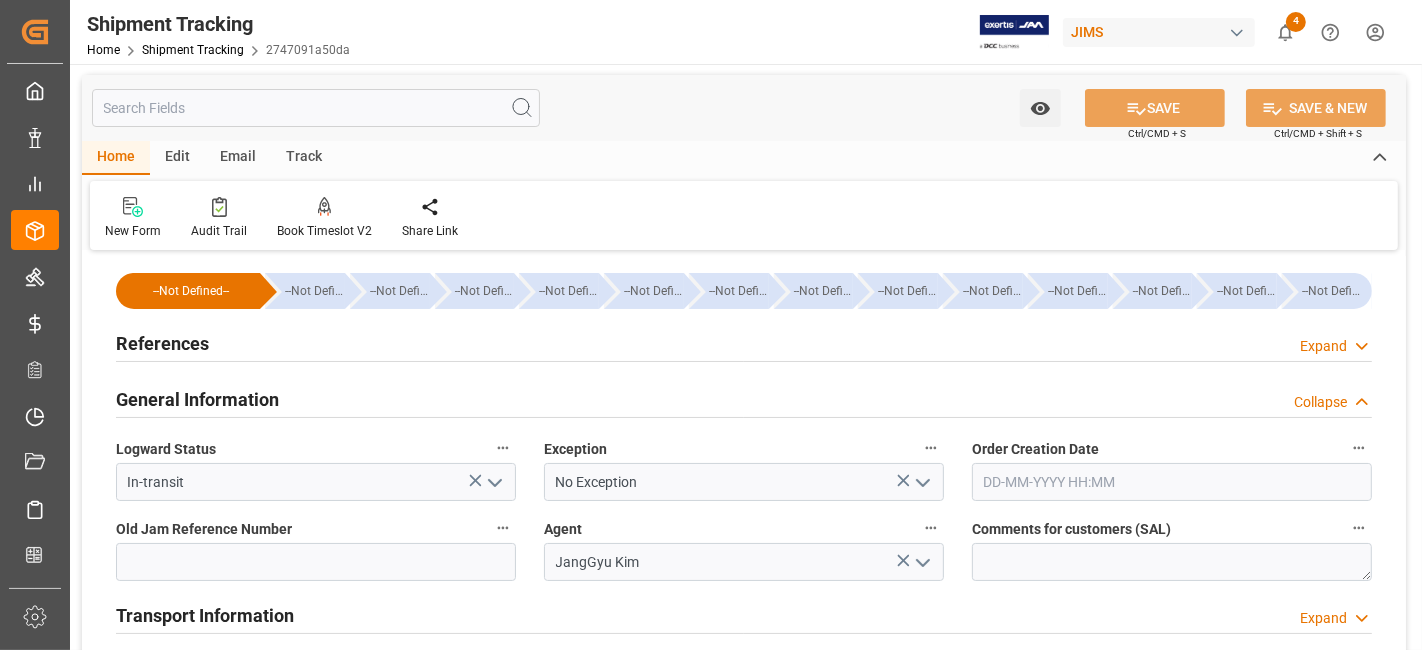 scroll, scrollTop: 0, scrollLeft: 0, axis: both 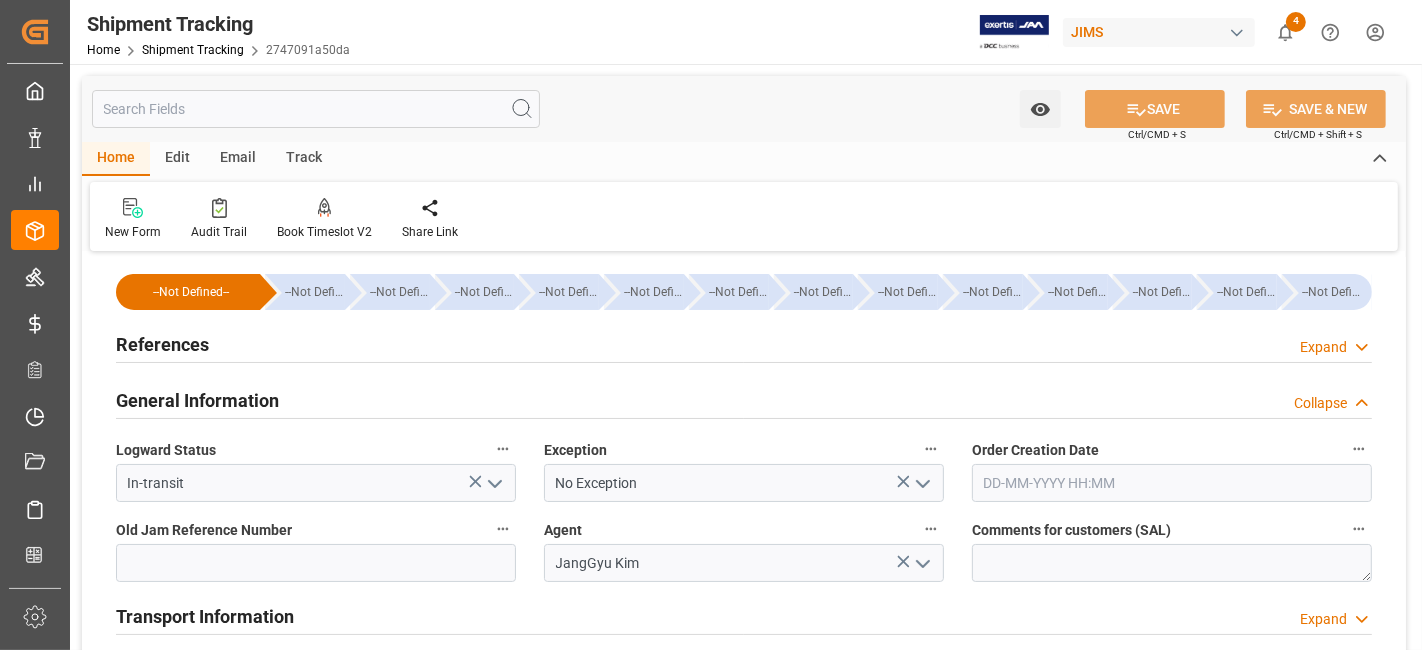 click on "References" at bounding box center [162, 344] 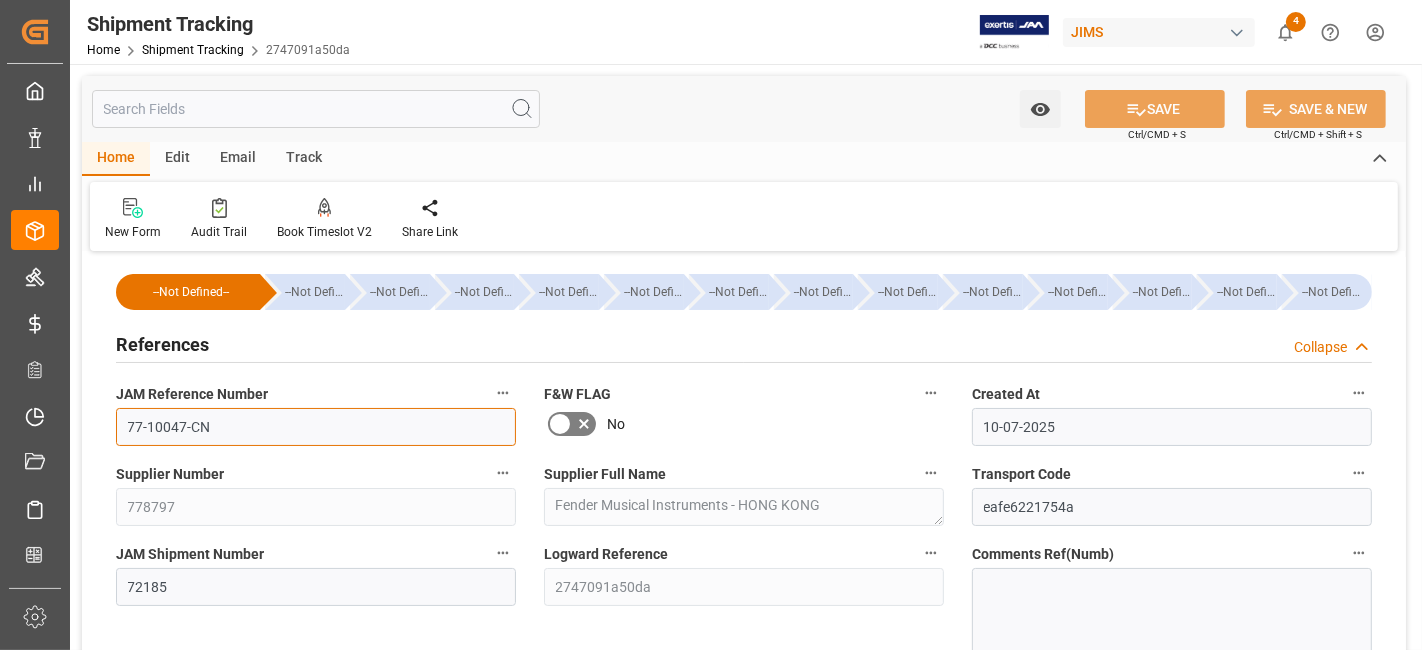 drag, startPoint x: 224, startPoint y: 442, endPoint x: 107, endPoint y: 424, distance: 118.37652 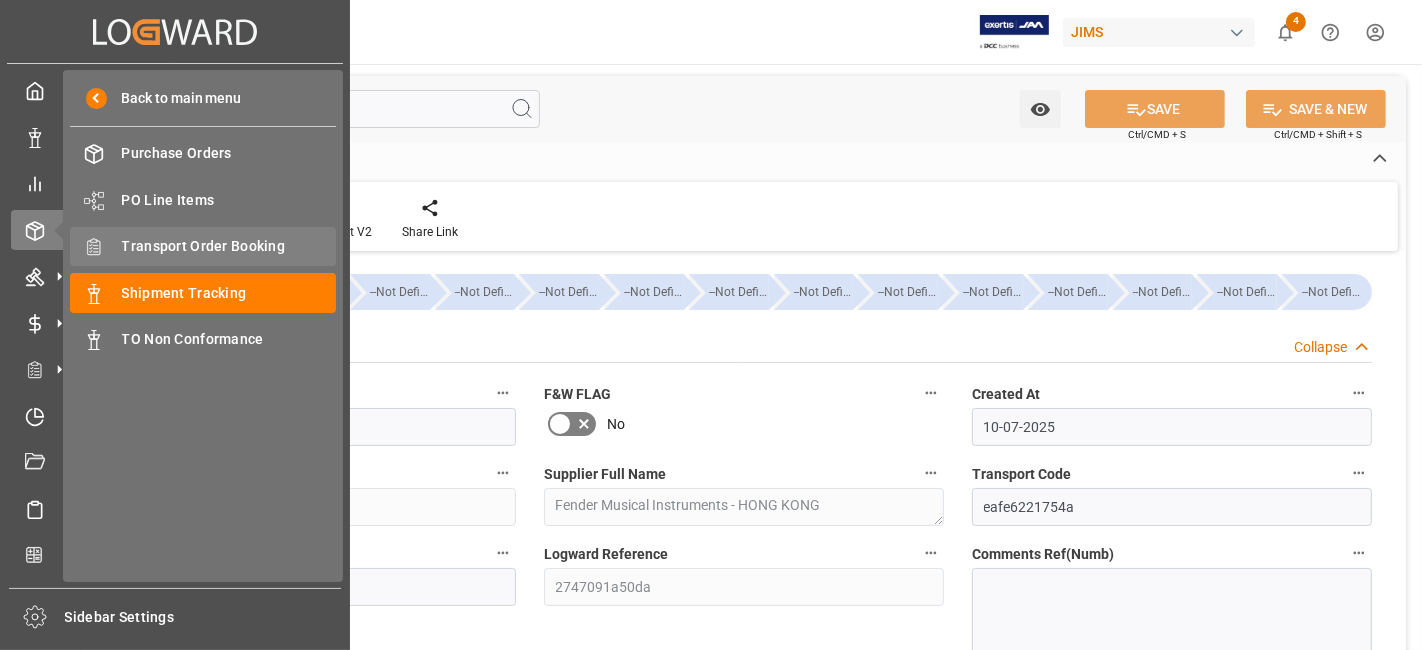 click on "Transport Order Booking" at bounding box center (229, 246) 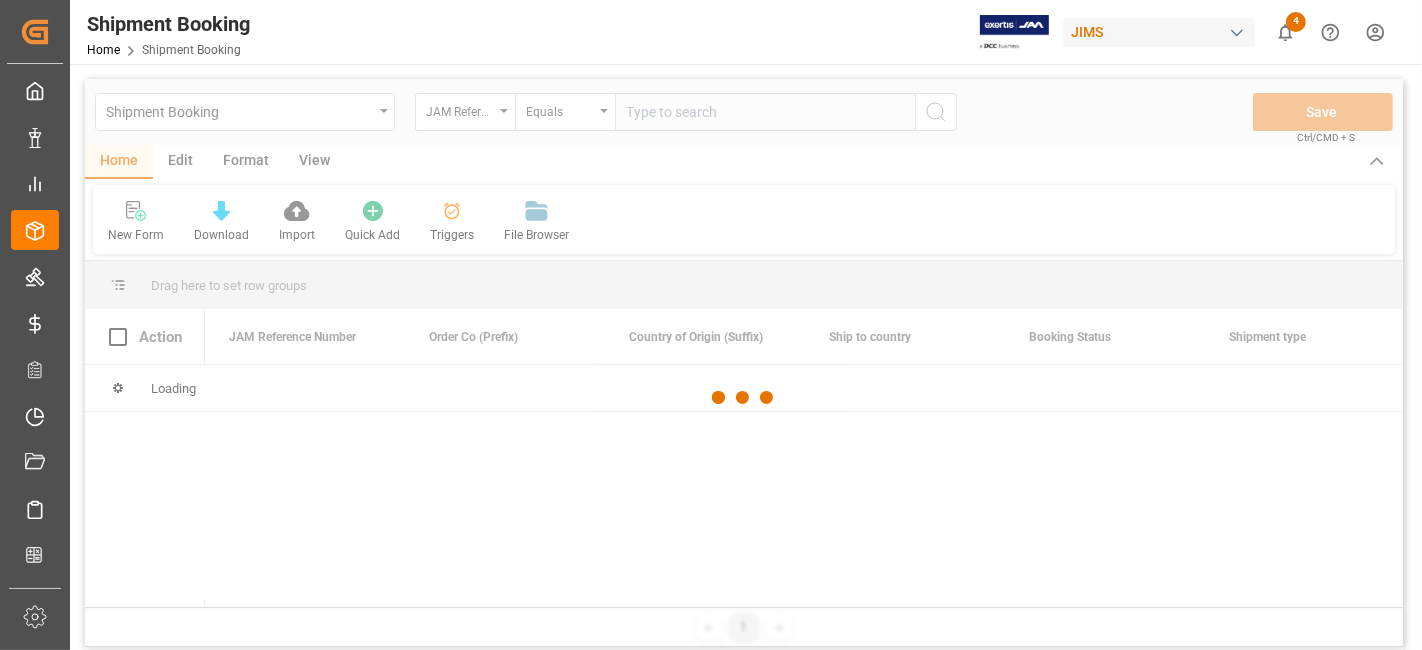 click at bounding box center [744, 398] 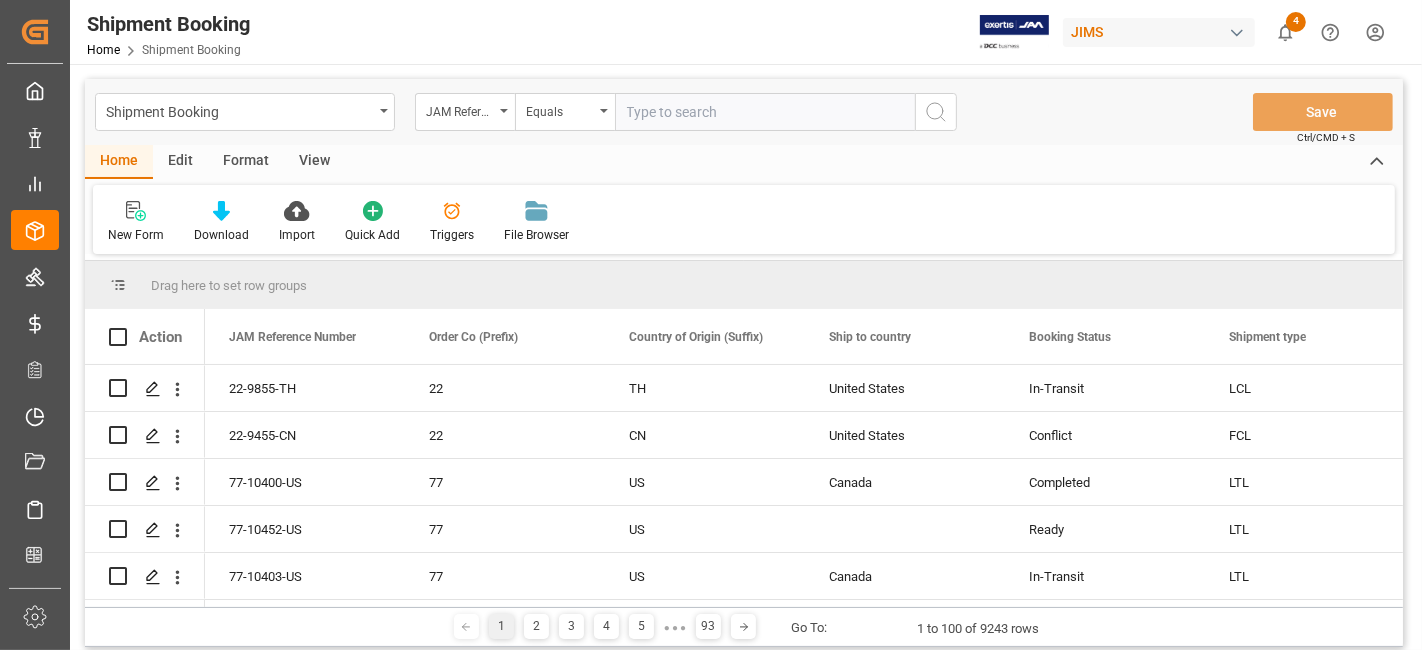 click at bounding box center [765, 112] 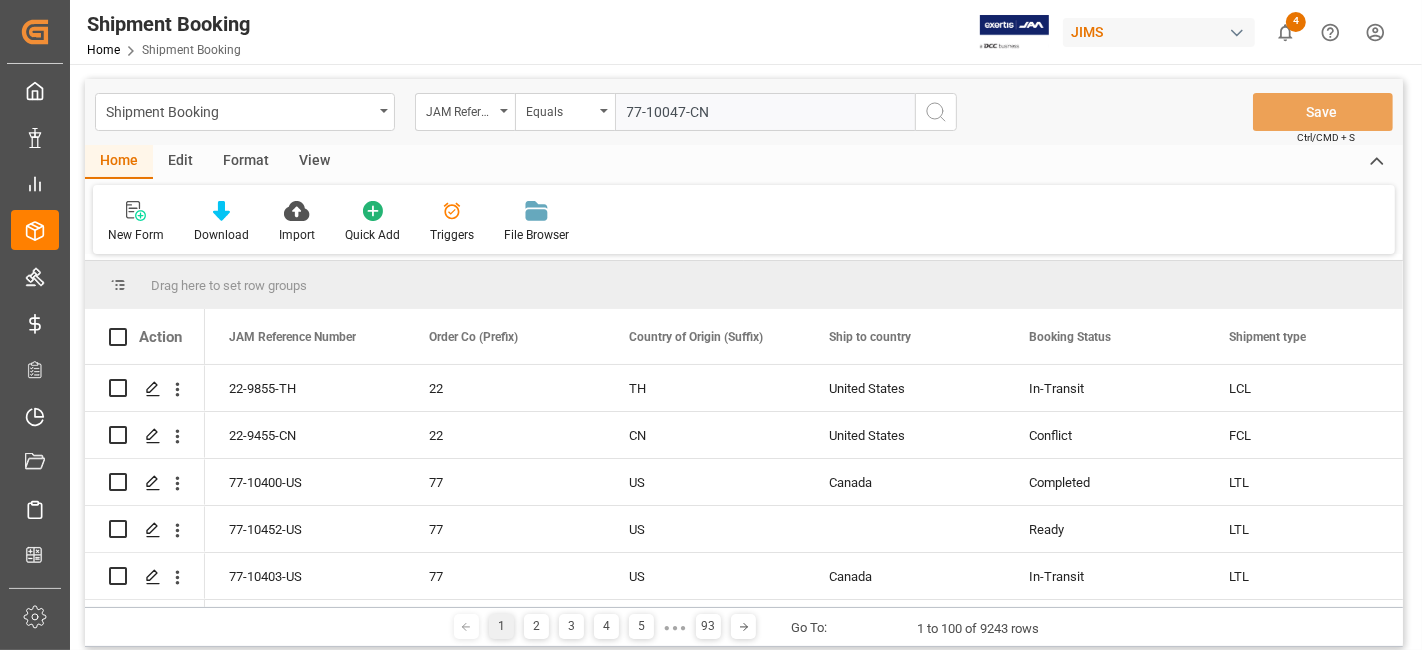 type on "77-10047-CN" 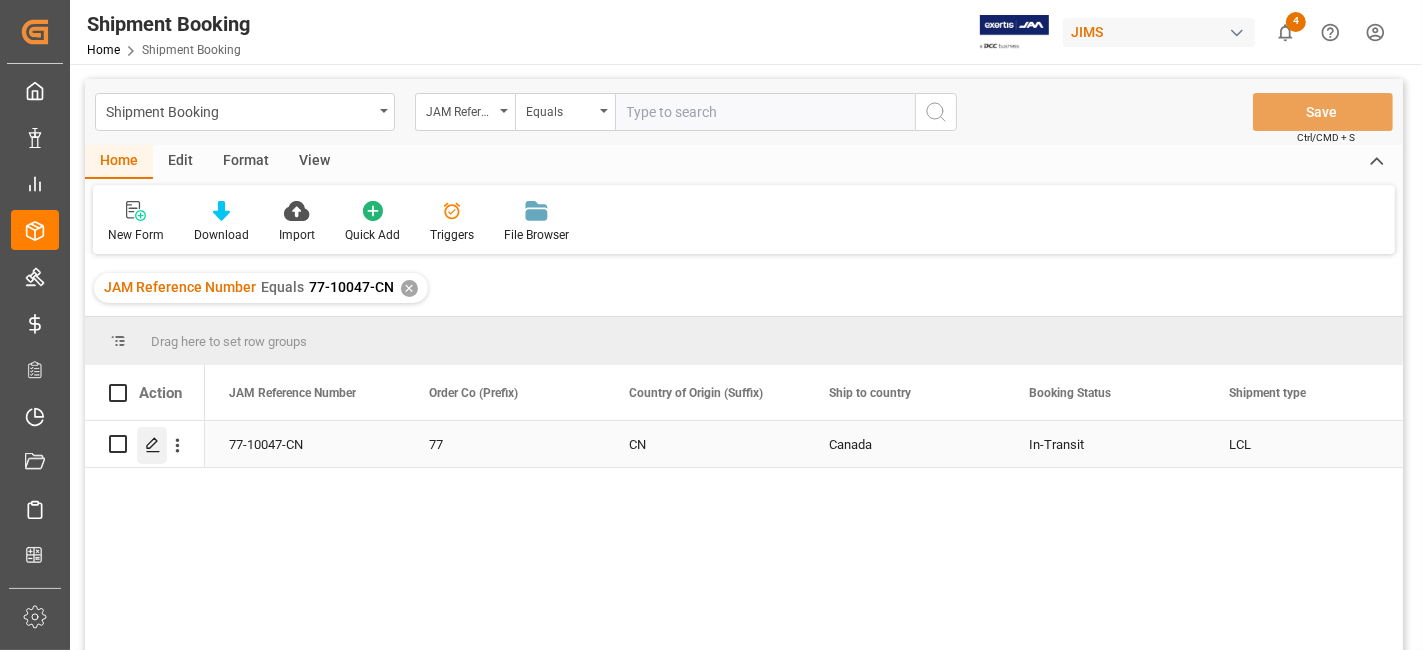 click at bounding box center [152, 445] 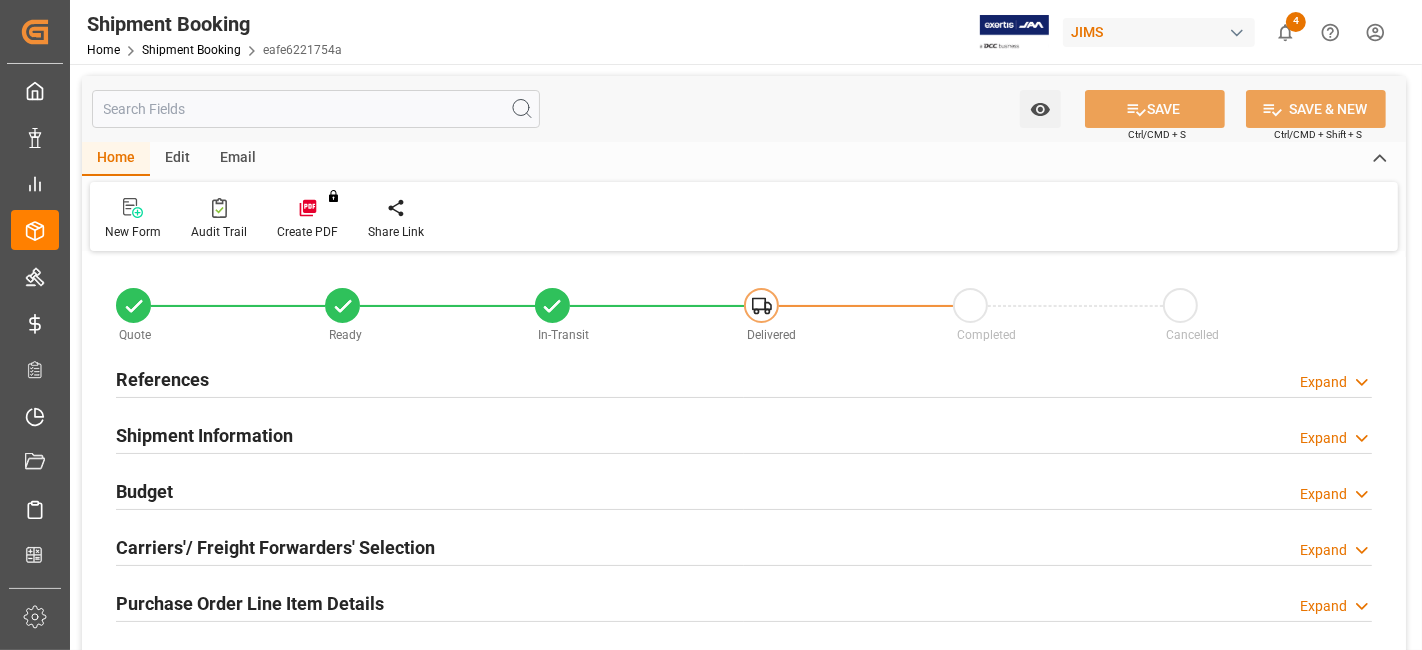 type on "0" 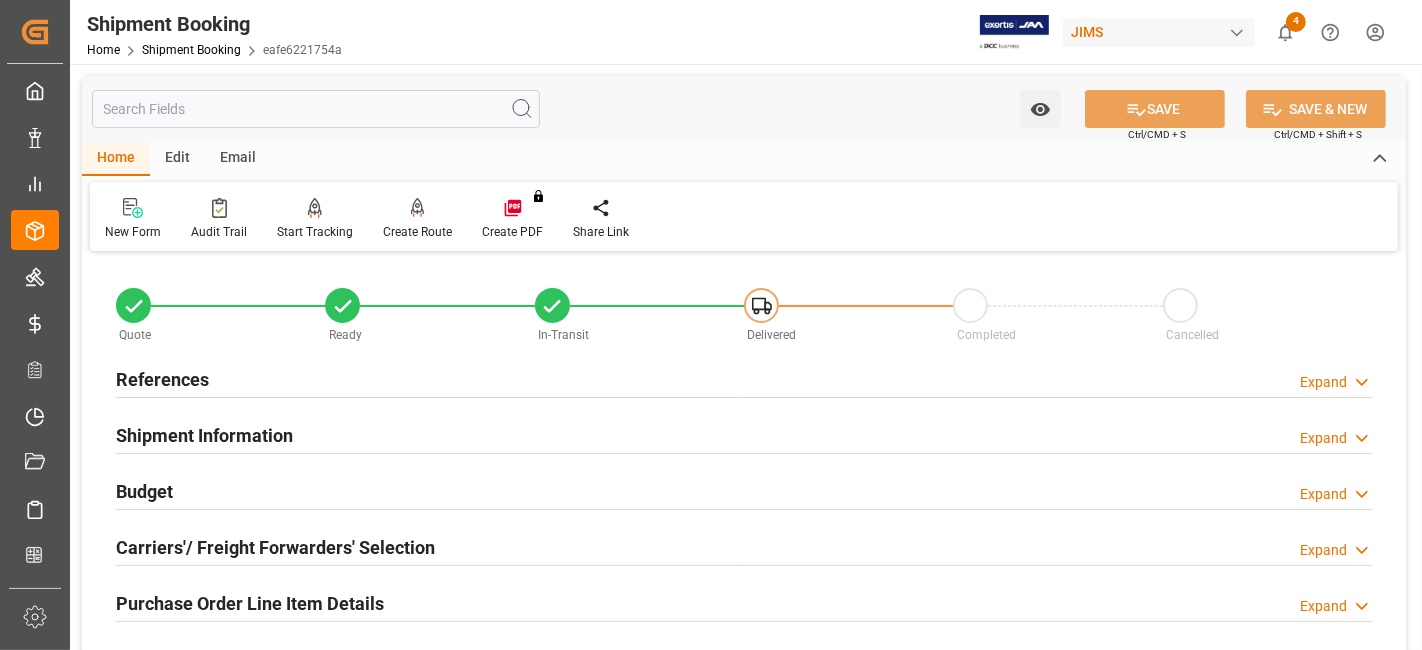 click on "References" at bounding box center [162, 379] 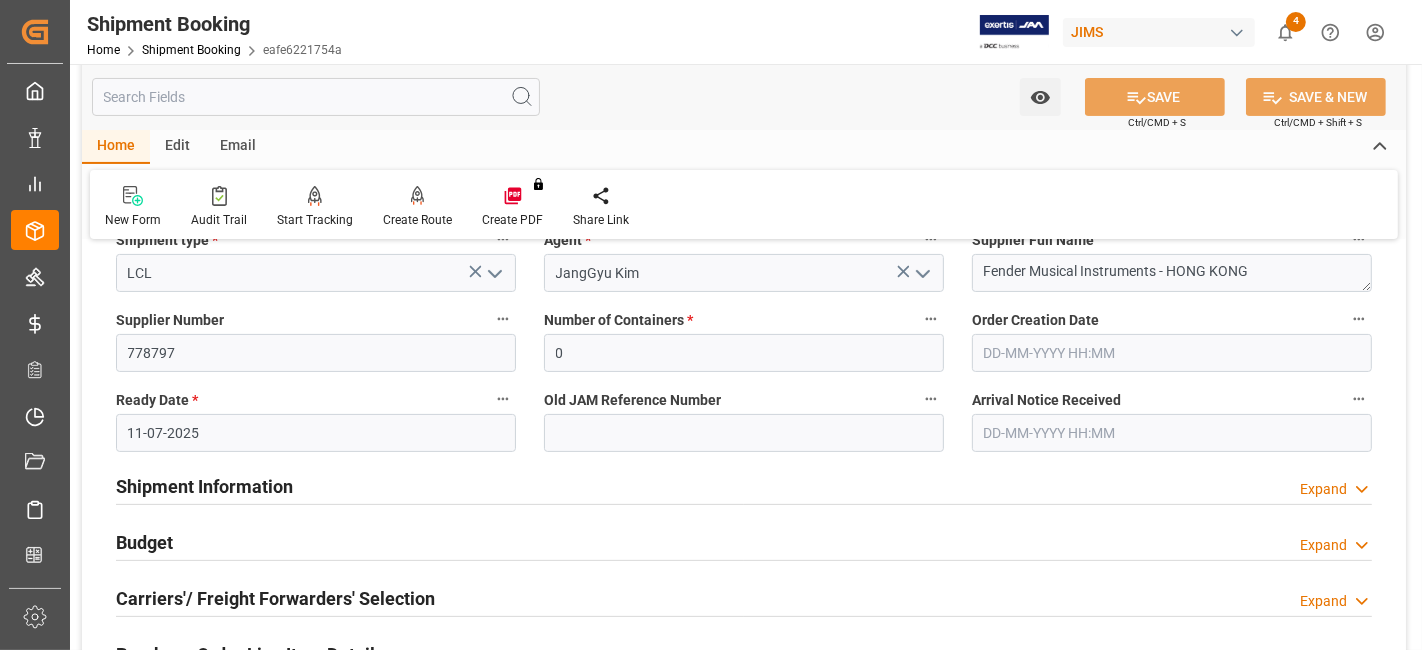 scroll, scrollTop: 355, scrollLeft: 0, axis: vertical 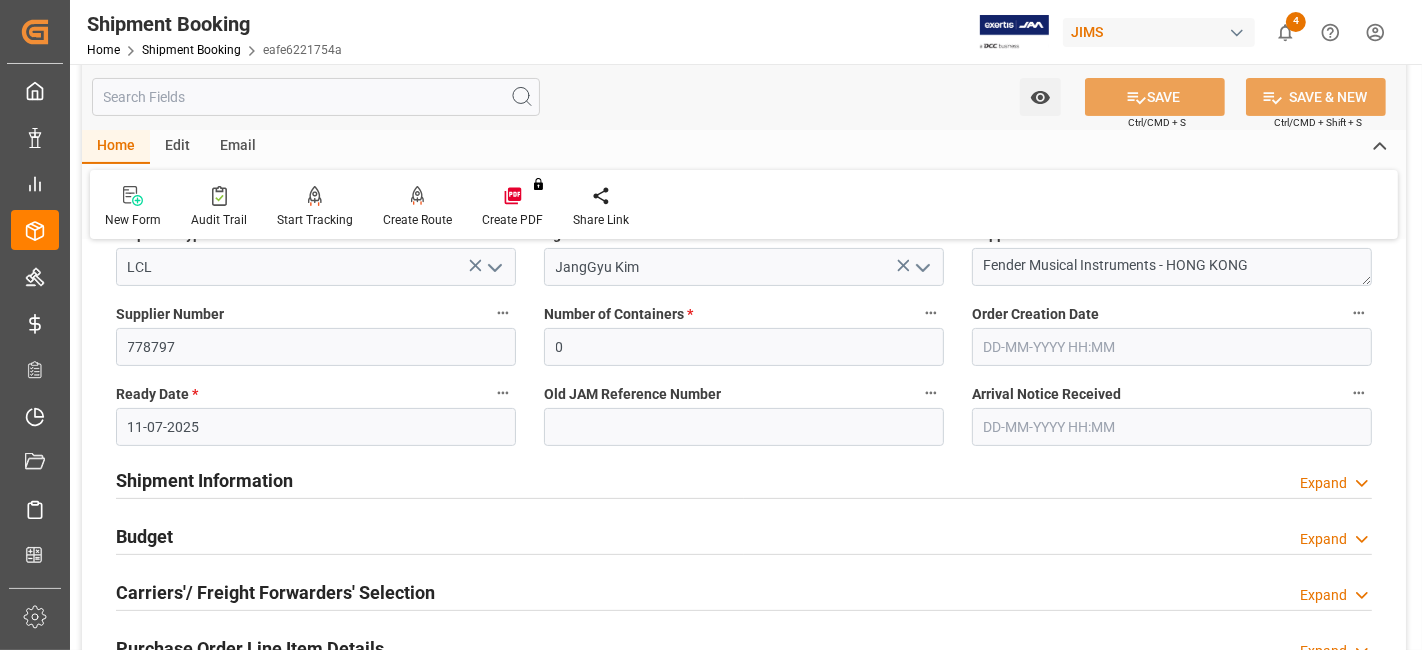 click on "Shipment Information" at bounding box center (204, 480) 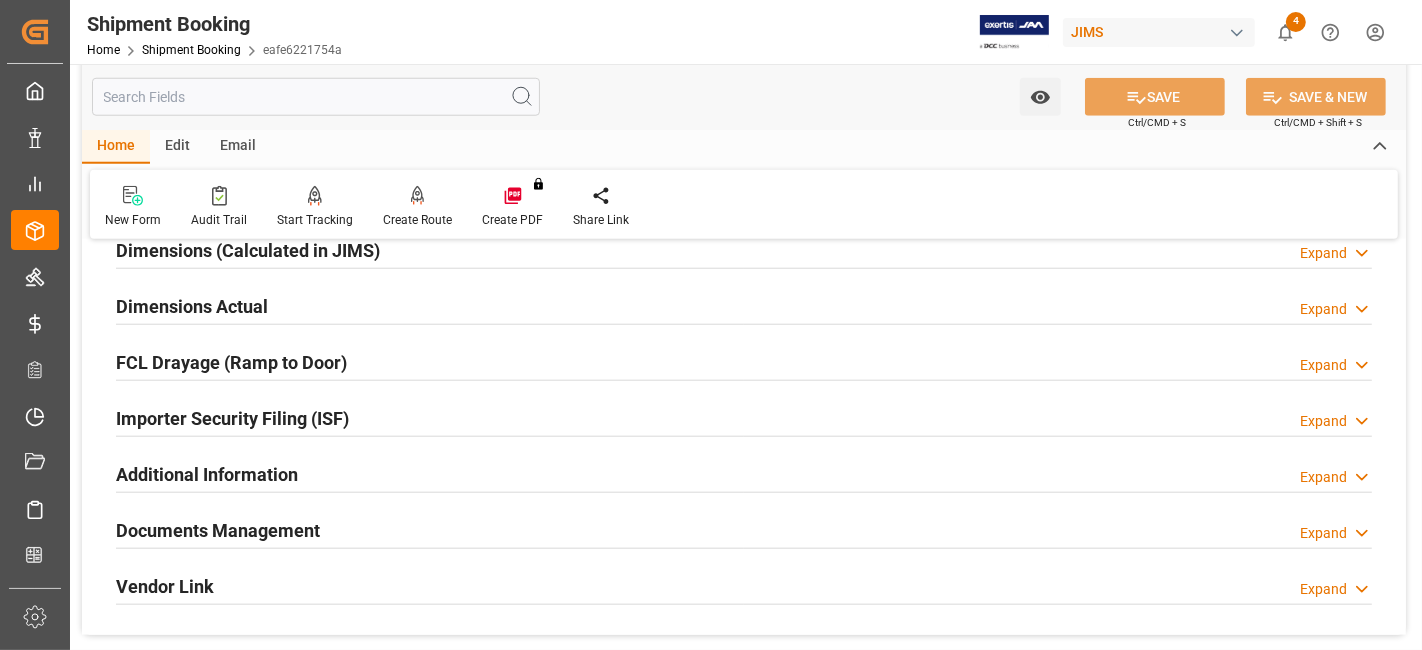 scroll, scrollTop: 1733, scrollLeft: 0, axis: vertical 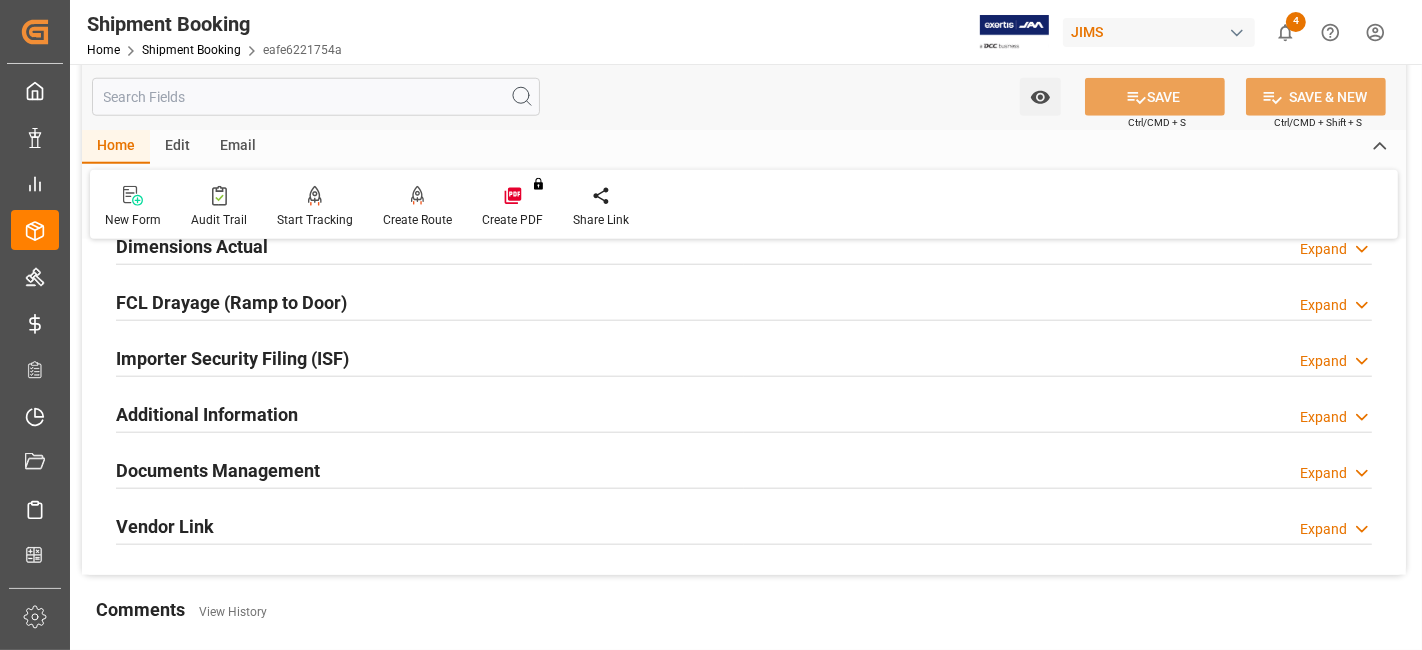 click on "Documents Management" at bounding box center (218, 470) 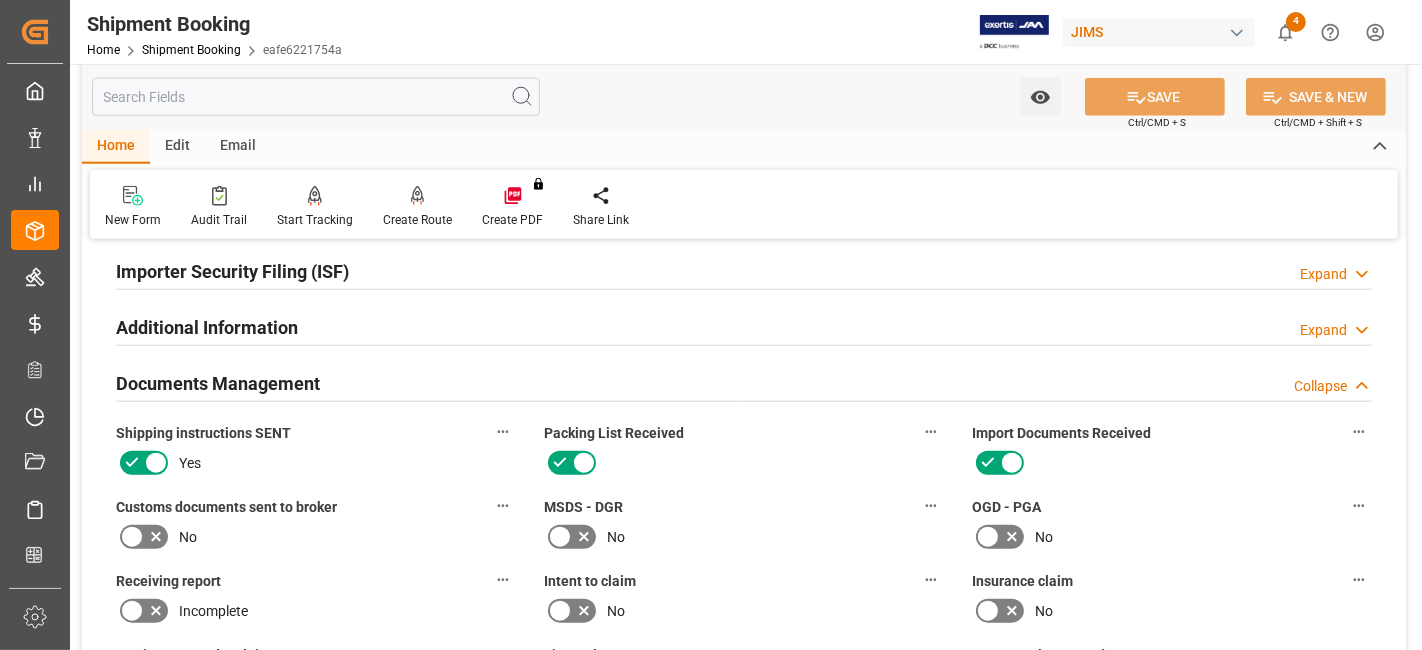 scroll, scrollTop: 1822, scrollLeft: 0, axis: vertical 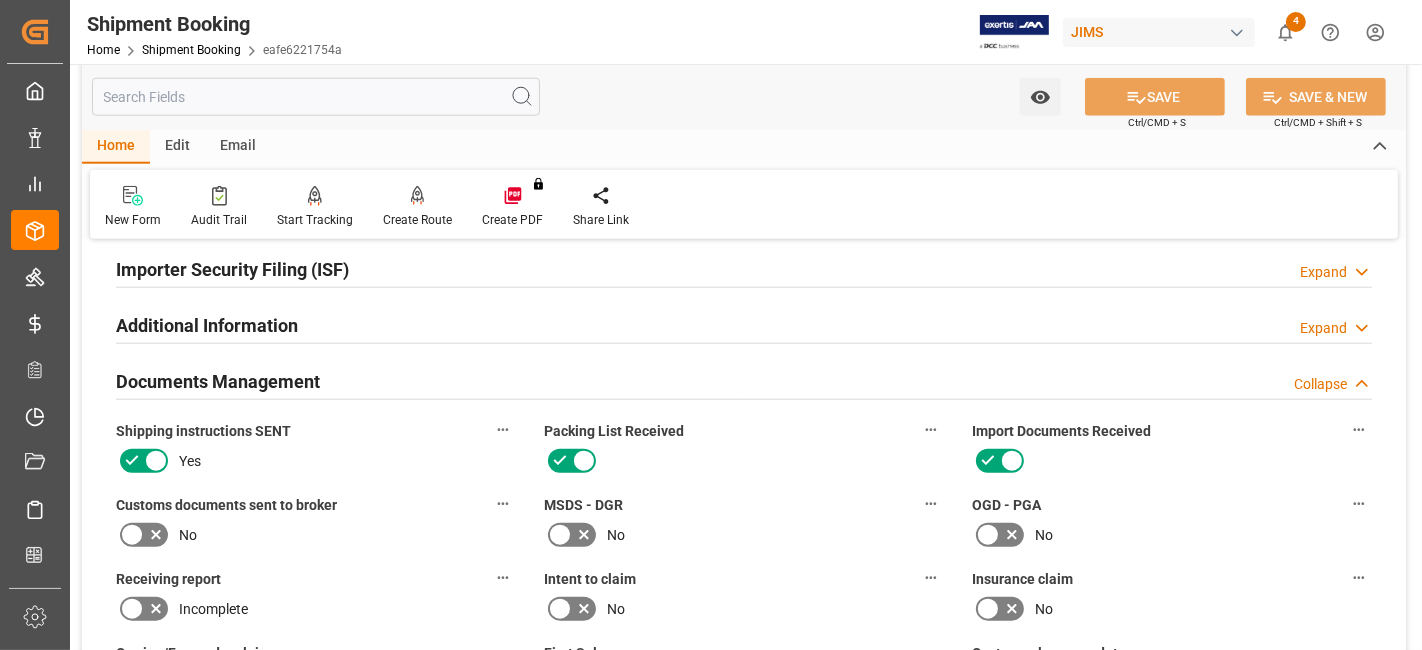 click 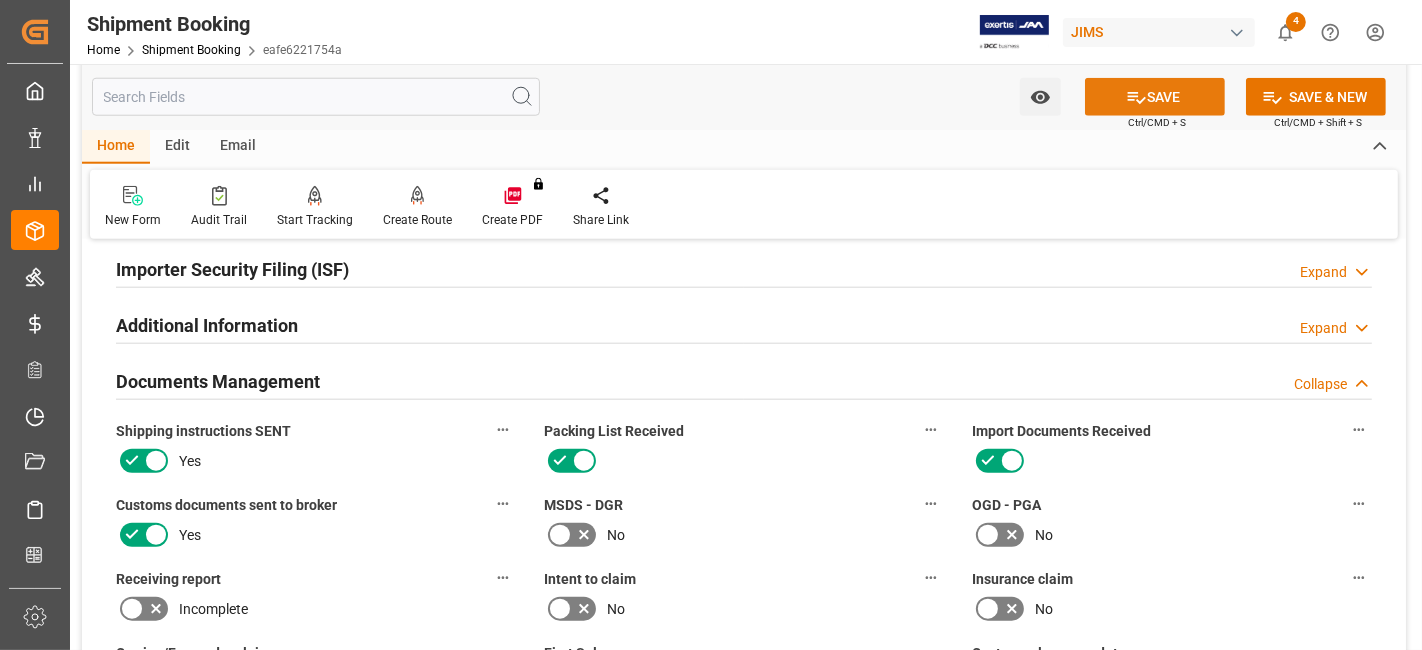 click on "SAVE" at bounding box center [1155, 97] 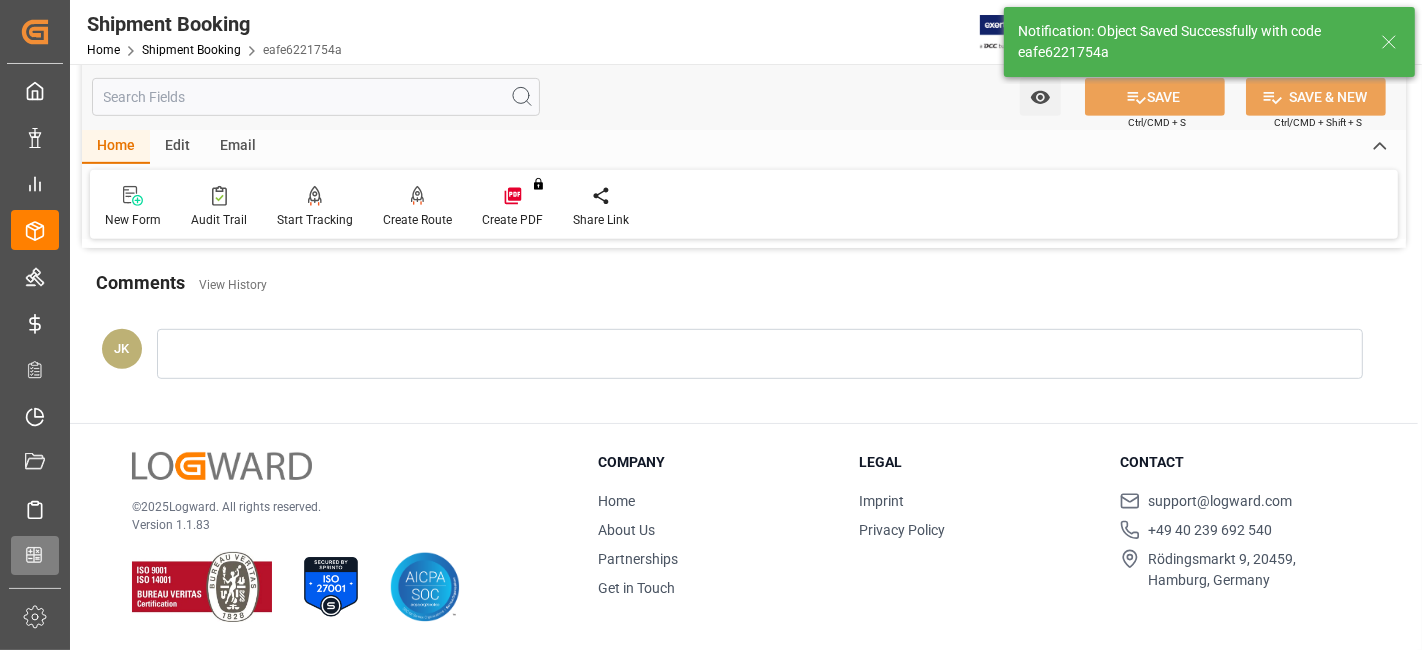 scroll, scrollTop: 617, scrollLeft: 0, axis: vertical 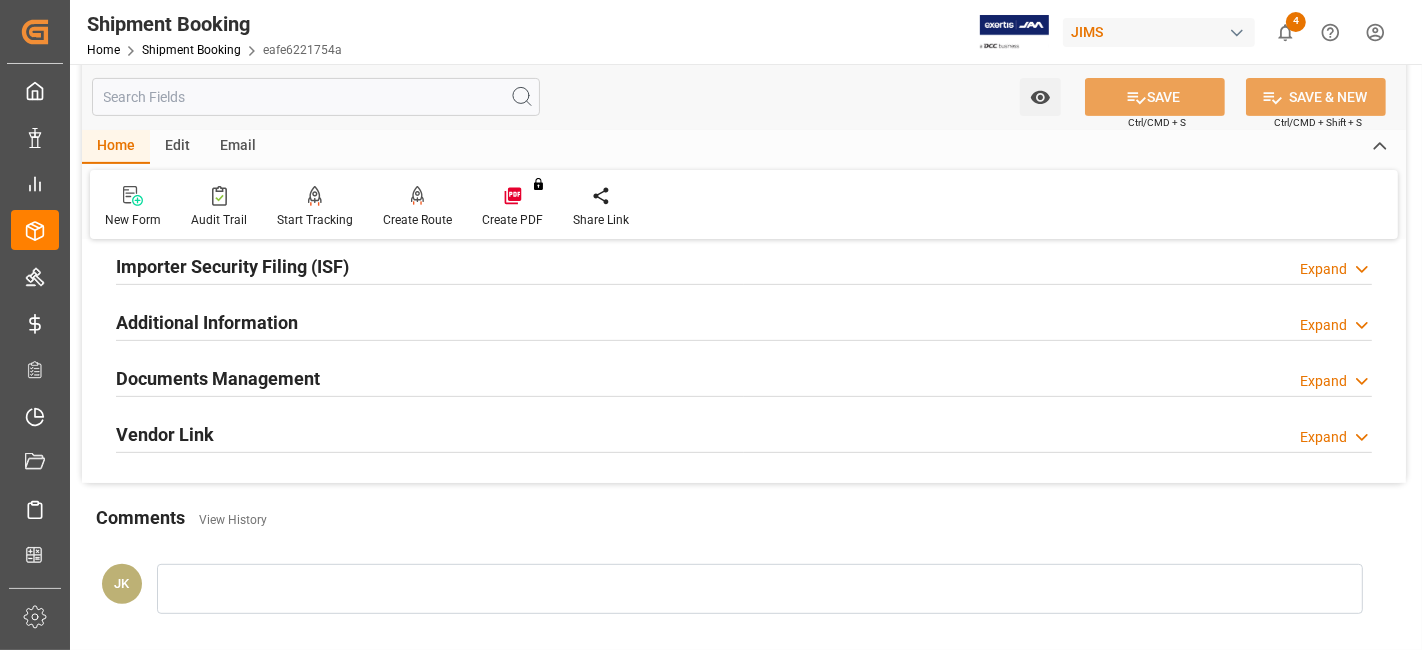 click on "Documents Management" at bounding box center (218, 378) 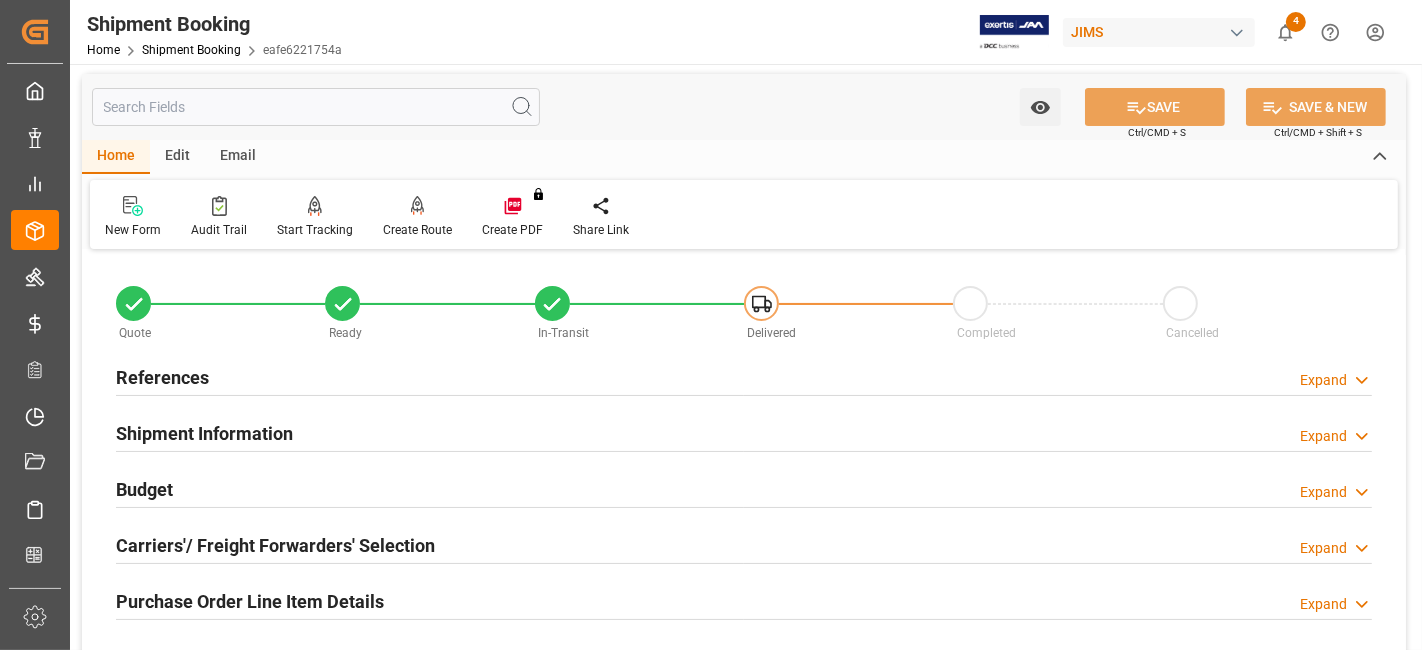 scroll, scrollTop: 0, scrollLeft: 0, axis: both 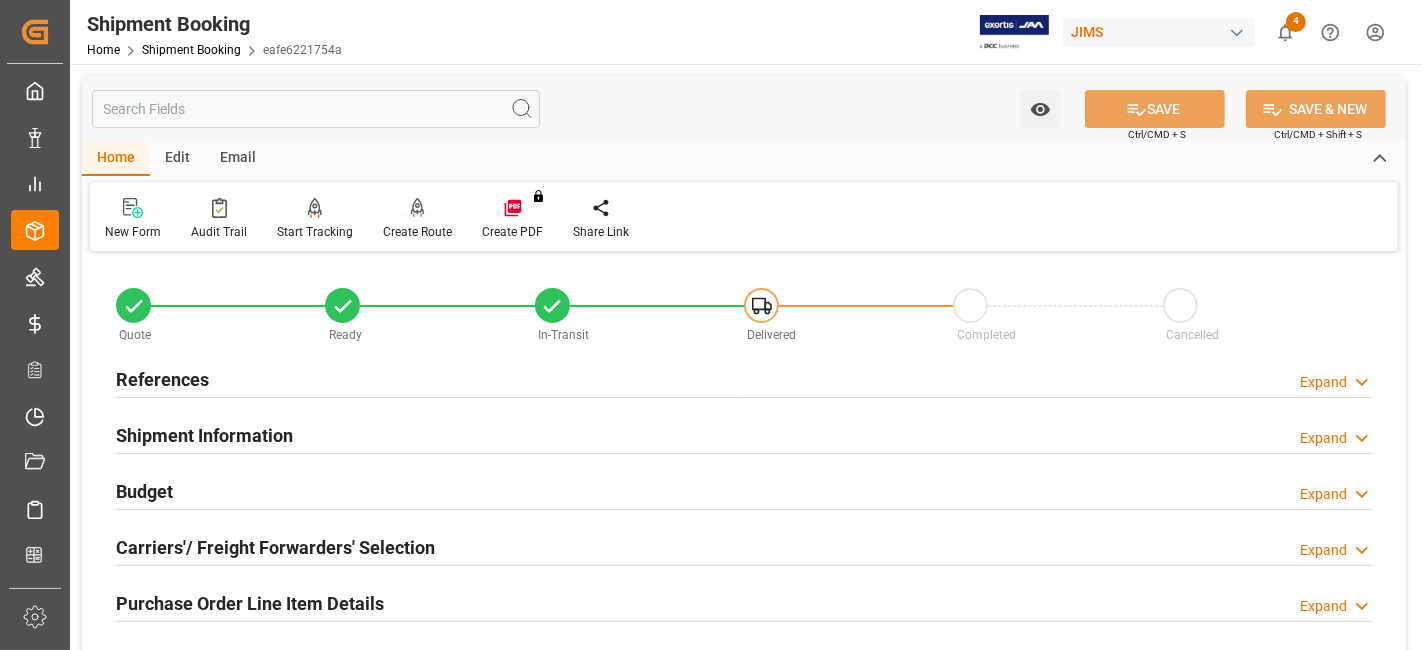 click on "References" at bounding box center [162, 379] 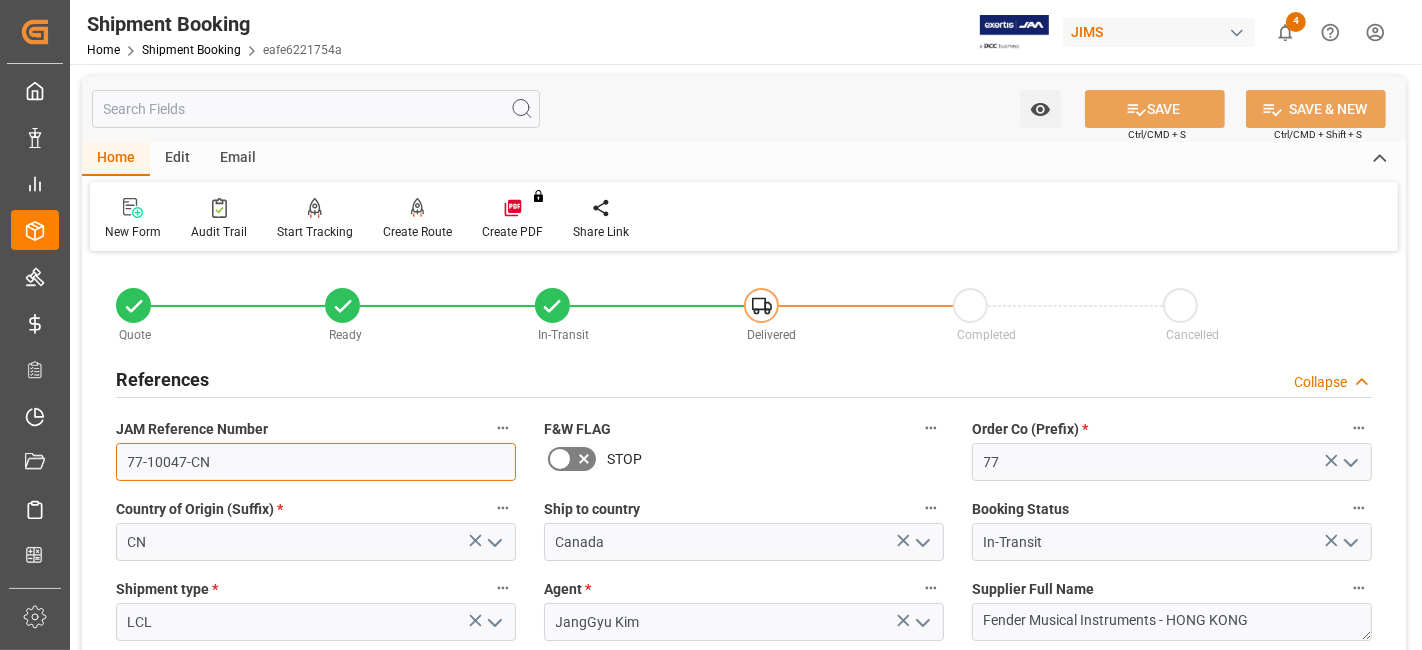 drag, startPoint x: 238, startPoint y: 465, endPoint x: 86, endPoint y: 455, distance: 152.3286 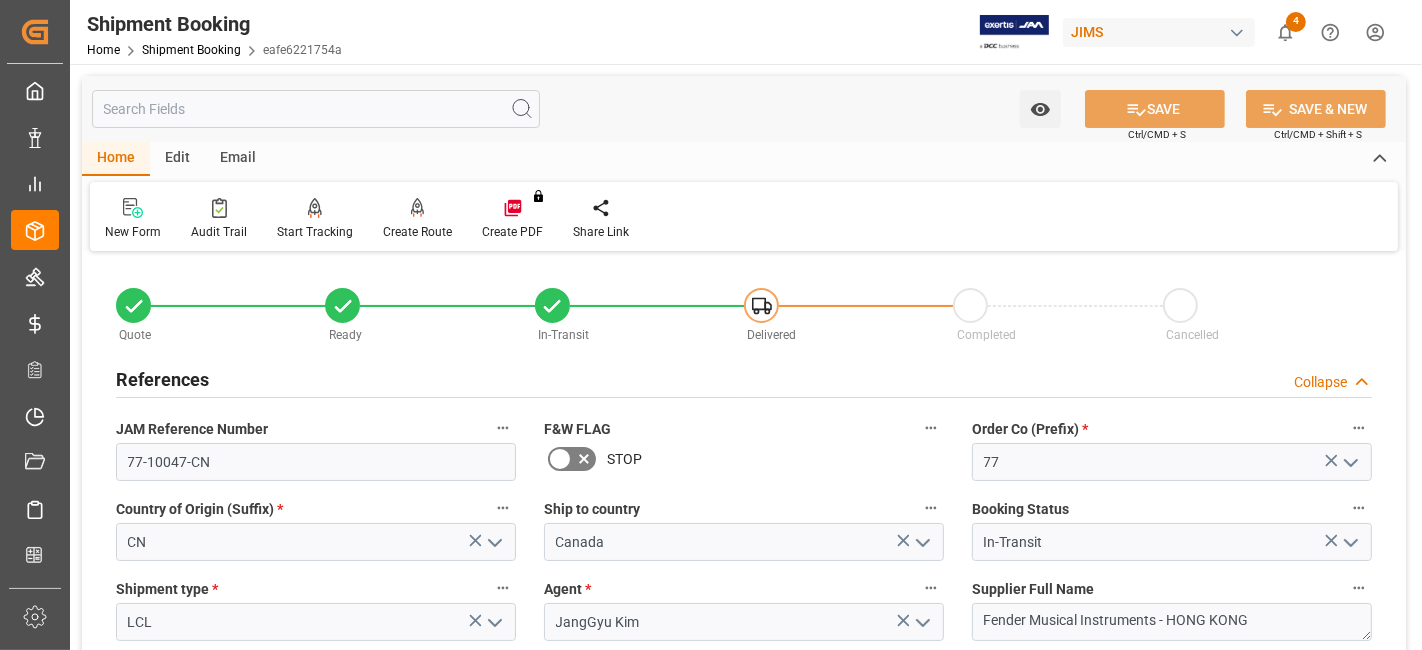 click on "STOP" at bounding box center [744, 459] 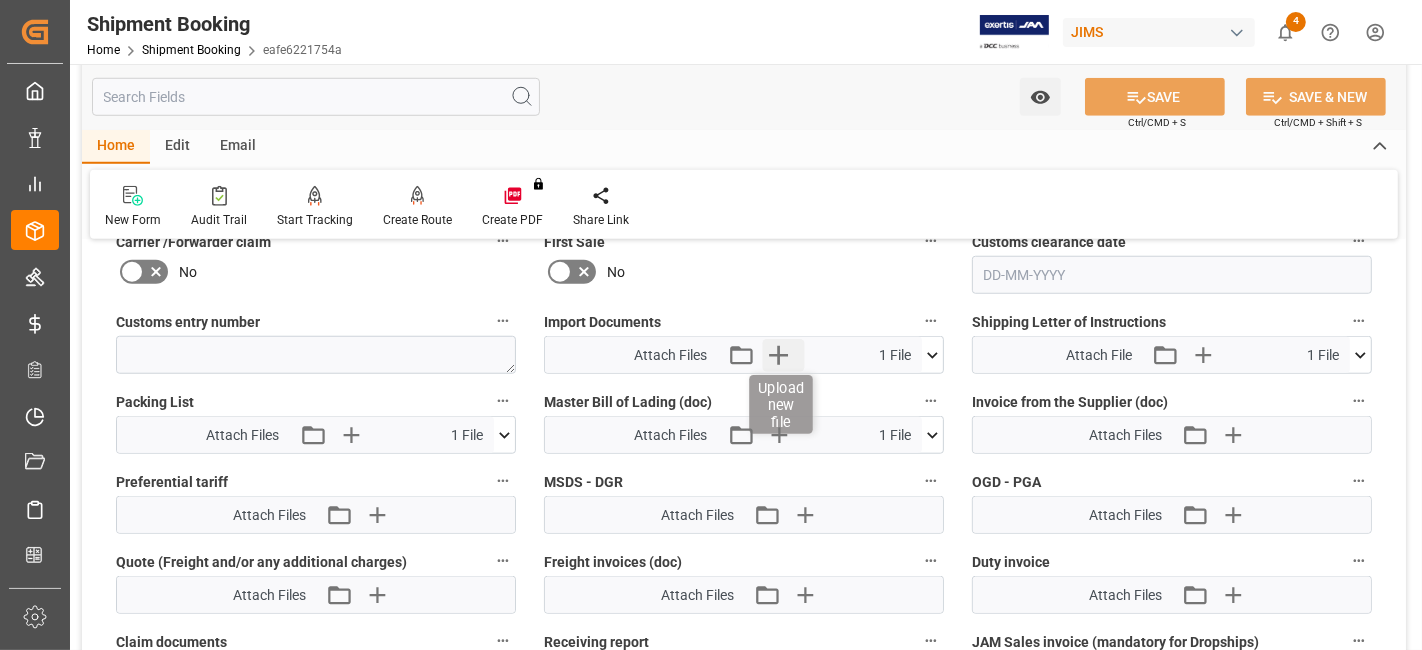 scroll, scrollTop: 1422, scrollLeft: 0, axis: vertical 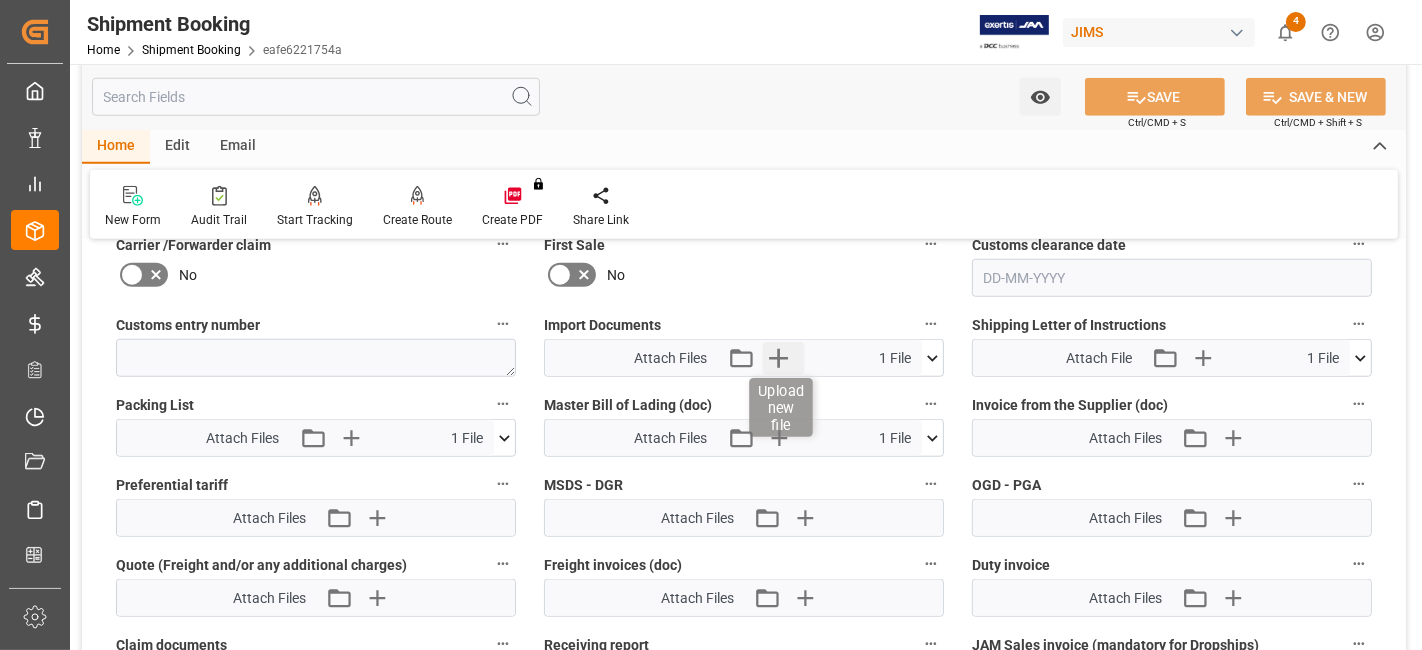 click 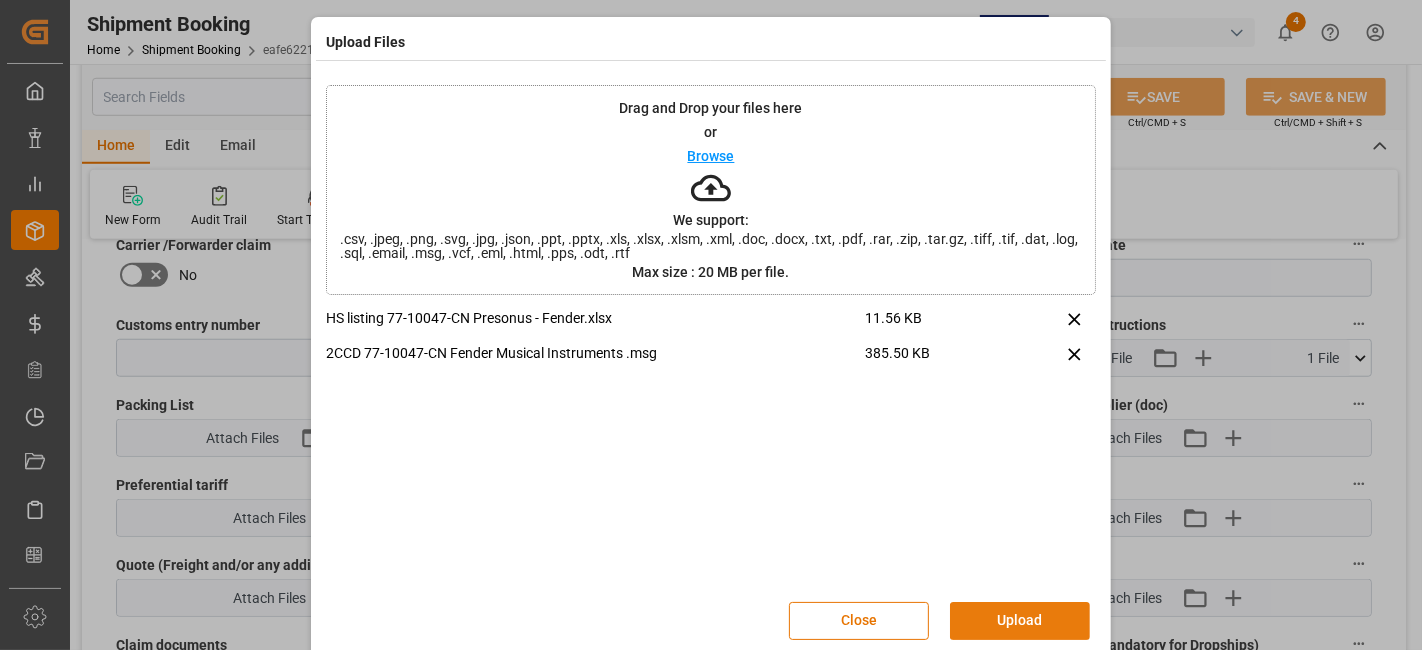 click on "Upload" at bounding box center (1020, 621) 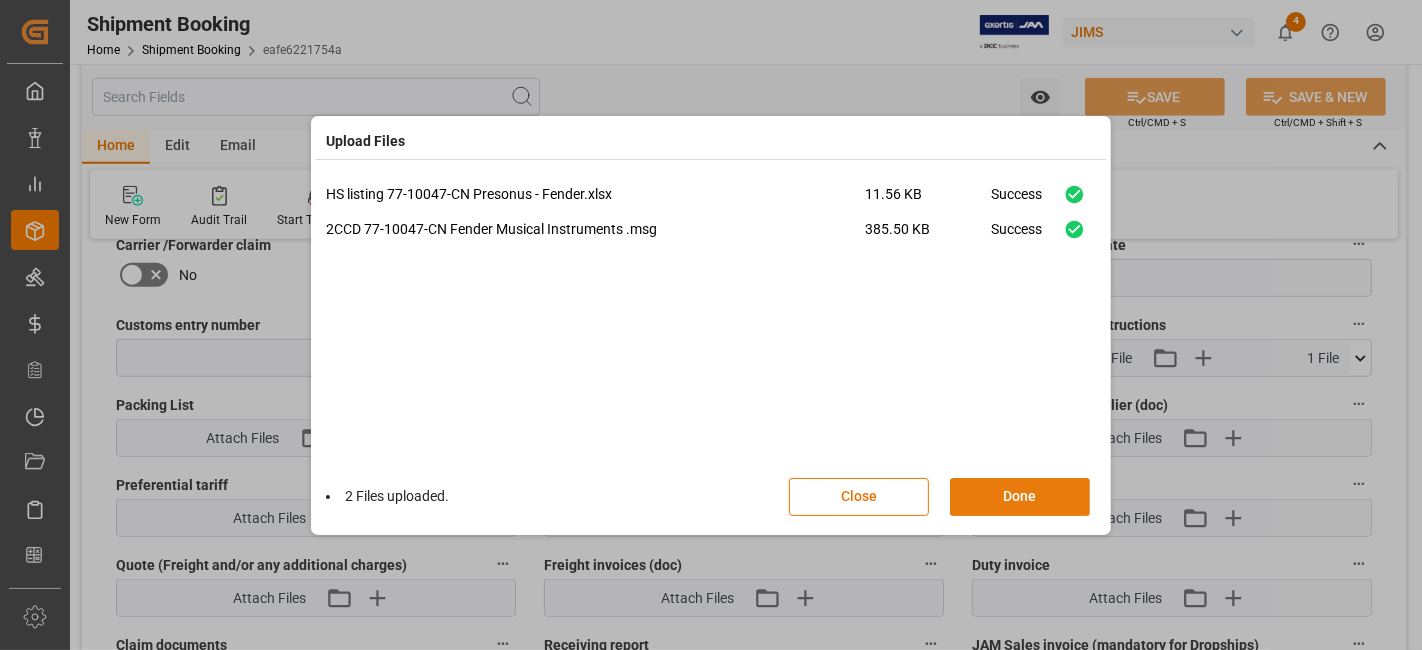 click on "Done" at bounding box center (1020, 497) 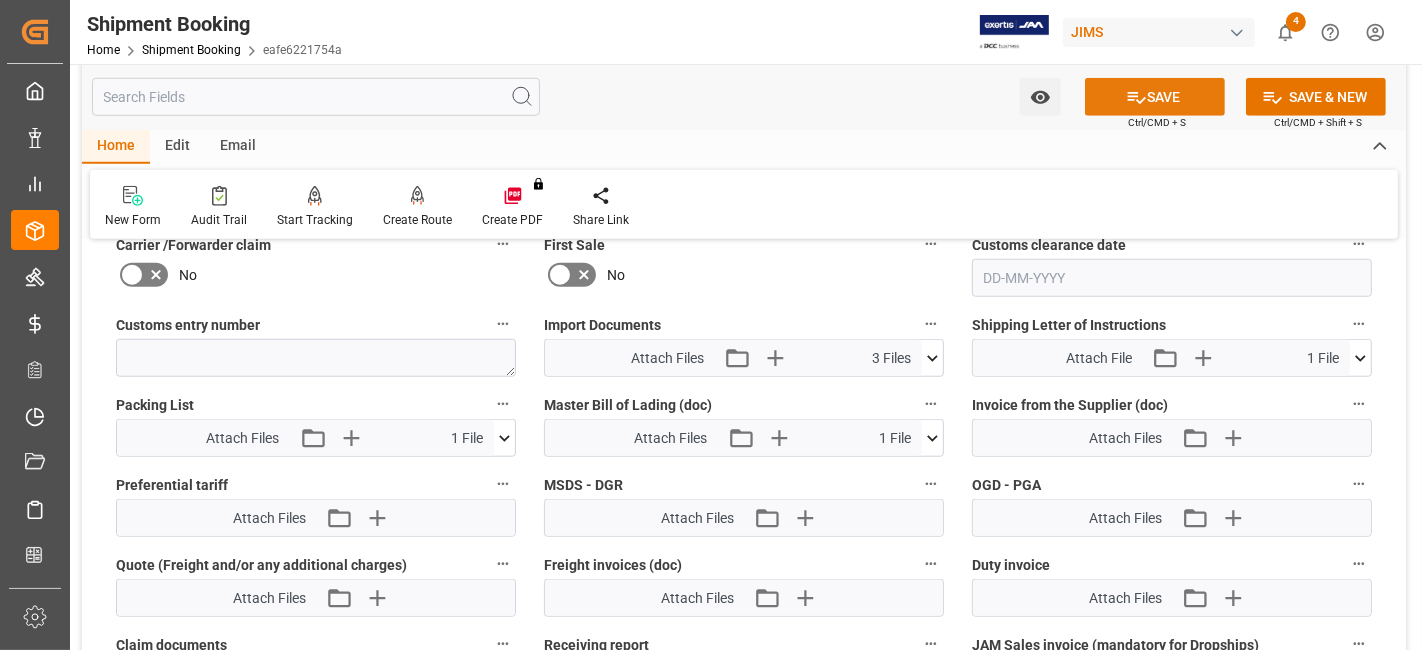 click on "SAVE" at bounding box center (1155, 97) 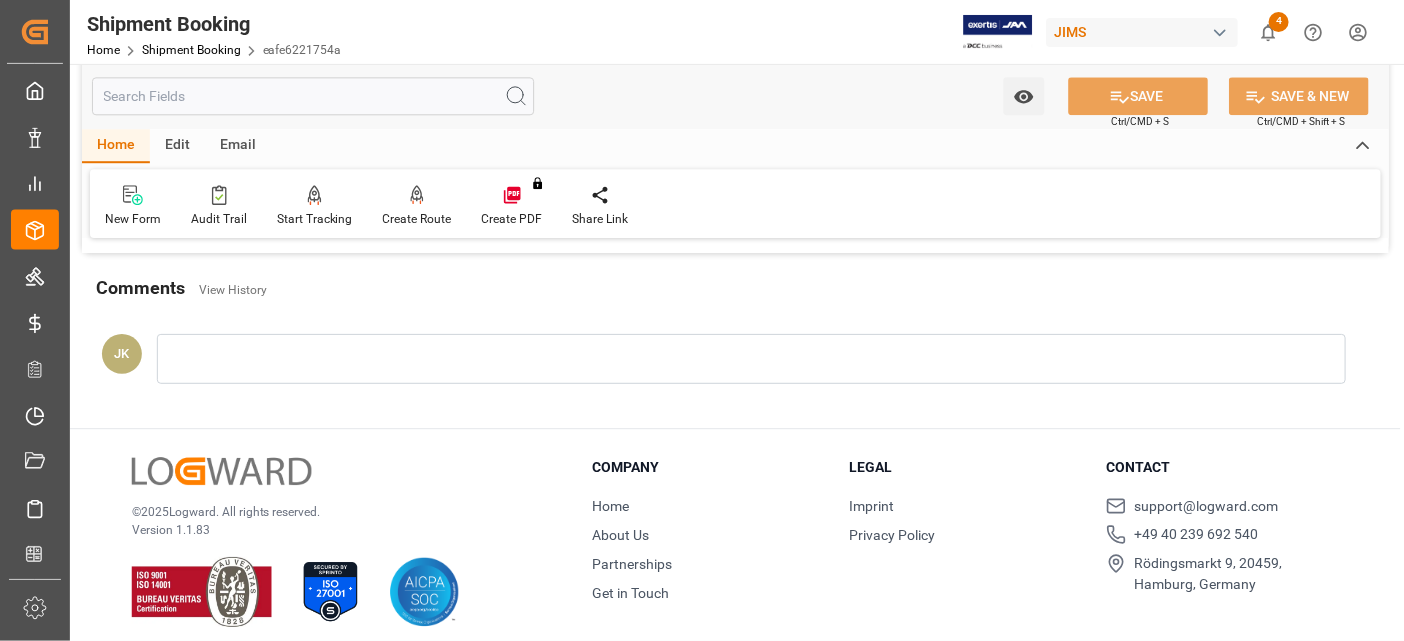 scroll, scrollTop: 846, scrollLeft: 0, axis: vertical 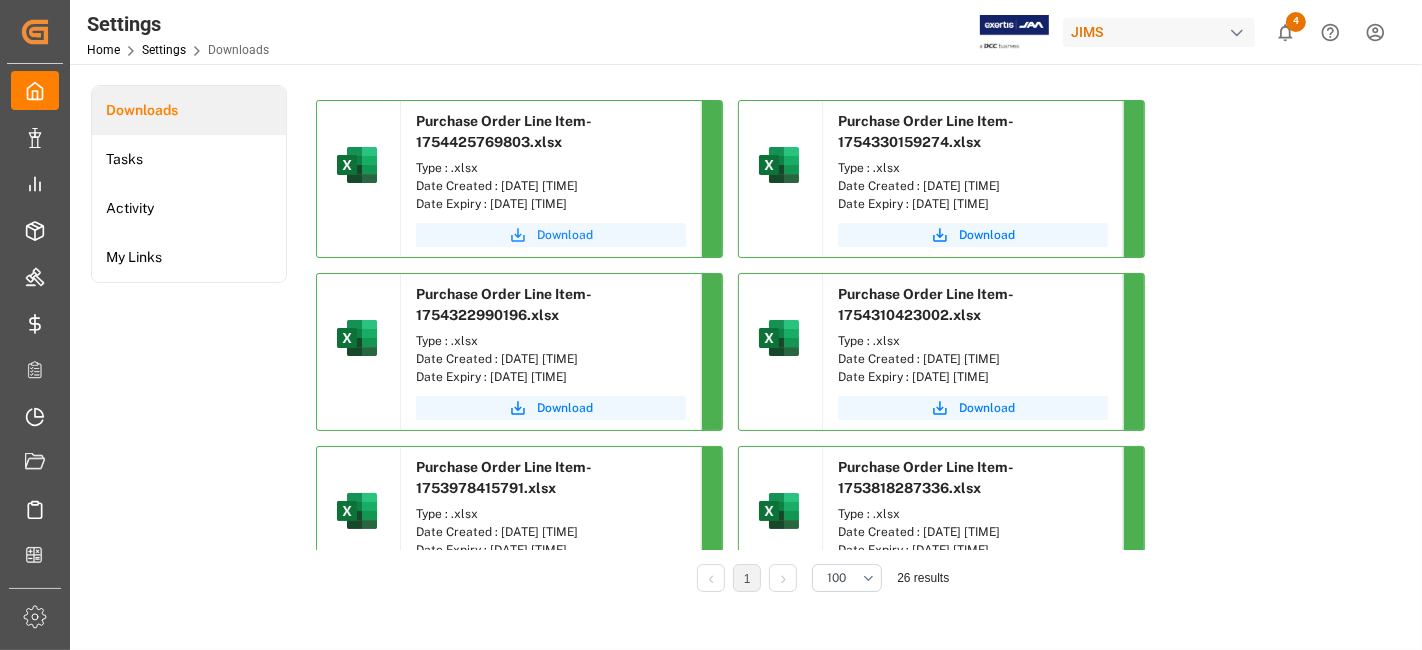 click 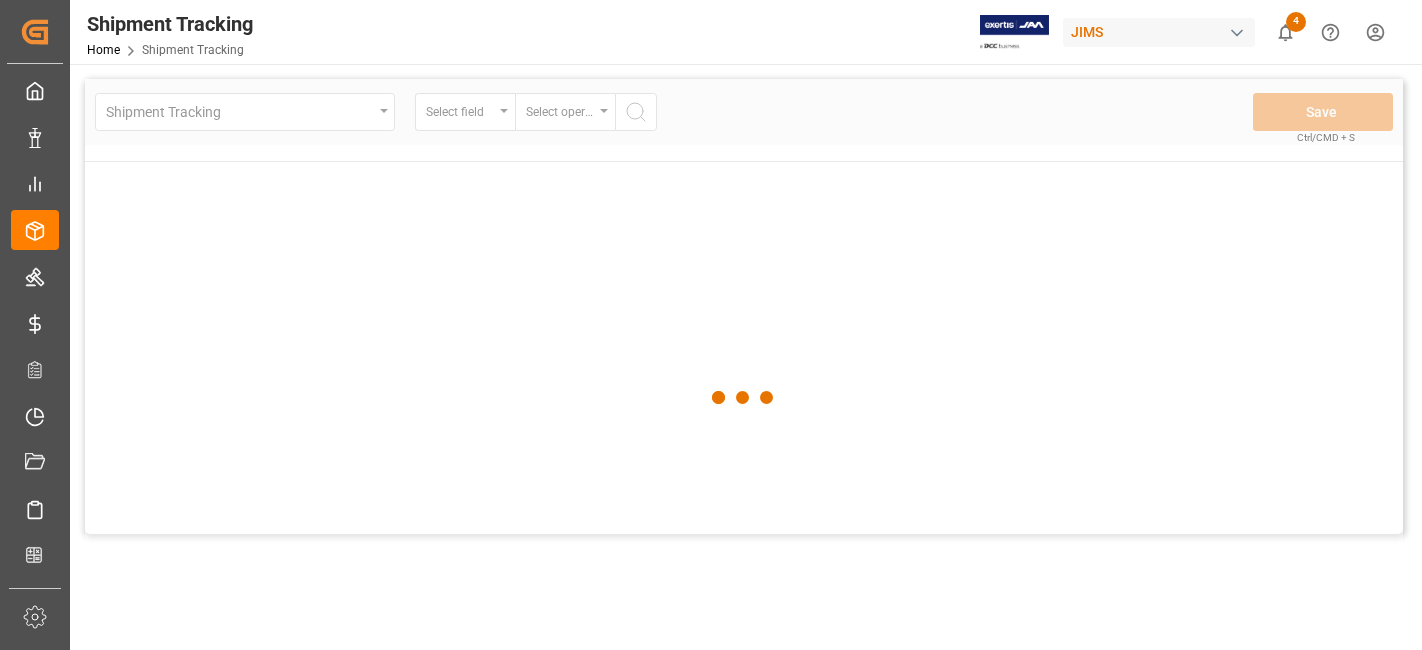 scroll, scrollTop: 0, scrollLeft: 0, axis: both 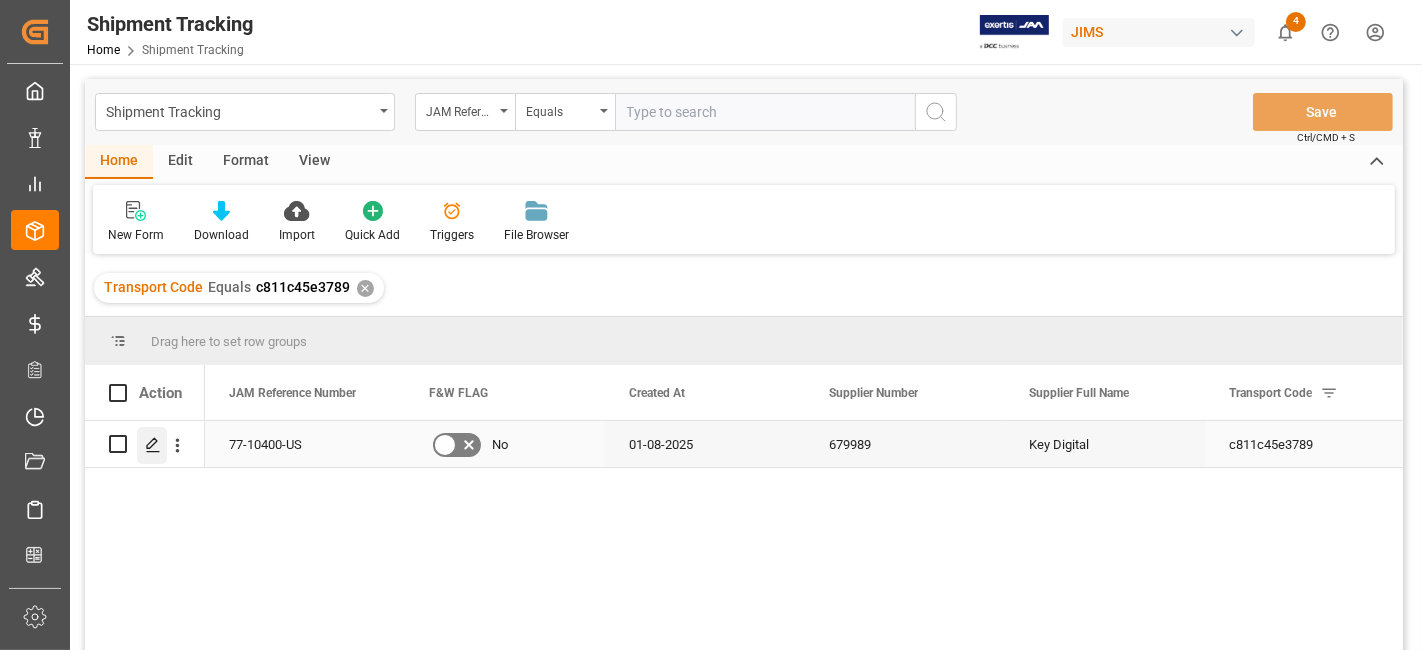click 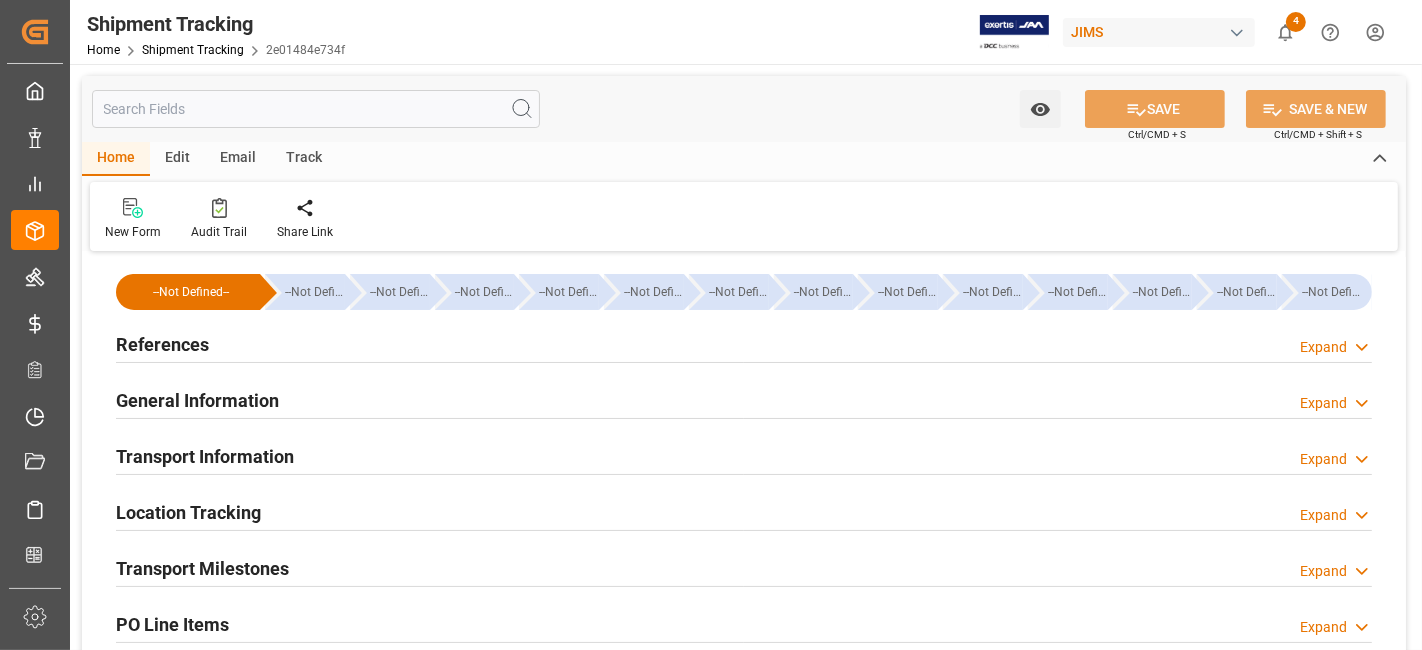 type on "01-08-2025" 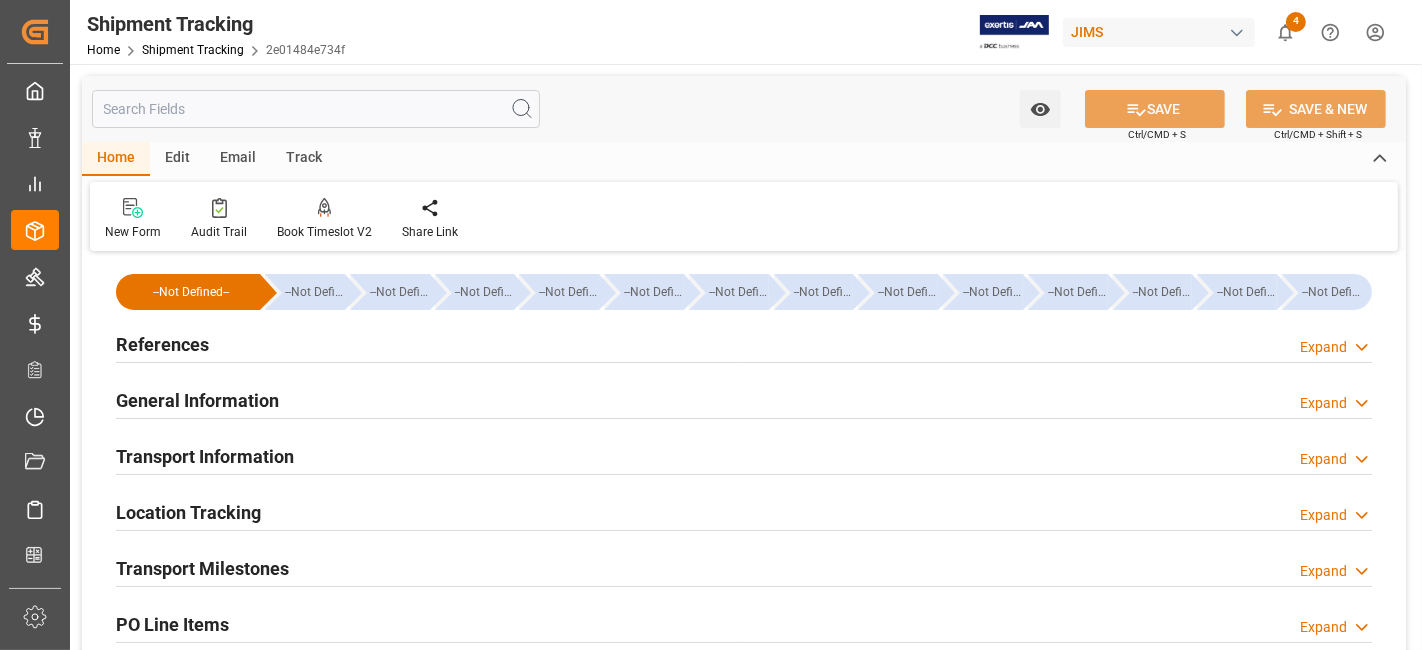 click on "References Expand" at bounding box center (744, 343) 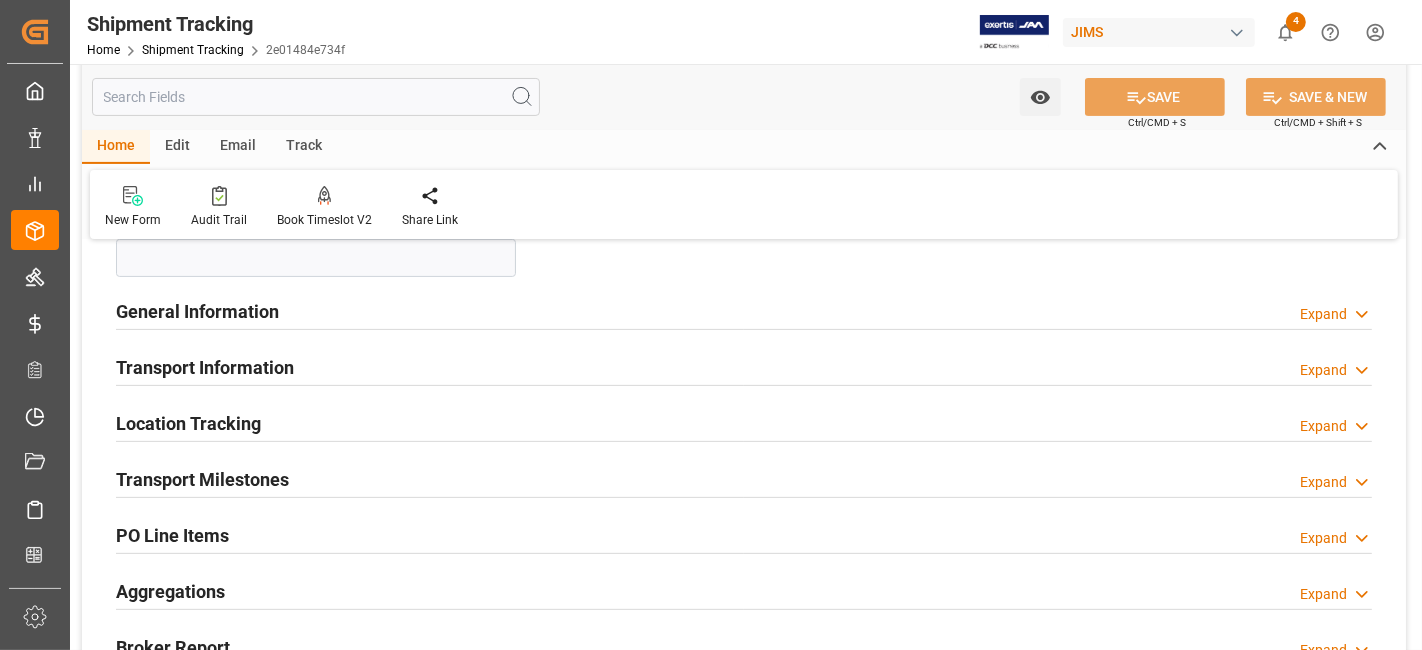 scroll, scrollTop: 488, scrollLeft: 0, axis: vertical 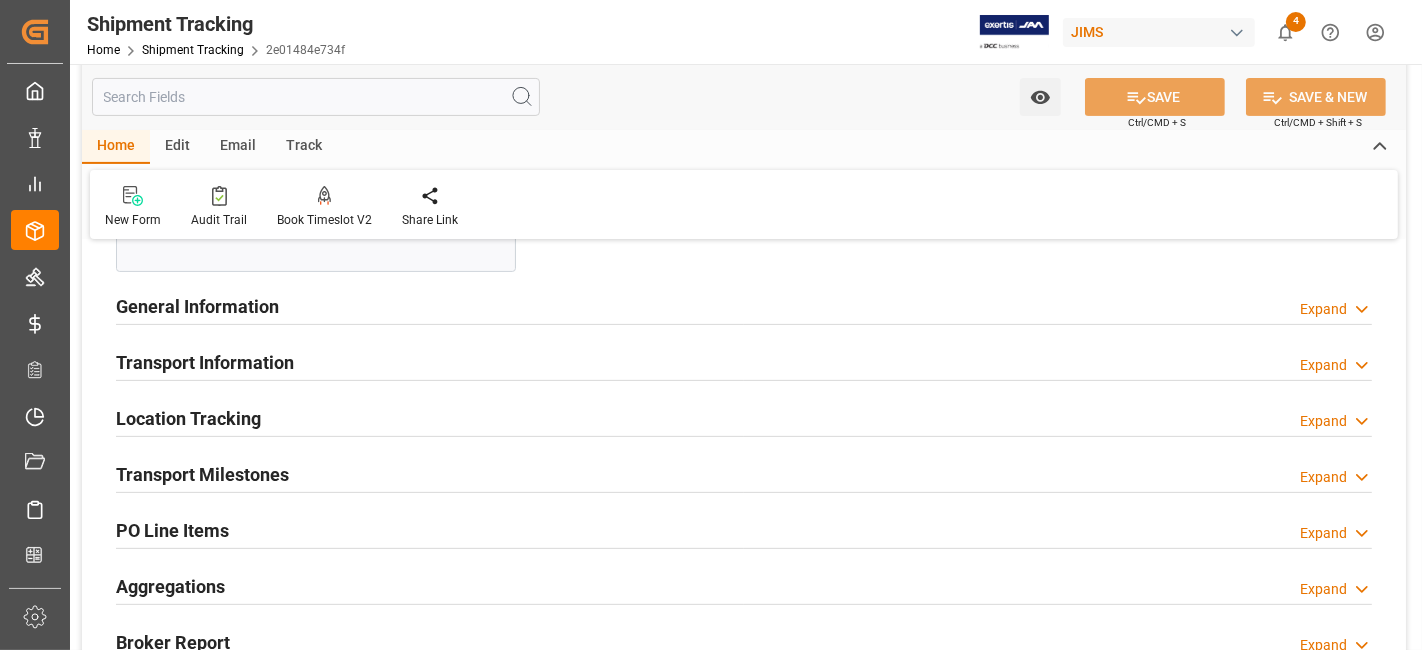 click on "Transport Information" at bounding box center (205, 362) 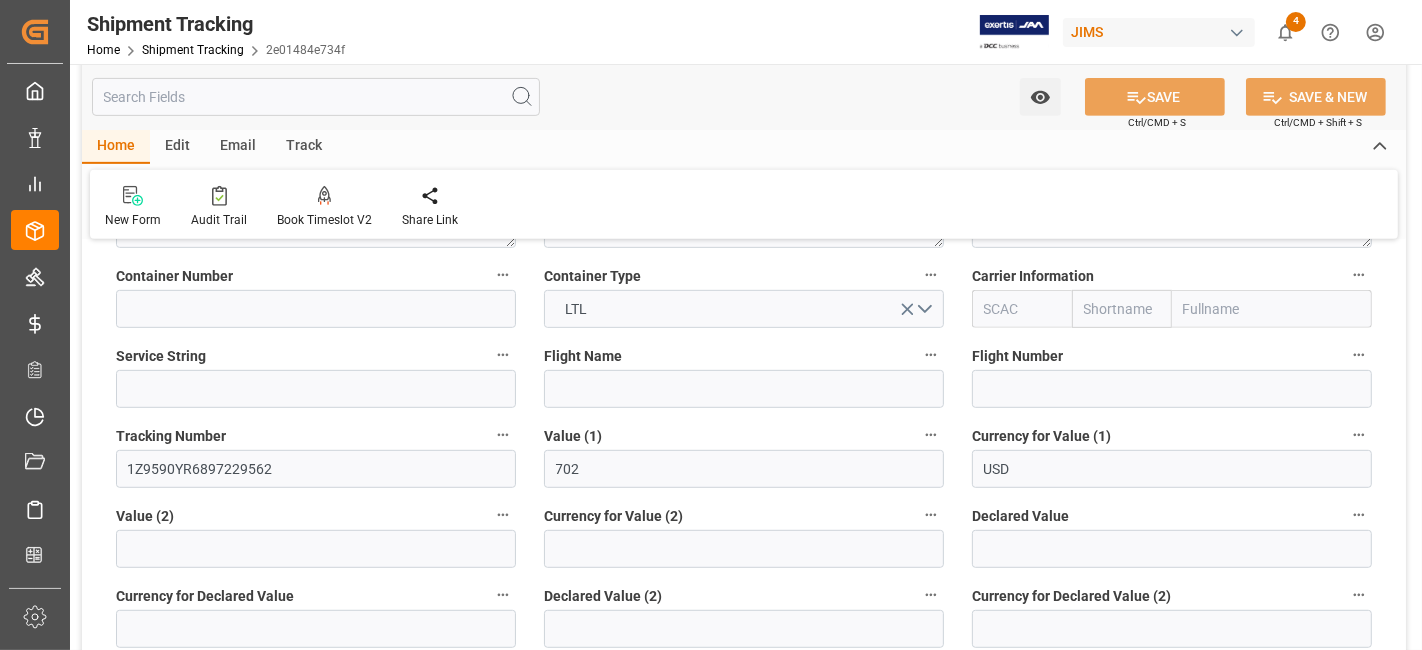 scroll, scrollTop: 577, scrollLeft: 0, axis: vertical 